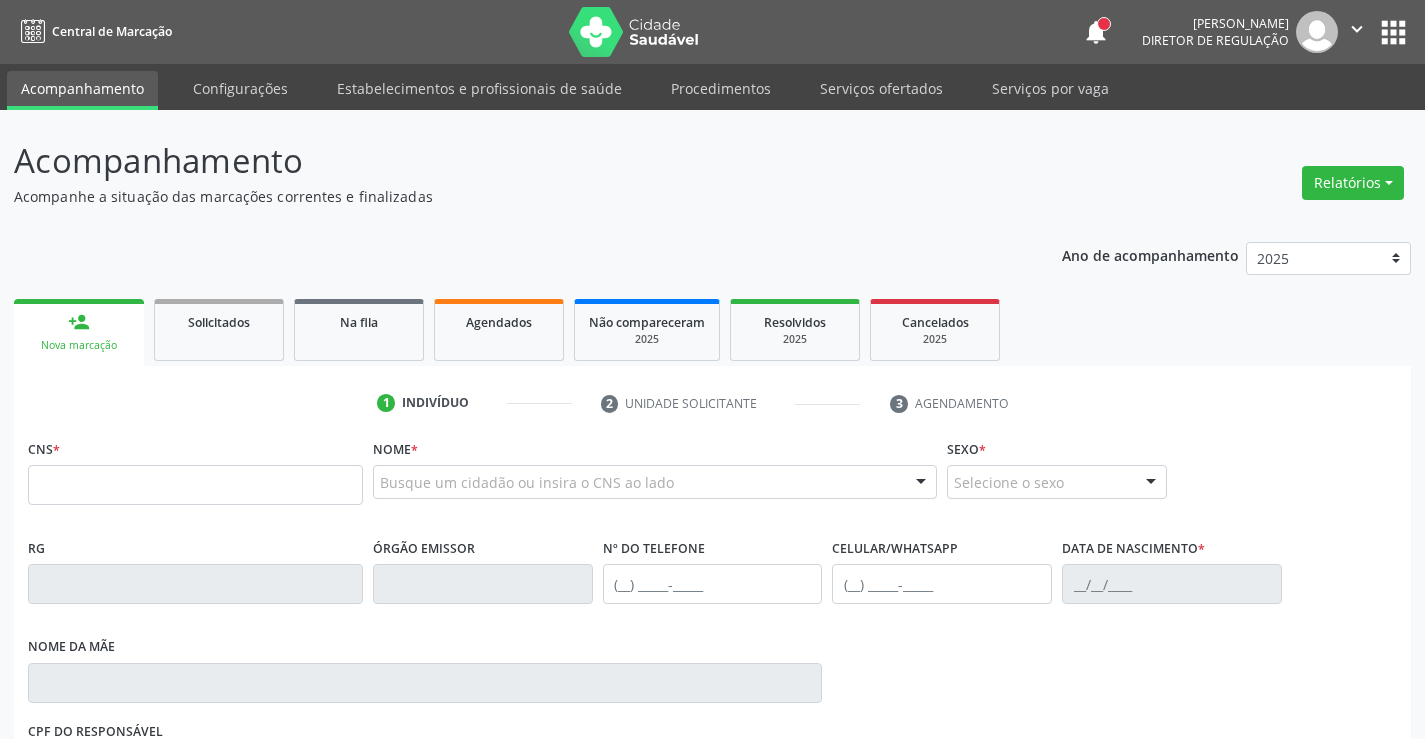 scroll, scrollTop: 0, scrollLeft: 0, axis: both 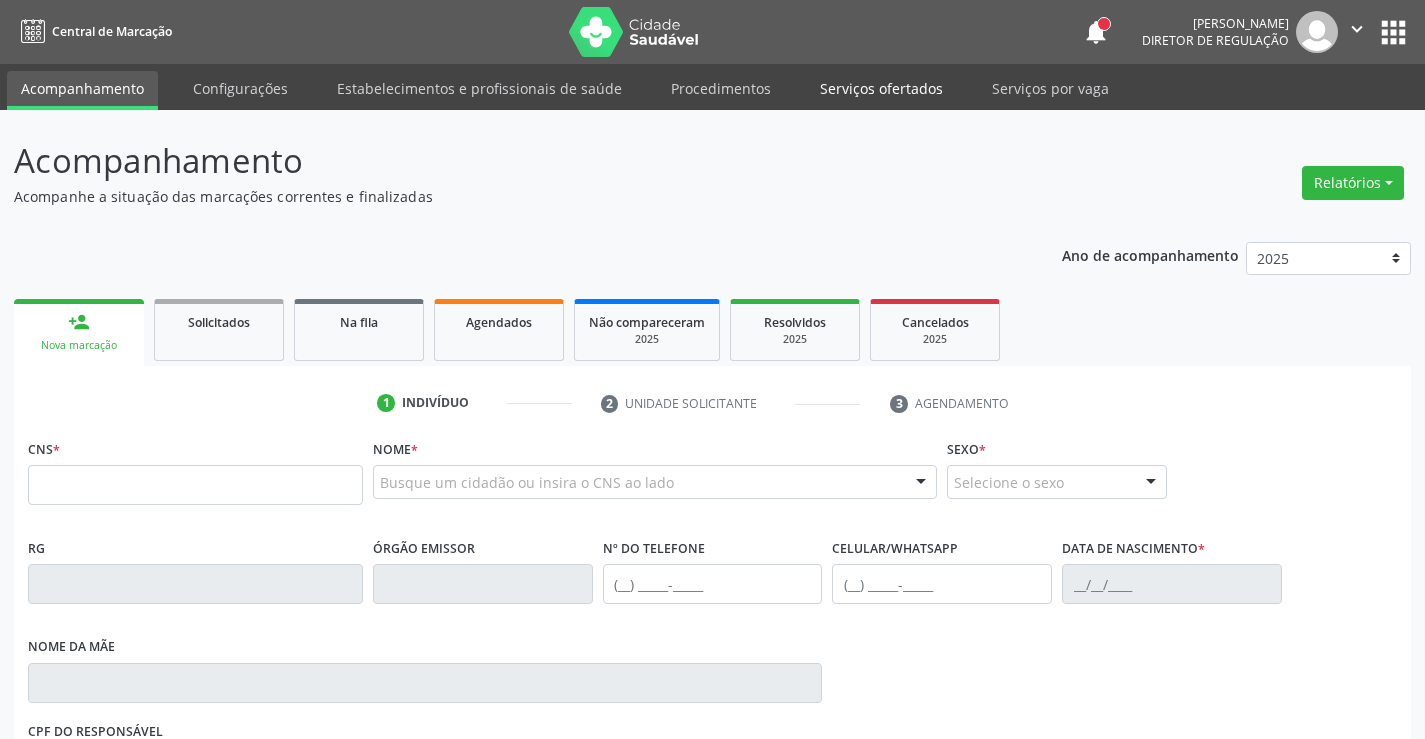 click on "Serviços ofertados" at bounding box center [881, 88] 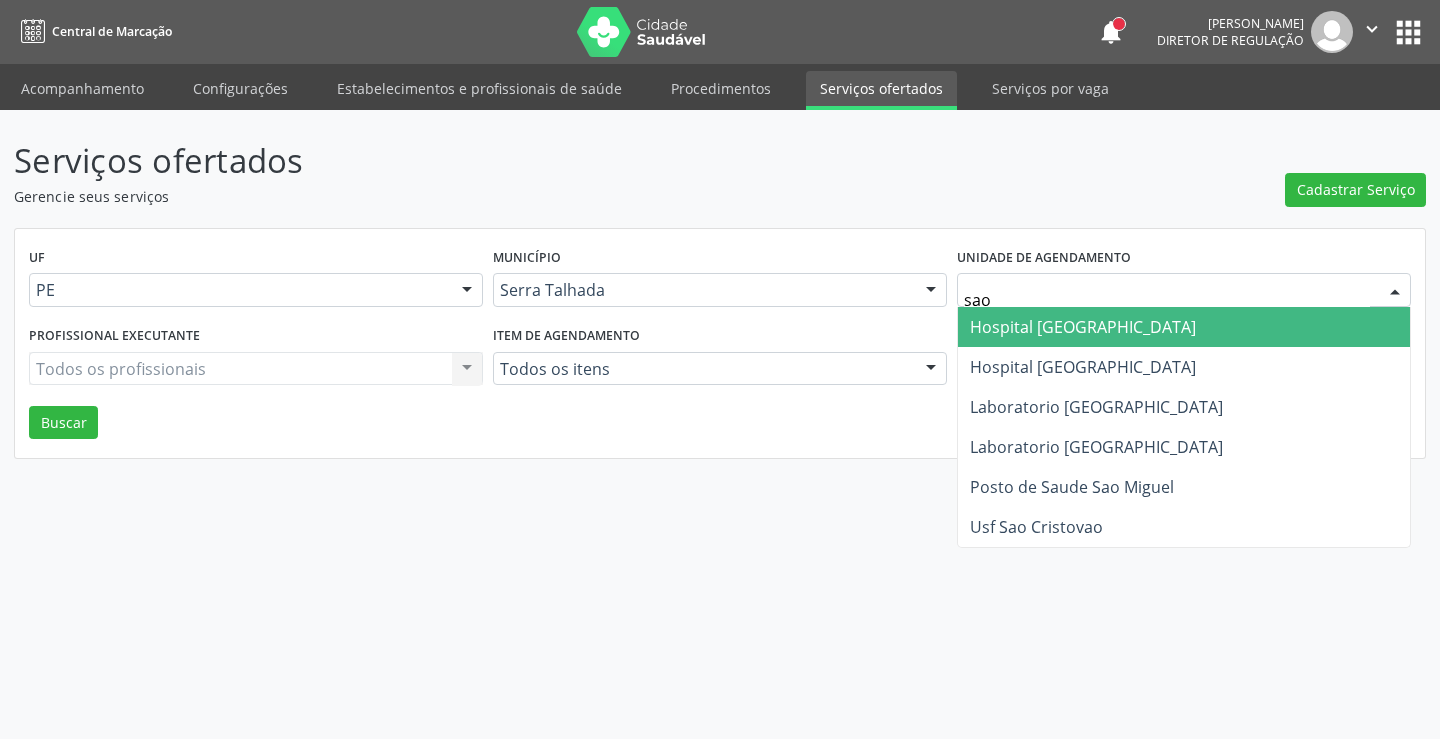 type on "sao f" 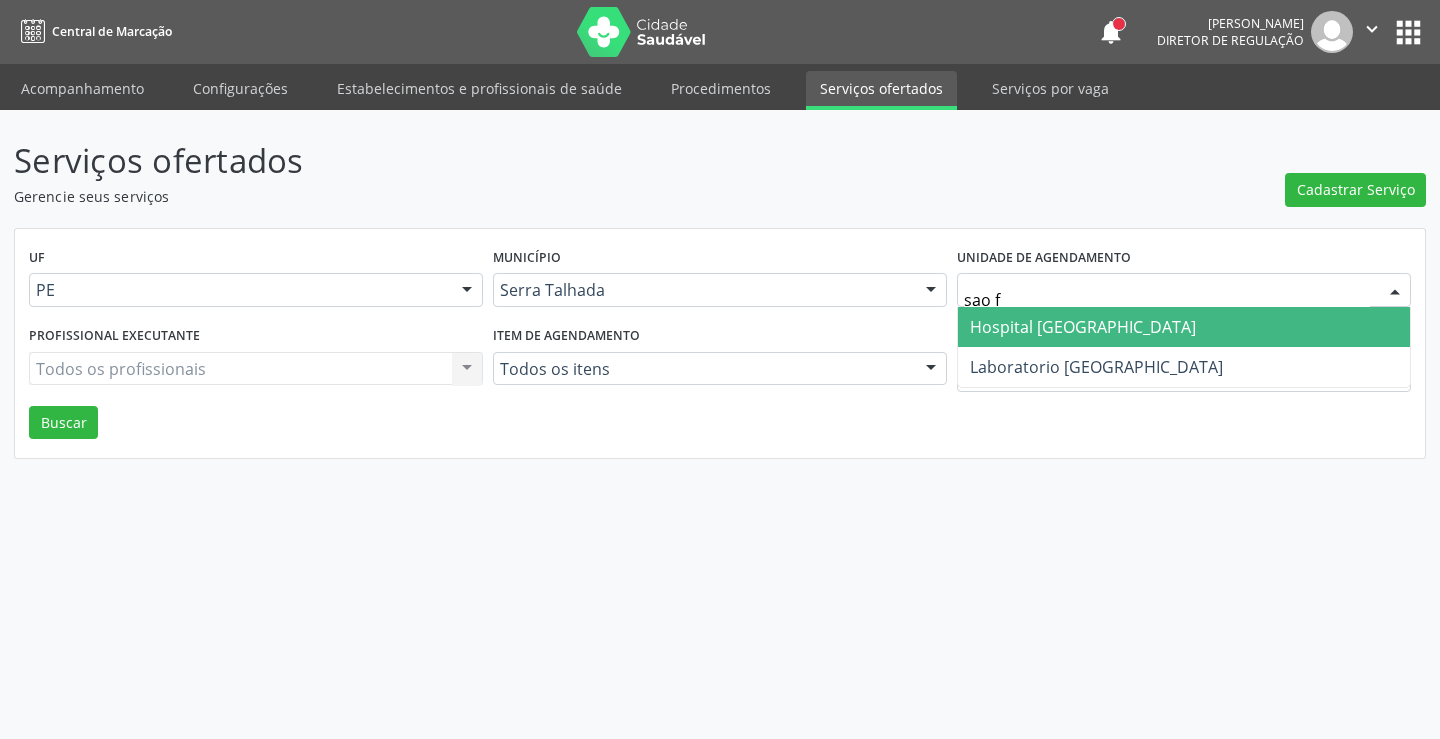 click on "Hospital [GEOGRAPHIC_DATA]" at bounding box center (1184, 327) 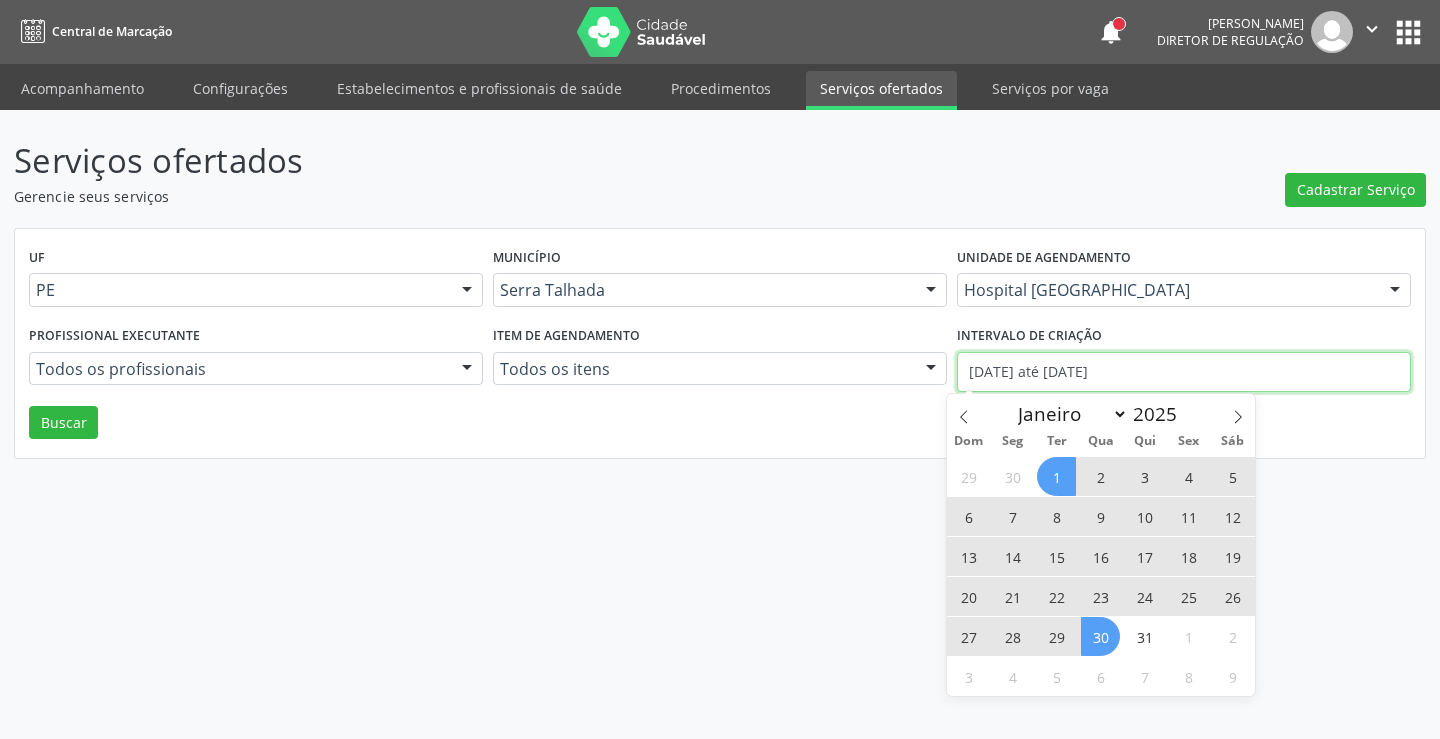click on "[DATE] até [DATE]" at bounding box center (1184, 372) 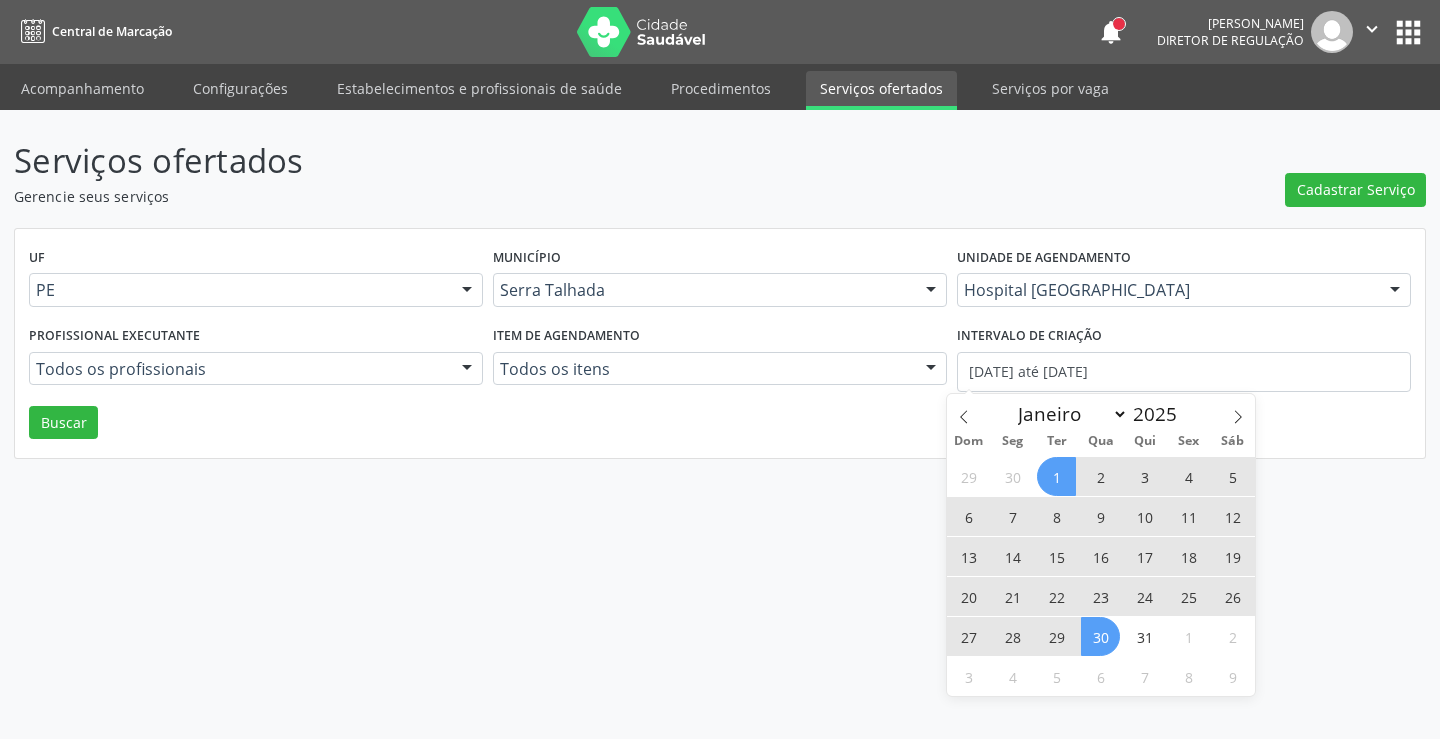 click on "14" at bounding box center [1012, 556] 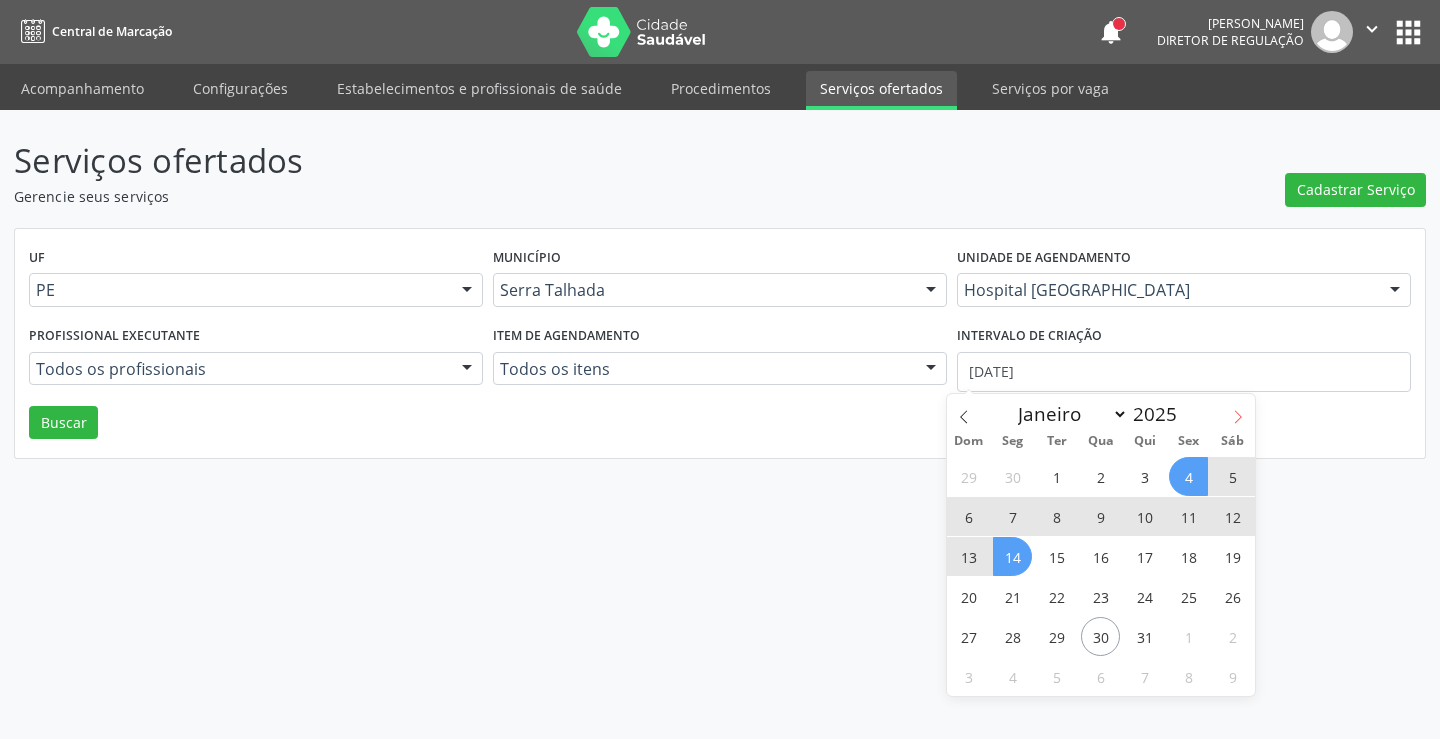 click at bounding box center (1238, 411) 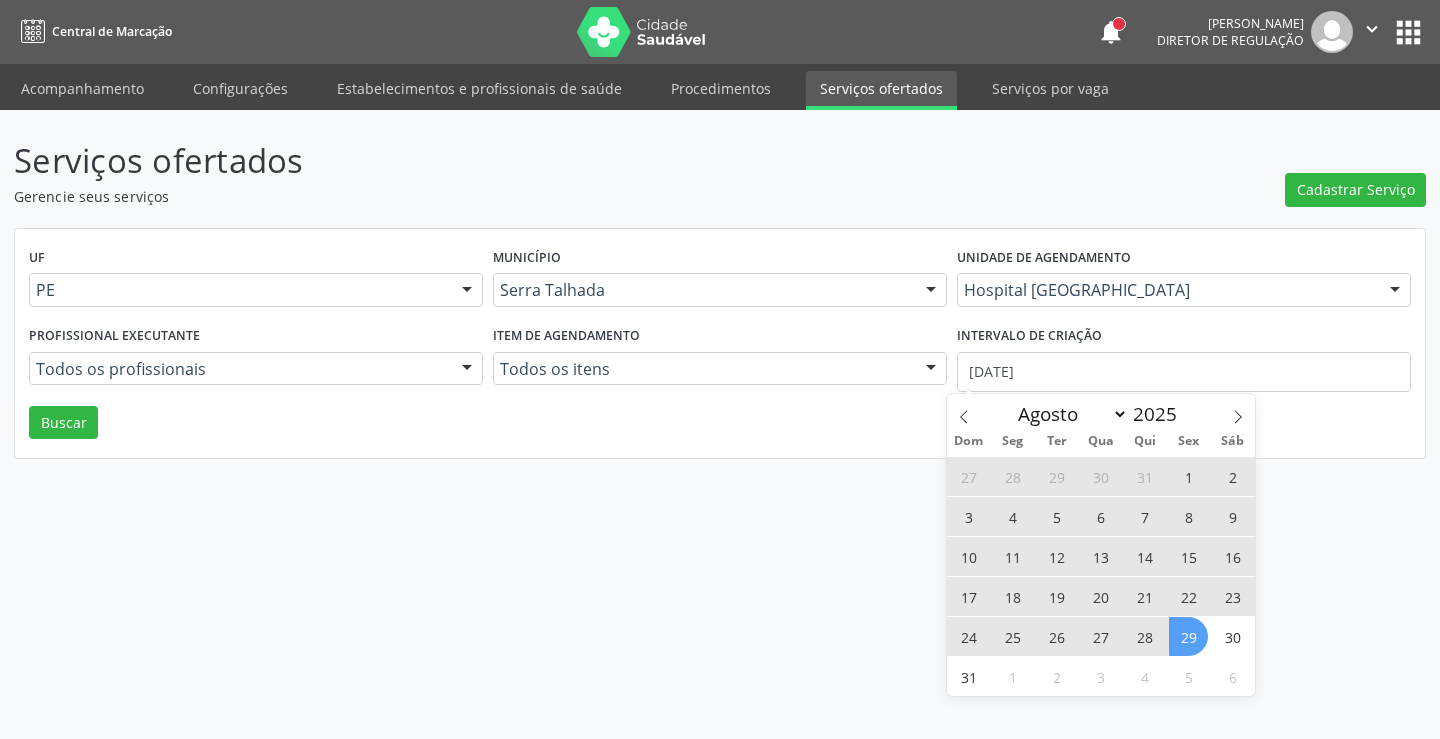 click on "29" at bounding box center (1188, 636) 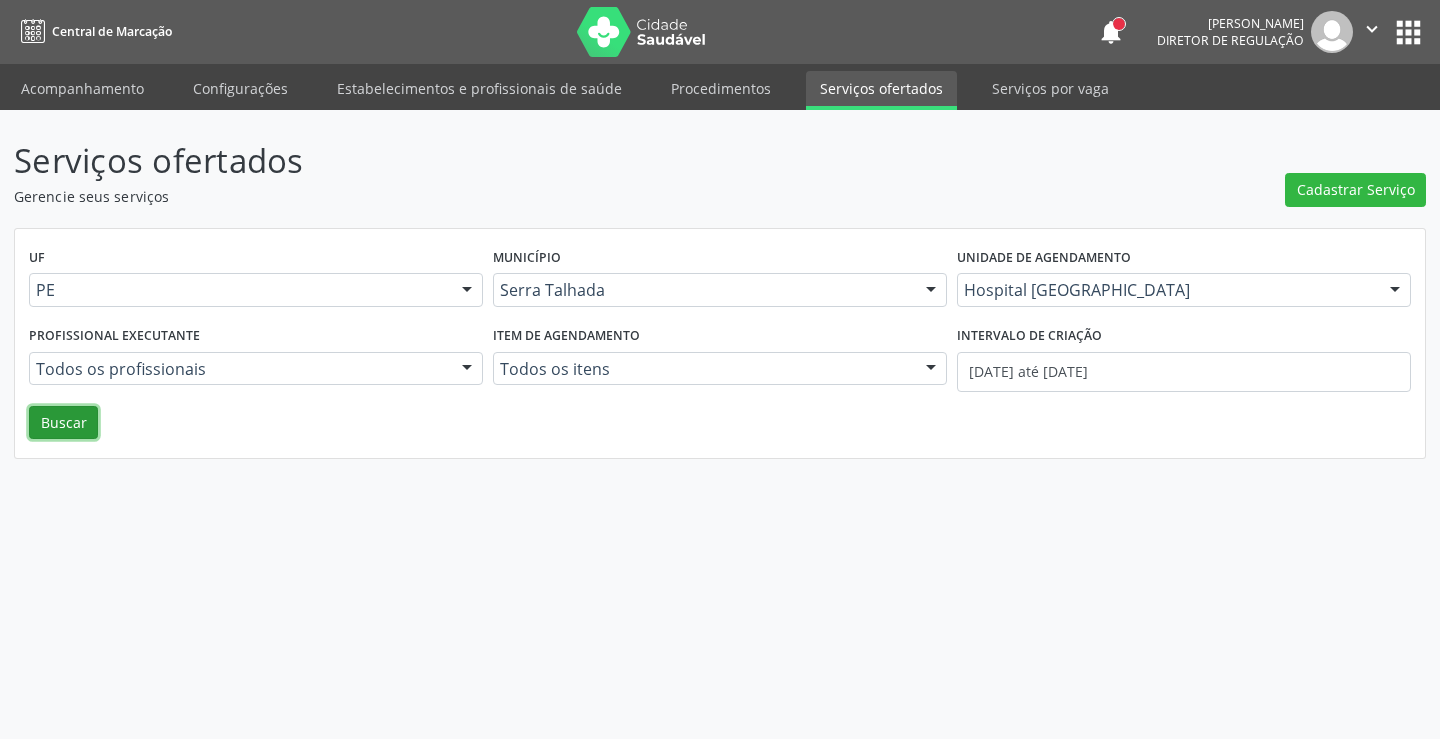 click on "Buscar" at bounding box center [63, 423] 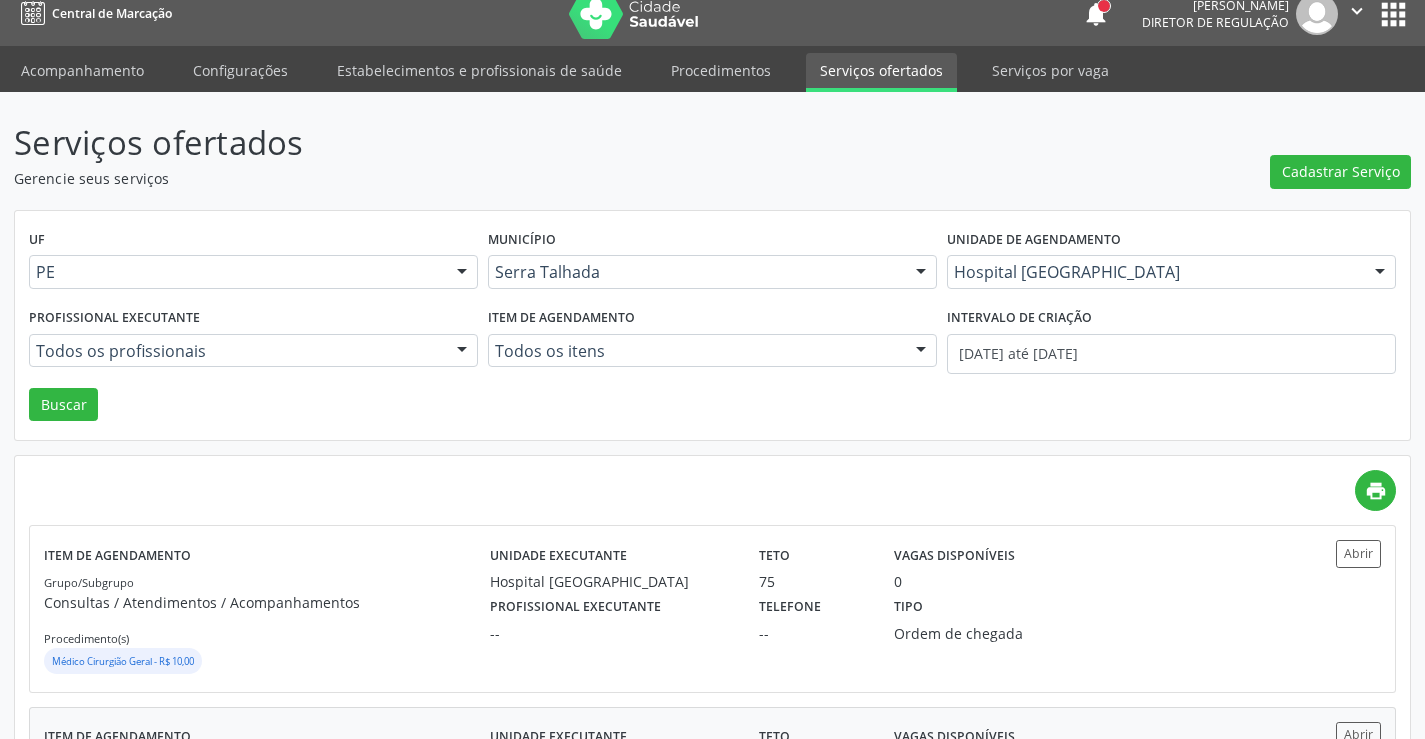 scroll, scrollTop: 518, scrollLeft: 0, axis: vertical 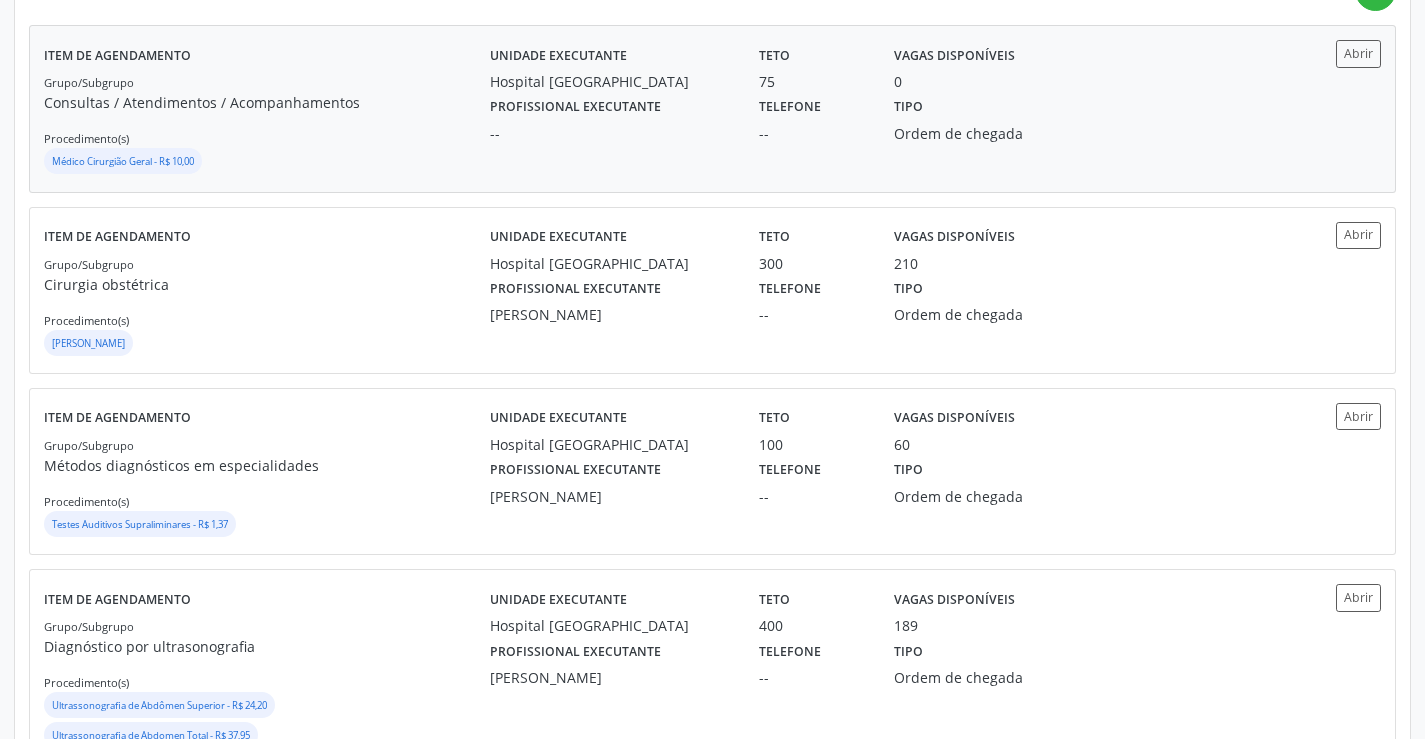 click on "Profissional executante
--" at bounding box center (610, 118) 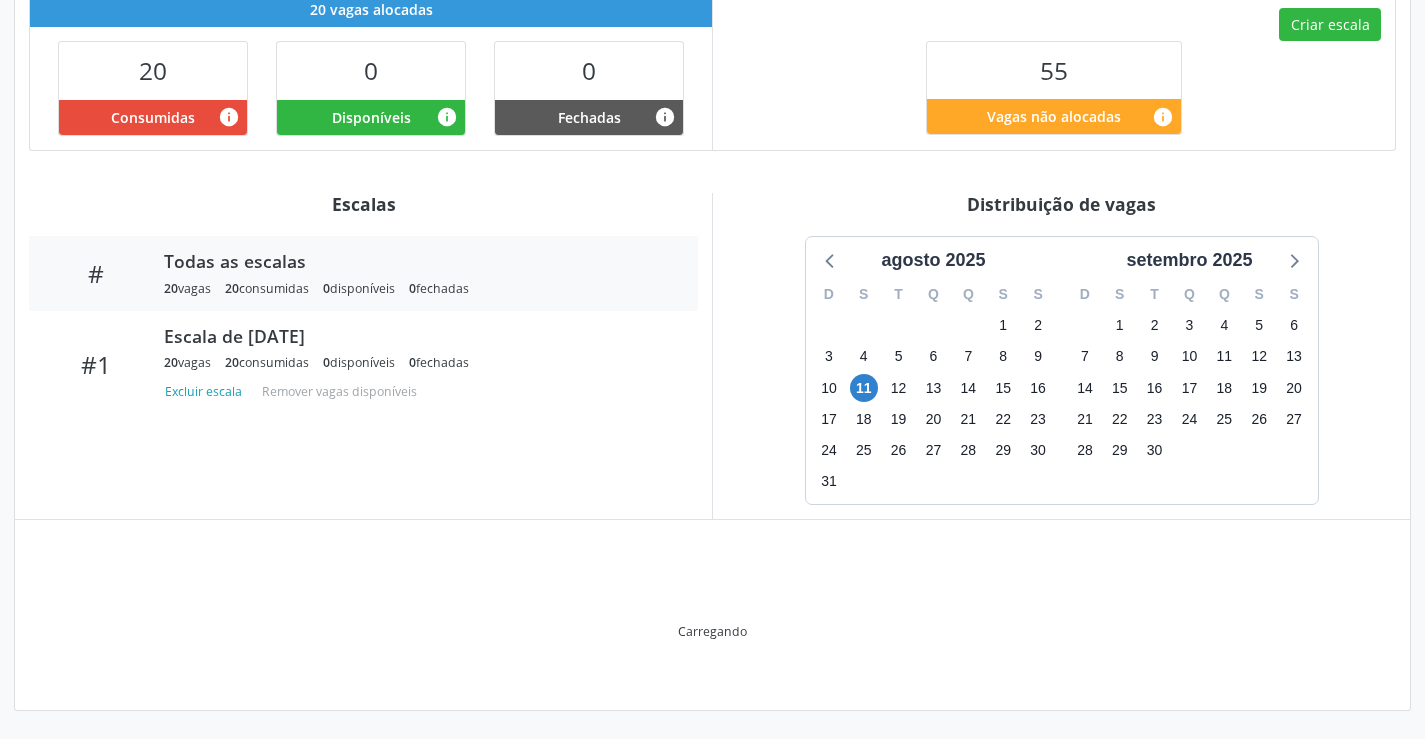 scroll, scrollTop: 393, scrollLeft: 0, axis: vertical 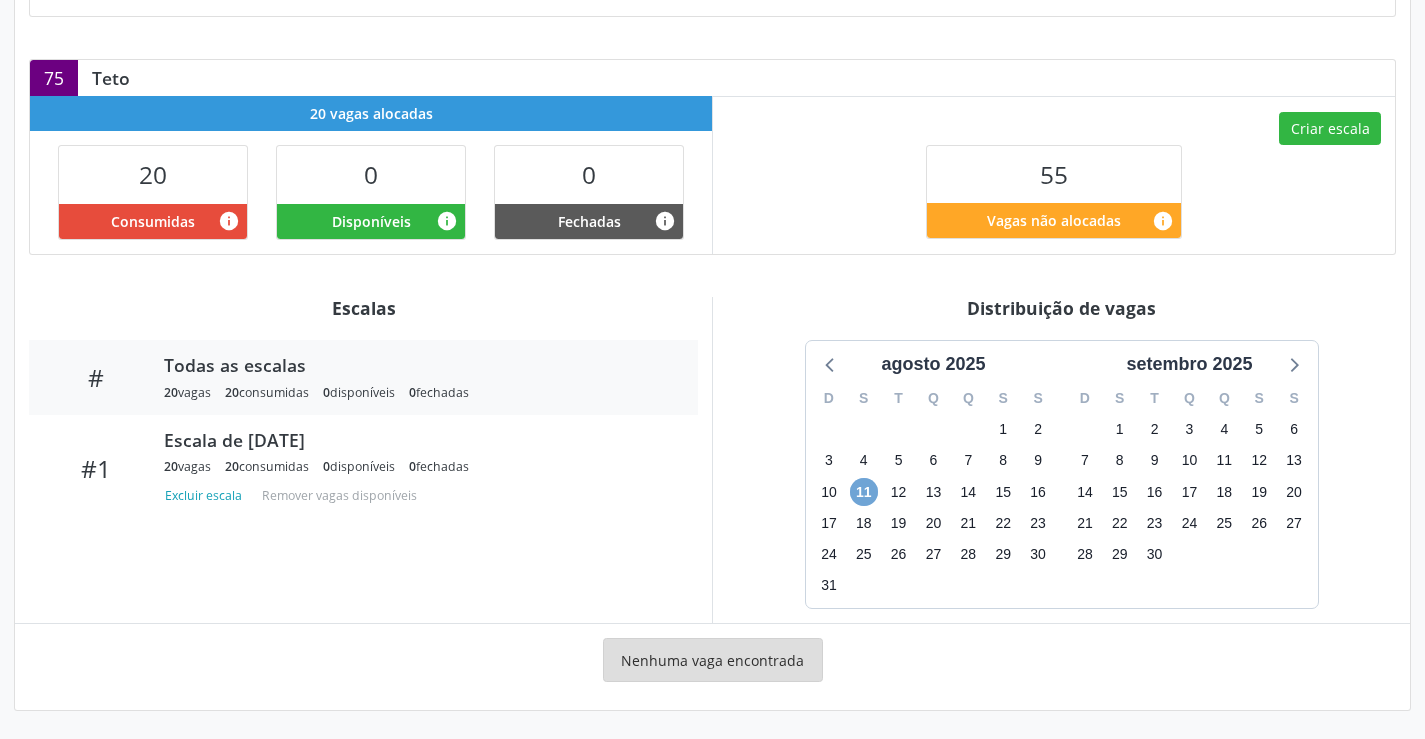 click on "11" at bounding box center (864, 492) 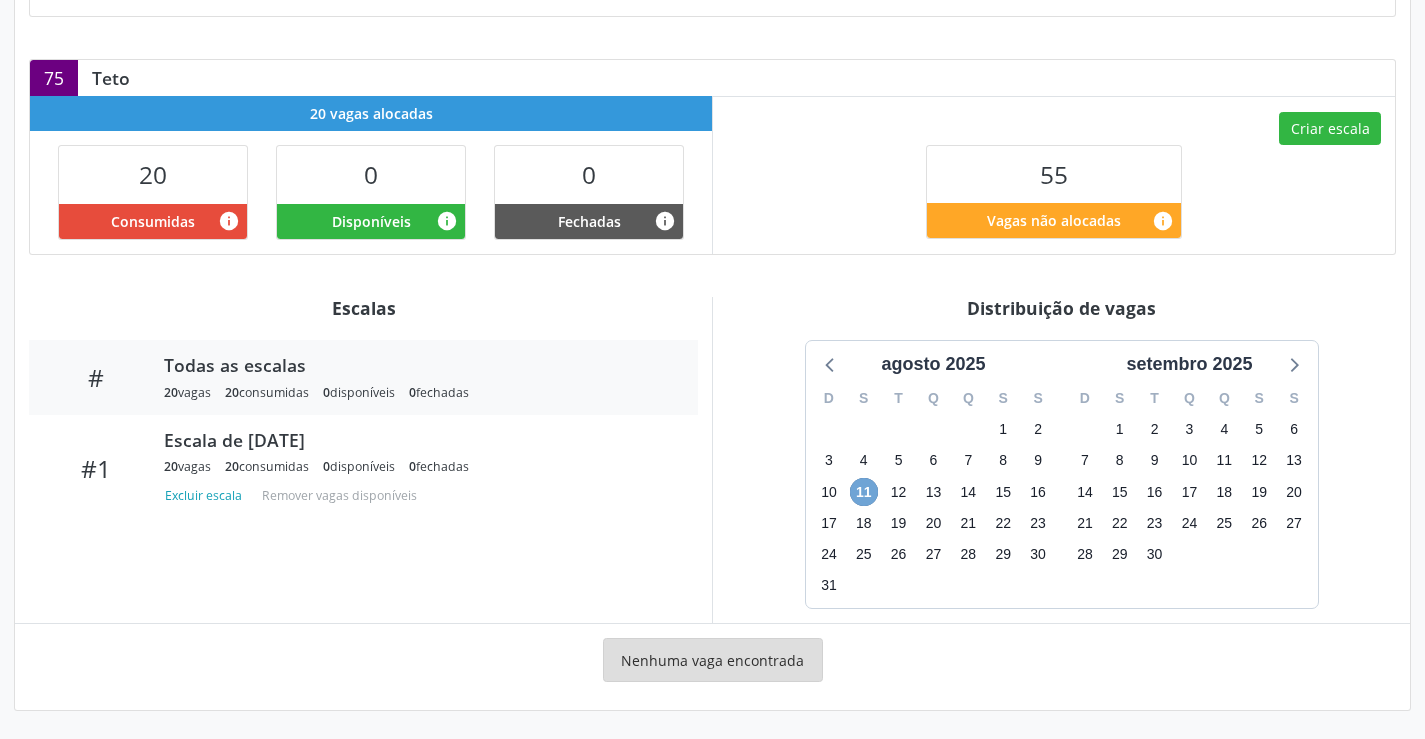 click on "11" at bounding box center [864, 492] 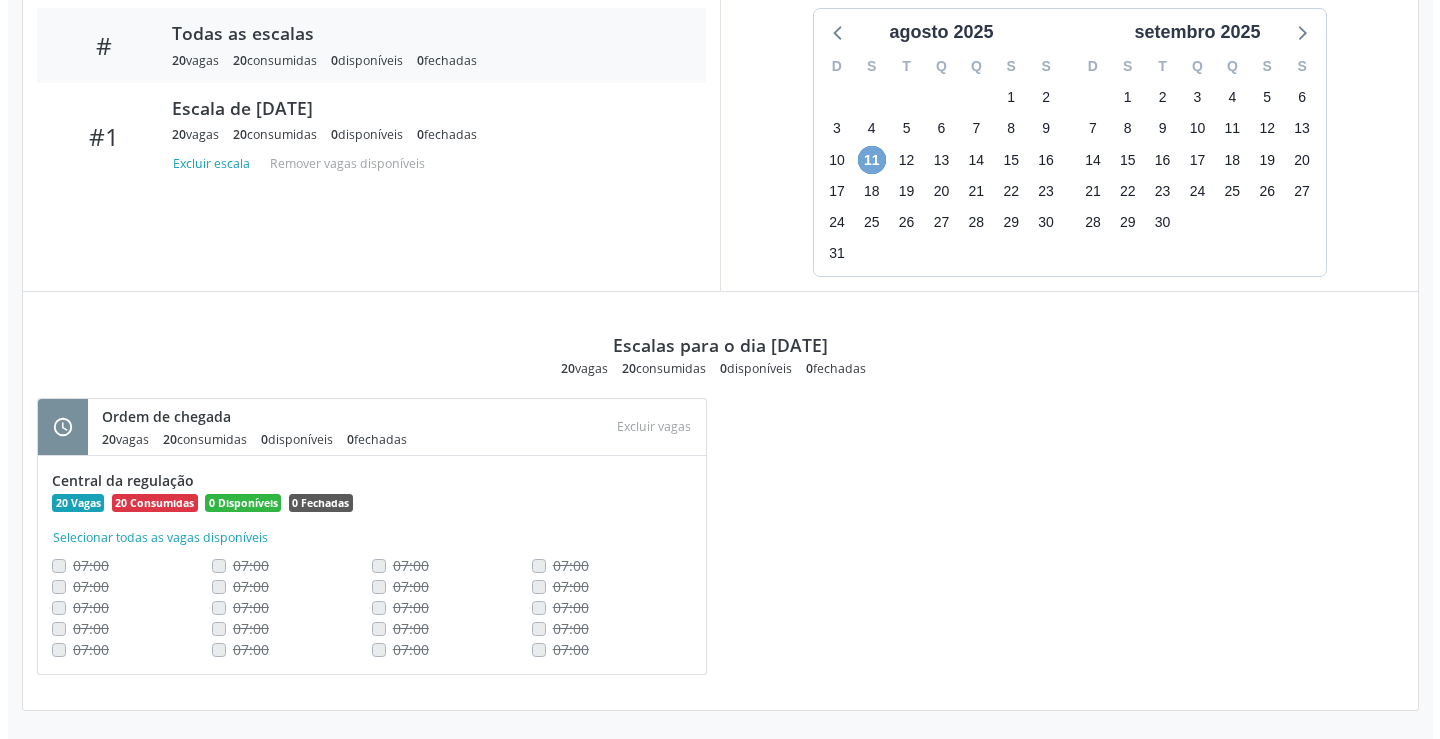 scroll, scrollTop: 125, scrollLeft: 0, axis: vertical 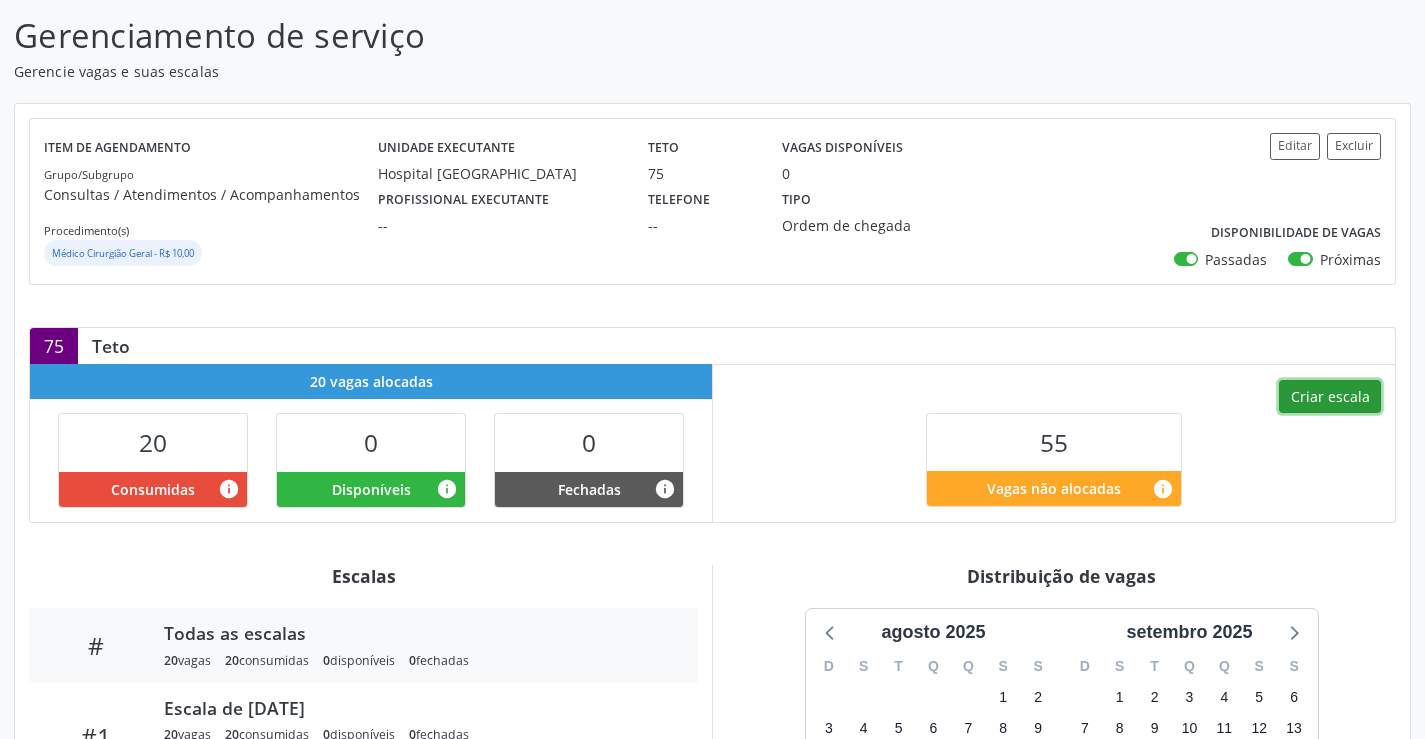 click on "Criar escala" at bounding box center (1330, 397) 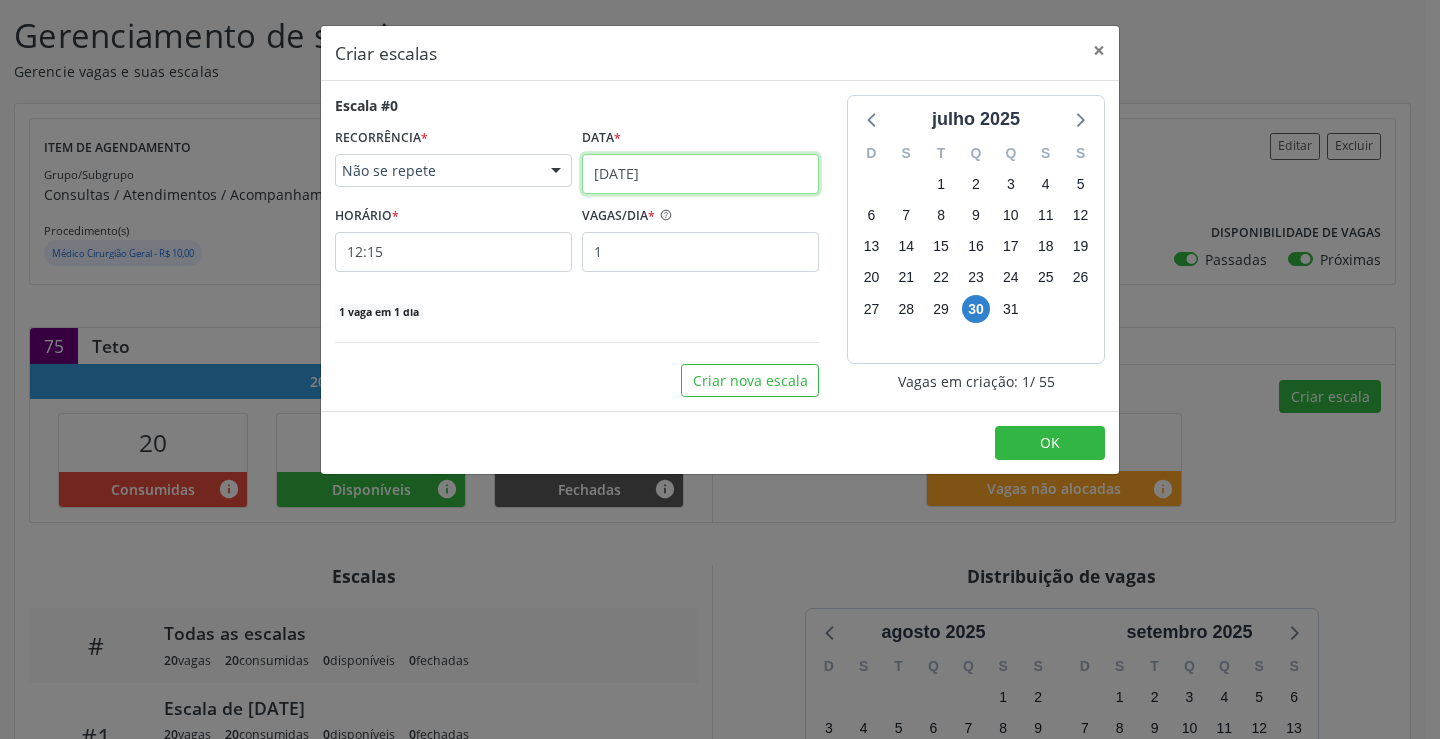 click on "30/07/2025" at bounding box center (700, 174) 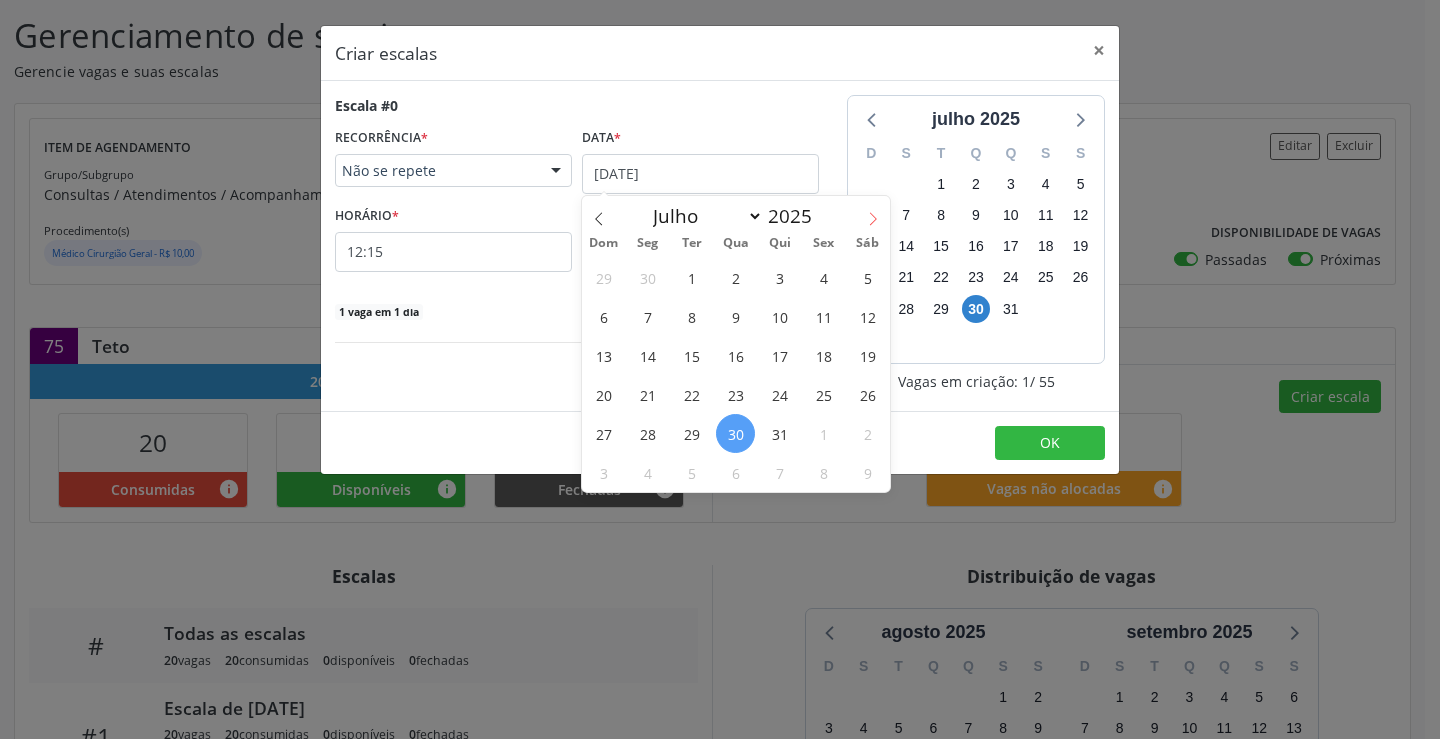 click at bounding box center (873, 213) 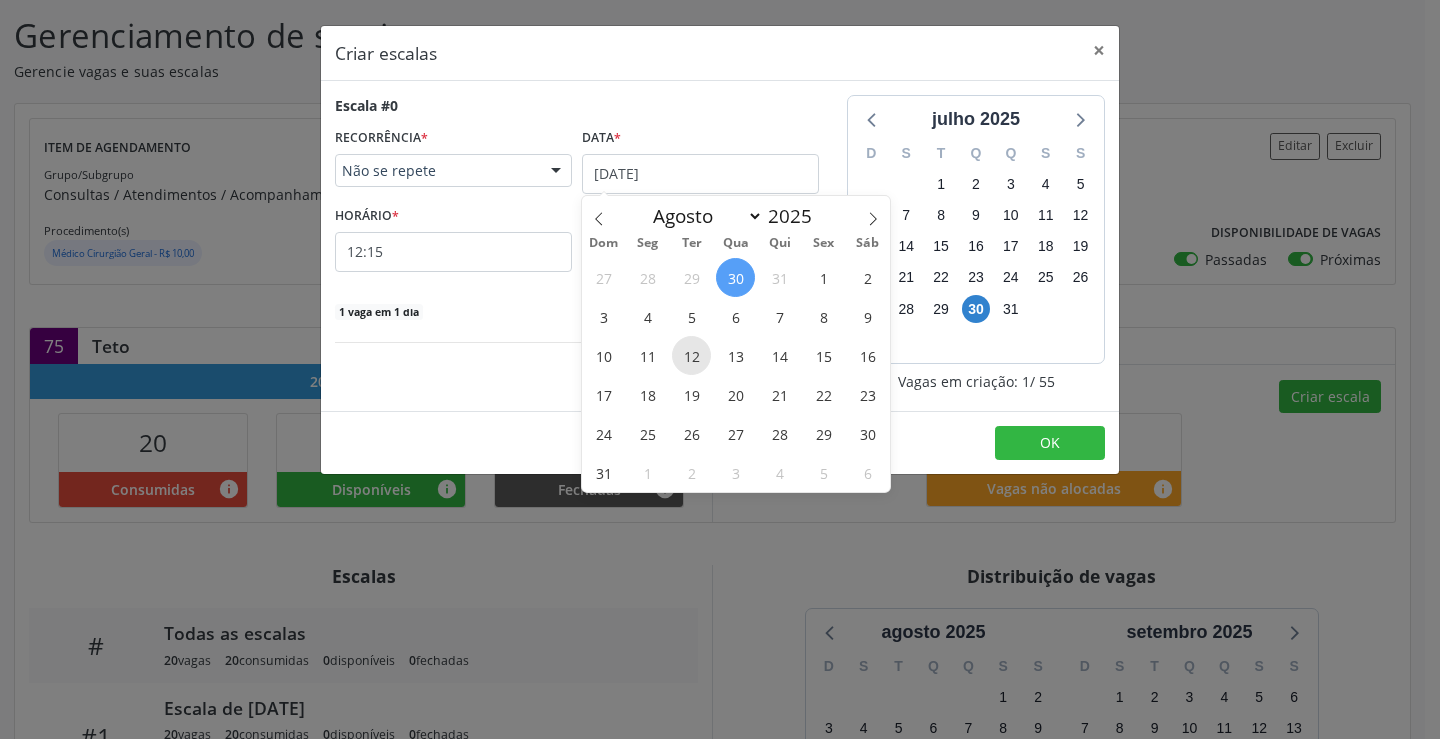 click on "12" at bounding box center [691, 355] 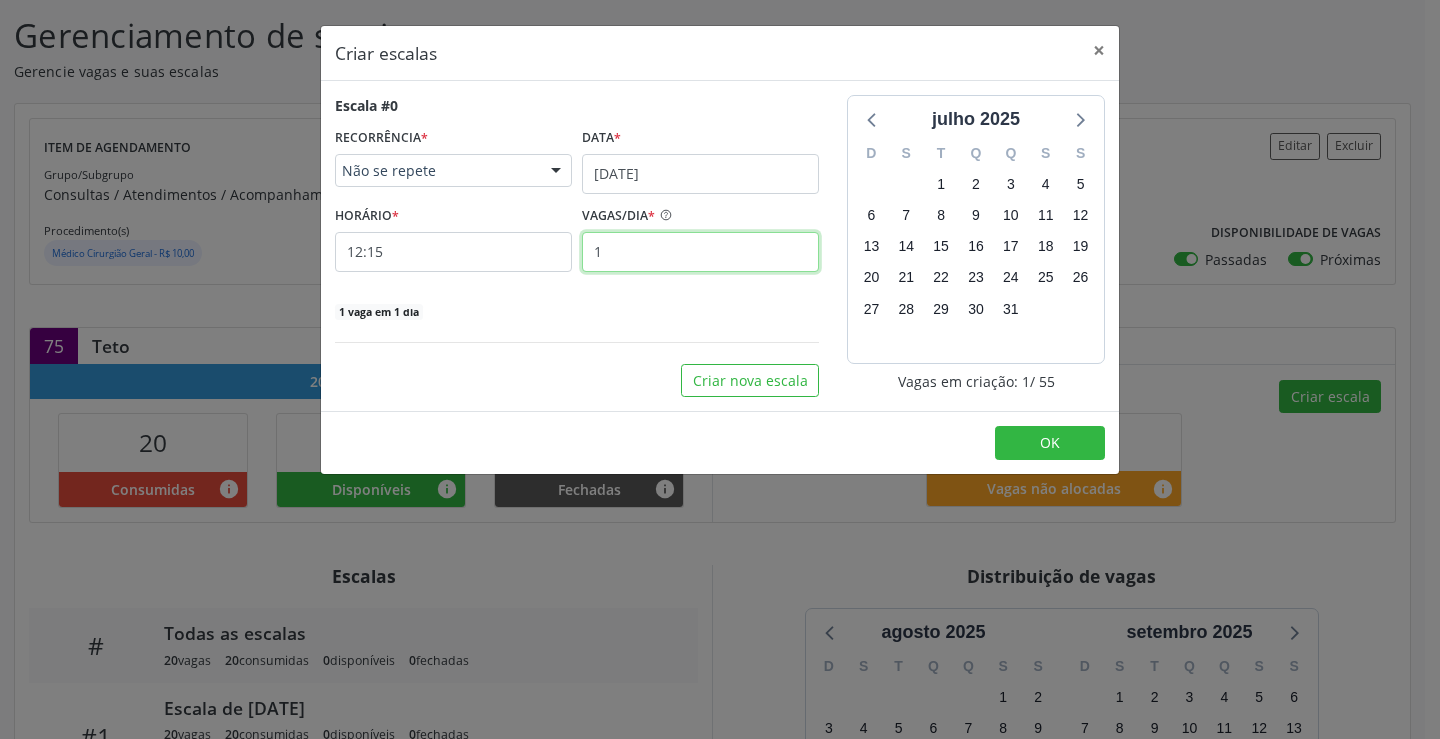 click on "1" at bounding box center [700, 252] 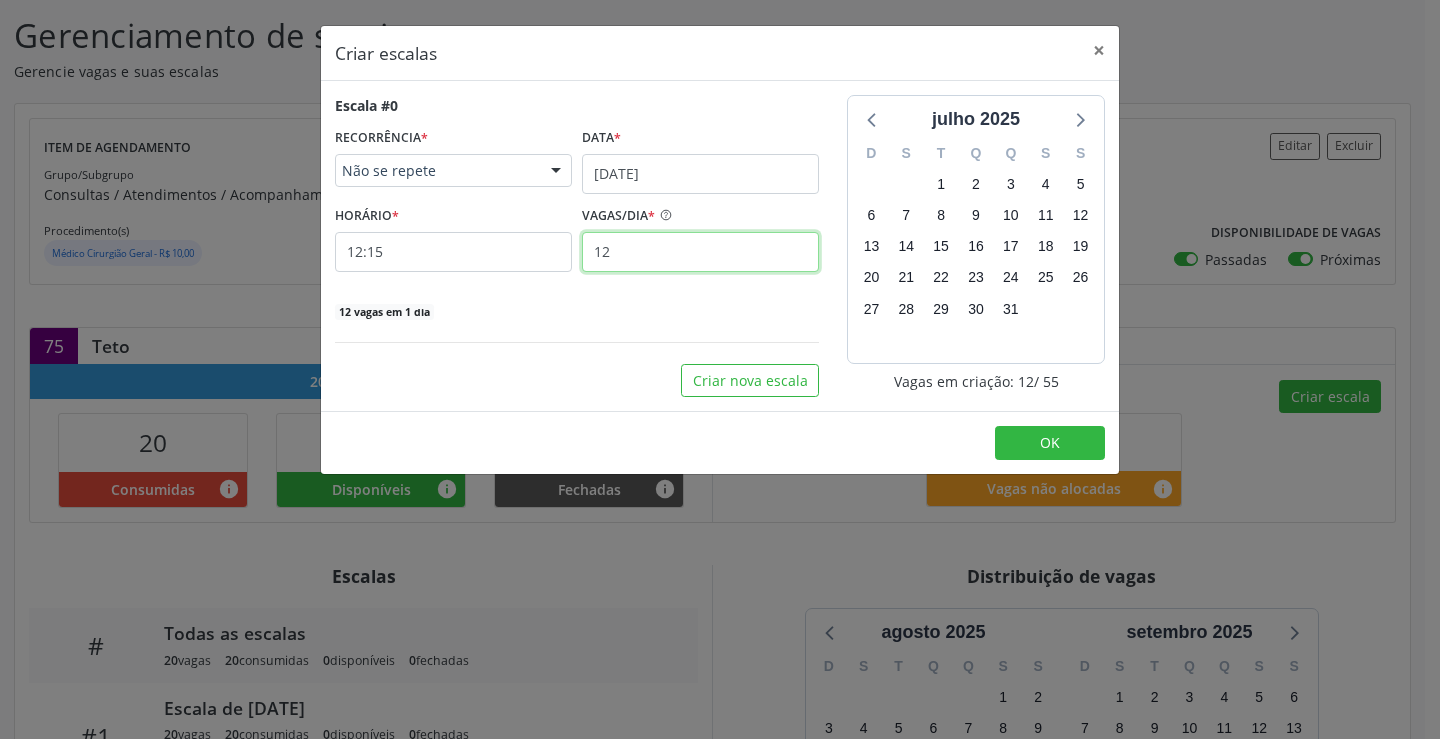 type on "12" 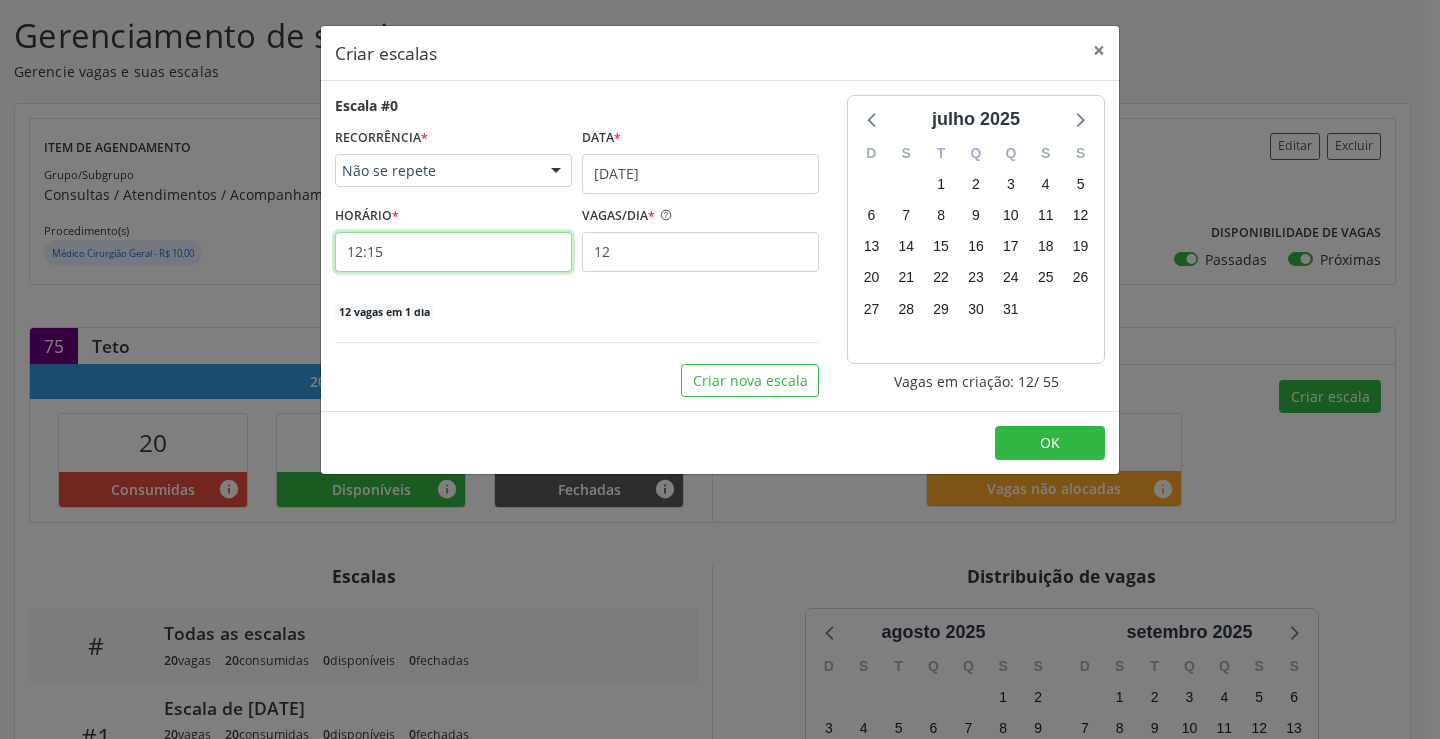 click on "12:15" at bounding box center (453, 252) 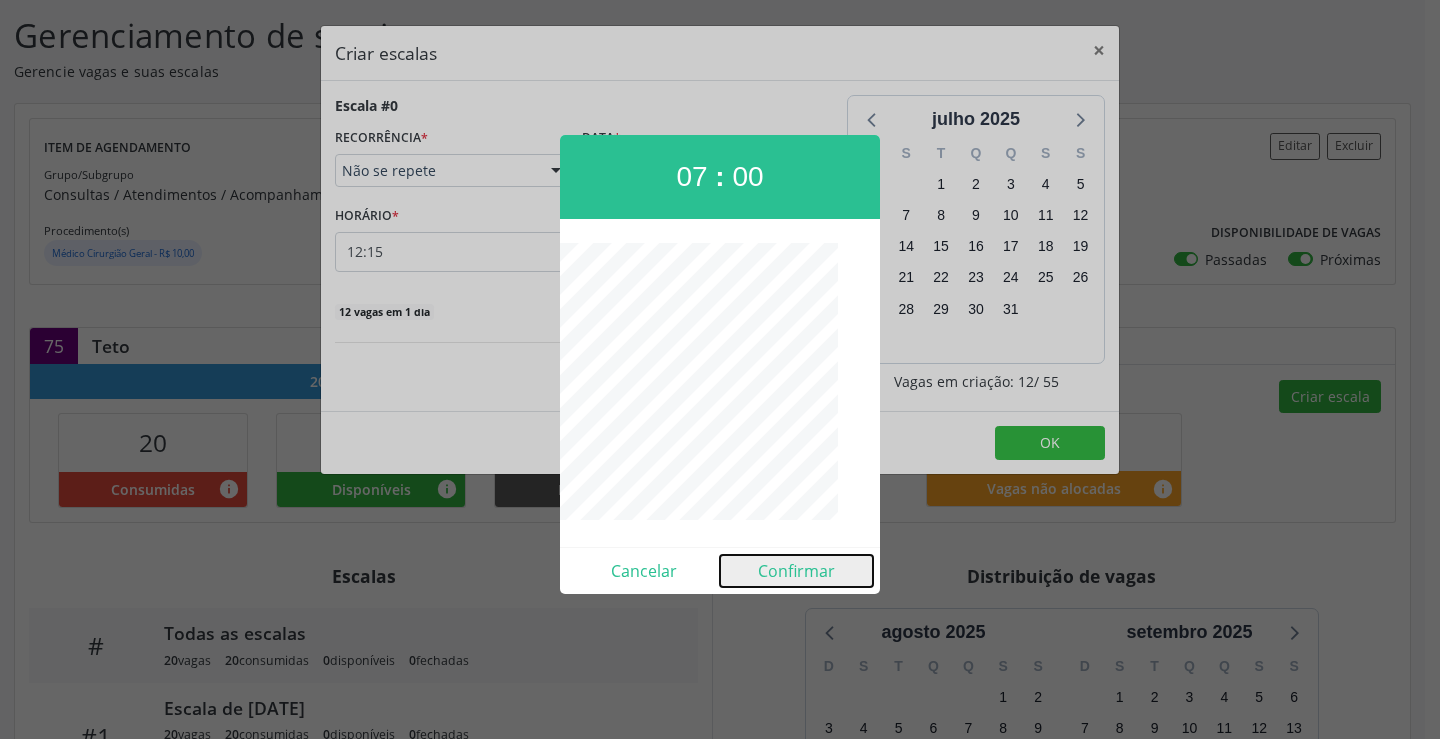 click on "Confirmar" at bounding box center (796, 571) 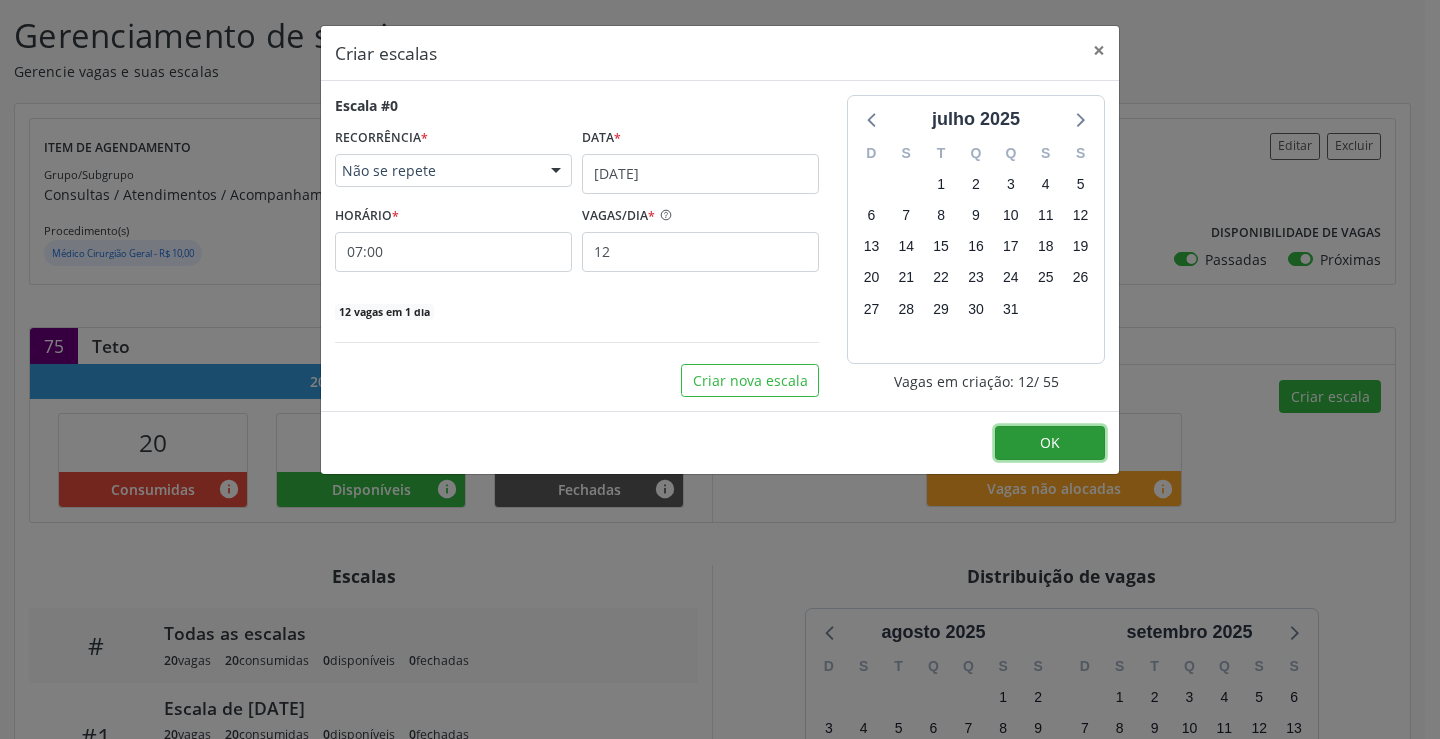 click on "OK" at bounding box center (1050, 443) 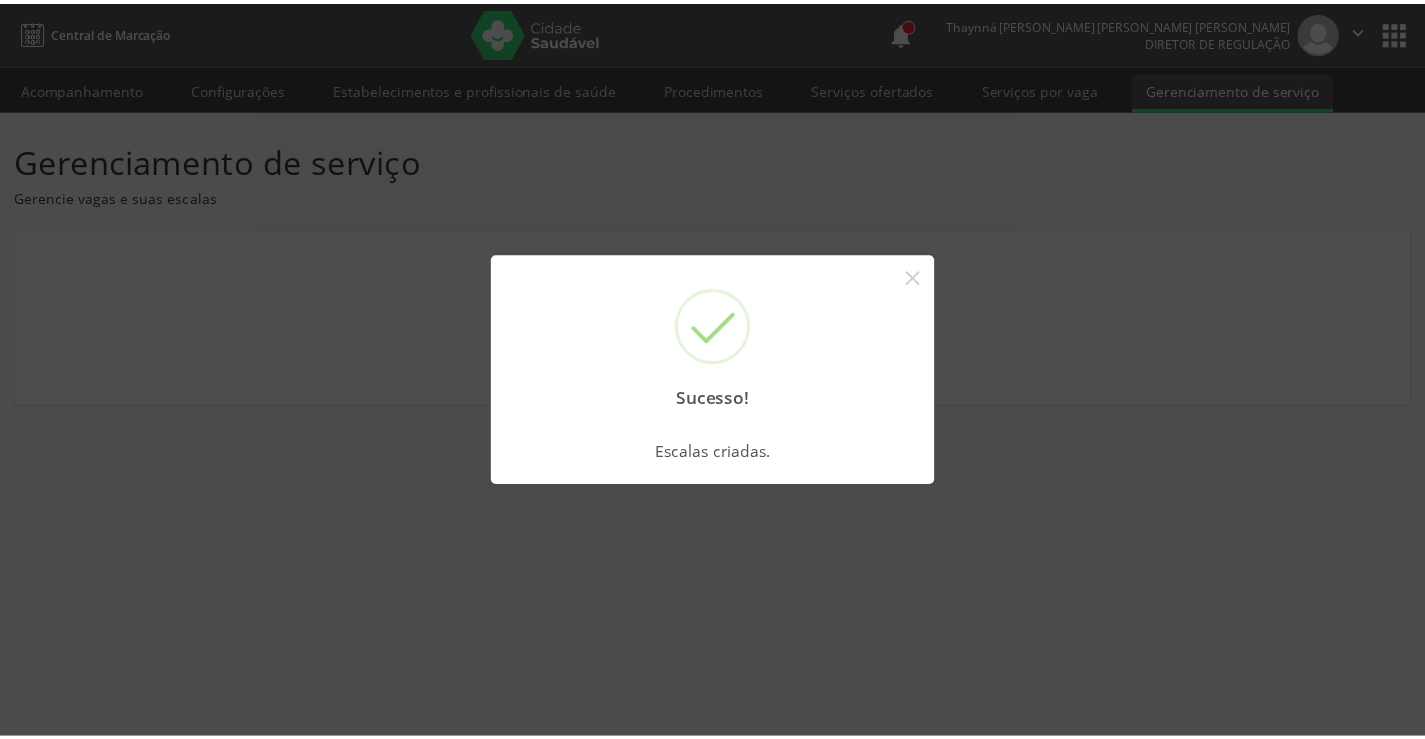scroll, scrollTop: 0, scrollLeft: 0, axis: both 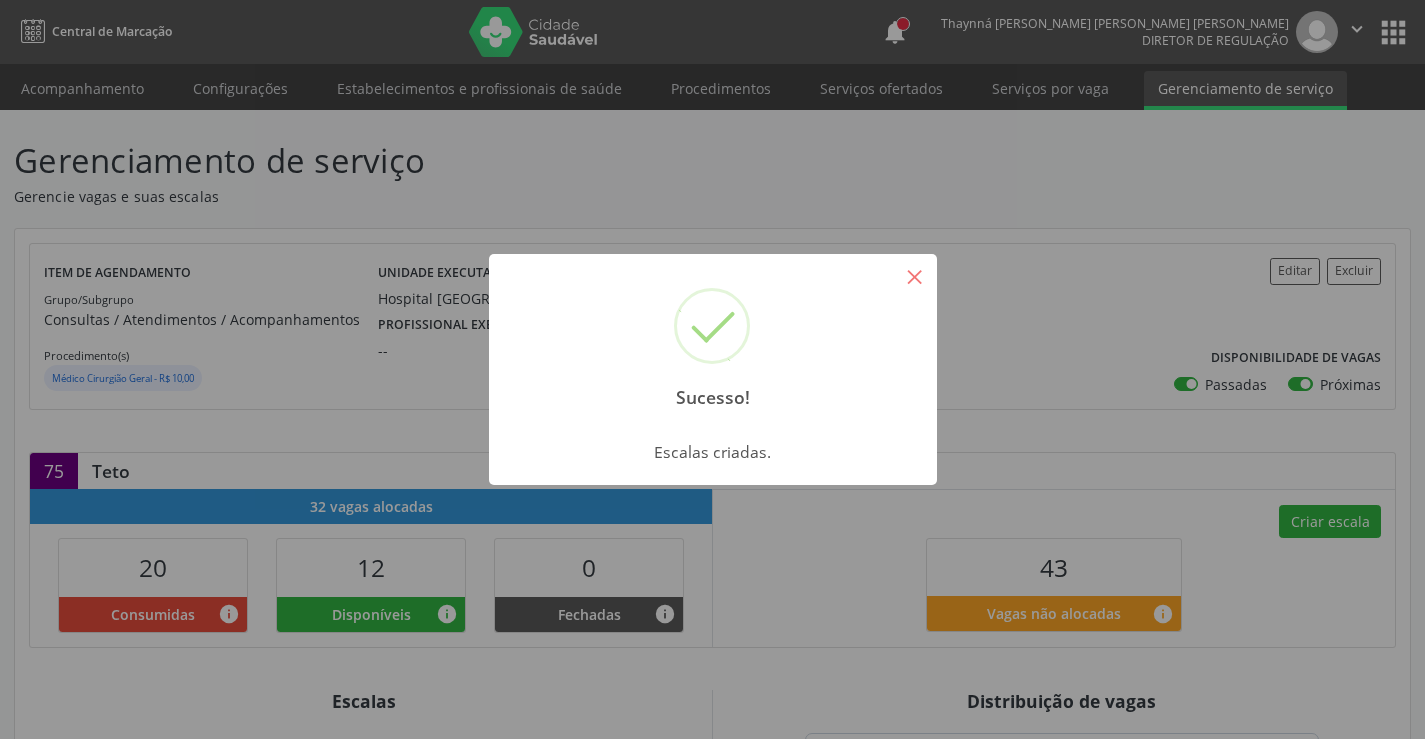 click on "×" at bounding box center [915, 276] 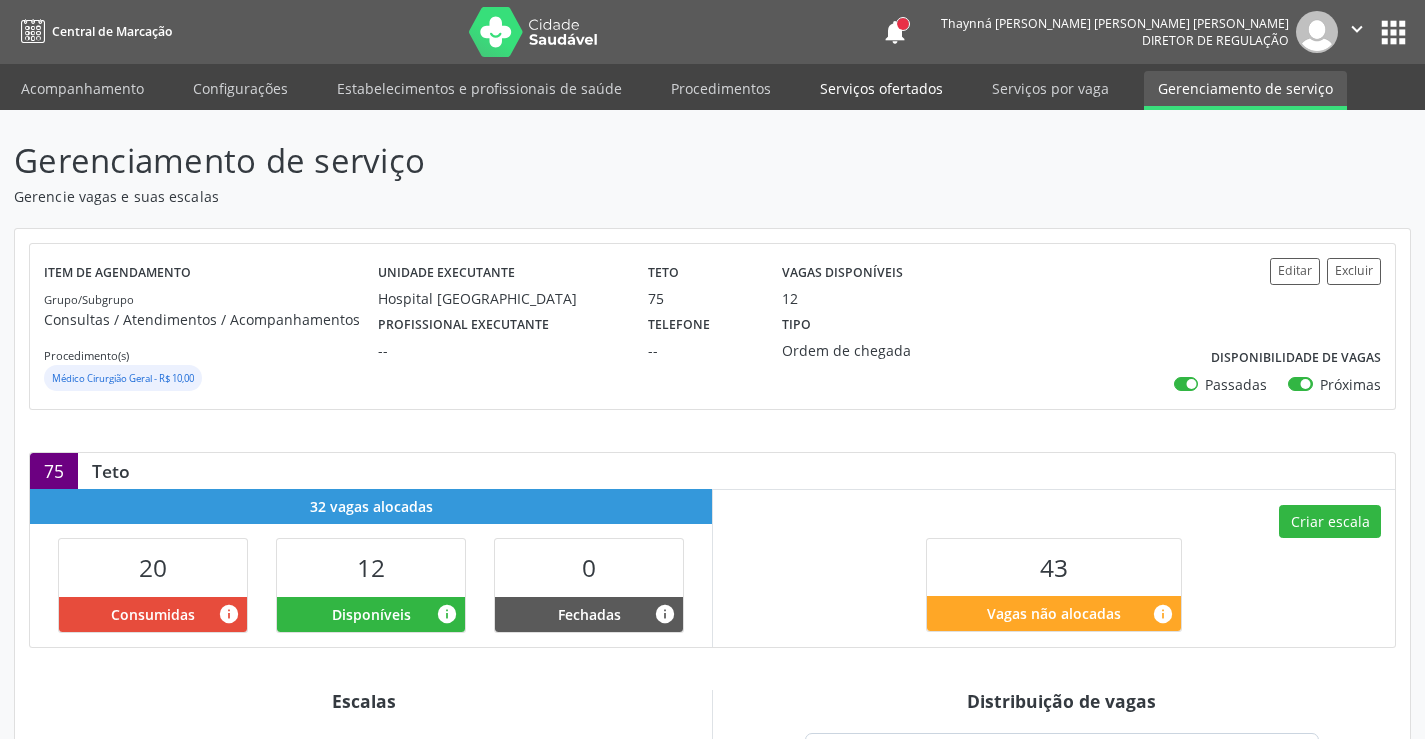 click on "Serviços ofertados" at bounding box center [881, 88] 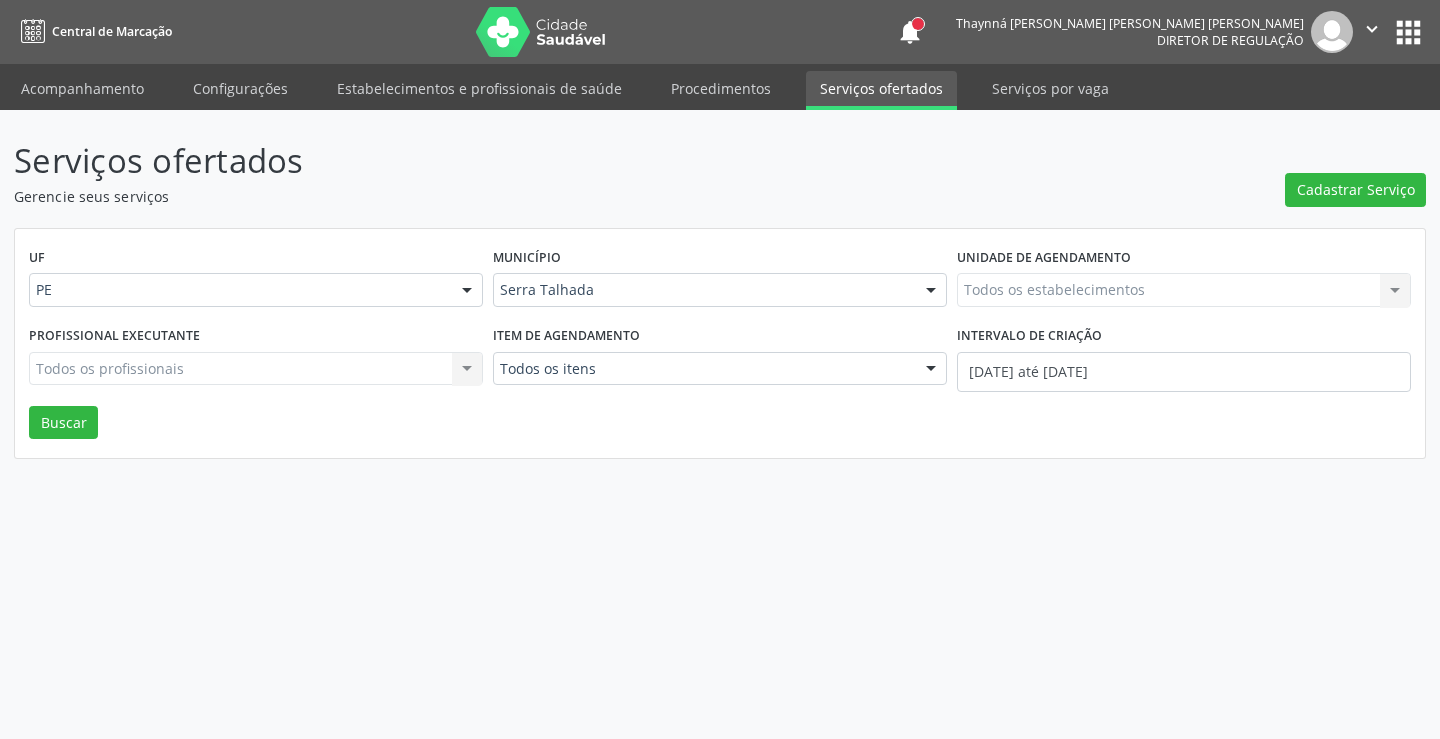 click on "Todos os estabelecimentos         Todos os estabelecimentos
Nenhum resultado encontrado para: "   "
Não há nenhuma opção para ser exibida." at bounding box center [1184, 290] 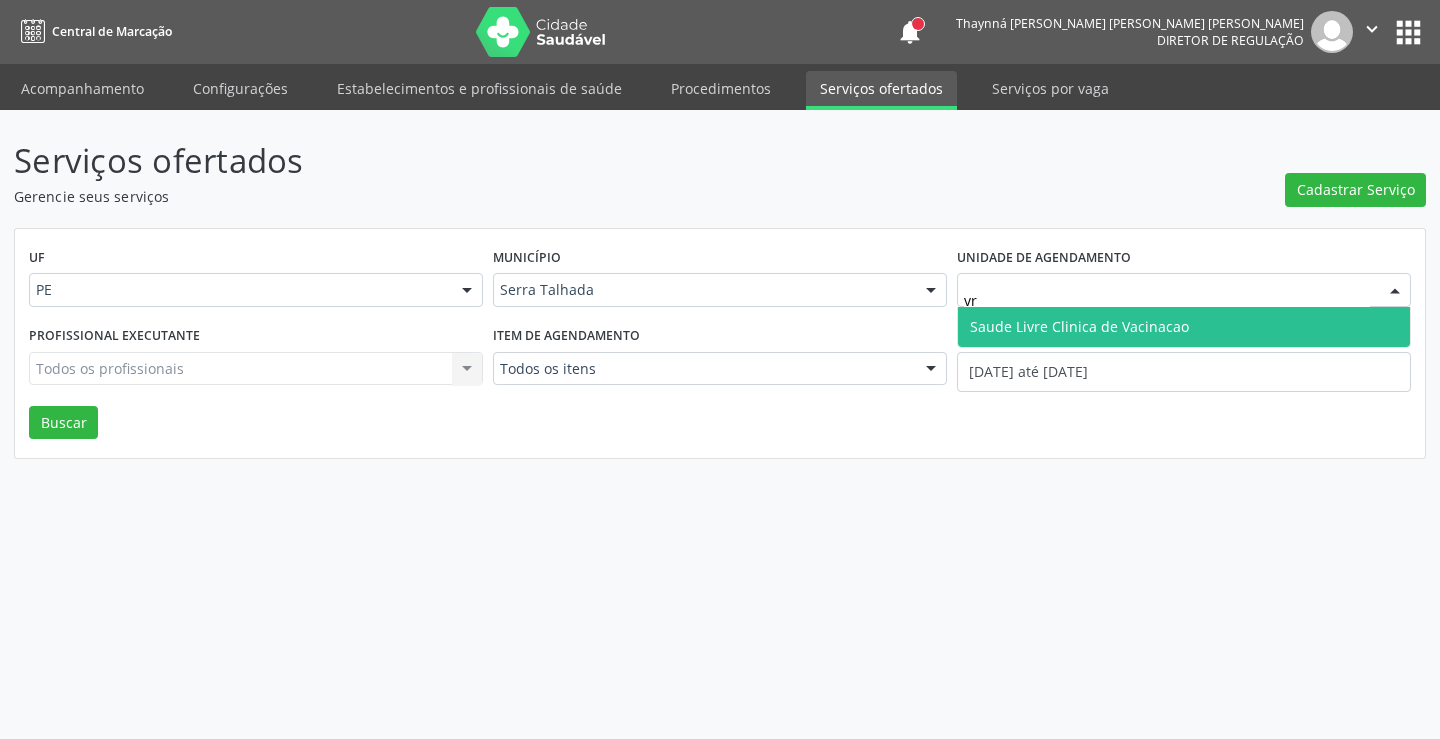 type on "v" 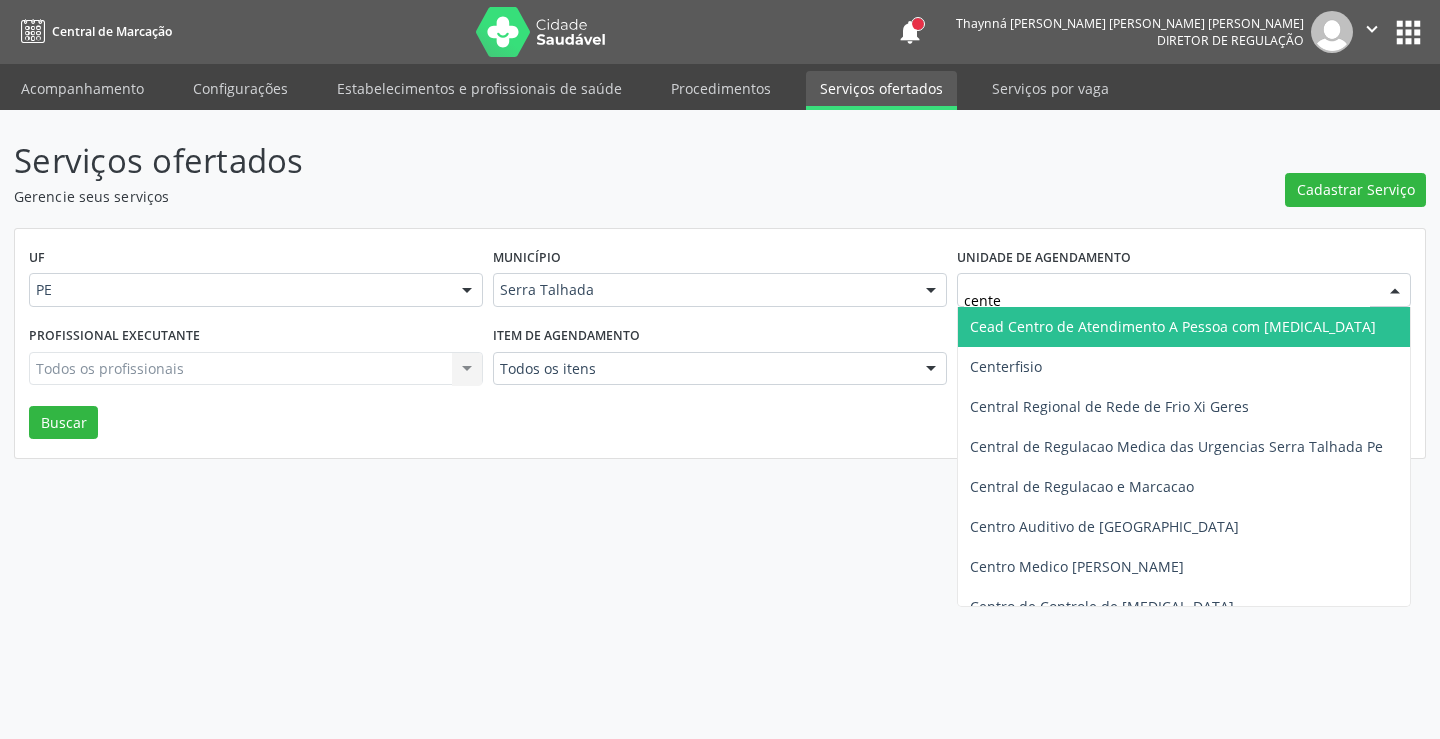 type on "center" 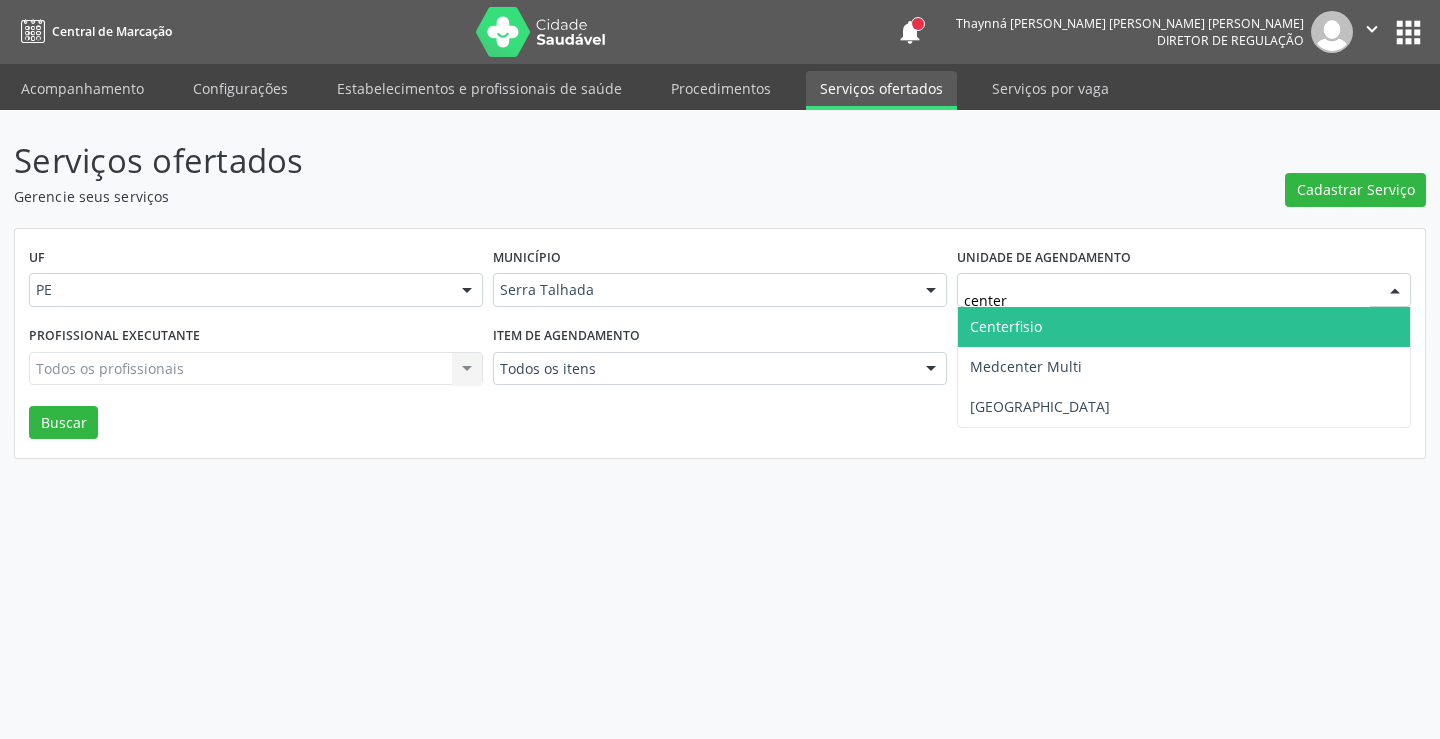click on "Centerfisio" at bounding box center [1184, 327] 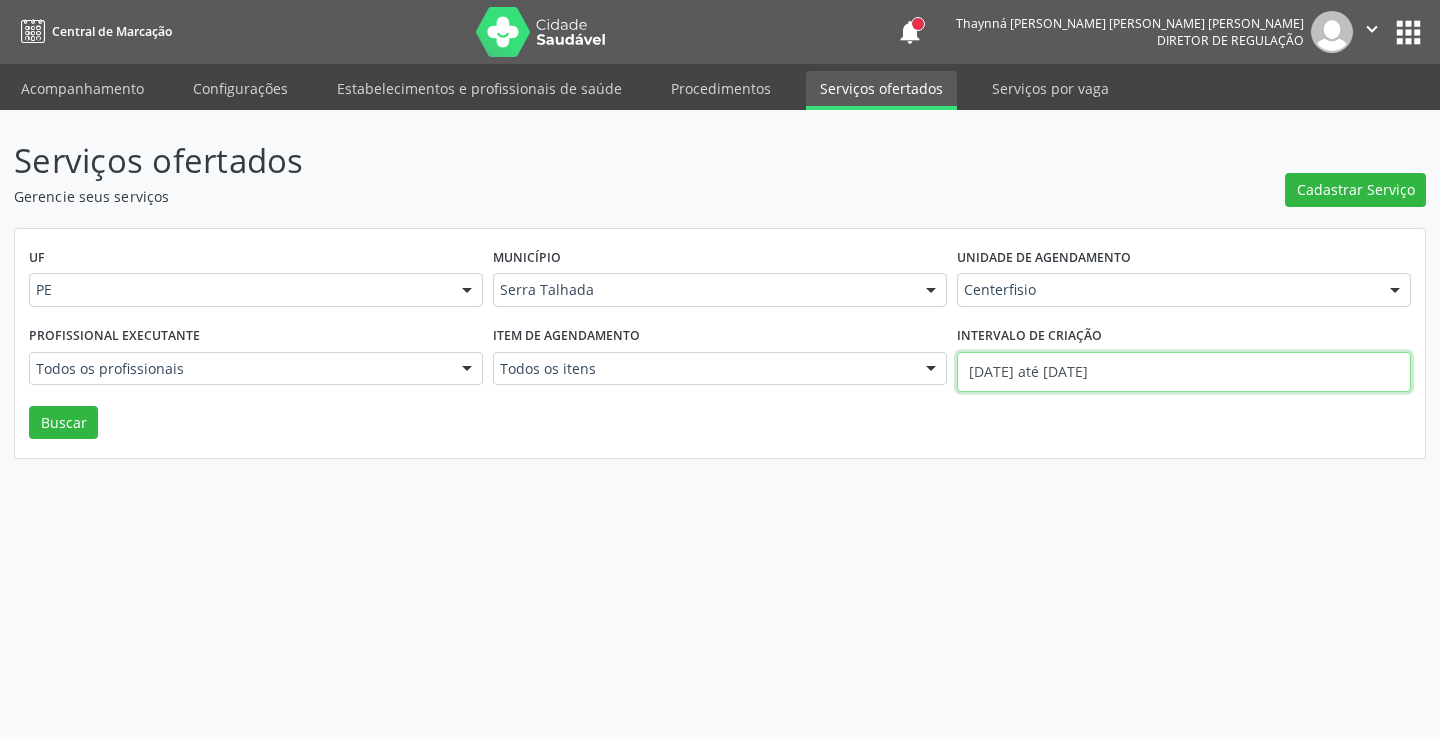 click on "01/07/2025 até 30/07/2025" at bounding box center [1184, 372] 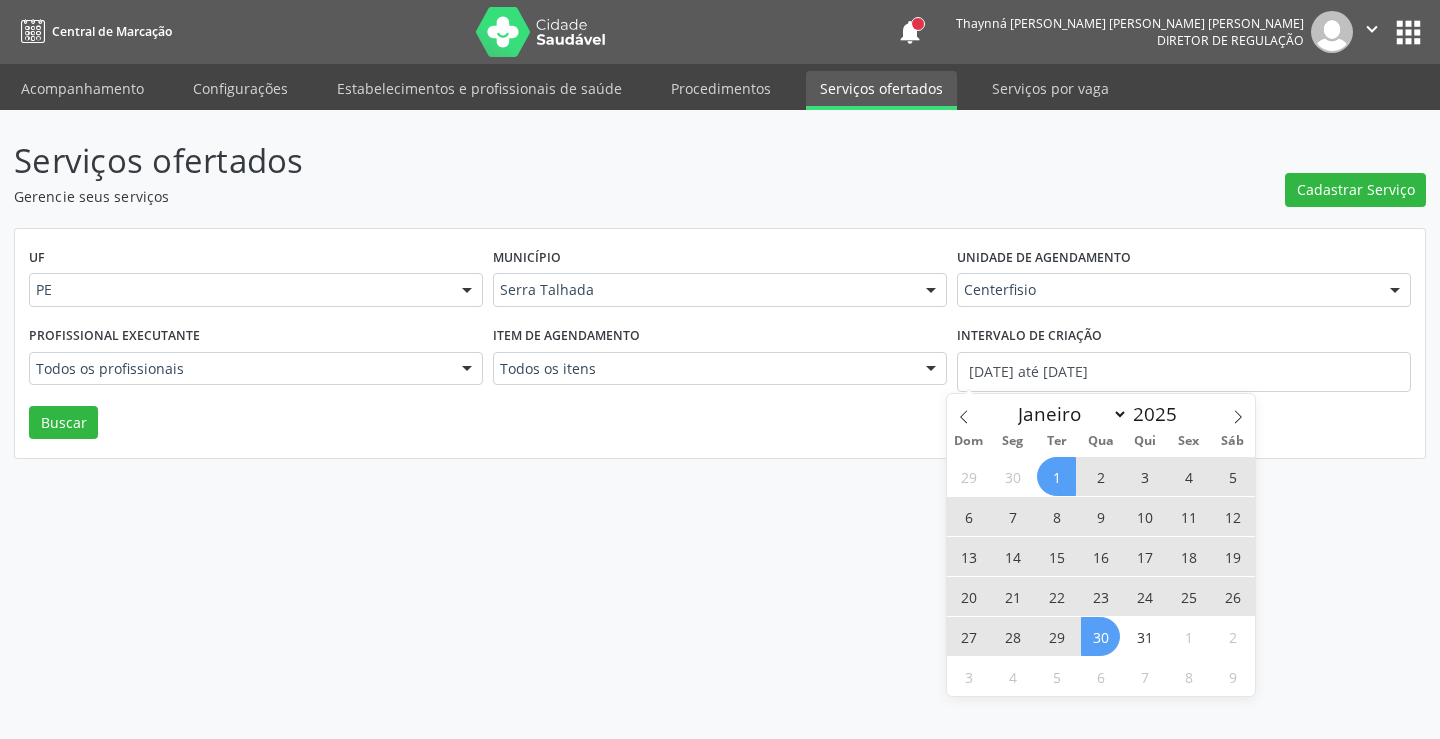 click on "14" at bounding box center (1012, 556) 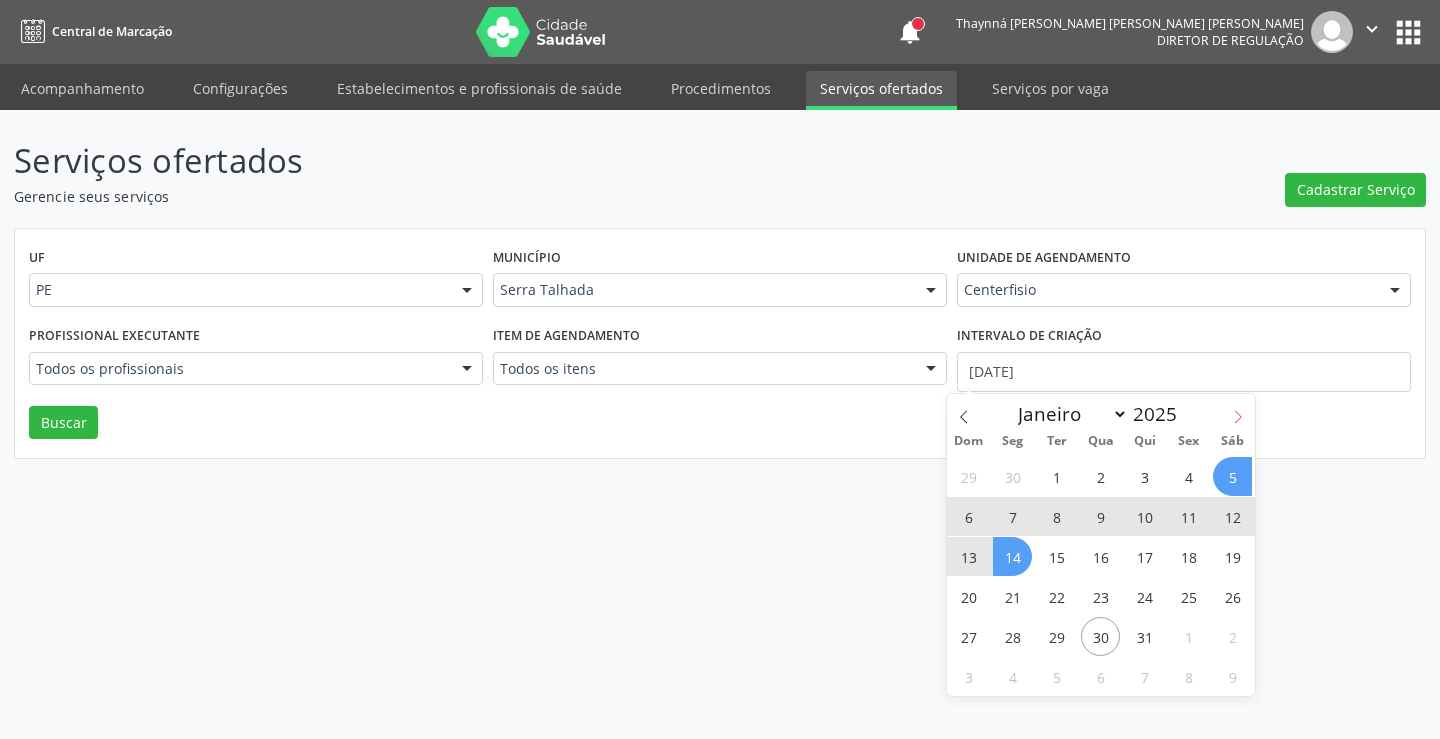 click 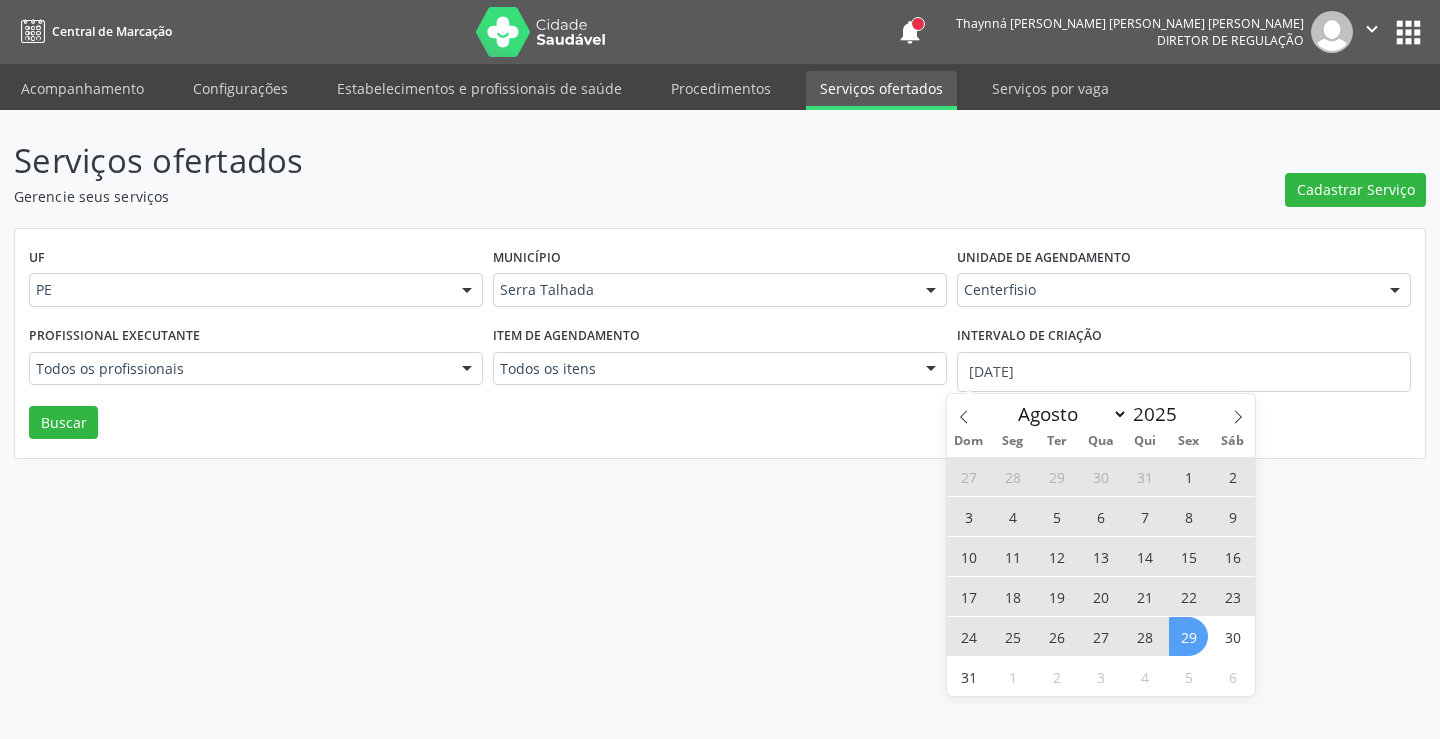 click on "29" at bounding box center (1188, 636) 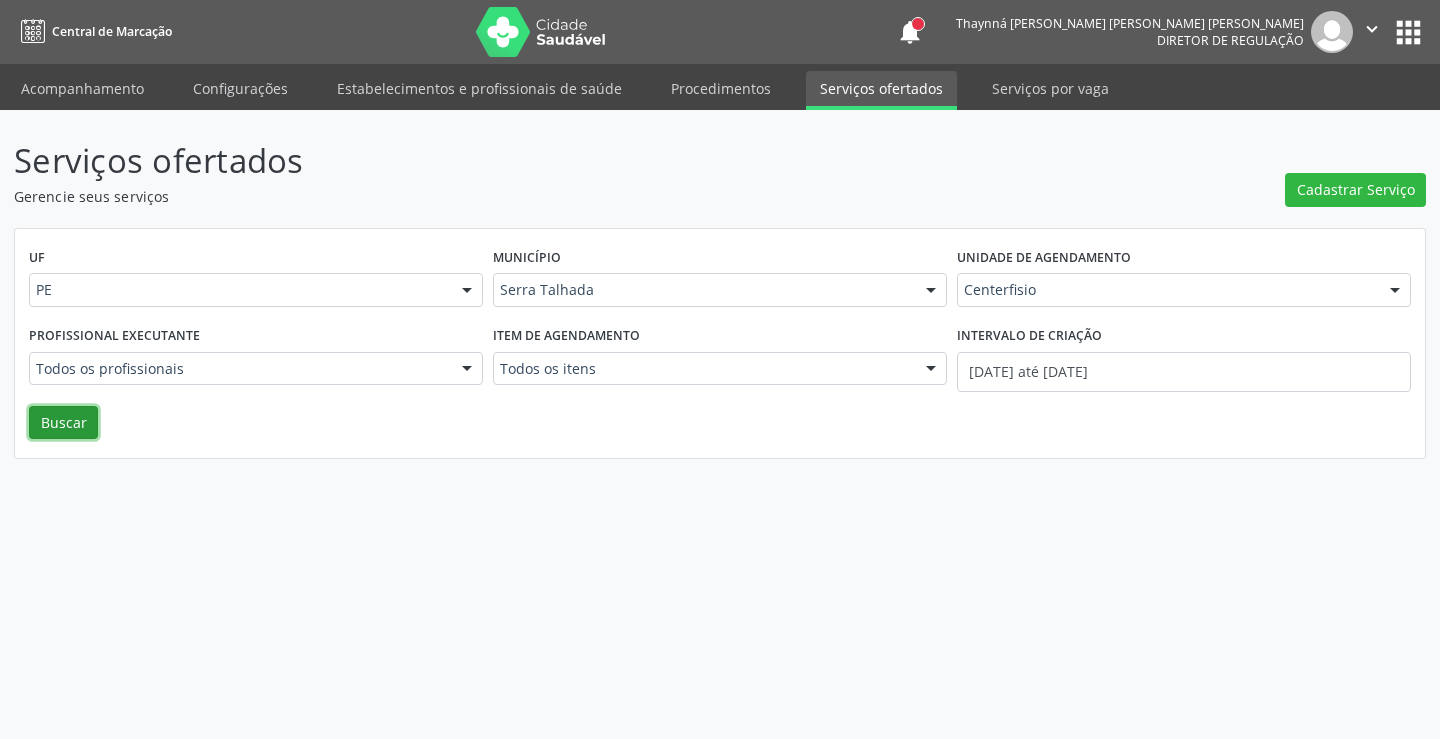click on "Buscar" at bounding box center (63, 423) 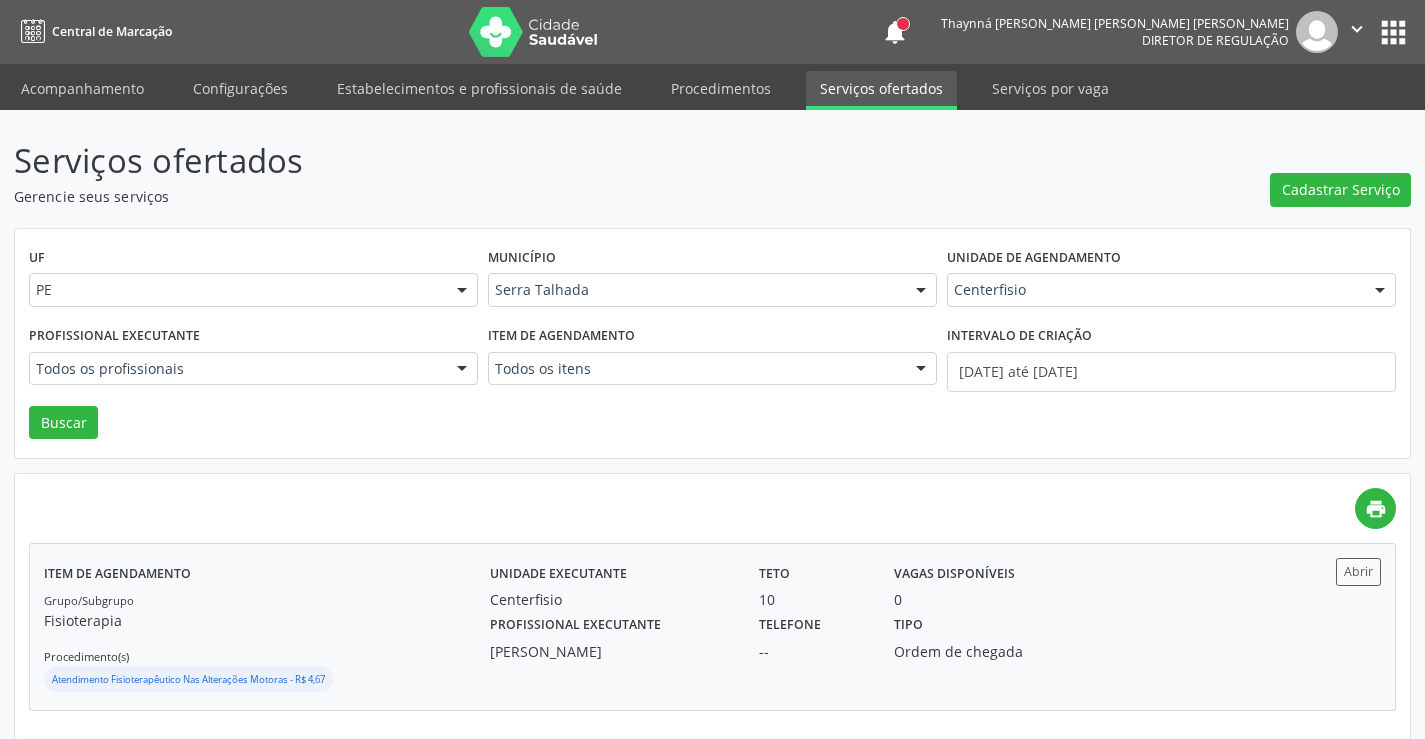 click on "Unidade executante" at bounding box center (558, 573) 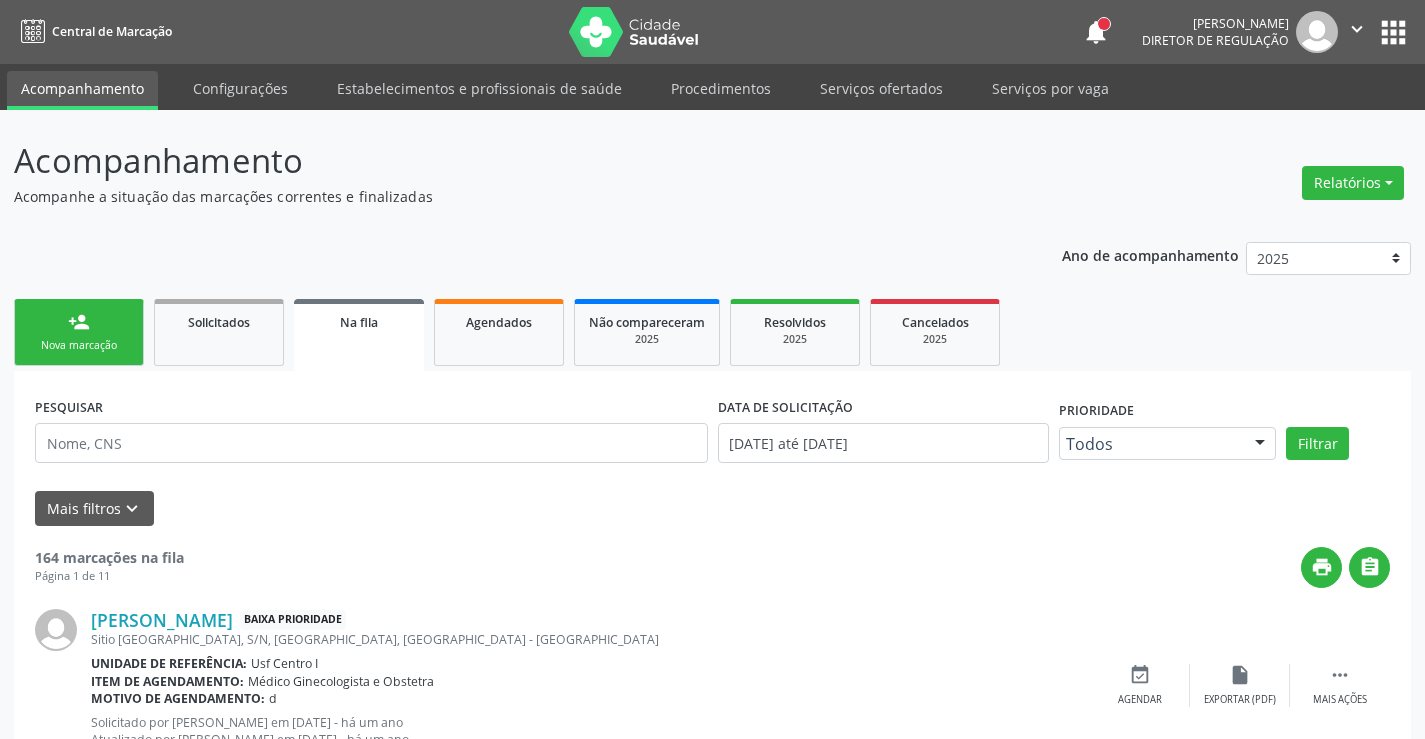 scroll, scrollTop: 0, scrollLeft: 0, axis: both 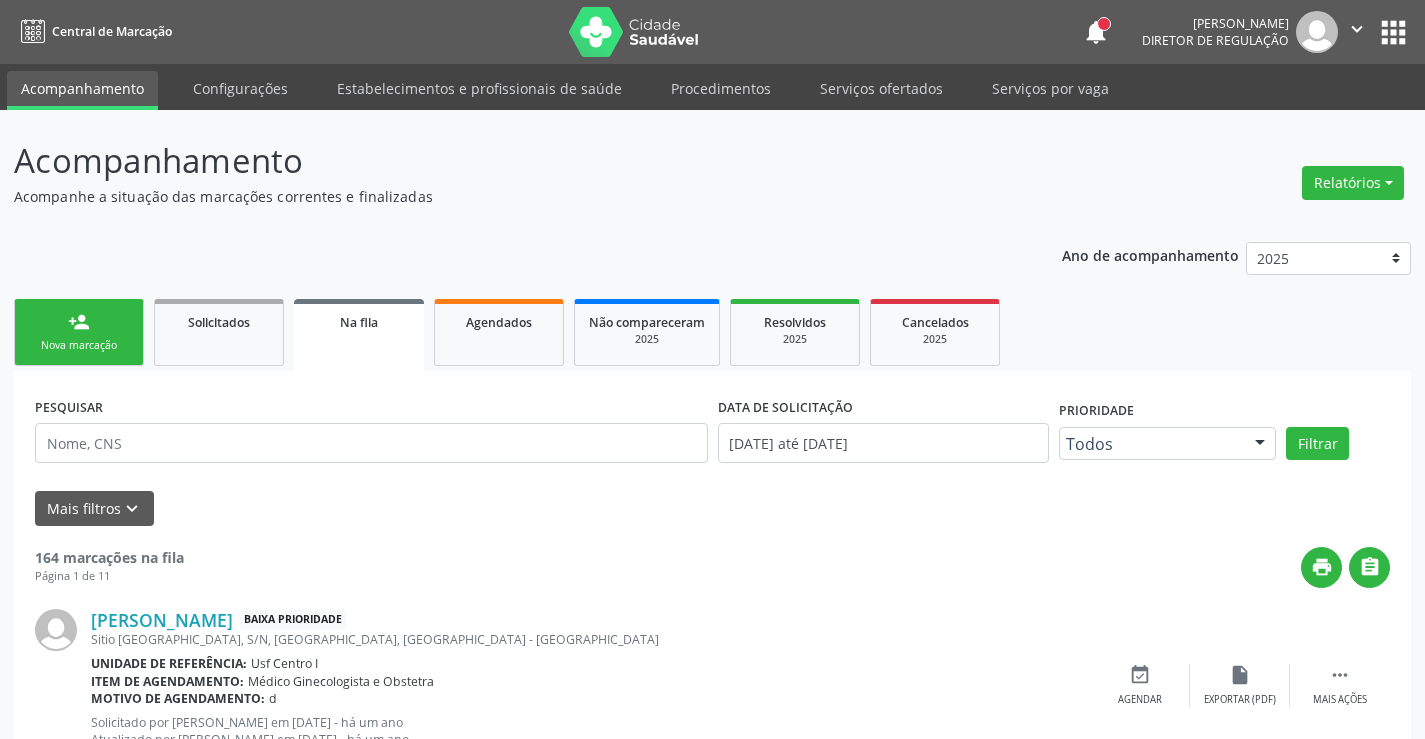 click on "person_add" at bounding box center (79, 322) 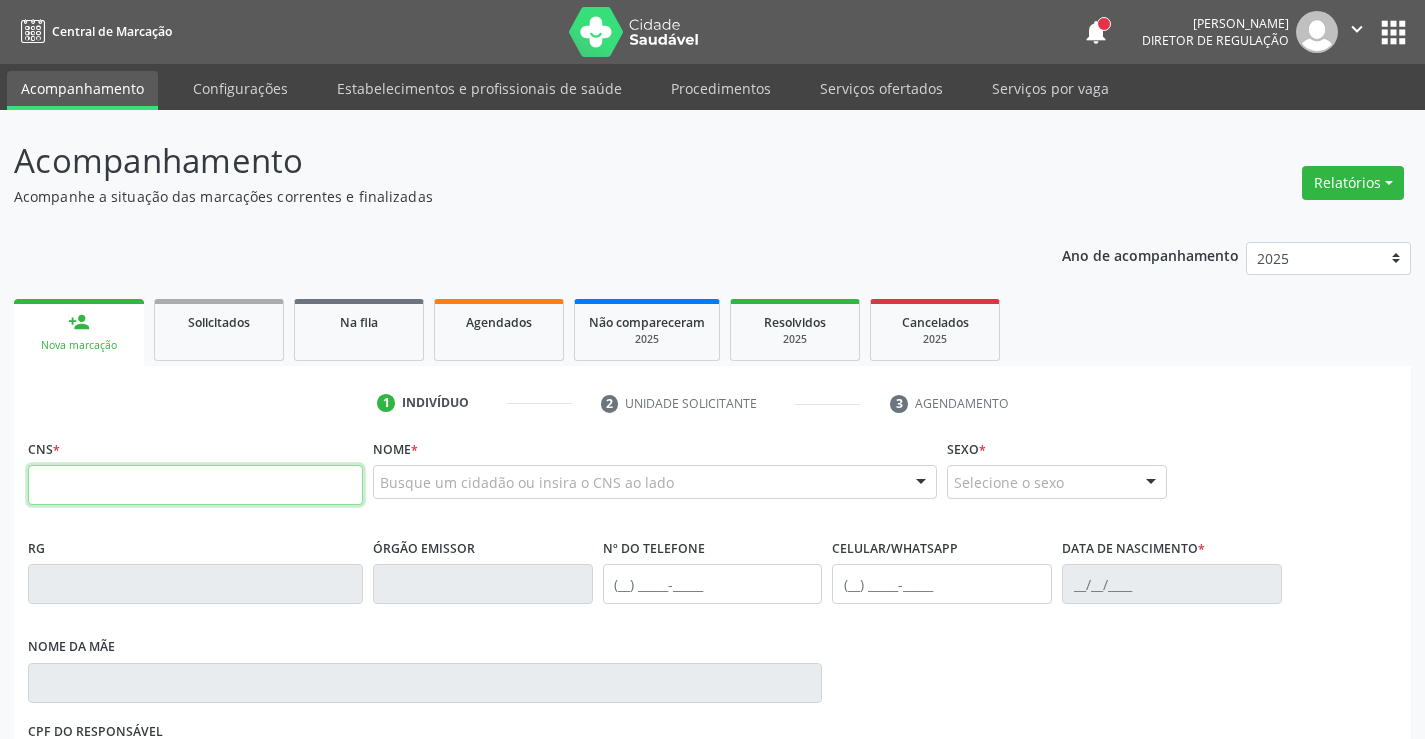 click at bounding box center [195, 485] 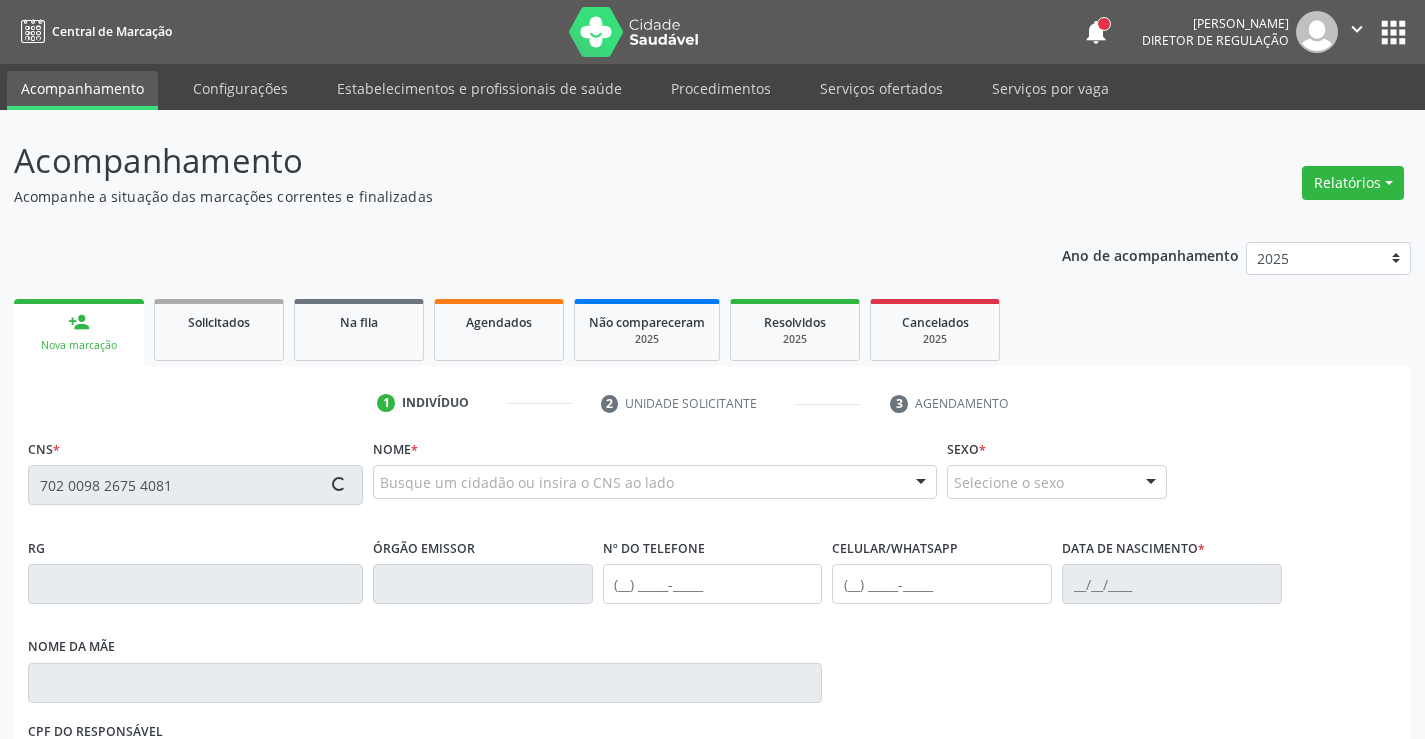 type on "702 0098 2675 4081" 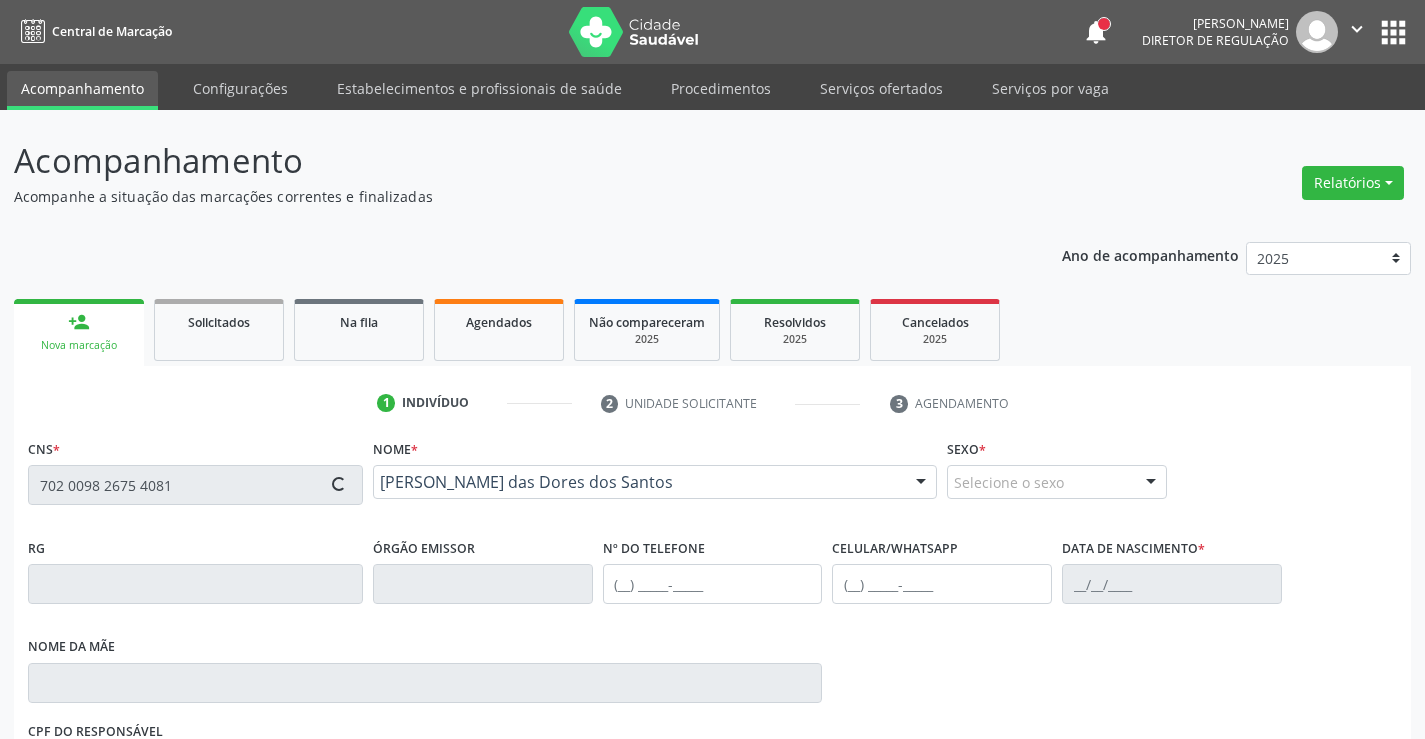 type on "[PHONE_NUMBER]" 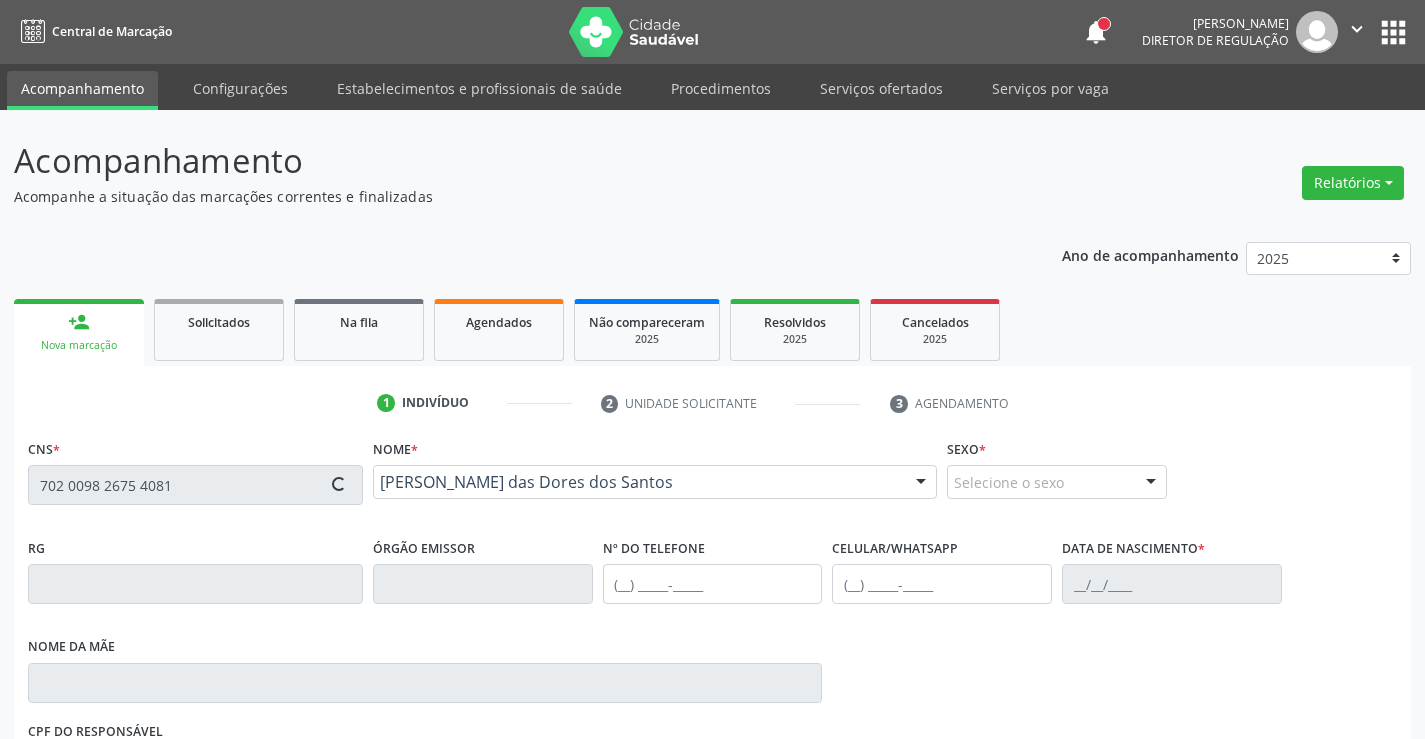 type on "[DATE]" 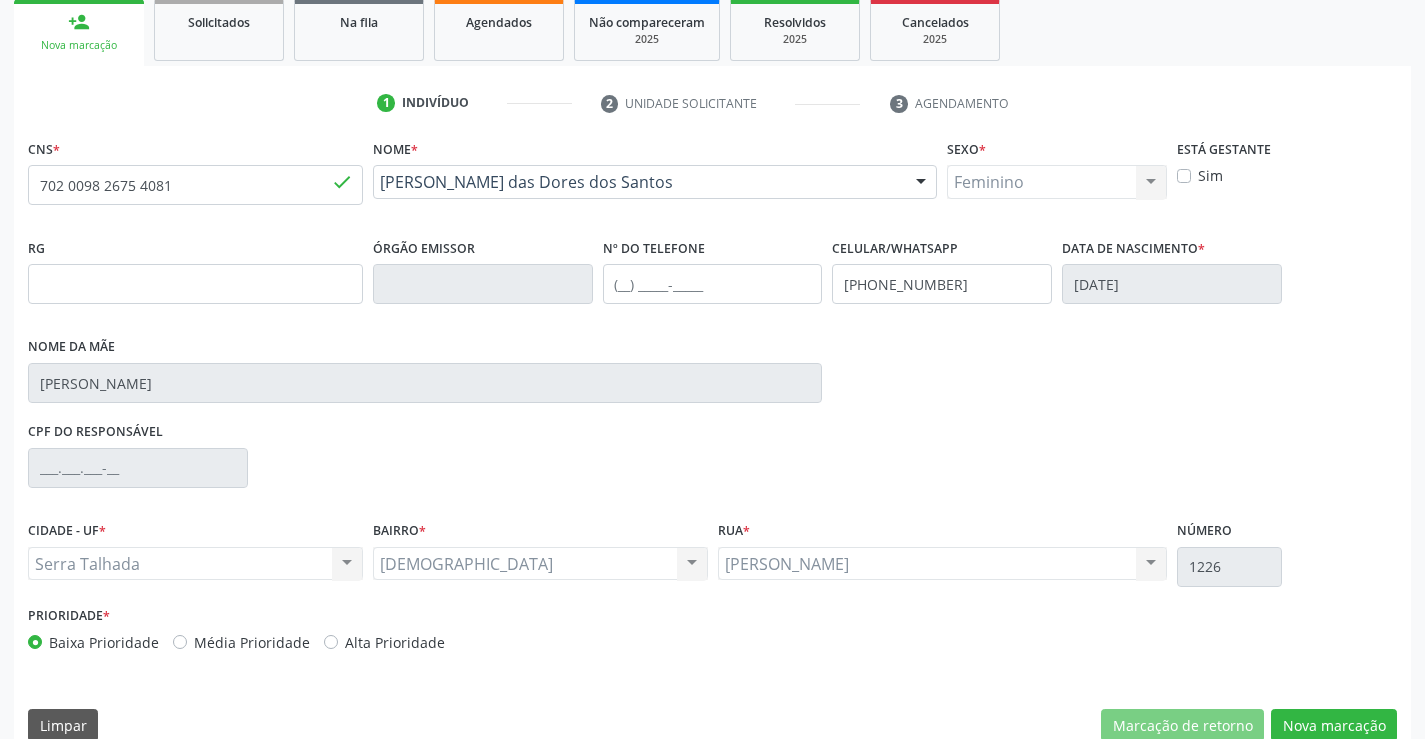 scroll, scrollTop: 331, scrollLeft: 0, axis: vertical 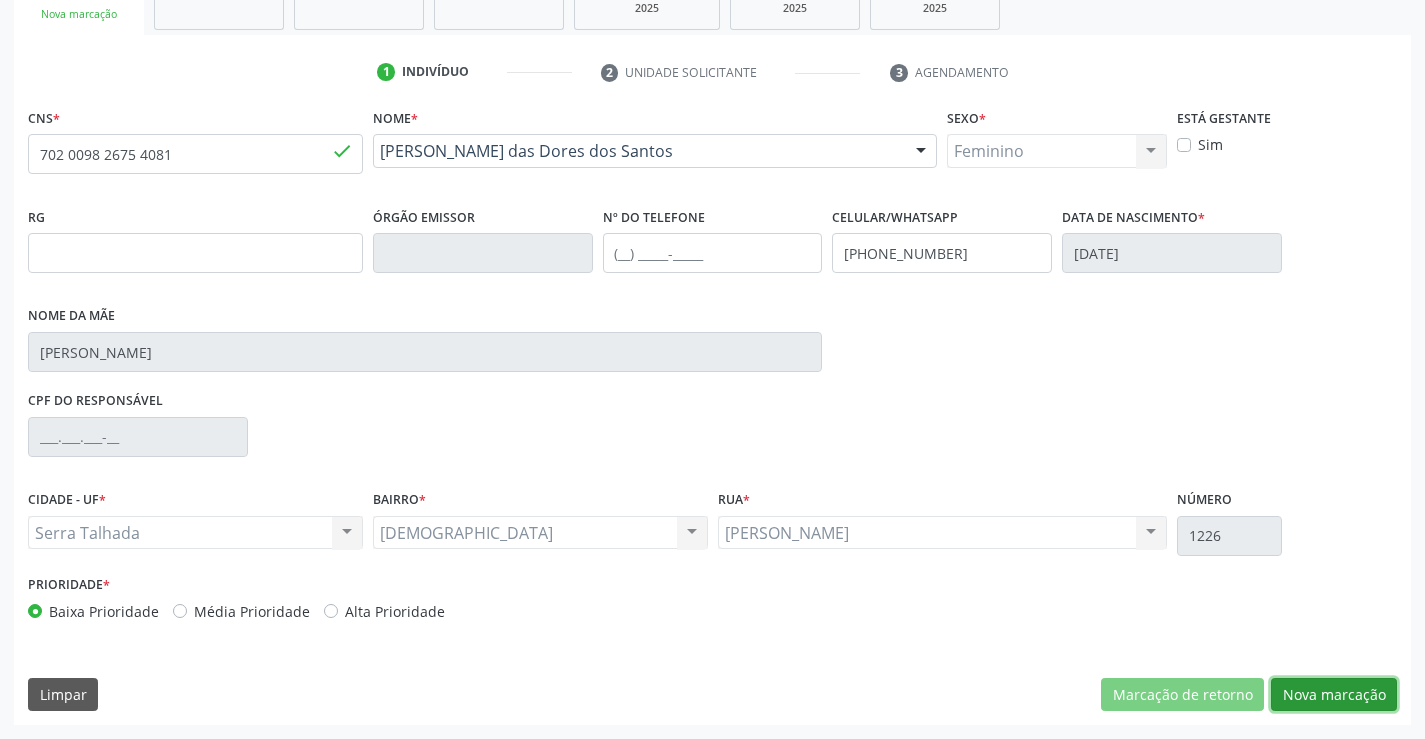 click on "Nova marcação" at bounding box center (1334, 695) 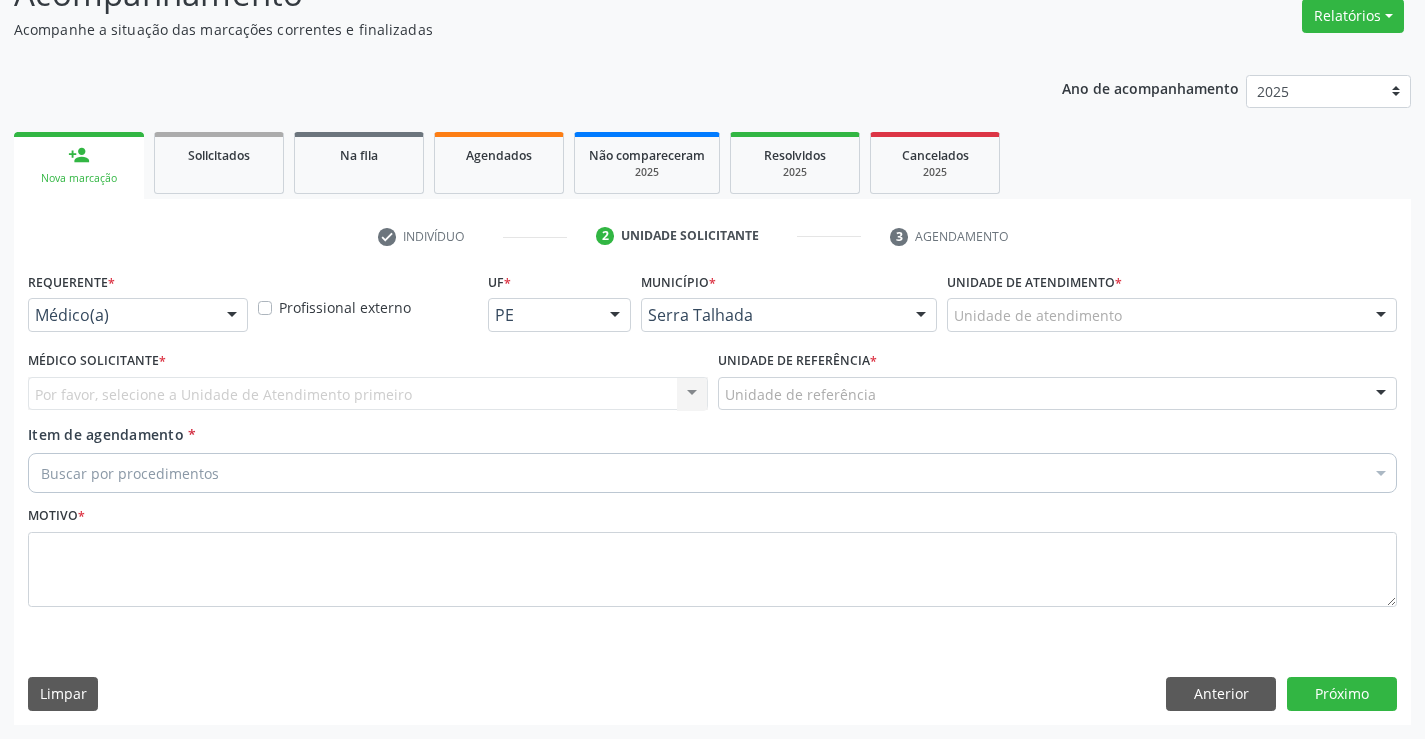 scroll, scrollTop: 167, scrollLeft: 0, axis: vertical 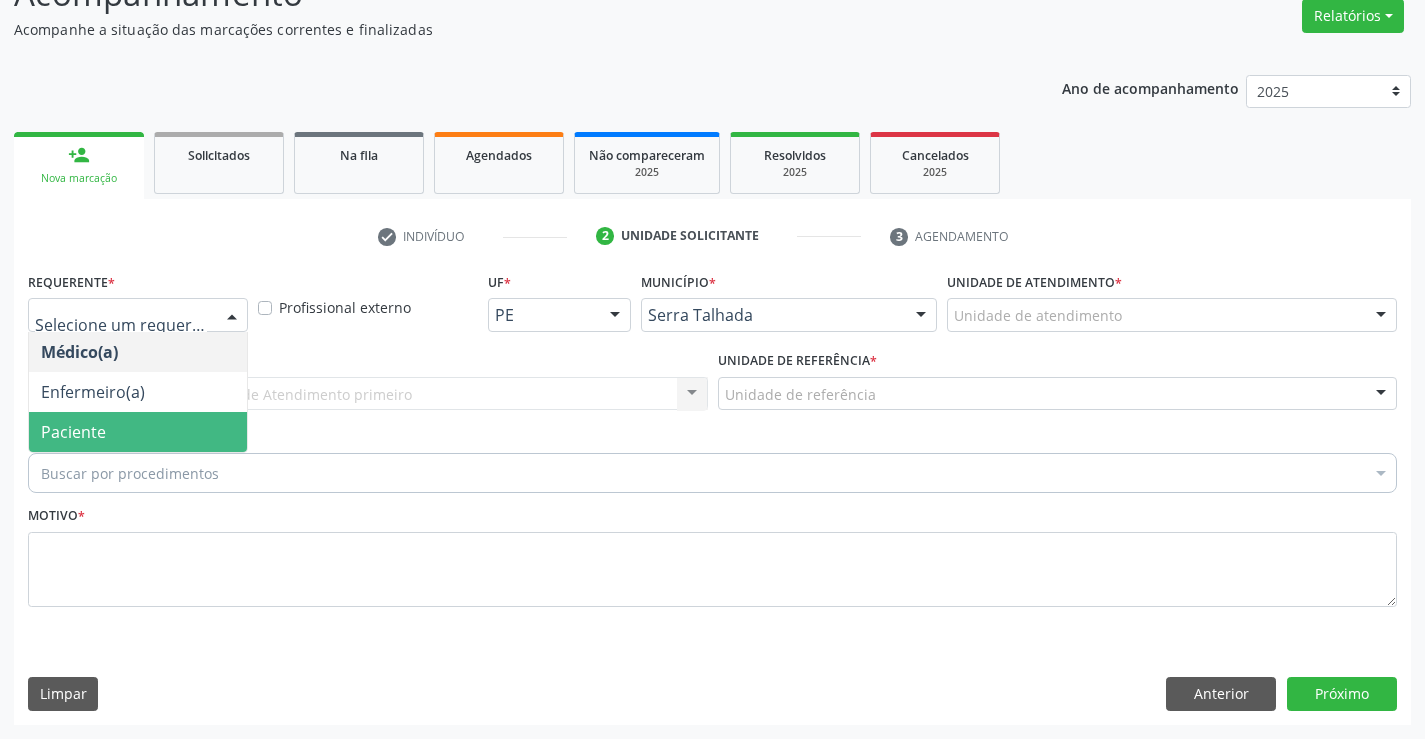 click on "Paciente" at bounding box center [138, 432] 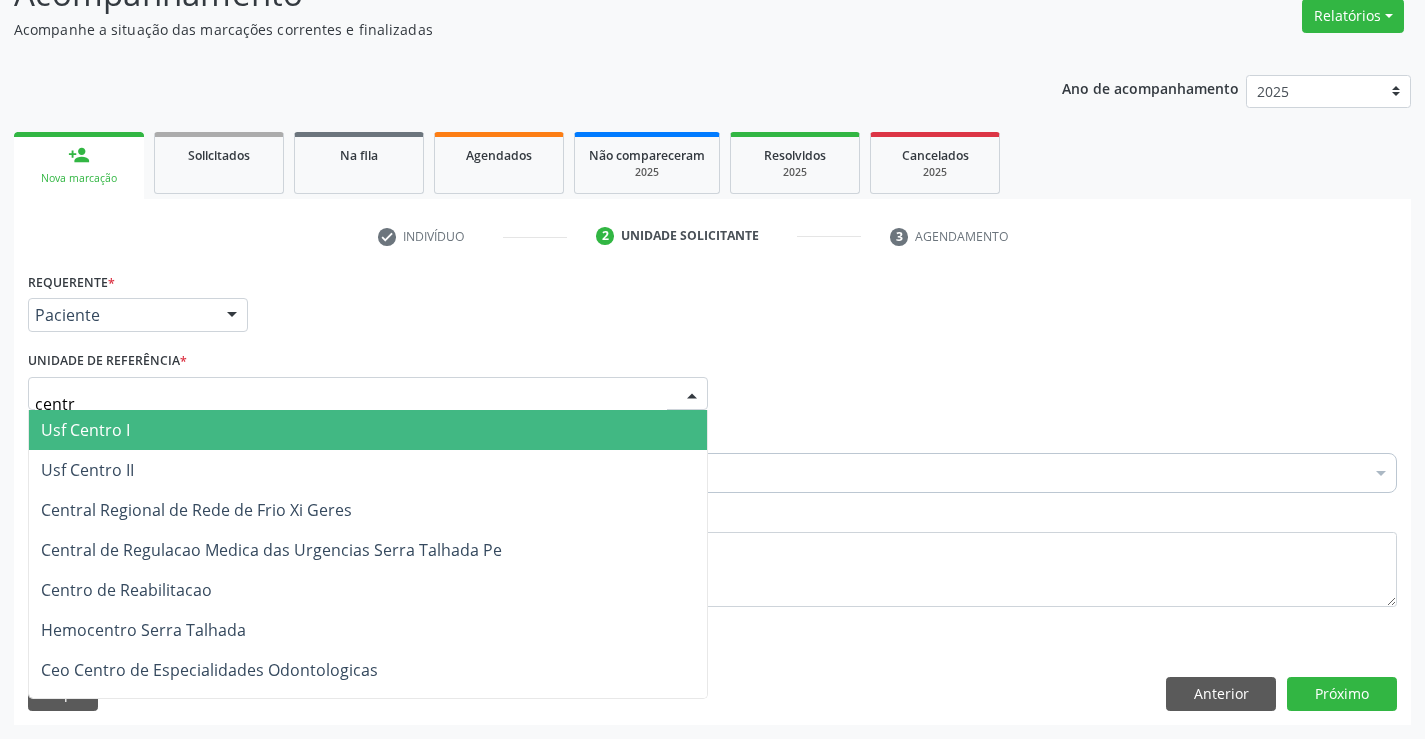 type on "centro" 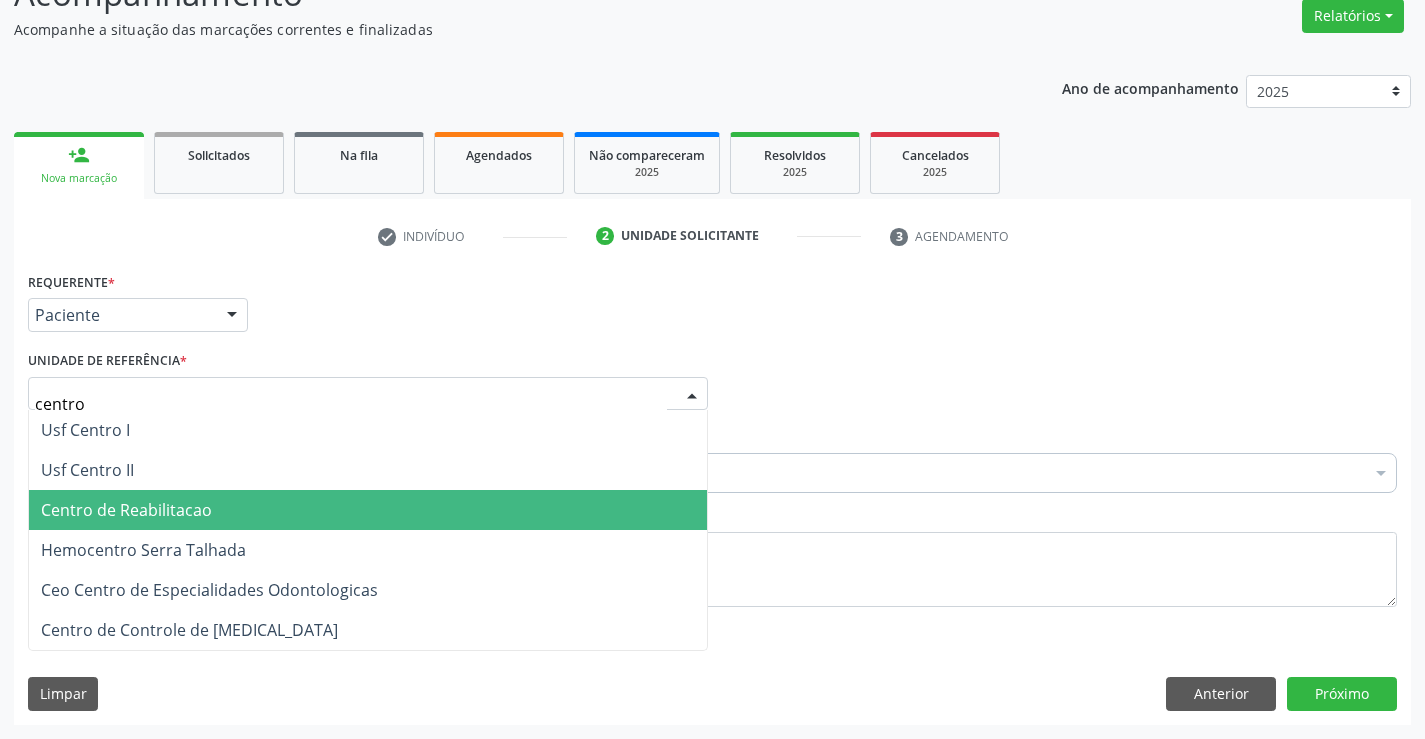 click on "Centro de Reabilitacao" at bounding box center (126, 510) 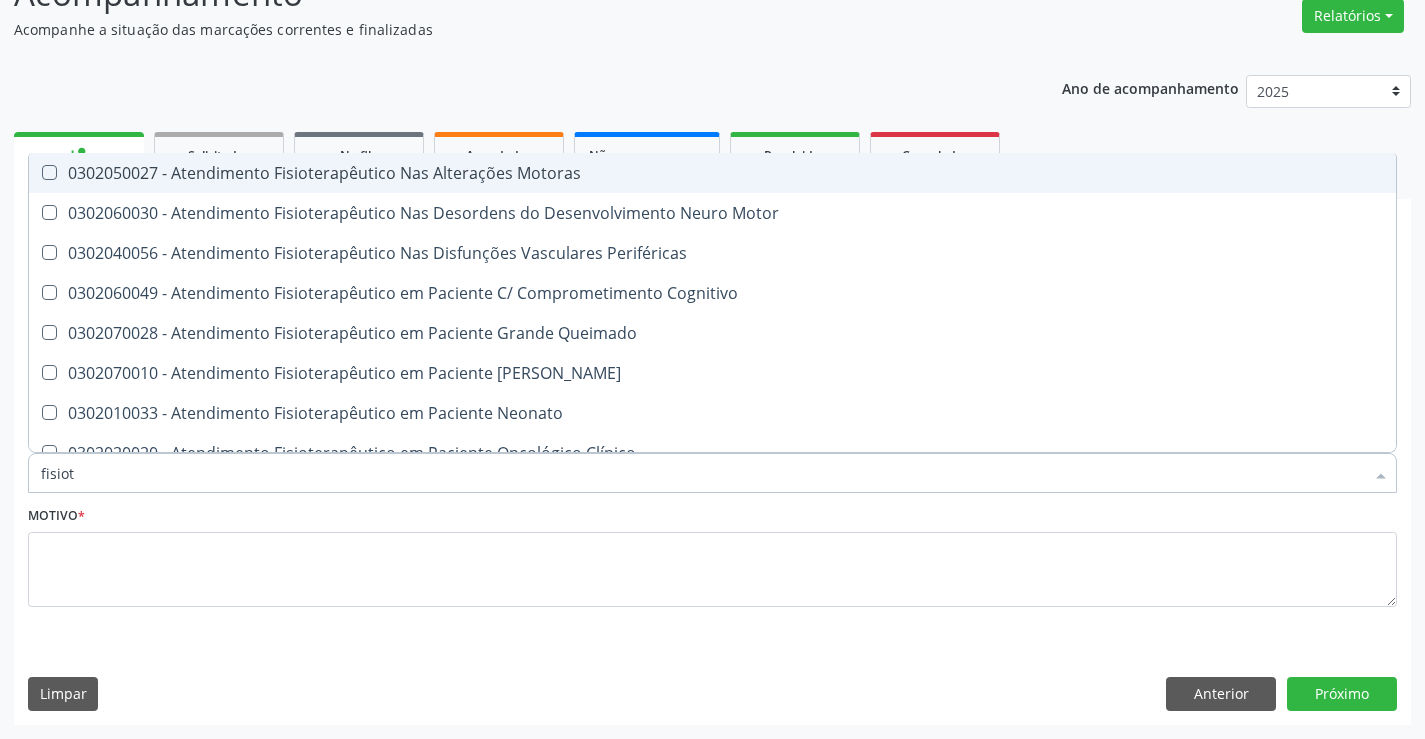 type on "fisiote" 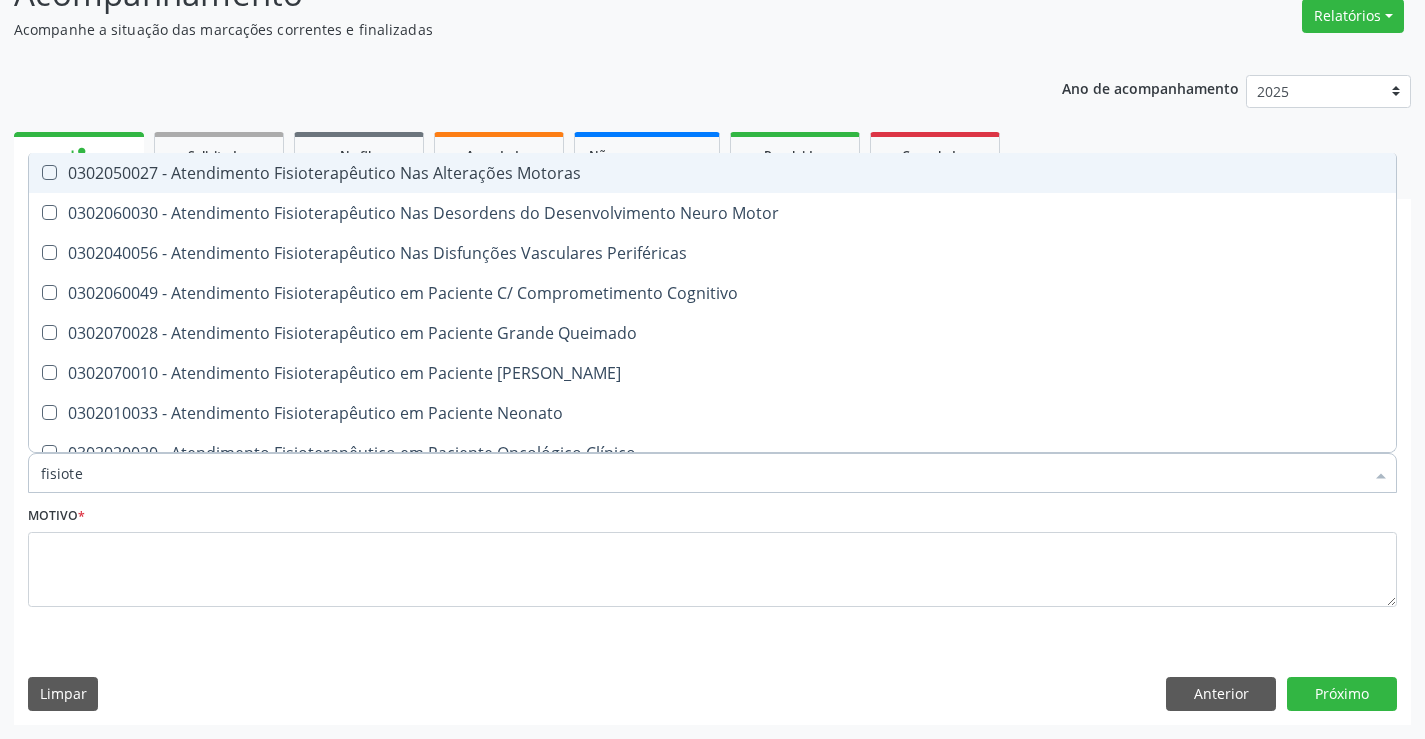 click on "0302050027 - Atendimento Fisioterapêutico Nas Alterações Motoras" at bounding box center [712, 173] 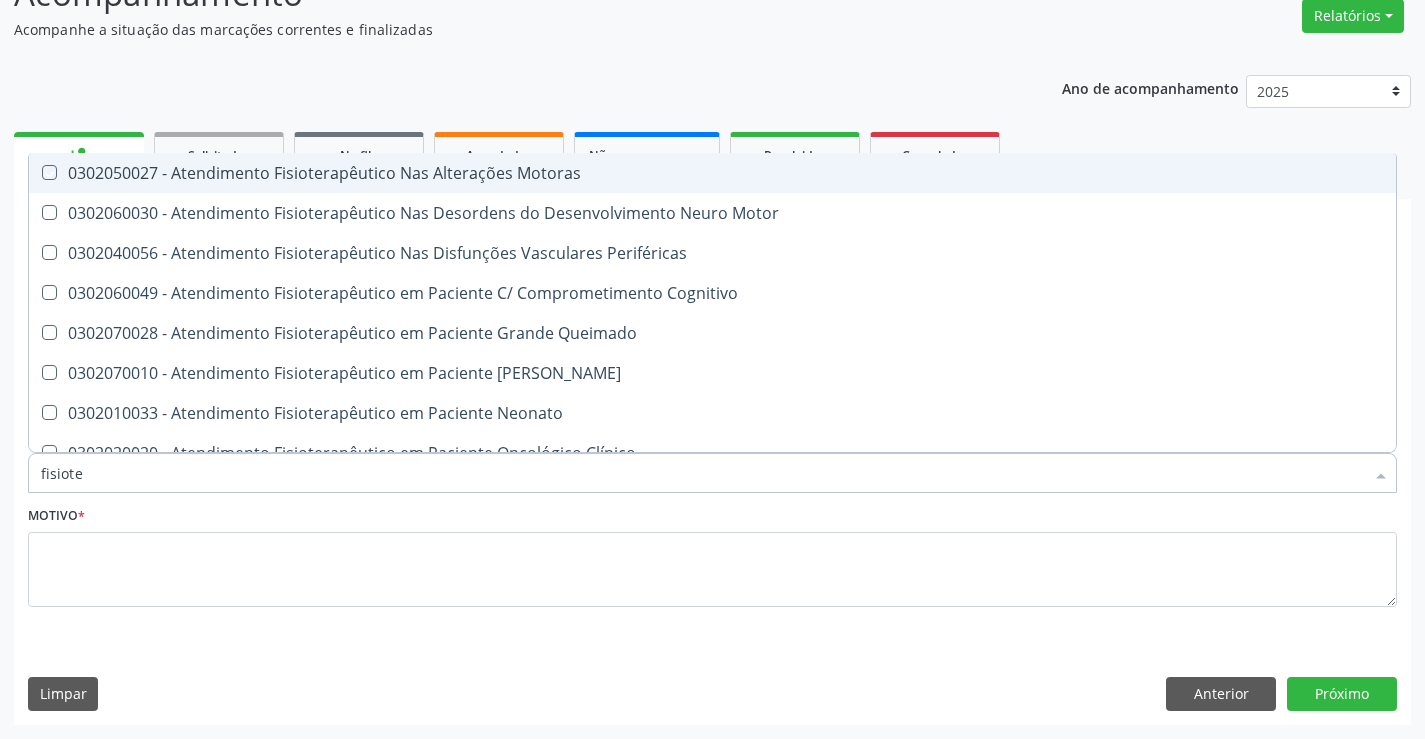checkbox on "true" 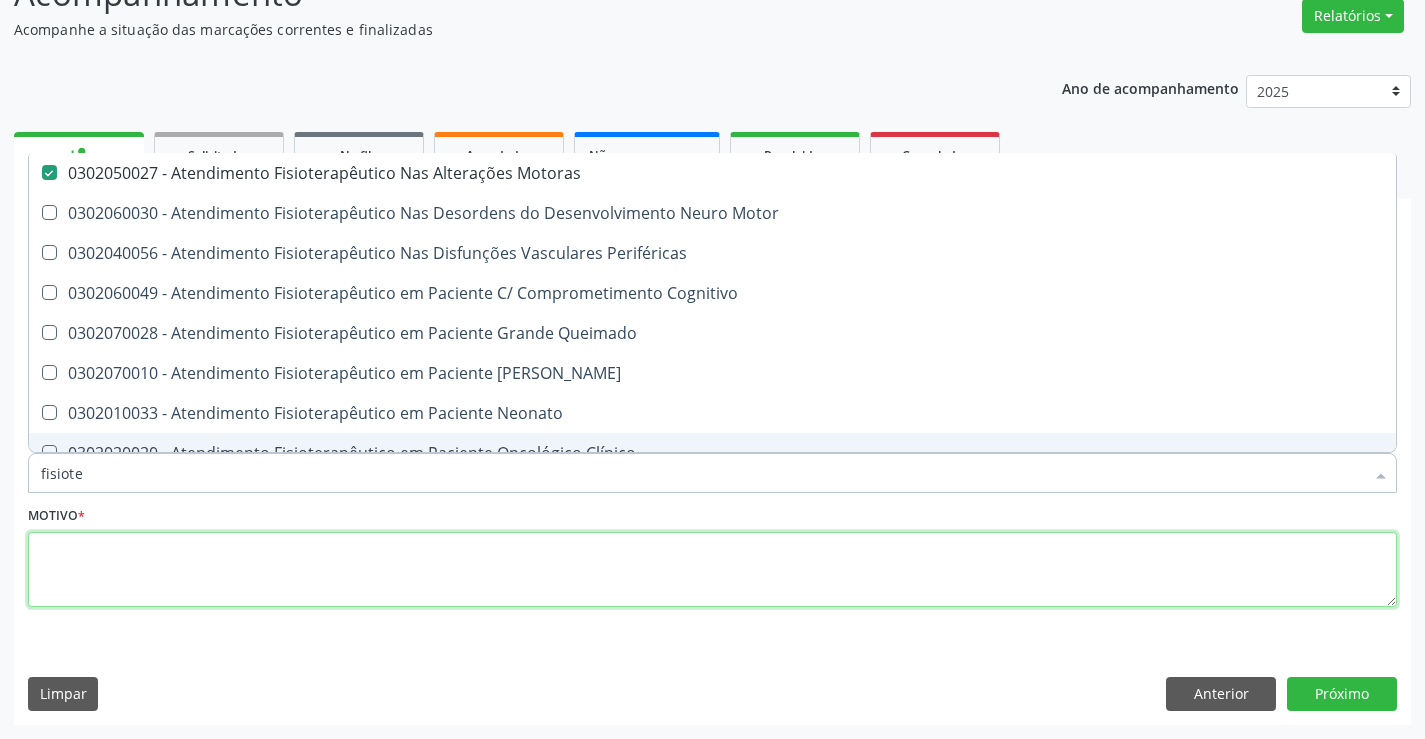 click at bounding box center [712, 570] 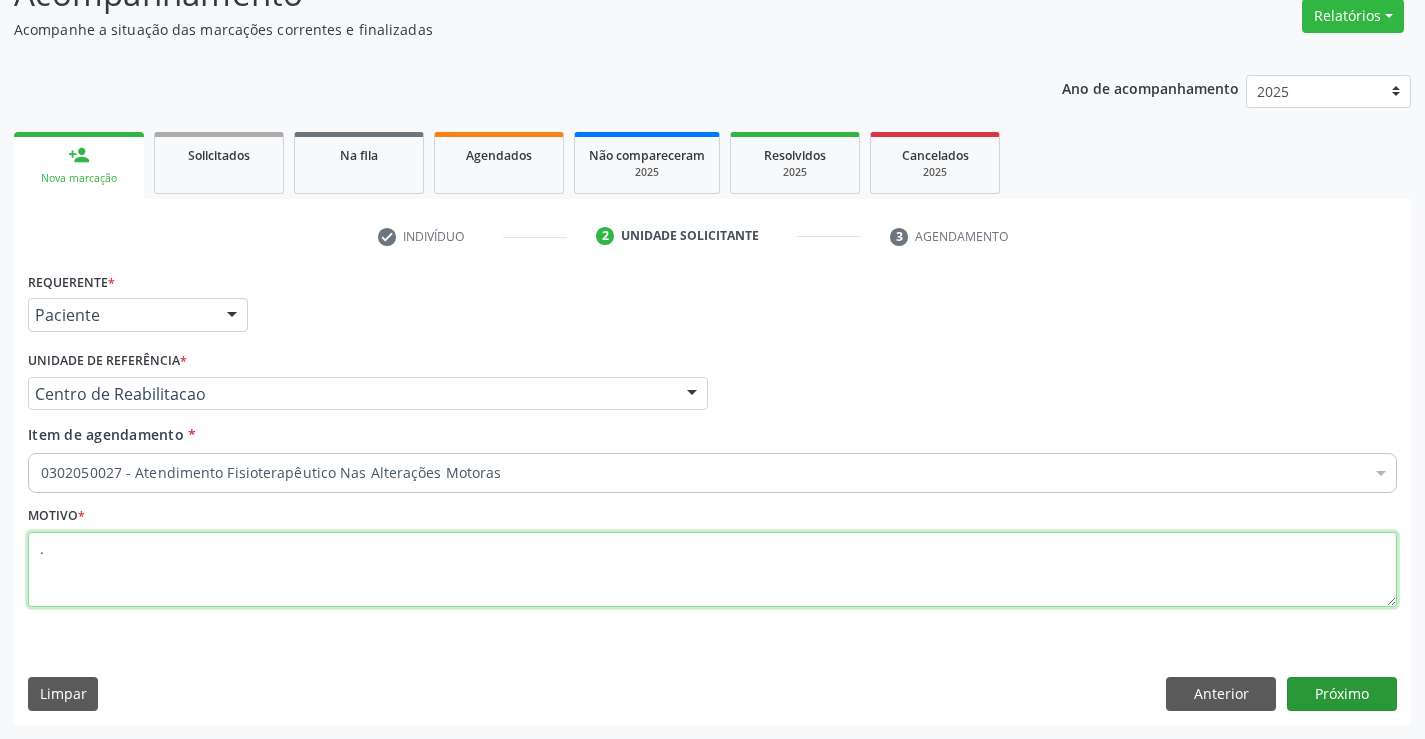 type on "." 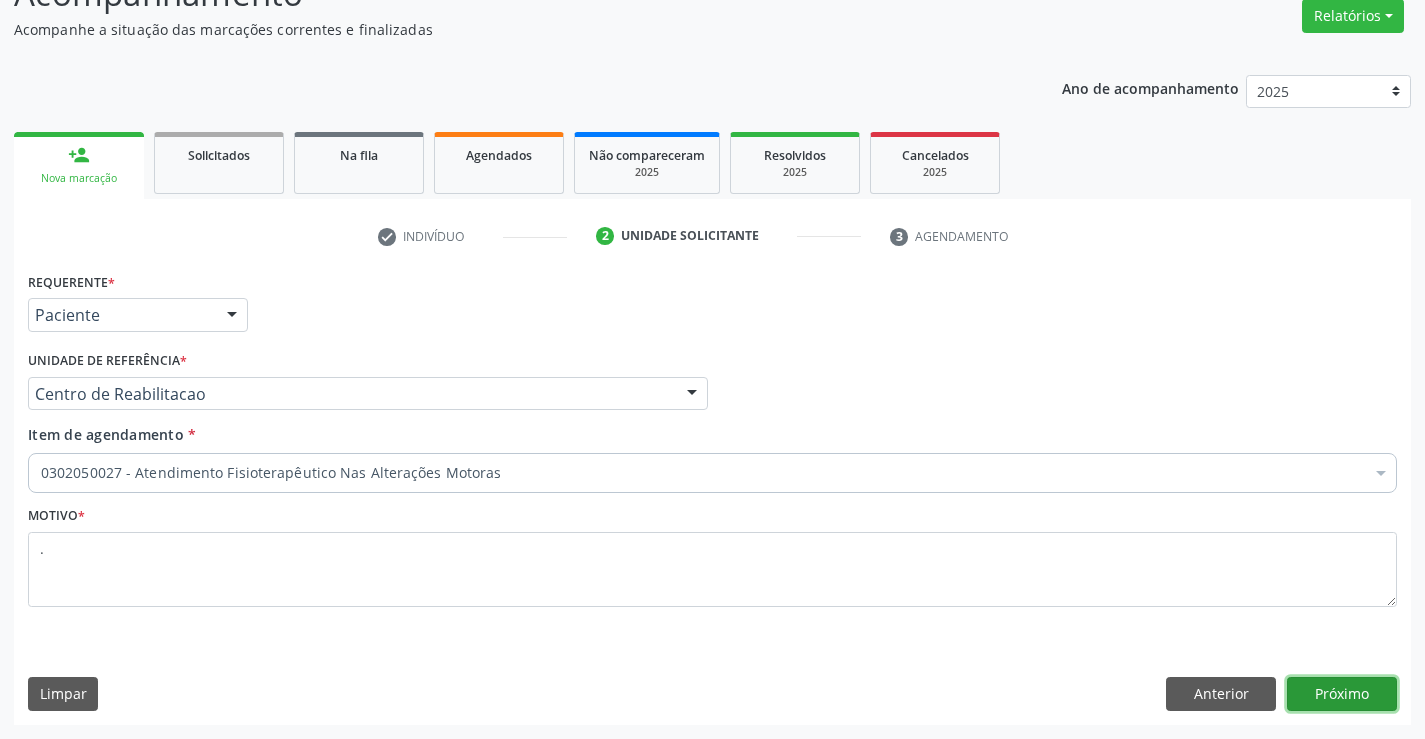 click on "Próximo" at bounding box center [1342, 694] 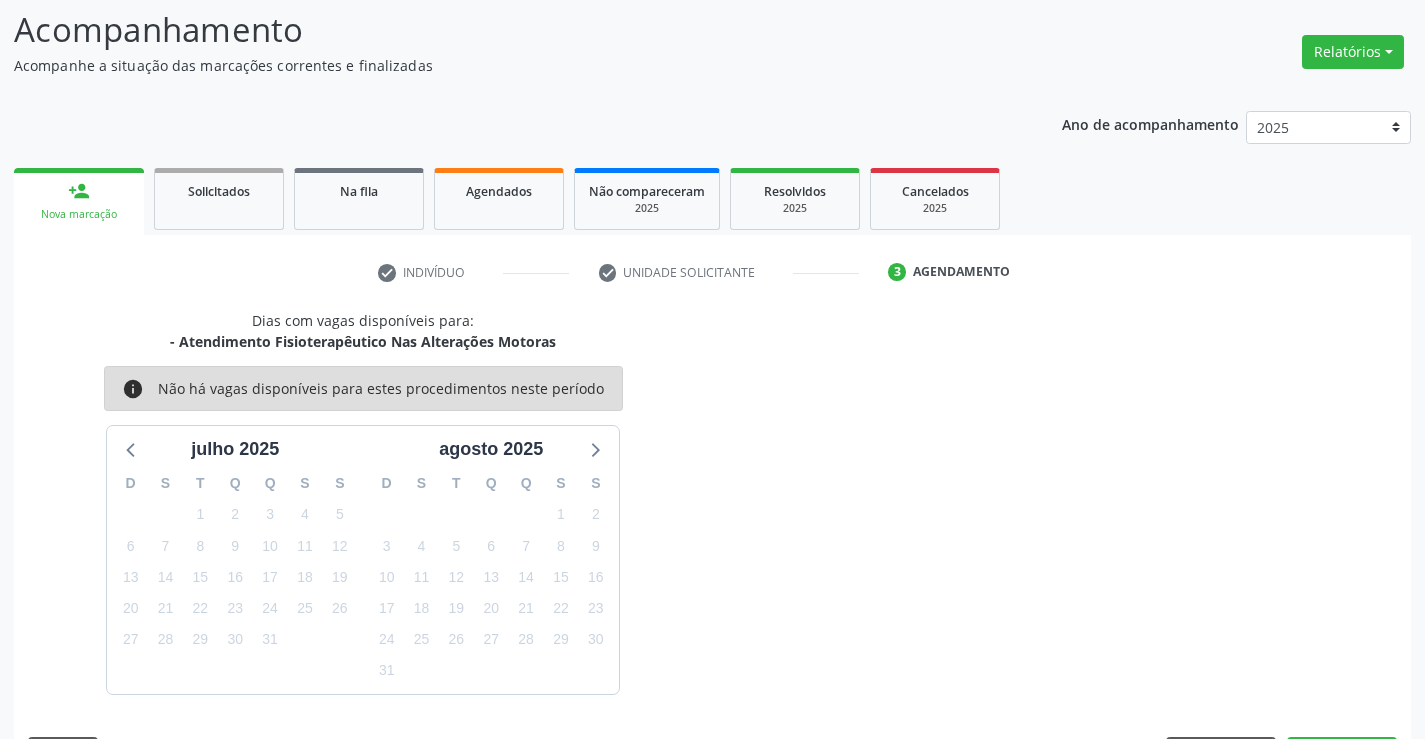 scroll, scrollTop: 167, scrollLeft: 0, axis: vertical 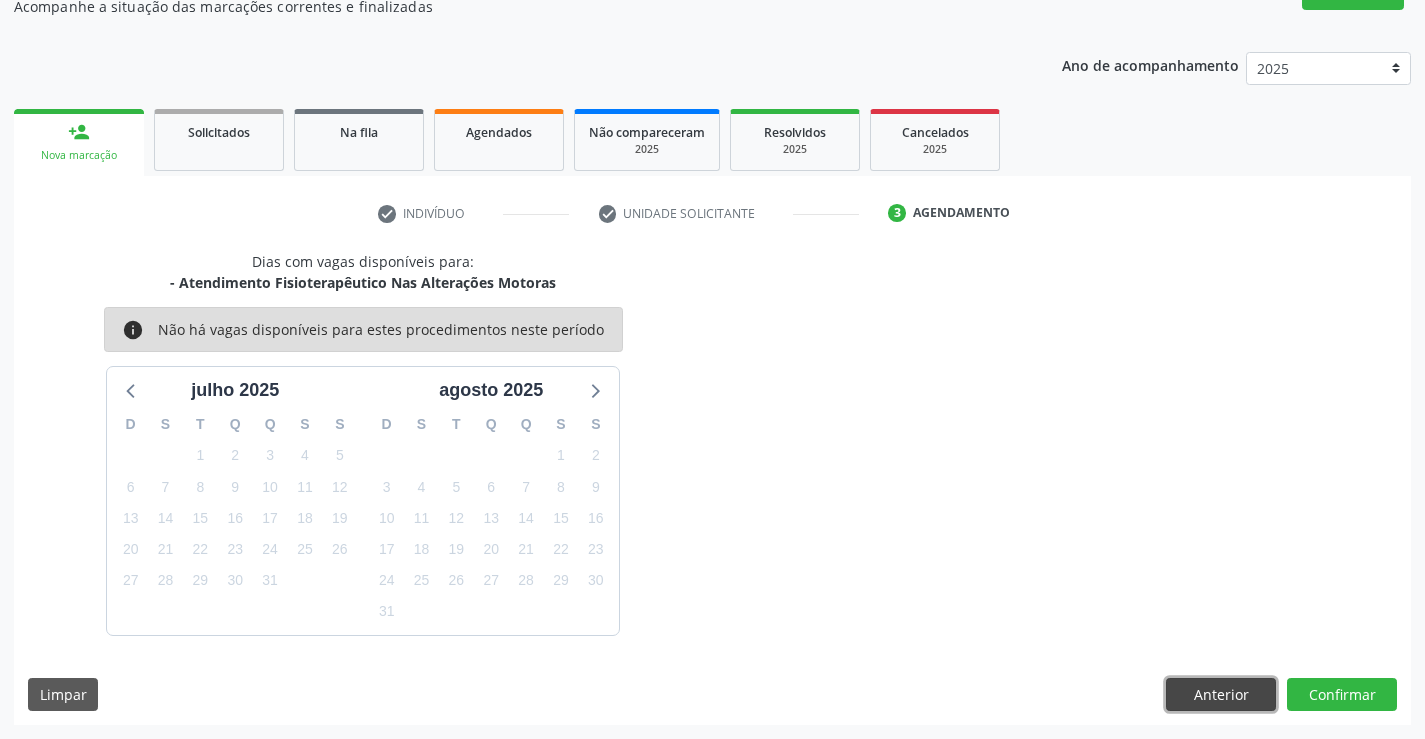 click on "Anterior" at bounding box center (1221, 695) 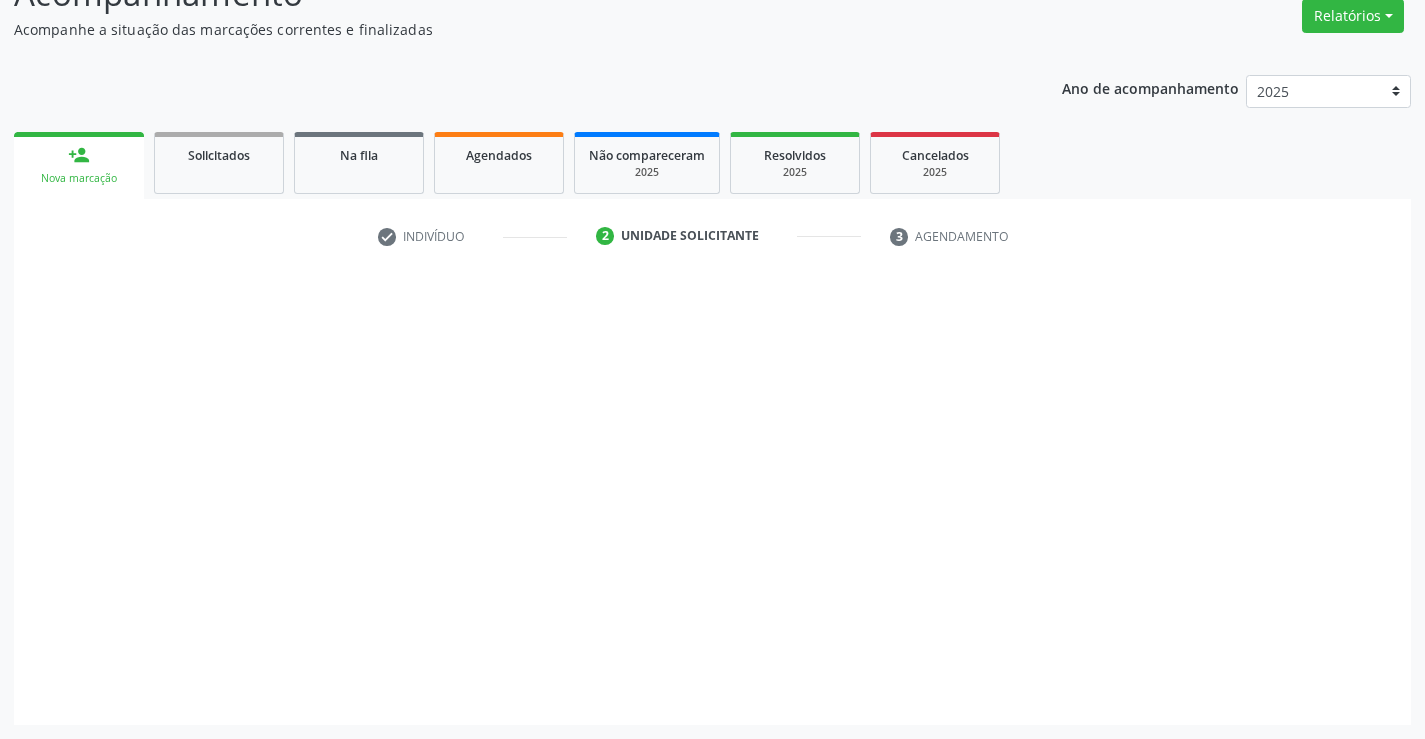 scroll, scrollTop: 167, scrollLeft: 0, axis: vertical 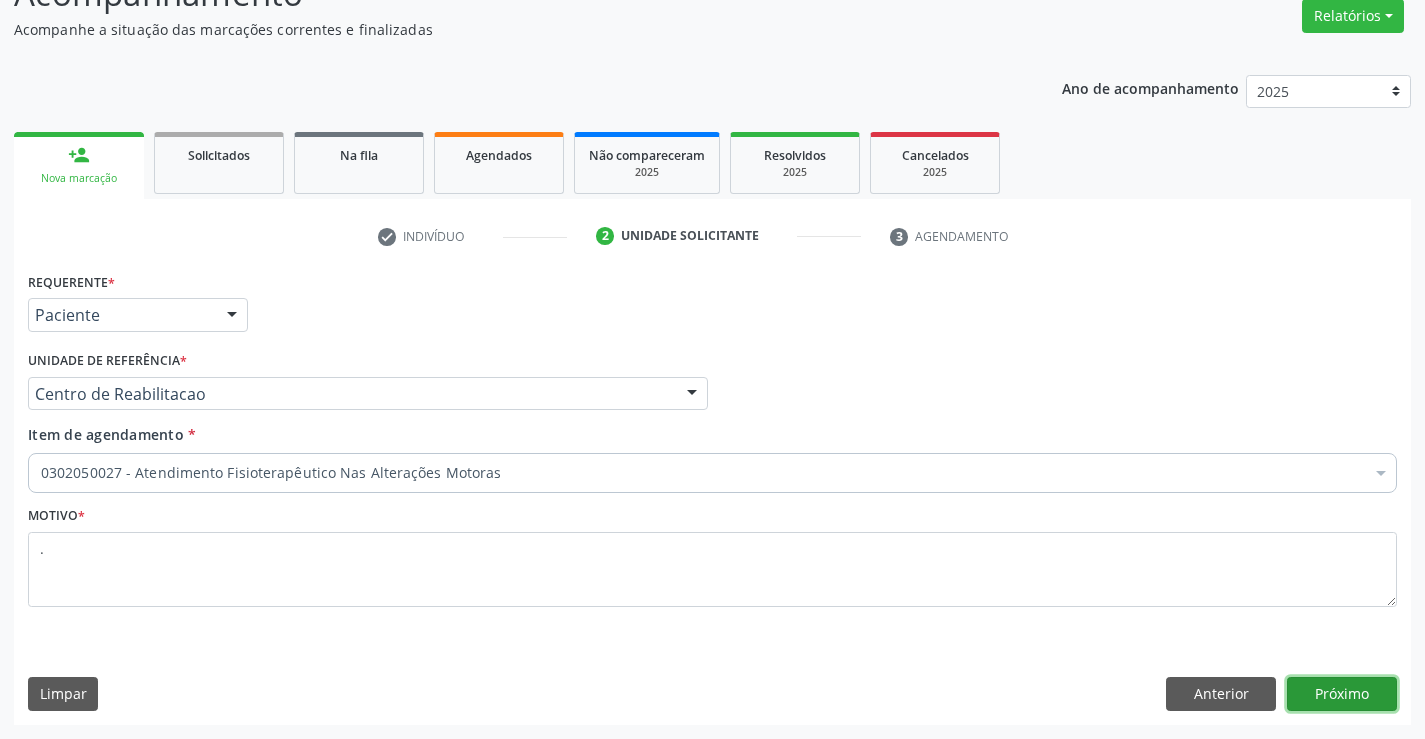 click on "Próximo" at bounding box center (1342, 694) 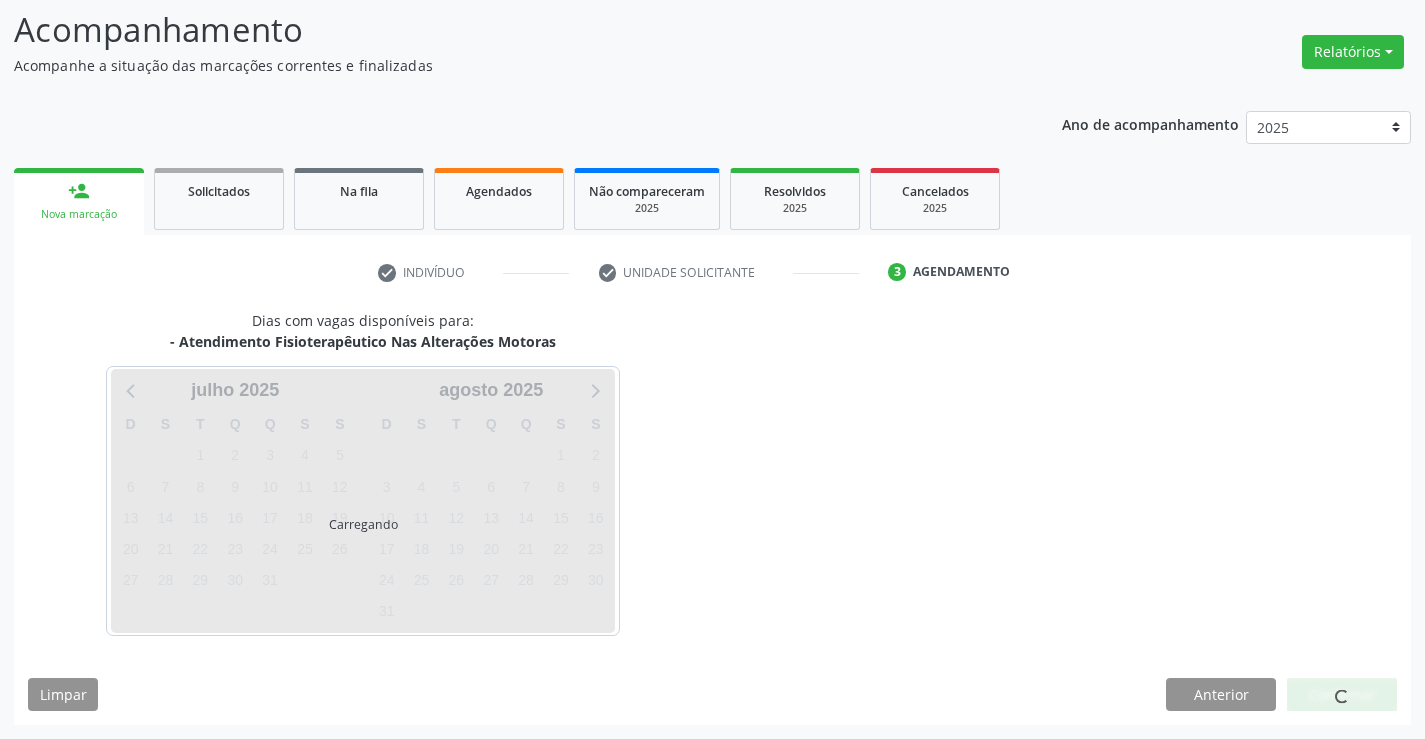 scroll, scrollTop: 131, scrollLeft: 0, axis: vertical 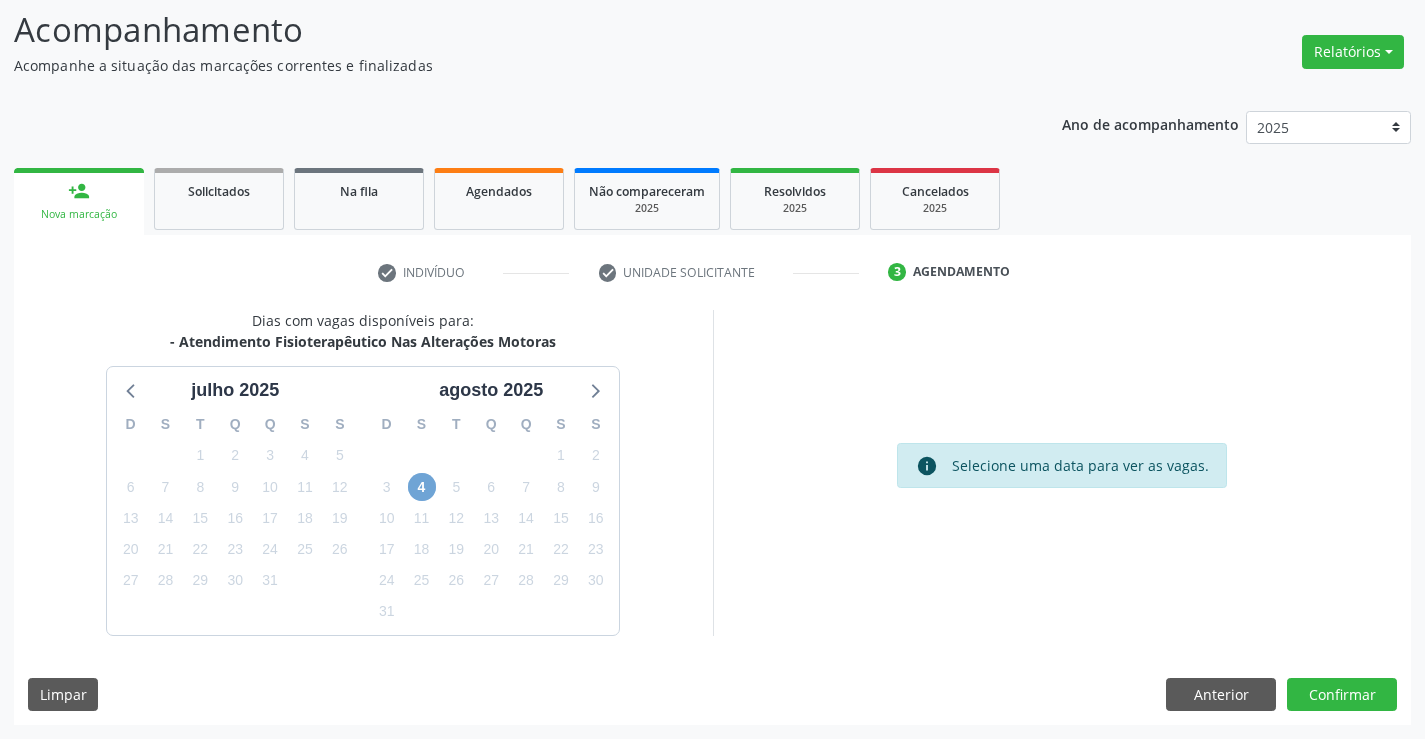click on "4" at bounding box center [422, 487] 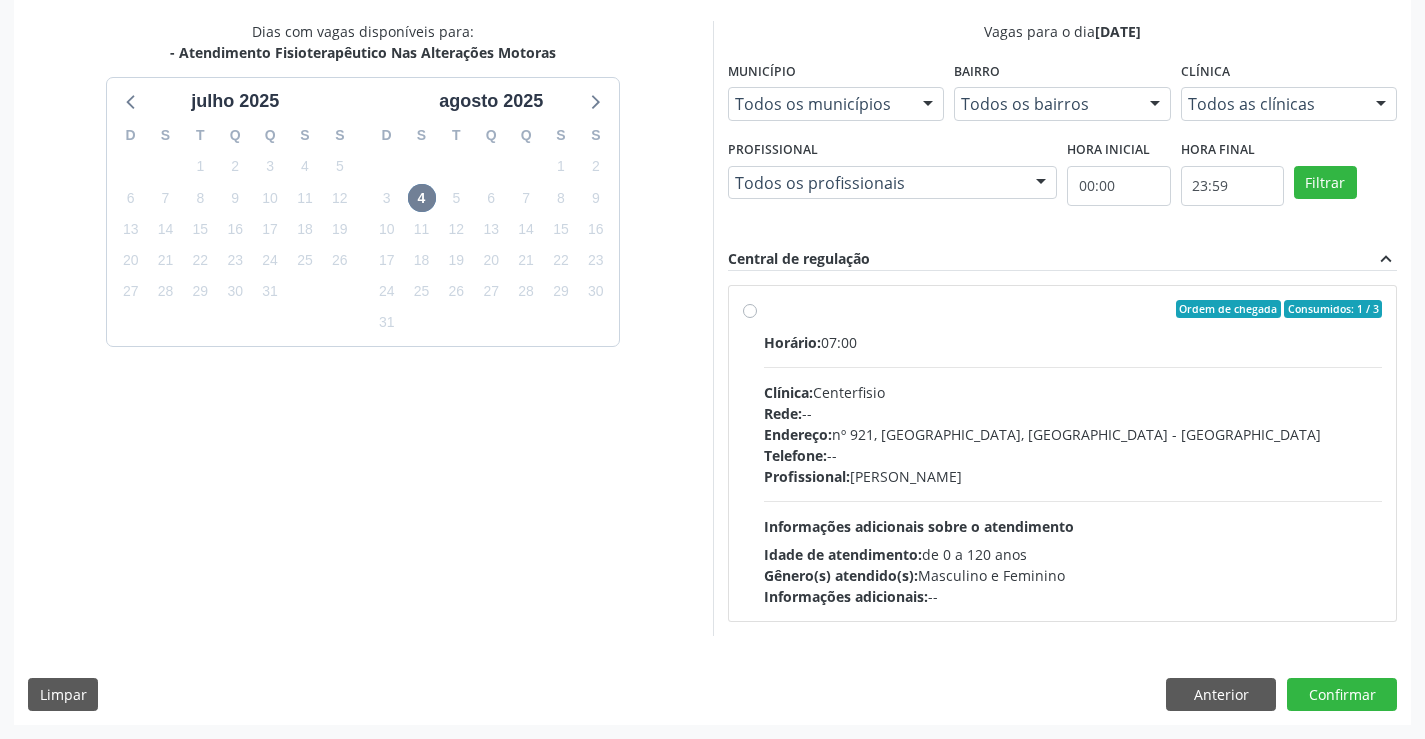 click on "Telefone:   --" at bounding box center [1073, 455] 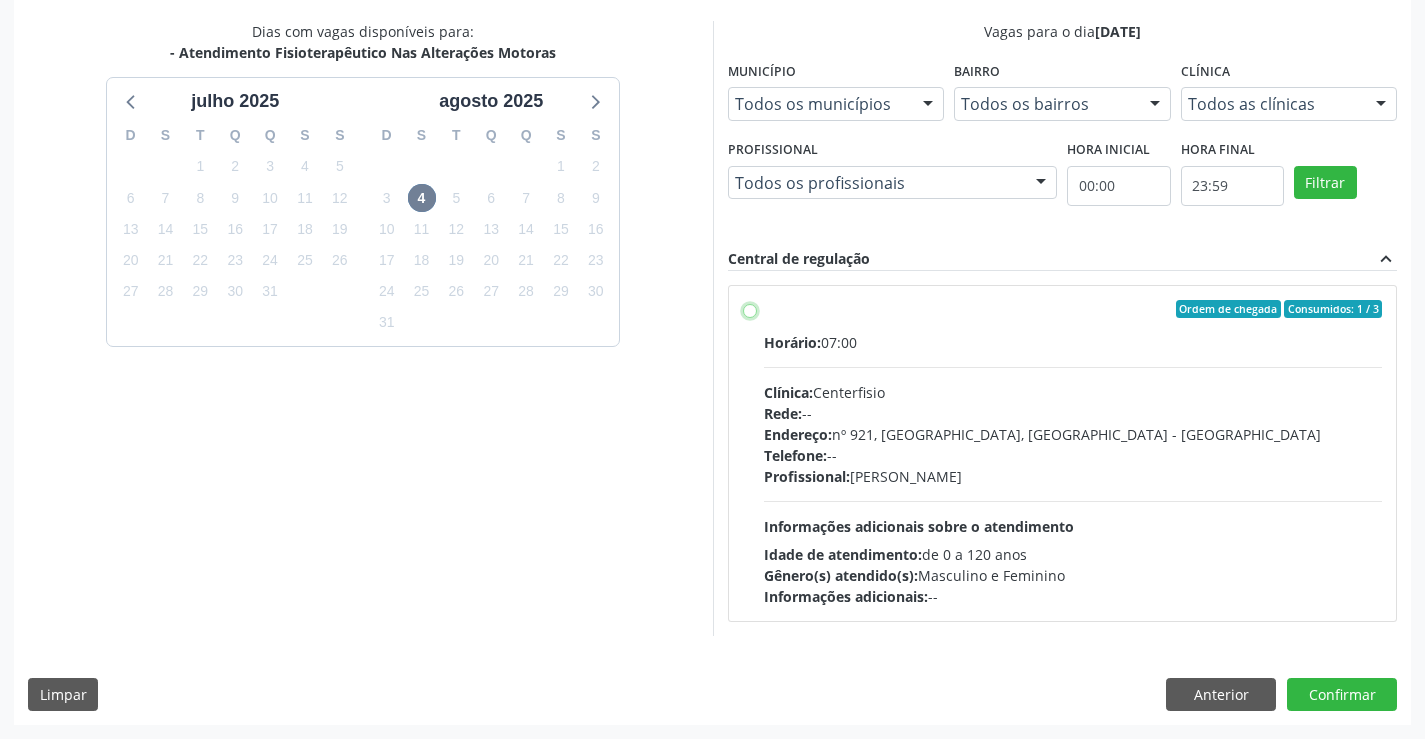 click on "Ordem de chegada
Consumidos: 1 / 3
Horário:   07:00
Clínica:  Centerfisio
Rede:
--
Endereço:   nº 921, Nossa Senhora da Con, Serra Talhada - PE
Telefone:   --
Profissional:
Carmen Gilda de Souza Lima
Informações adicionais sobre o atendimento
Idade de atendimento:
de 0 a 120 anos
Gênero(s) atendido(s):
Masculino e Feminino
Informações adicionais:
--" at bounding box center [750, 309] 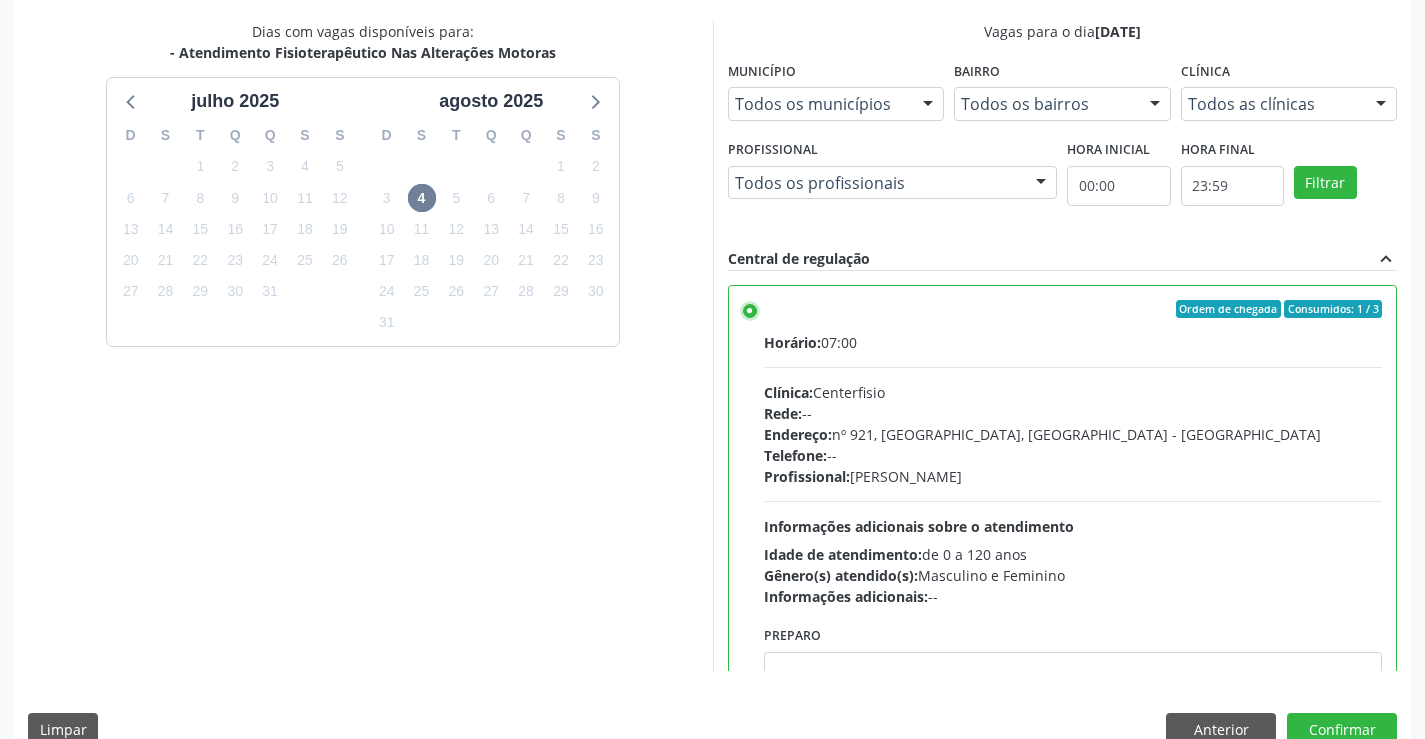 scroll, scrollTop: 456, scrollLeft: 0, axis: vertical 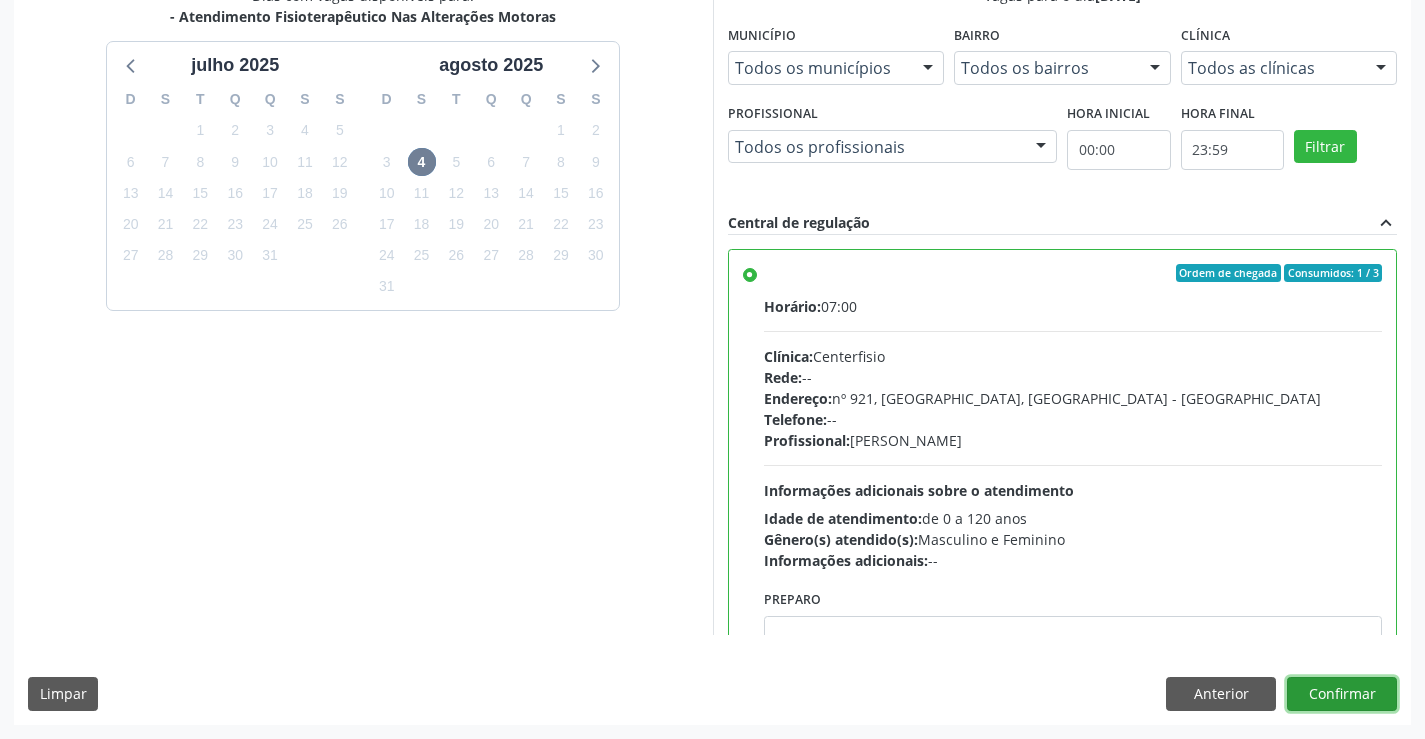 click on "Confirmar" at bounding box center (1342, 694) 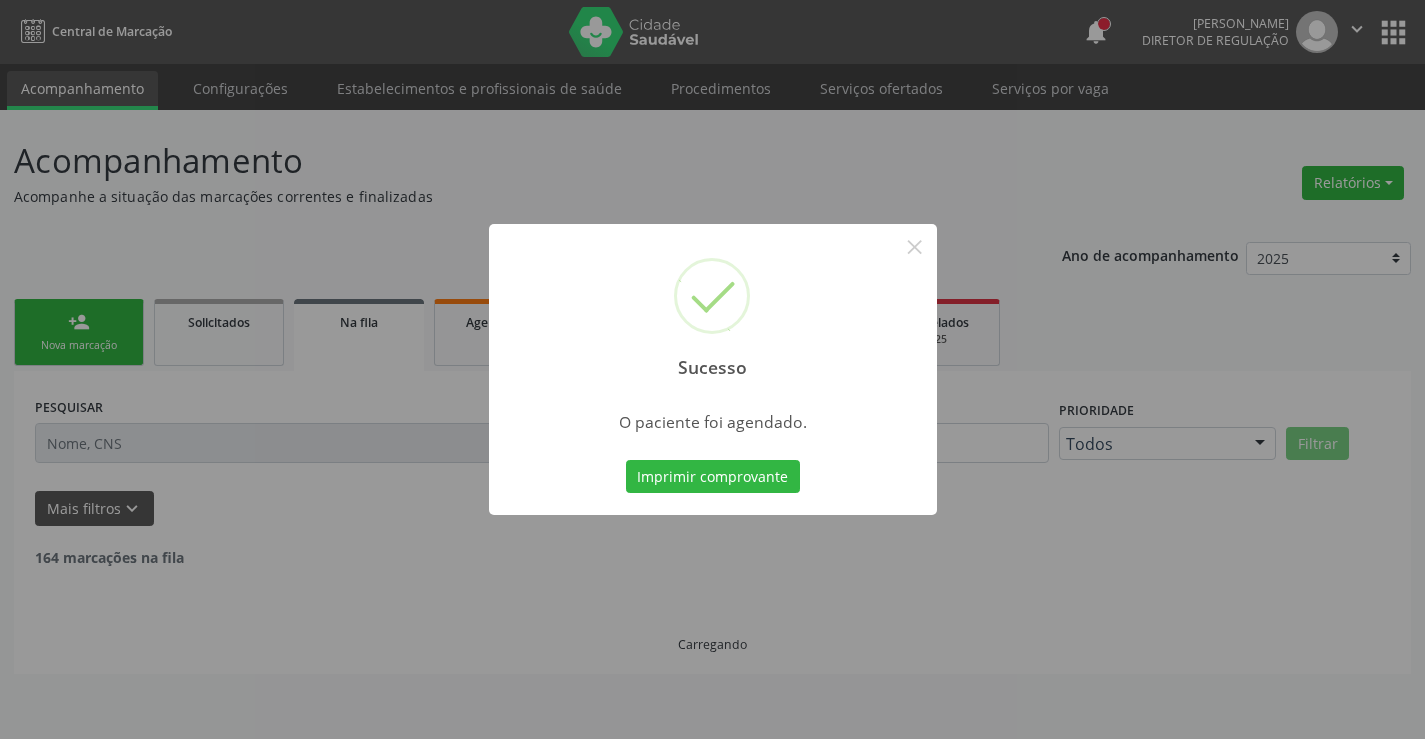 scroll, scrollTop: 0, scrollLeft: 0, axis: both 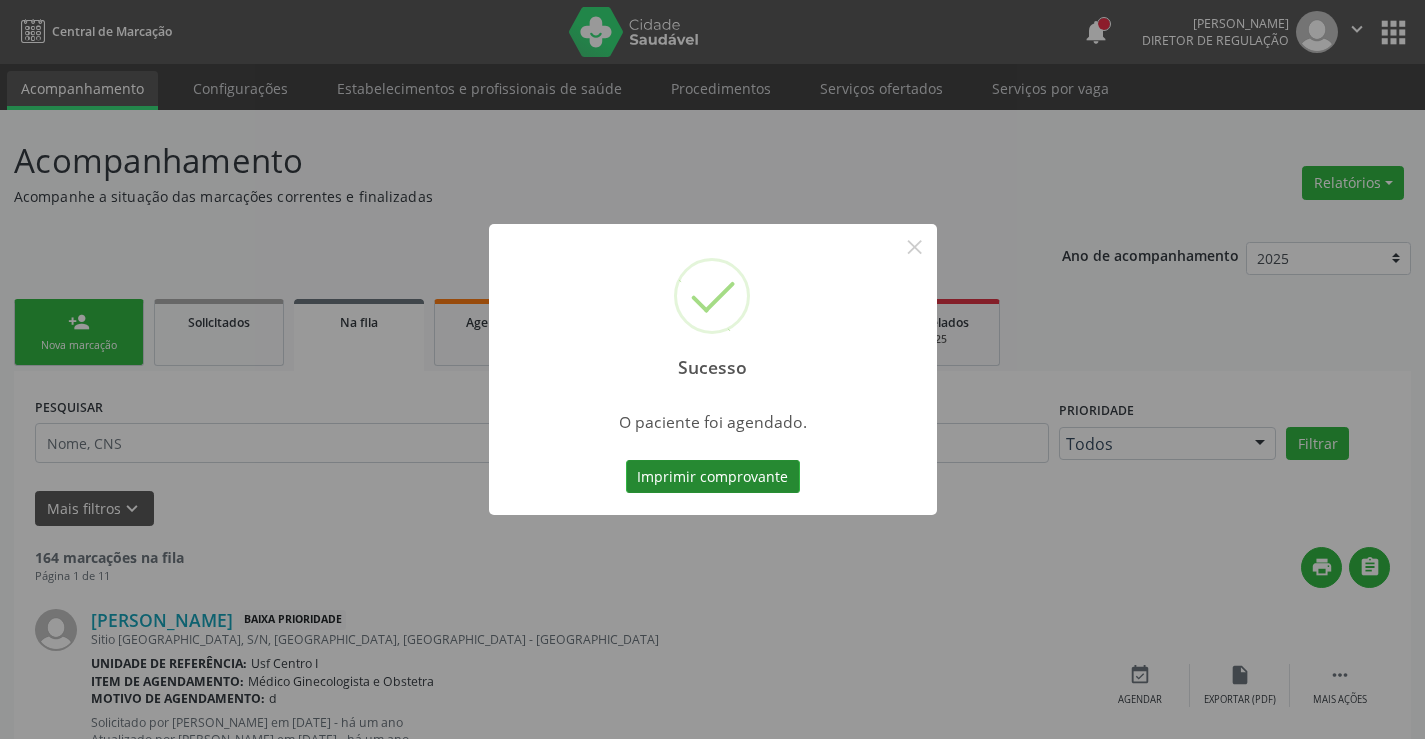click on "Imprimir comprovante" at bounding box center (713, 477) 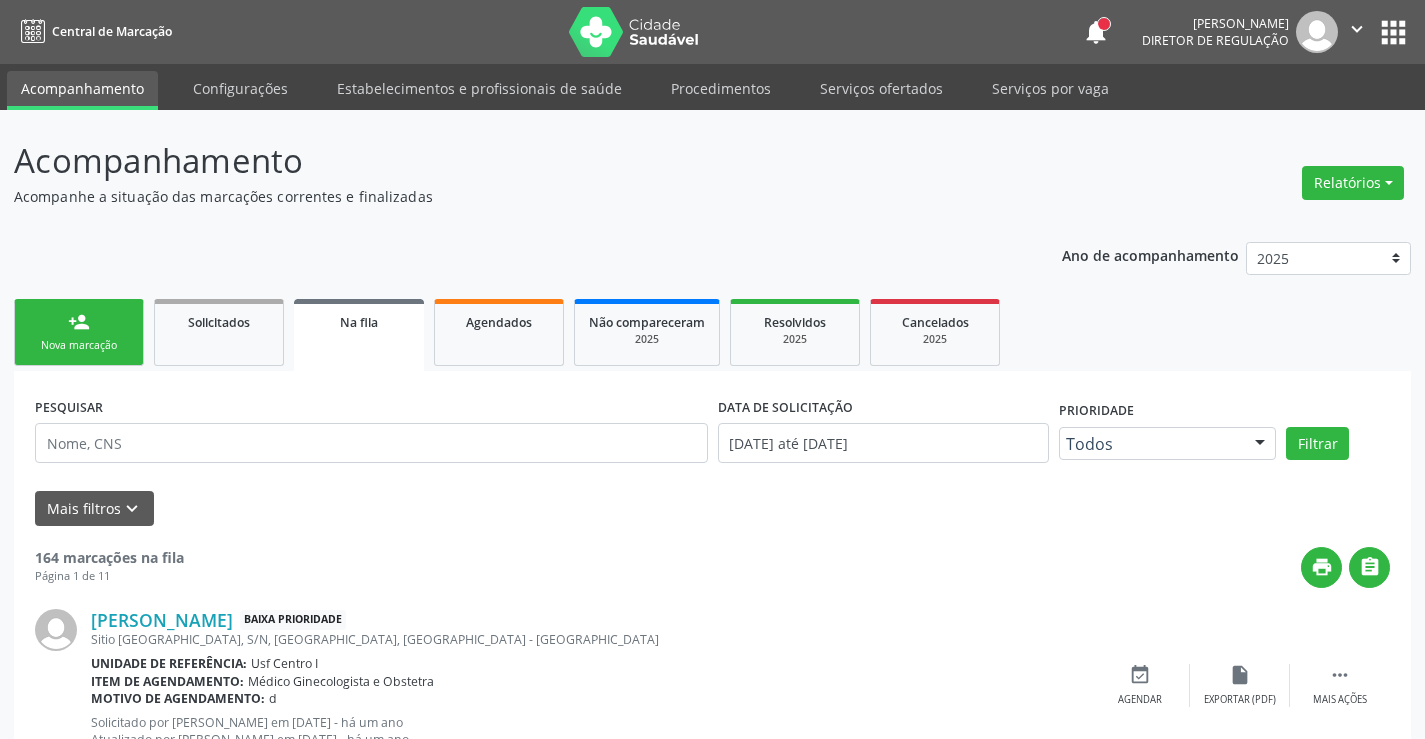 click on "person_add
Nova marcação" at bounding box center (79, 332) 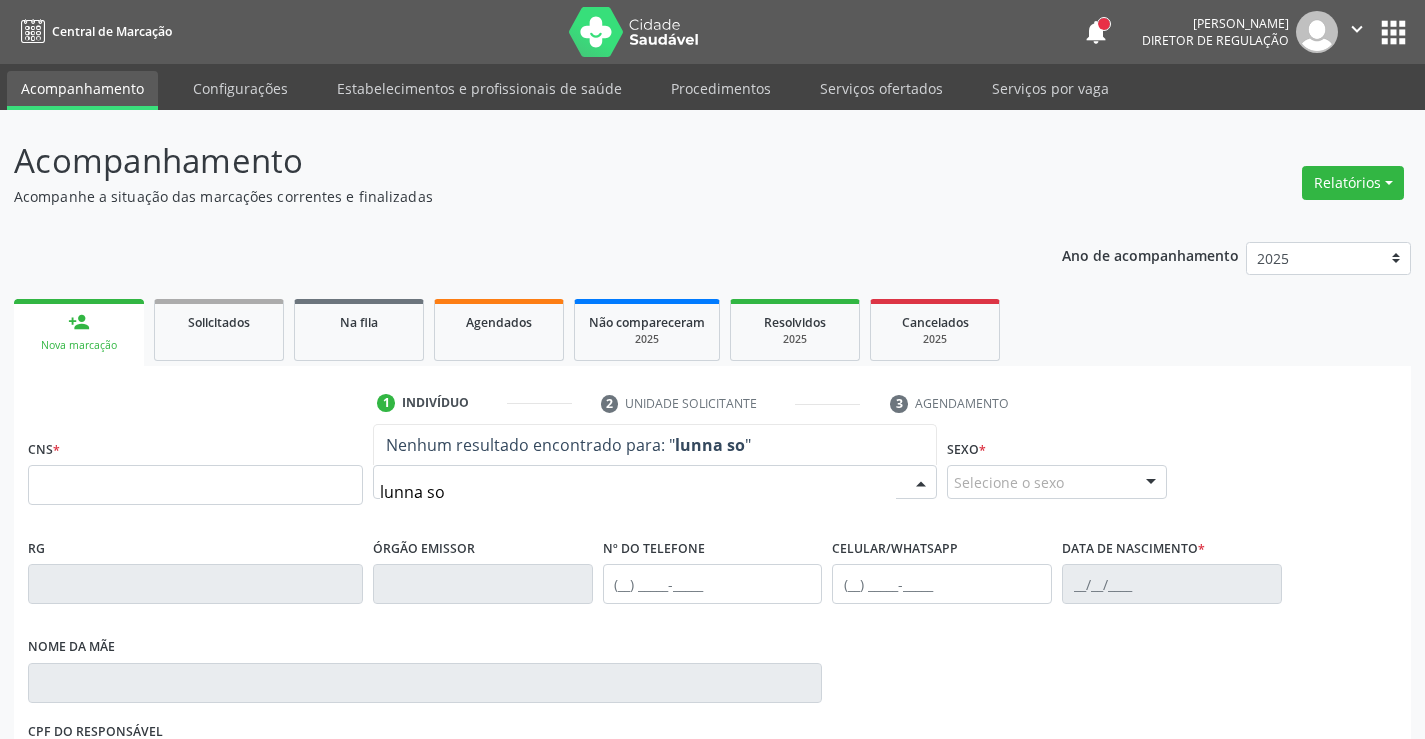 type on "lunna sop" 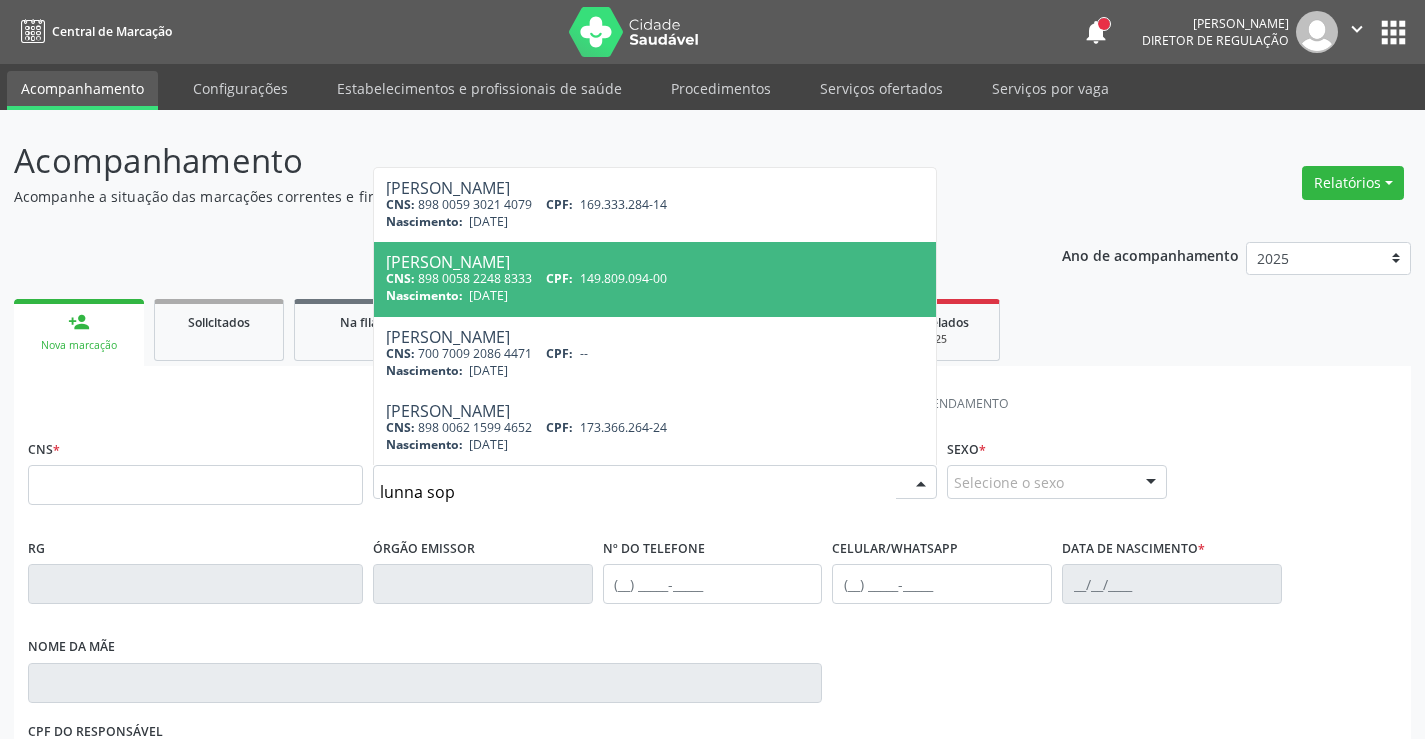 click on "Nascimento:
05/08/2017" at bounding box center (655, 295) 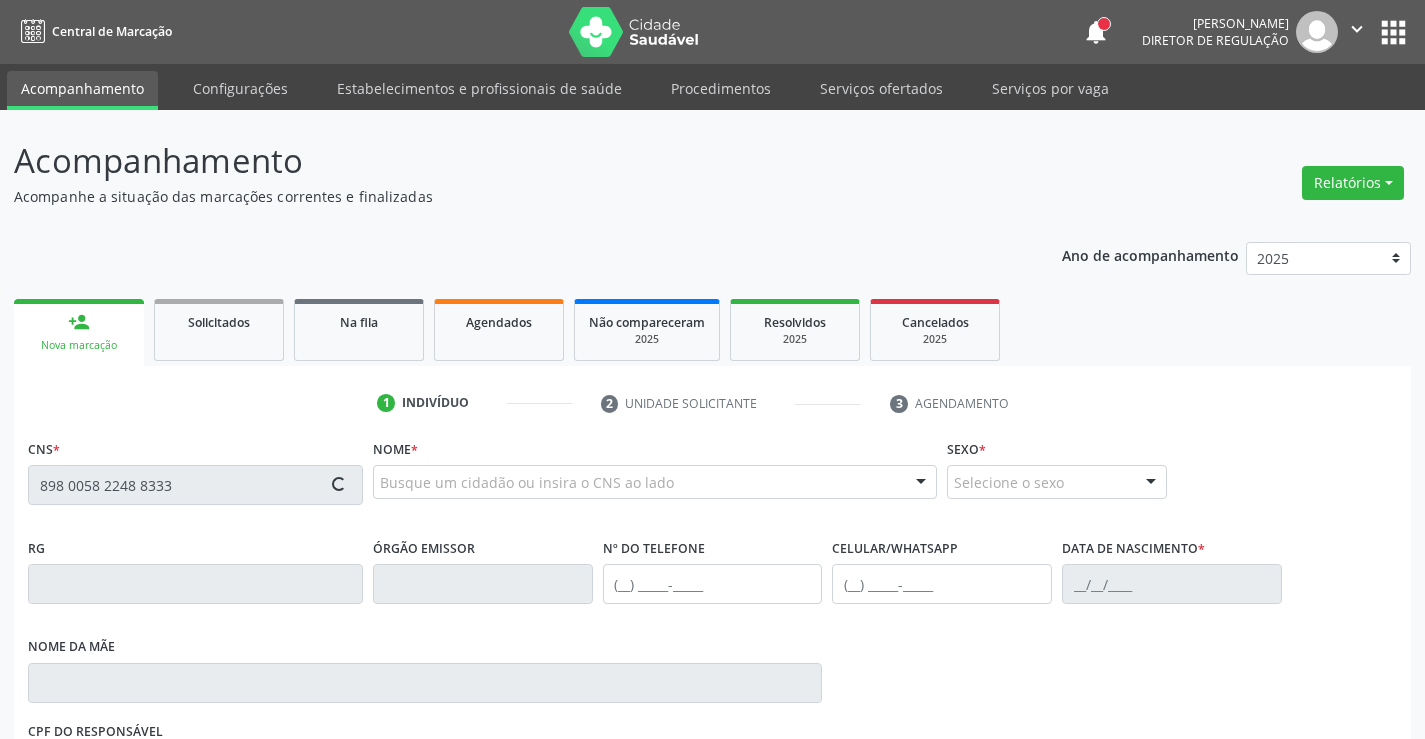 type on "898 0058 2248 8333" 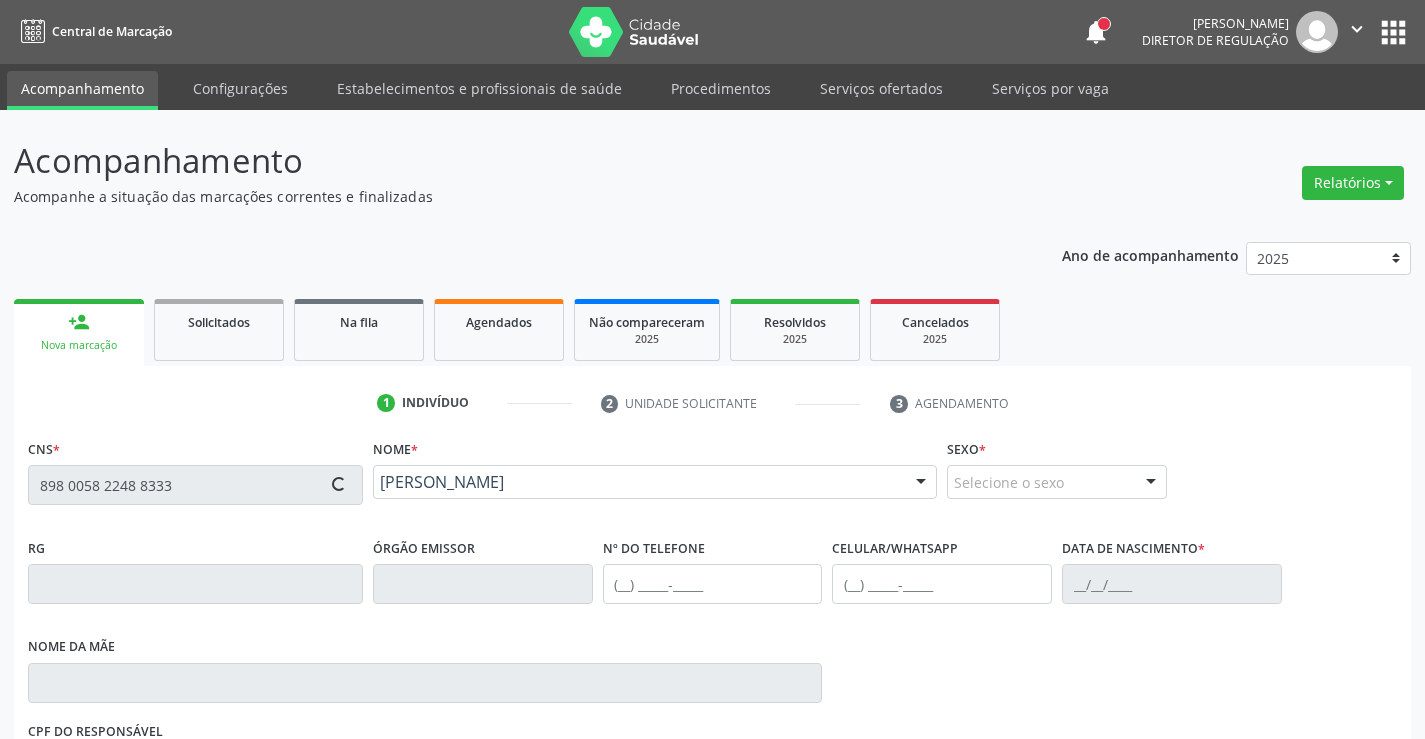type on "(88) 8888-8888" 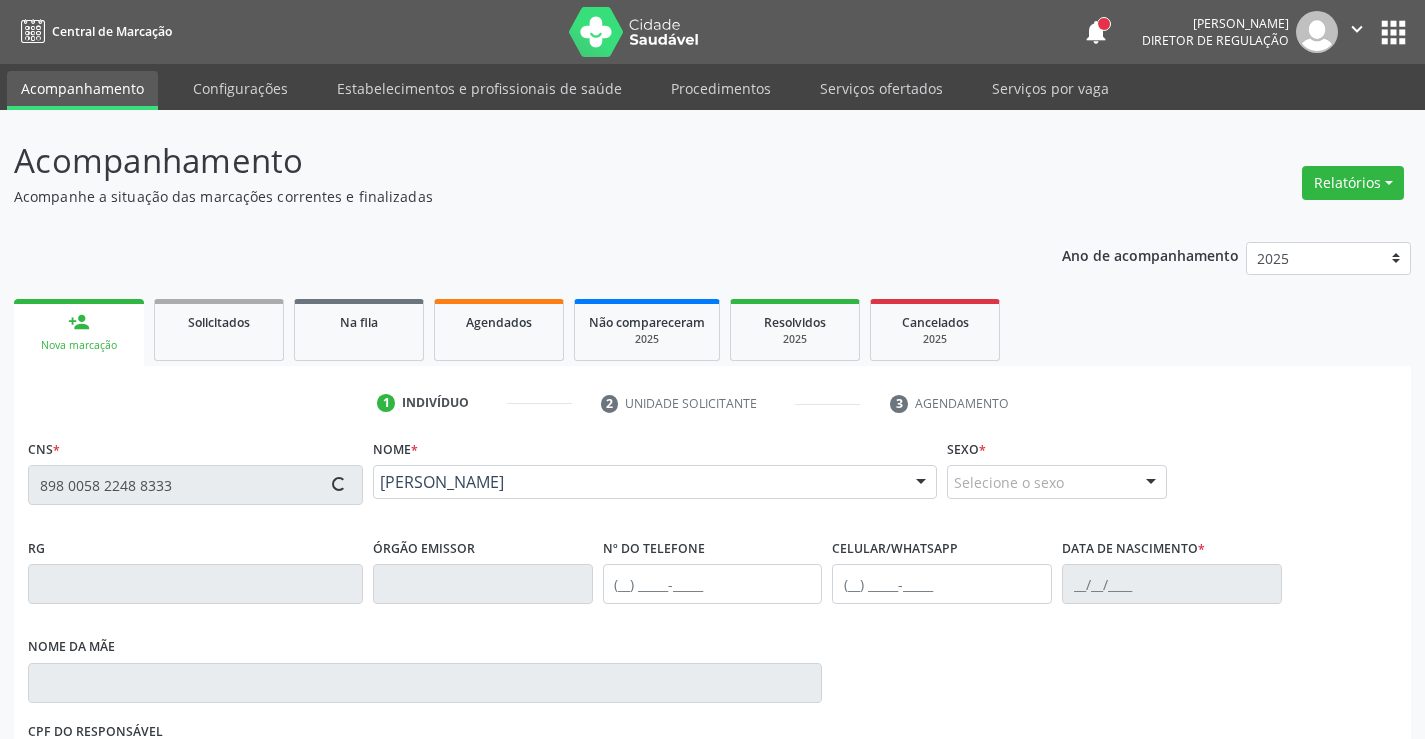 type on "05/08/2017" 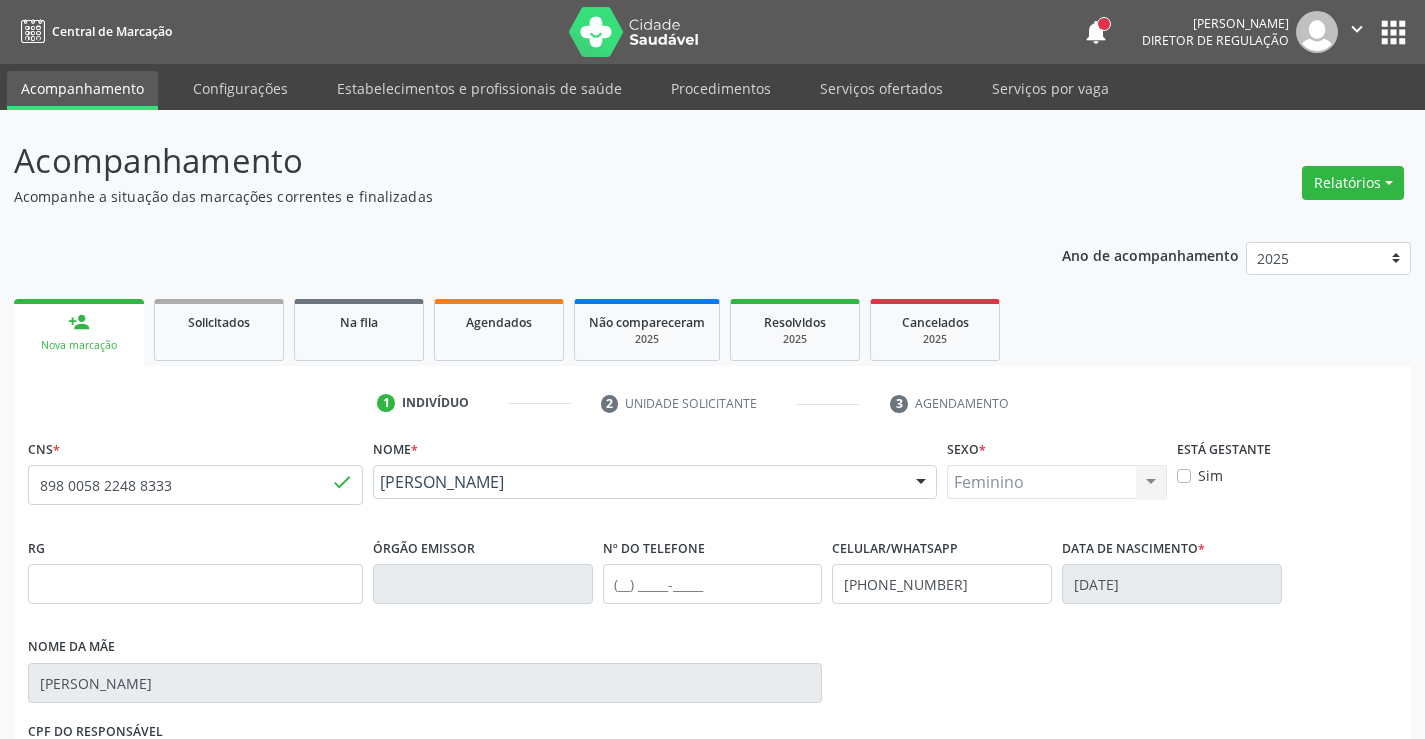 scroll, scrollTop: 331, scrollLeft: 0, axis: vertical 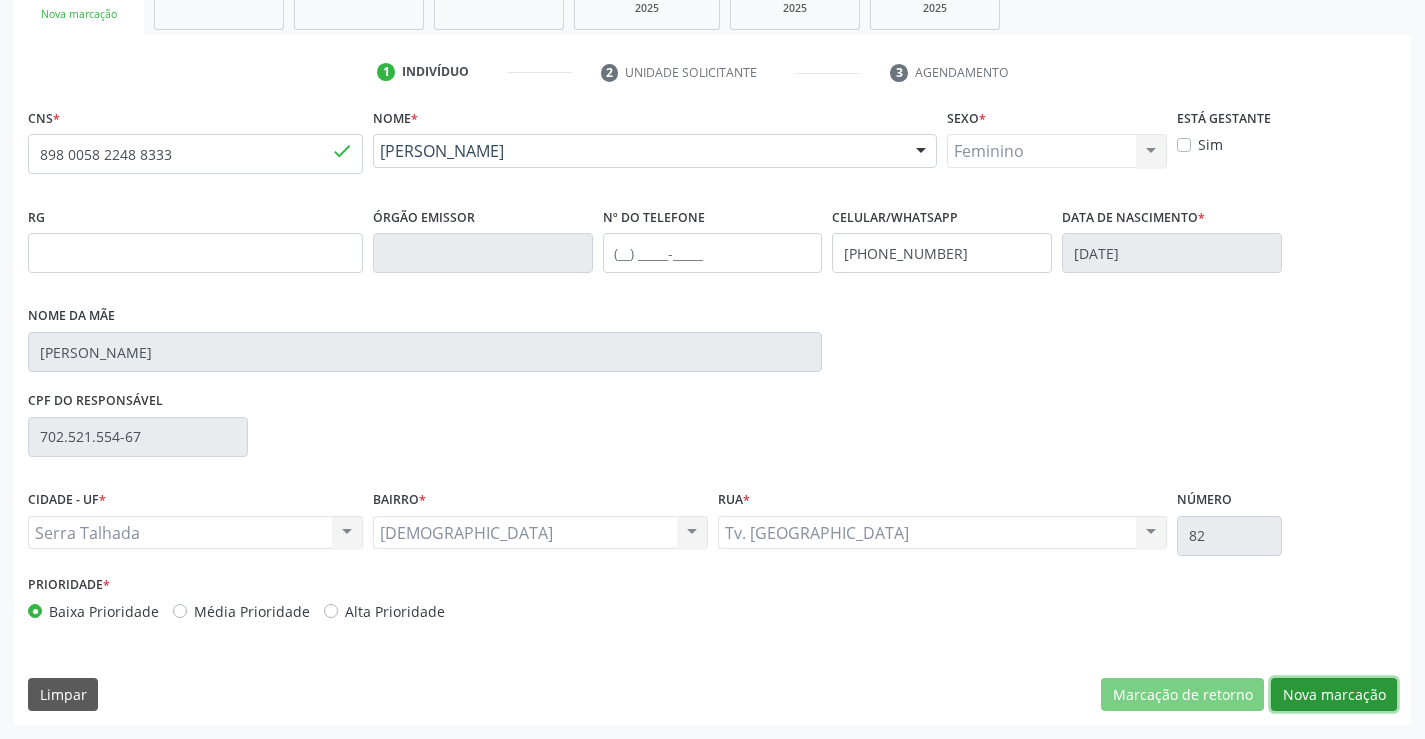 click on "Nova marcação" at bounding box center (1334, 695) 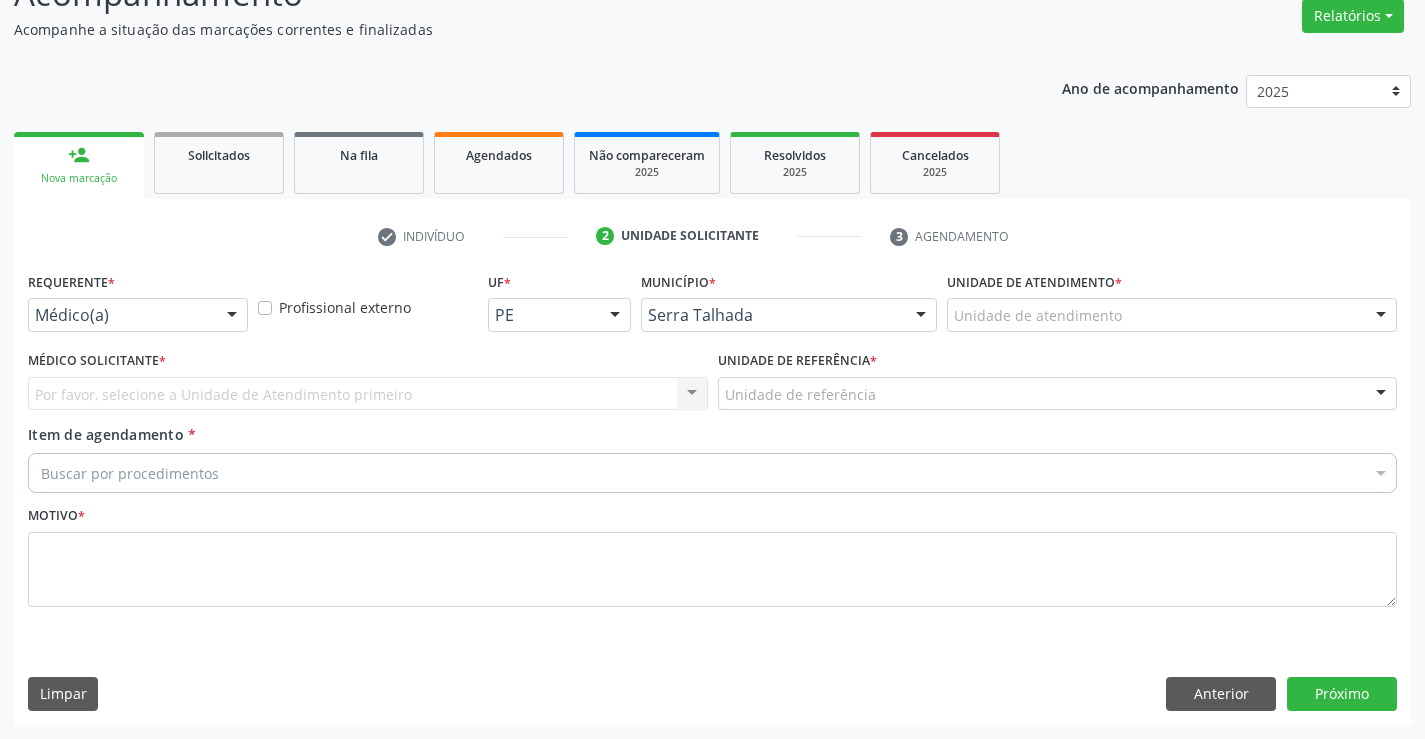 scroll, scrollTop: 167, scrollLeft: 0, axis: vertical 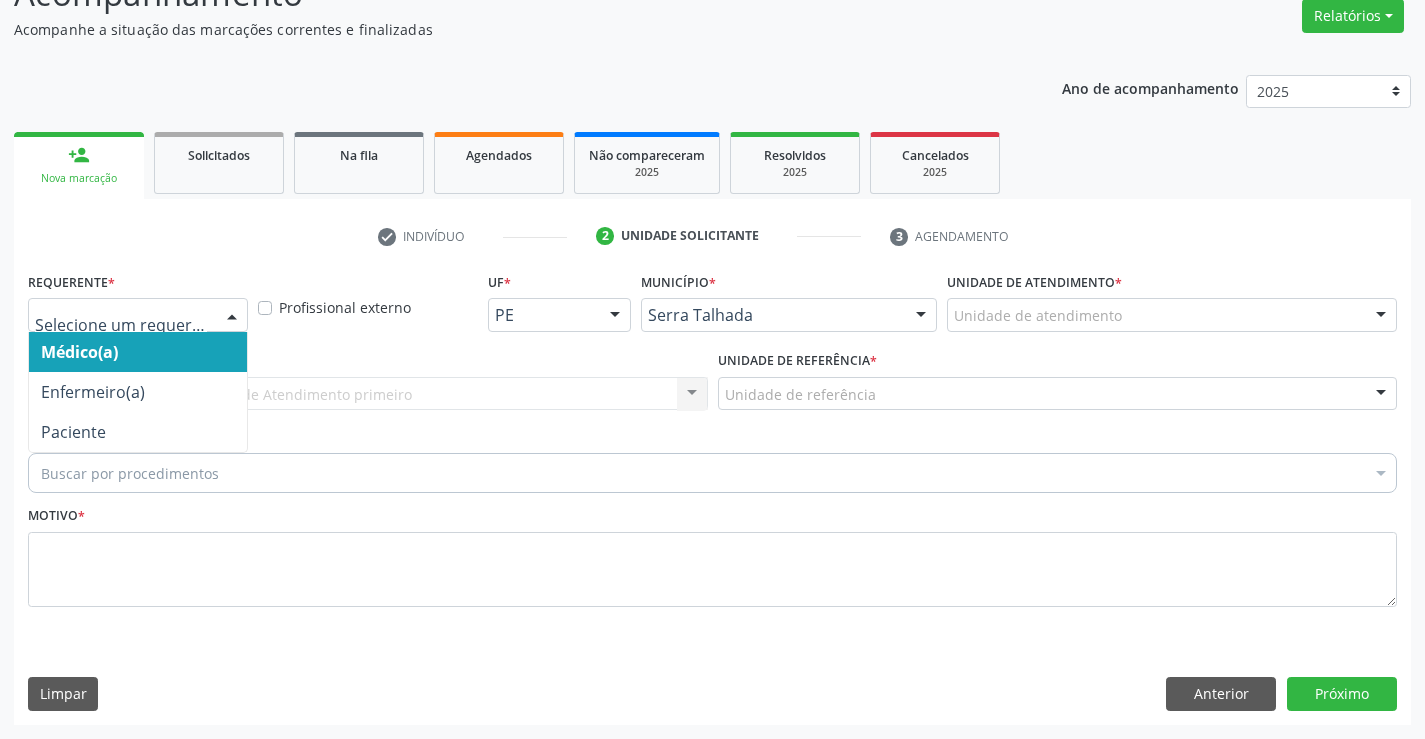 click at bounding box center (232, 316) 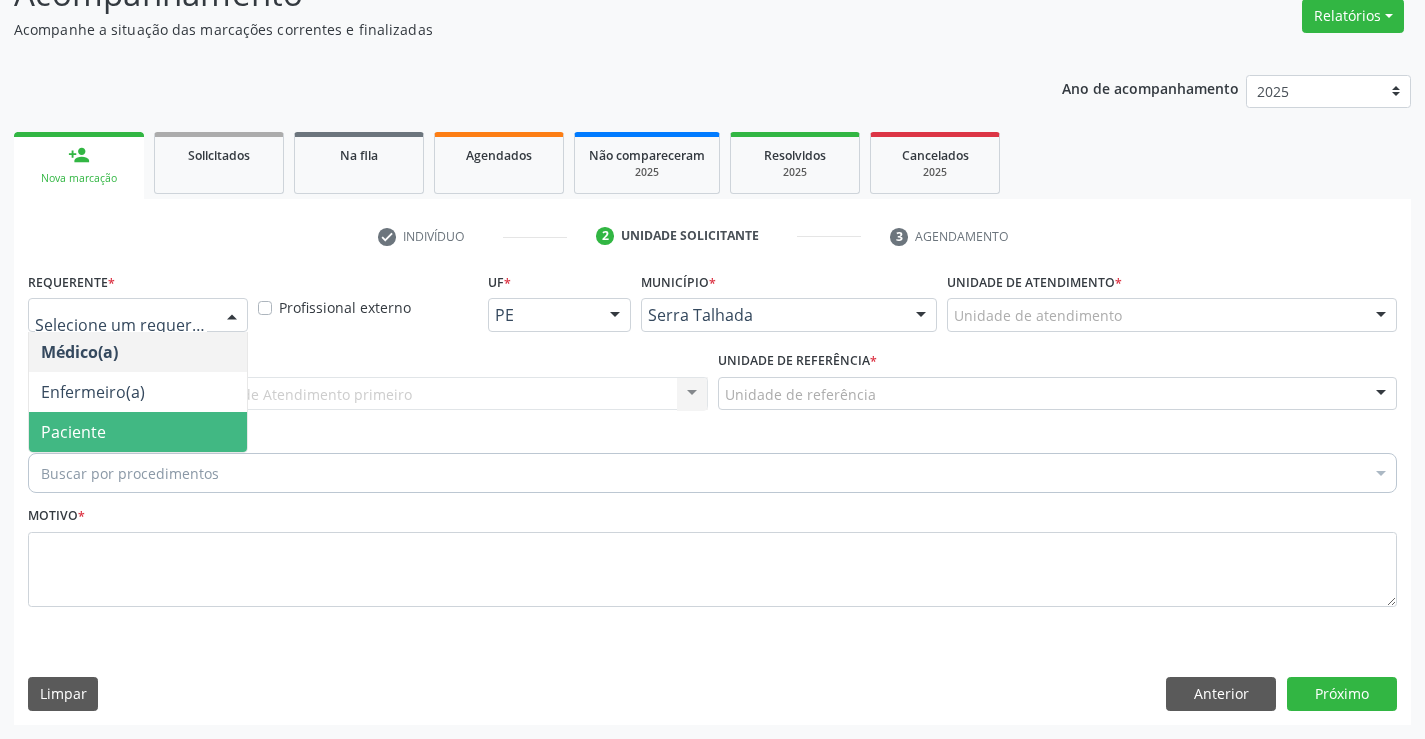 click on "Paciente" at bounding box center [138, 432] 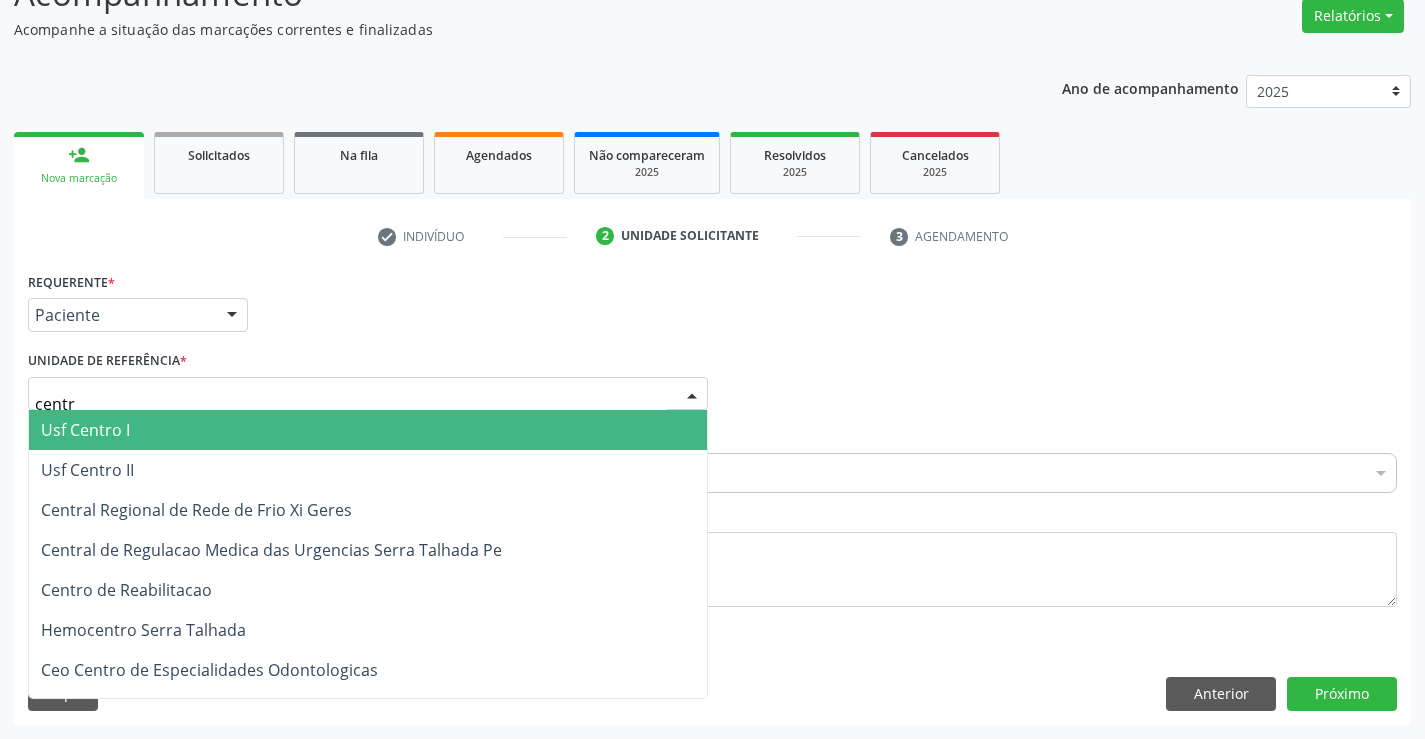 type on "centro" 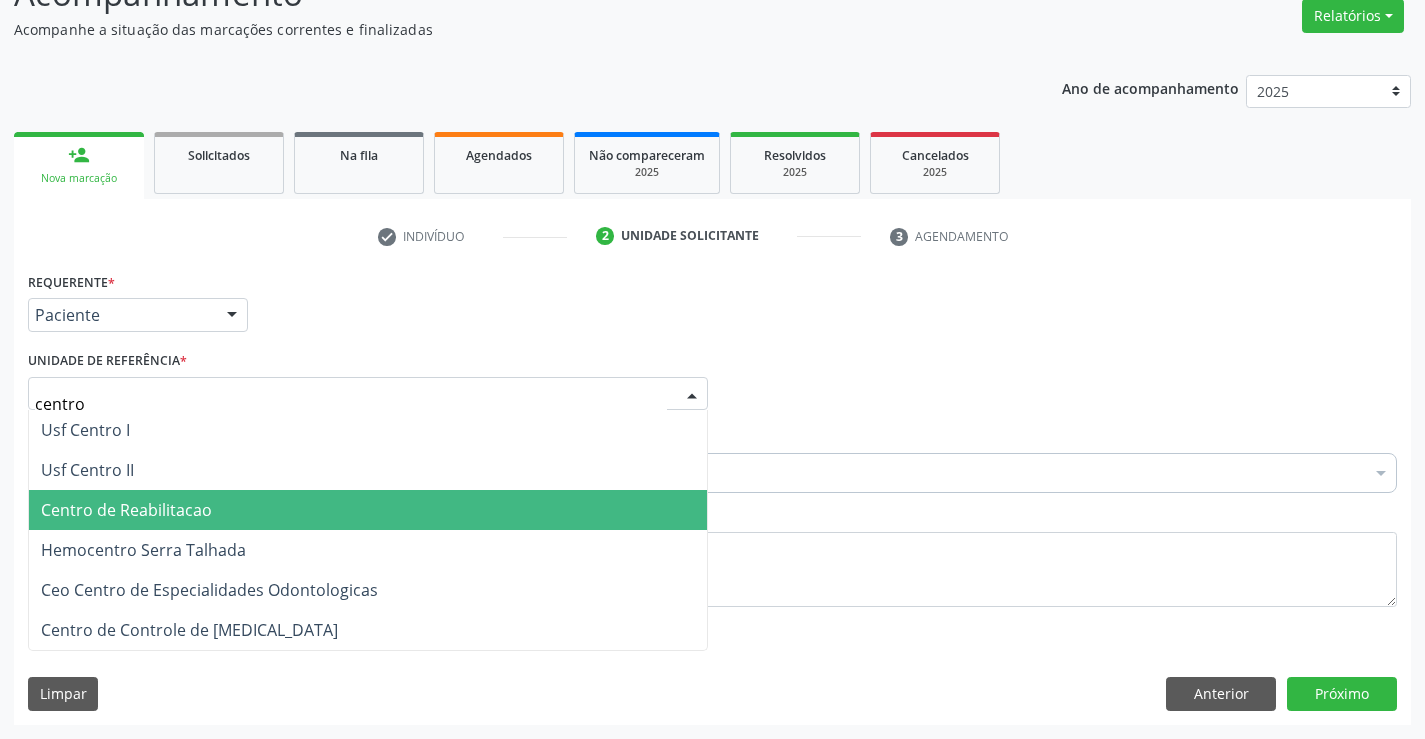 click on "Centro de Reabilitacao" at bounding box center [368, 510] 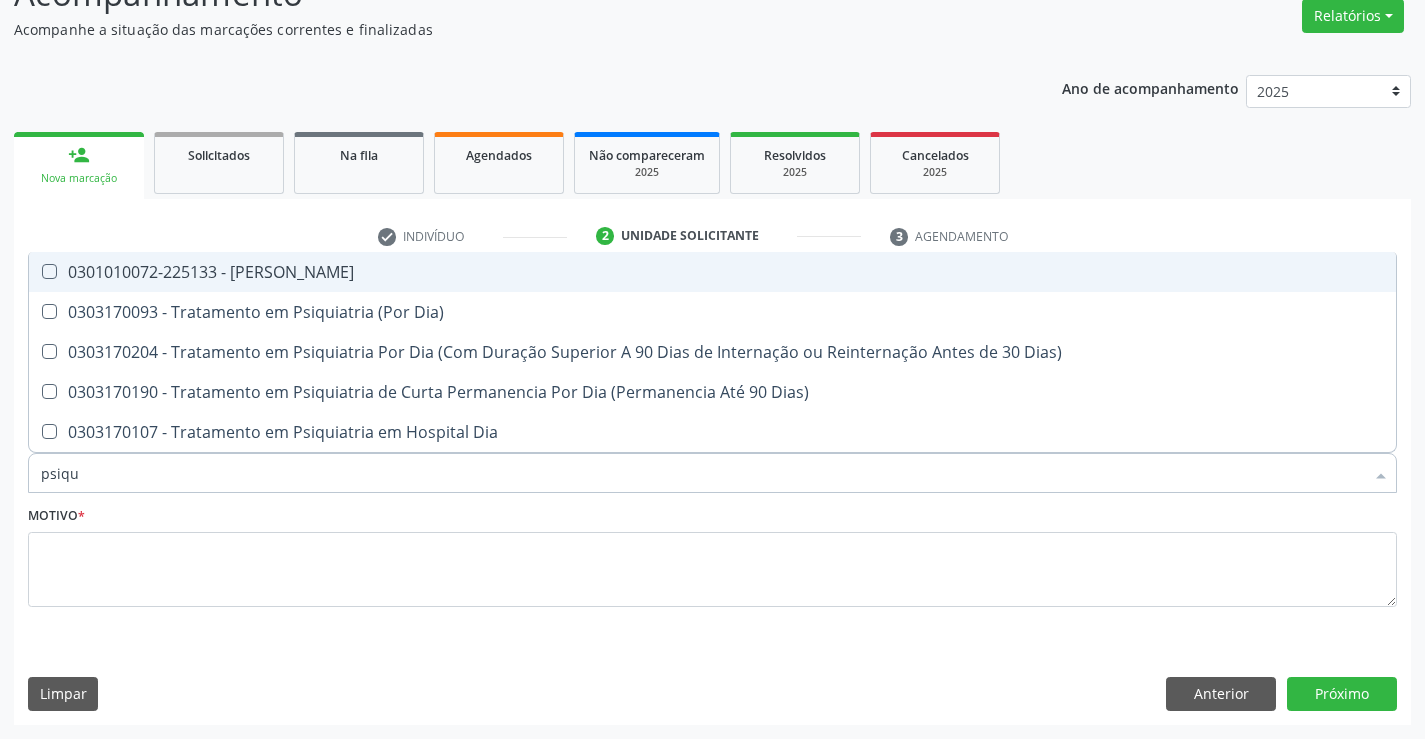 type on "psiqui" 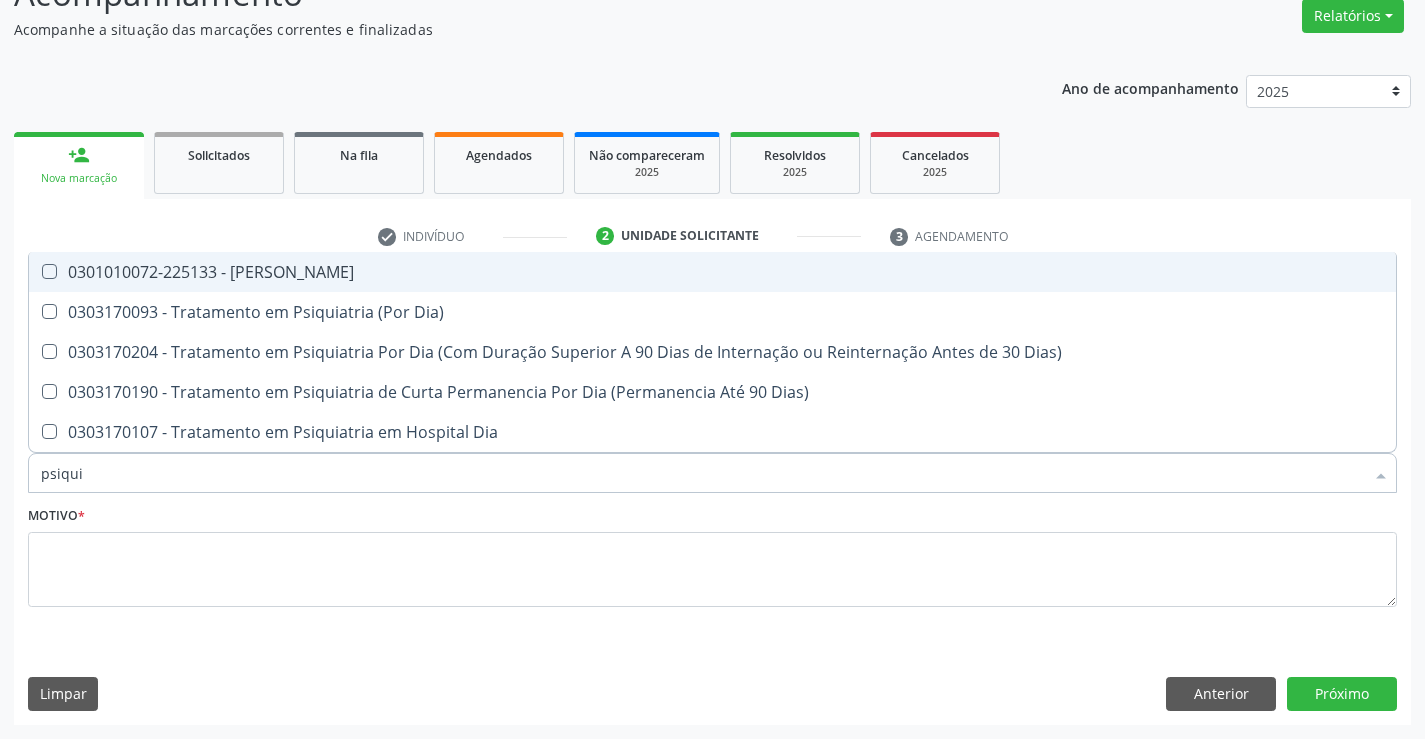 click on "0301010072-225133 - Médico Psiquiatra" at bounding box center [712, 272] 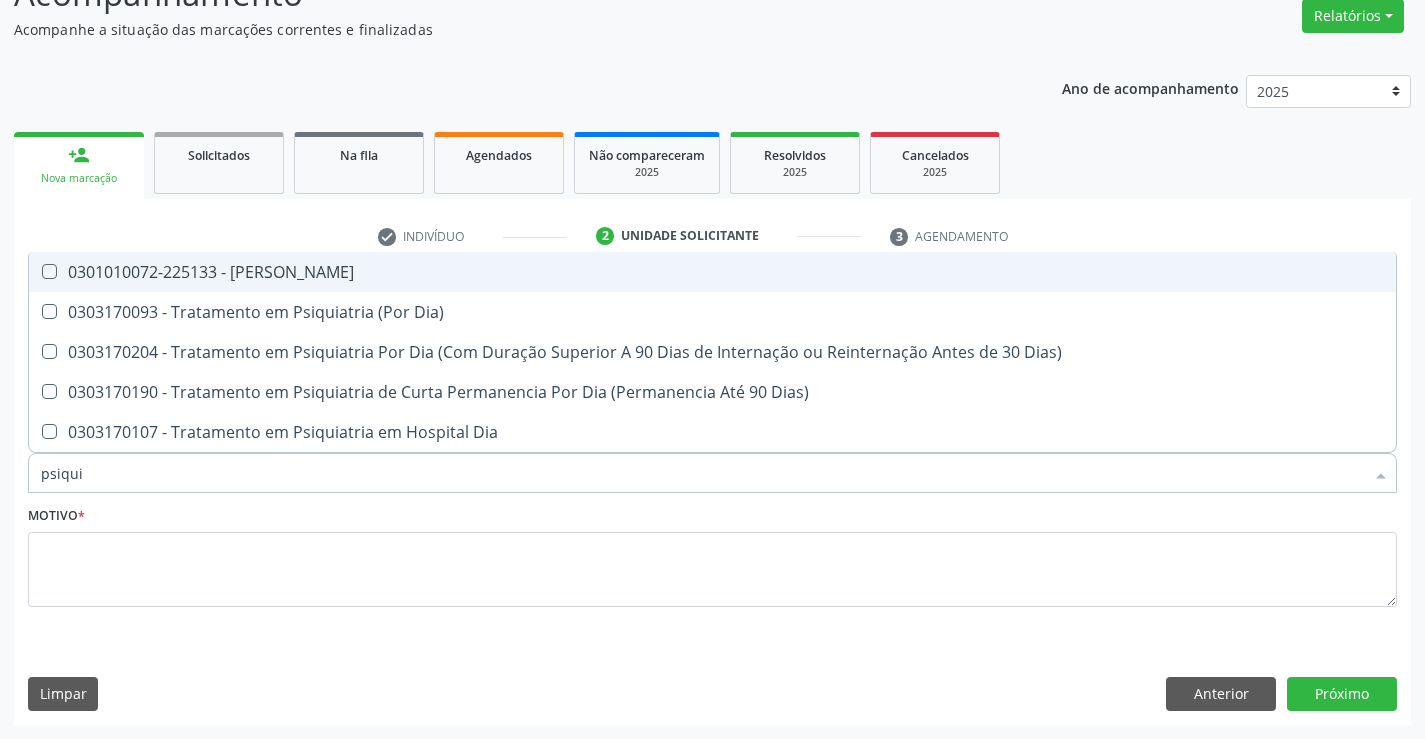 checkbox on "true" 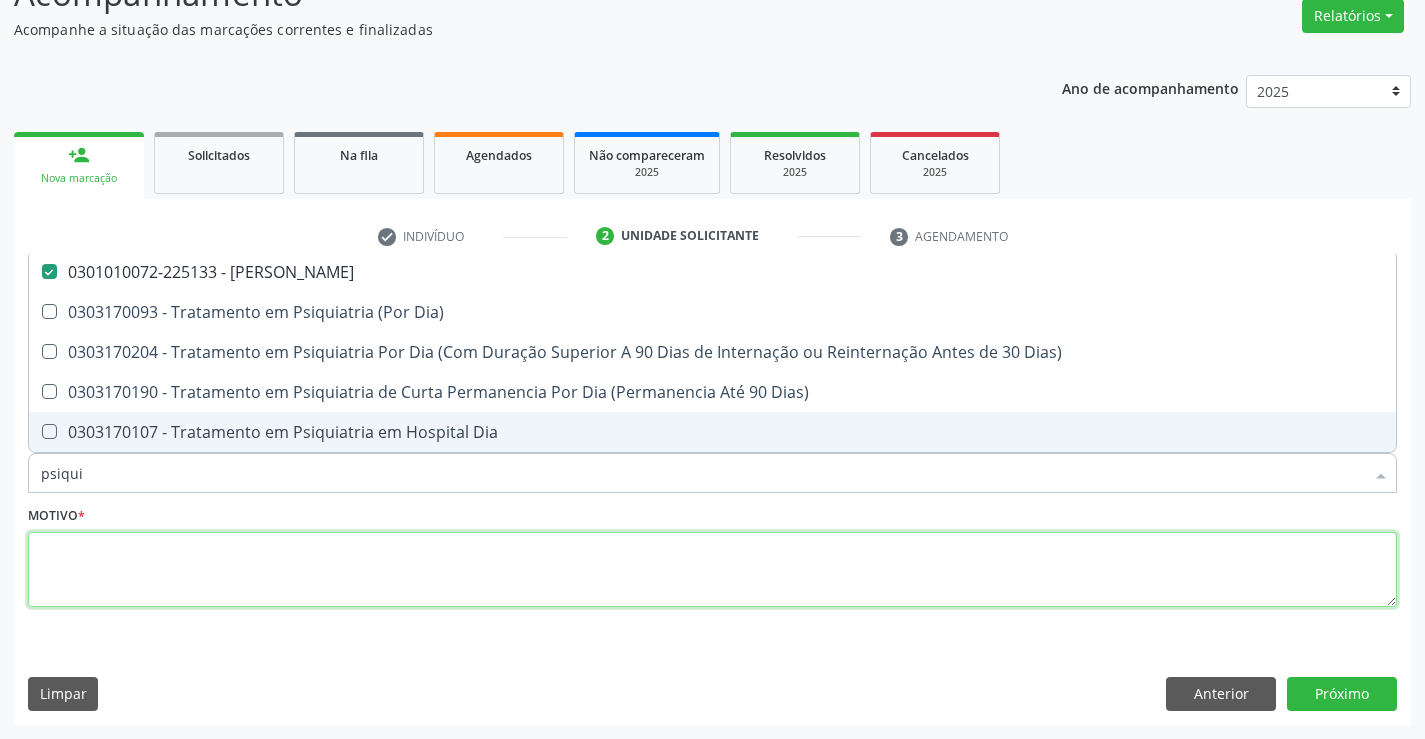 click at bounding box center [712, 570] 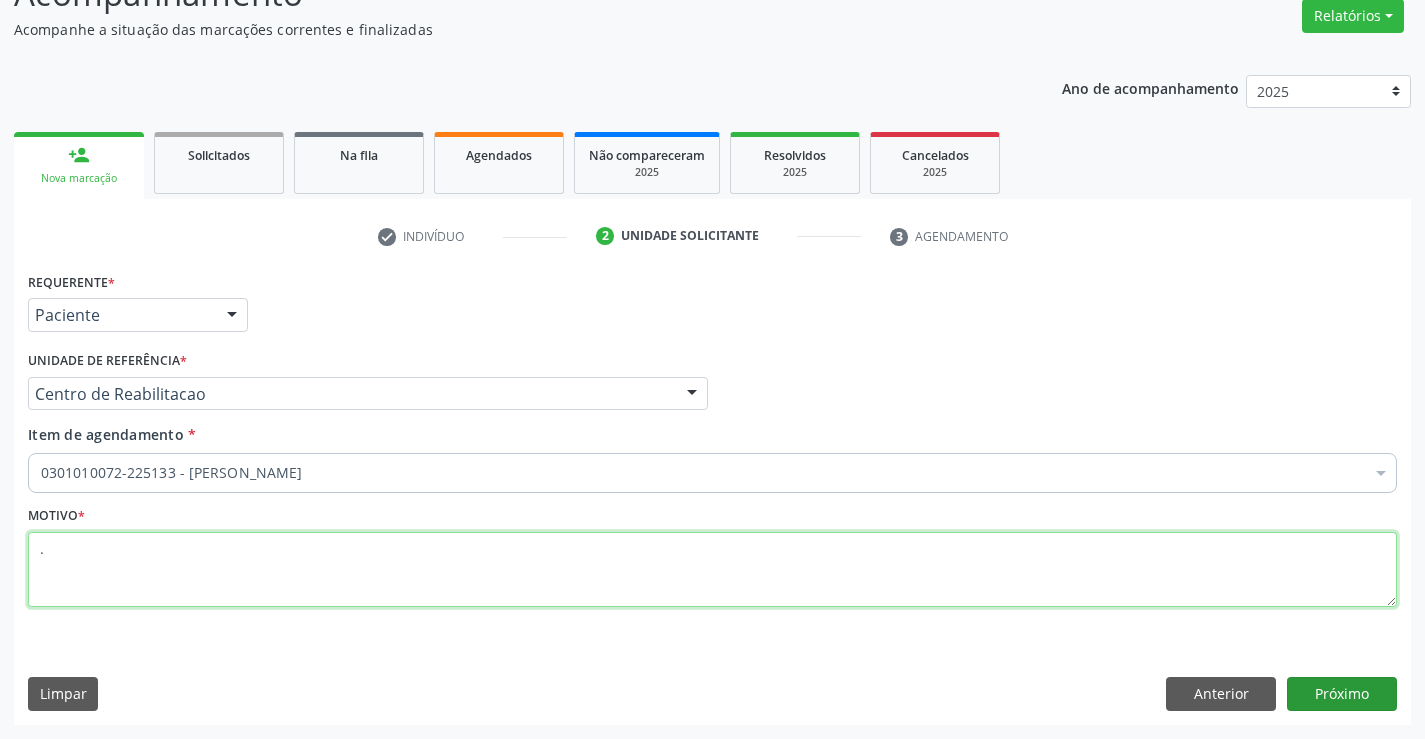 type on "." 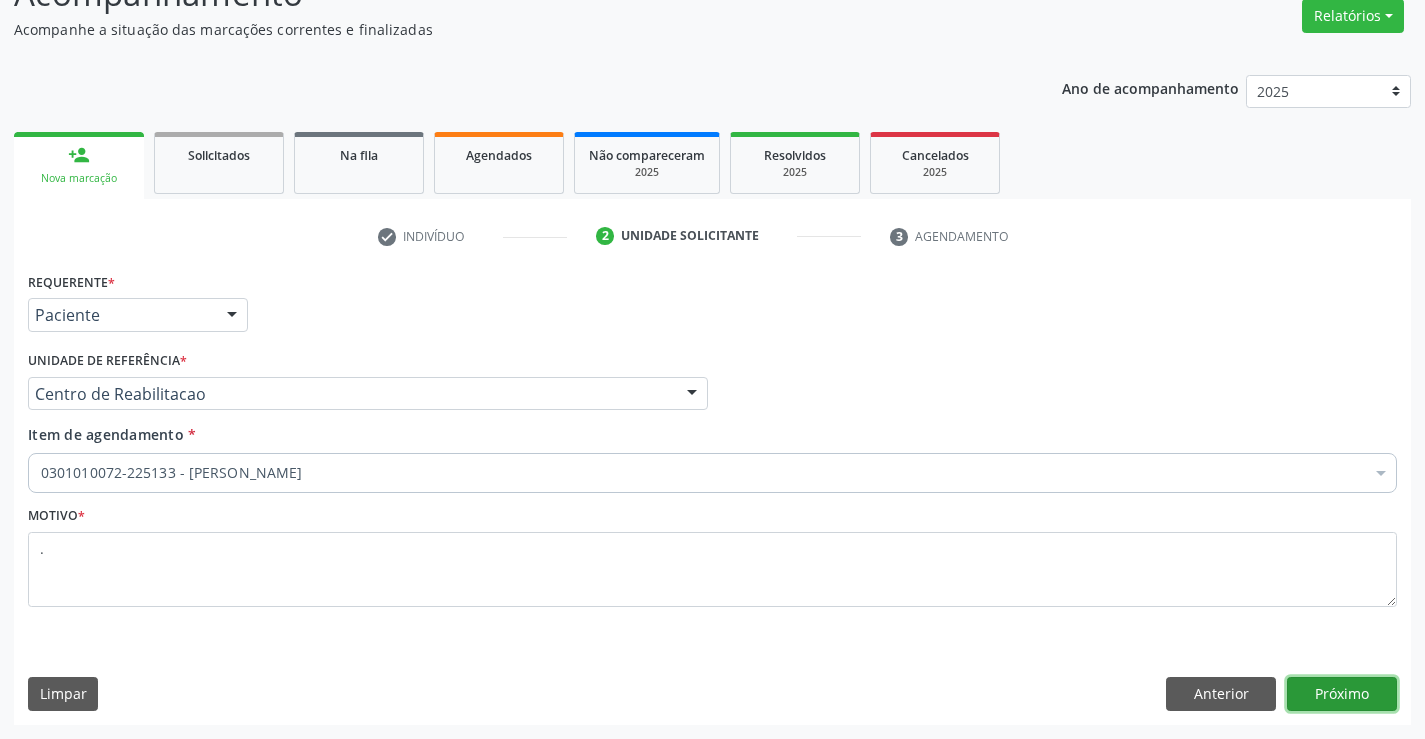 click on "Próximo" at bounding box center (1342, 694) 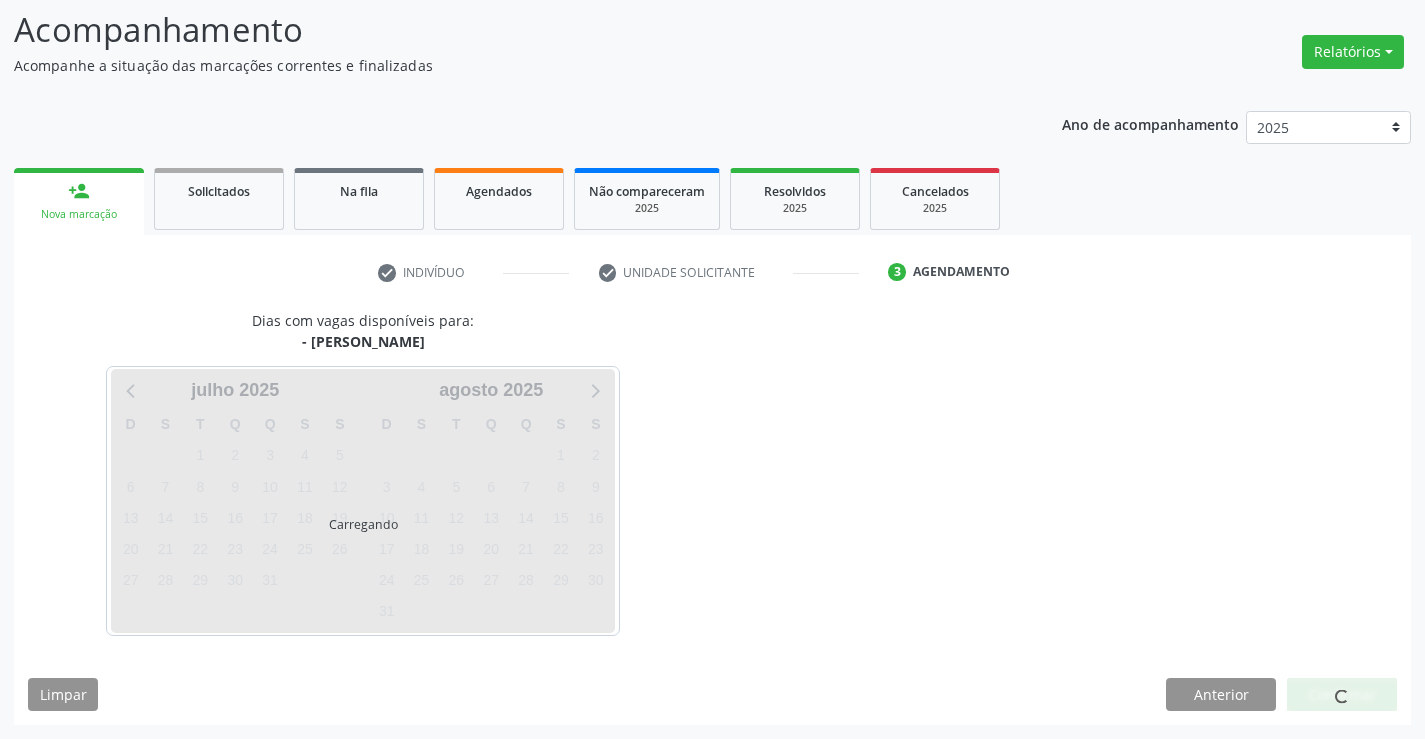 scroll, scrollTop: 131, scrollLeft: 0, axis: vertical 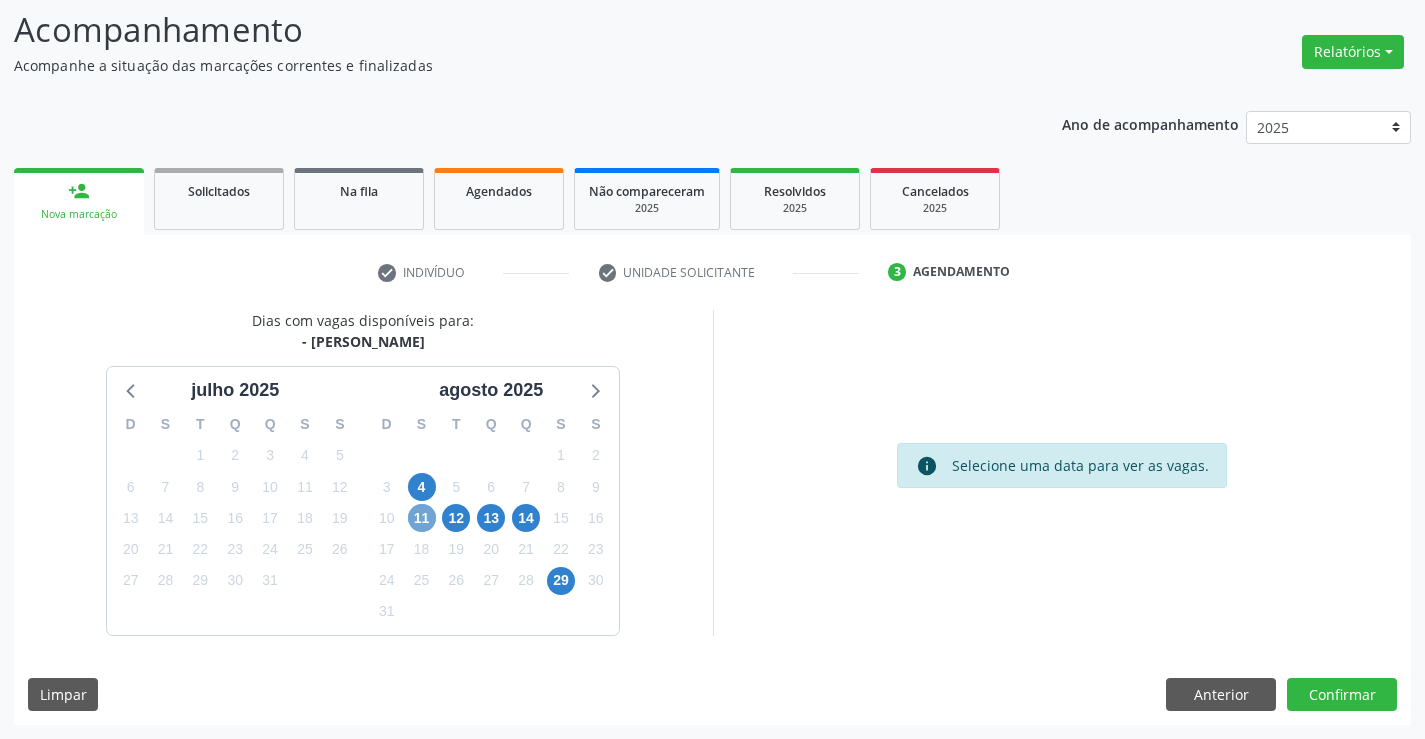 click on "11" at bounding box center [422, 518] 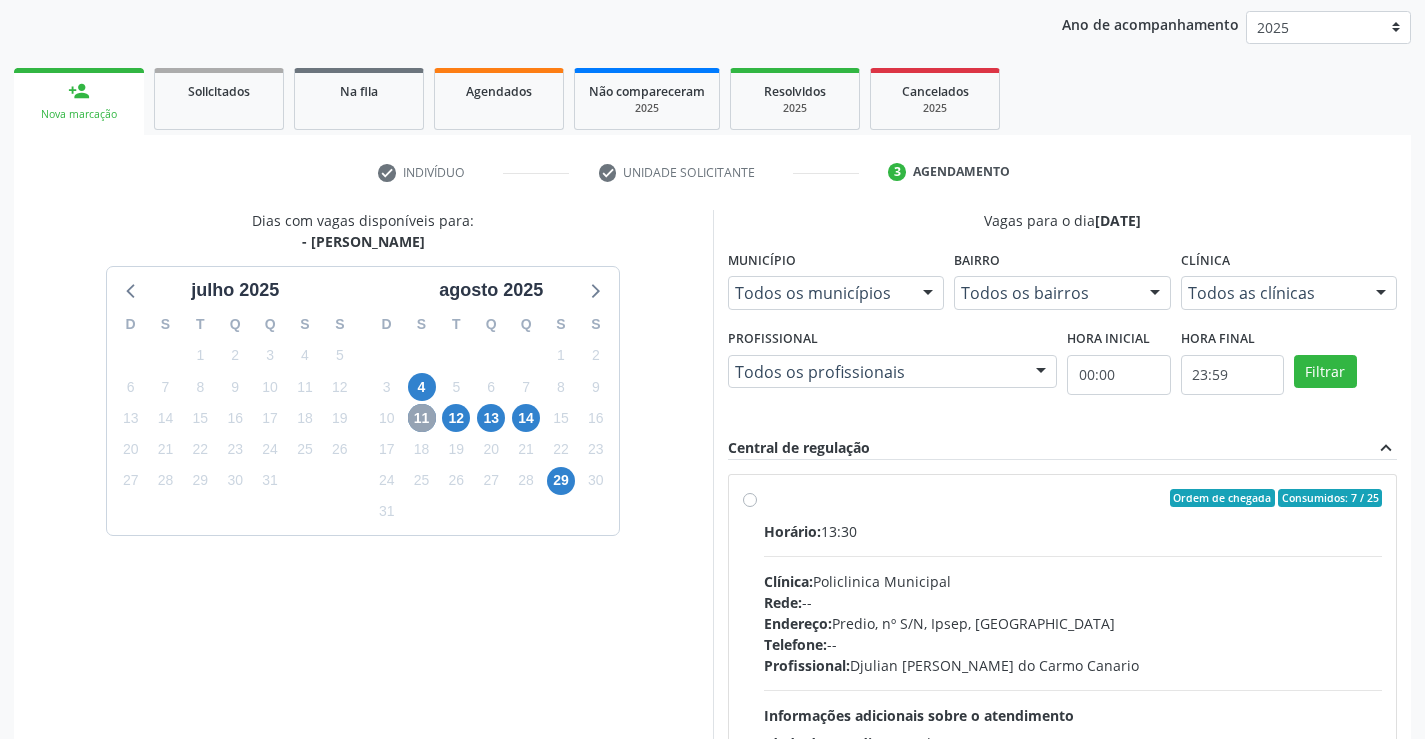 scroll, scrollTop: 420, scrollLeft: 0, axis: vertical 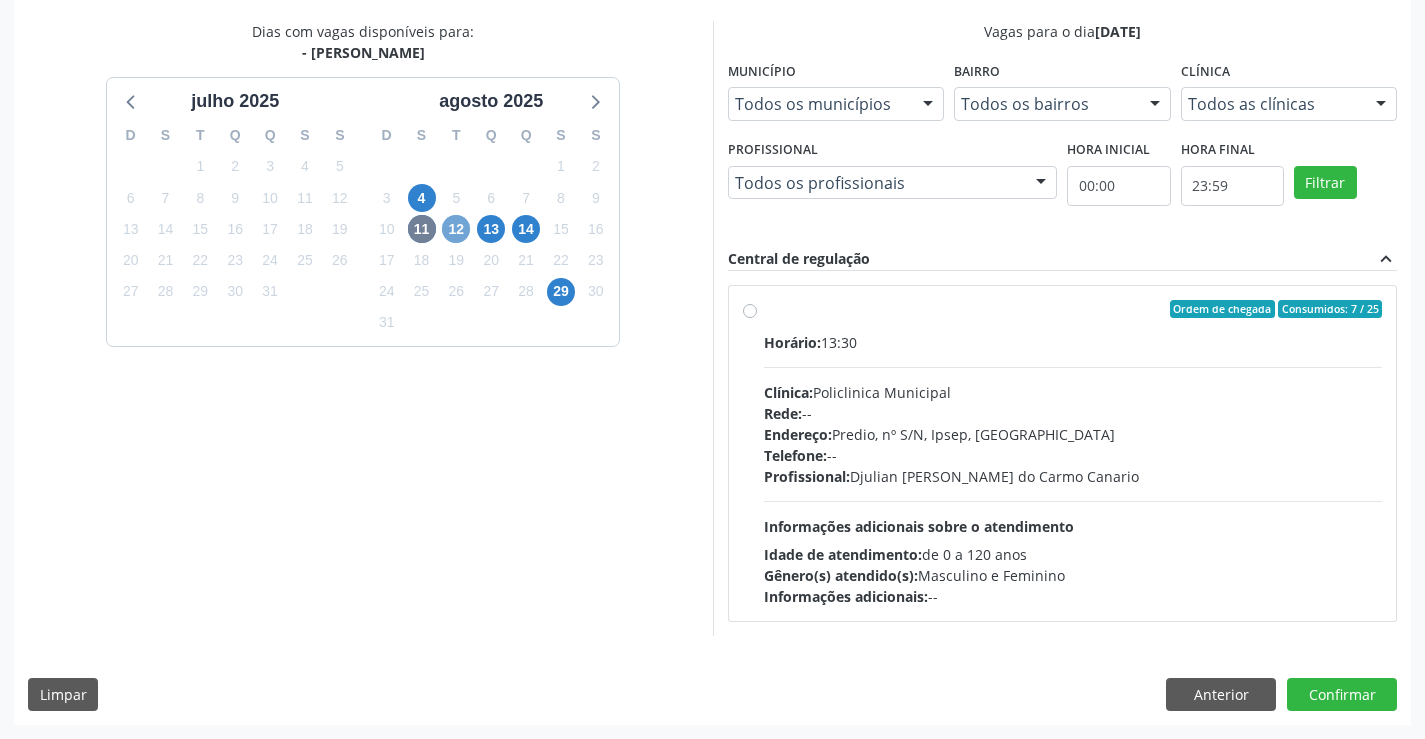 click on "12" at bounding box center (456, 229) 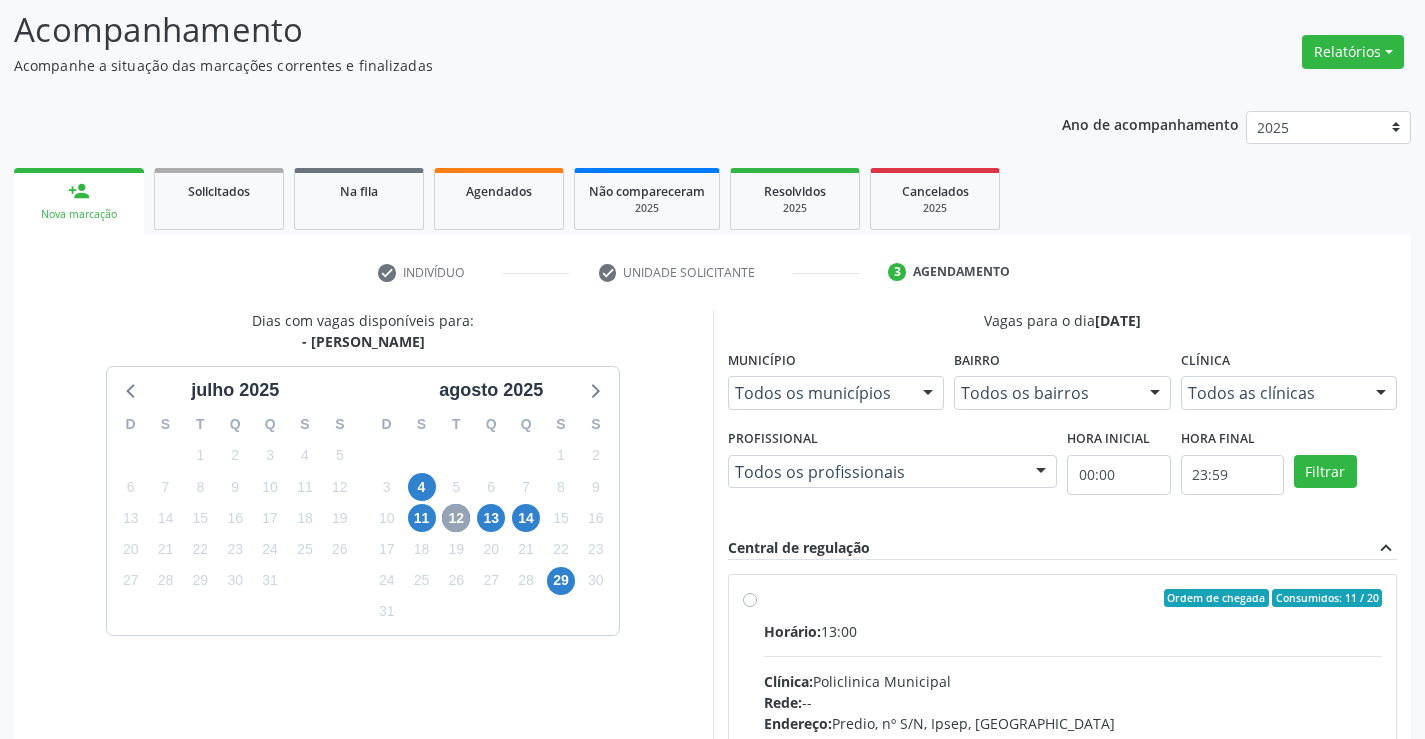 scroll, scrollTop: 420, scrollLeft: 0, axis: vertical 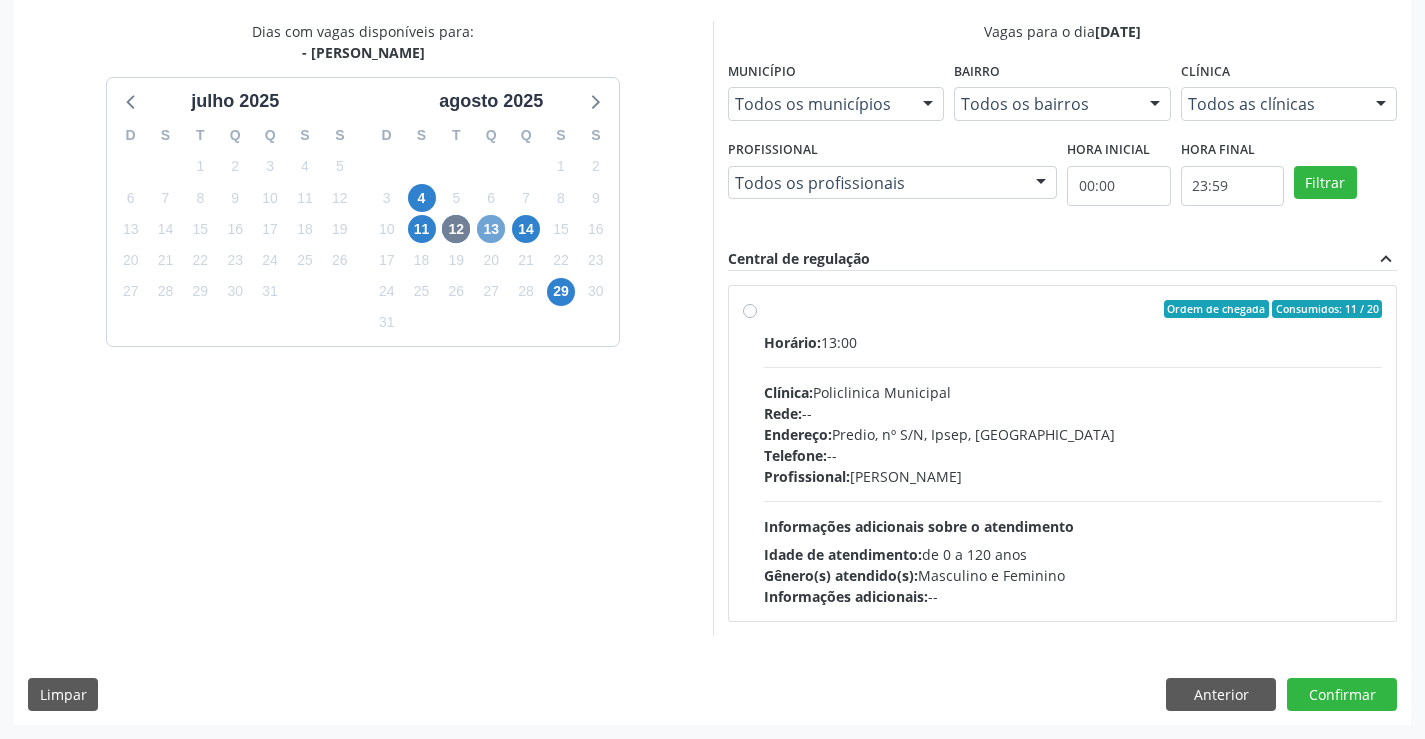 click on "13" at bounding box center (491, 229) 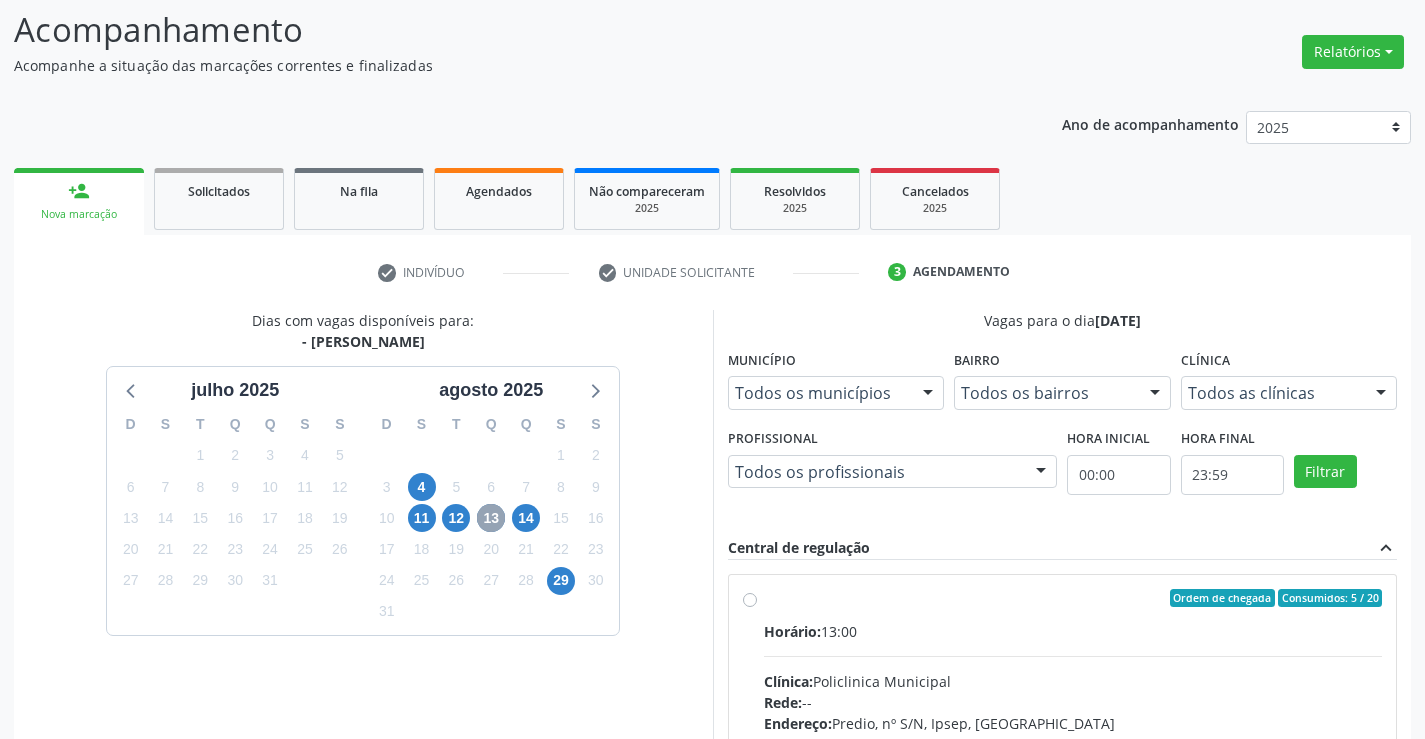 scroll, scrollTop: 420, scrollLeft: 0, axis: vertical 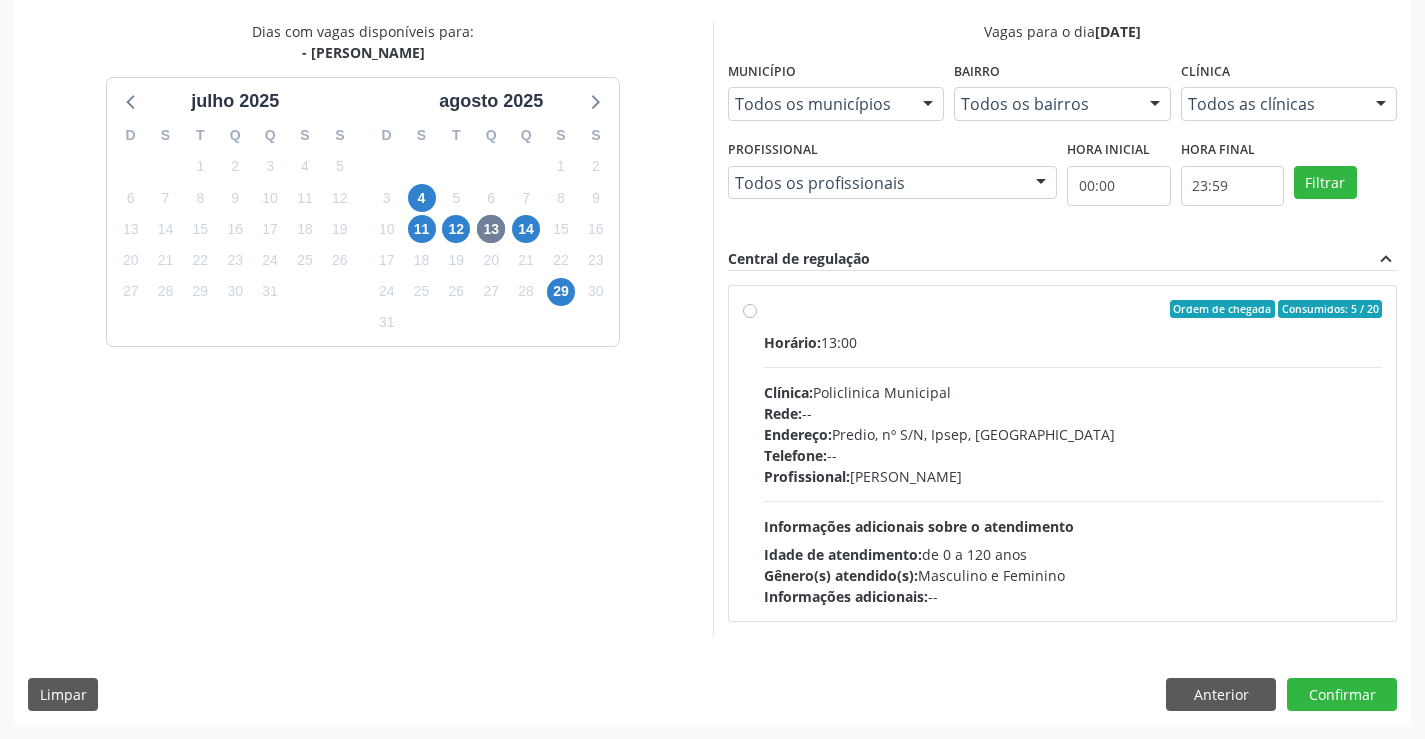click on "21" at bounding box center (526, 260) 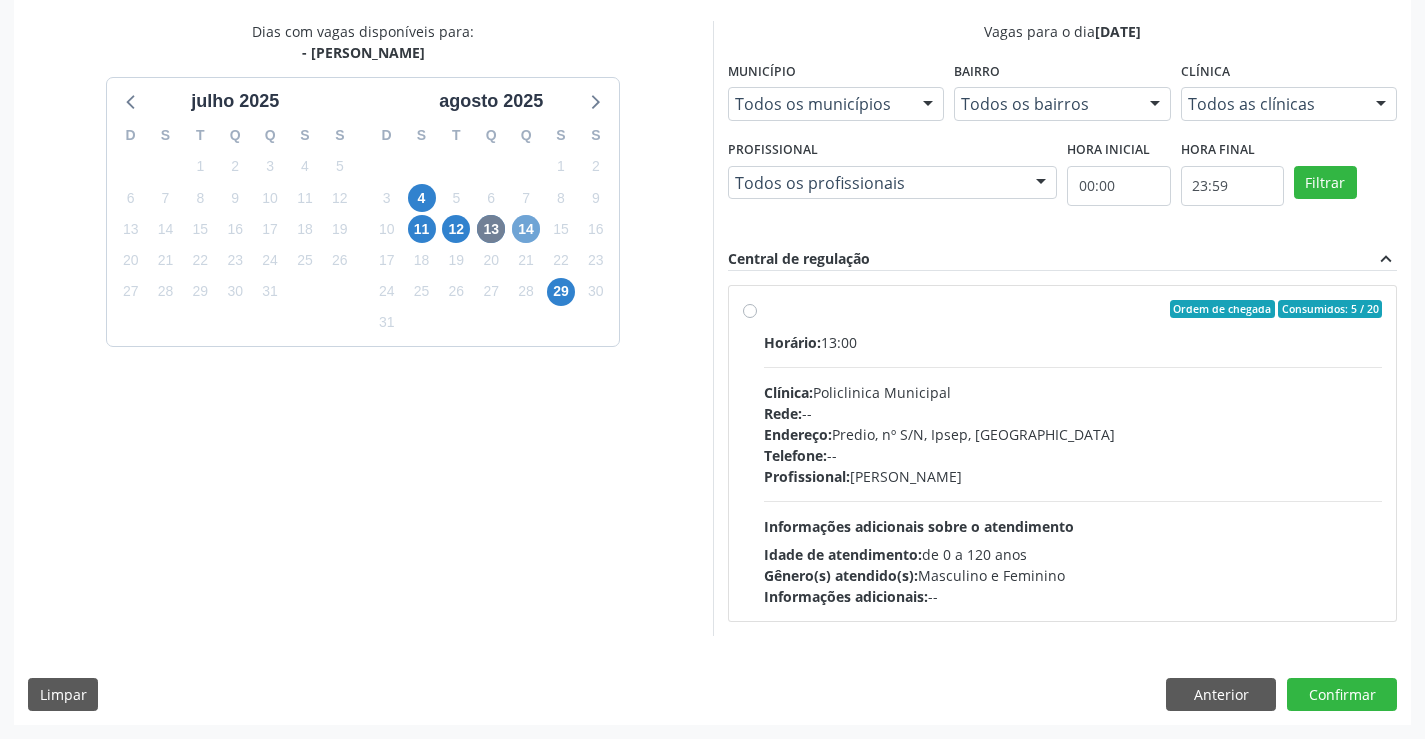 click on "14" at bounding box center (526, 229) 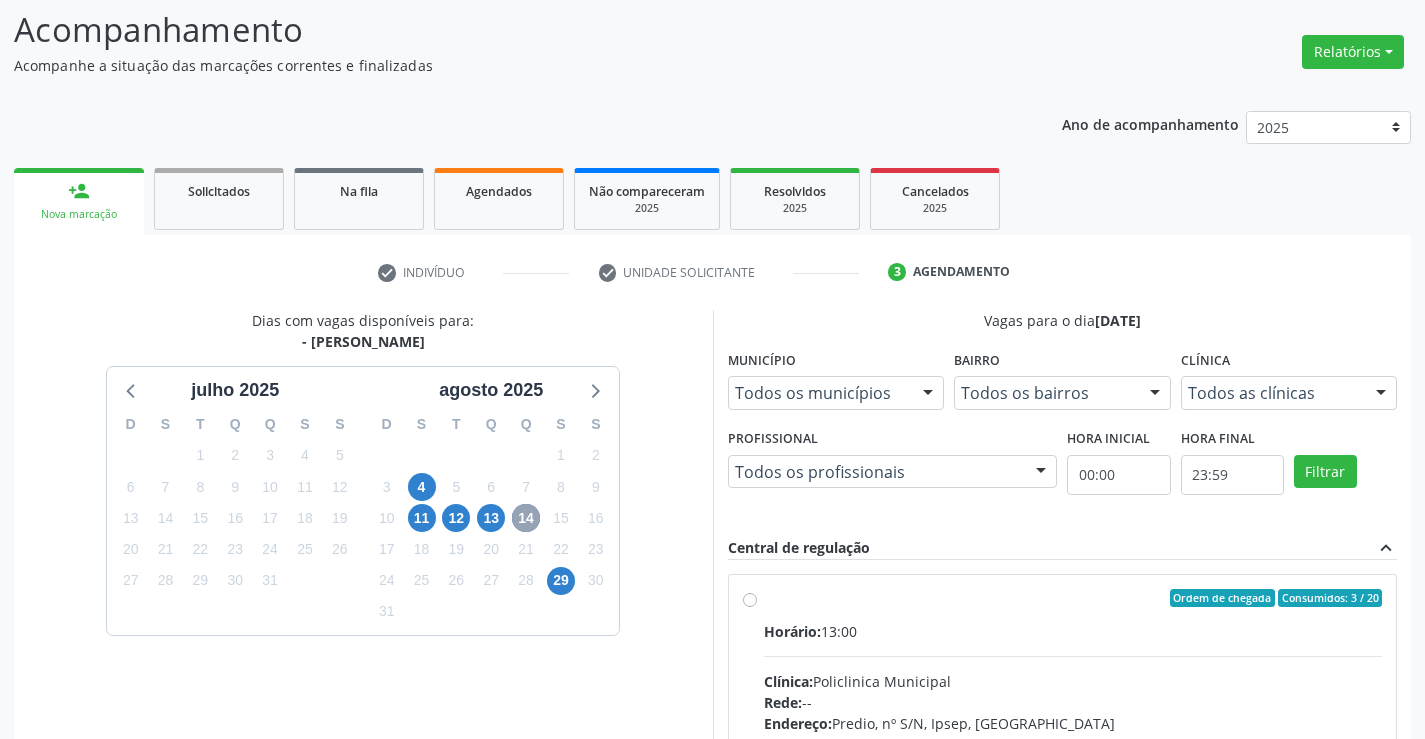 scroll, scrollTop: 420, scrollLeft: 0, axis: vertical 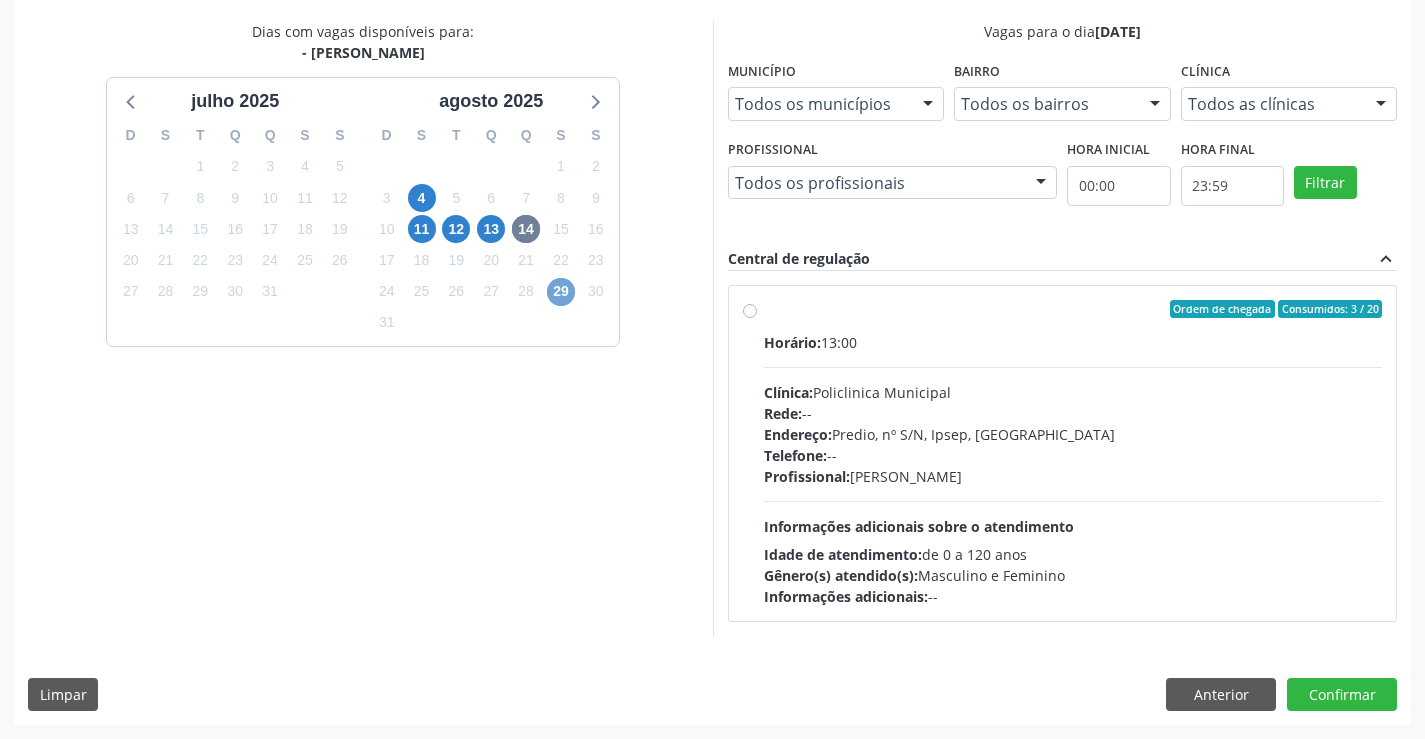 click on "29" at bounding box center (561, 292) 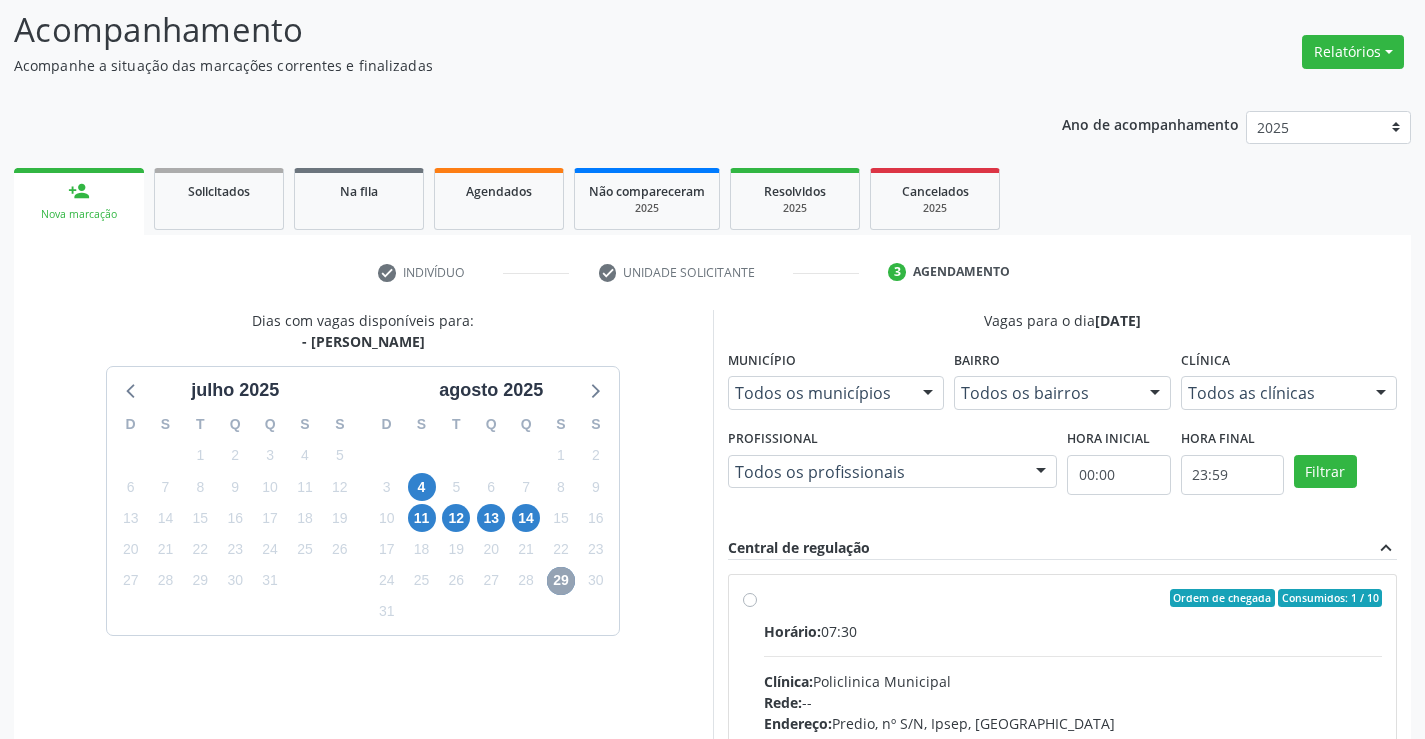 scroll, scrollTop: 420, scrollLeft: 0, axis: vertical 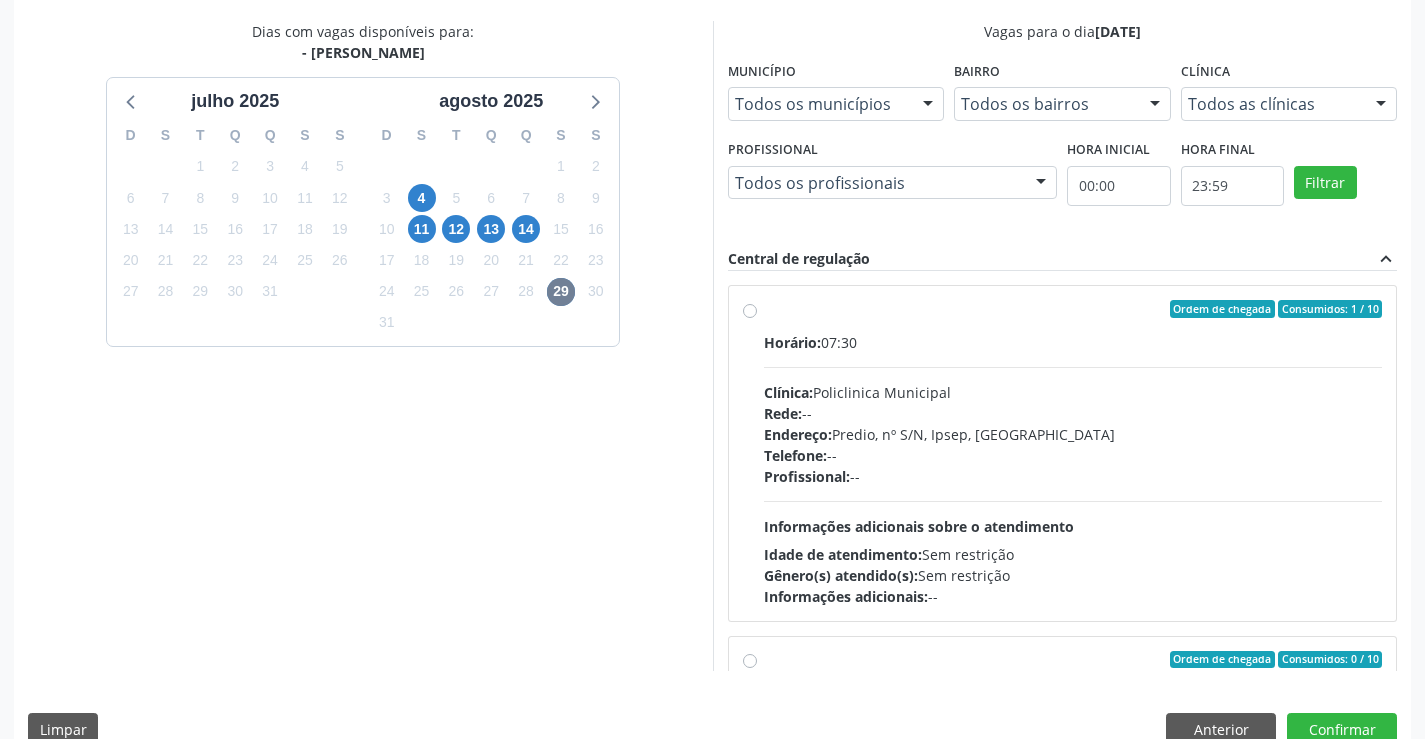 click on "Horário:   07:30
Clínica:  Policlinica Municipal
Rede:
--
Endereço:   Predio, nº S/N, Ipsep, Serra Talhada - PE
Telefone:   --
Profissional:
--
Informações adicionais sobre o atendimento
Idade de atendimento:
Sem restrição
Gênero(s) atendido(s):
Sem restrição
Informações adicionais:
--" at bounding box center [1073, 469] 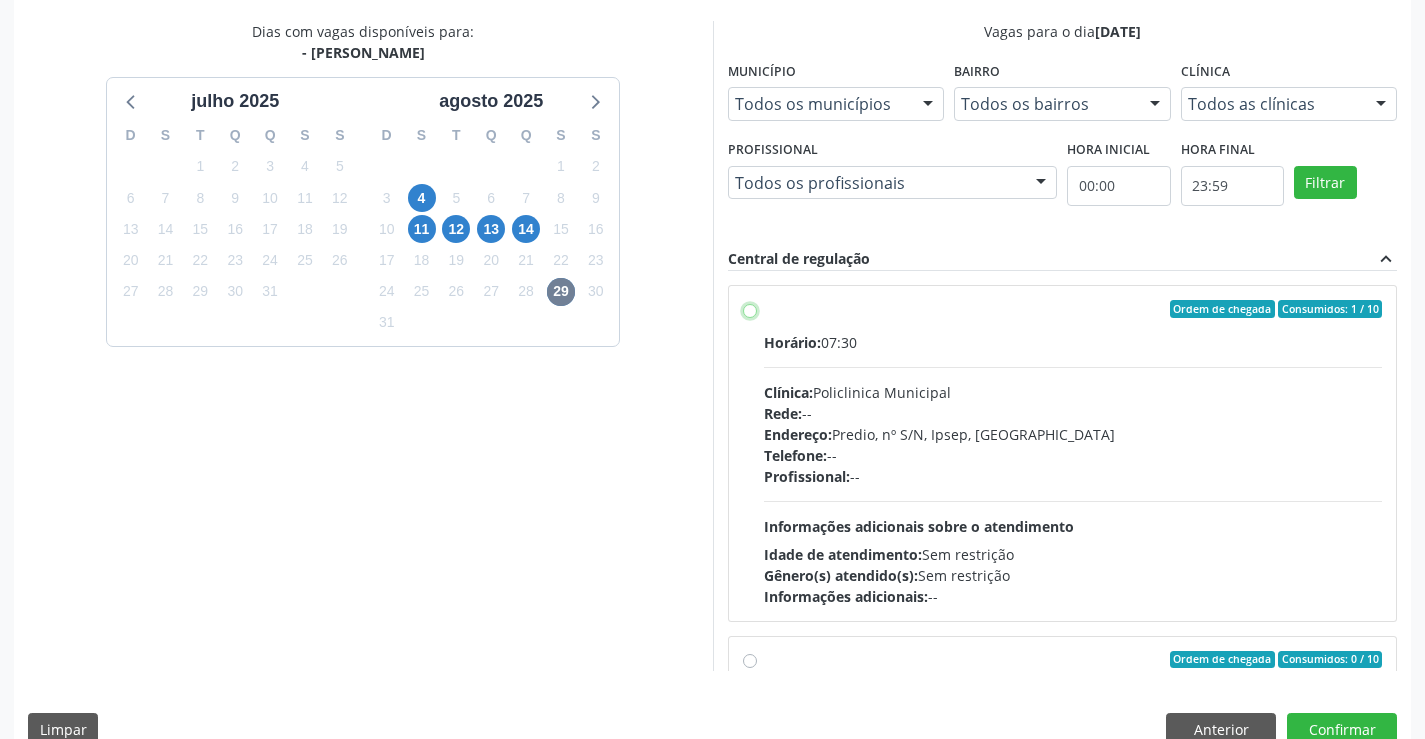 click on "Ordem de chegada
Consumidos: 1 / 10
Horário:   07:30
Clínica:  Policlinica Municipal
Rede:
--
Endereço:   Predio, nº S/N, Ipsep, Serra Talhada - PE
Telefone:   --
Profissional:
--
Informações adicionais sobre o atendimento
Idade de atendimento:
Sem restrição
Gênero(s) atendido(s):
Sem restrição
Informações adicionais:
--" at bounding box center (750, 309) 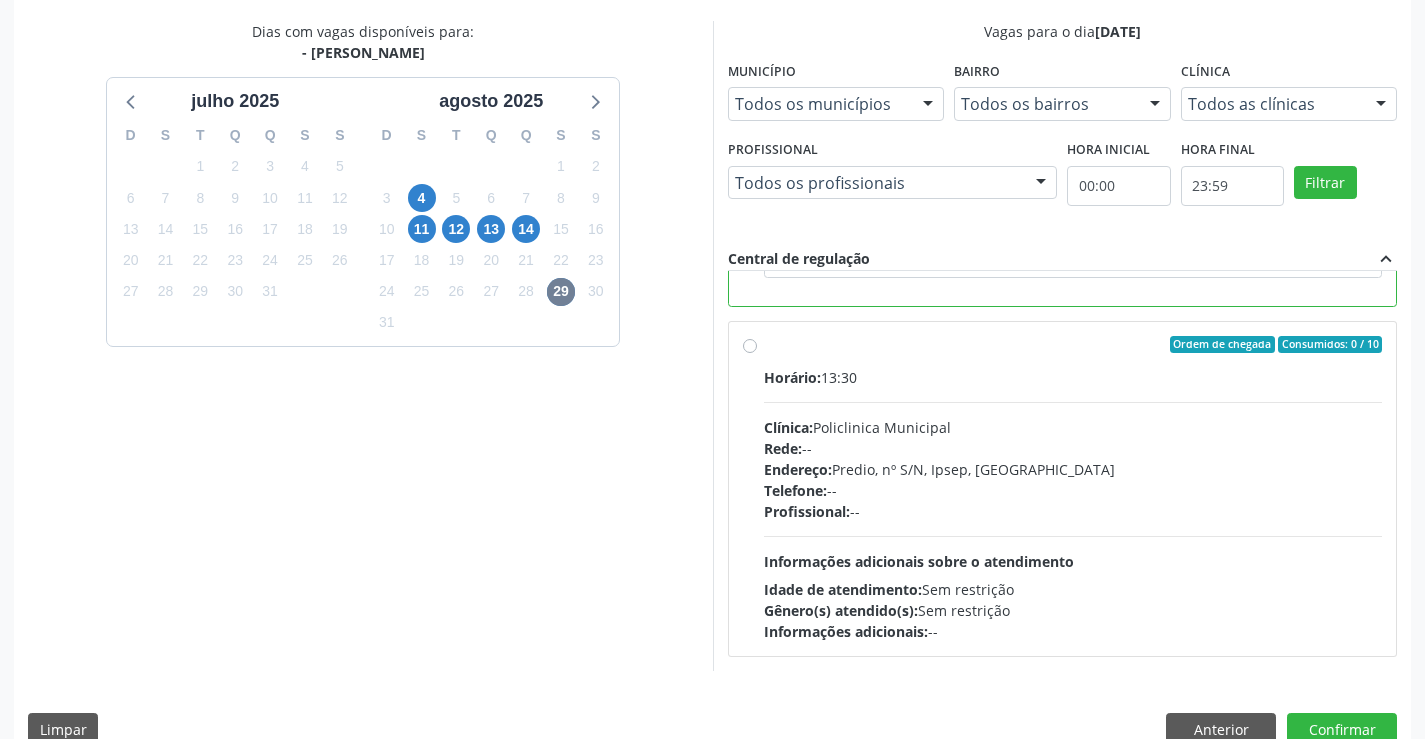 scroll, scrollTop: 0, scrollLeft: 0, axis: both 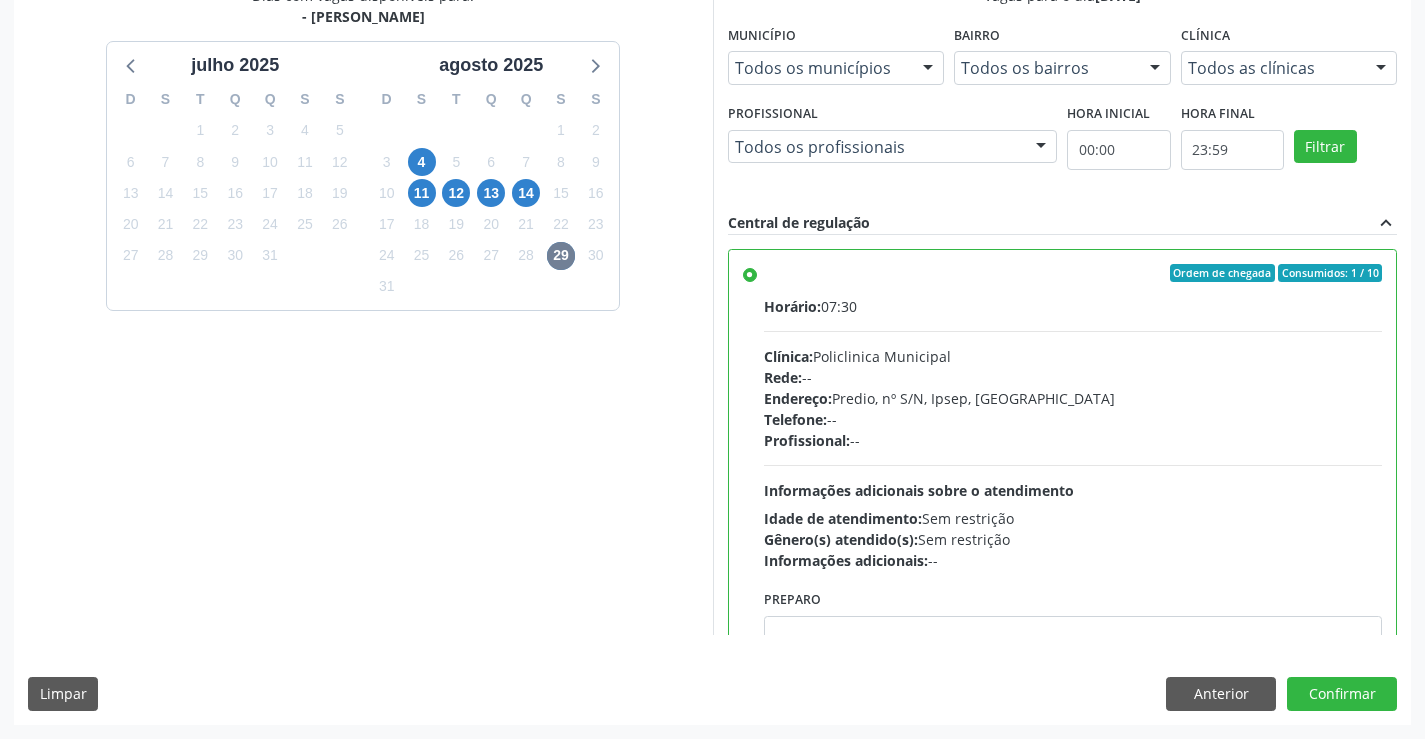 click on "Dias com vagas disponíveis para:
- Médico Psiquiatra
julho 2025 D S T Q Q S S 29 30 1 2 3 4 5 6 7 8 9 10 11 12 13 14 15 16 17 18 19 20 21 22 23 24 25 26 27 28 29 30 31 1 2 3 4 5 6 7 8 9 agosto 2025 D S T Q Q S S 27 28 29 30 31 1 2 3 4 5 6 7 8 9 10 11 12 13 14 15 16 17 18 19 20 21 22 23 24 25 26 27 28 29 30 31 1 2 3 4 5 6
Vagas para o dia
29/08/2025
Município
Todos os municípios         Todos os municípios   Serra Talhada - PE
Nenhum resultado encontrado para: "   "
Não há nenhuma opção para ser exibida.
Bairro
Todos os bairros         Todos os bairros   Ipsep
Nenhum resultado encontrado para: "   "
Não há nenhuma opção para ser exibida.
Clínica
Todos as clínicas         Todos as clínicas   Policlinica Municipal
Nenhum resultado encontrado para: "   "
Profissional" at bounding box center (712, 354) 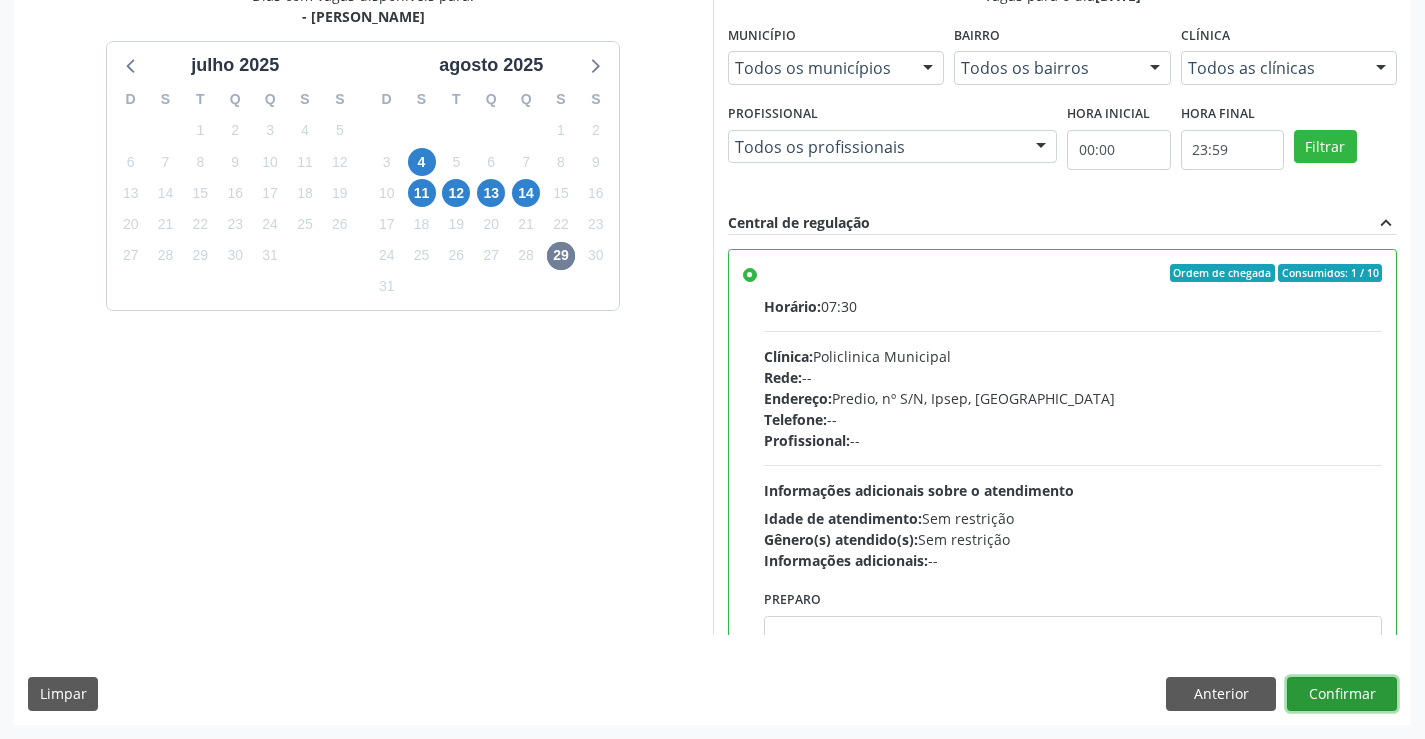 click on "Confirmar" at bounding box center (1342, 694) 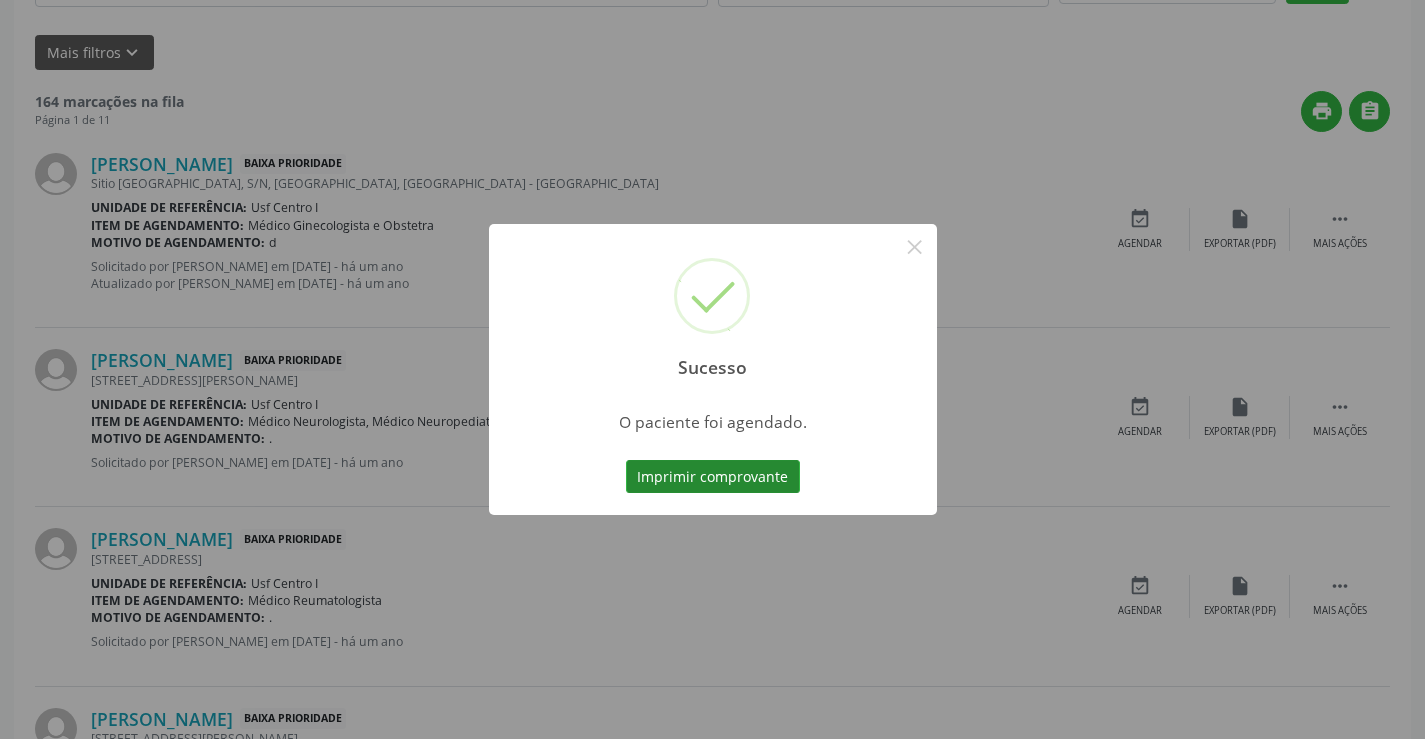 scroll, scrollTop: 0, scrollLeft: 0, axis: both 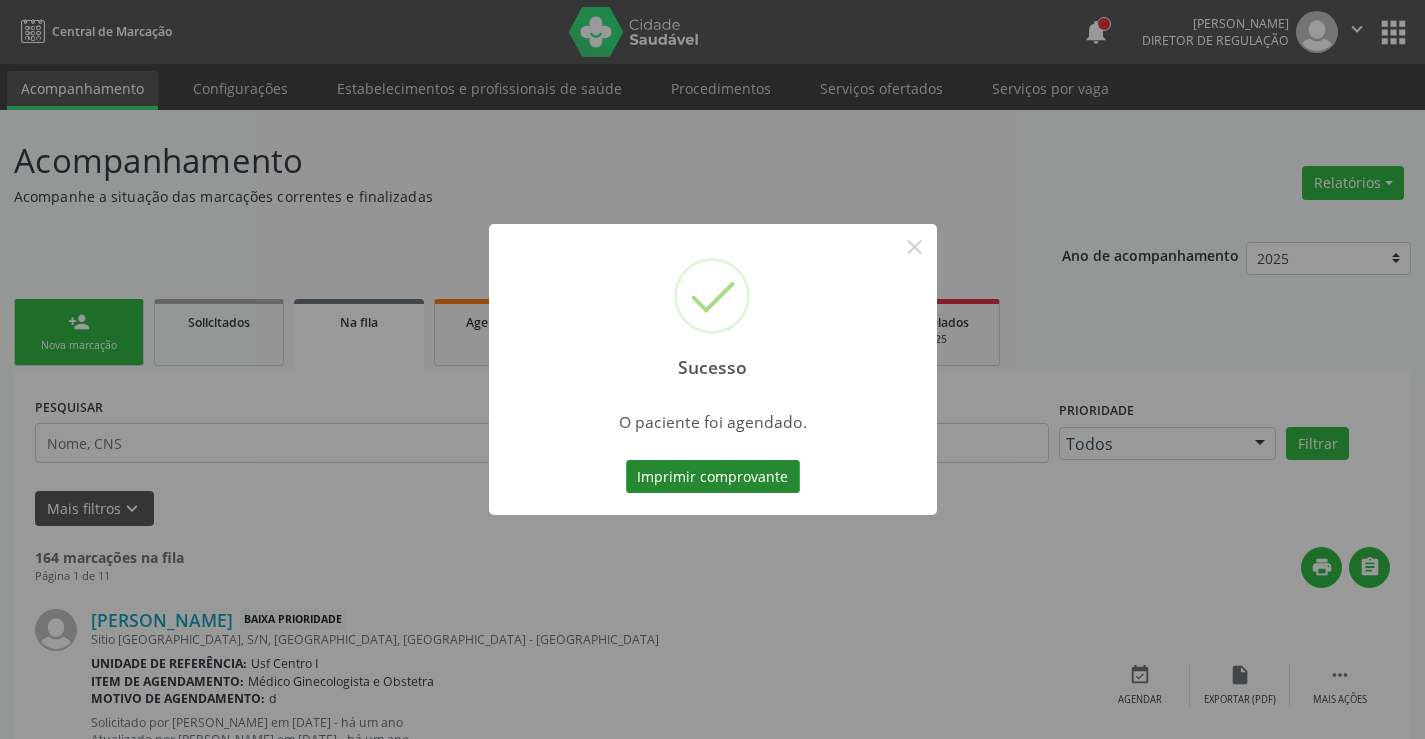 click on "Imprimir comprovante" at bounding box center (713, 477) 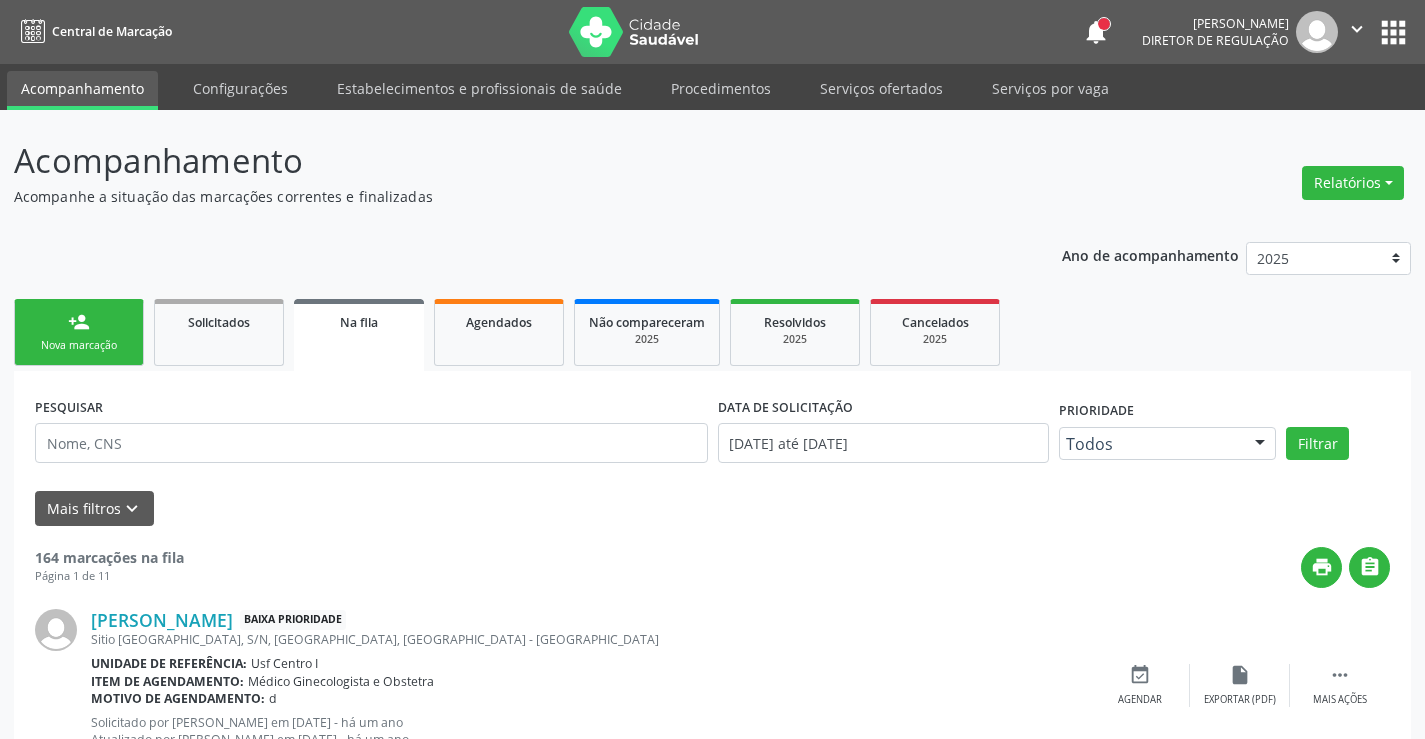 click on "Nova marcação" at bounding box center (79, 345) 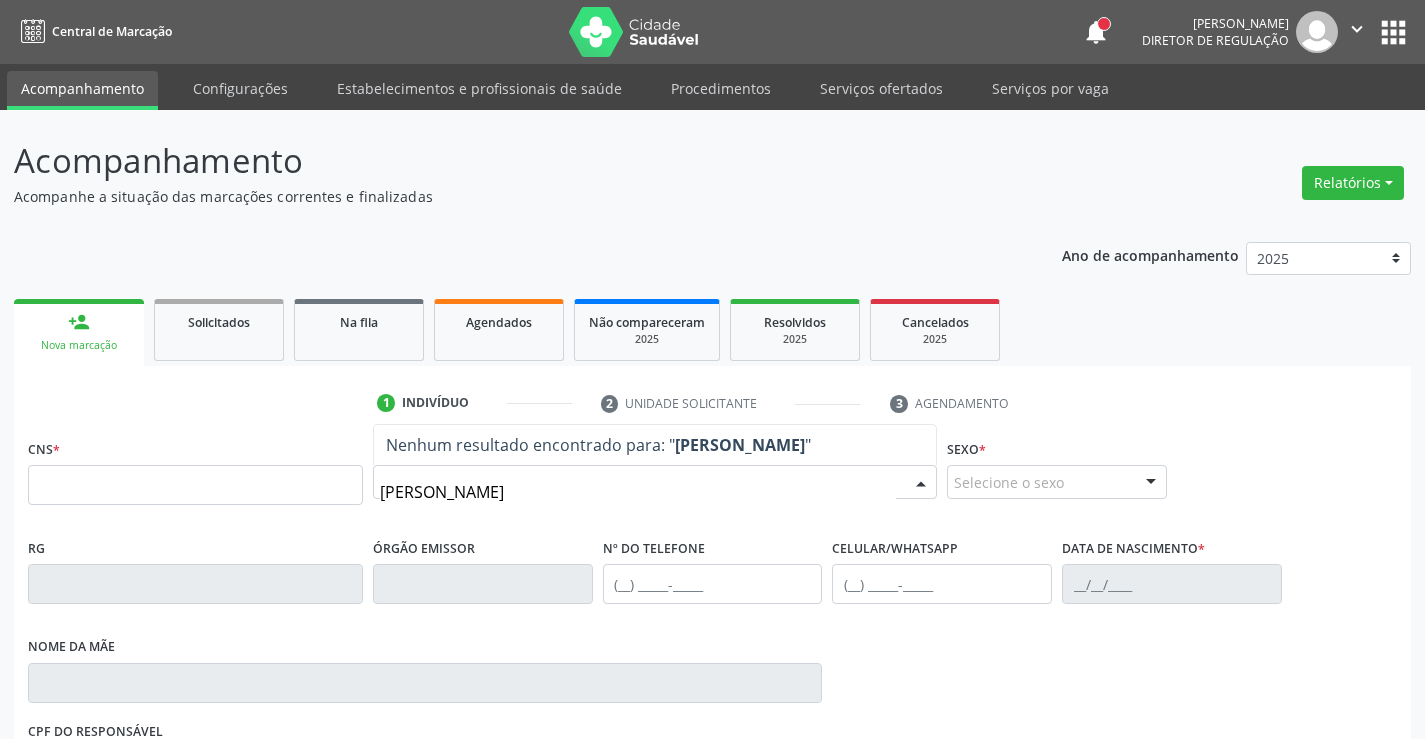 type on "maria da penha pereira barb" 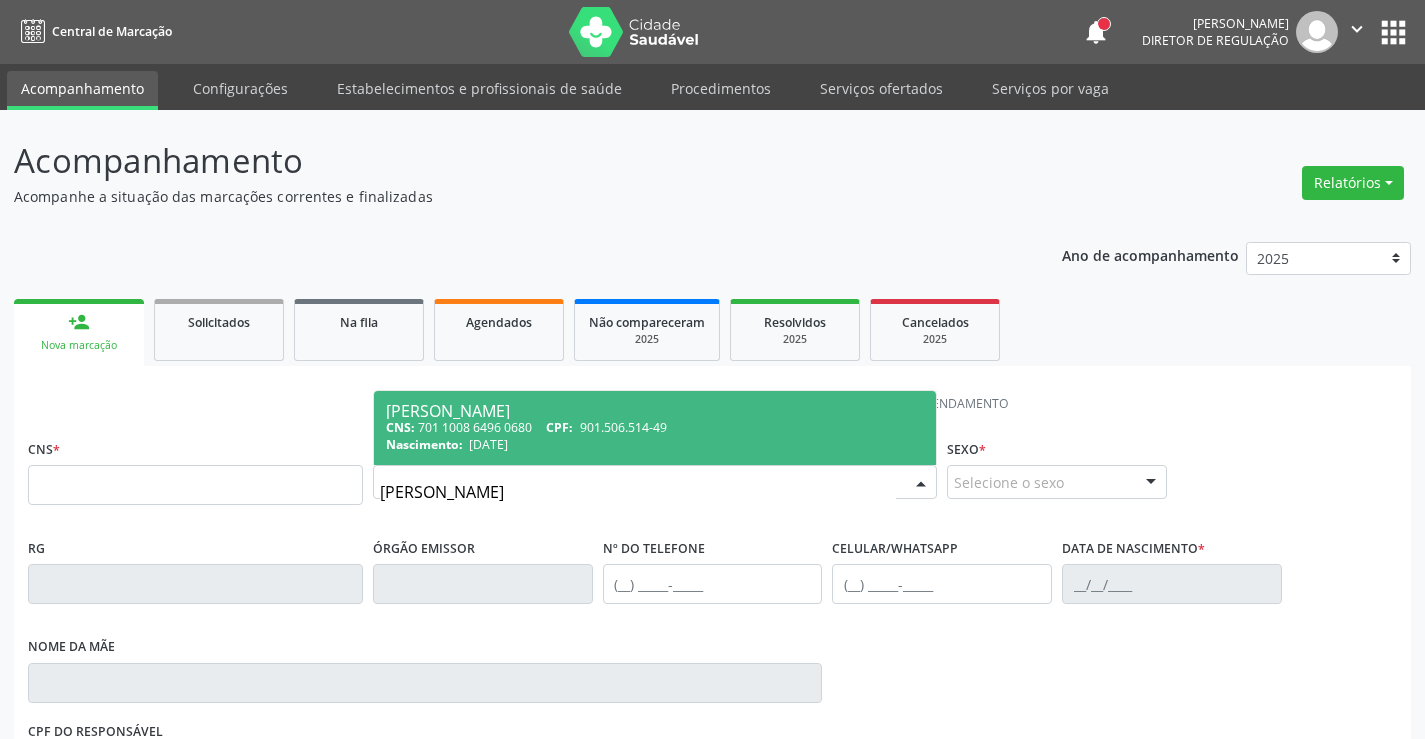 click on "Nascimento:
12/09/1973" at bounding box center (655, 444) 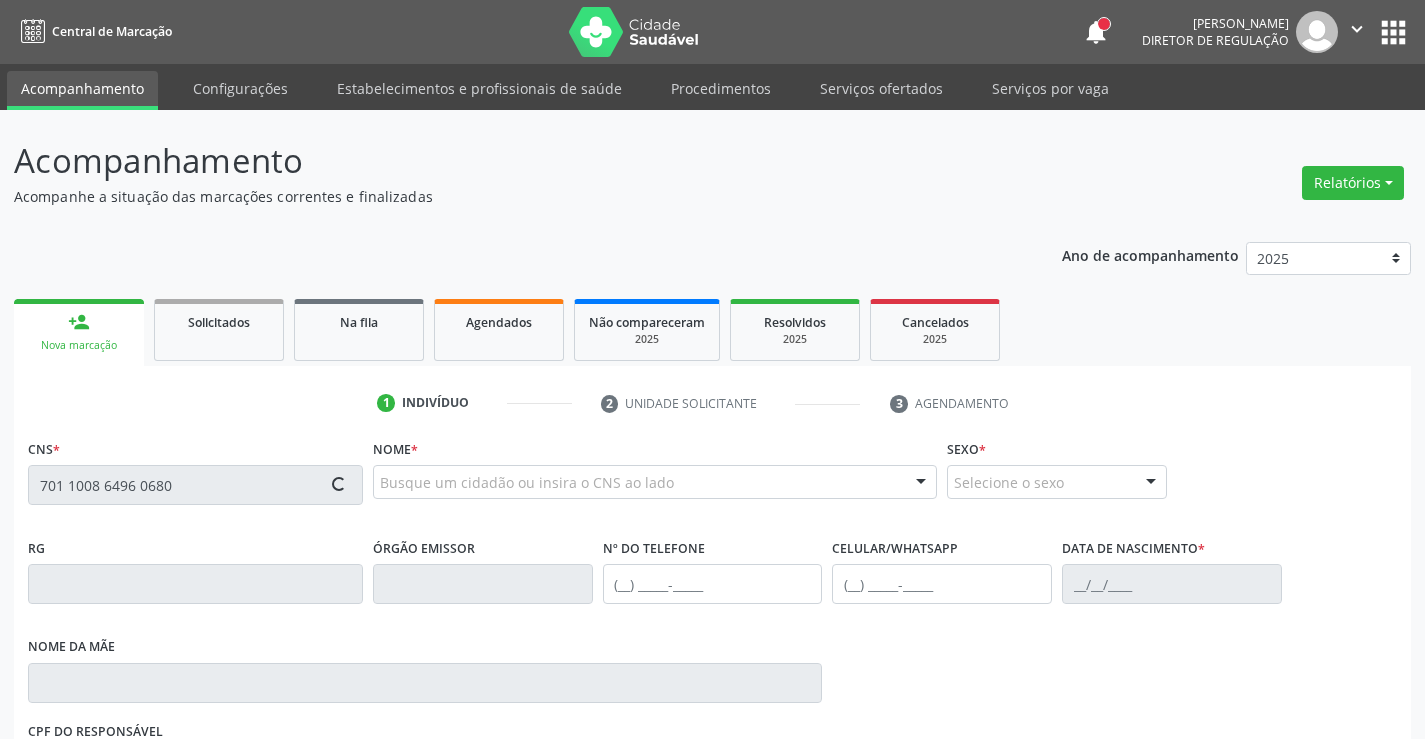 type on "701 1008 6496 0680" 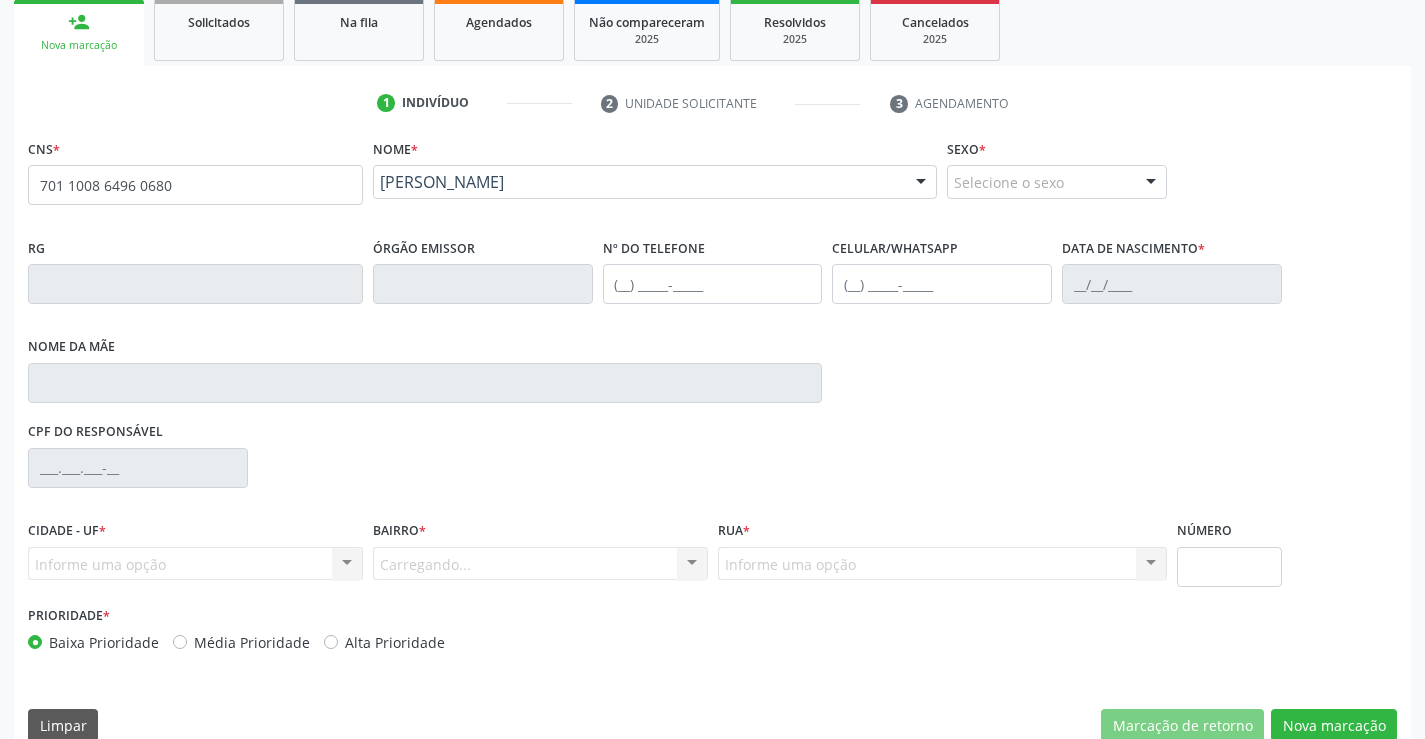 scroll, scrollTop: 331, scrollLeft: 0, axis: vertical 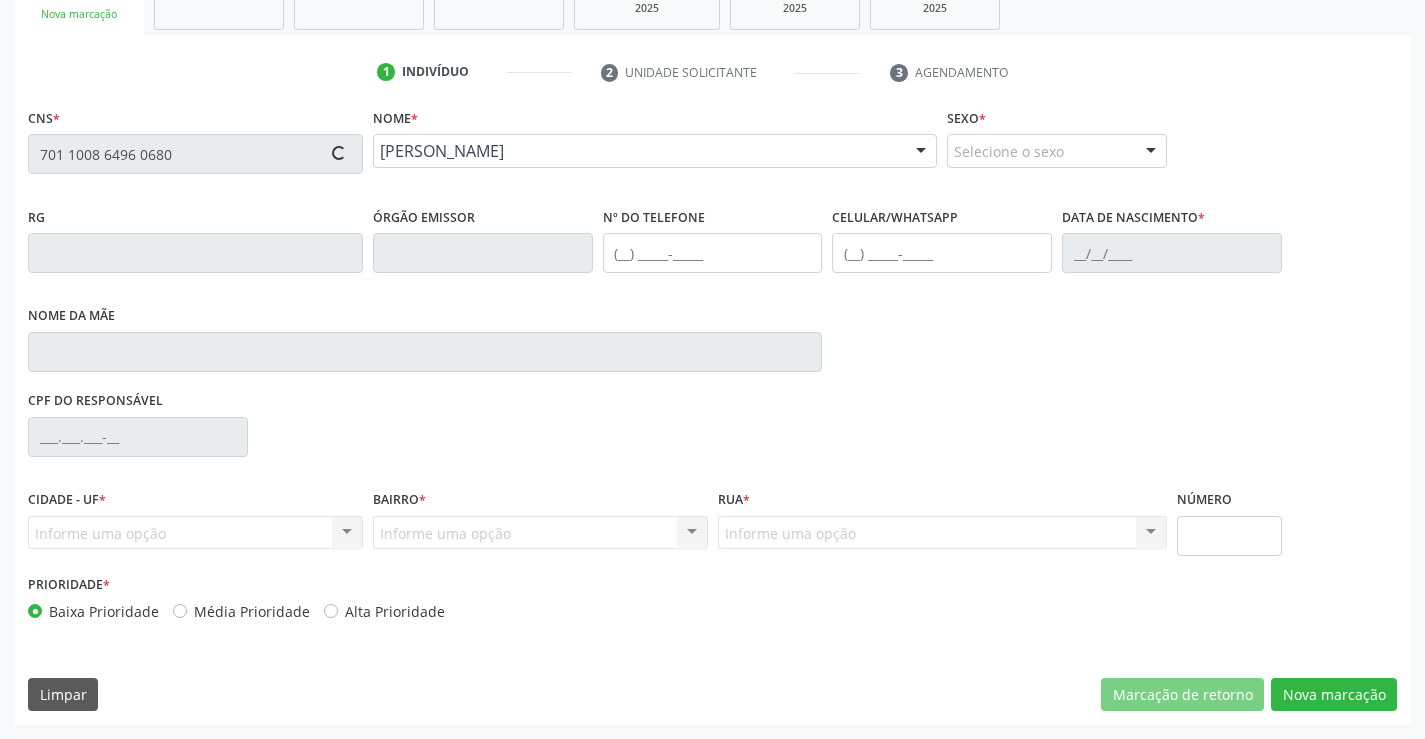 type on "(88) 6321-6987" 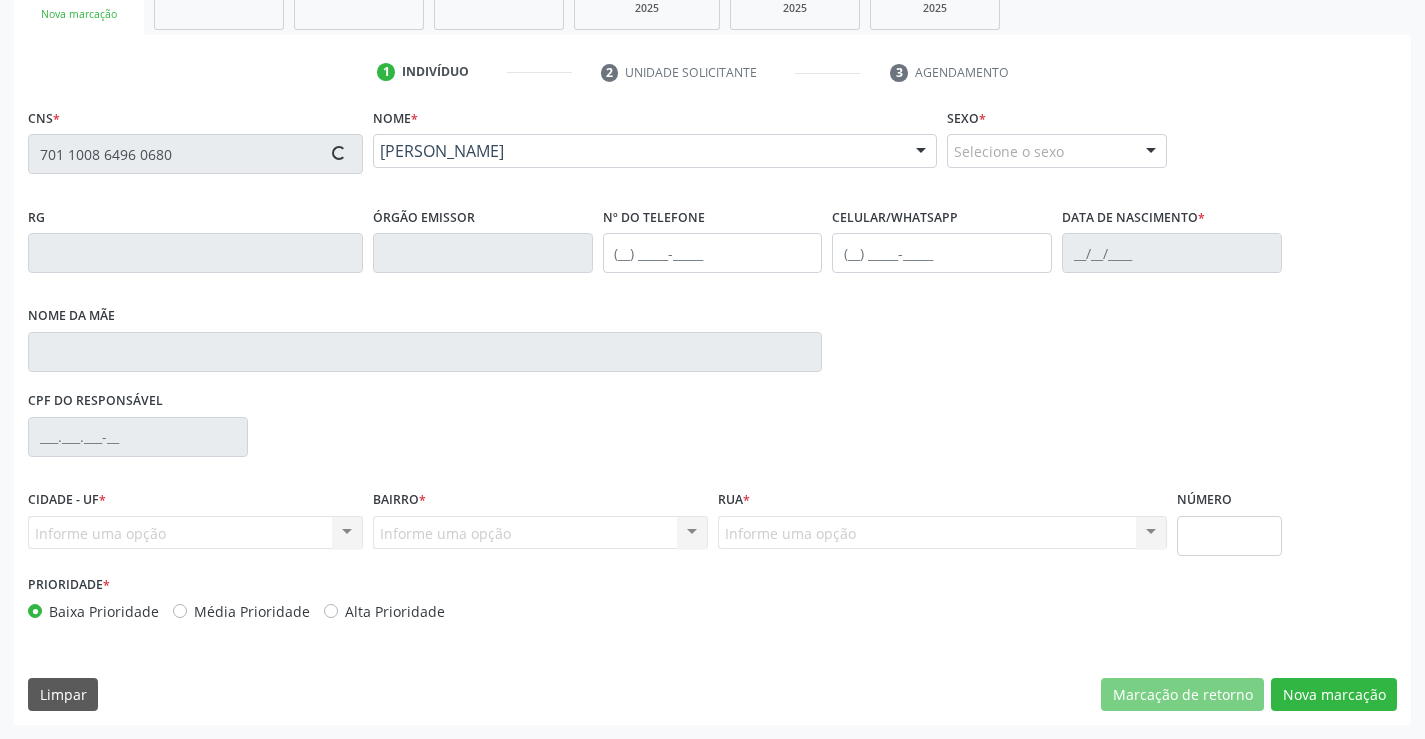 type on "(88) 6321-6987" 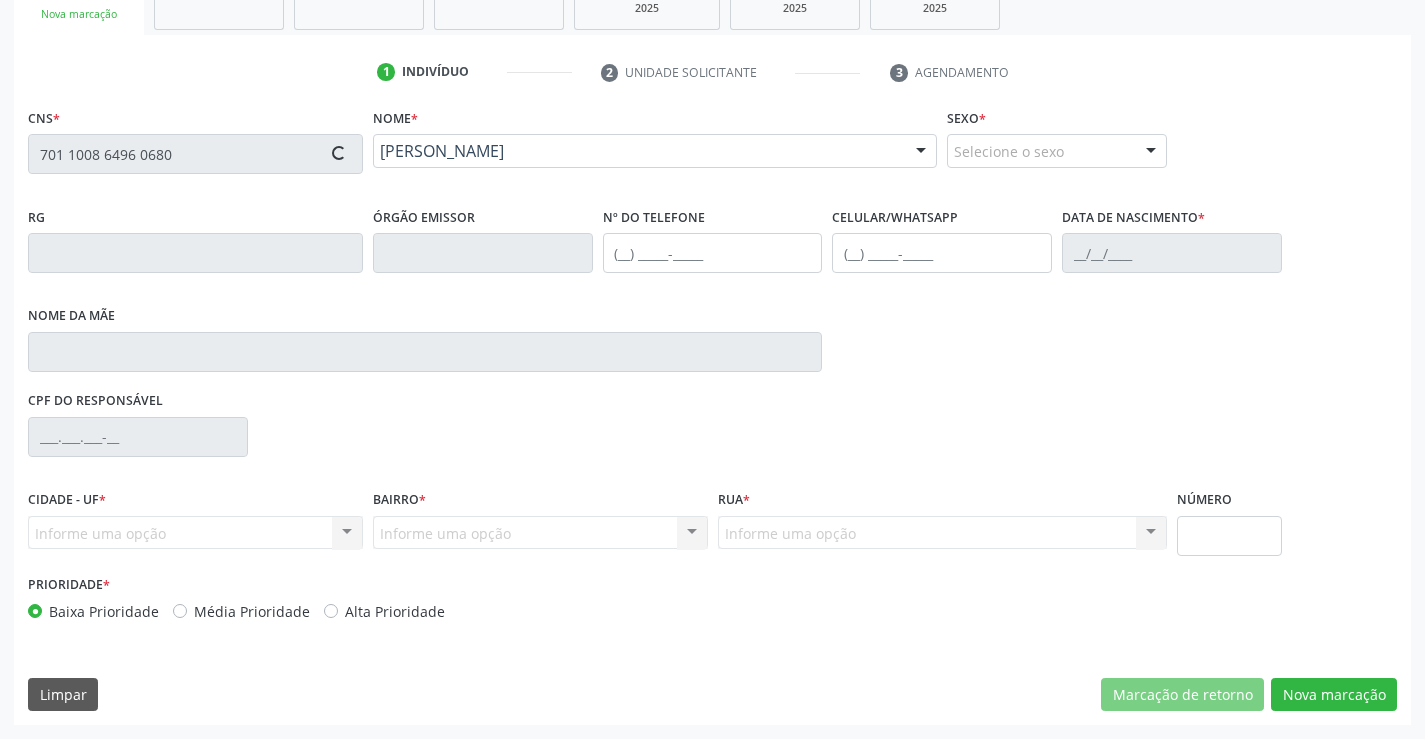 type on "12/09/1973" 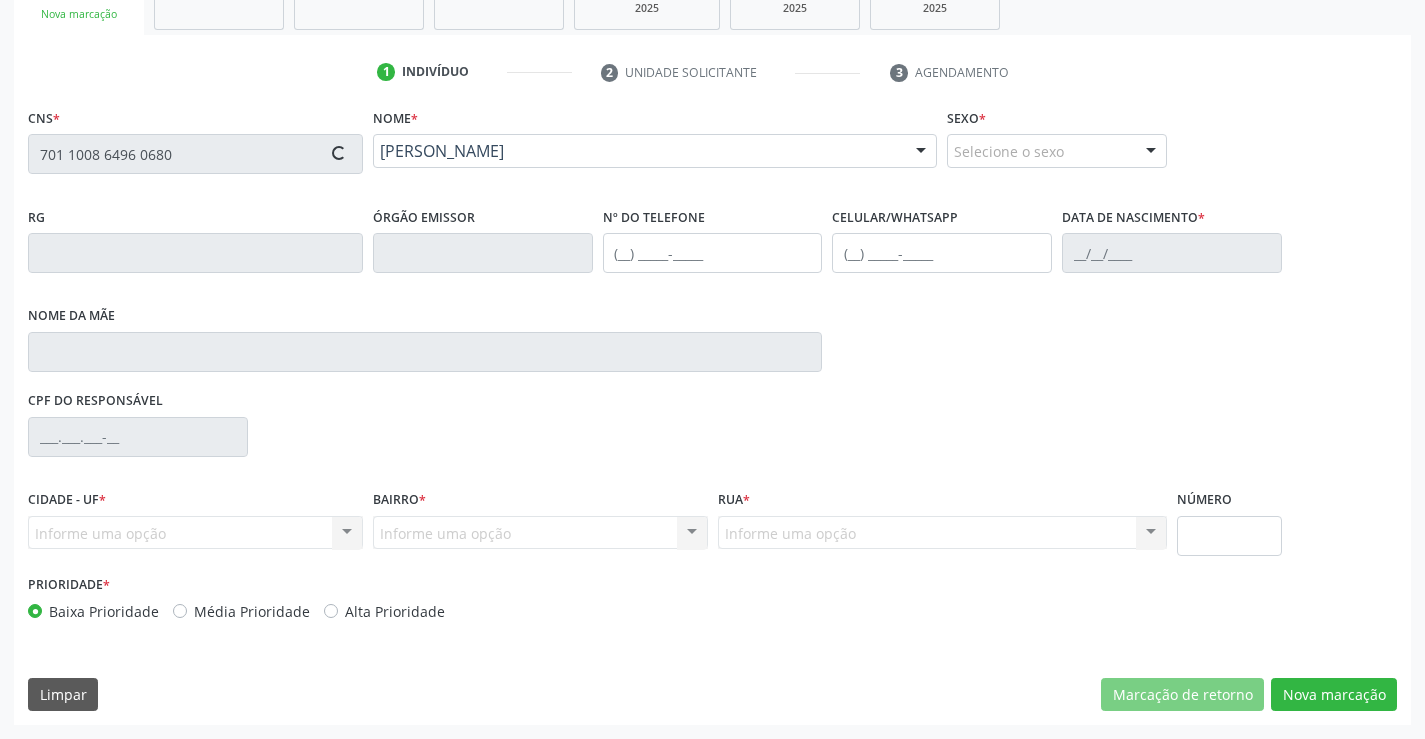 type on "76" 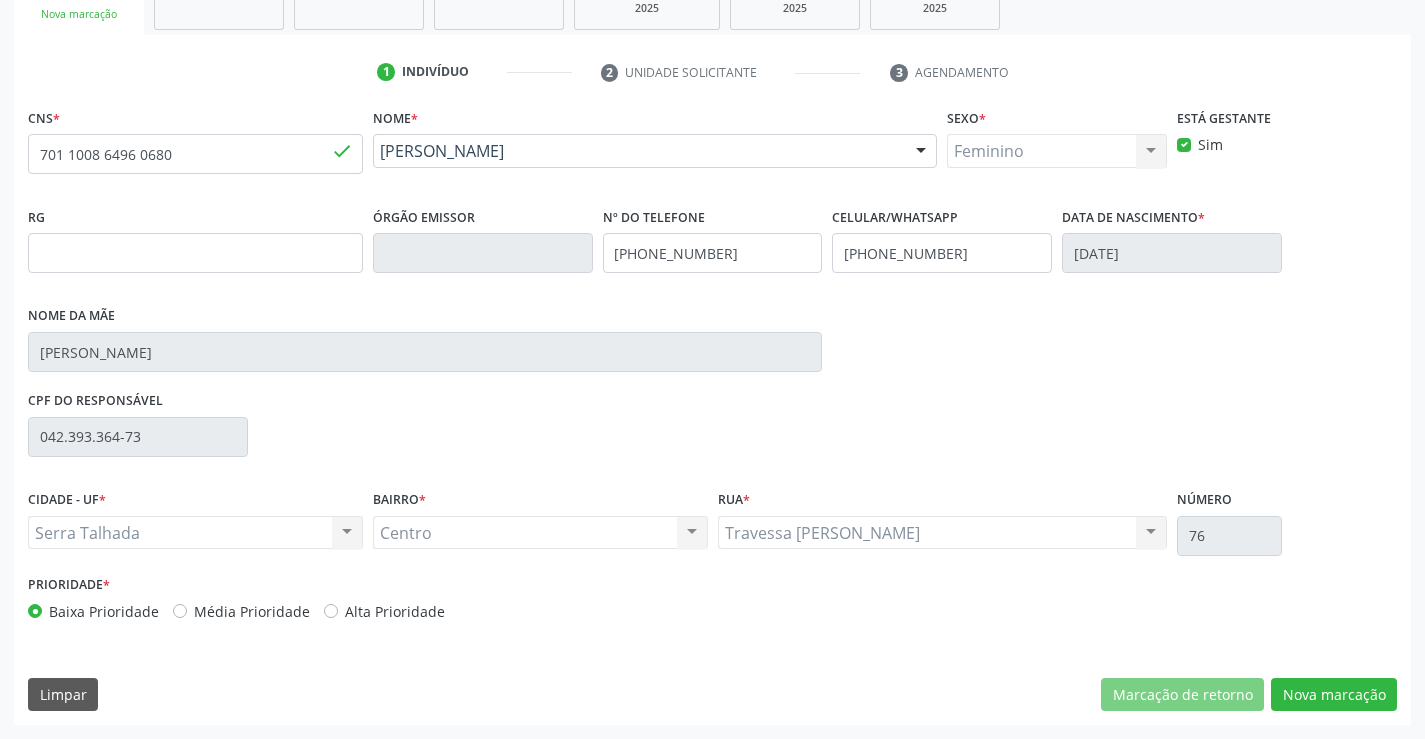 scroll, scrollTop: 0, scrollLeft: 0, axis: both 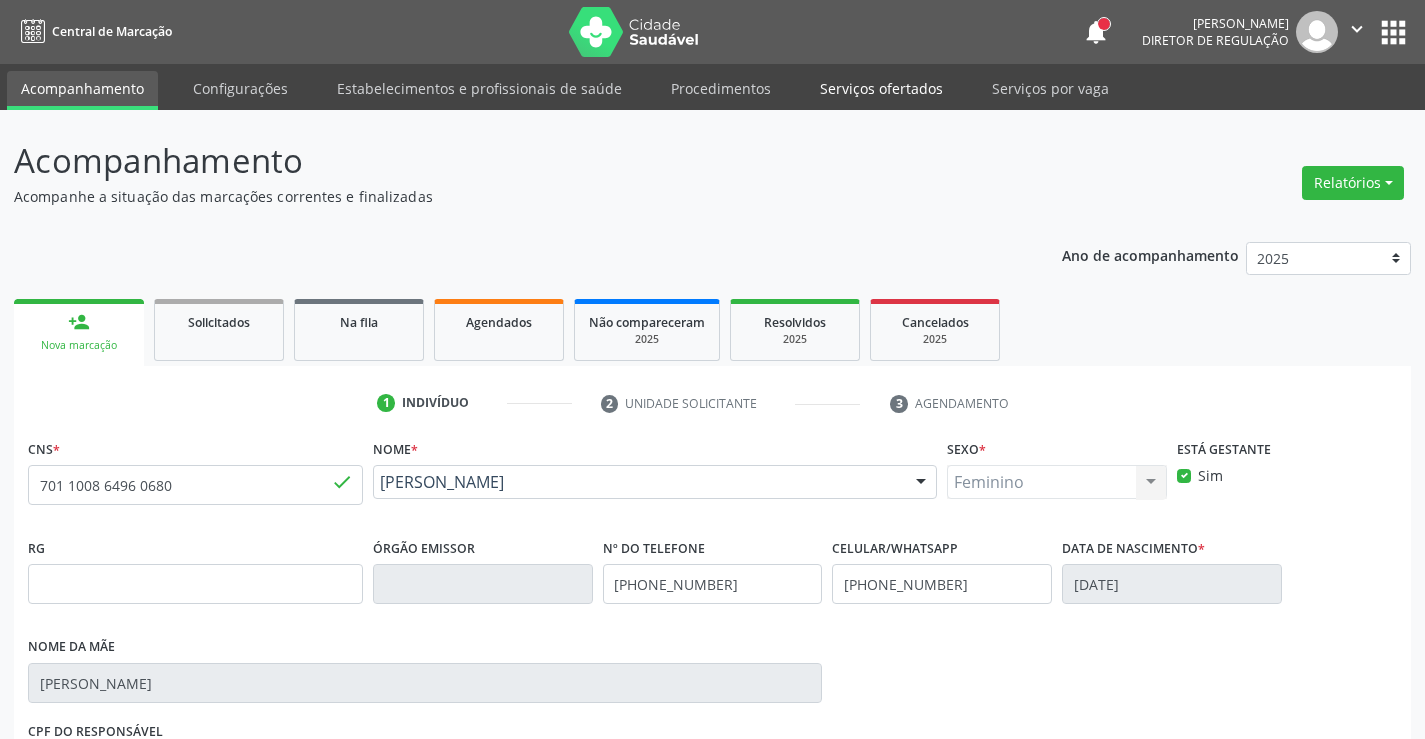 click on "Serviços ofertados" at bounding box center (881, 88) 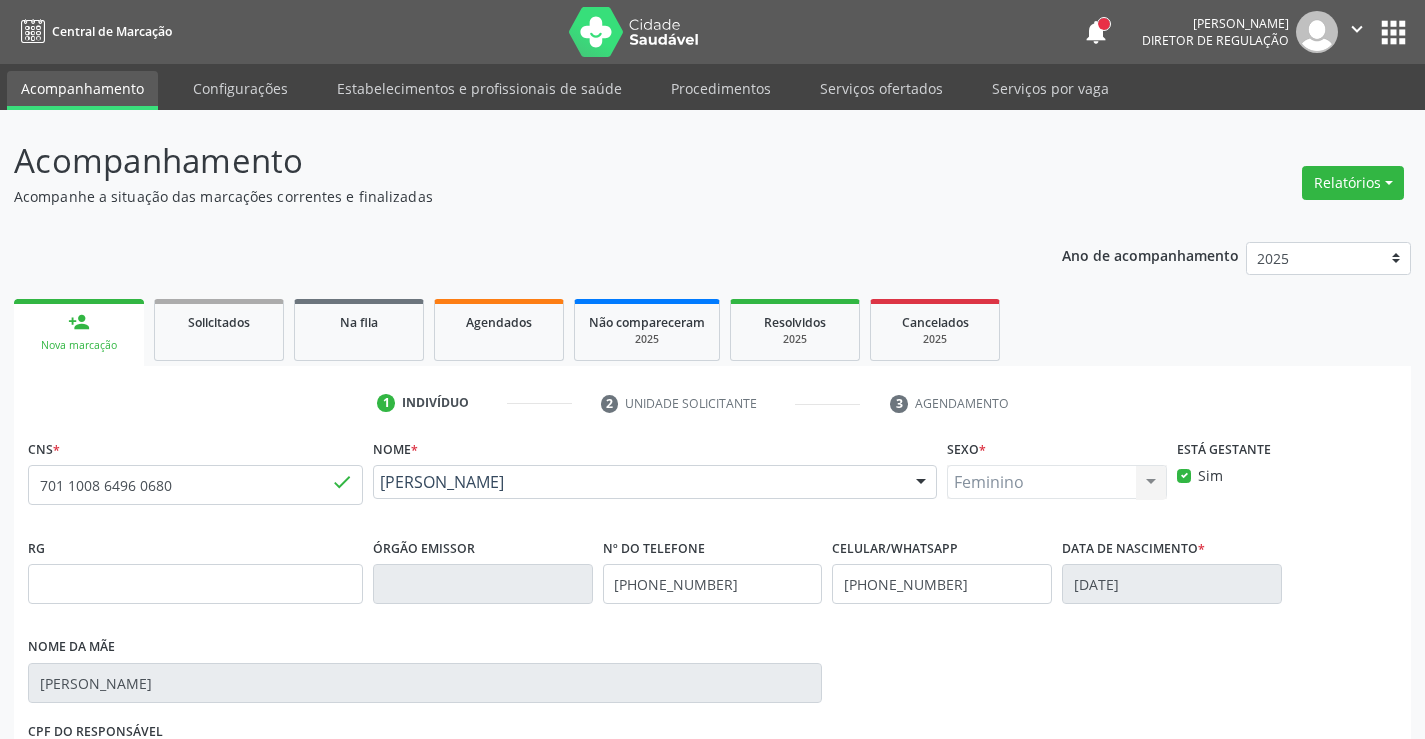 type 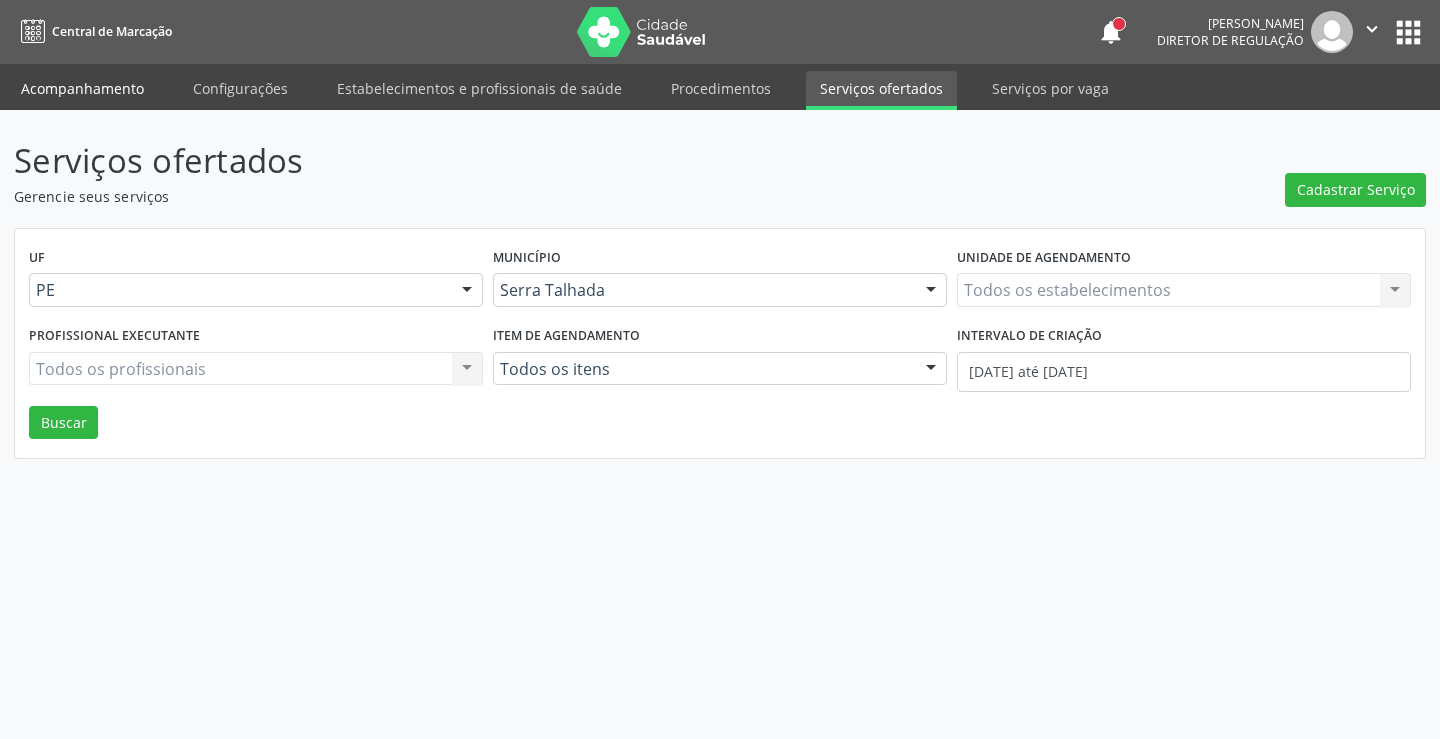click on "Acompanhamento" at bounding box center (82, 88) 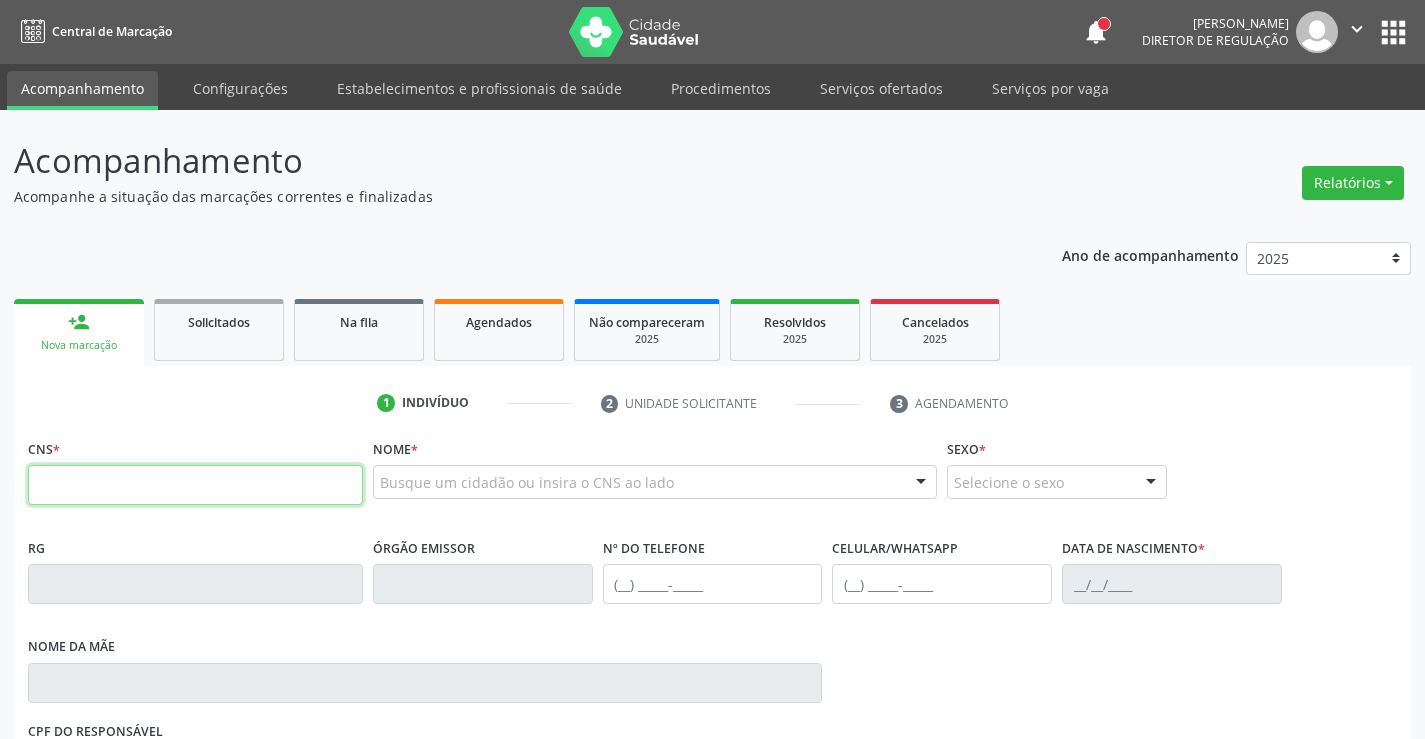 click at bounding box center (195, 485) 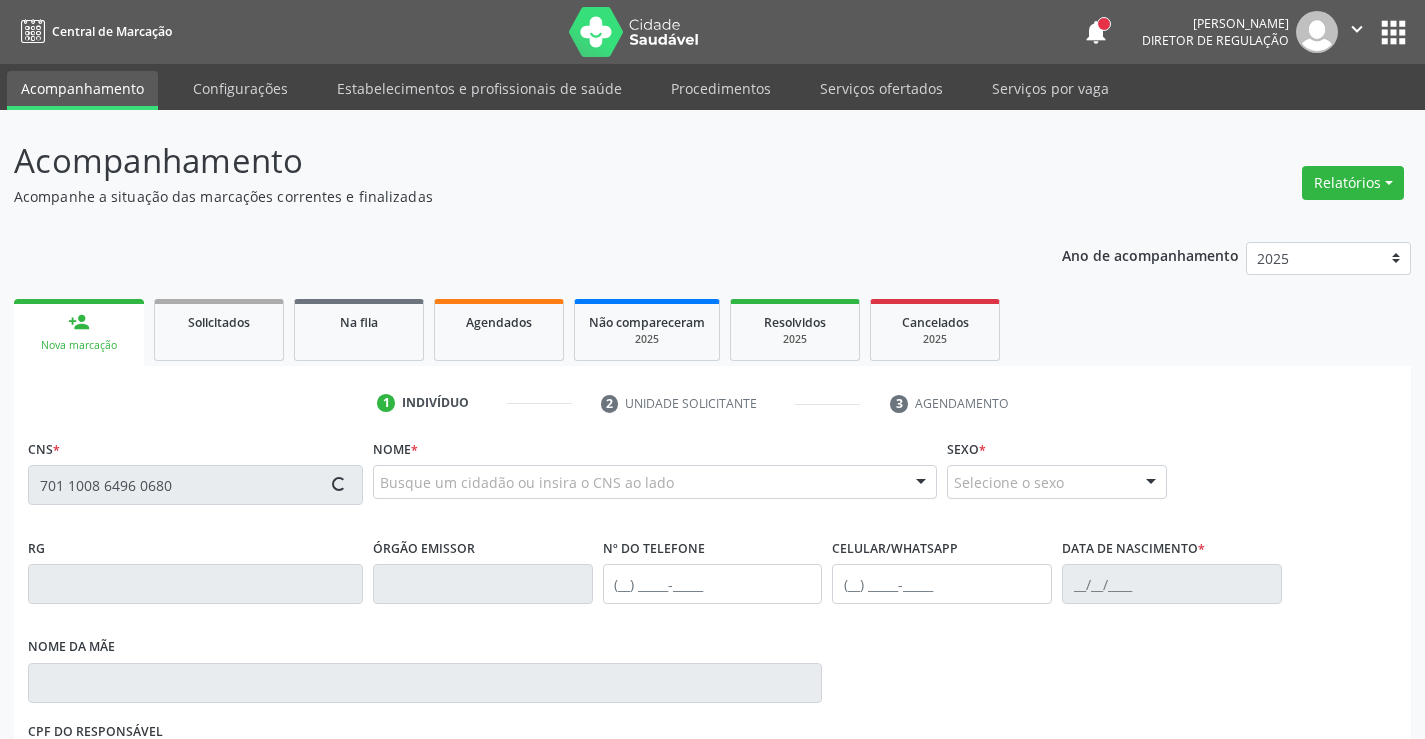type on "701 1008 6496 0680" 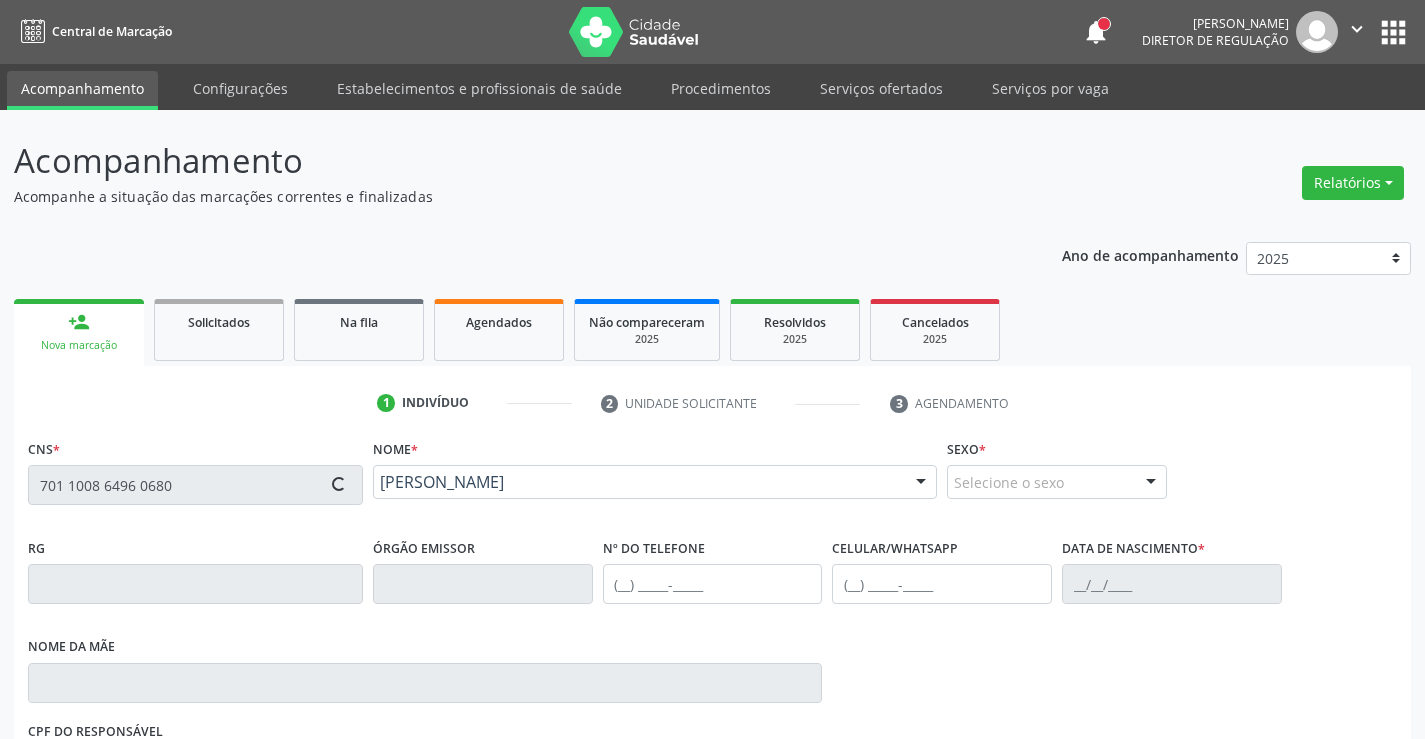 scroll, scrollTop: 331, scrollLeft: 0, axis: vertical 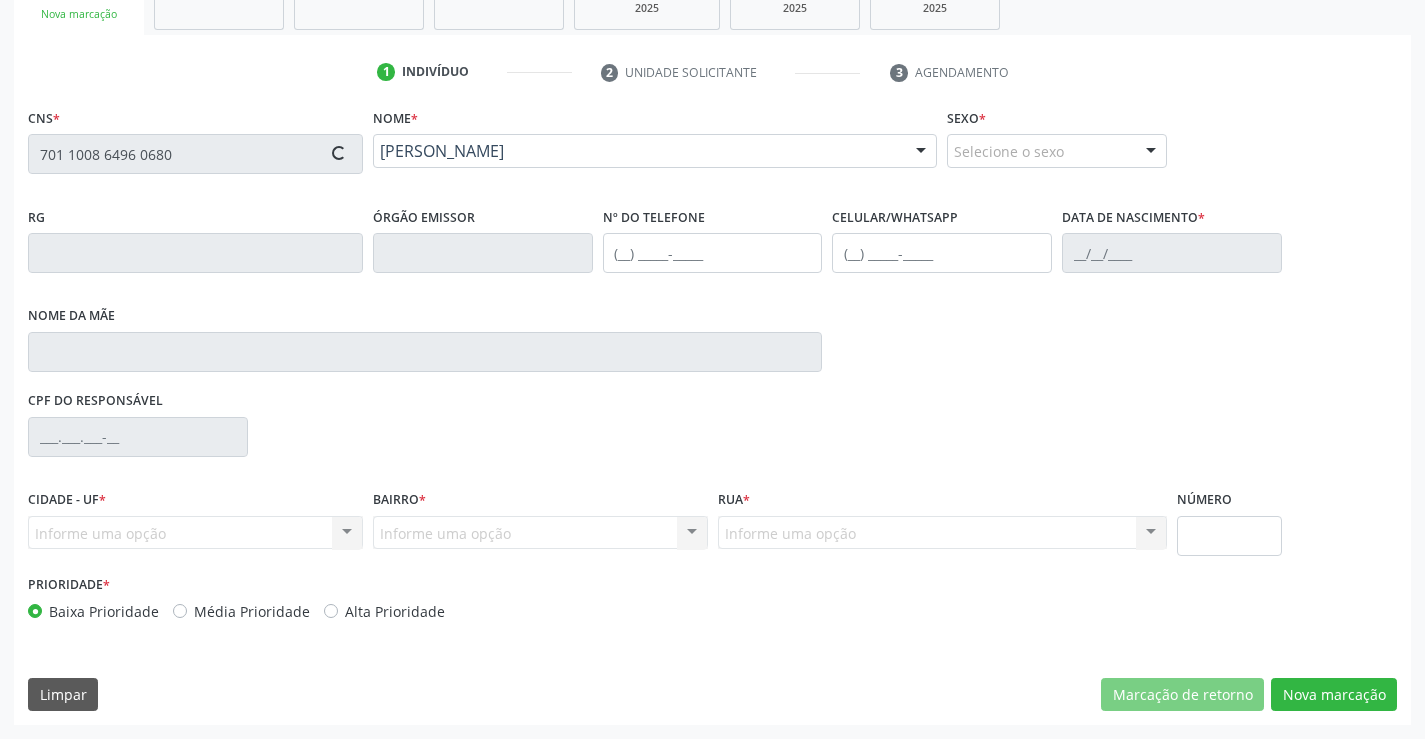 type on "(88) 6321-6987" 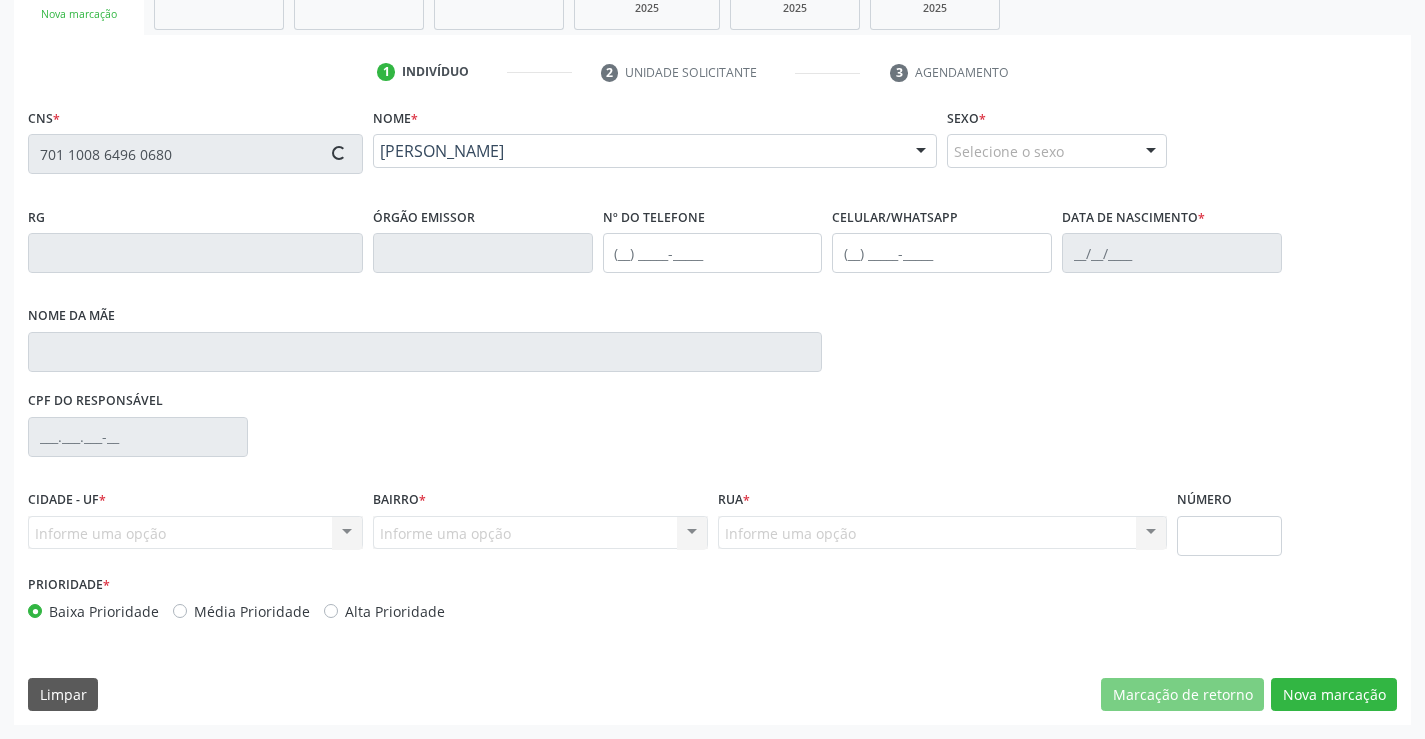 type on "(88) 6321-6987" 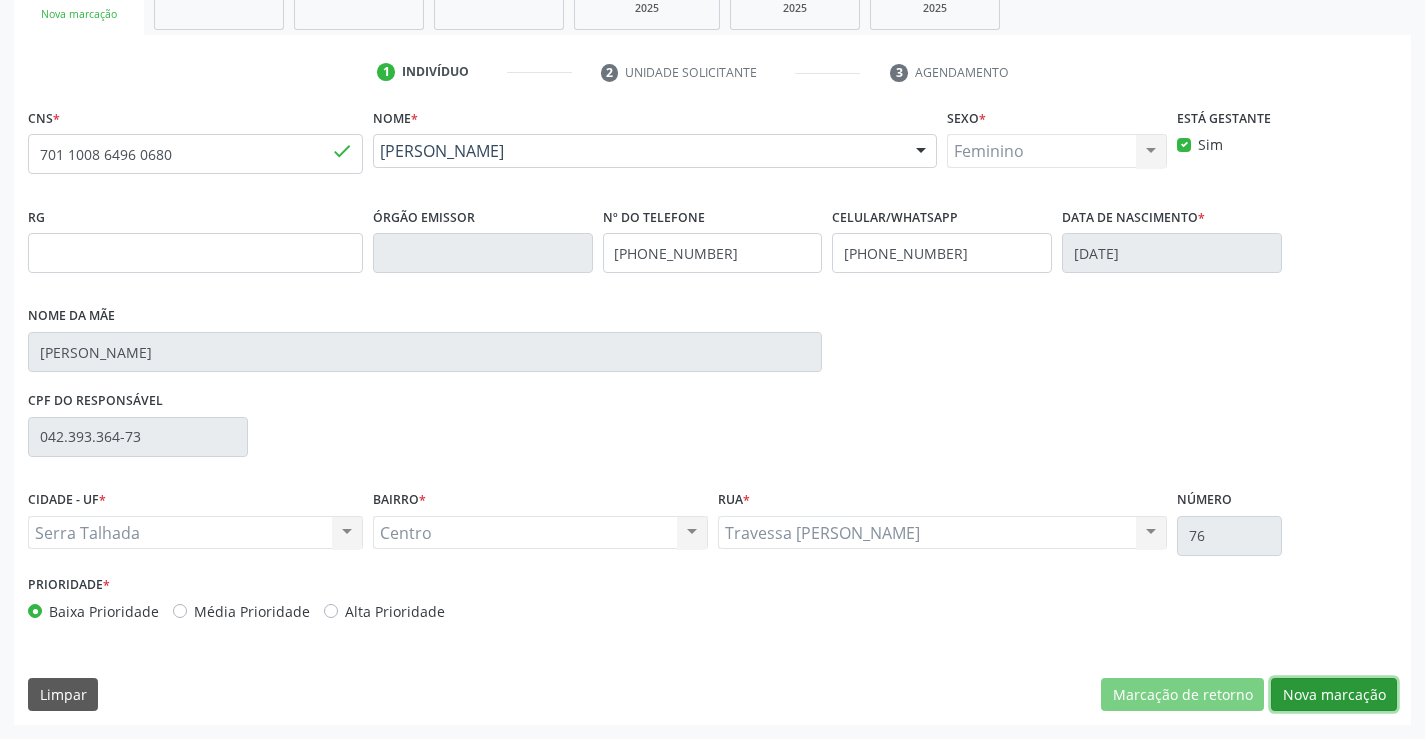 click on "Nova marcação" at bounding box center [1334, 695] 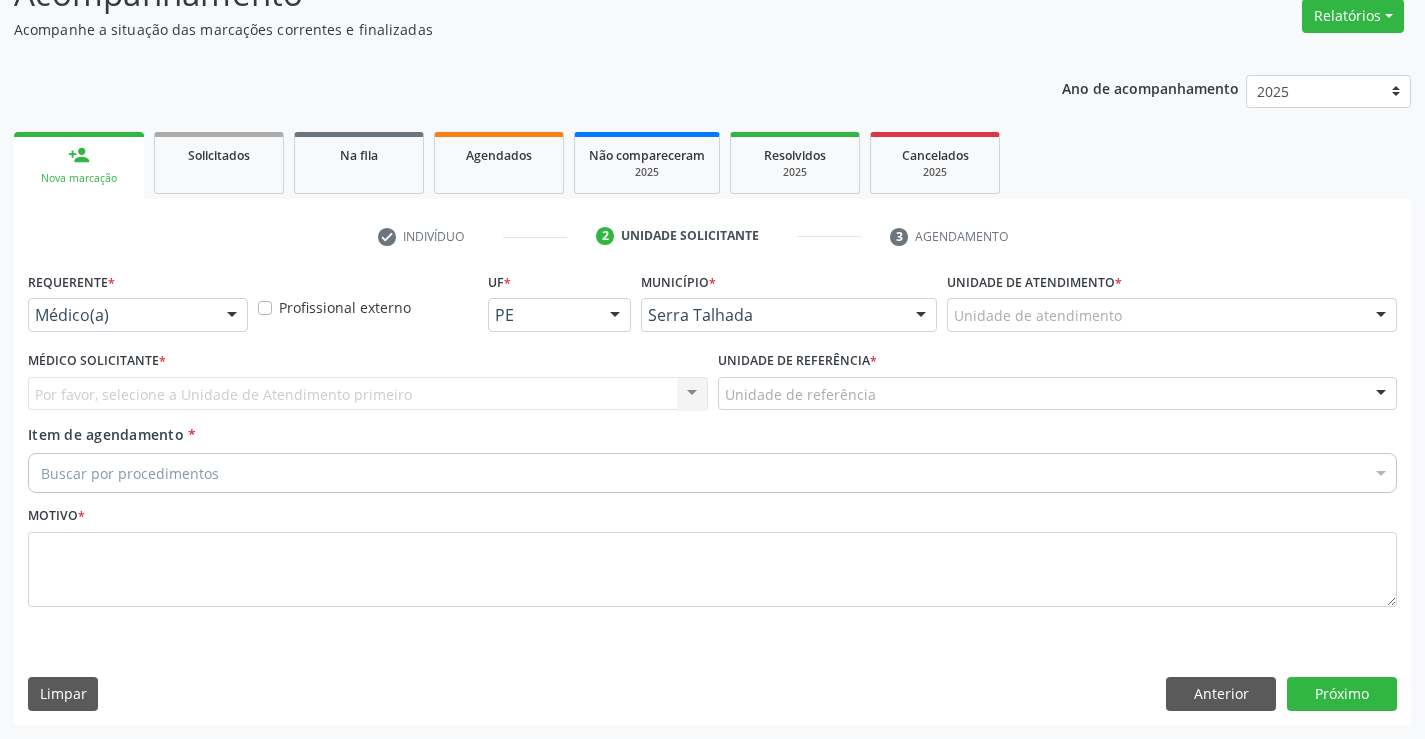 scroll, scrollTop: 167, scrollLeft: 0, axis: vertical 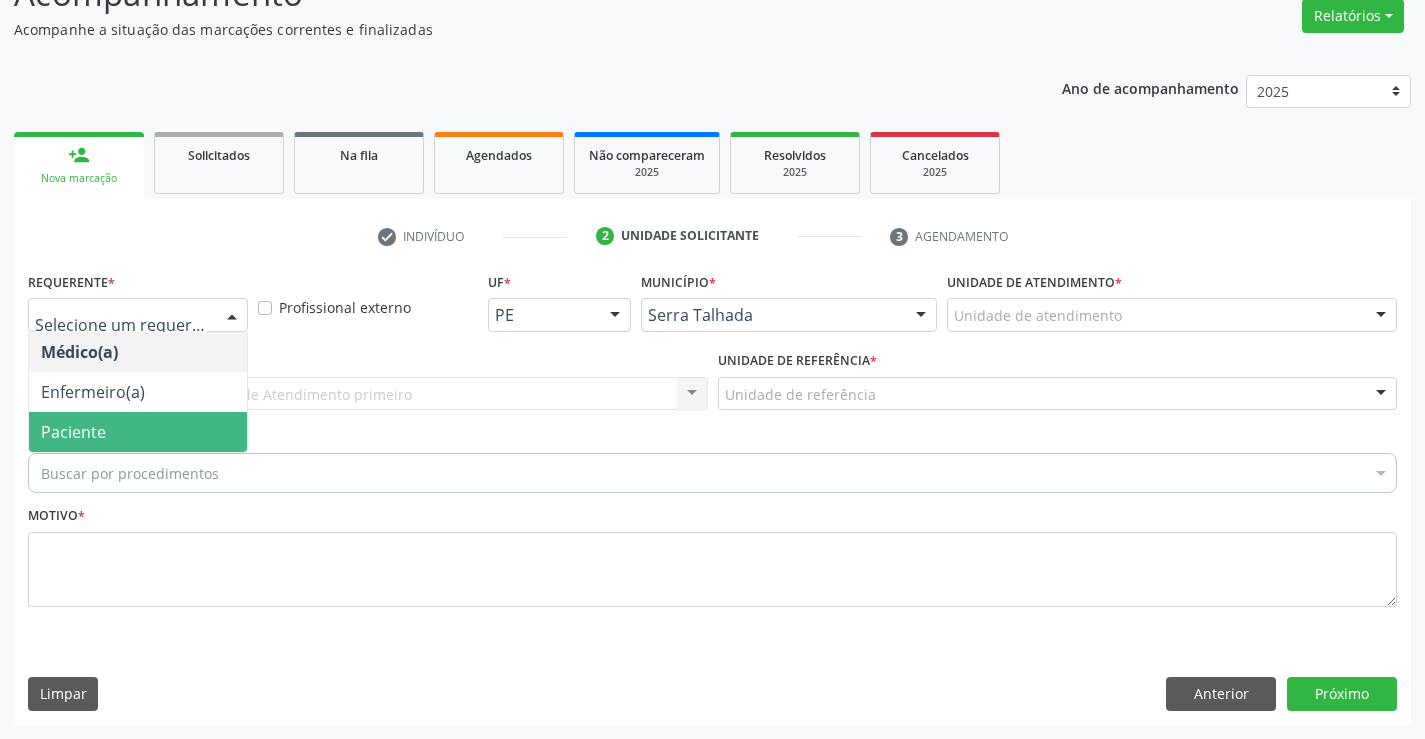 click on "Paciente" at bounding box center (138, 432) 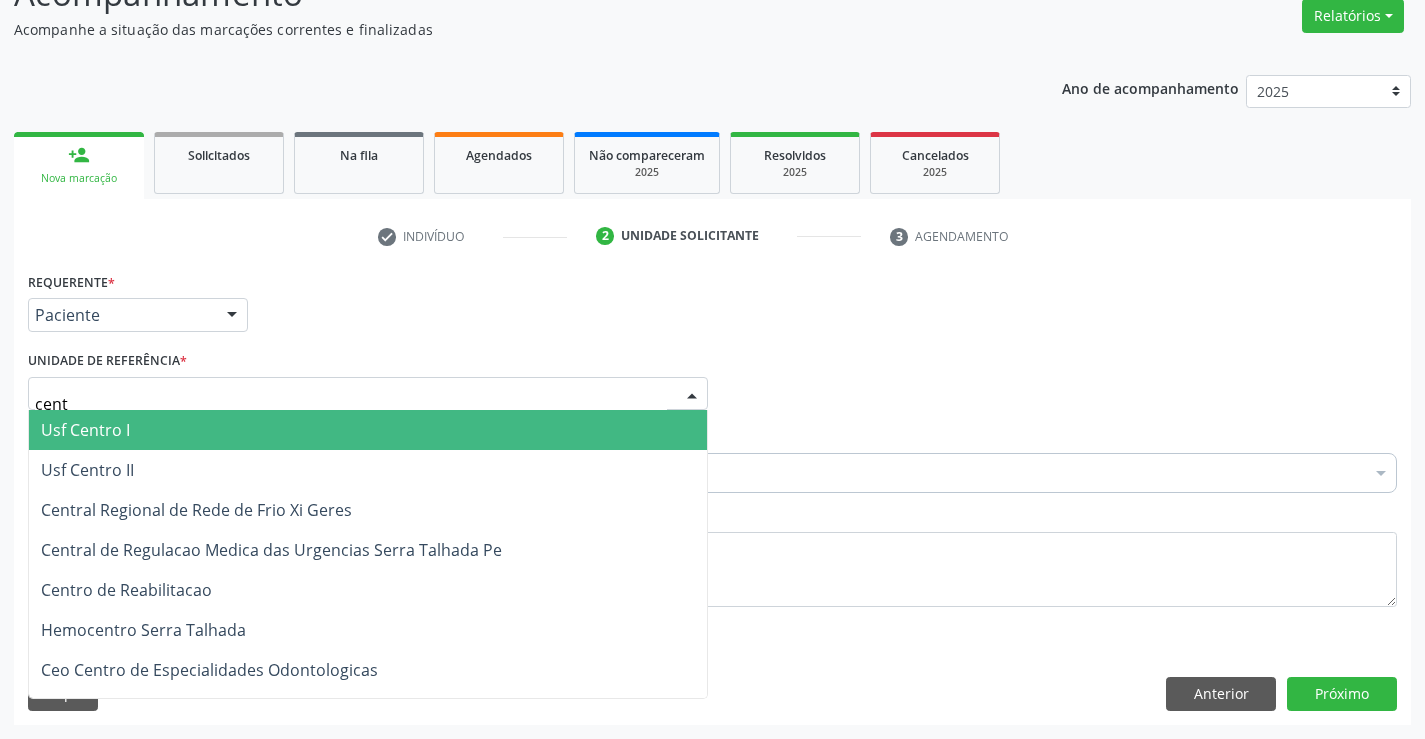 type on "centr" 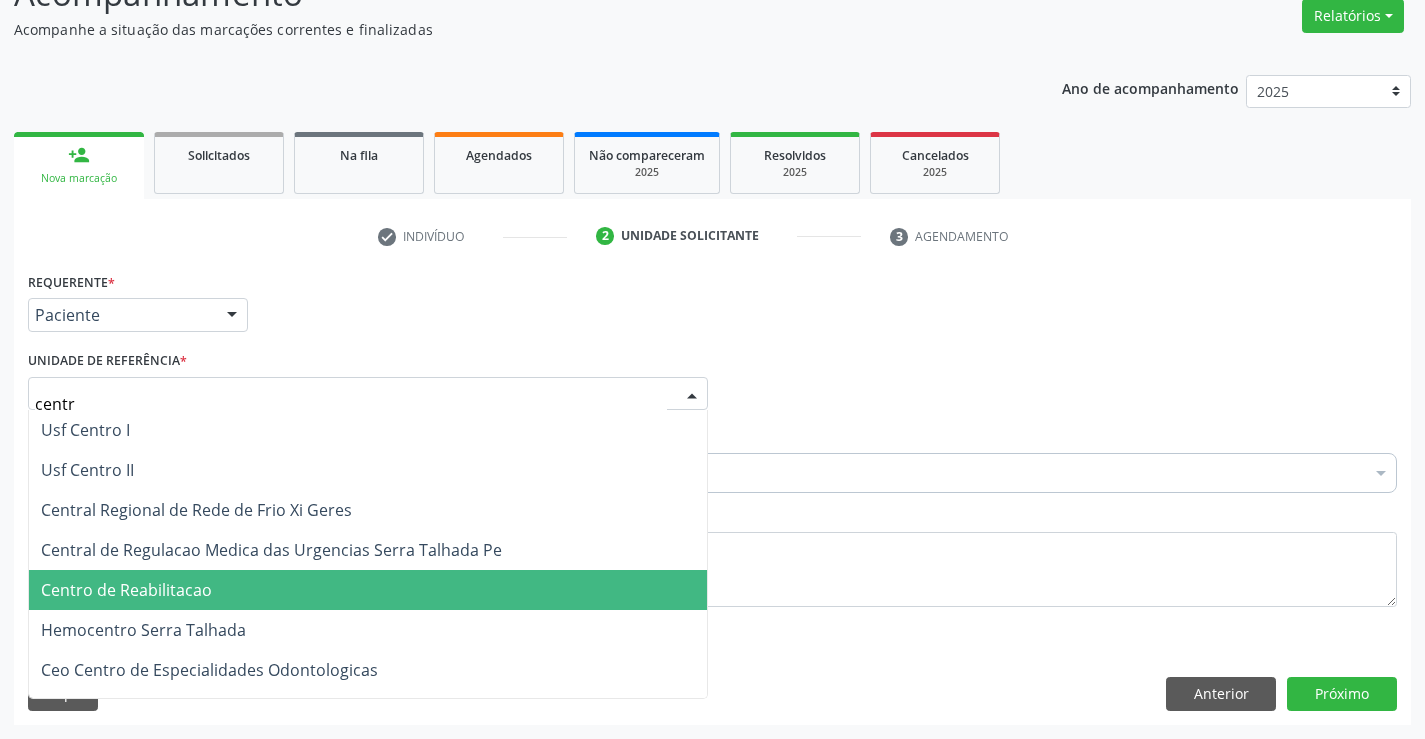click on "Centro de Reabilitacao" at bounding box center [126, 590] 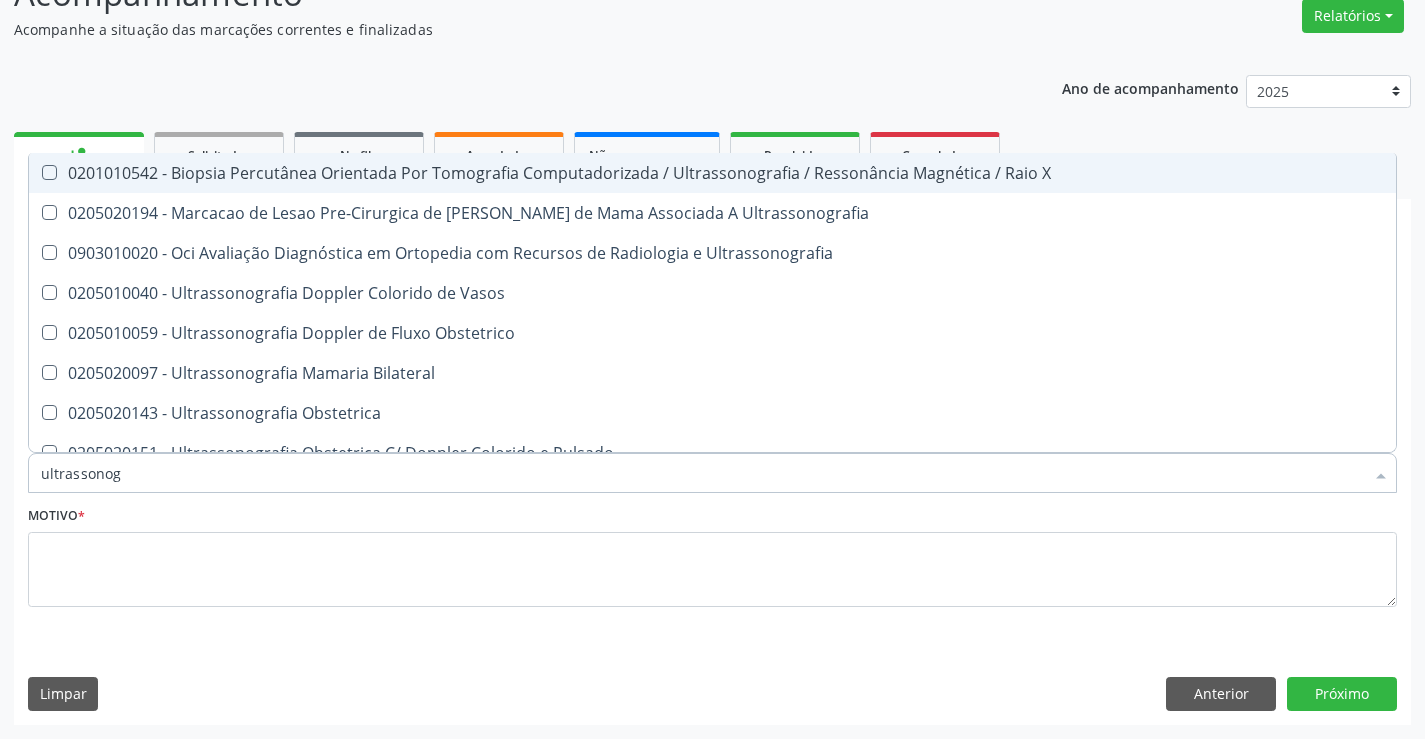 type on "ultrassonogr" 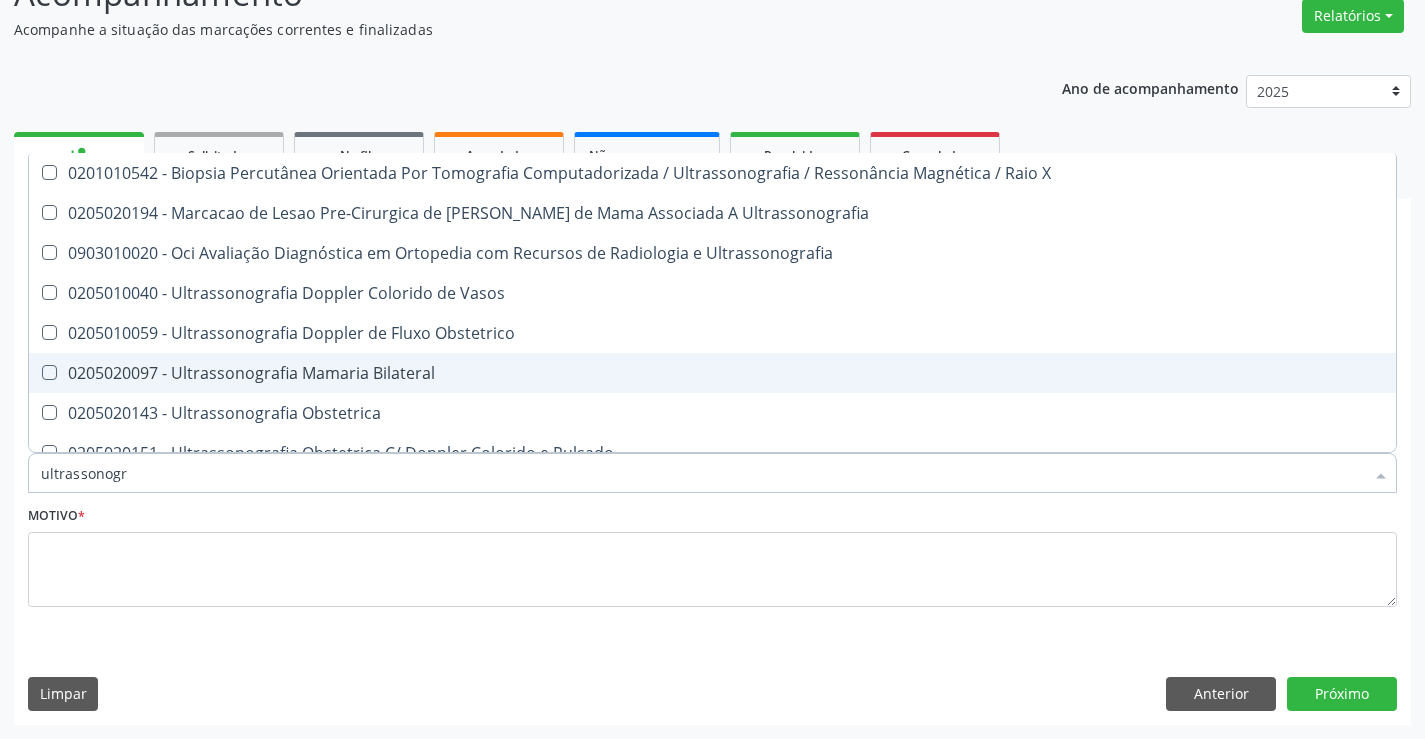 click on "0205020097 - Ultrassonografia Mamaria Bilateral" at bounding box center [712, 373] 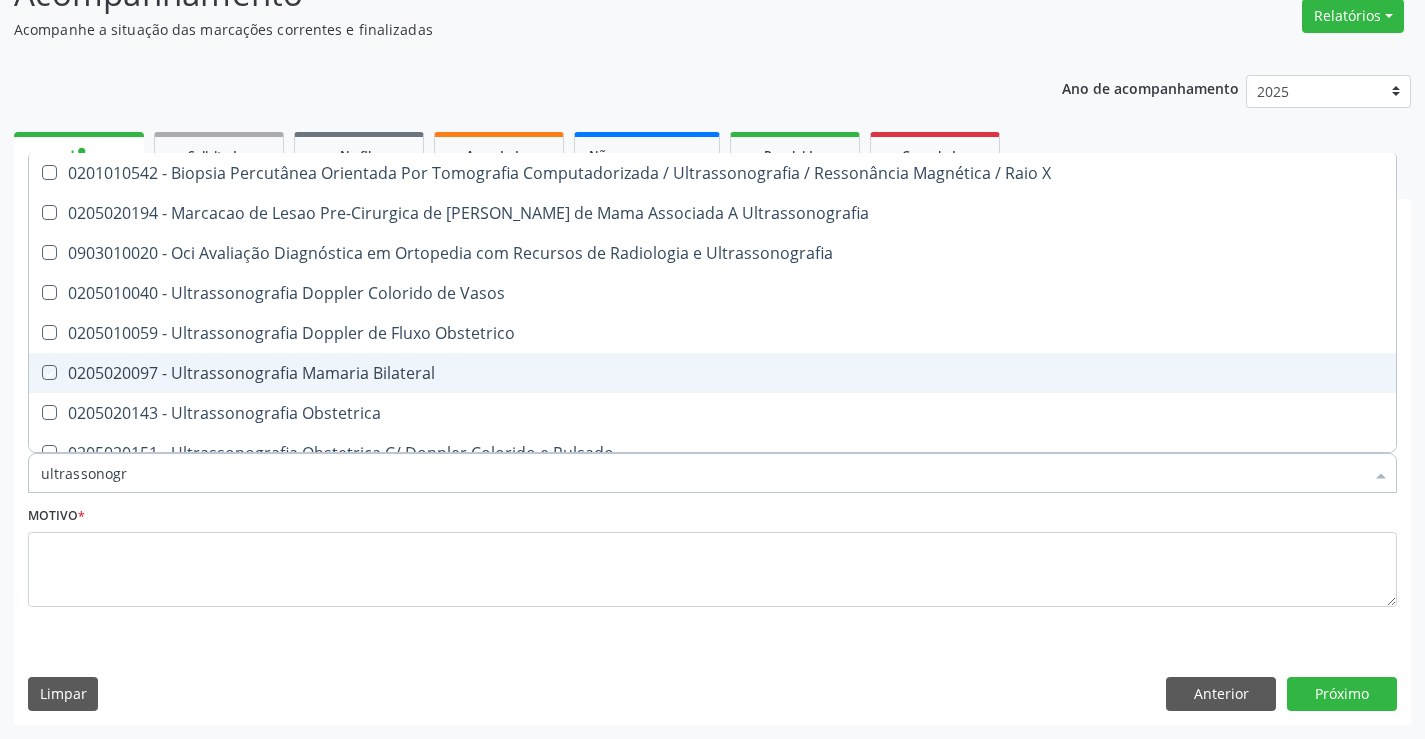 checkbox on "true" 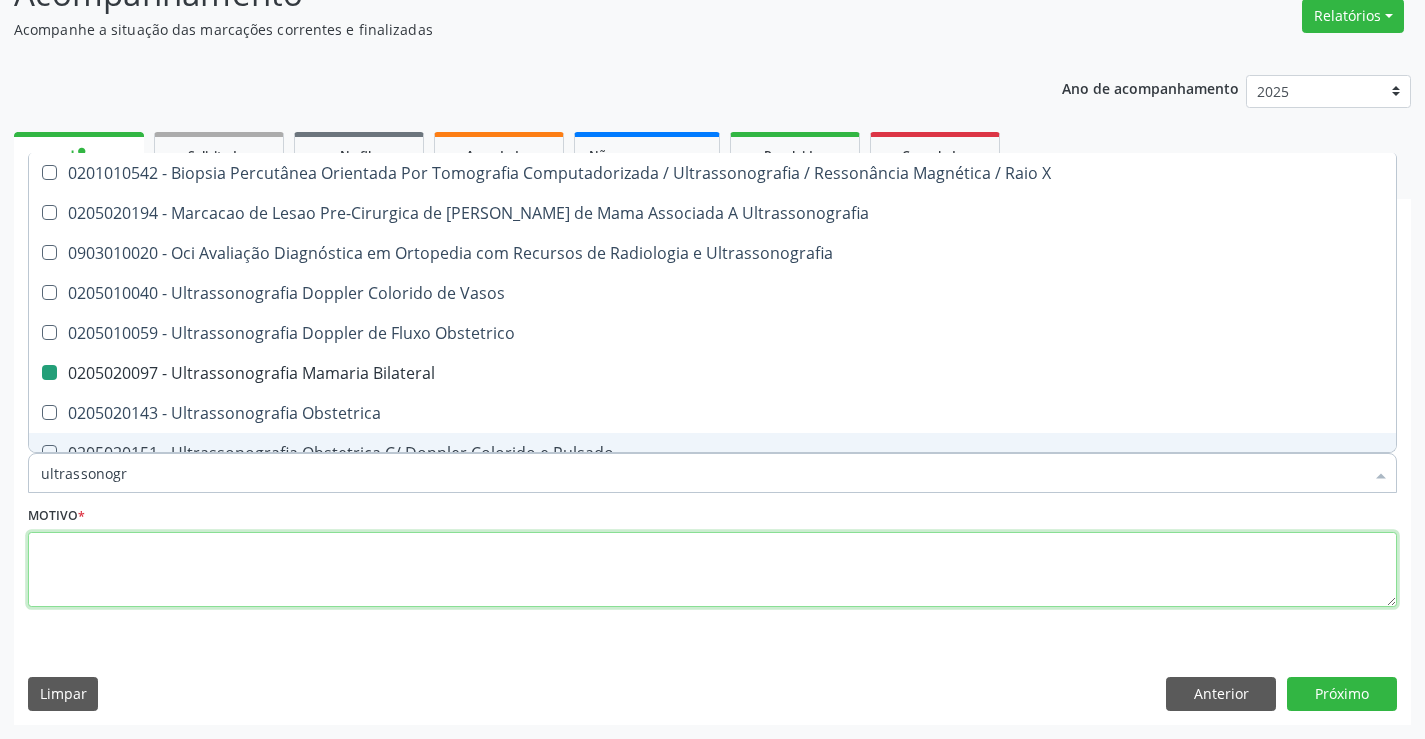 click at bounding box center [712, 570] 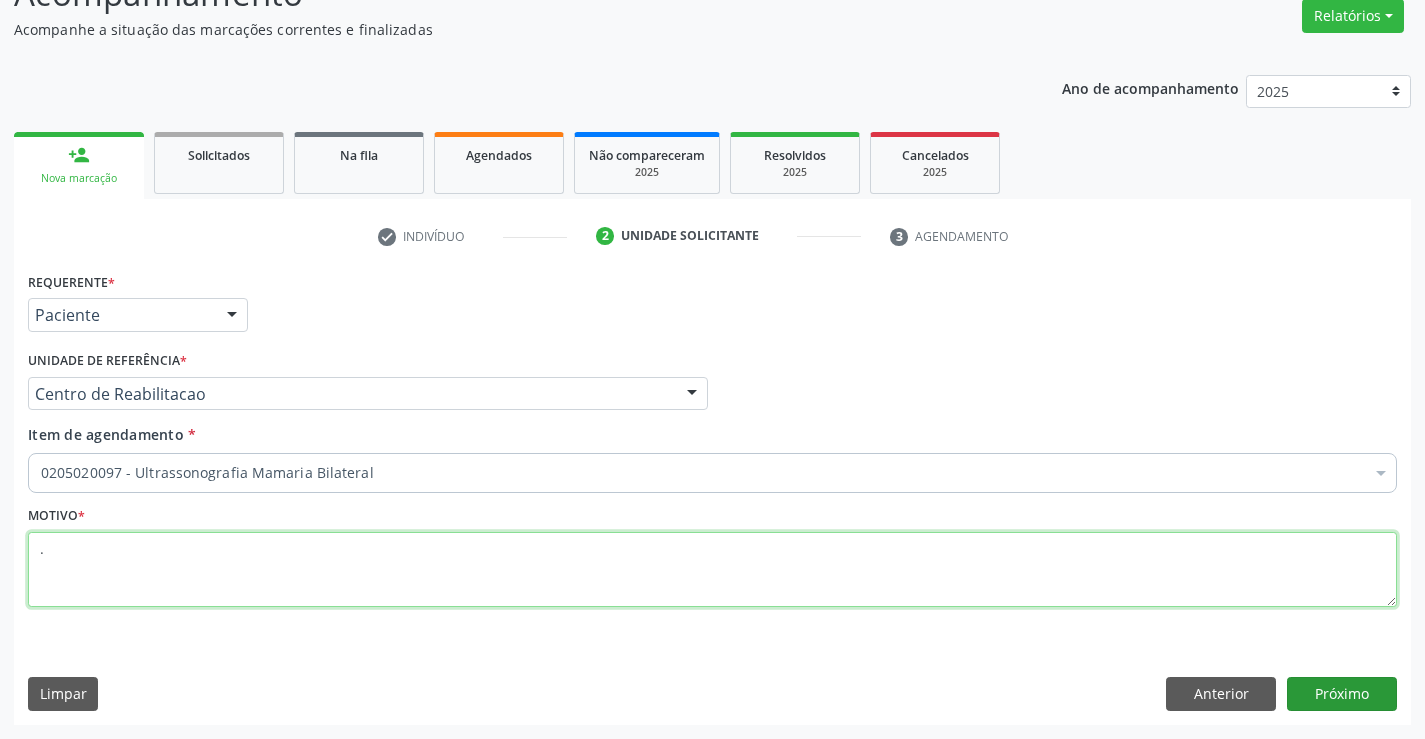 type on "." 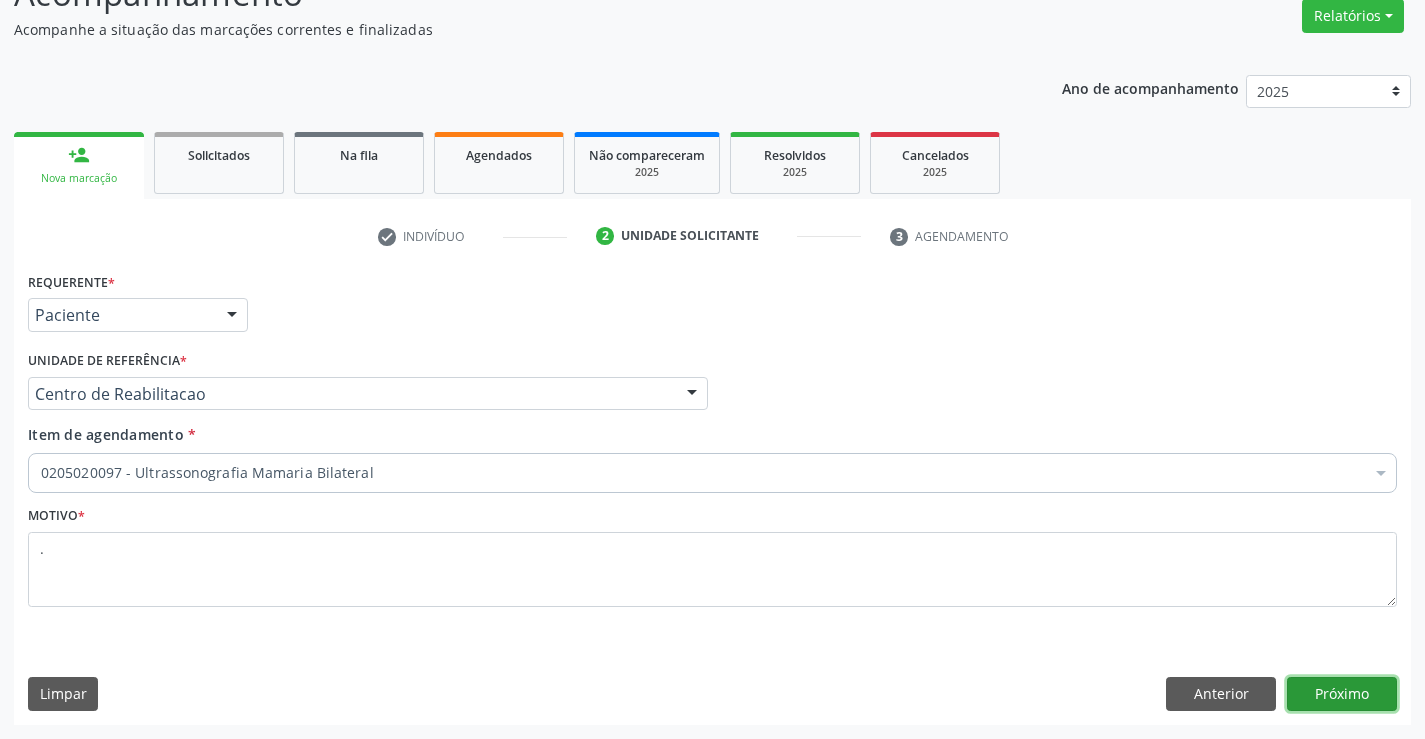 click on "Próximo" at bounding box center [1342, 694] 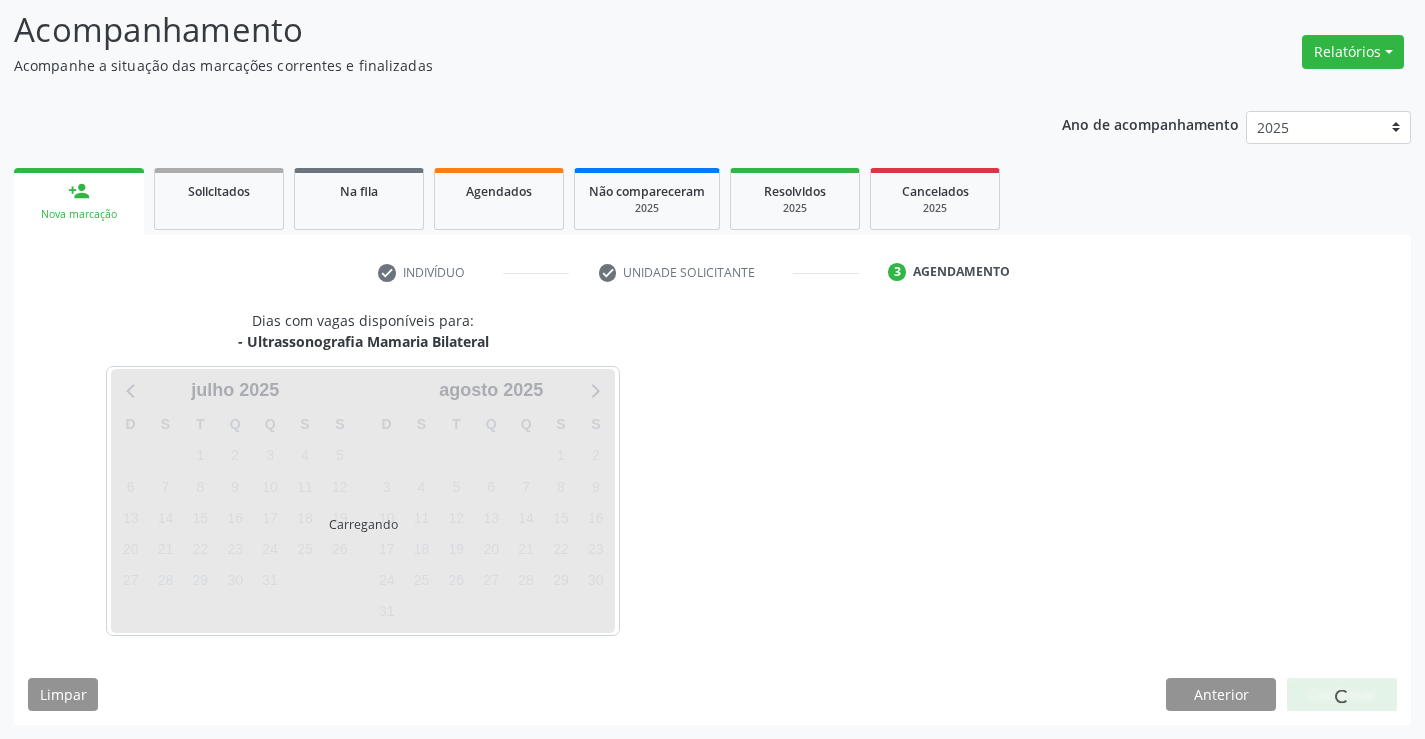 scroll, scrollTop: 131, scrollLeft: 0, axis: vertical 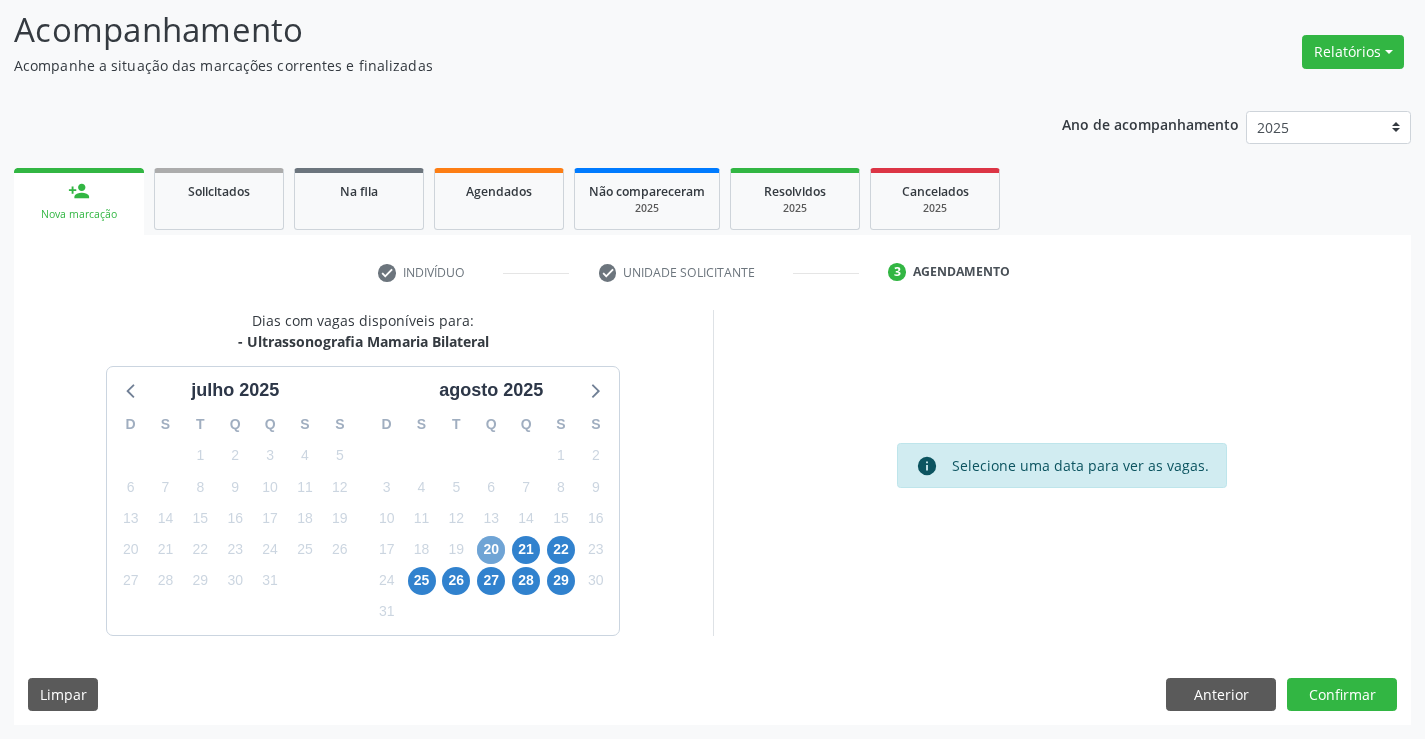 click on "20" at bounding box center [491, 550] 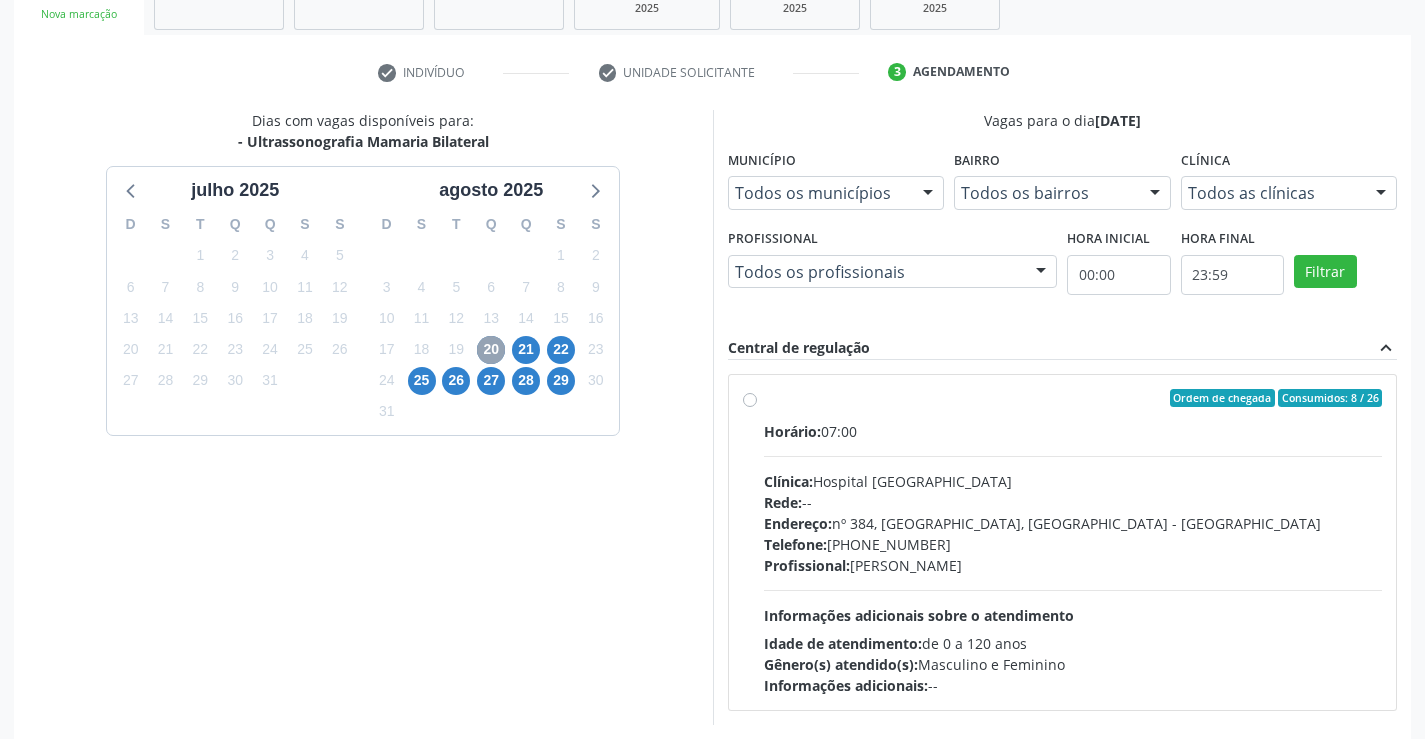scroll, scrollTop: 420, scrollLeft: 0, axis: vertical 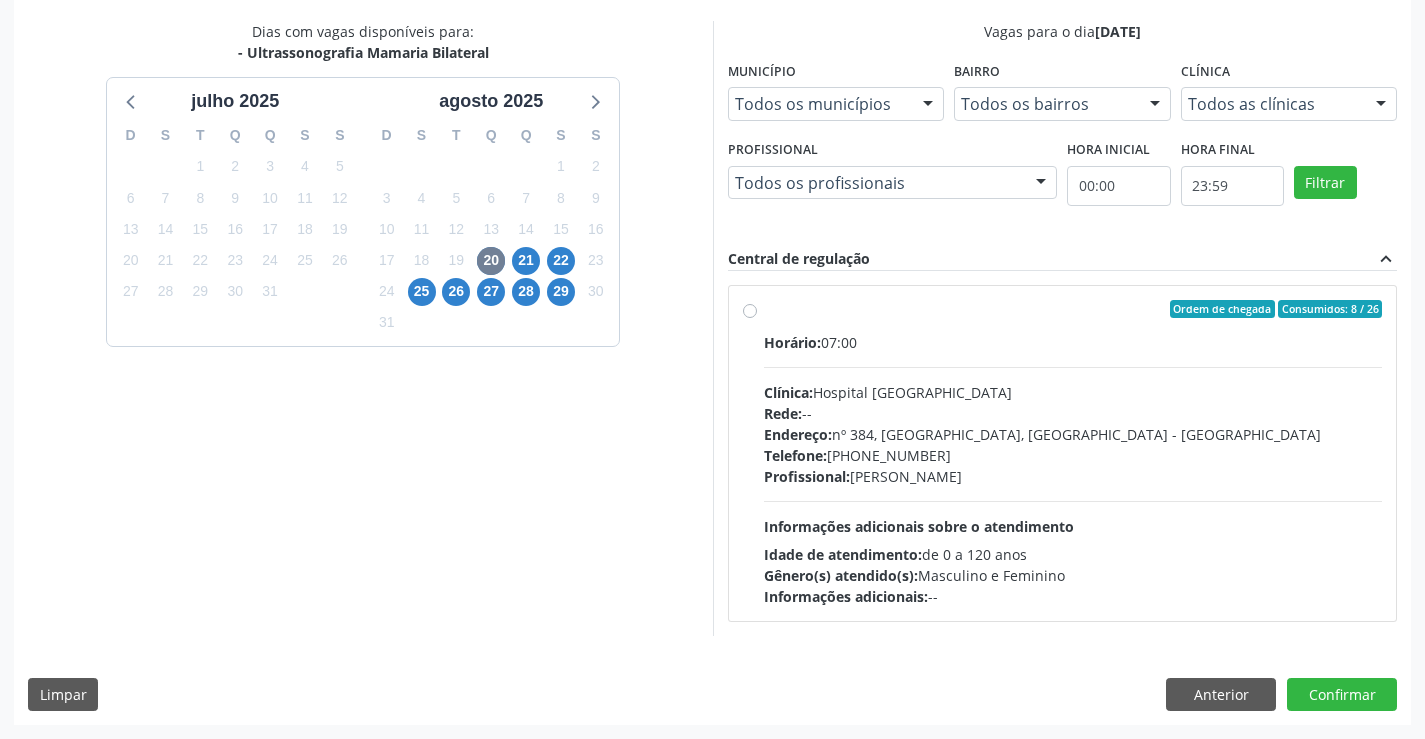click on "Profissional:
Yuri Araujo Magalhaes" at bounding box center (1073, 476) 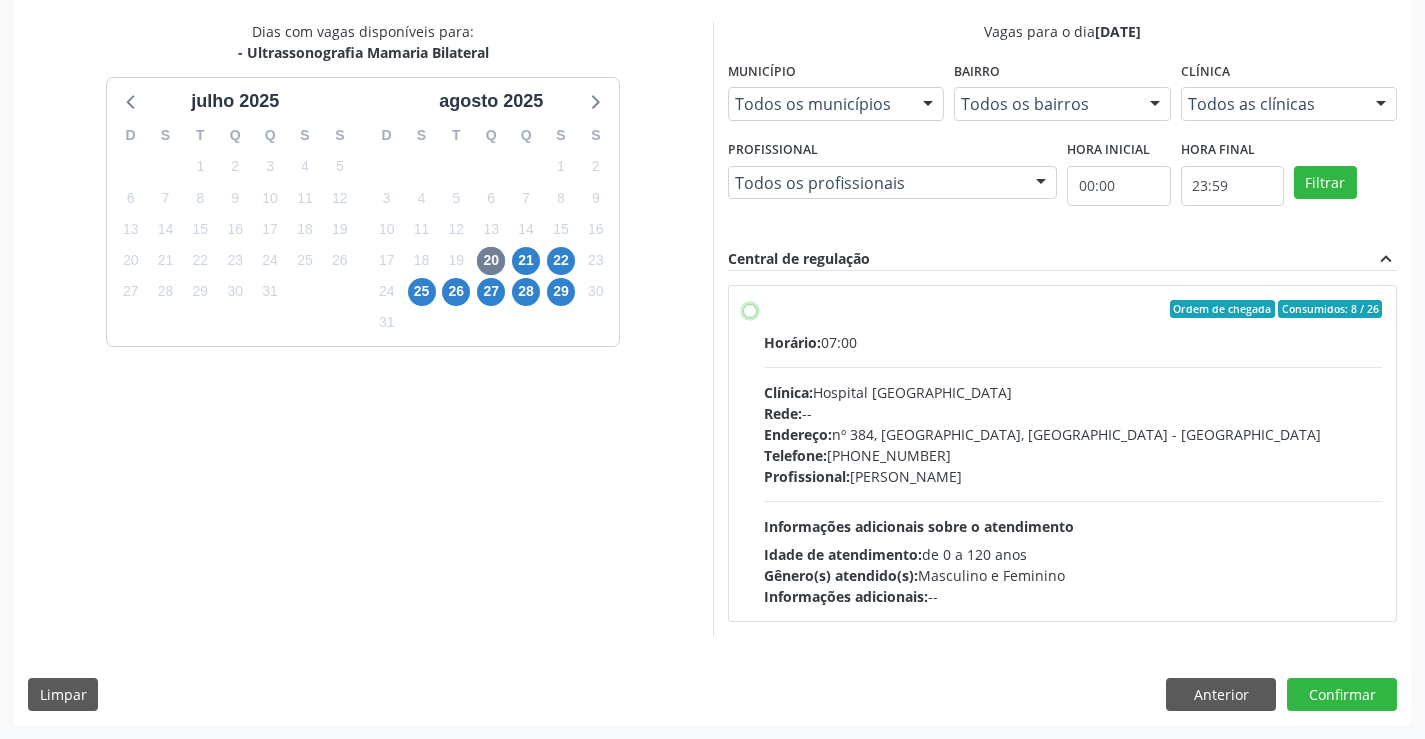 click on "Ordem de chegada
Consumidos: 8 / 26
Horário:   07:00
Clínica:  Hospital Sao Francisco
Rede:
--
Endereço:   nº 384, Varzea, Serra Talhada - PE
Telefone:   (81) 38312142
Profissional:
Yuri Araujo Magalhaes
Informações adicionais sobre o atendimento
Idade de atendimento:
de 0 a 120 anos
Gênero(s) atendido(s):
Masculino e Feminino
Informações adicionais:
--" at bounding box center [750, 309] 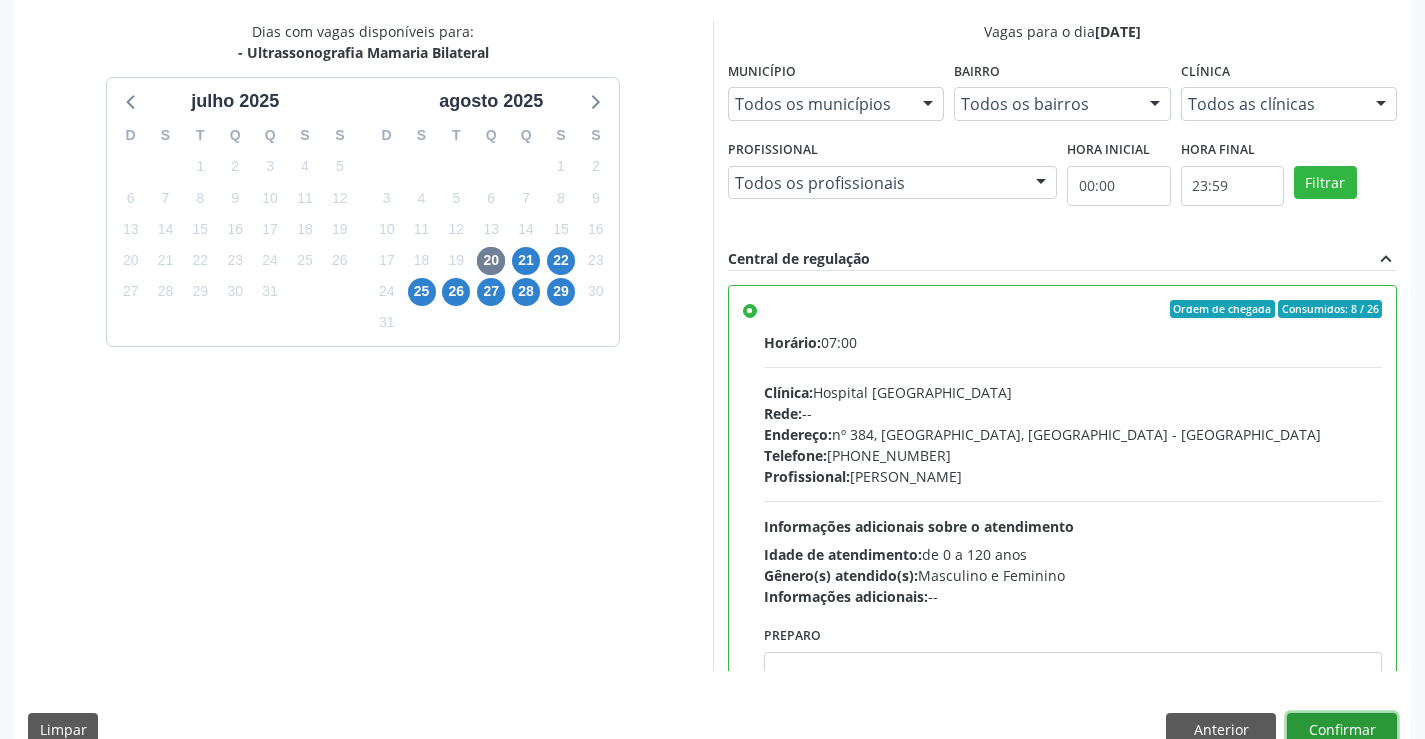 click on "Confirmar" at bounding box center [1342, 730] 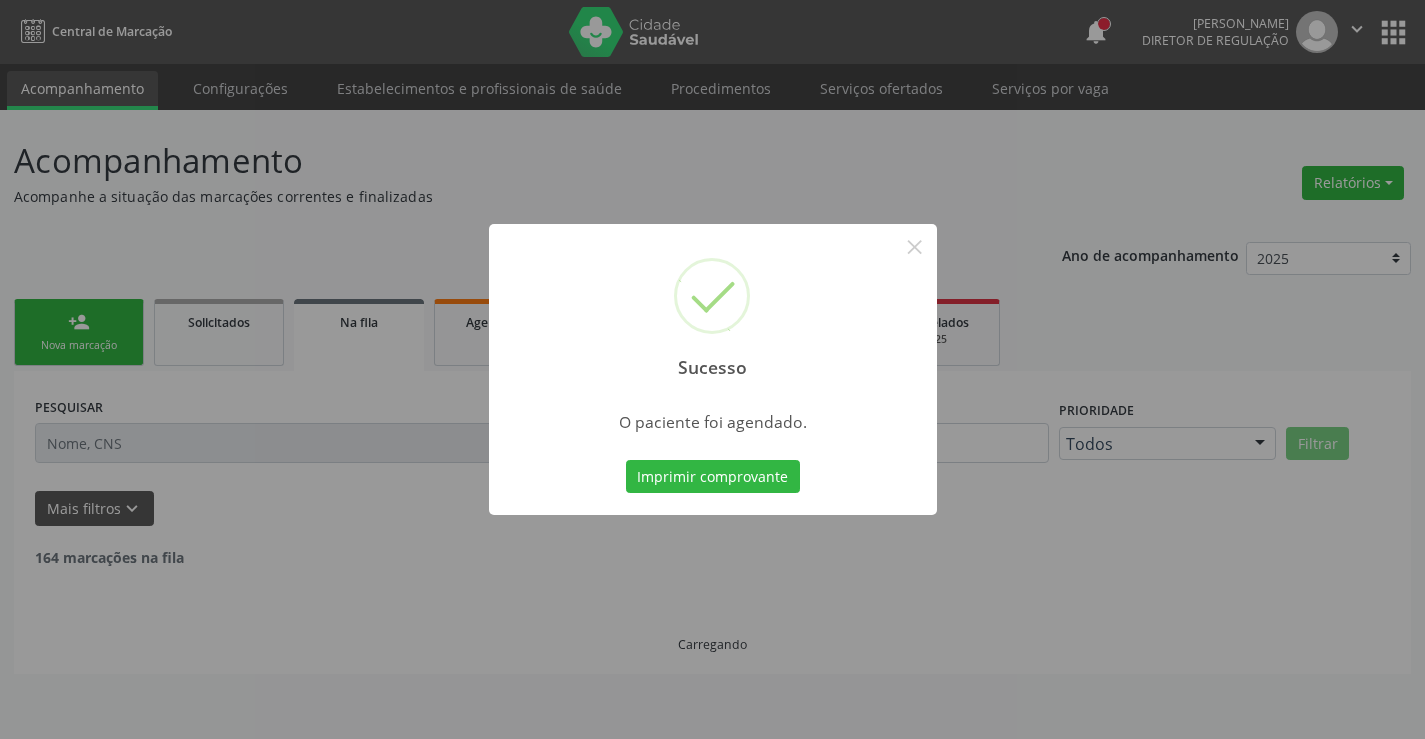 scroll, scrollTop: 0, scrollLeft: 0, axis: both 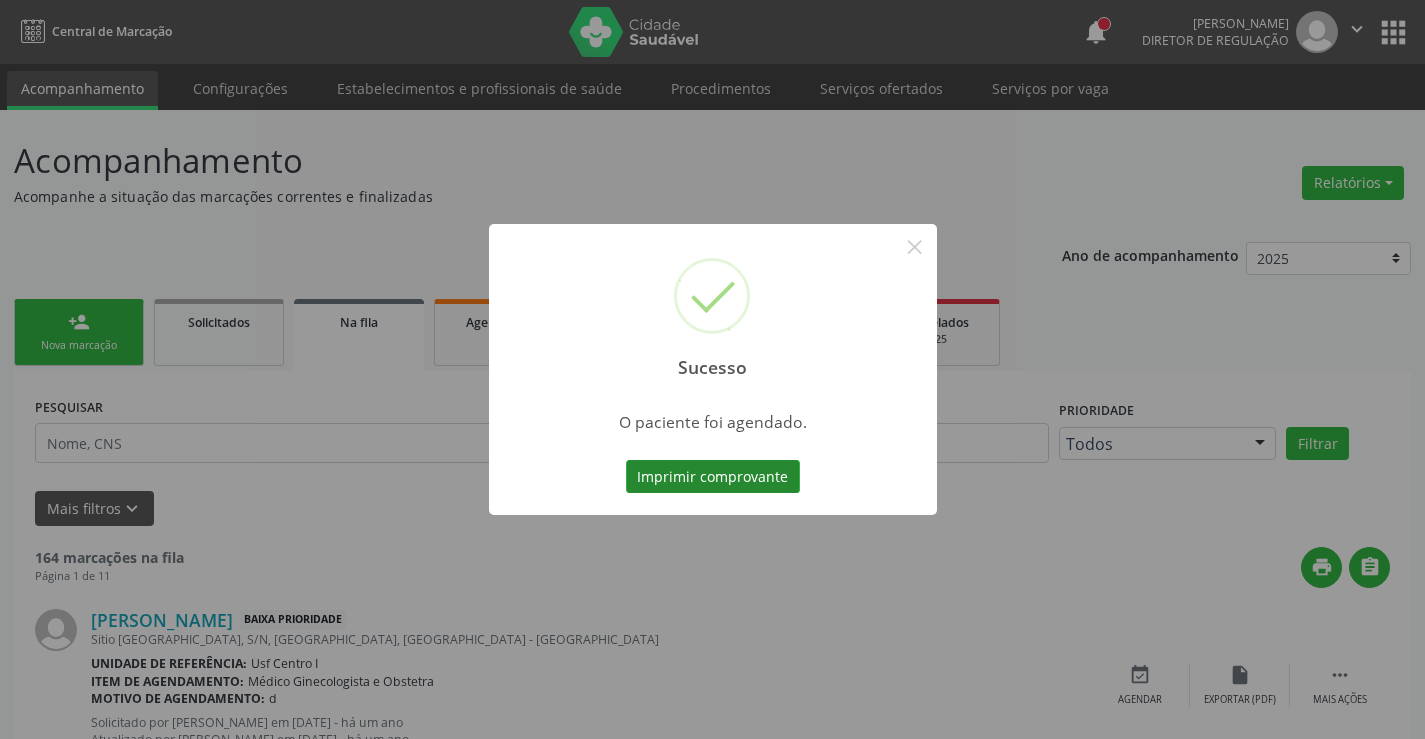 click on "Imprimir comprovante" at bounding box center [713, 477] 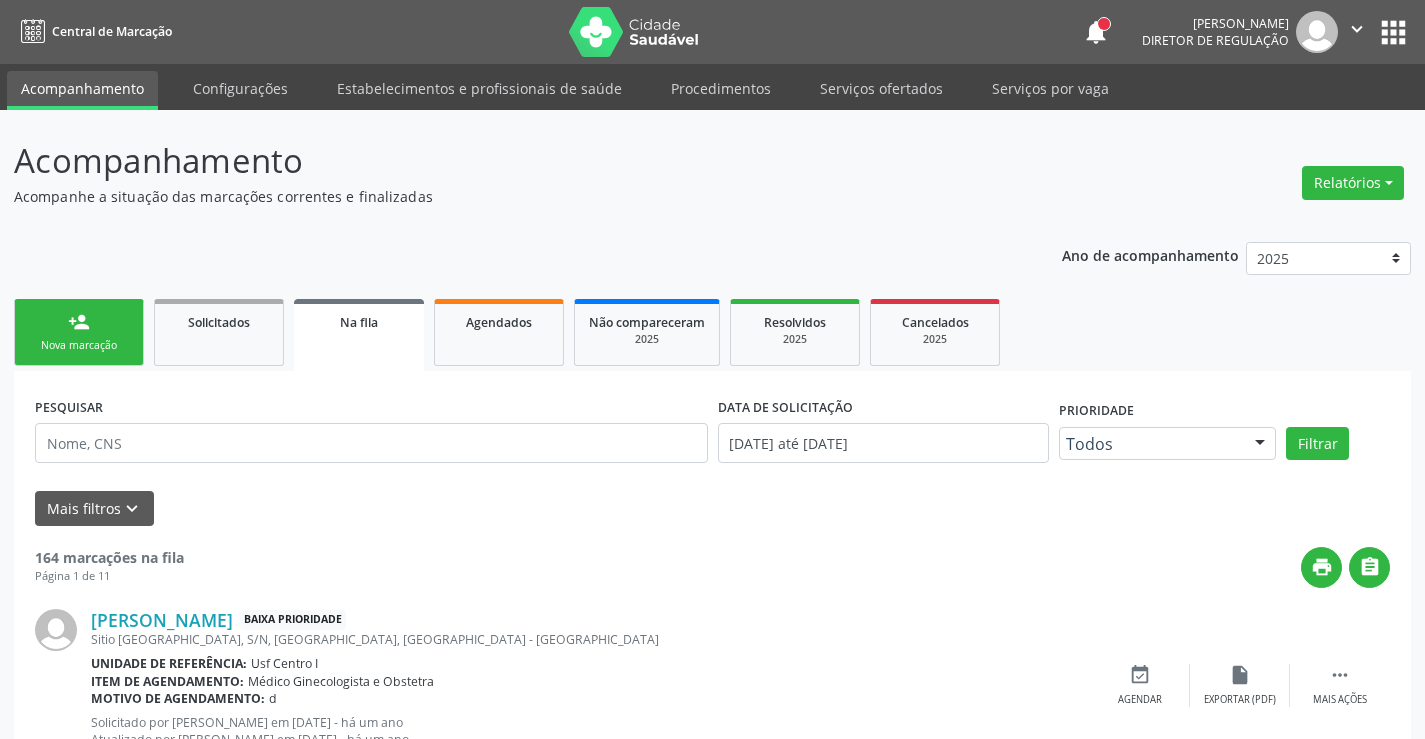 click on "person_add" at bounding box center [79, 322] 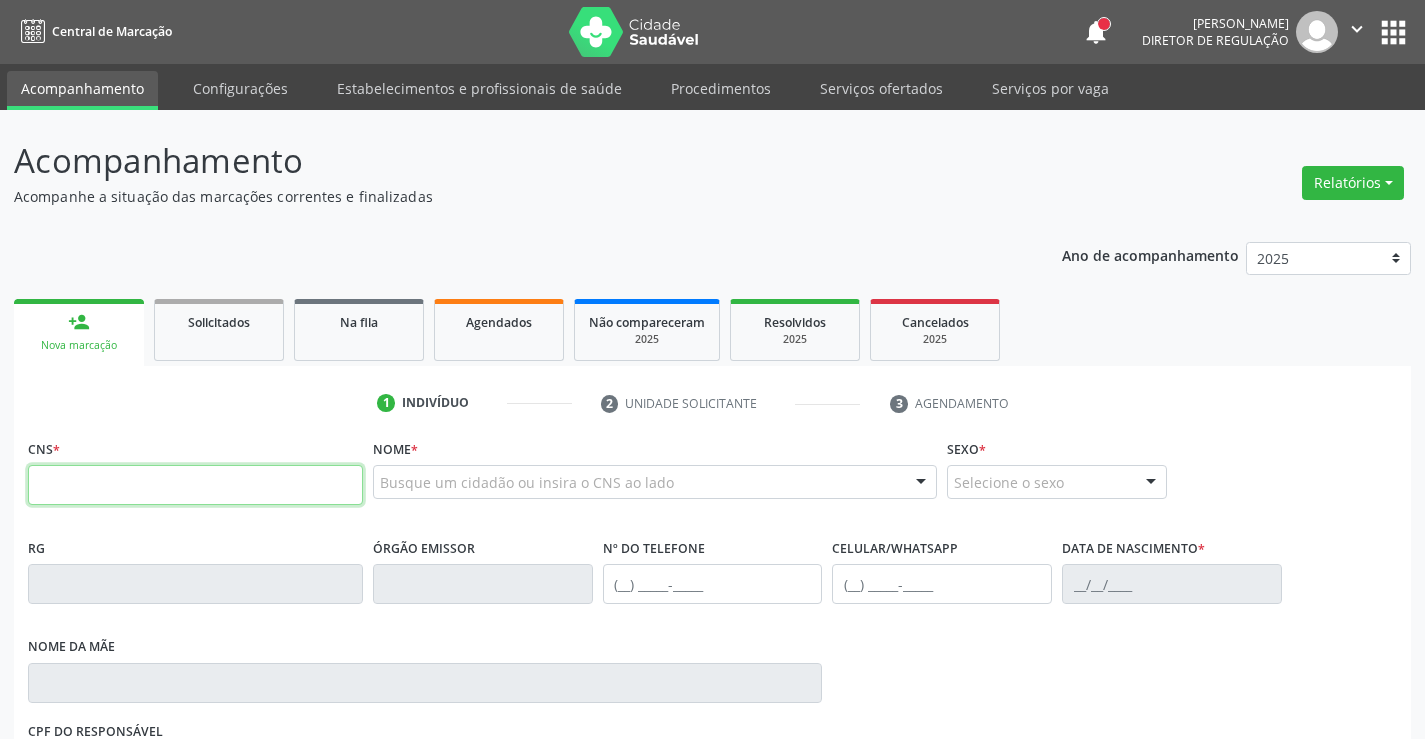 drag, startPoint x: 297, startPoint y: 489, endPoint x: 319, endPoint y: 423, distance: 69.57011 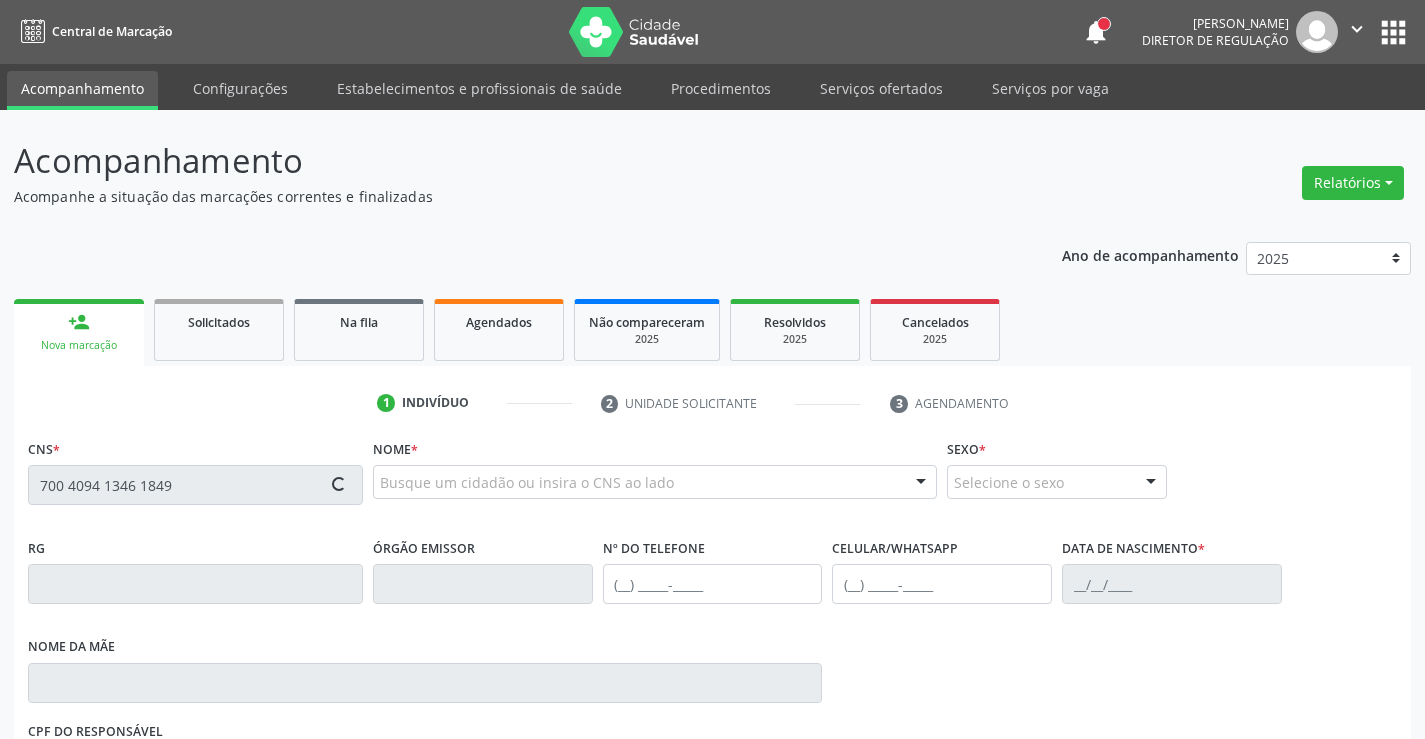 type on "700 4094 1346 1849" 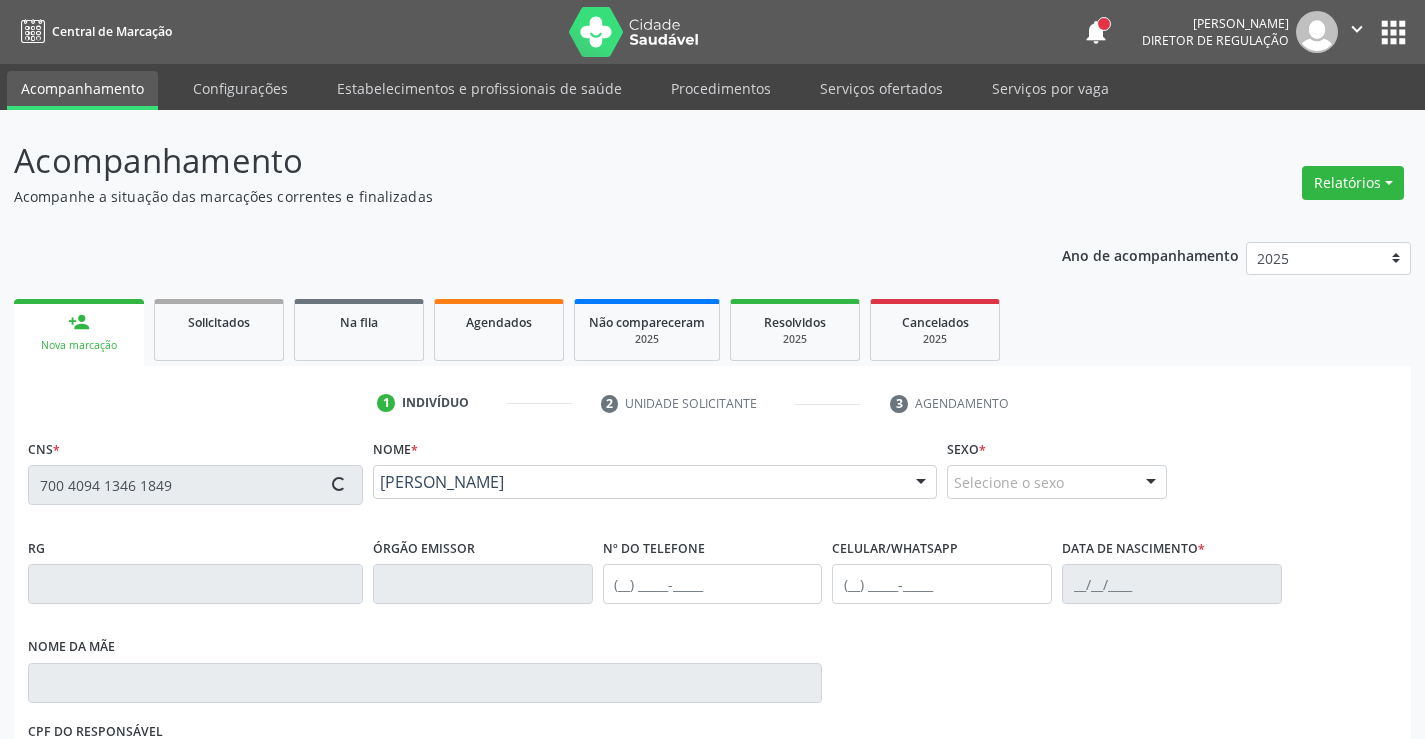scroll, scrollTop: 331, scrollLeft: 0, axis: vertical 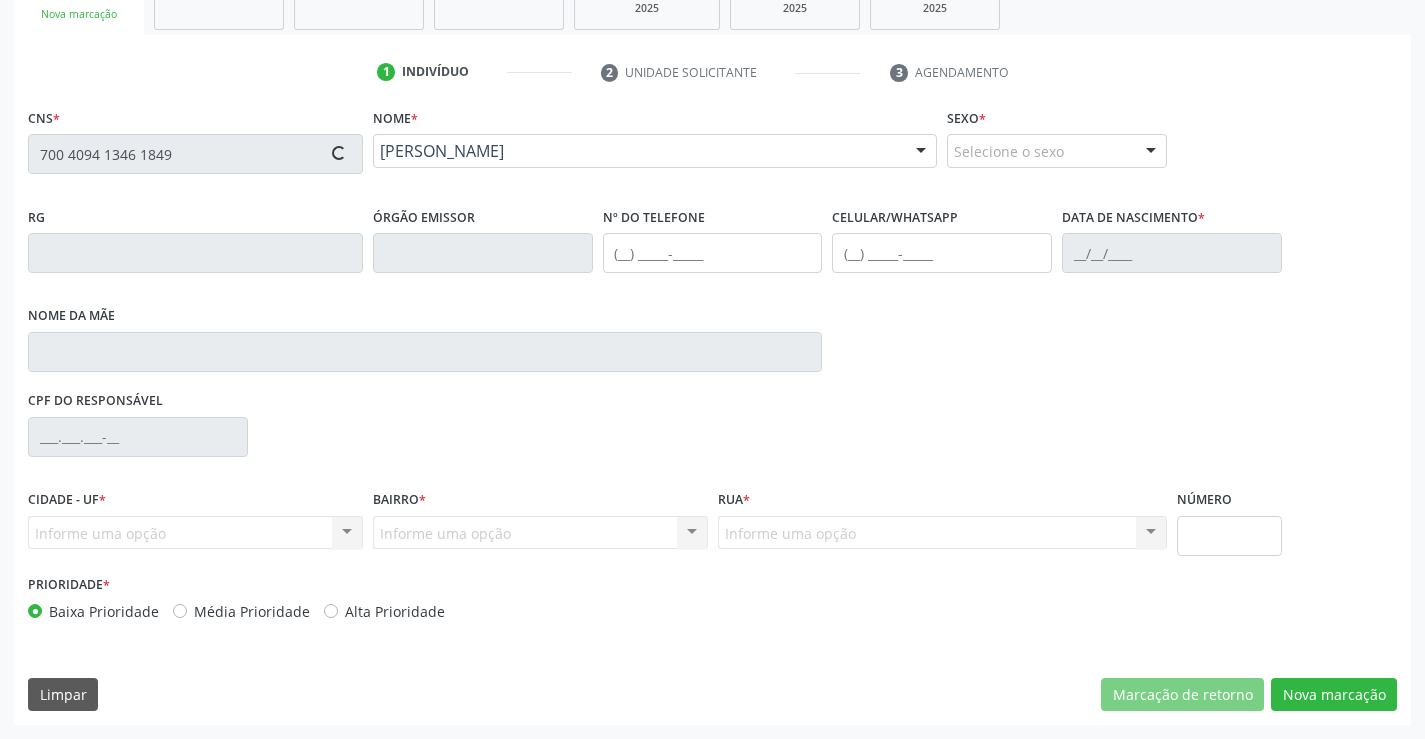 type on "(87) 99999-9999" 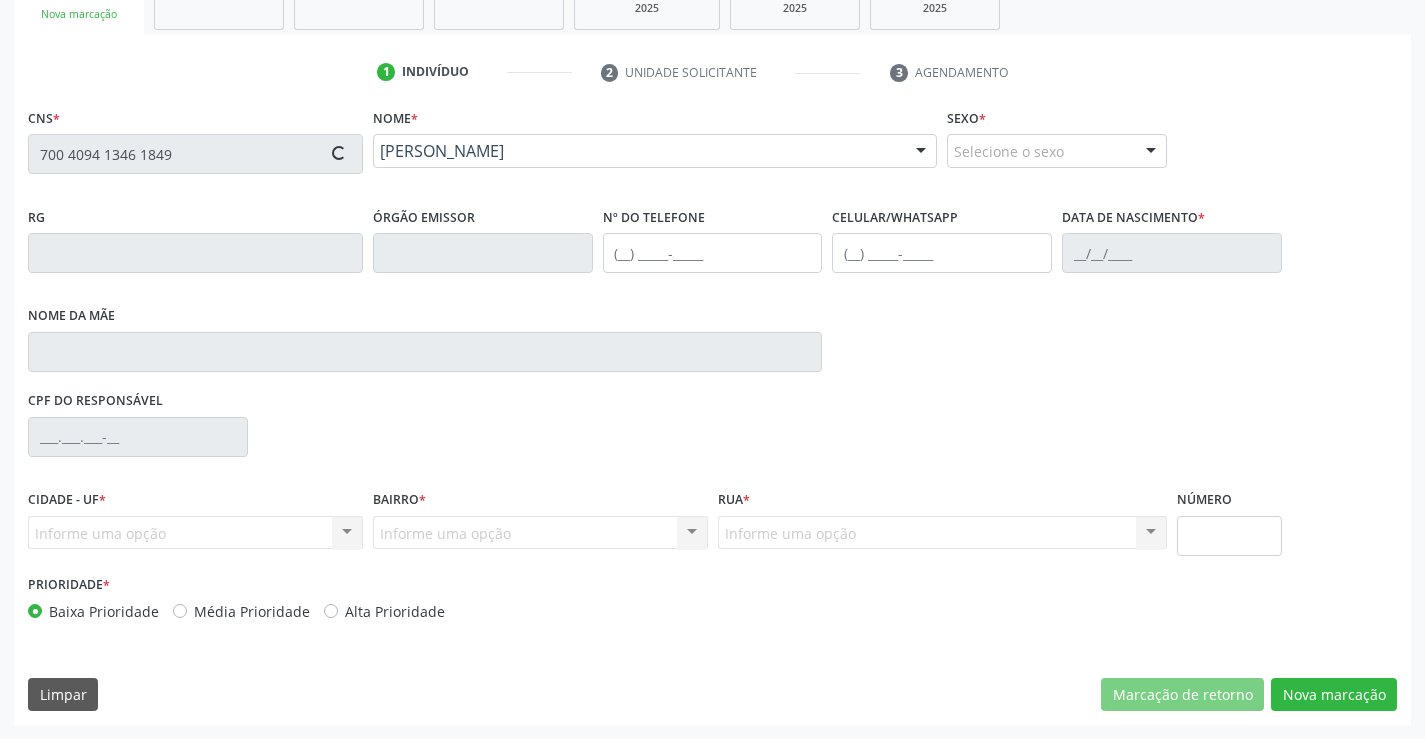 type on "(87) 99199-0943" 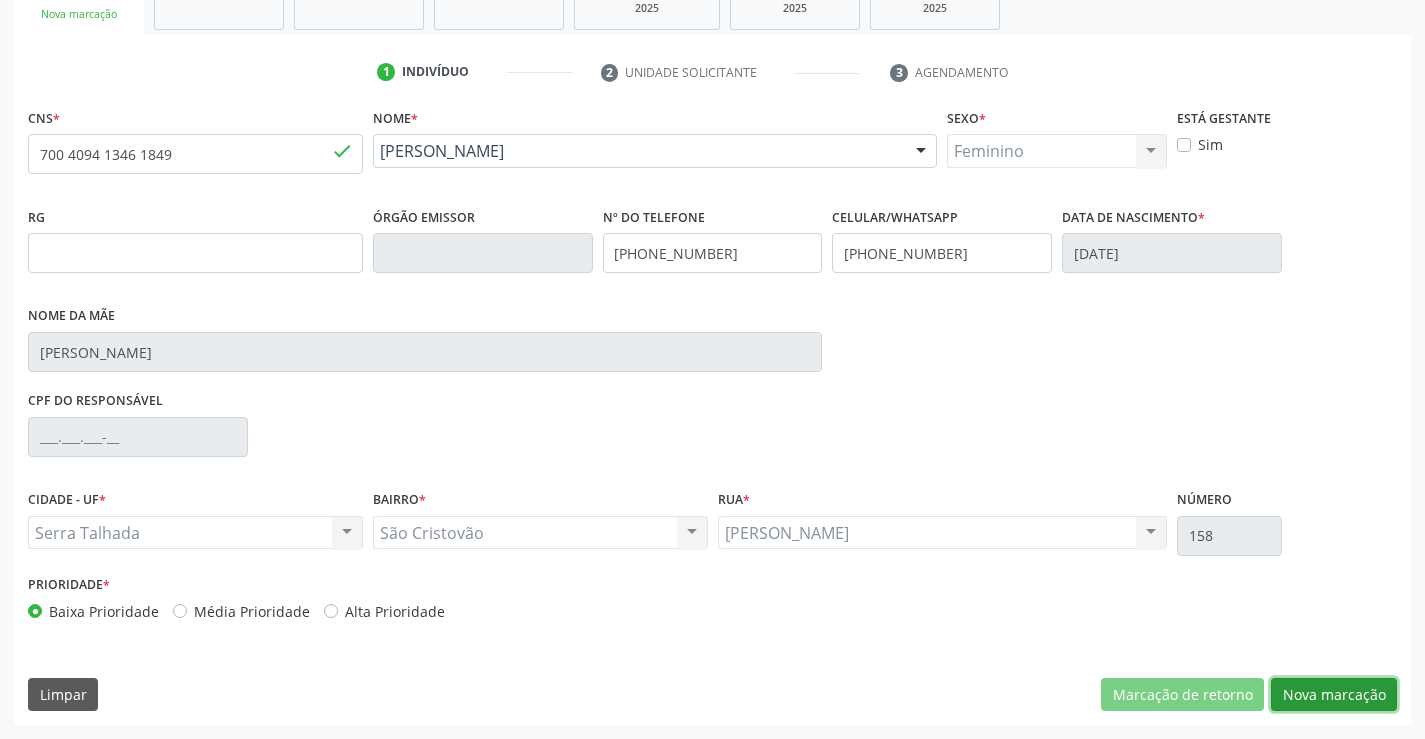 click on "Nova marcação" at bounding box center [1334, 695] 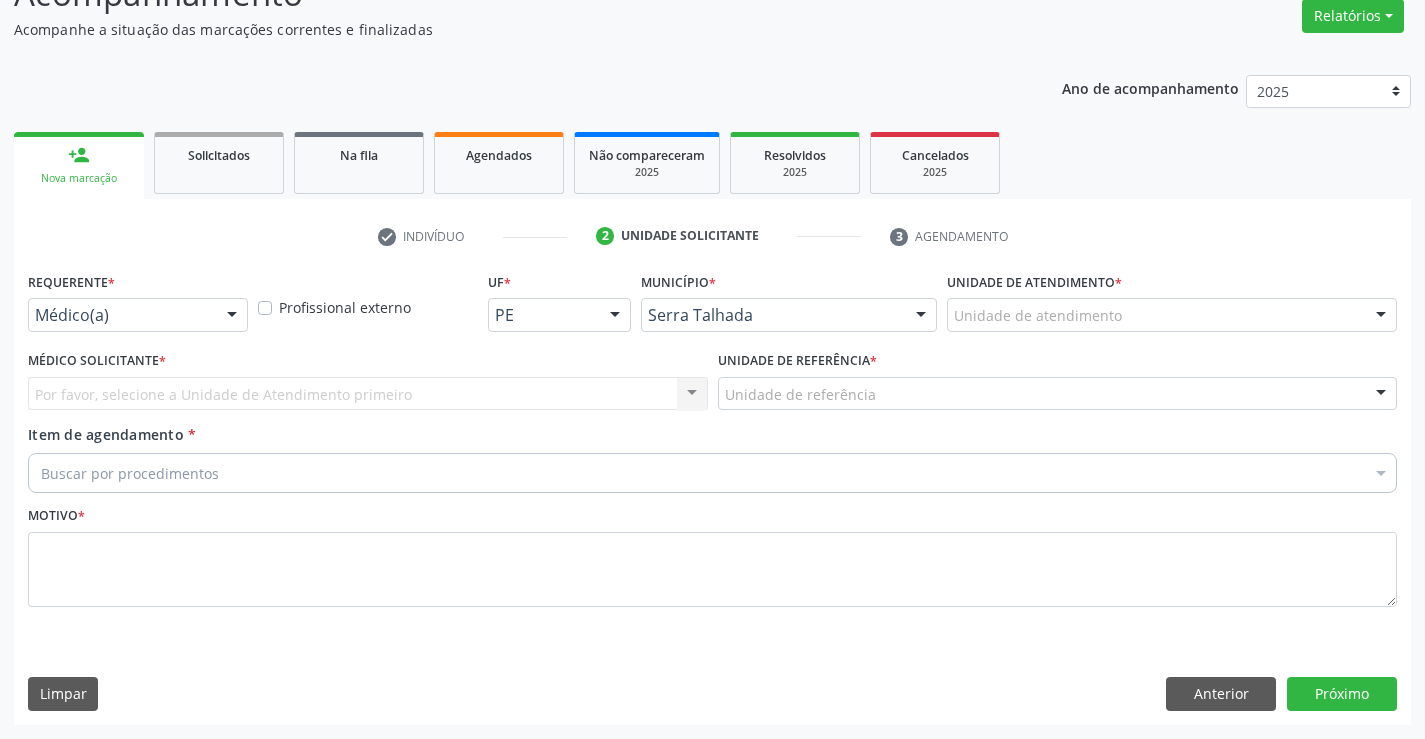 scroll, scrollTop: 167, scrollLeft: 0, axis: vertical 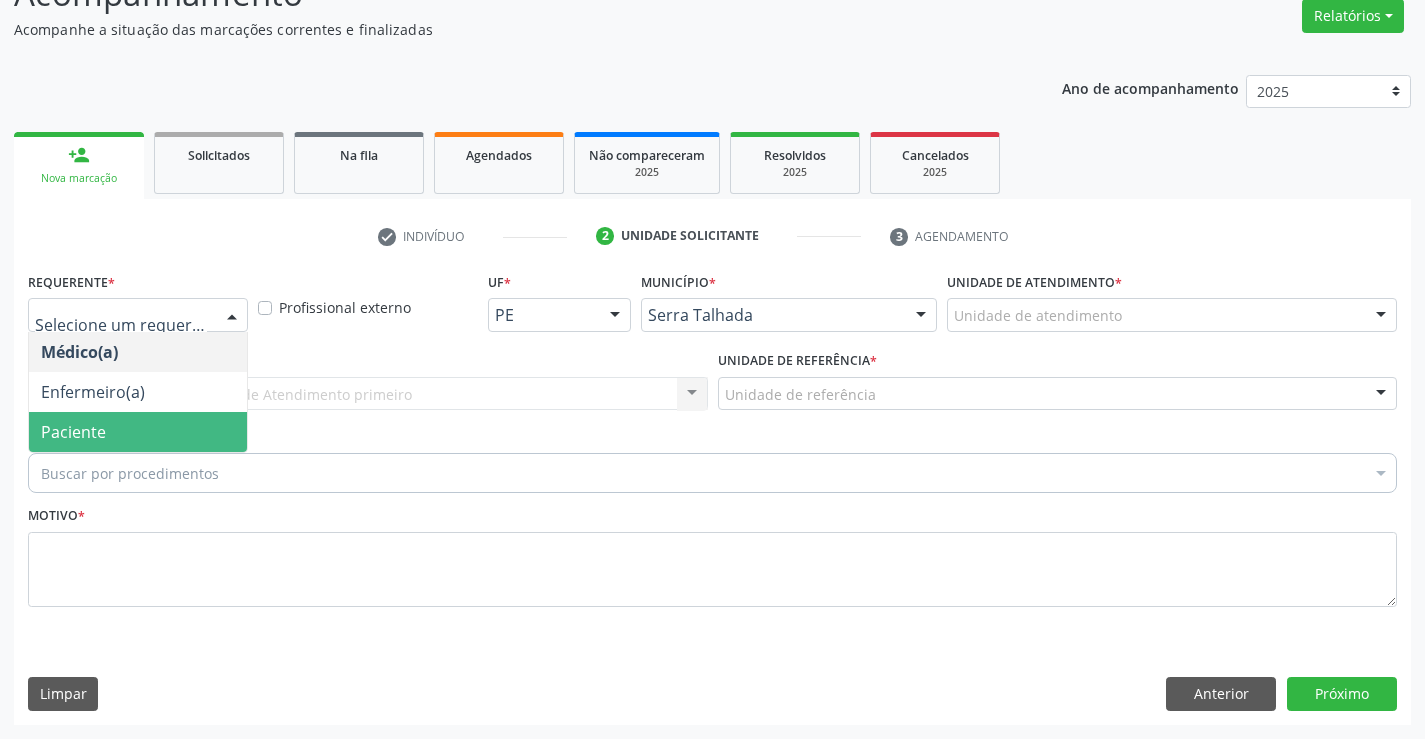 click on "Paciente" at bounding box center (138, 432) 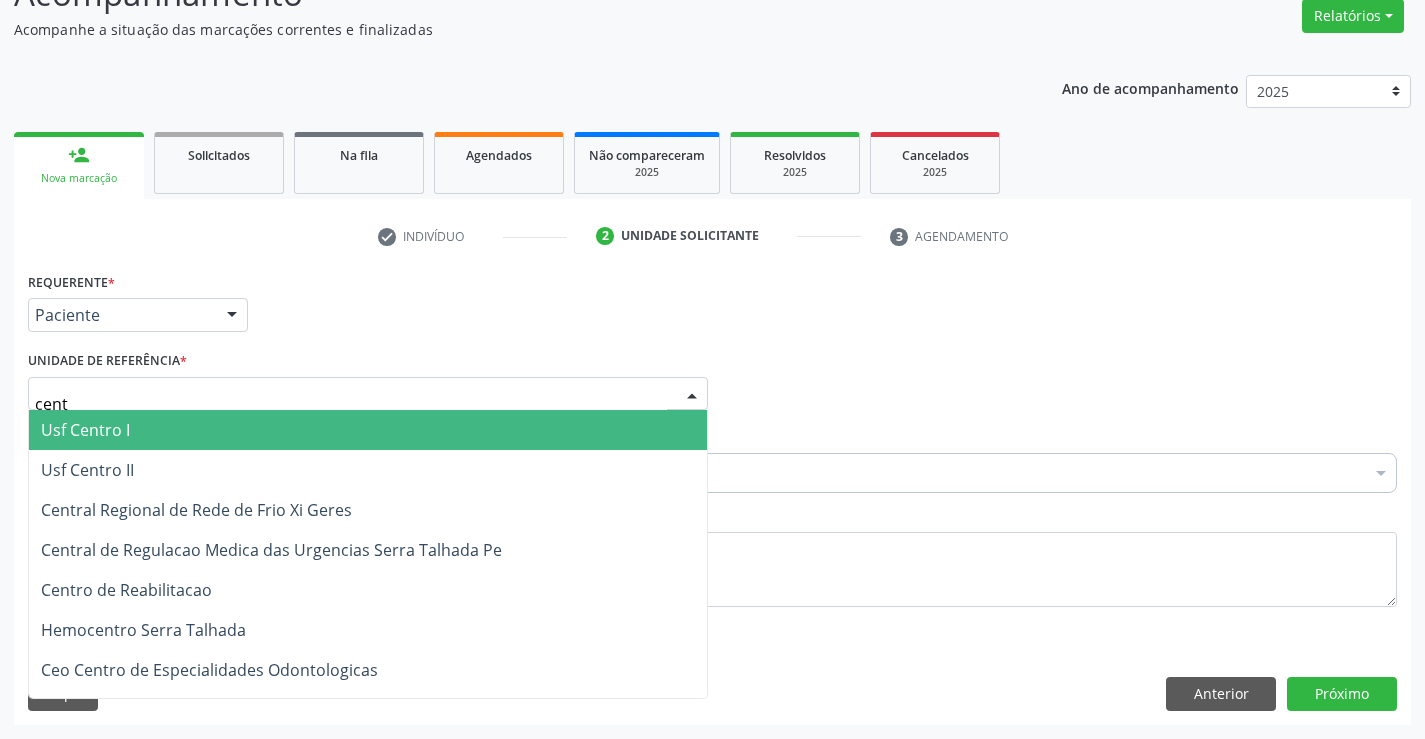 type on "centr" 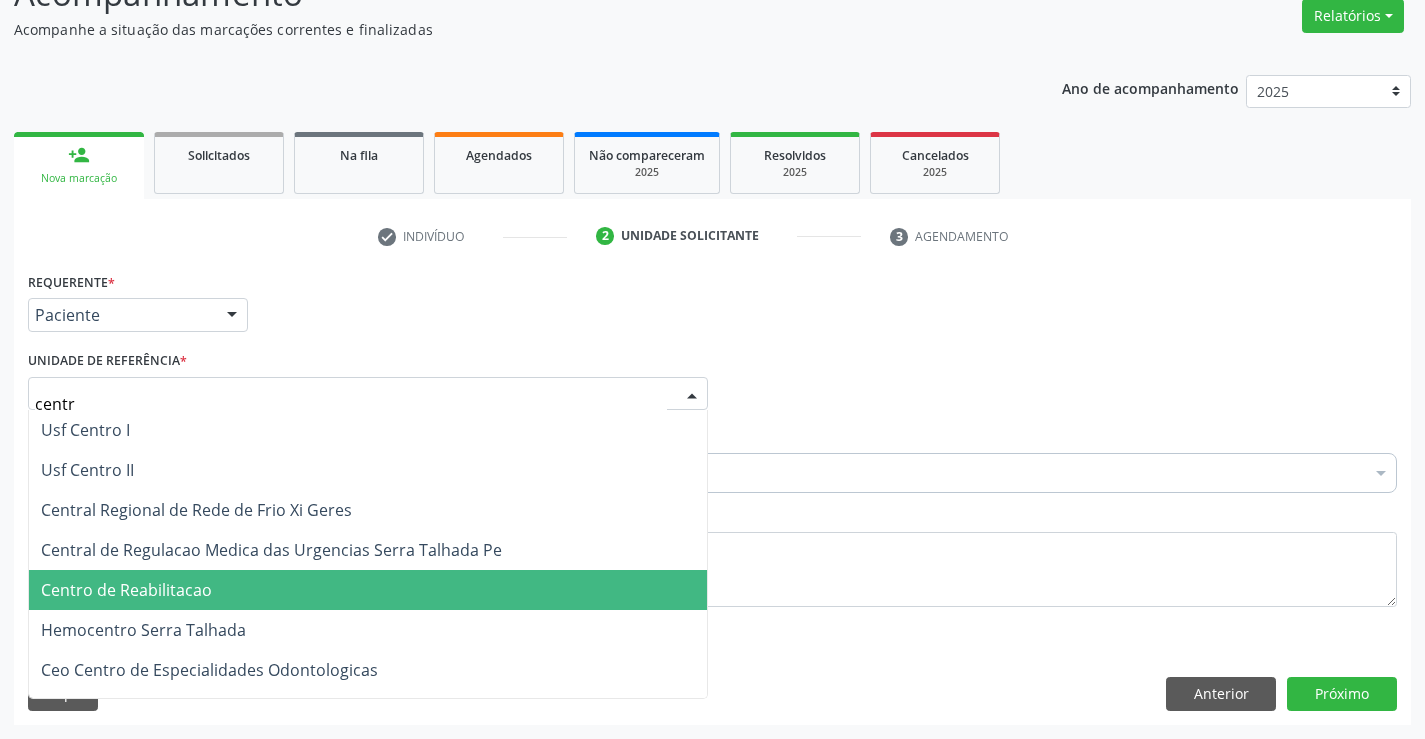 click on "Centro de Reabilitacao" at bounding box center [126, 590] 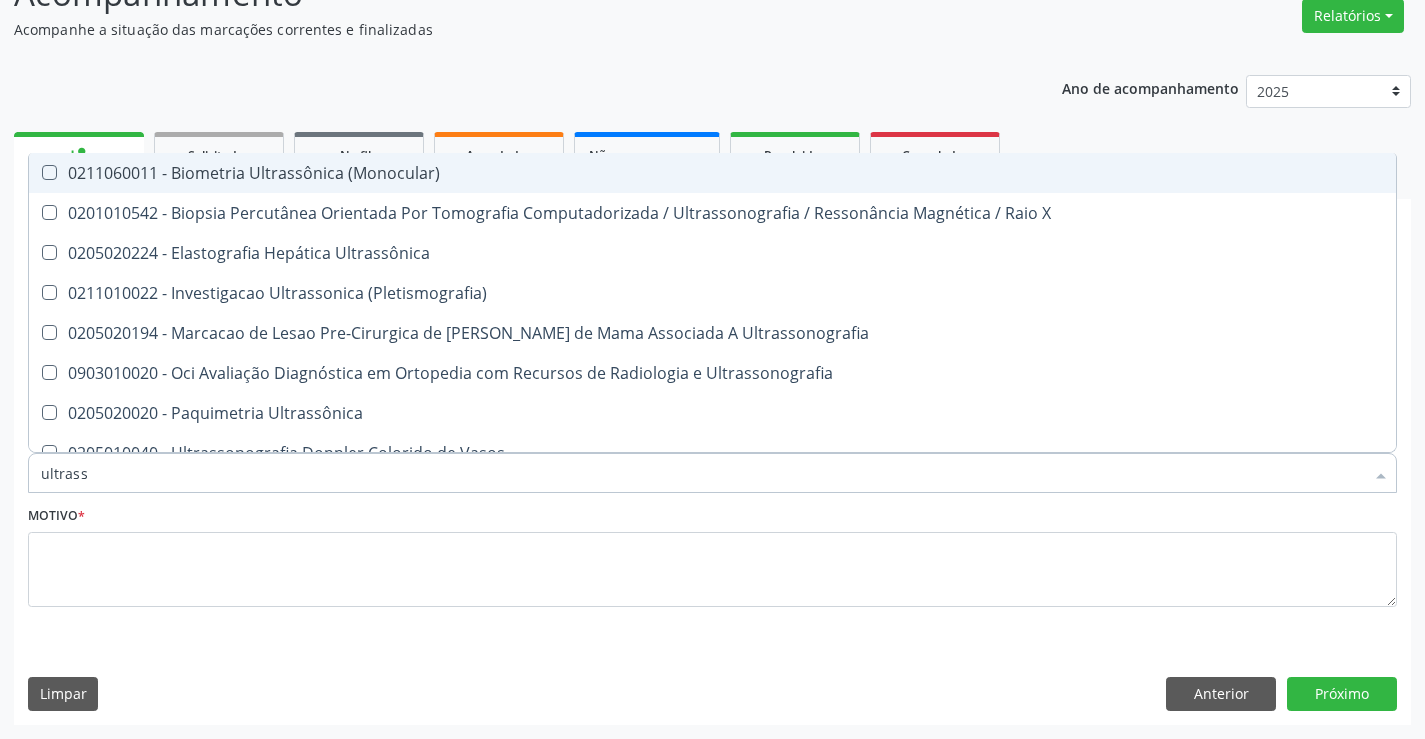 type on "ultrasso" 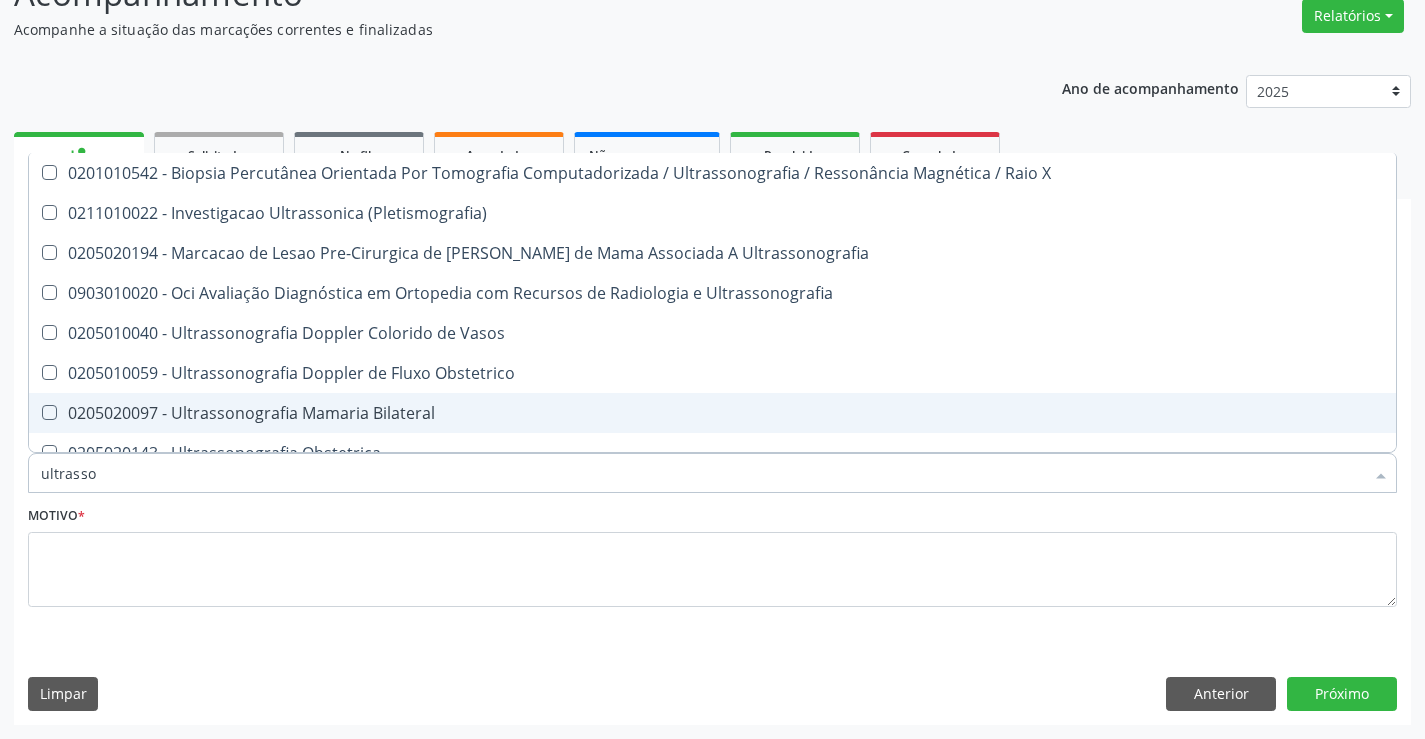 click on "0205020097 - Ultrassonografia Mamaria Bilateral" at bounding box center [712, 413] 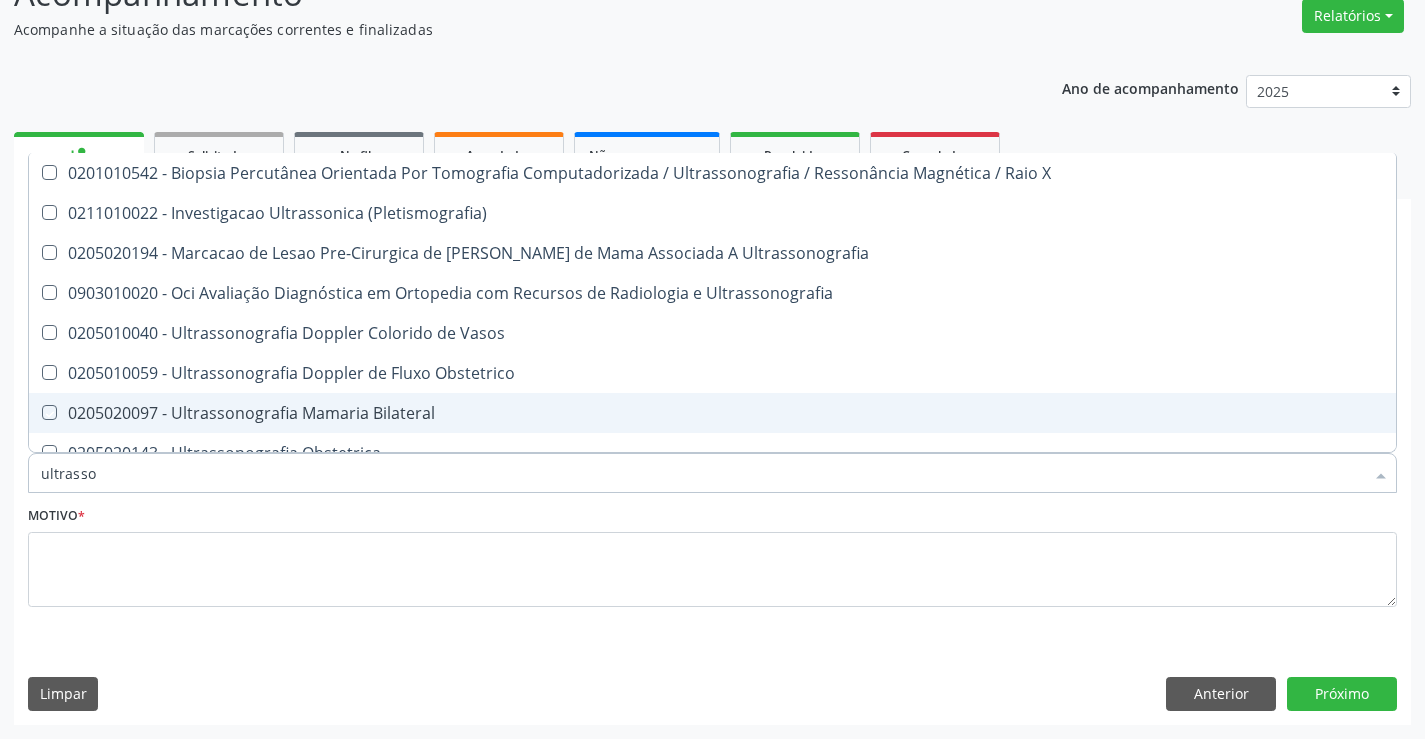 checkbox on "true" 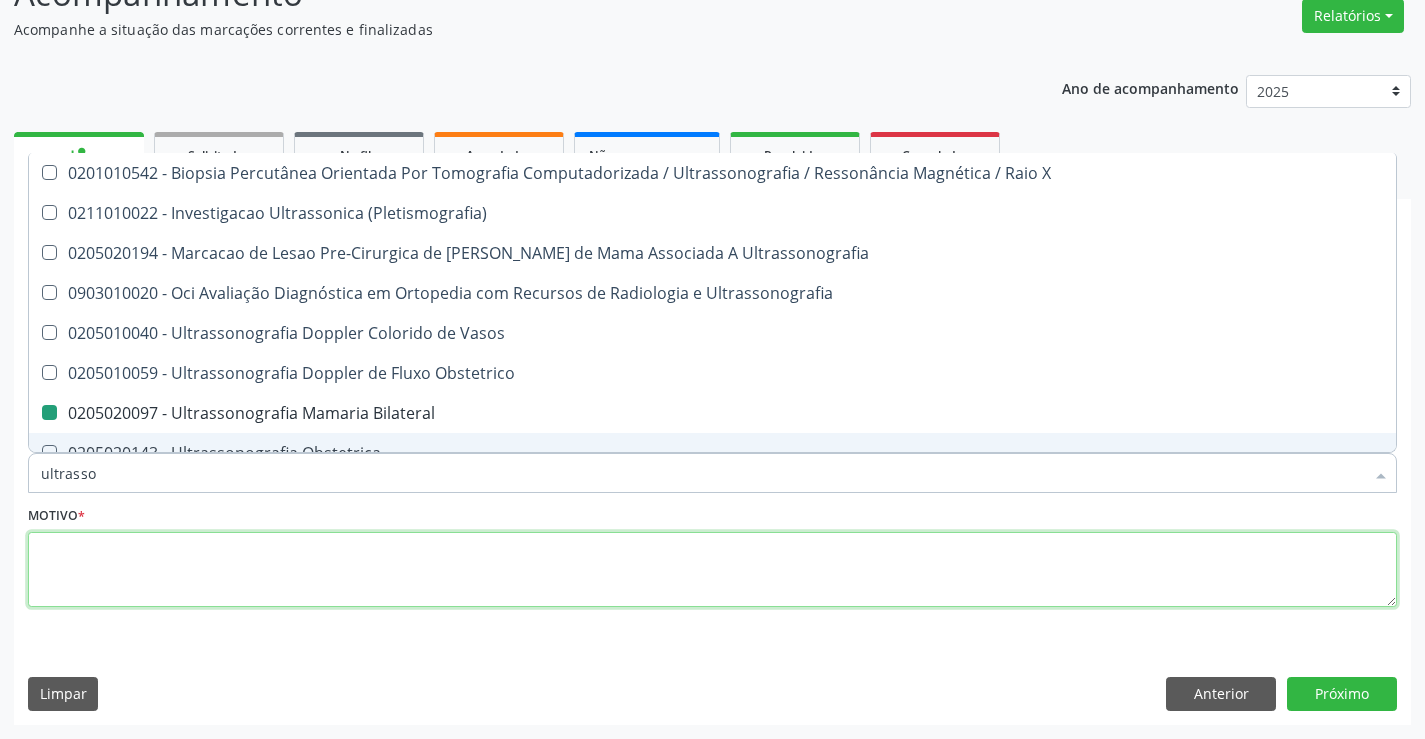 click at bounding box center (712, 570) 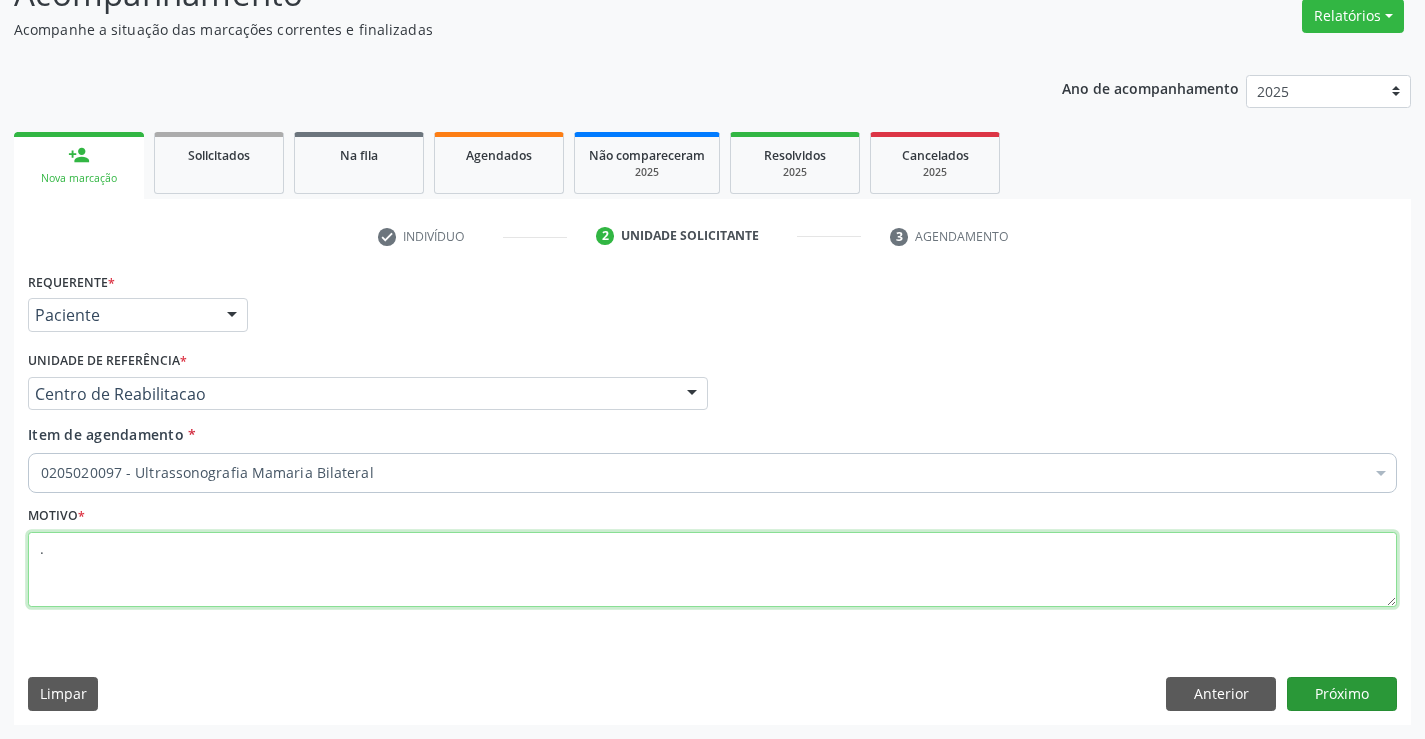 type on "." 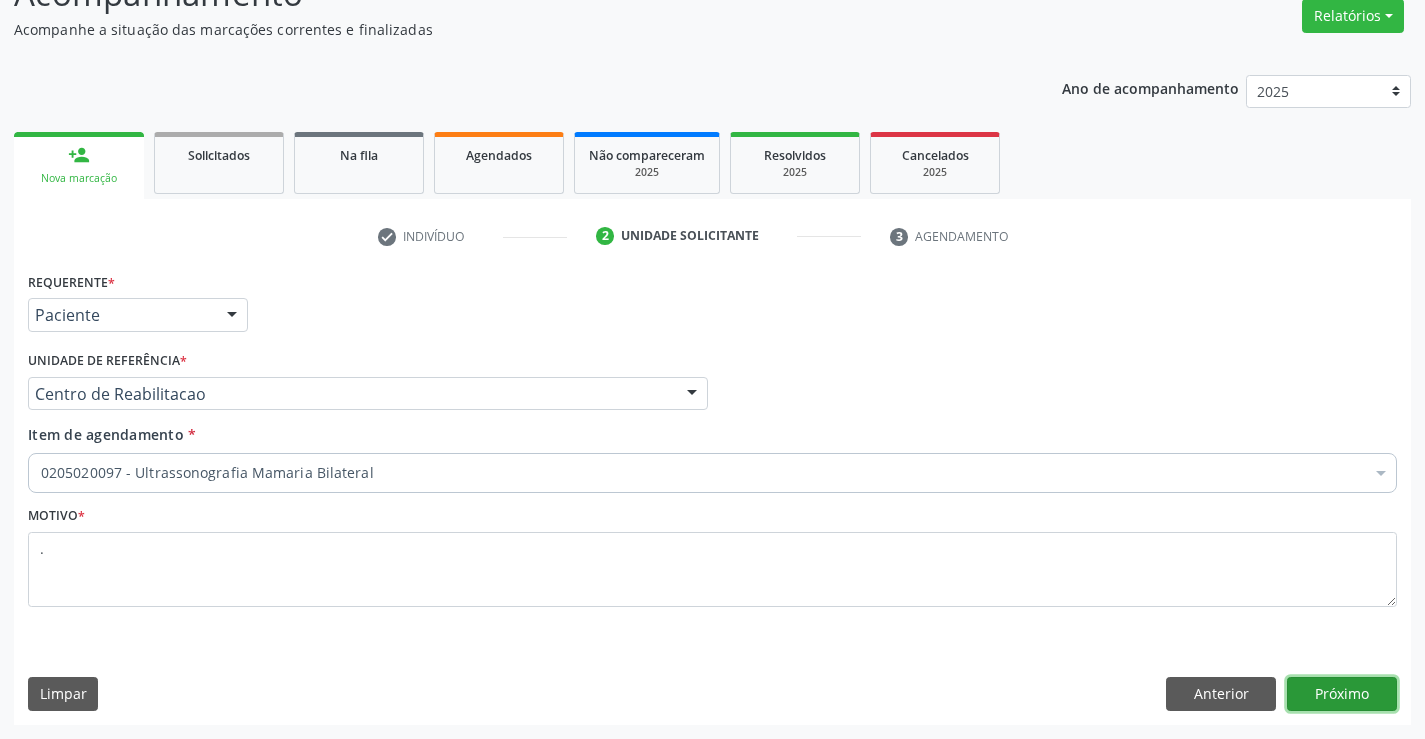 click on "Próximo" at bounding box center [1342, 694] 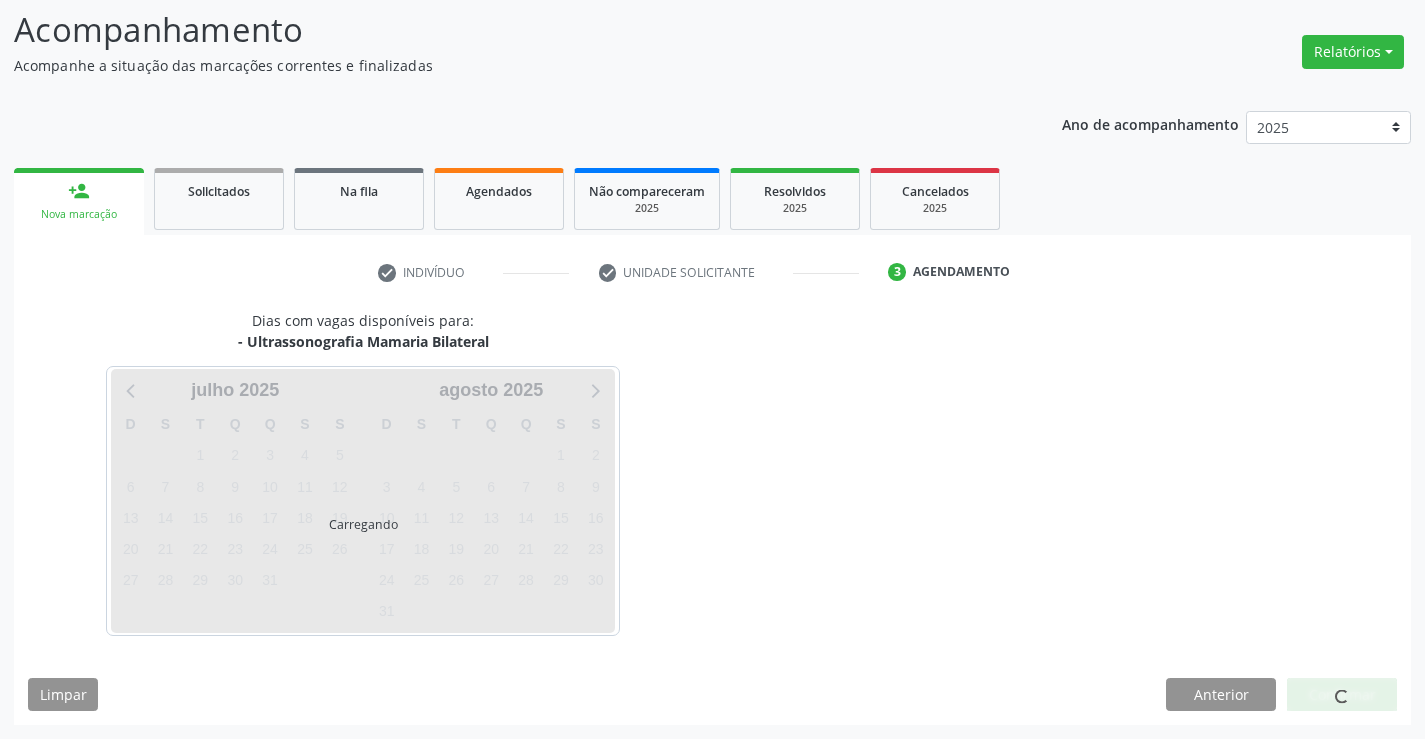 scroll, scrollTop: 131, scrollLeft: 0, axis: vertical 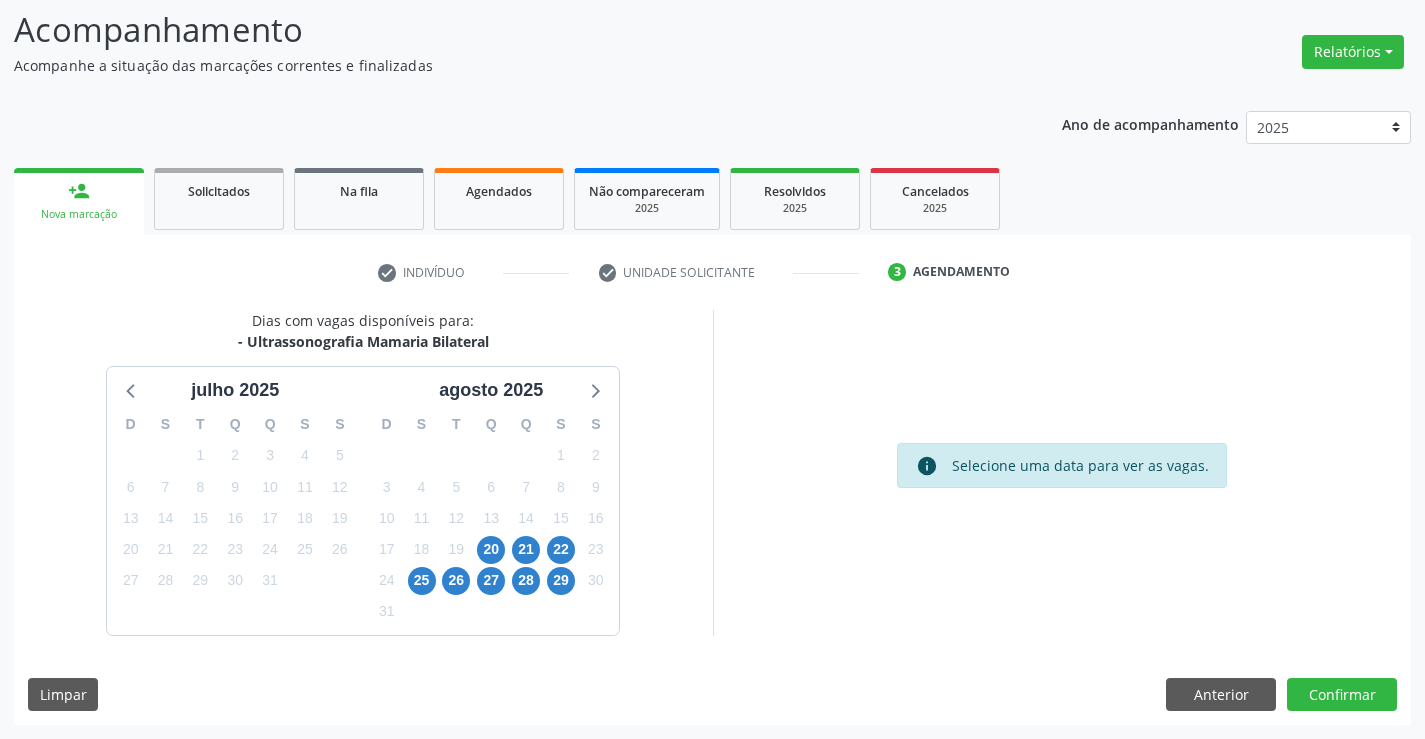 click on "20" at bounding box center [491, 549] 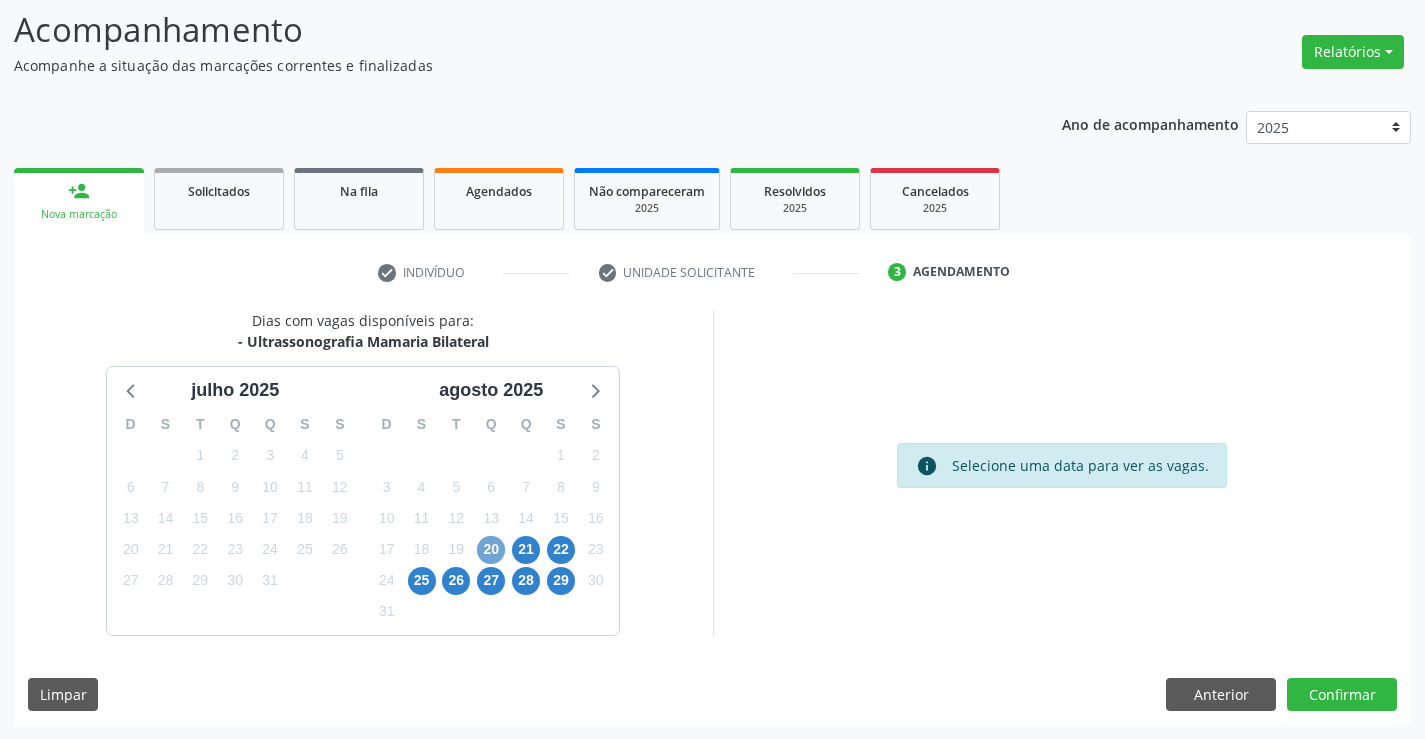 click on "20" at bounding box center [491, 550] 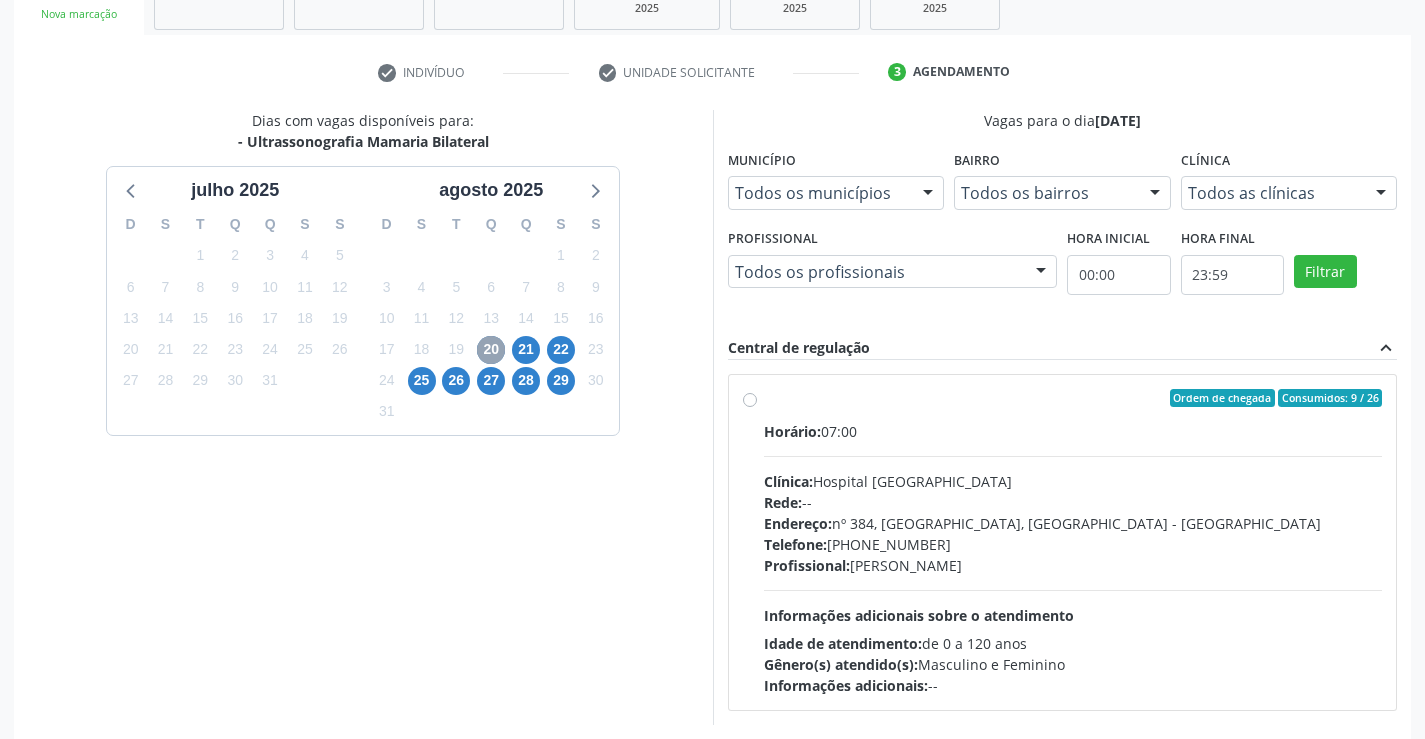 scroll, scrollTop: 420, scrollLeft: 0, axis: vertical 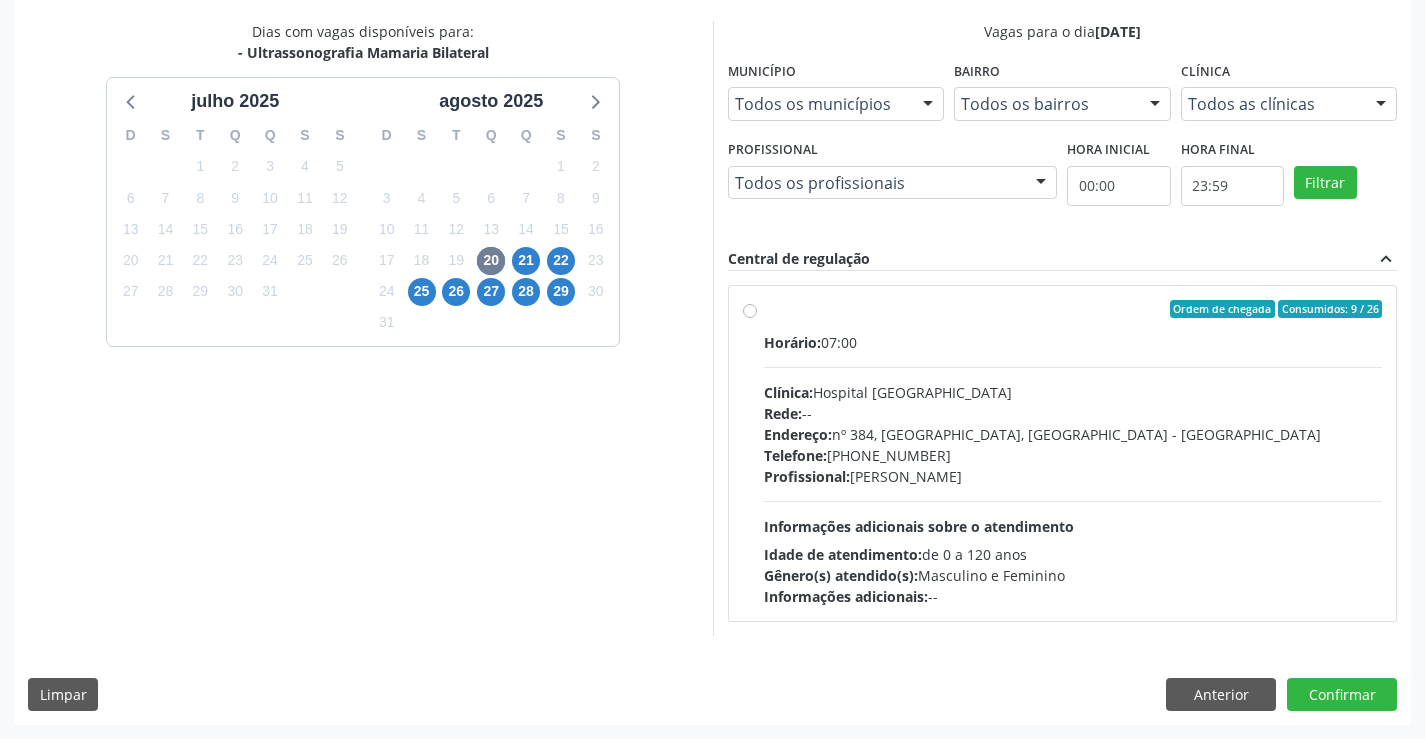 click on "Horário:   07:00
Clínica:  Hospital Sao Francisco
Rede:
--
Endereço:   nº 384, Varzea, Serra Talhada - PE
Telefone:   (81) 38312142
Profissional:
Yuri Araujo Magalhaes
Informações adicionais sobre o atendimento
Idade de atendimento:
de 0 a 120 anos
Gênero(s) atendido(s):
Masculino e Feminino
Informações adicionais:
--" at bounding box center [1073, 469] 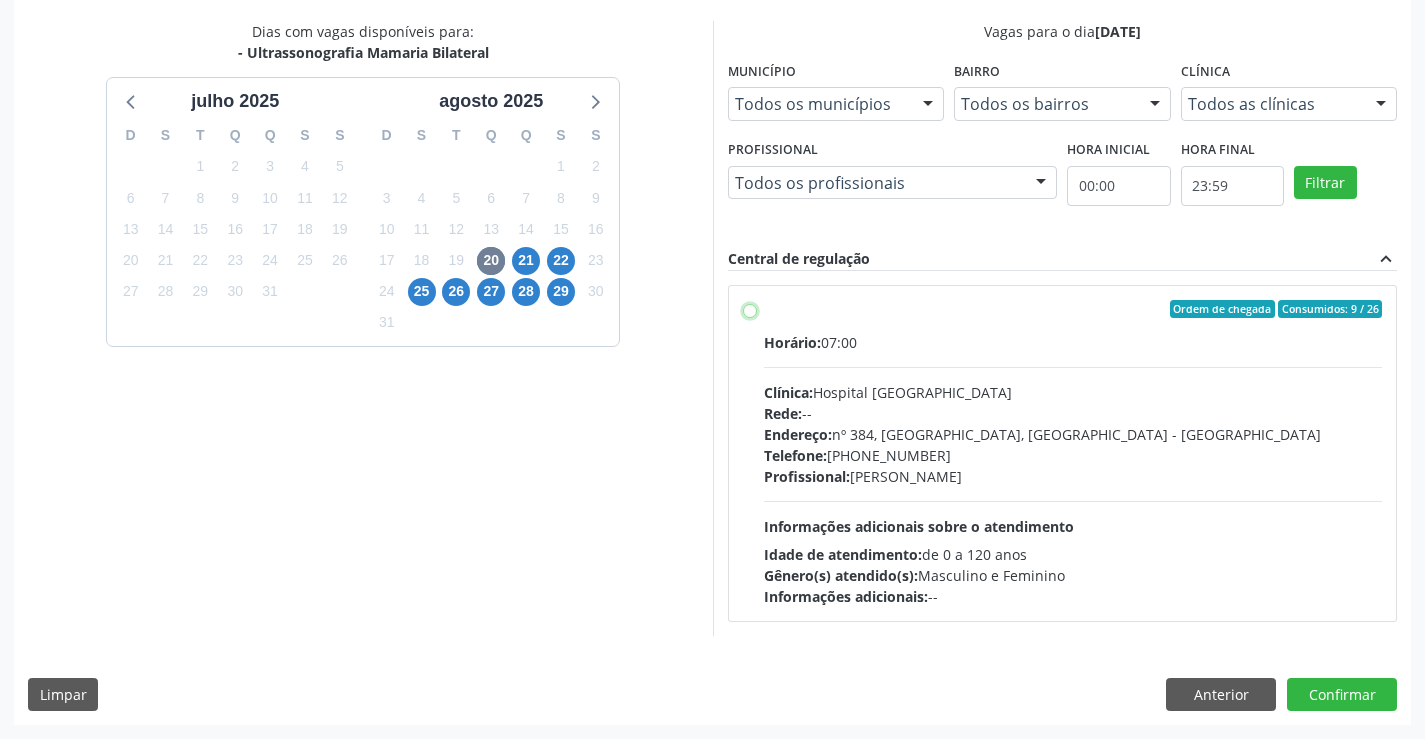click on "Ordem de chegada
Consumidos: 9 / 26
Horário:   07:00
Clínica:  Hospital Sao Francisco
Rede:
--
Endereço:   nº 384, Varzea, Serra Talhada - PE
Telefone:   (81) 38312142
Profissional:
Yuri Araujo Magalhaes
Informações adicionais sobre o atendimento
Idade de atendimento:
de 0 a 120 anos
Gênero(s) atendido(s):
Masculino e Feminino
Informações adicionais:
--" at bounding box center [750, 309] 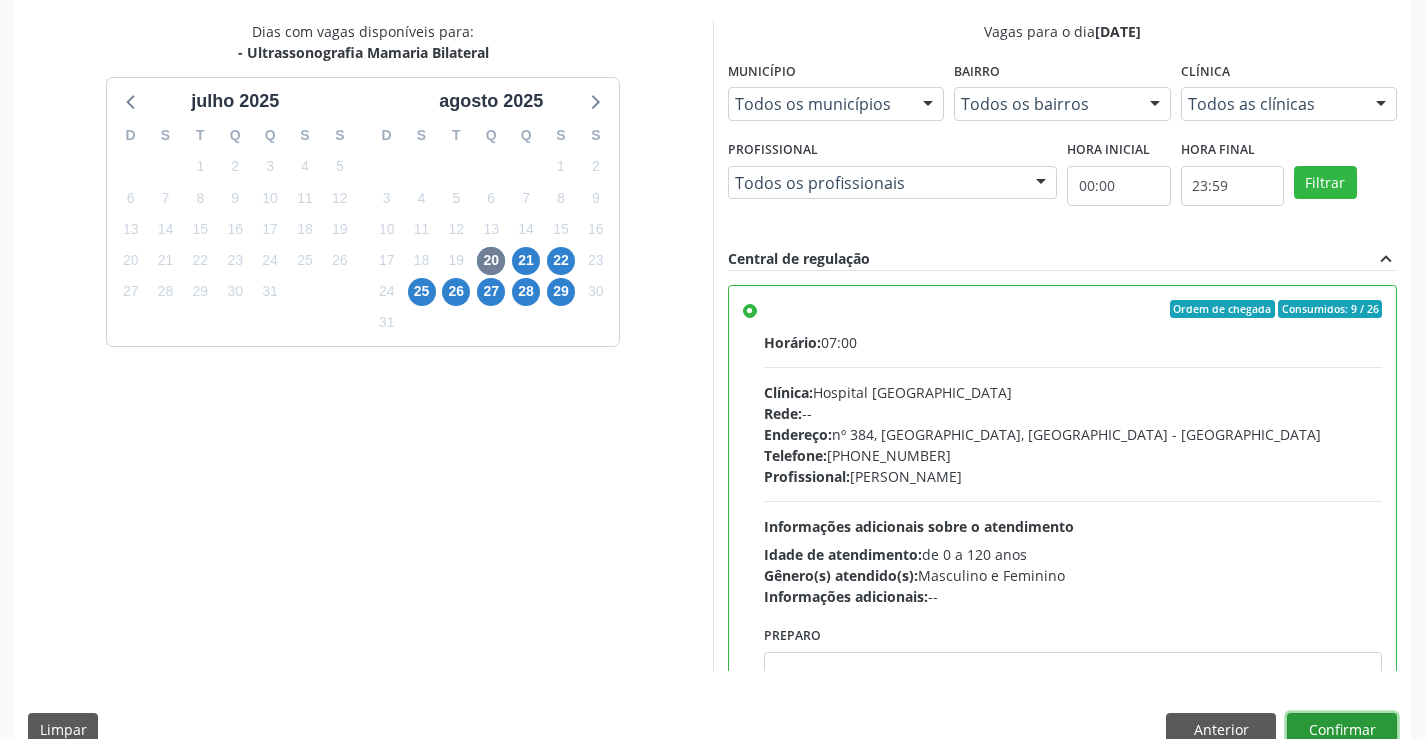 click on "Confirmar" at bounding box center (1342, 730) 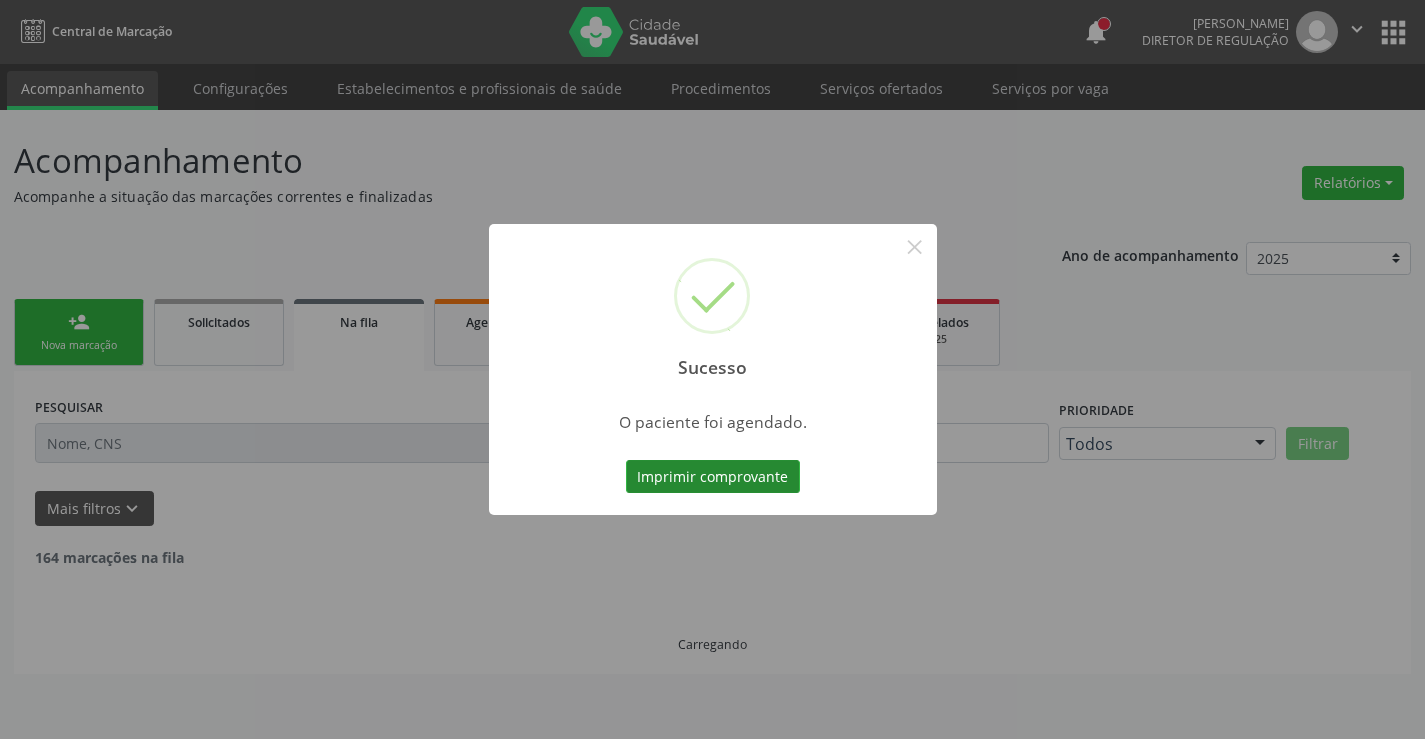 scroll, scrollTop: 0, scrollLeft: 0, axis: both 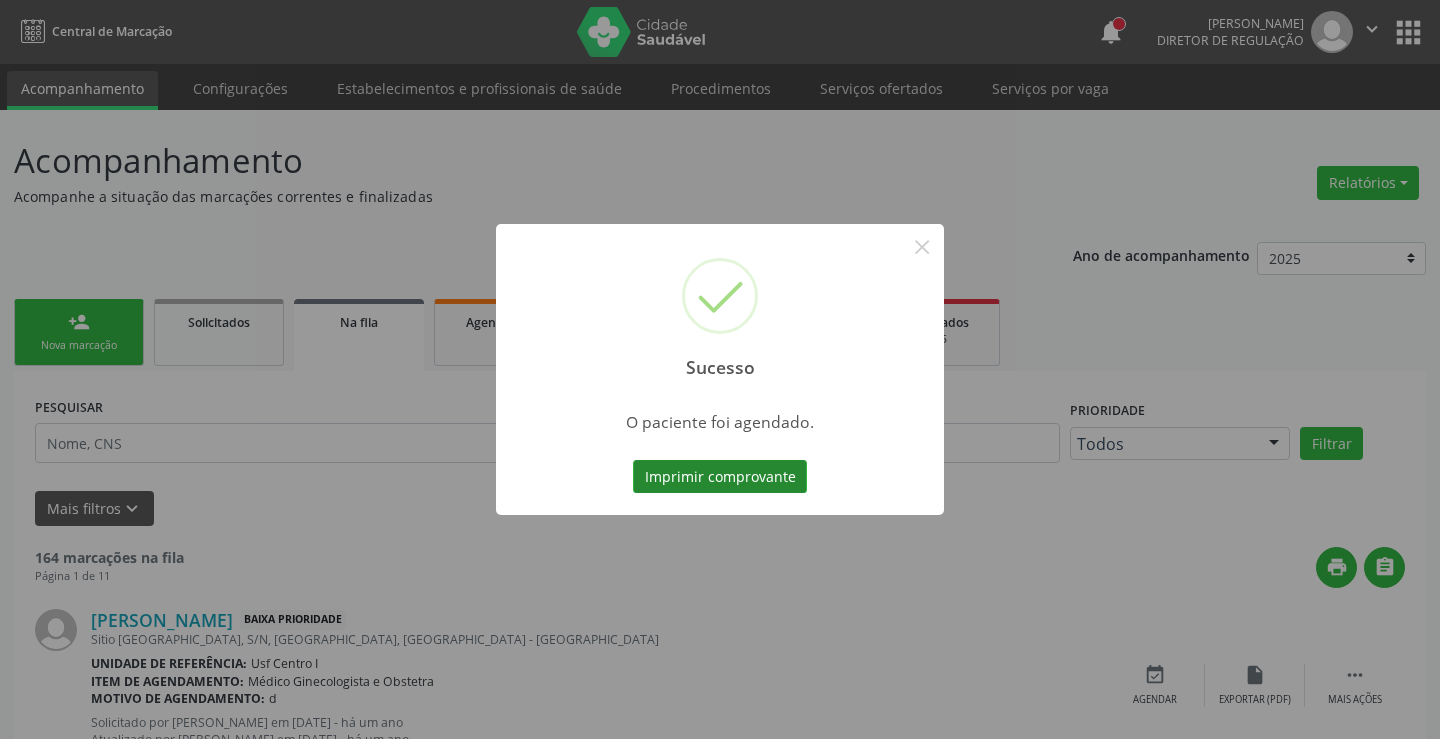 click on "Imprimir comprovante" at bounding box center [720, 477] 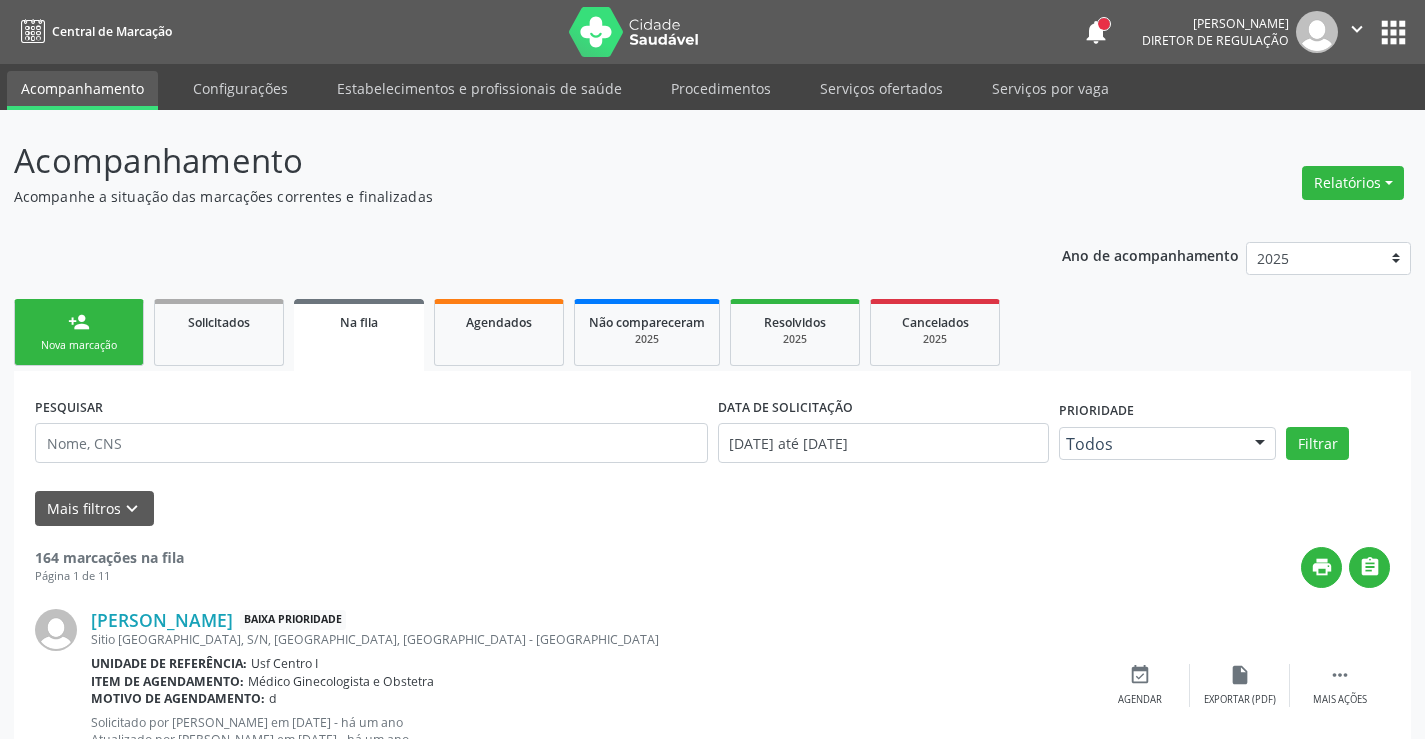 click on "person_add
Nova marcação" at bounding box center (79, 332) 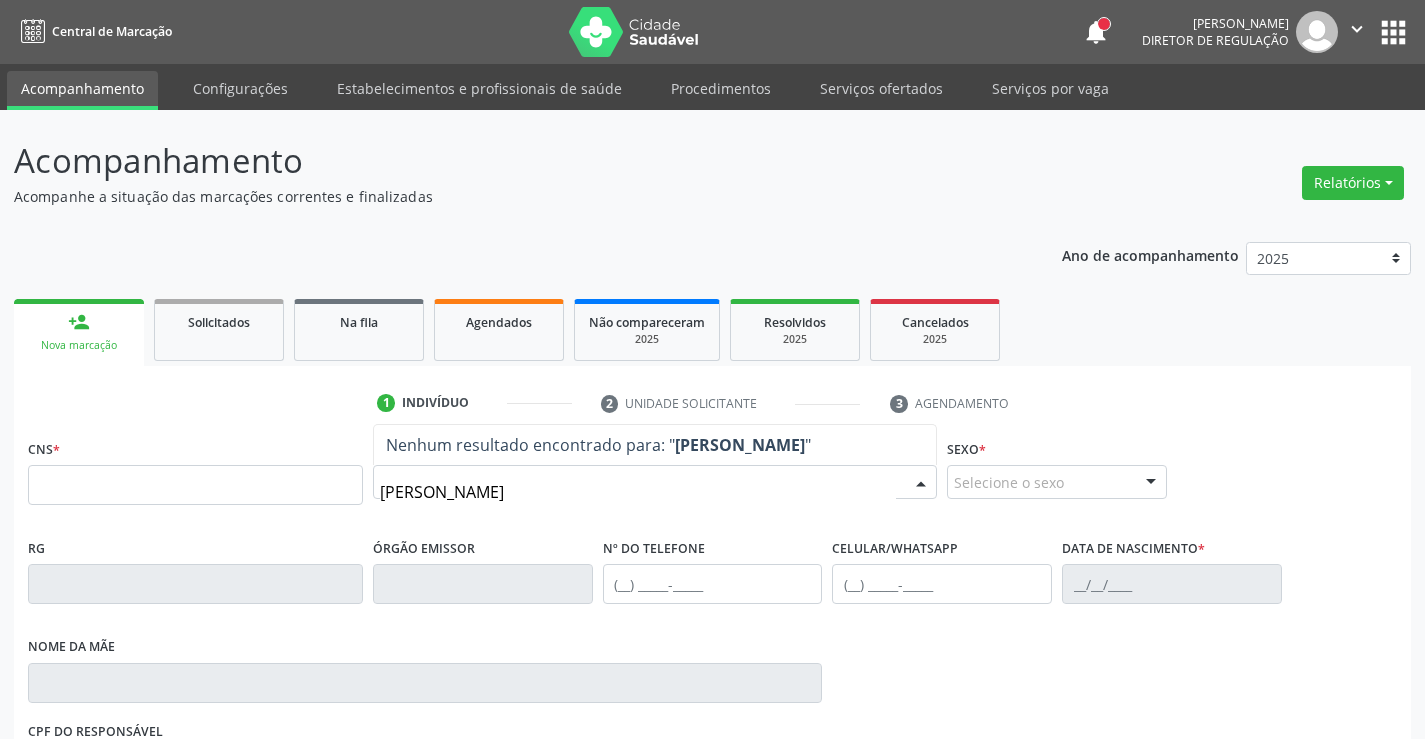 type on "karoline de sousa ol" 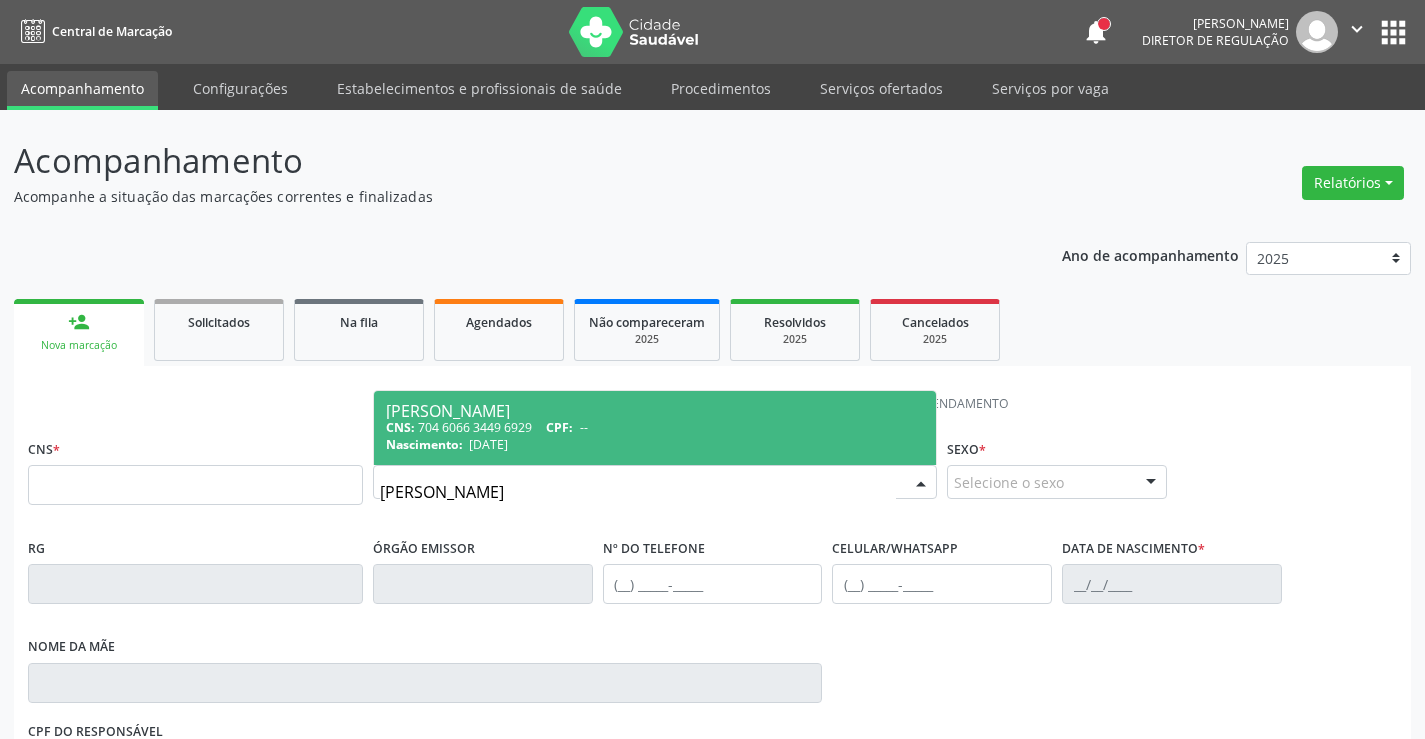 click on "Nascimento:" at bounding box center (424, 444) 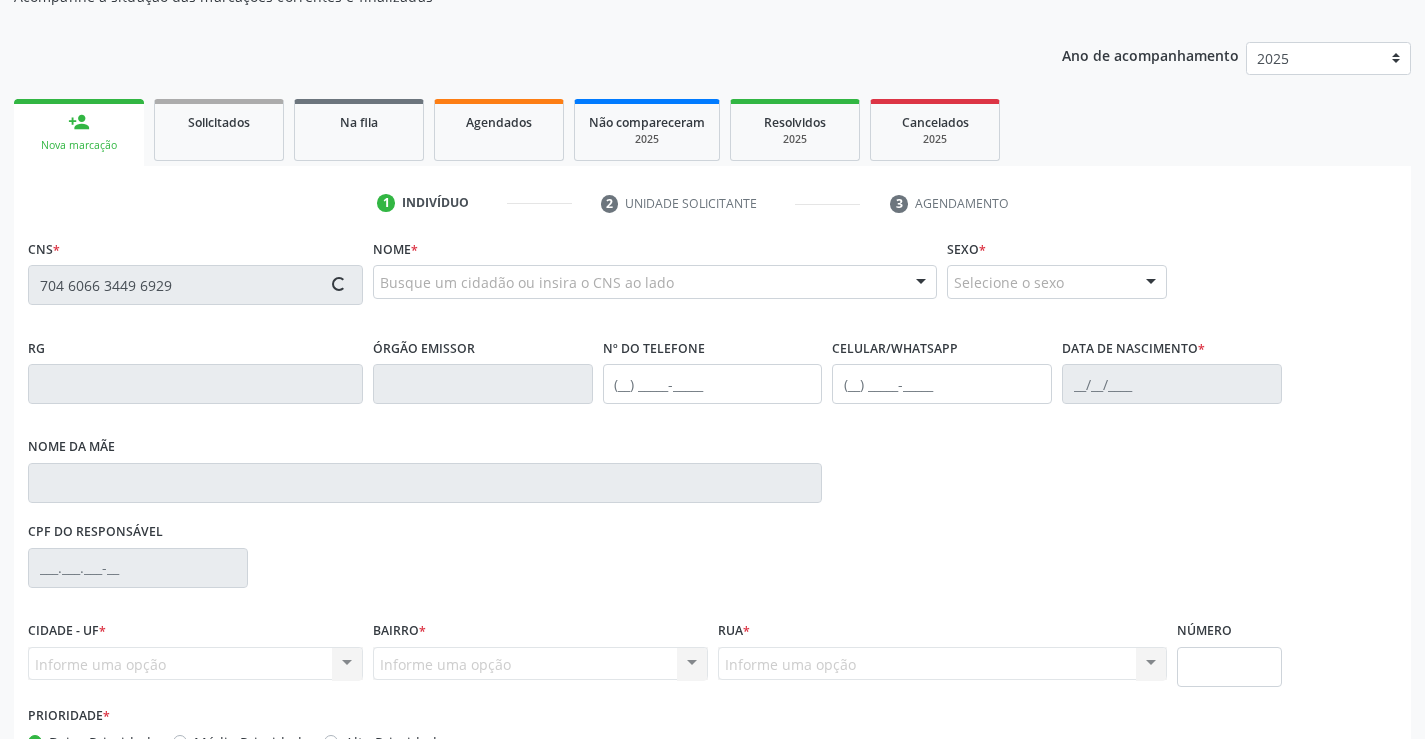 scroll, scrollTop: 331, scrollLeft: 0, axis: vertical 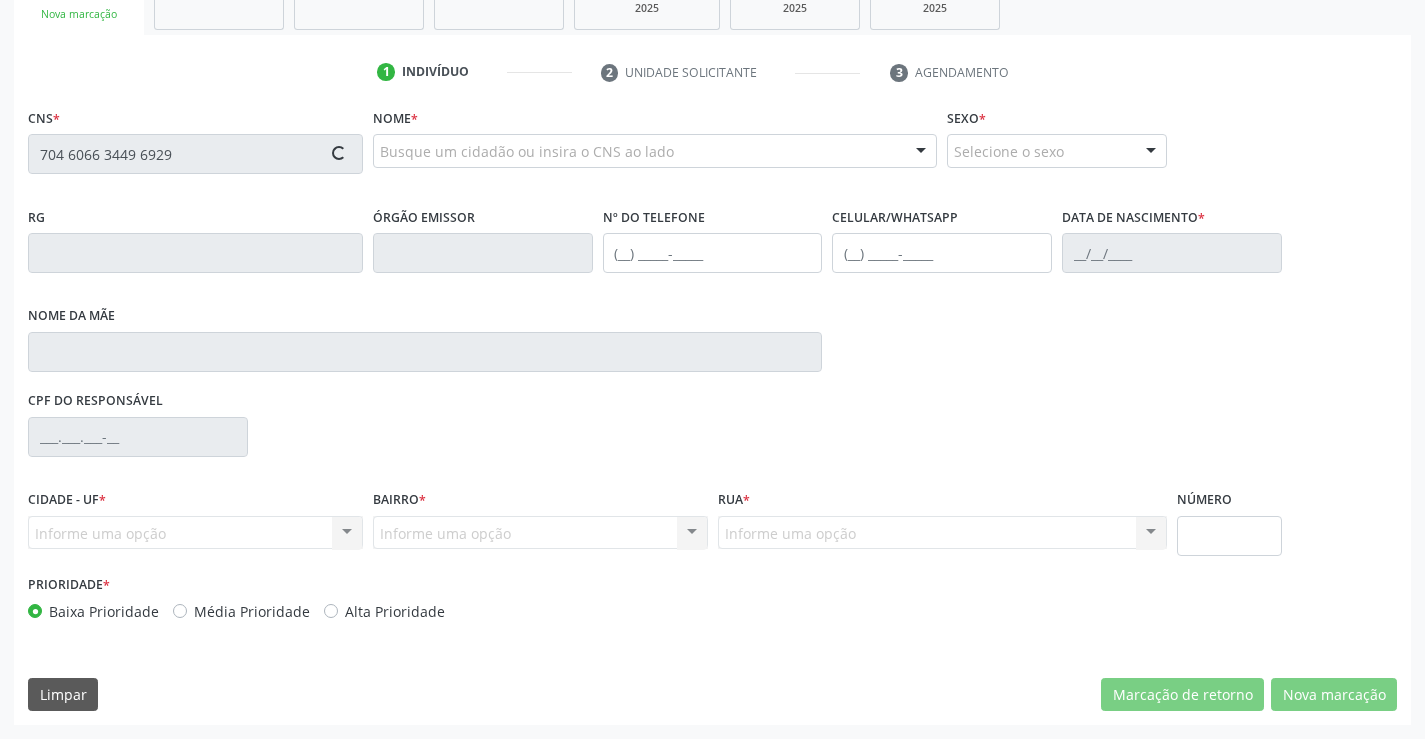 type on "704 6066 3449 6929" 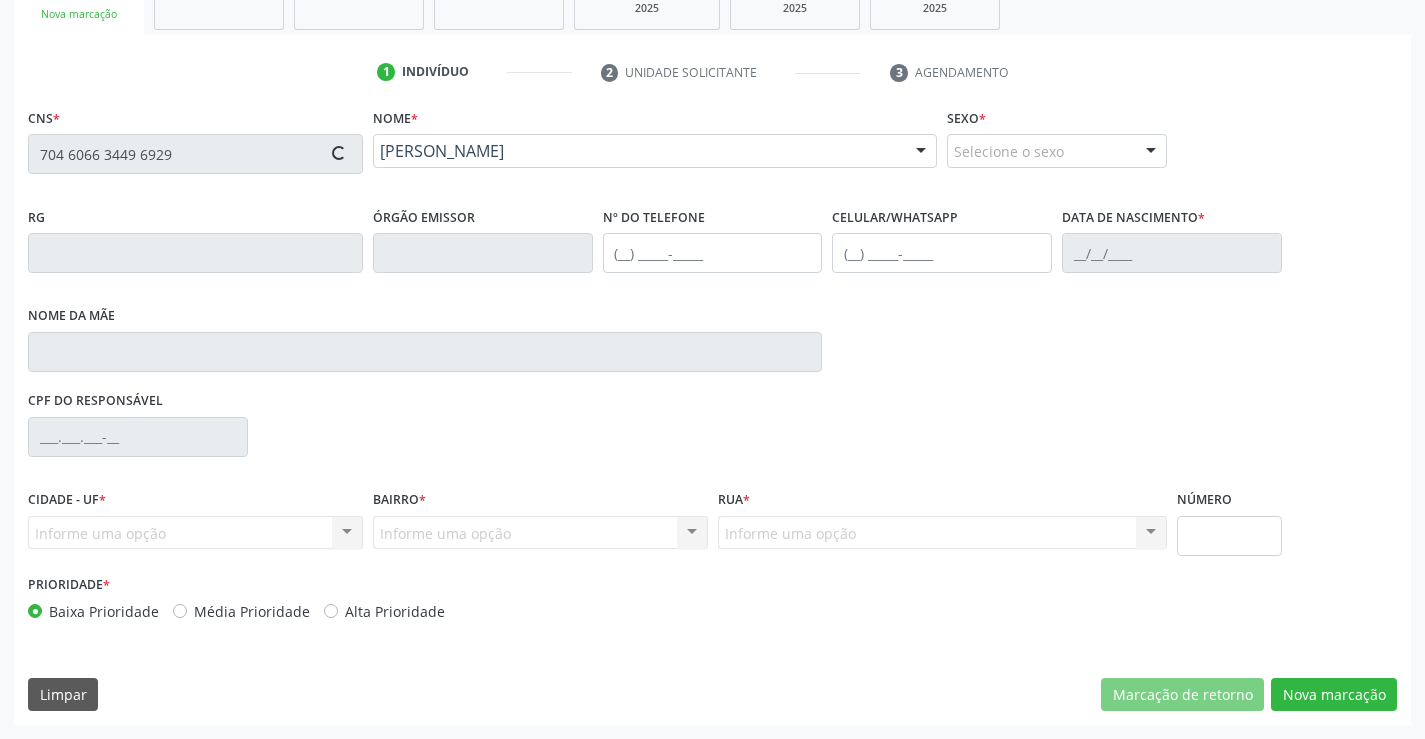 type on "(87) 99826-6944" 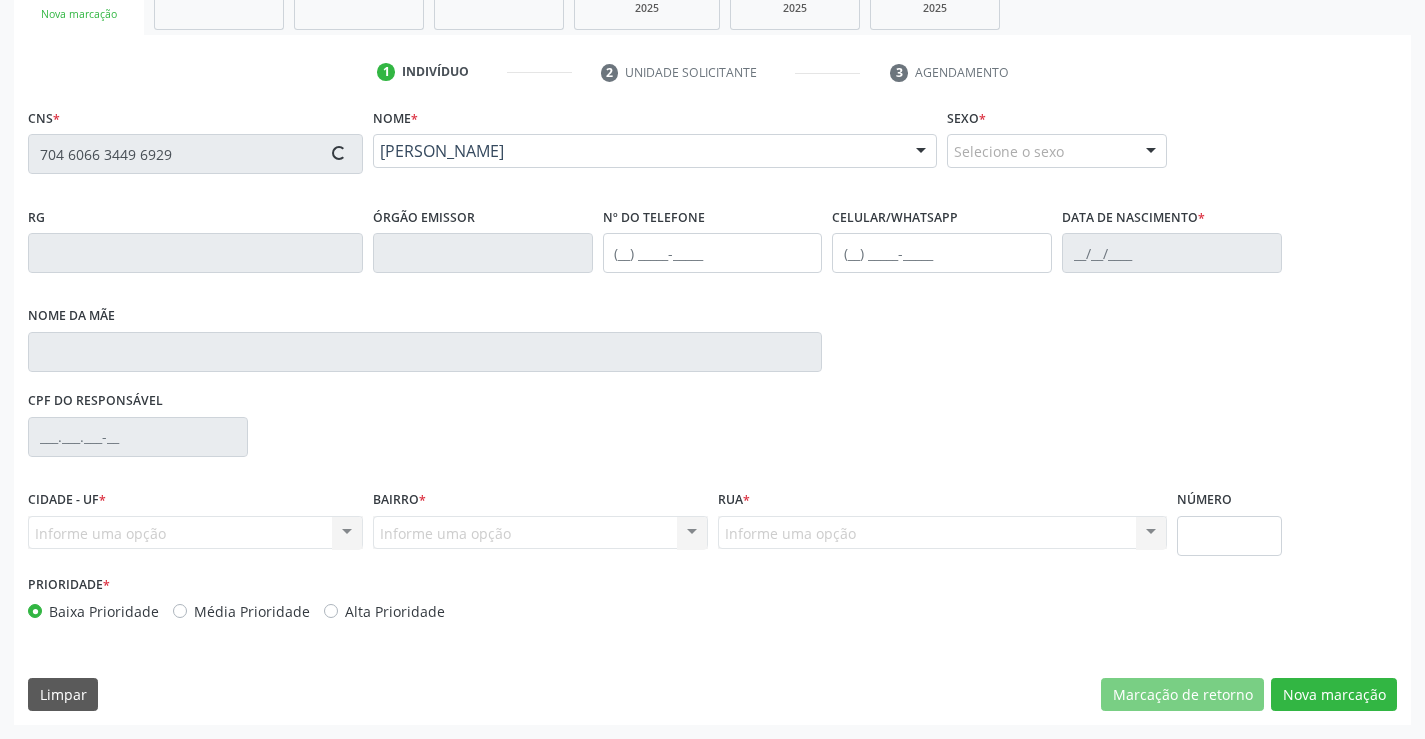 type on "01/08/2011" 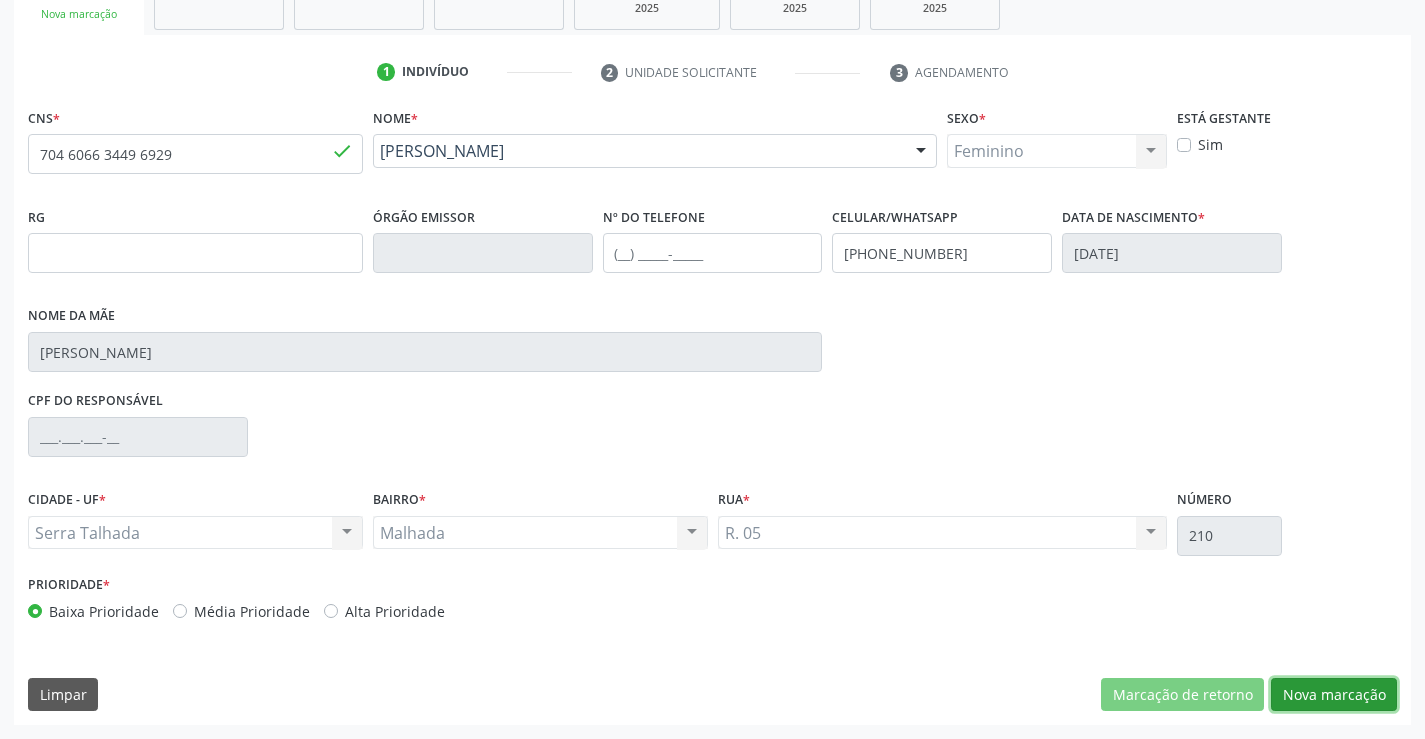 click on "Nova marcação" at bounding box center (1334, 695) 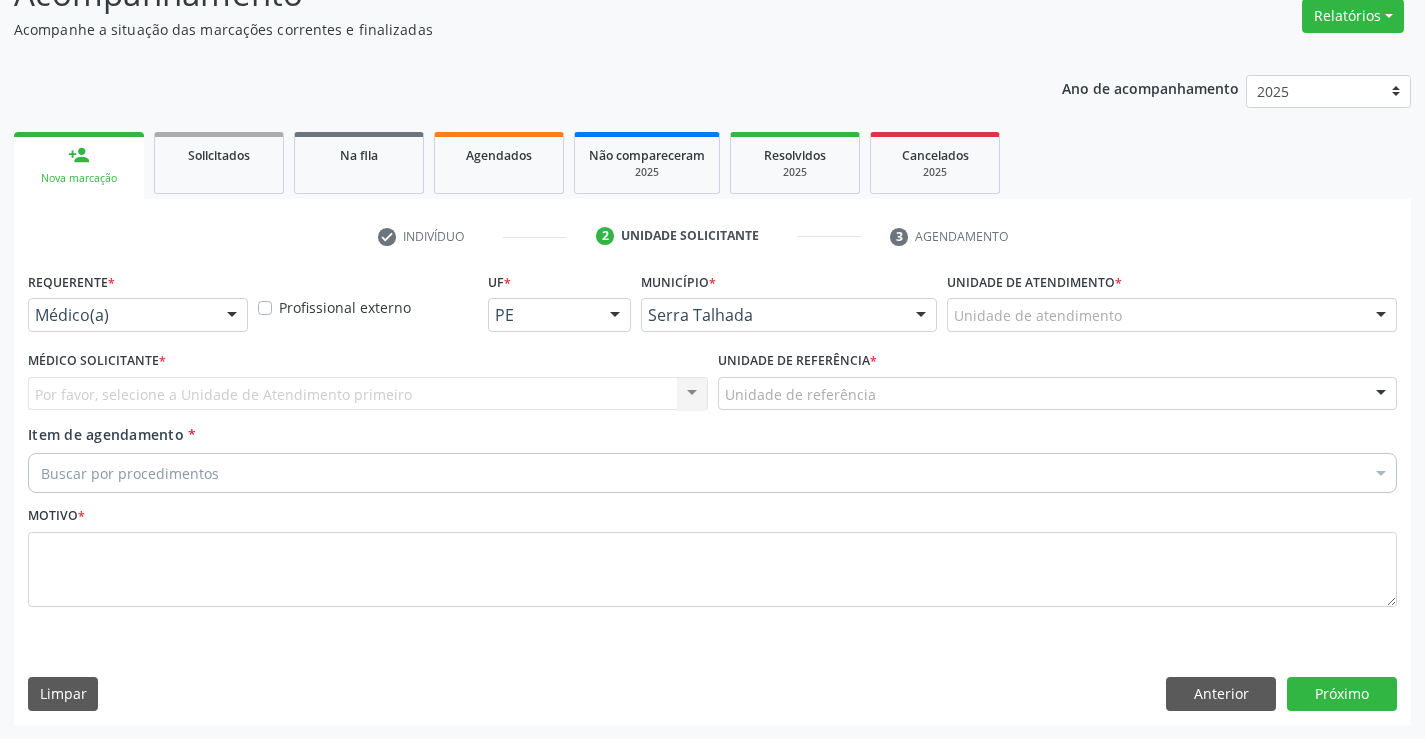 scroll, scrollTop: 167, scrollLeft: 0, axis: vertical 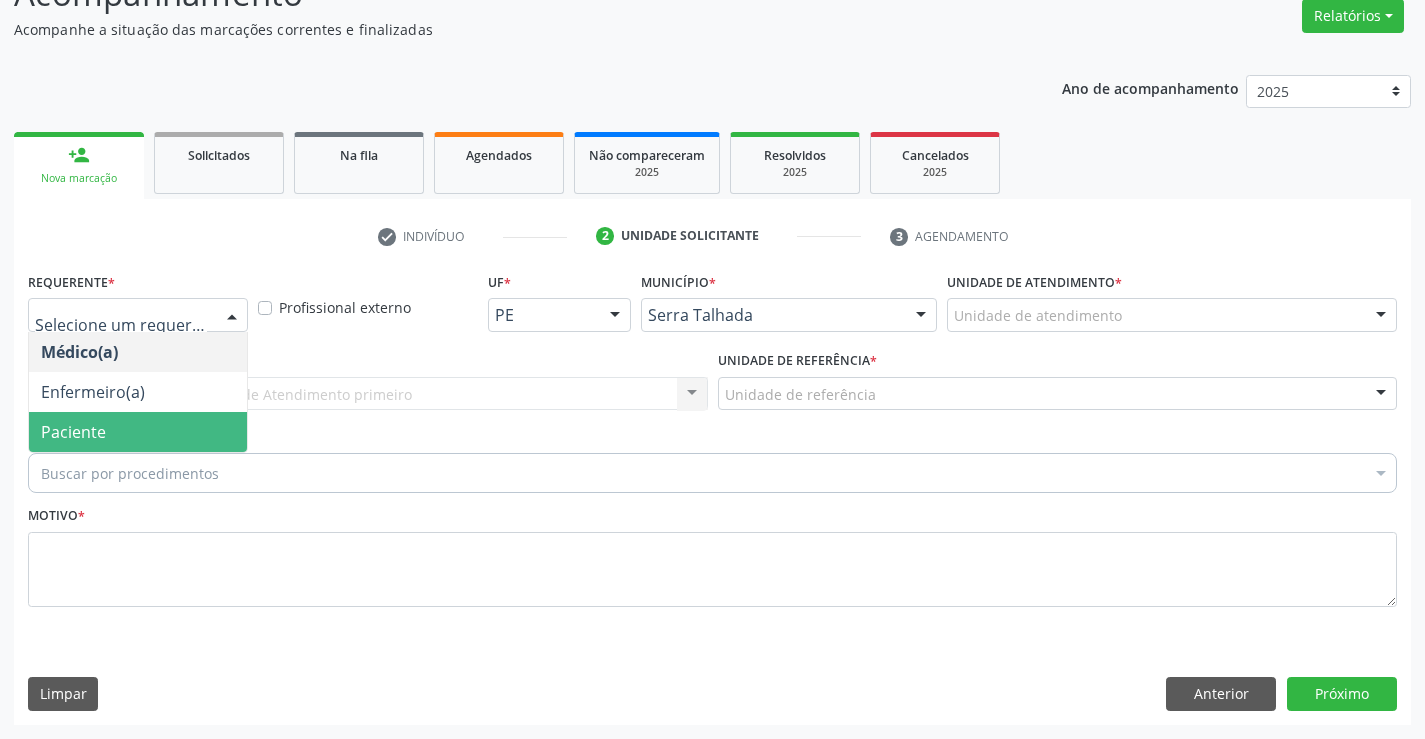 click on "Paciente" at bounding box center [138, 432] 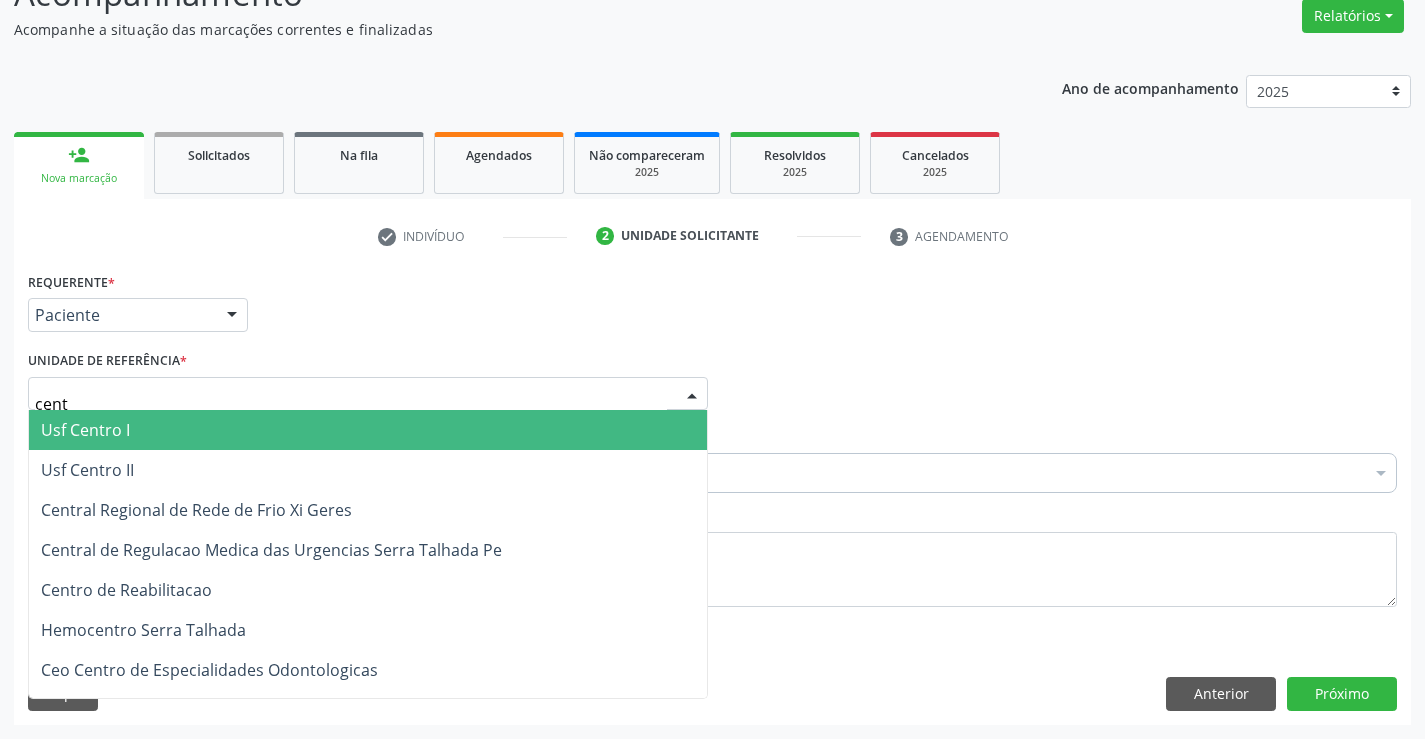 type on "centr" 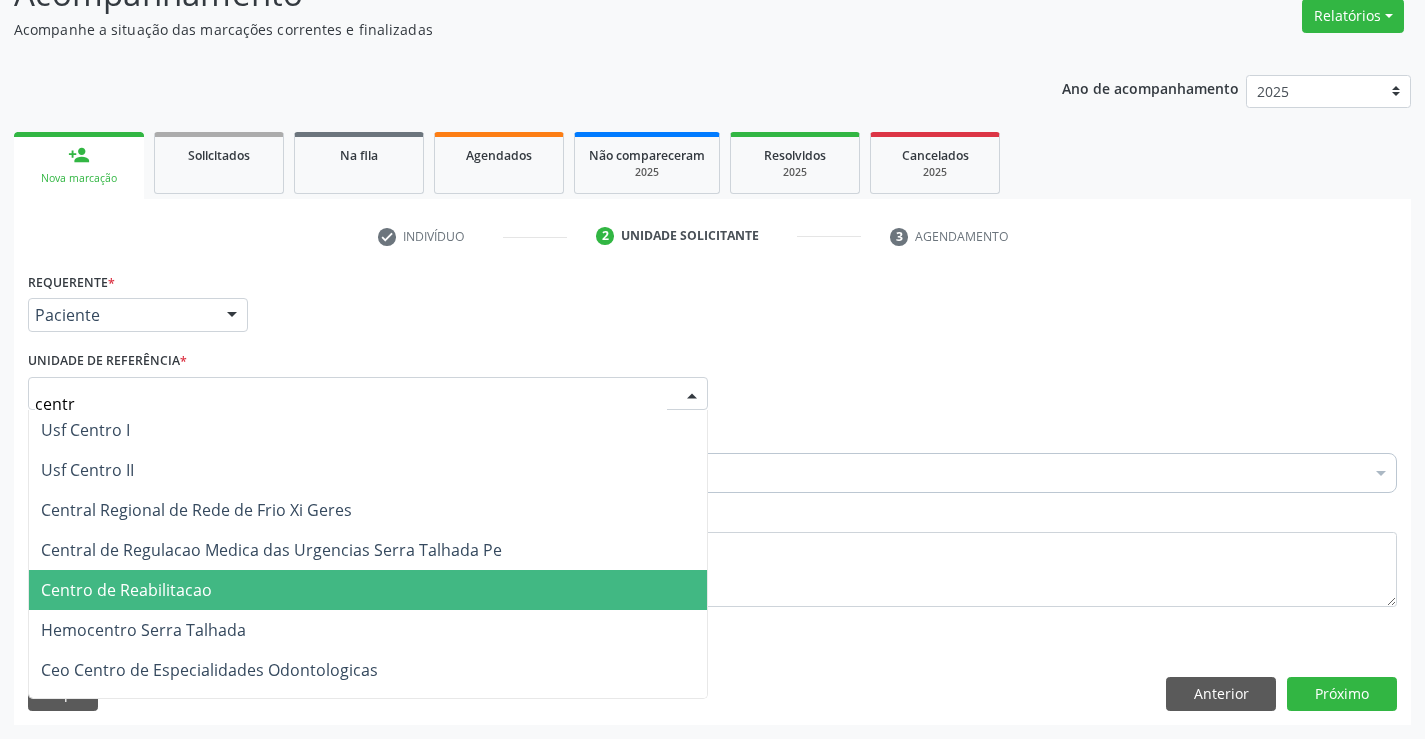 click on "Centro de Reabilitacao" at bounding box center [126, 590] 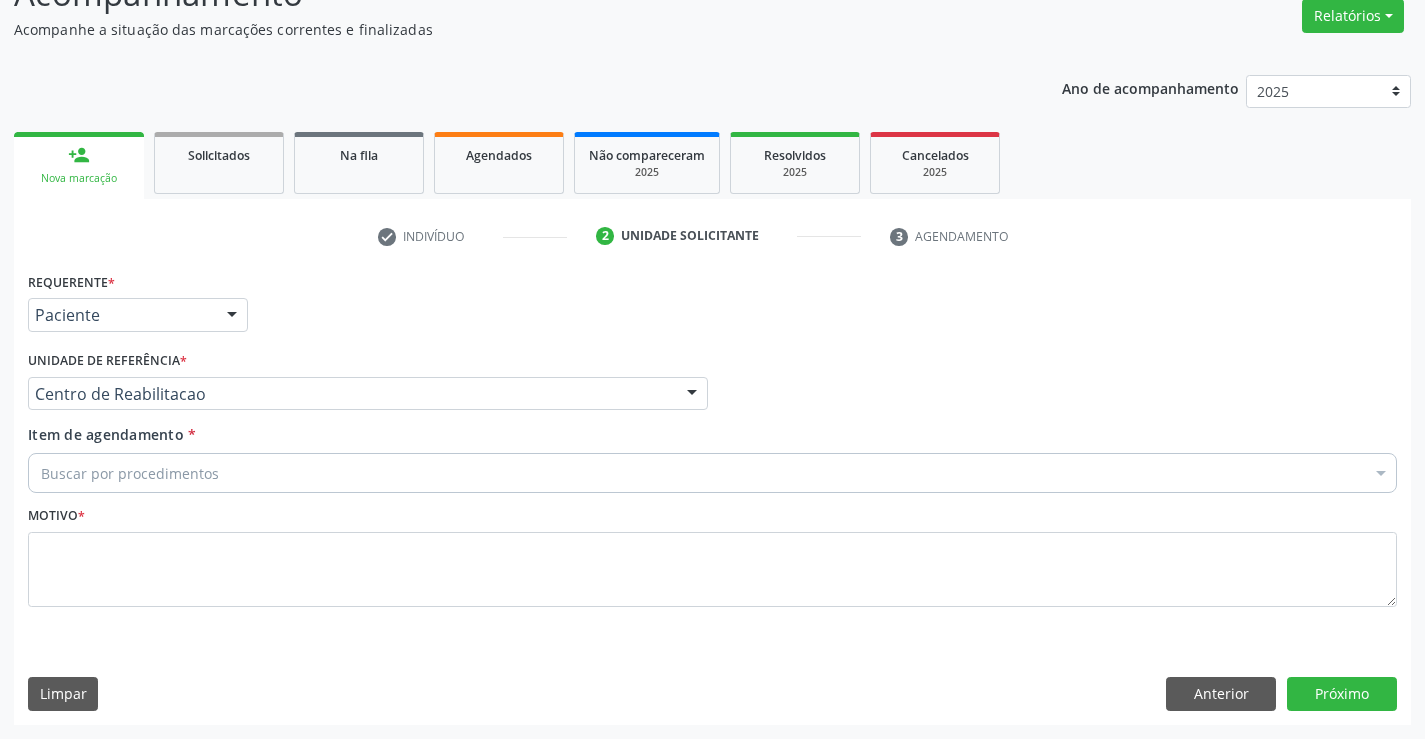 click on "Buscar por procedimentos" at bounding box center [712, 473] 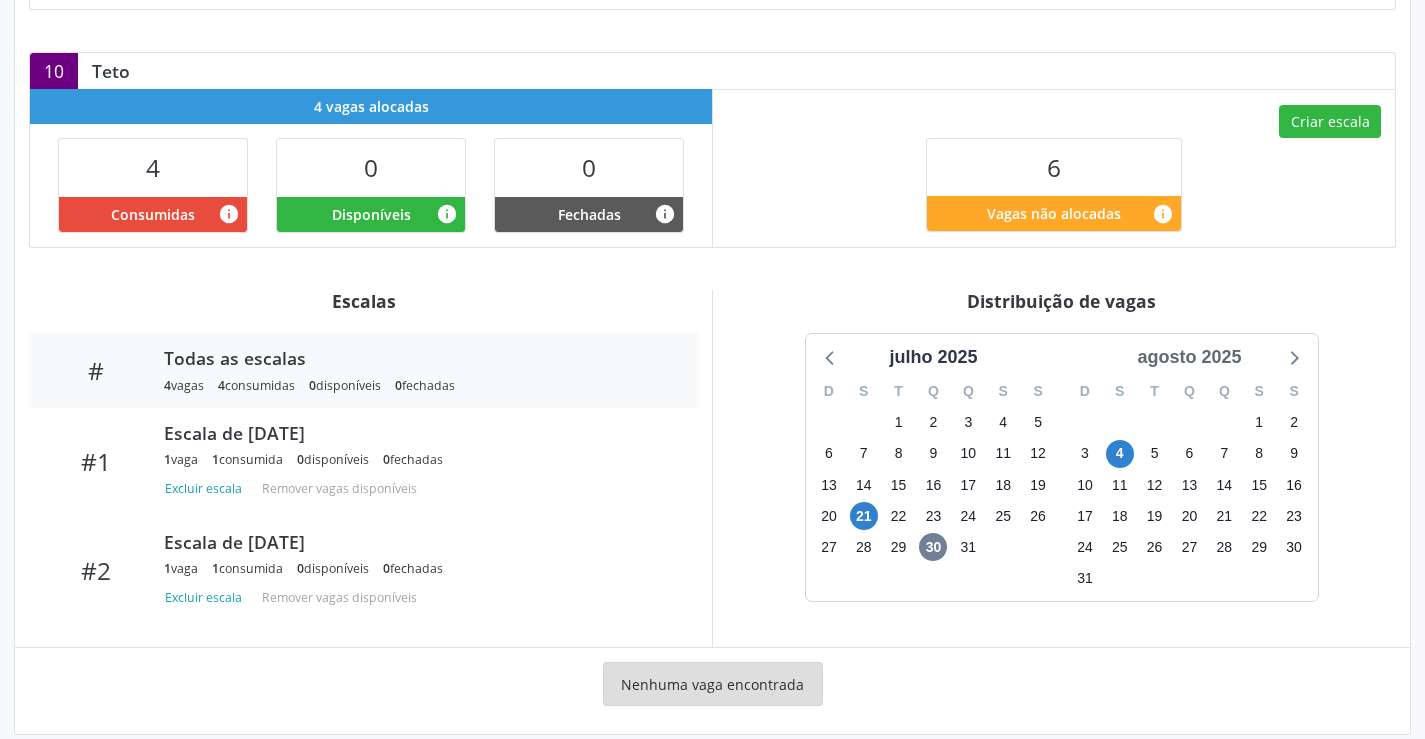 scroll, scrollTop: 424, scrollLeft: 0, axis: vertical 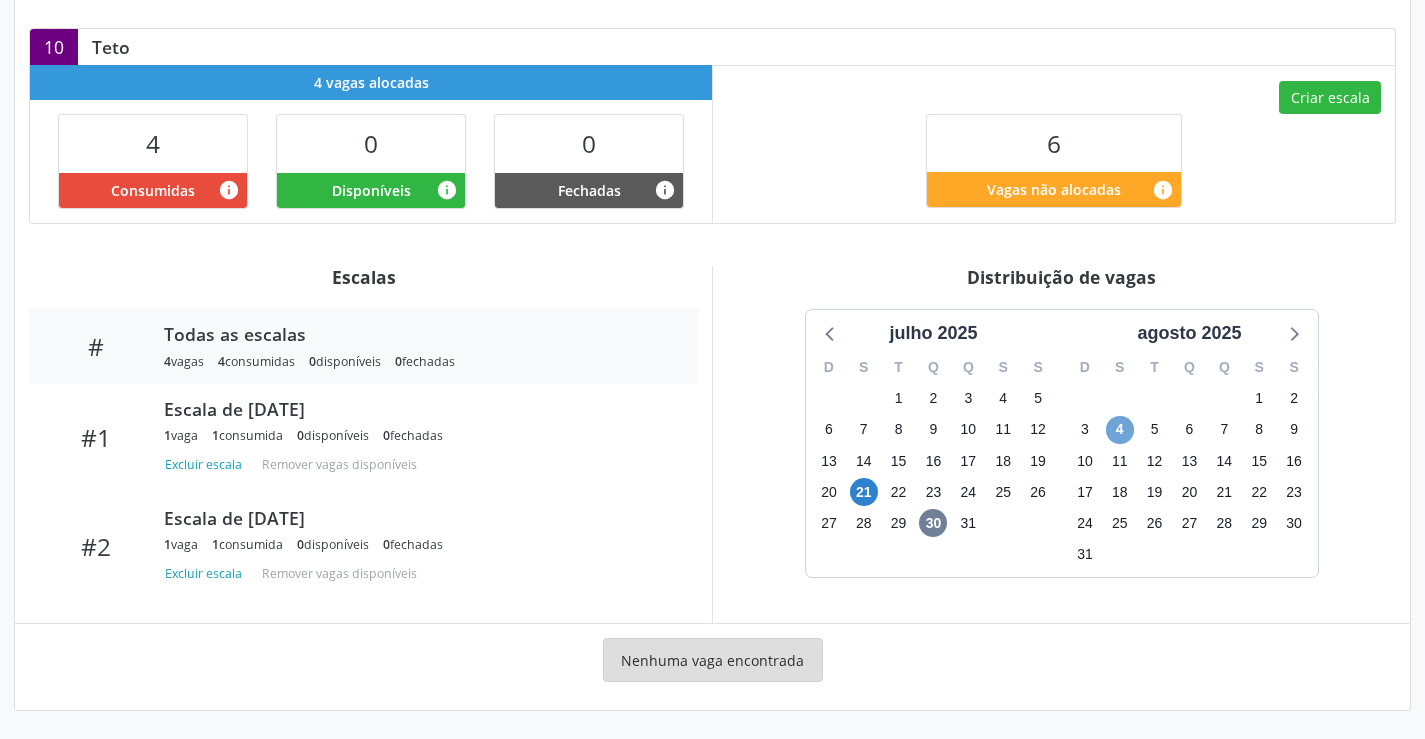 click on "4" at bounding box center (1120, 430) 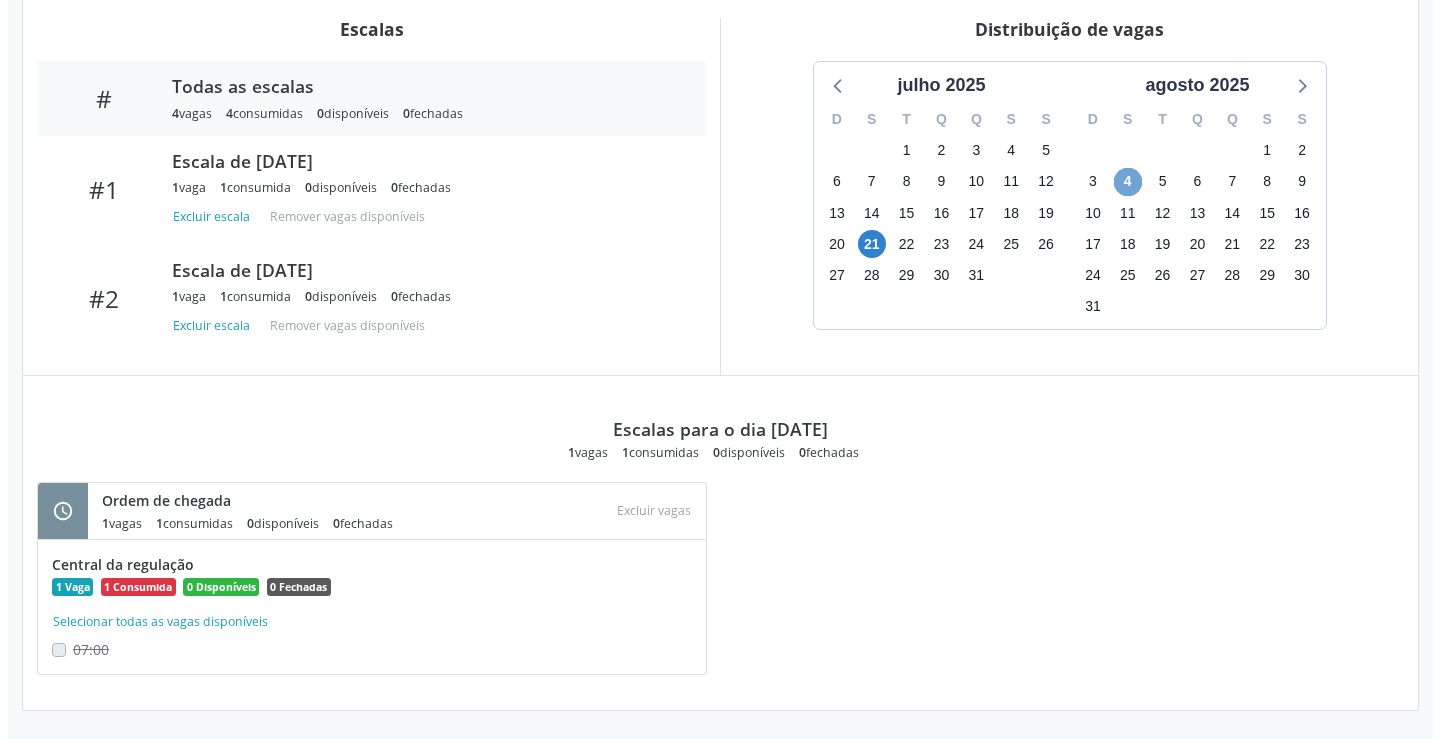 scroll, scrollTop: 372, scrollLeft: 0, axis: vertical 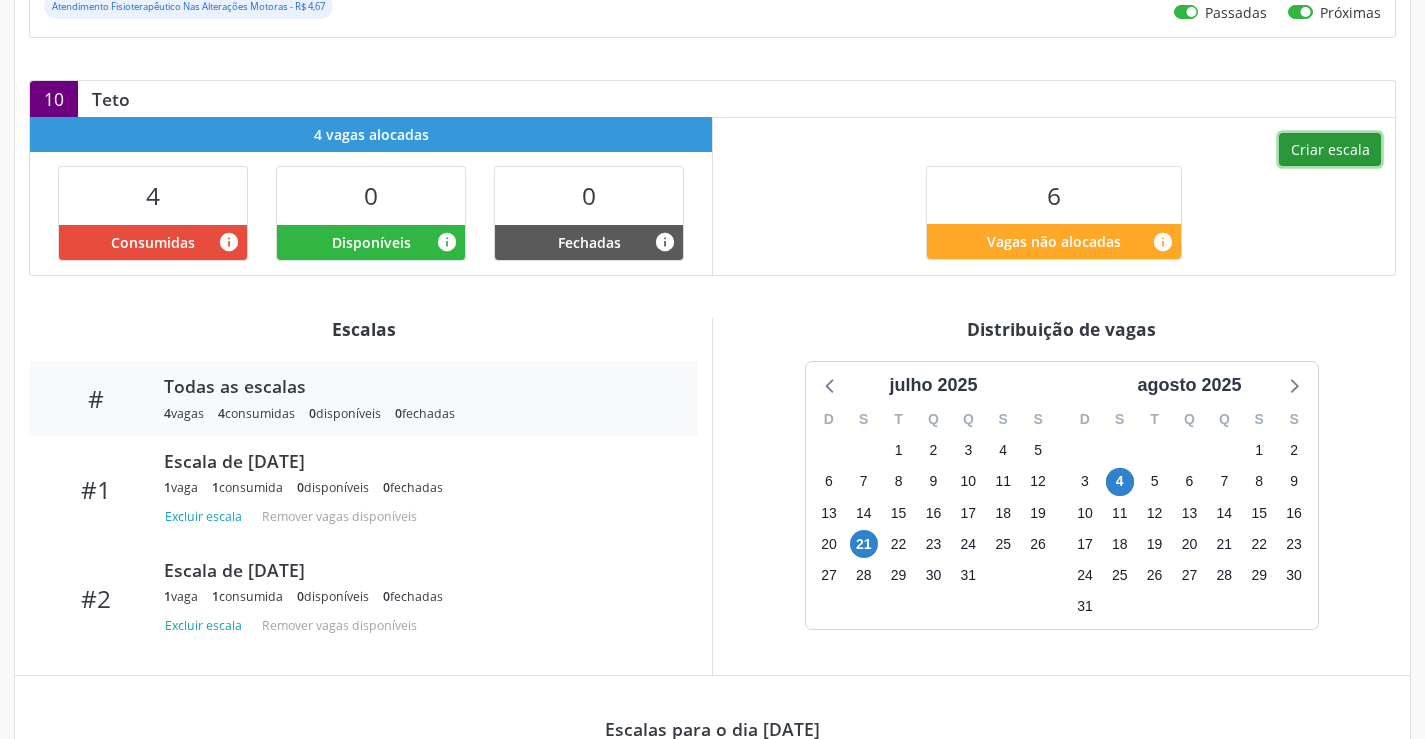 click on "Criar escala" at bounding box center [1330, 150] 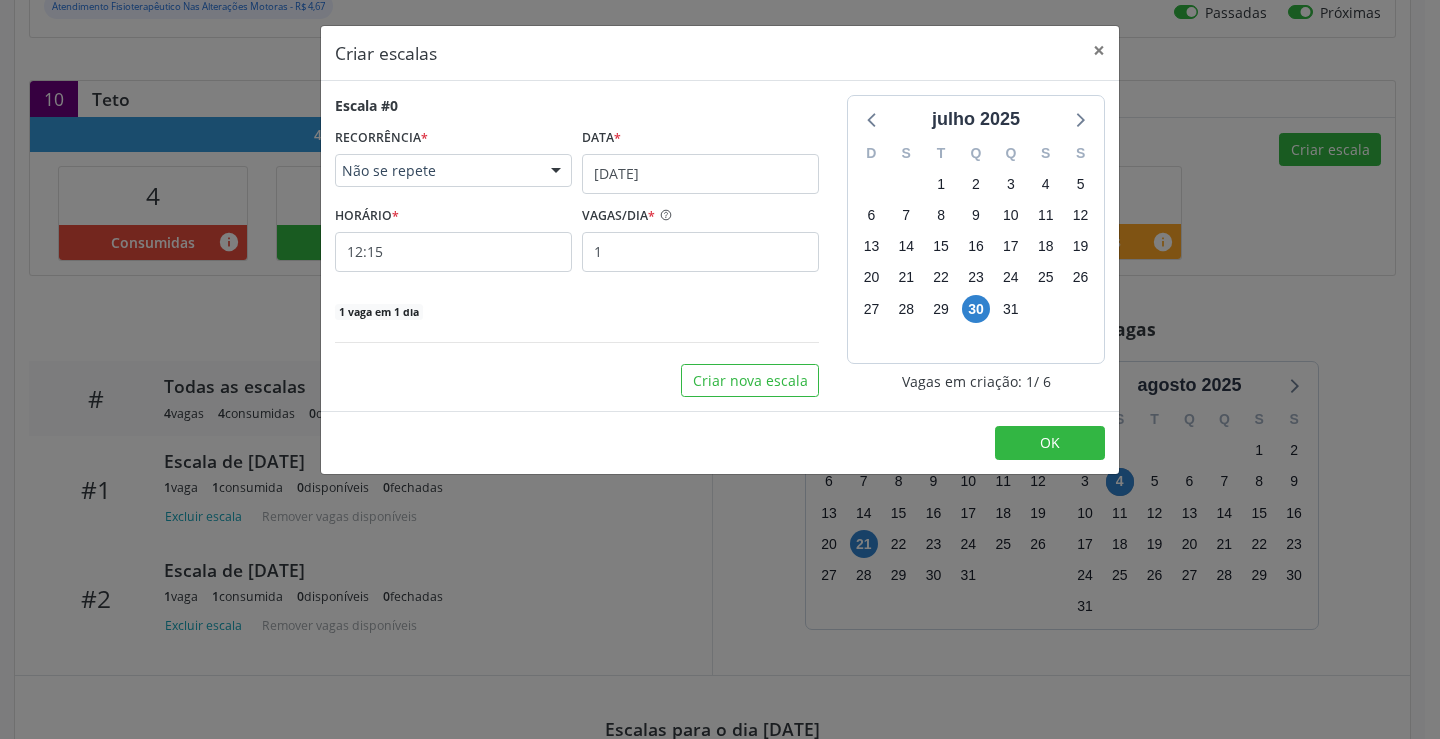 click on "Data
*" at bounding box center [700, 138] 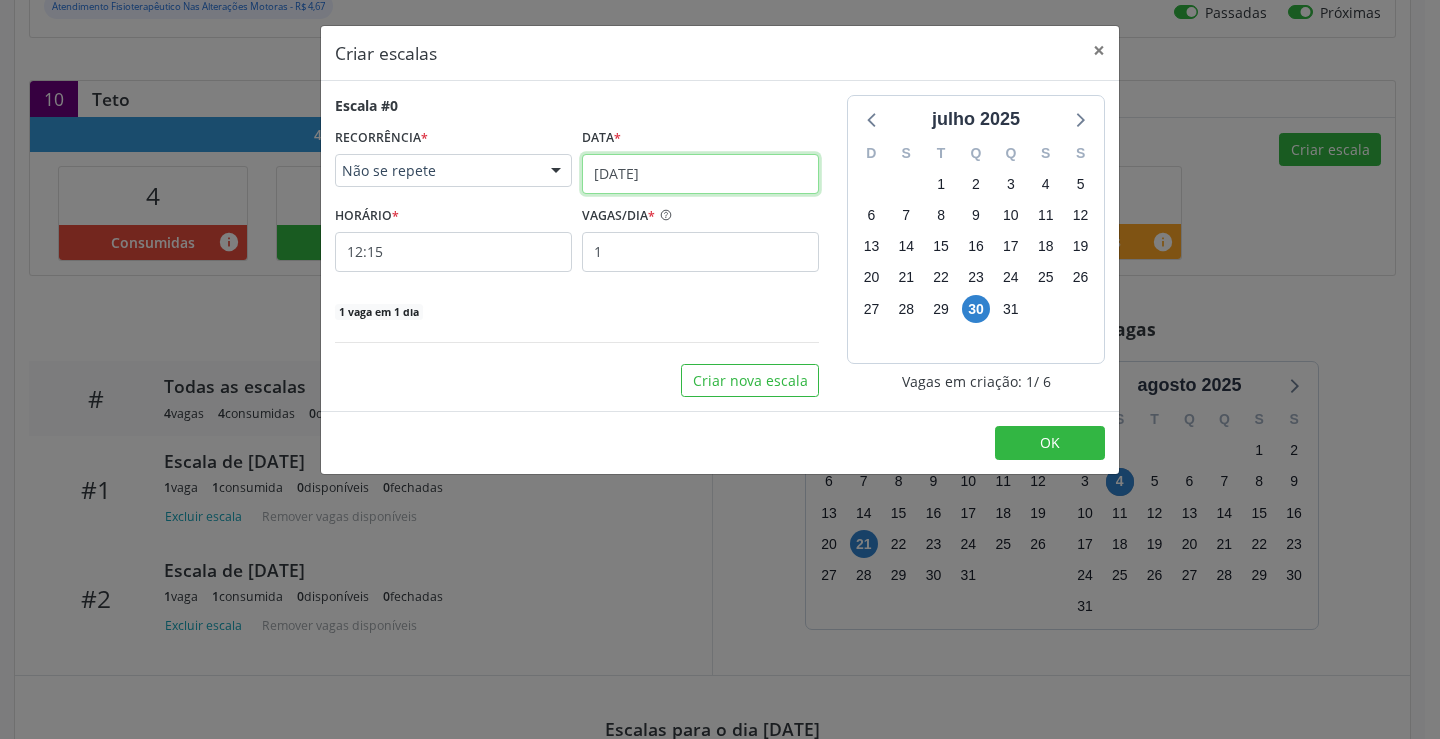 click on "30/07/2025" at bounding box center (700, 174) 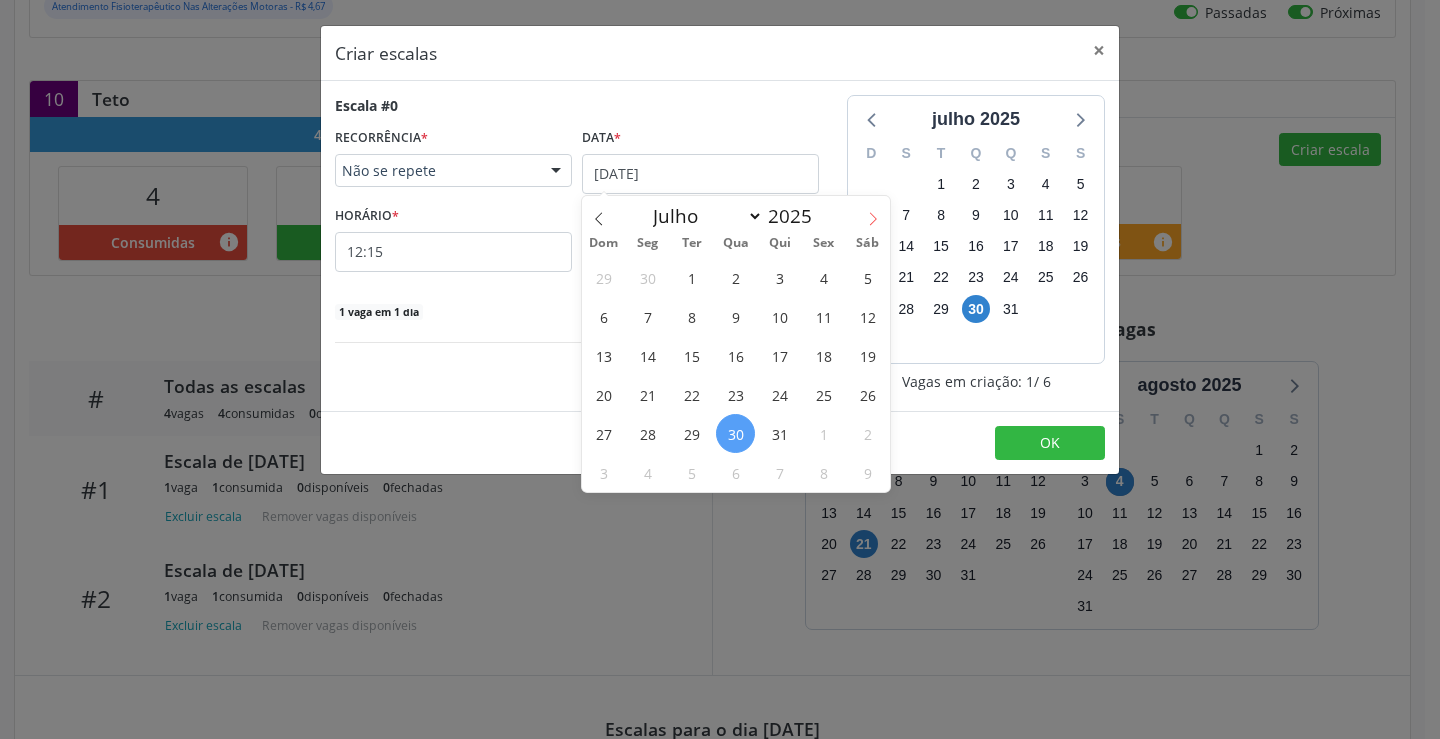 click at bounding box center [873, 213] 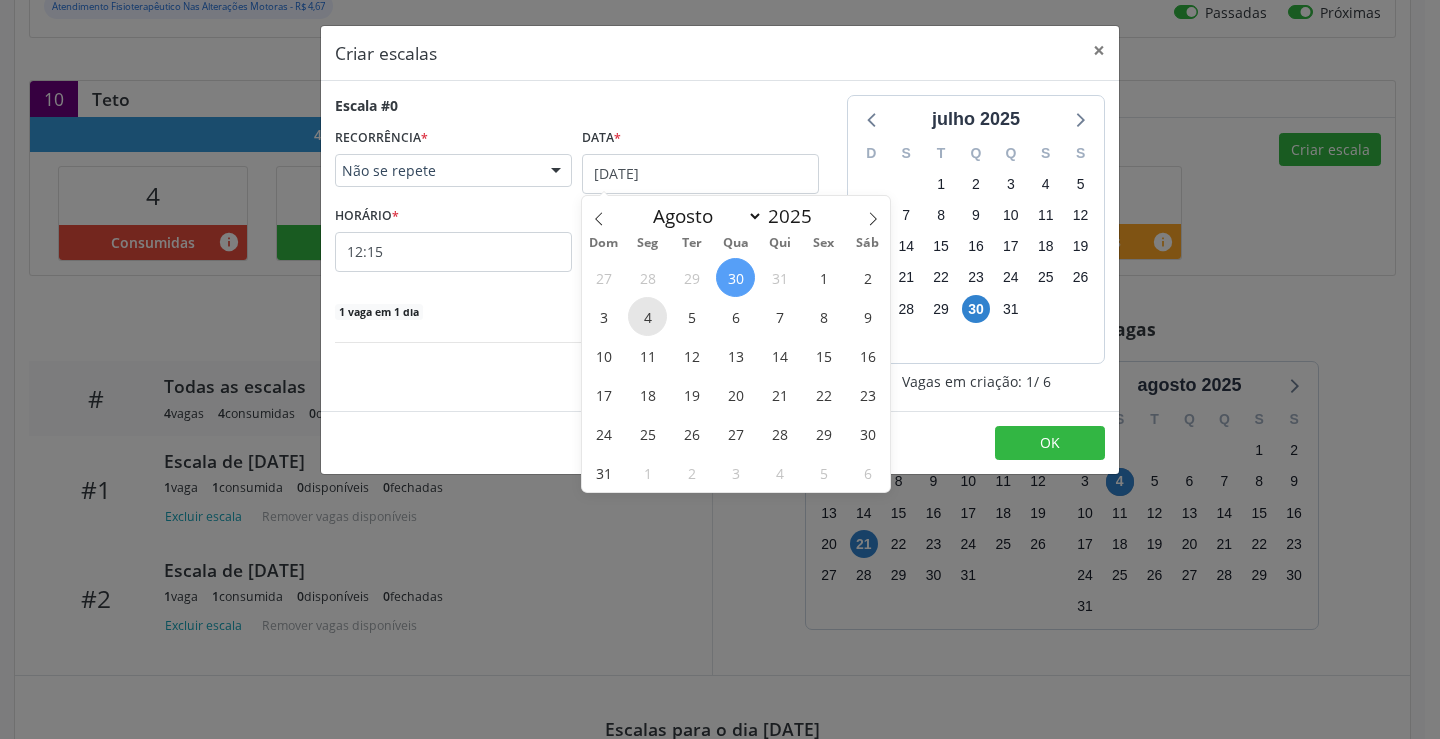 click on "4" at bounding box center [647, 316] 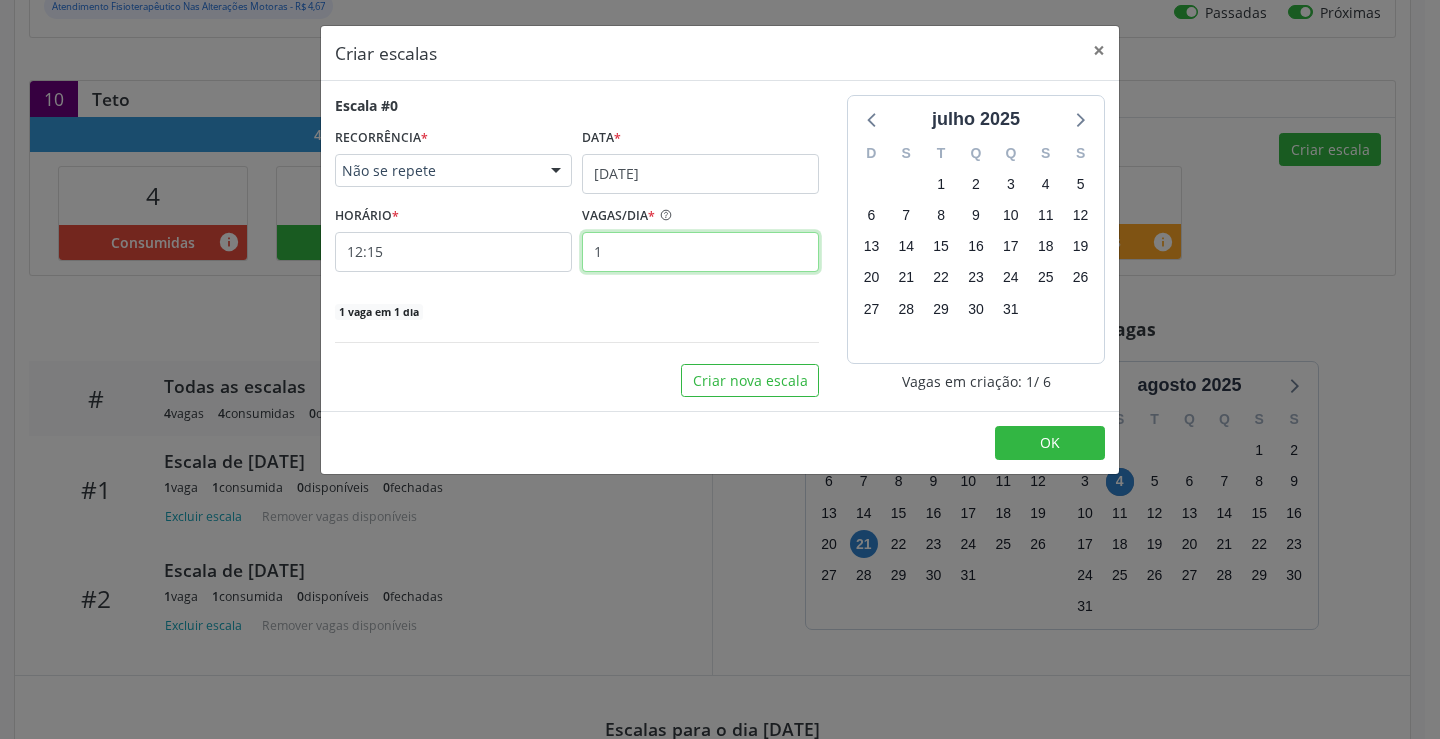 click on "1" at bounding box center (700, 252) 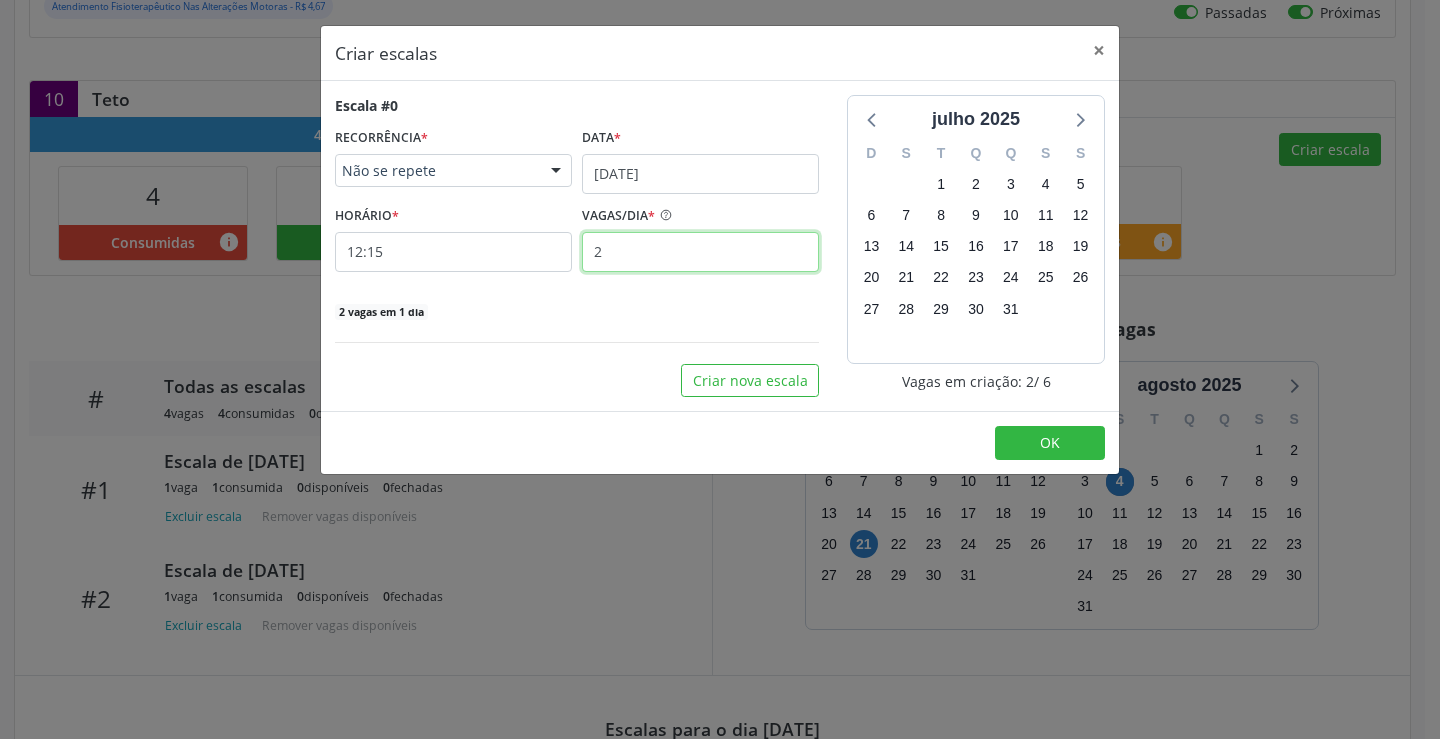 type on "2" 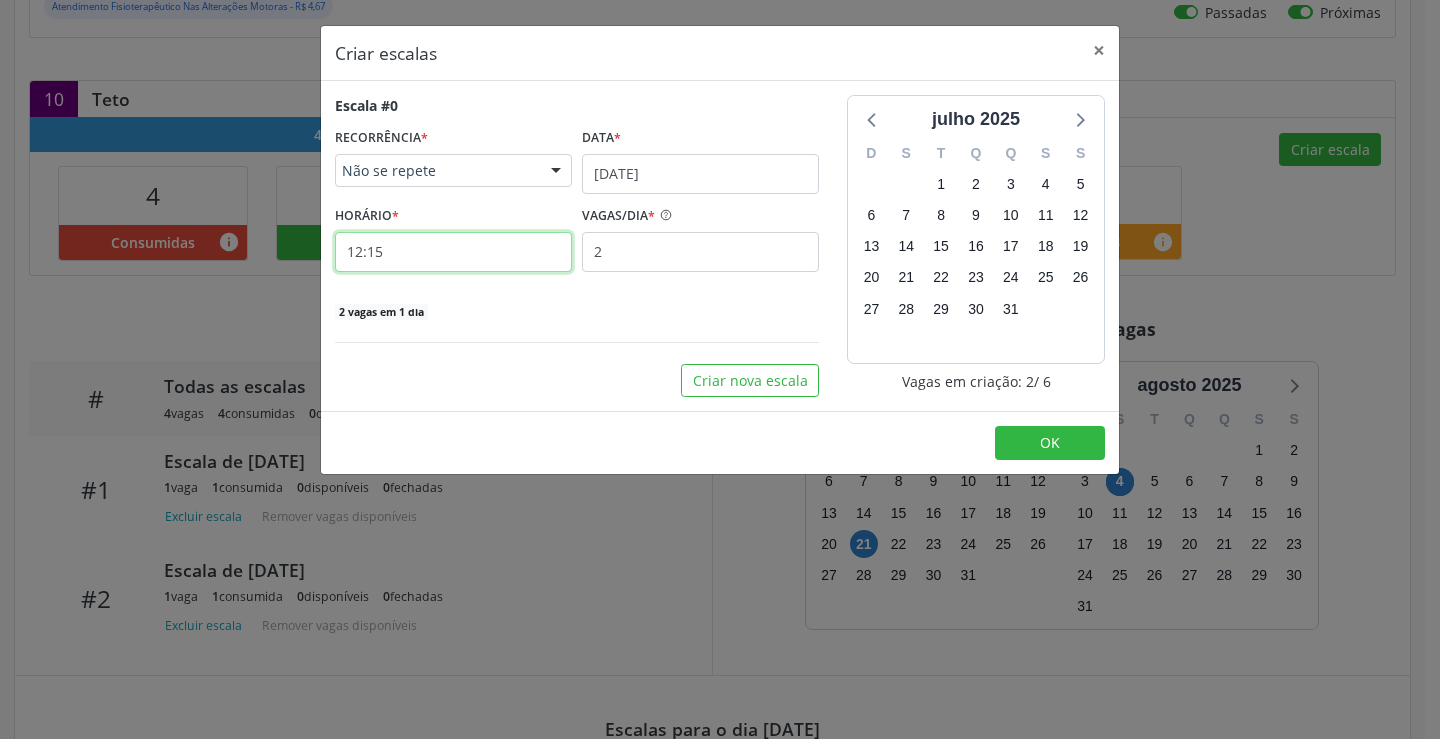 click on "12:15" at bounding box center (453, 252) 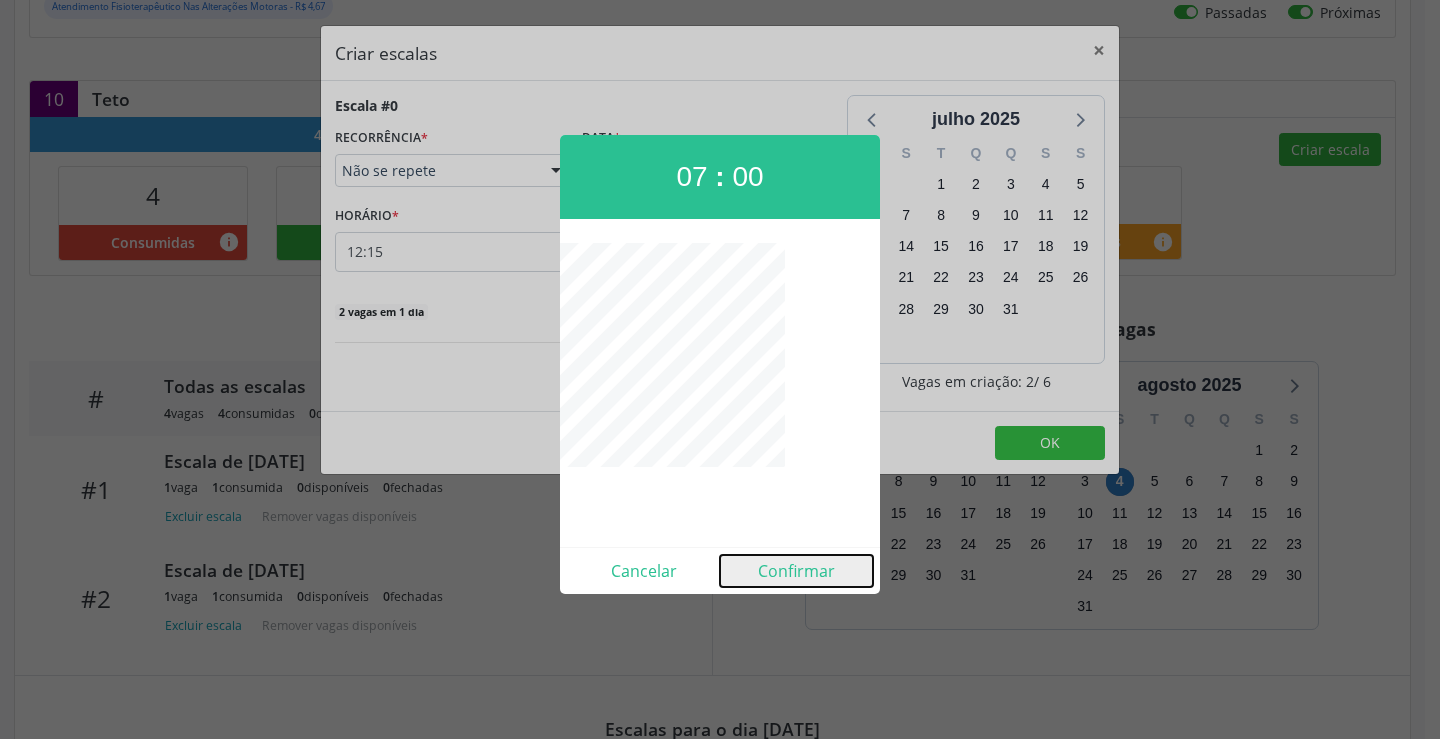 click on "Confirmar" at bounding box center [796, 571] 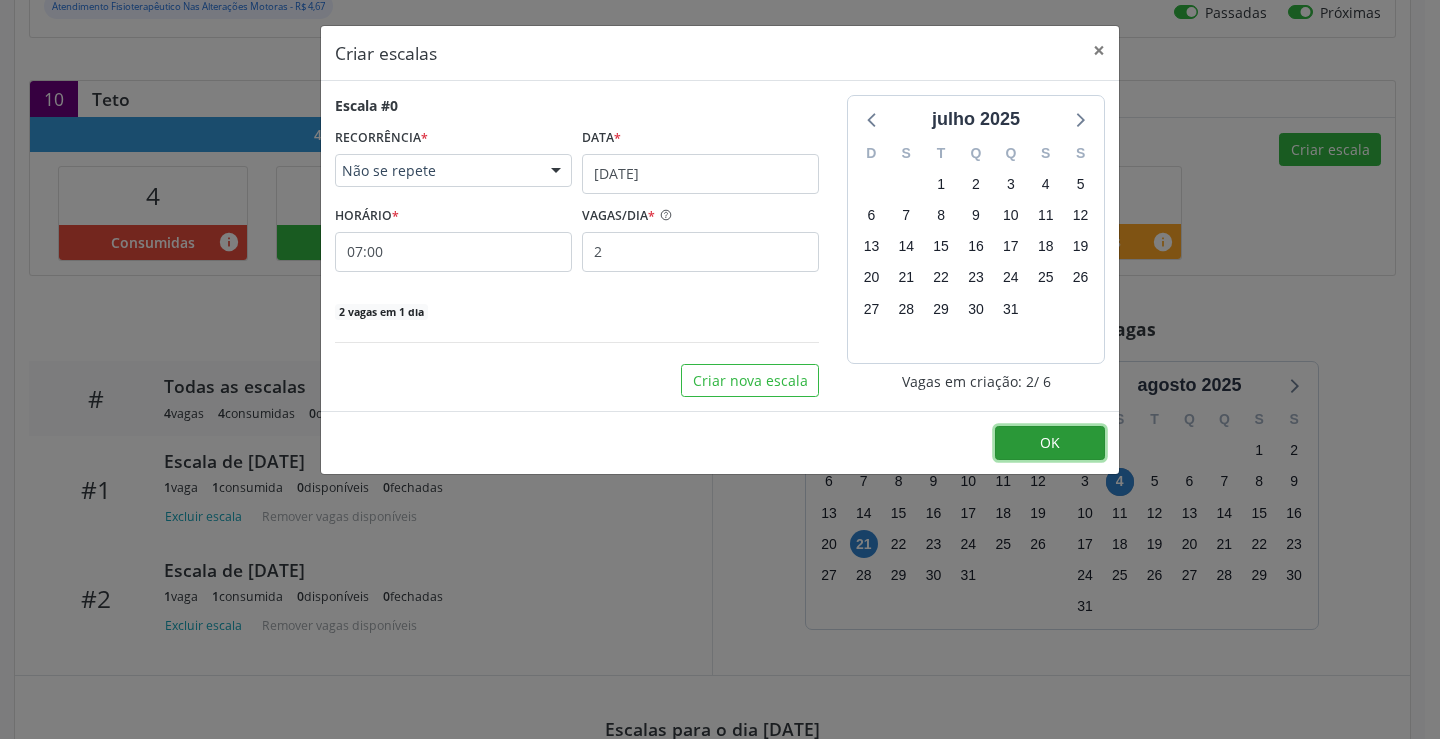 click on "OK" at bounding box center (1050, 443) 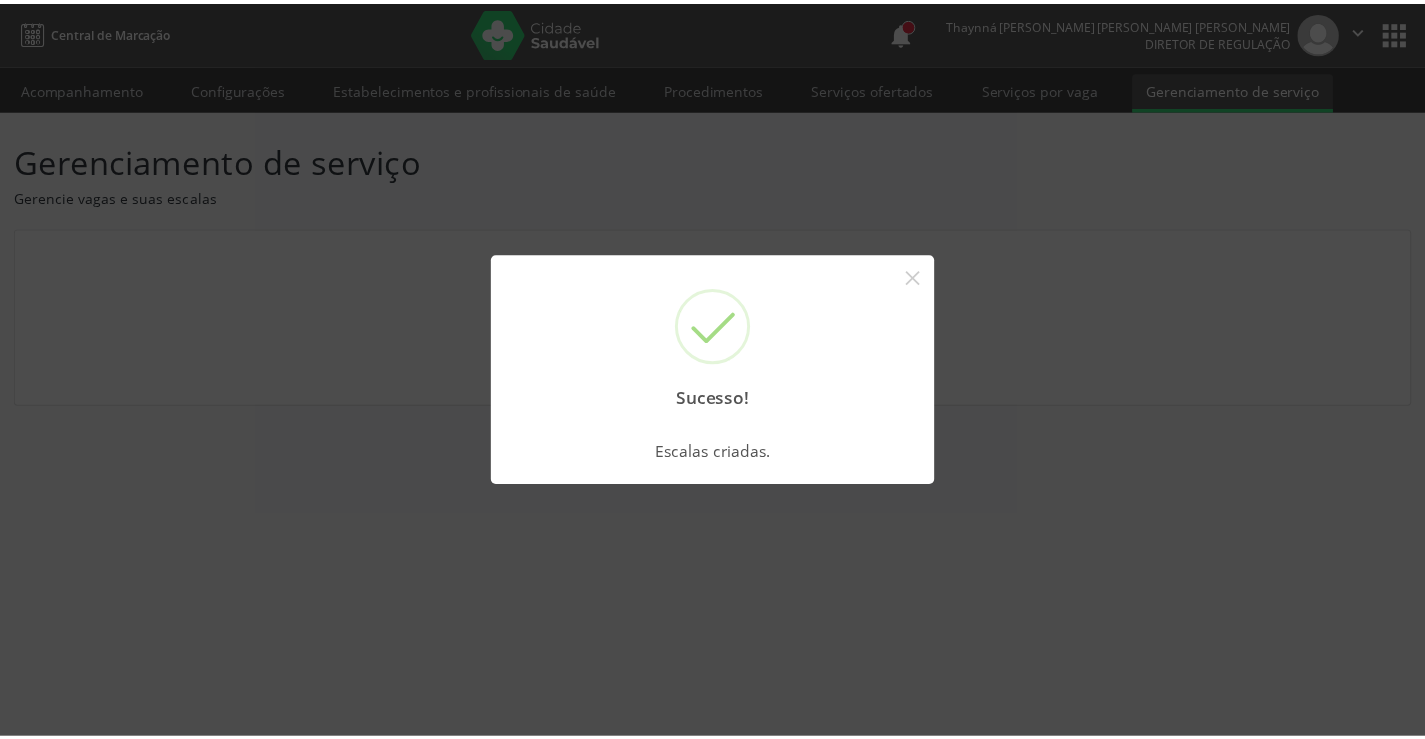 scroll, scrollTop: 0, scrollLeft: 0, axis: both 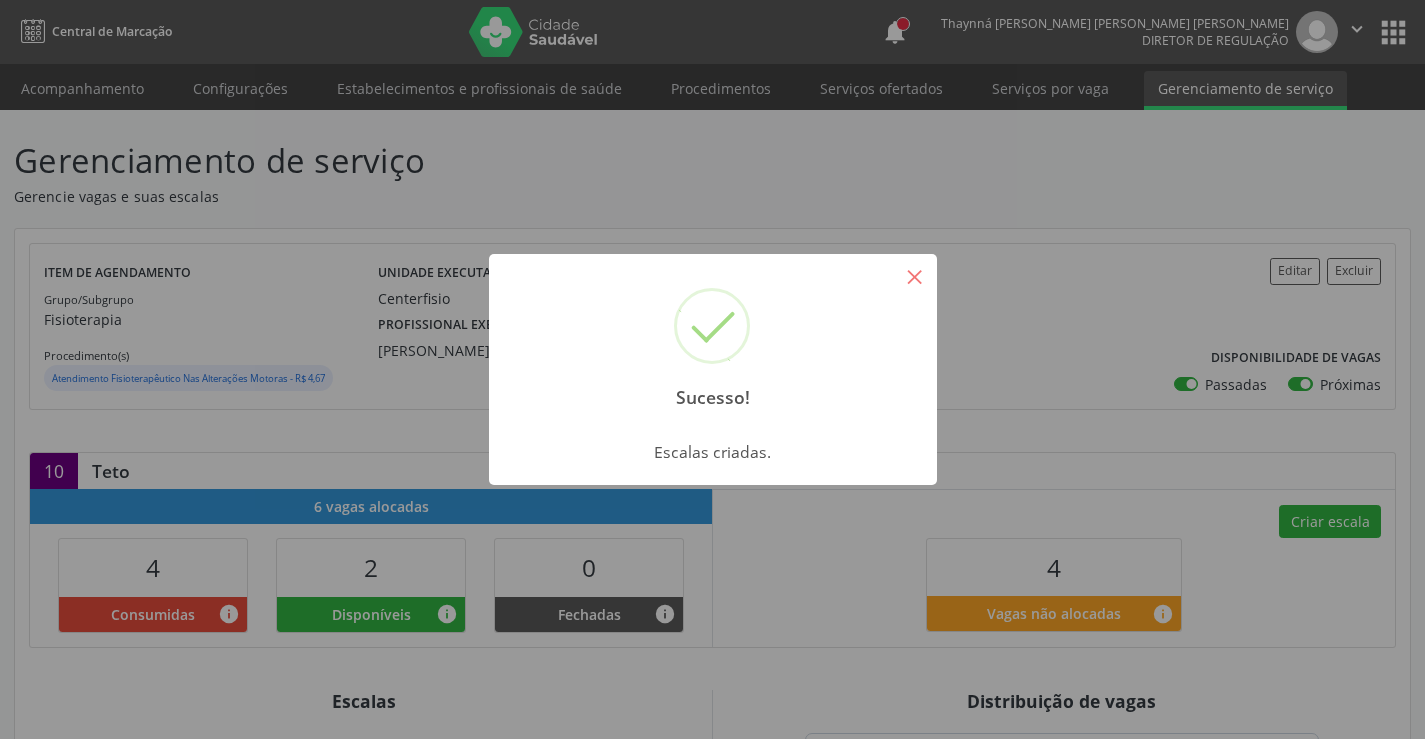 click on "×" at bounding box center [915, 276] 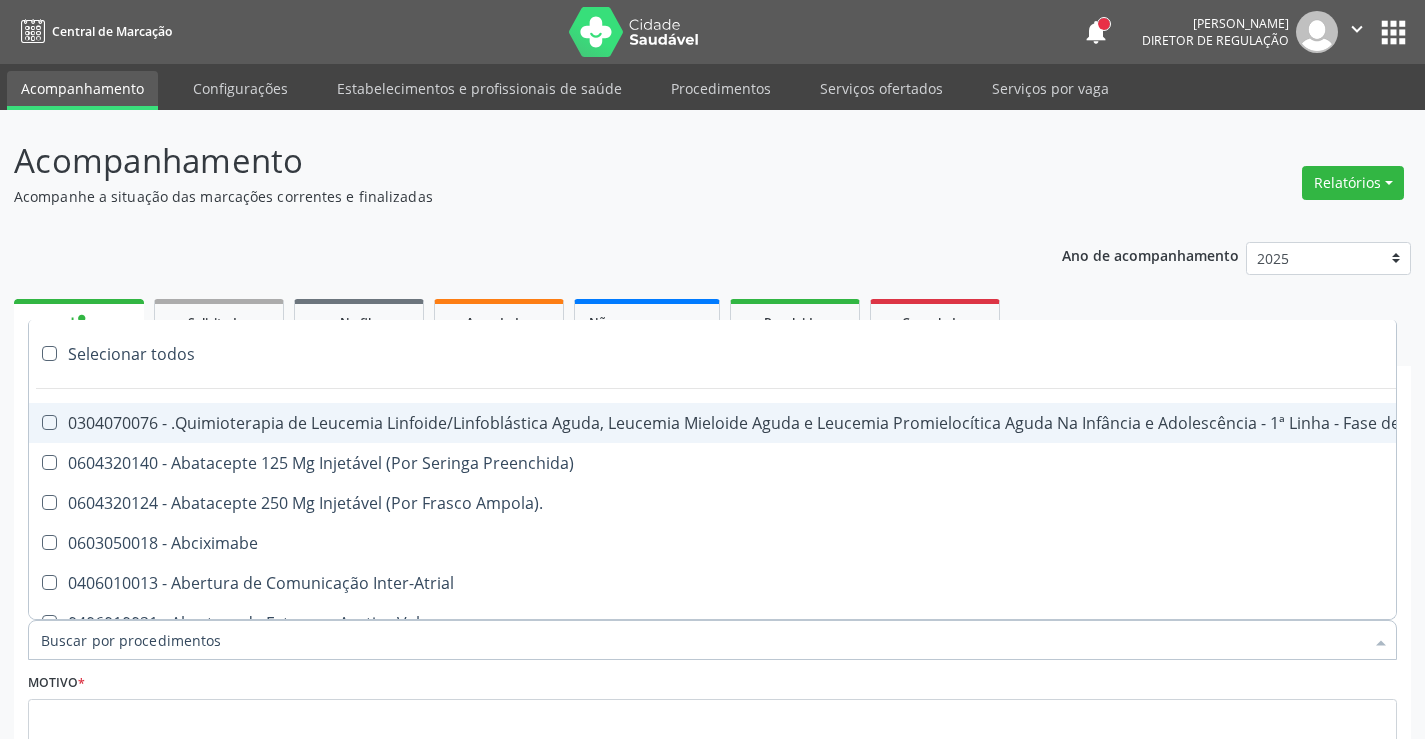 scroll, scrollTop: 167, scrollLeft: 0, axis: vertical 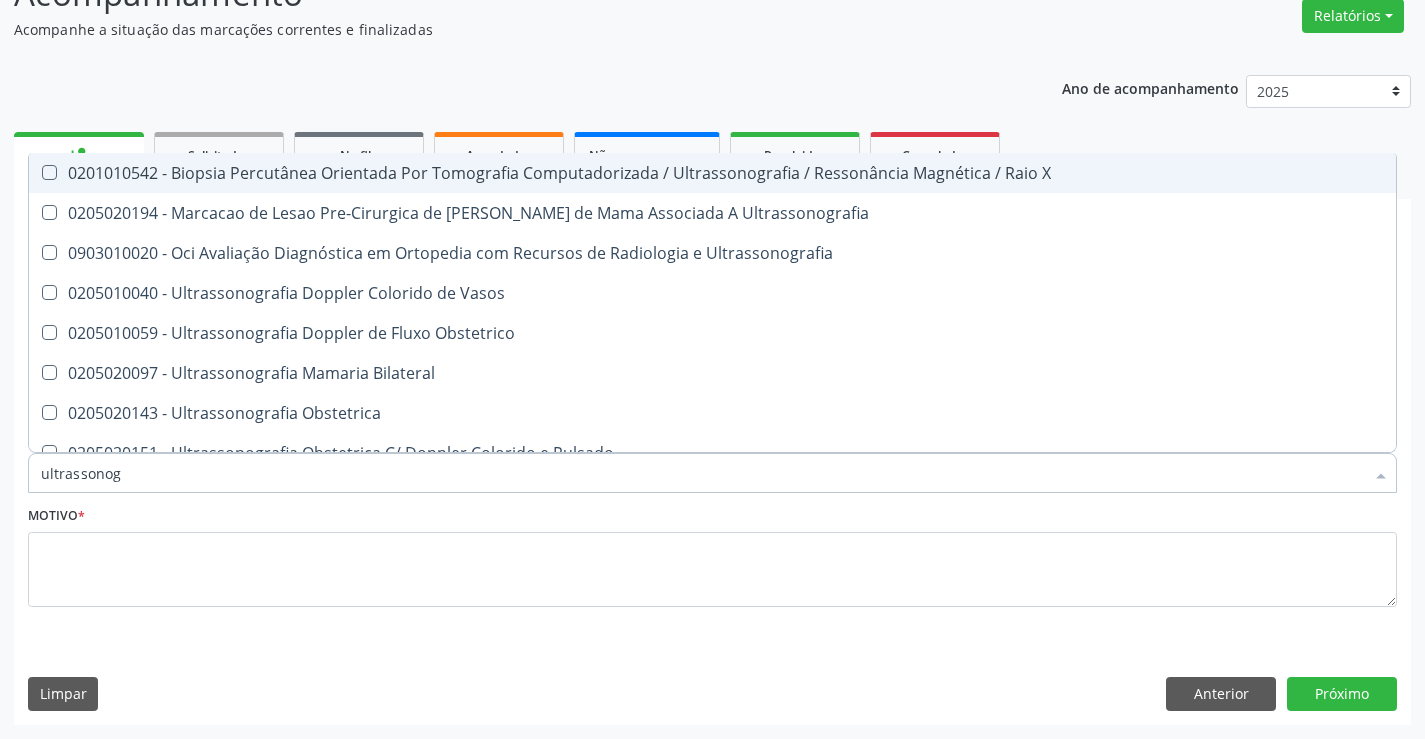 type on "ultrassonogr" 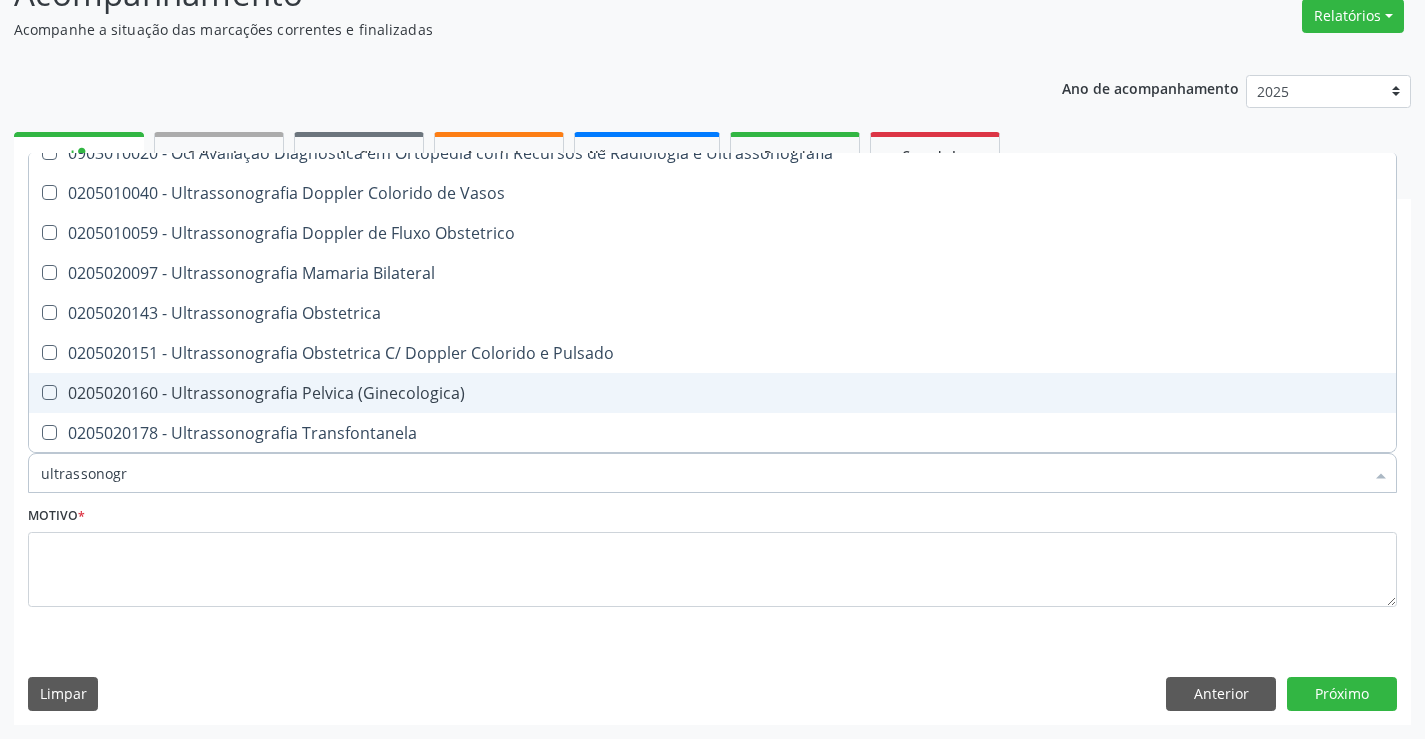 scroll, scrollTop: 200, scrollLeft: 0, axis: vertical 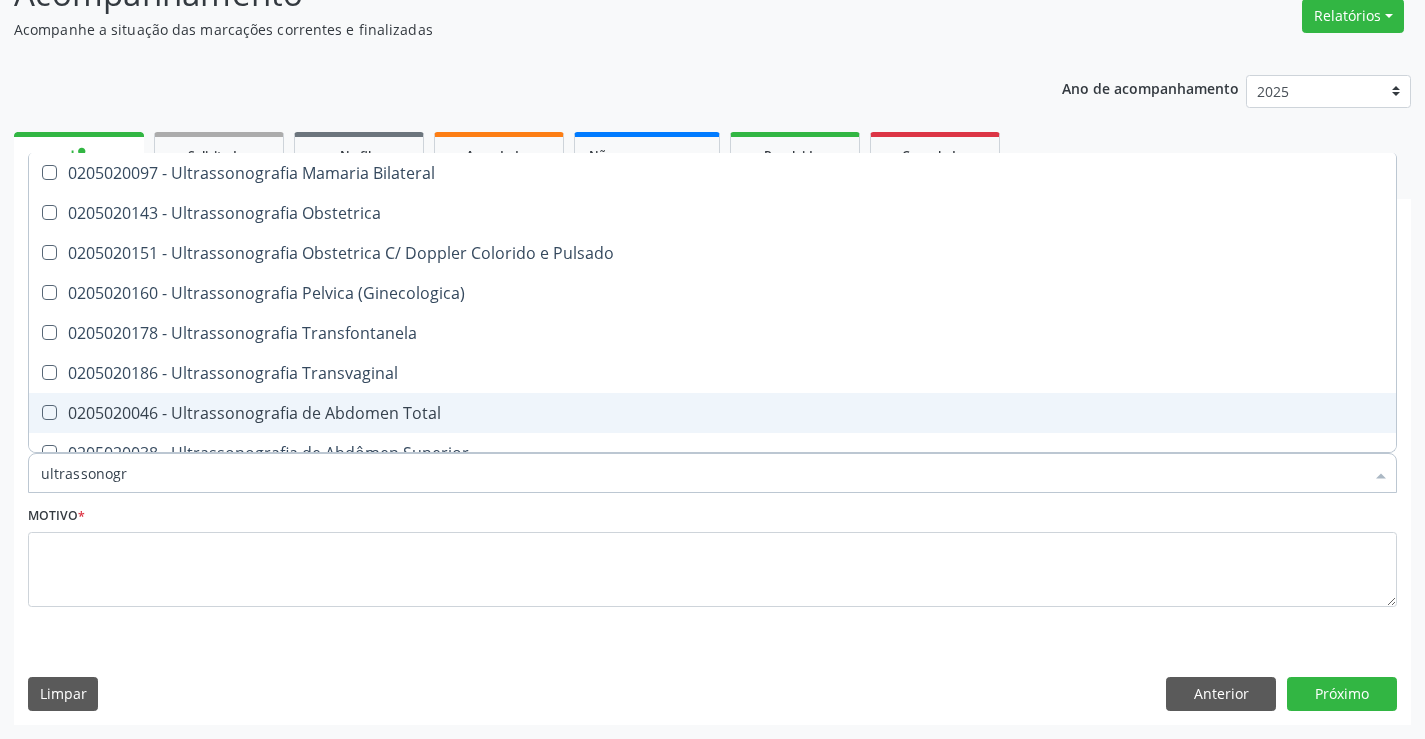 click on "0205020046 - Ultrassonografia de Abdomen Total" at bounding box center [712, 413] 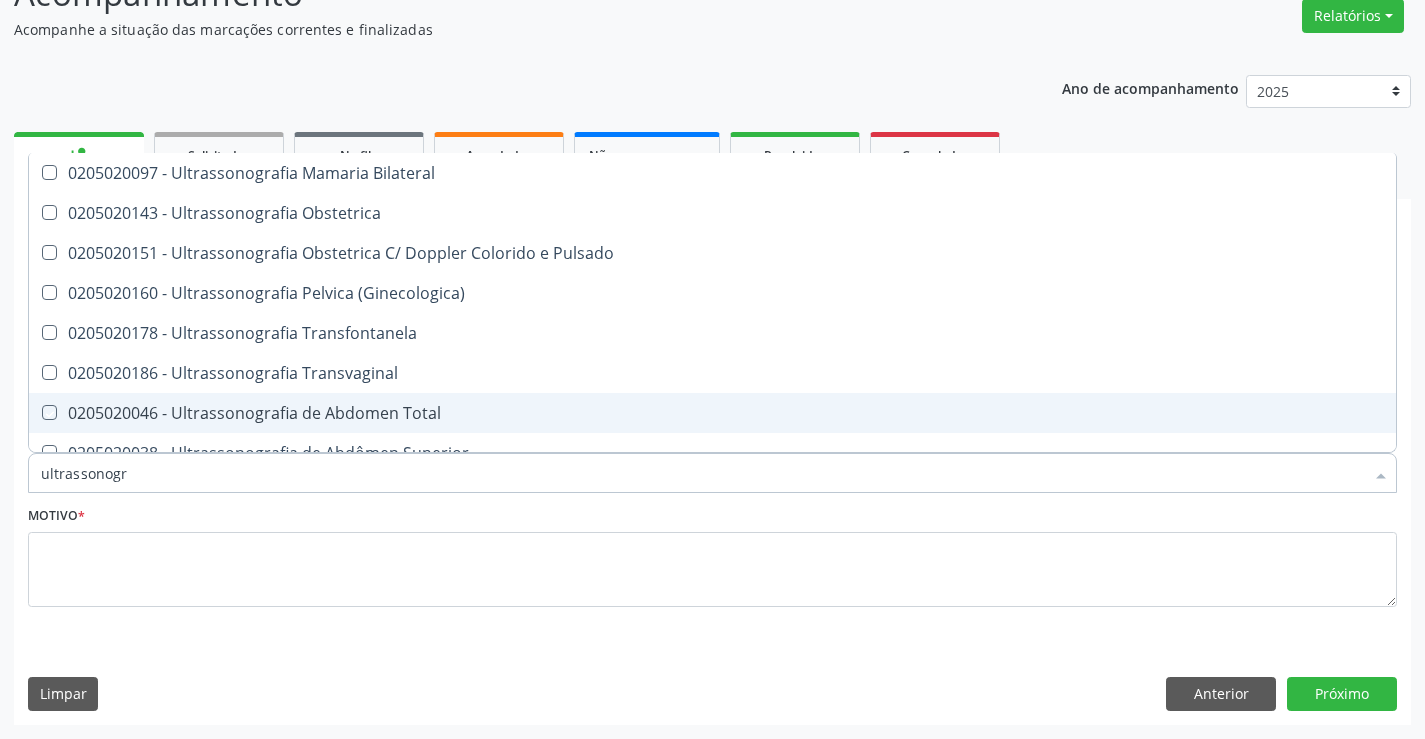 checkbox on "true" 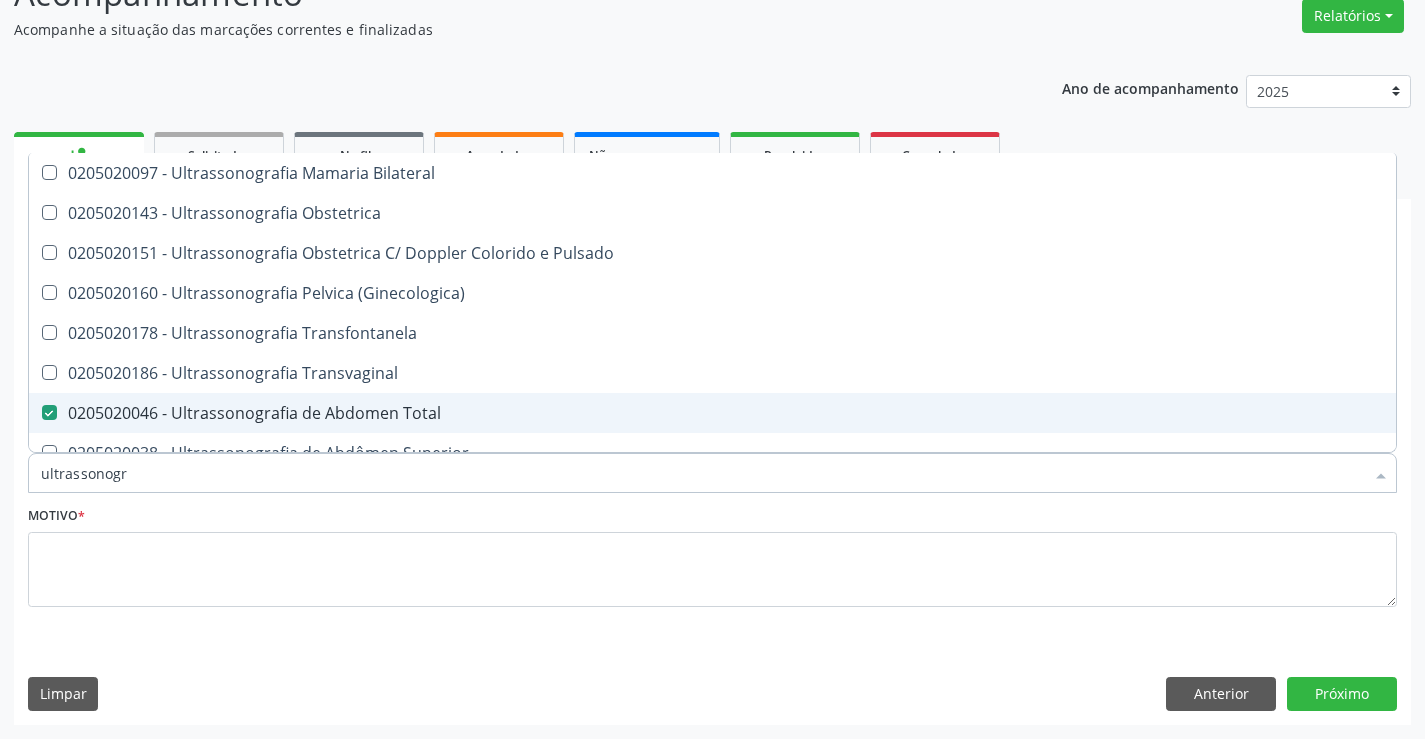 scroll, scrollTop: 300, scrollLeft: 0, axis: vertical 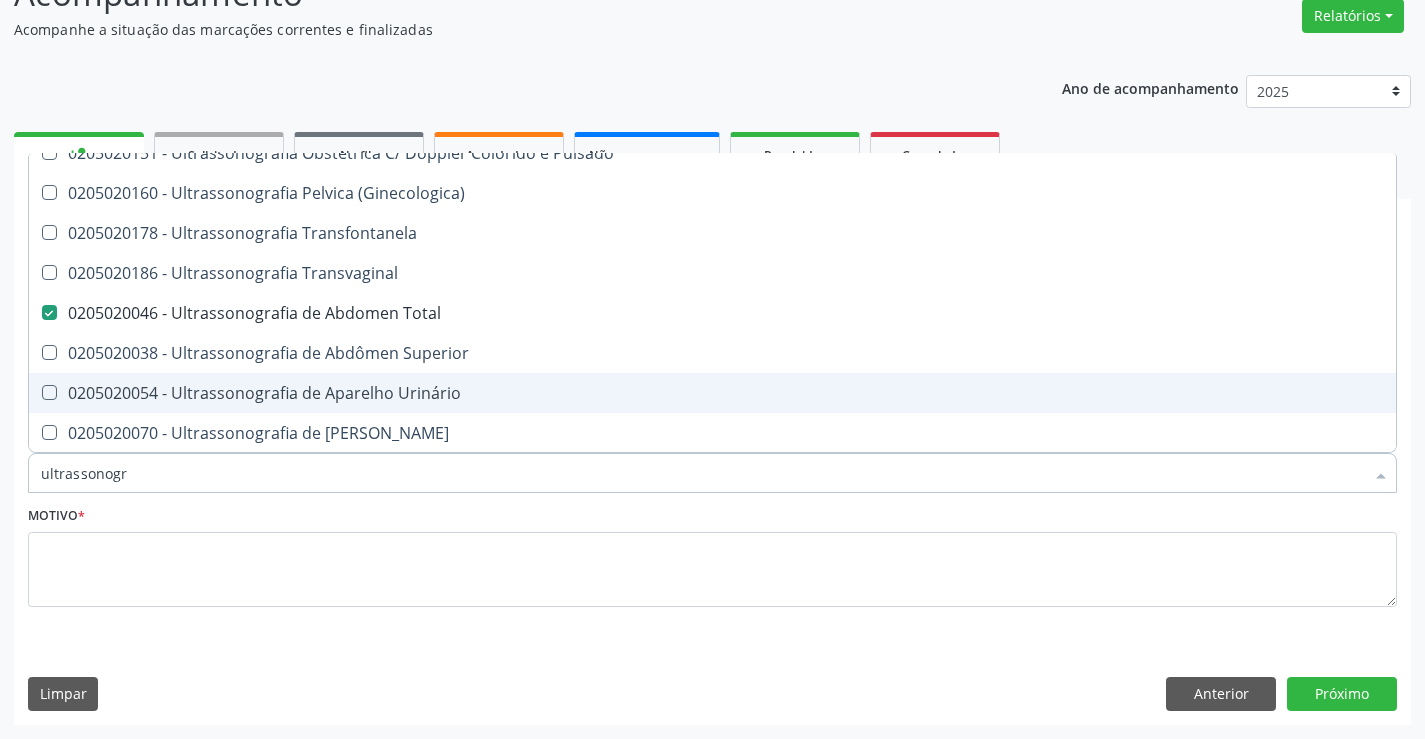 click on "0205020054 - Ultrassonografia de Aparelho Urinário" at bounding box center [712, 393] 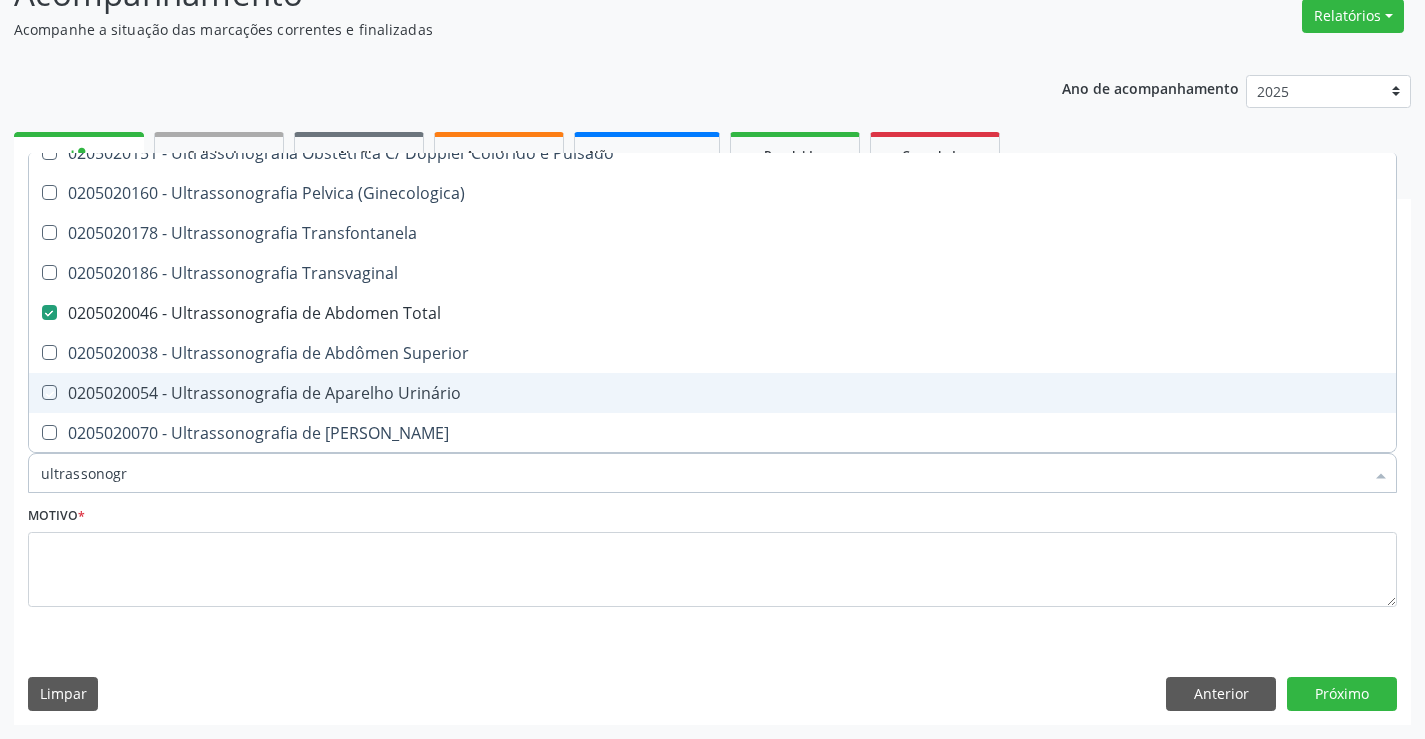 checkbox on "true" 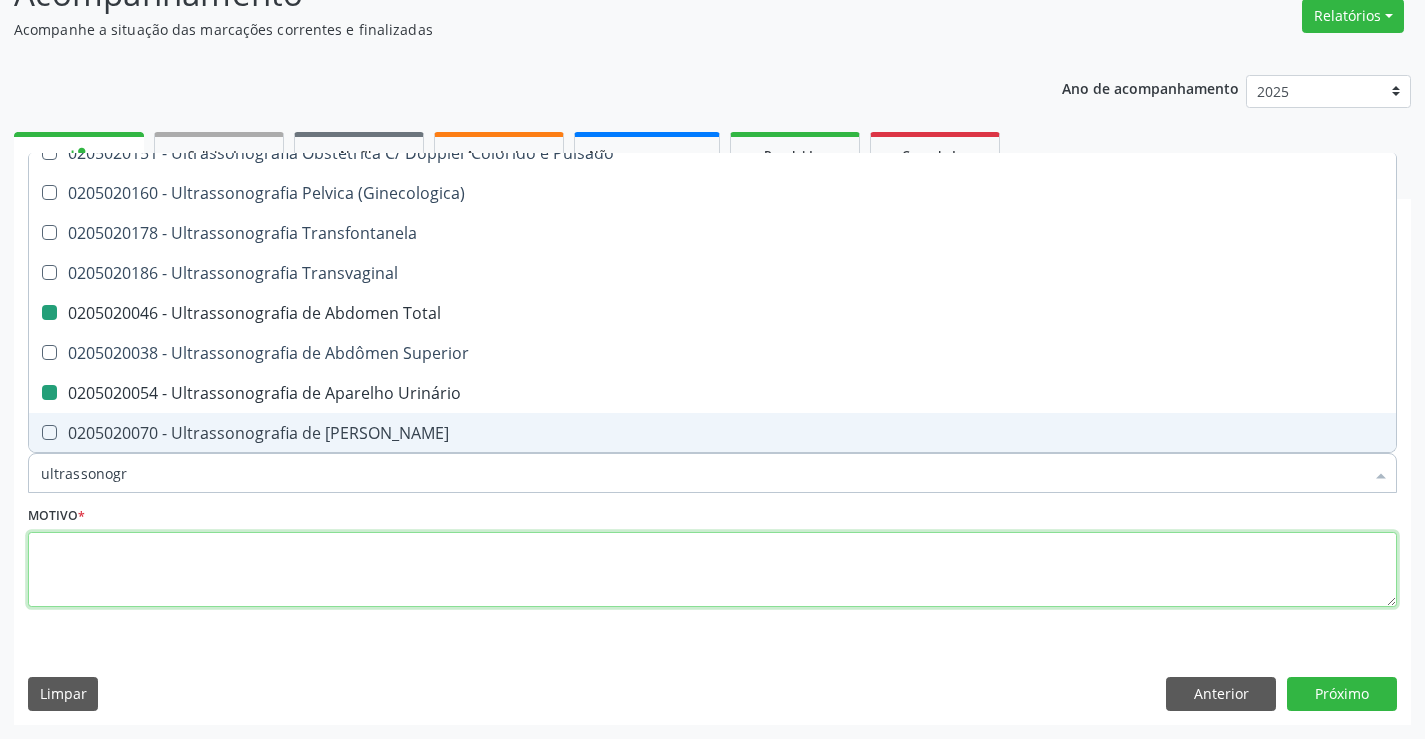click at bounding box center [712, 570] 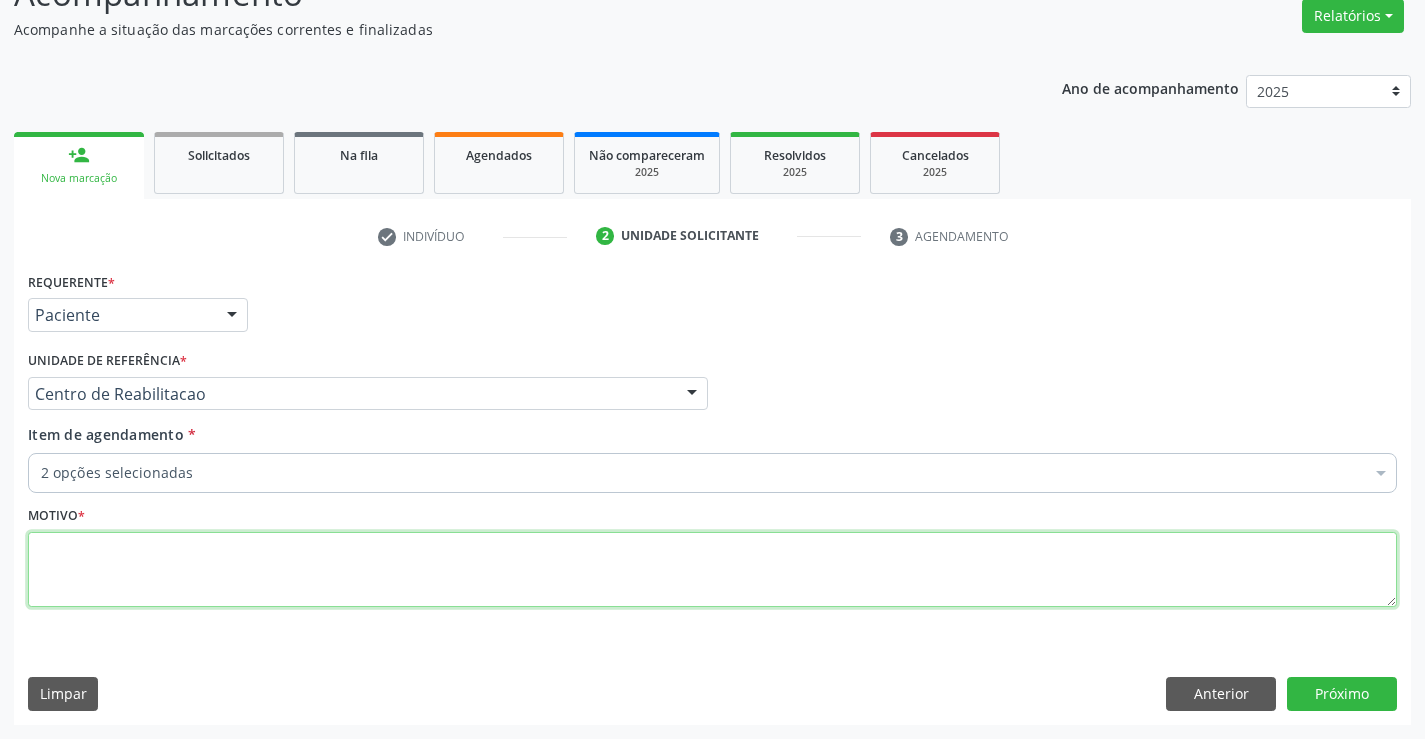 scroll, scrollTop: 0, scrollLeft: 0, axis: both 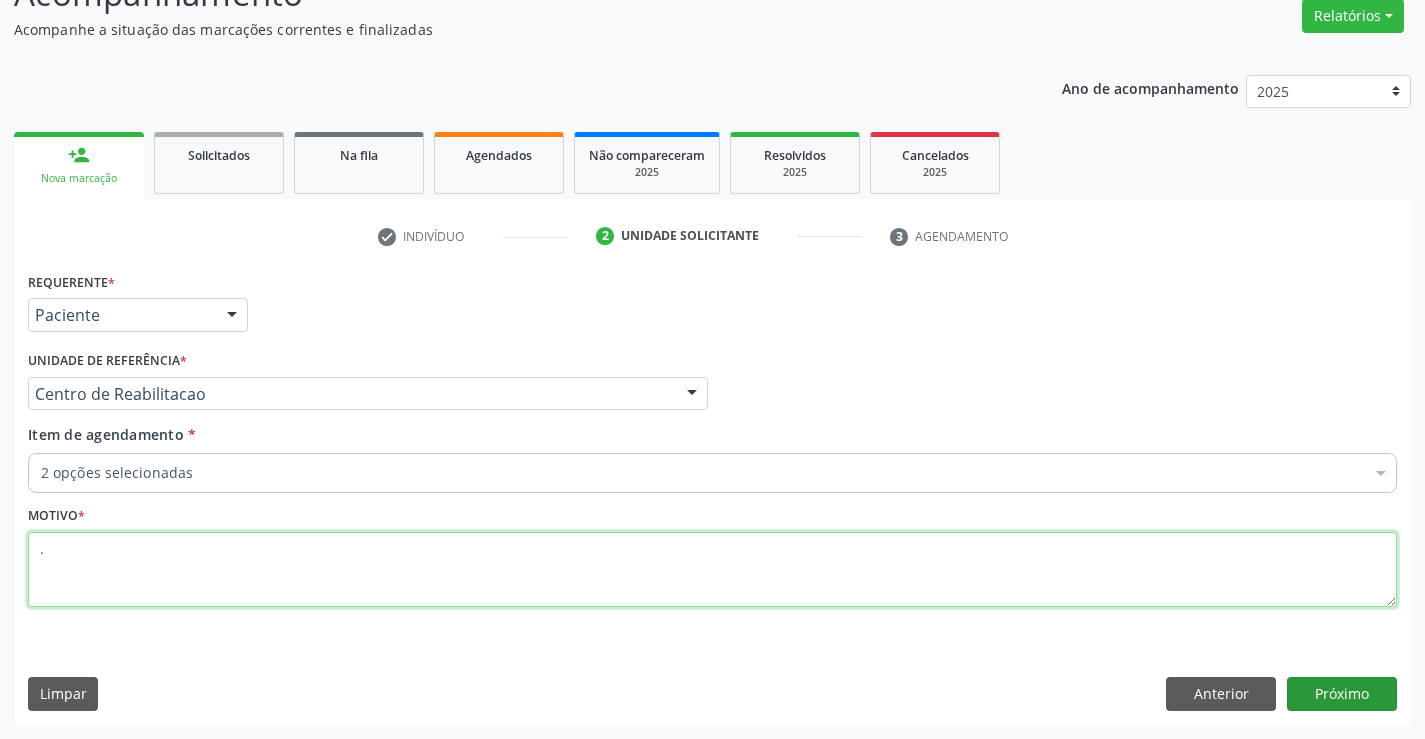 type on "." 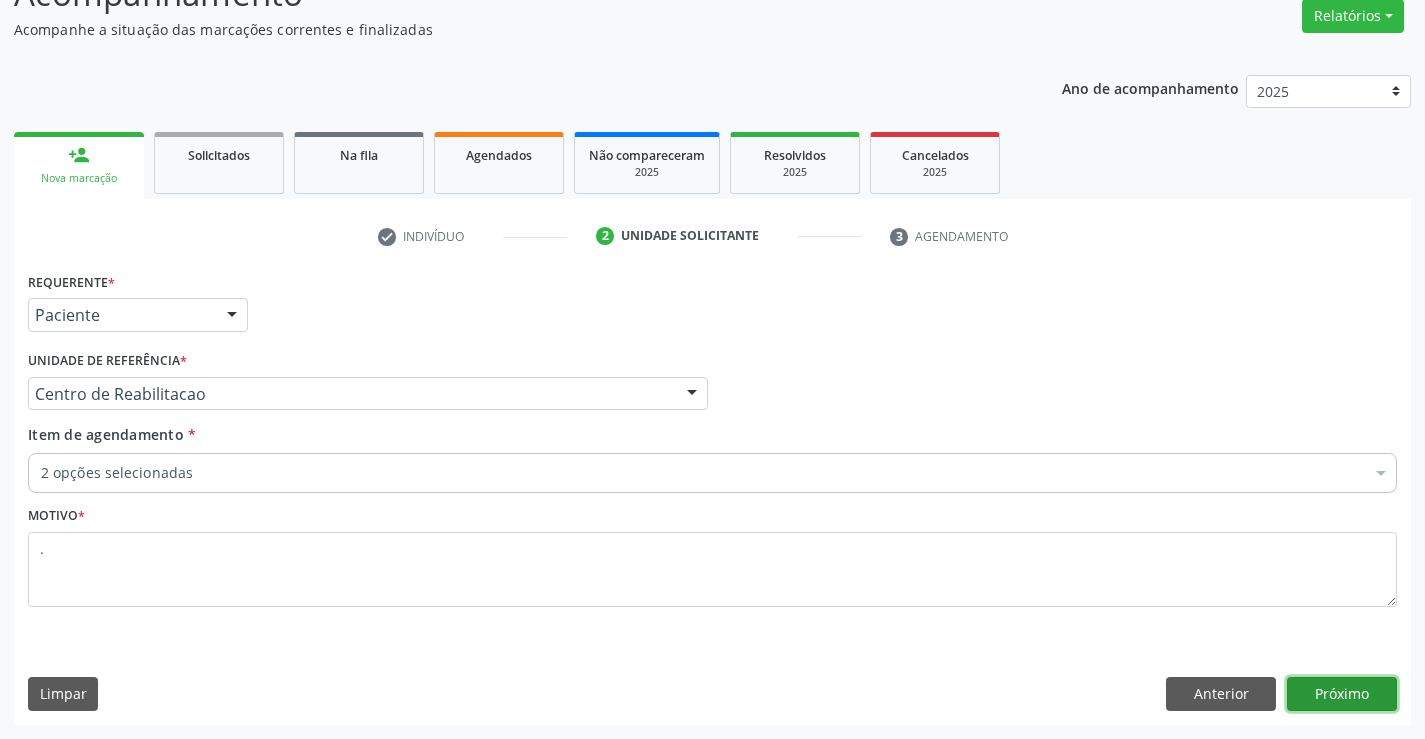click on "Próximo" at bounding box center (1342, 694) 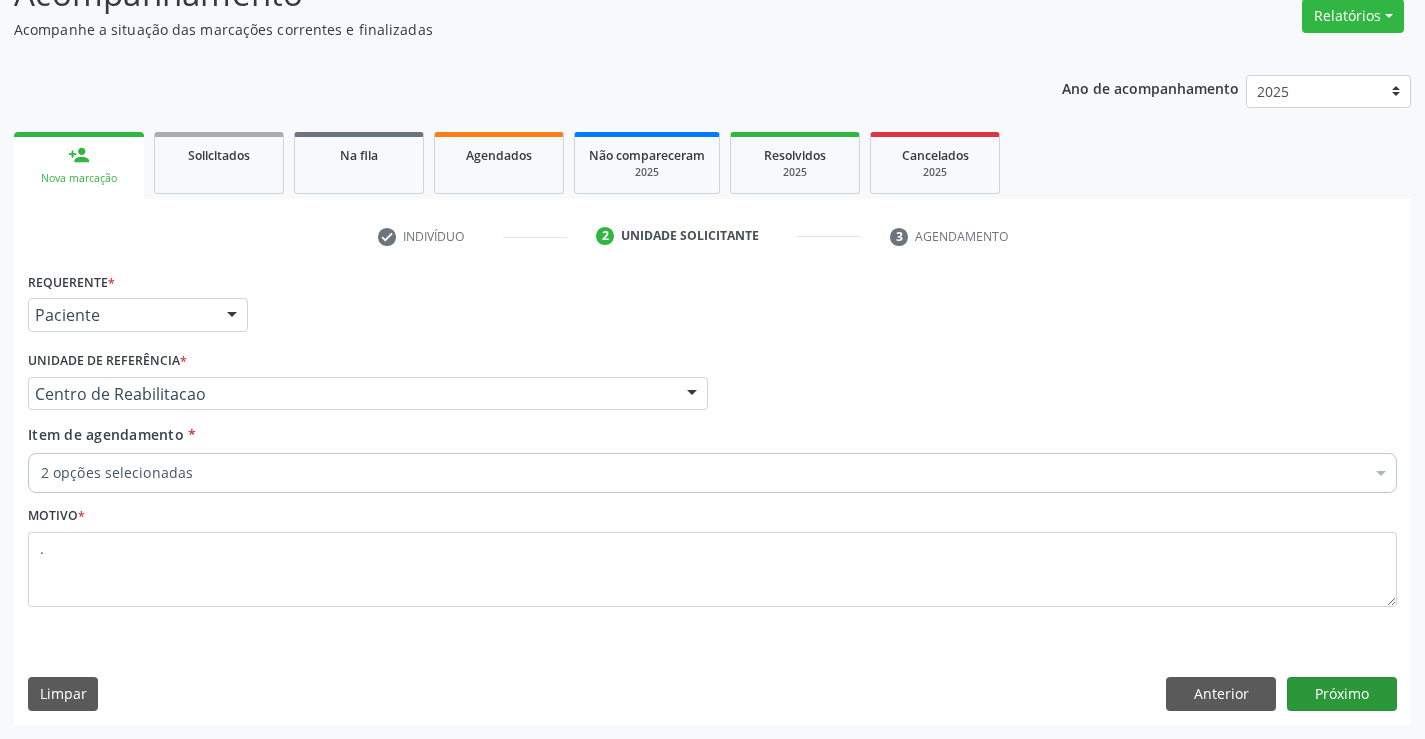 scroll, scrollTop: 152, scrollLeft: 0, axis: vertical 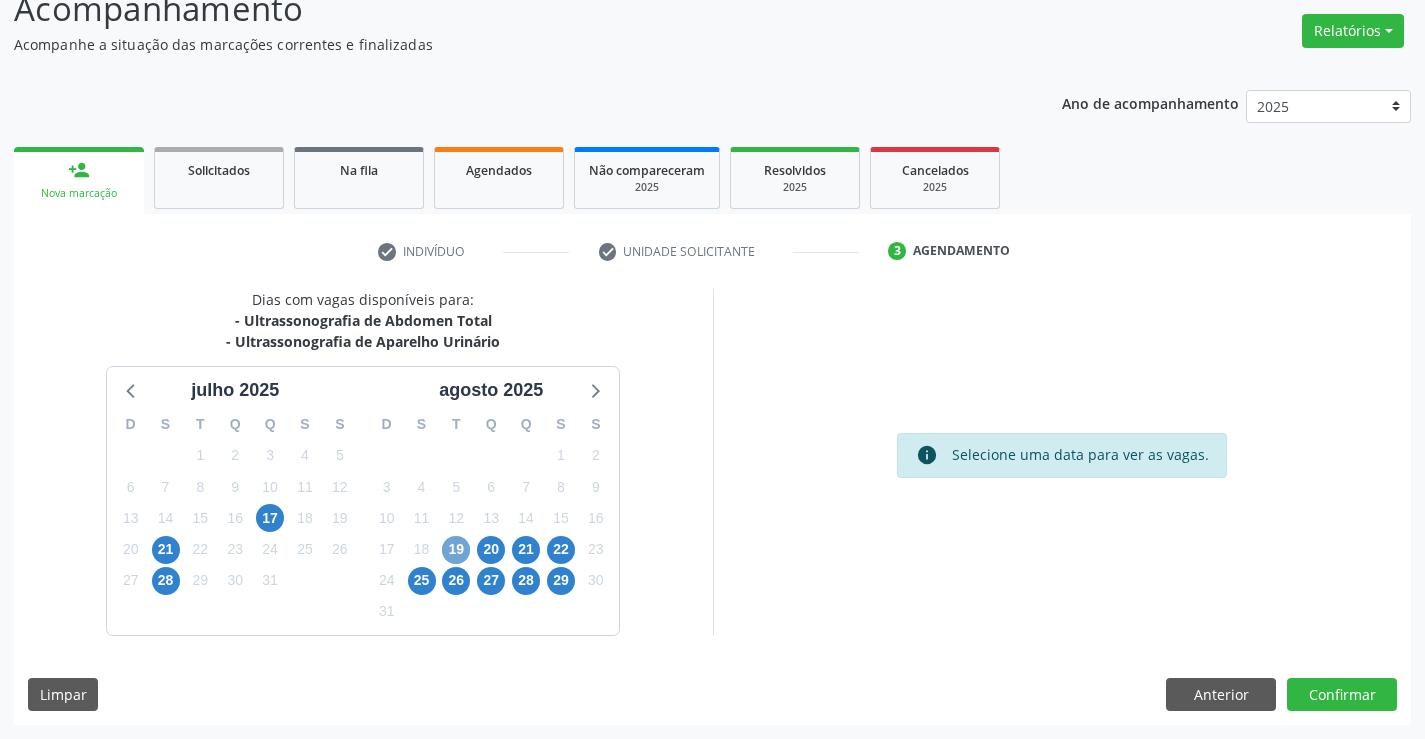 click on "19" at bounding box center [456, 550] 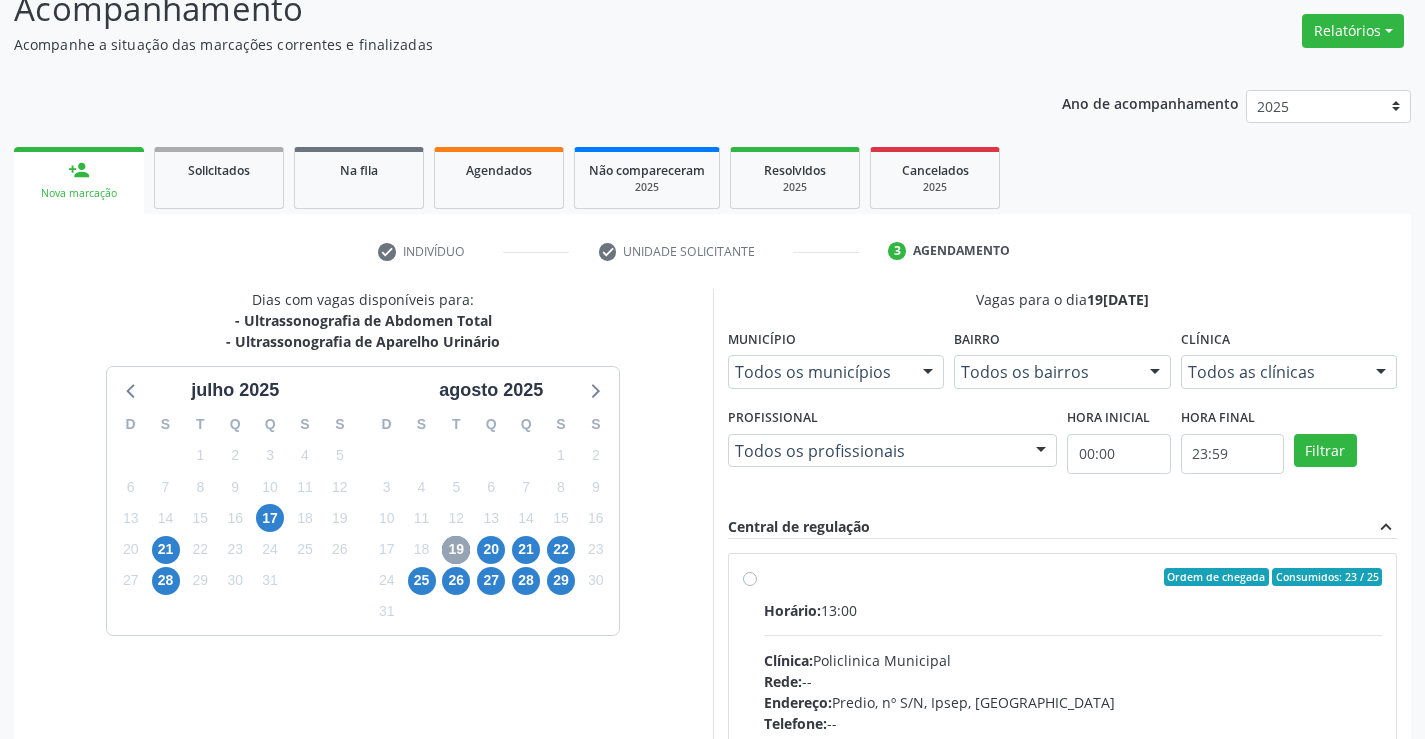 scroll, scrollTop: 420, scrollLeft: 0, axis: vertical 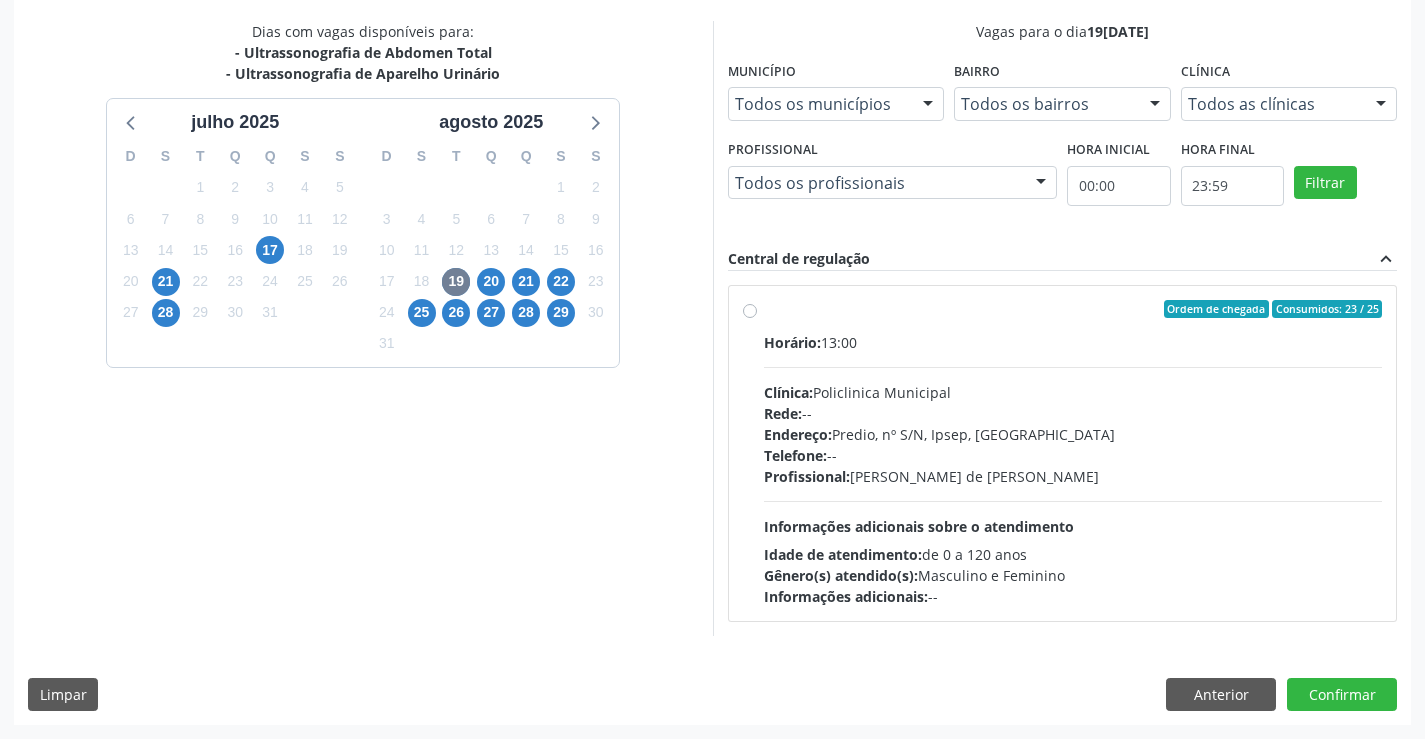 click on "Horário:   13:00
Clínica:  Policlinica Municipal
Rede:
--
Endereço:   Predio, nº S/N, Ipsep, Serra Talhada - PE
Telefone:   --
Profissional:
Ana Carolina Barboza de Andrada Melo Lyra
Informações adicionais sobre o atendimento
Idade de atendimento:
de 0 a 120 anos
Gênero(s) atendido(s):
Masculino e Feminino
Informações adicionais:
--" at bounding box center (1073, 469) 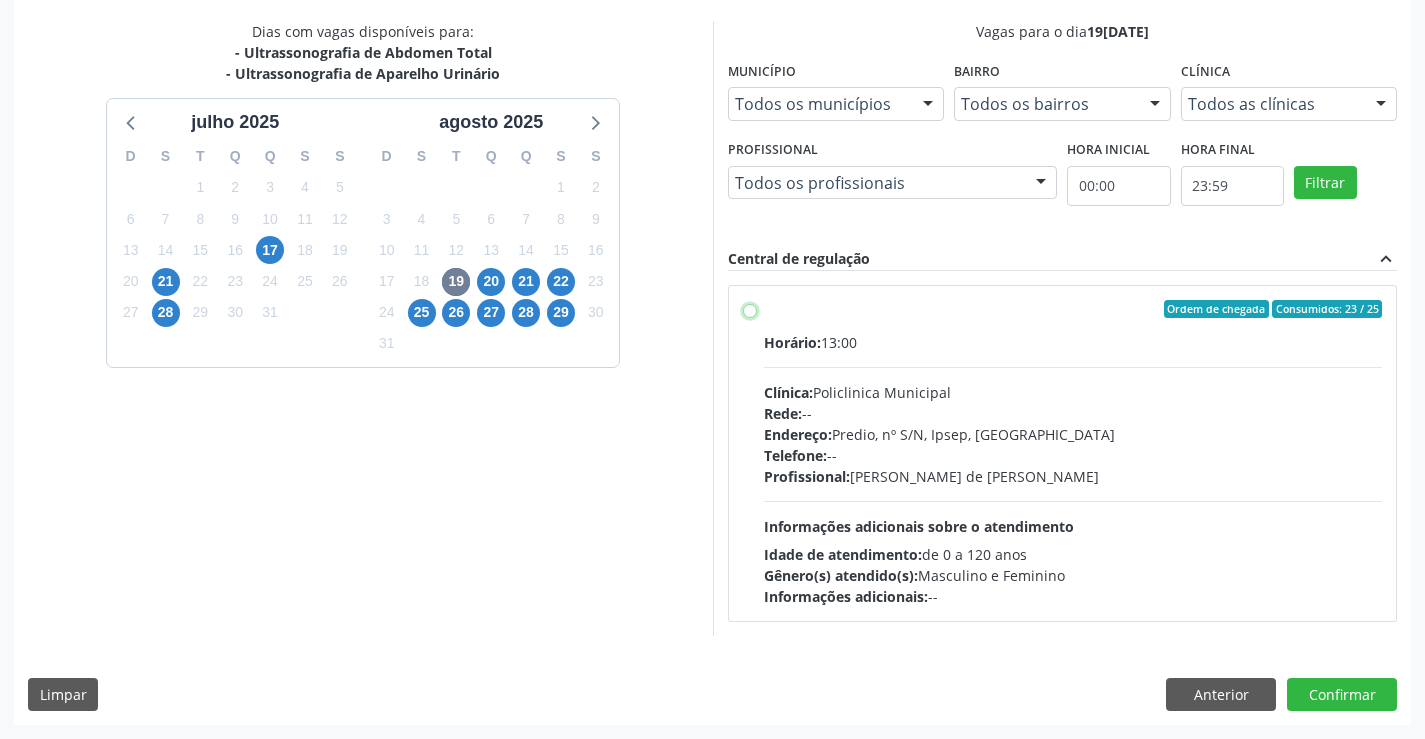 click on "Ordem de chegada
Consumidos: 23 / 25
Horário:   13:00
Clínica:  Policlinica Municipal
Rede:
--
Endereço:   Predio, nº S/N, Ipsep, Serra Talhada - PE
Telefone:   --
Profissional:
Ana Carolina Barboza de Andrada Melo Lyra
Informações adicionais sobre o atendimento
Idade de atendimento:
de 0 a 120 anos
Gênero(s) atendido(s):
Masculino e Feminino
Informações adicionais:
--" at bounding box center (750, 309) 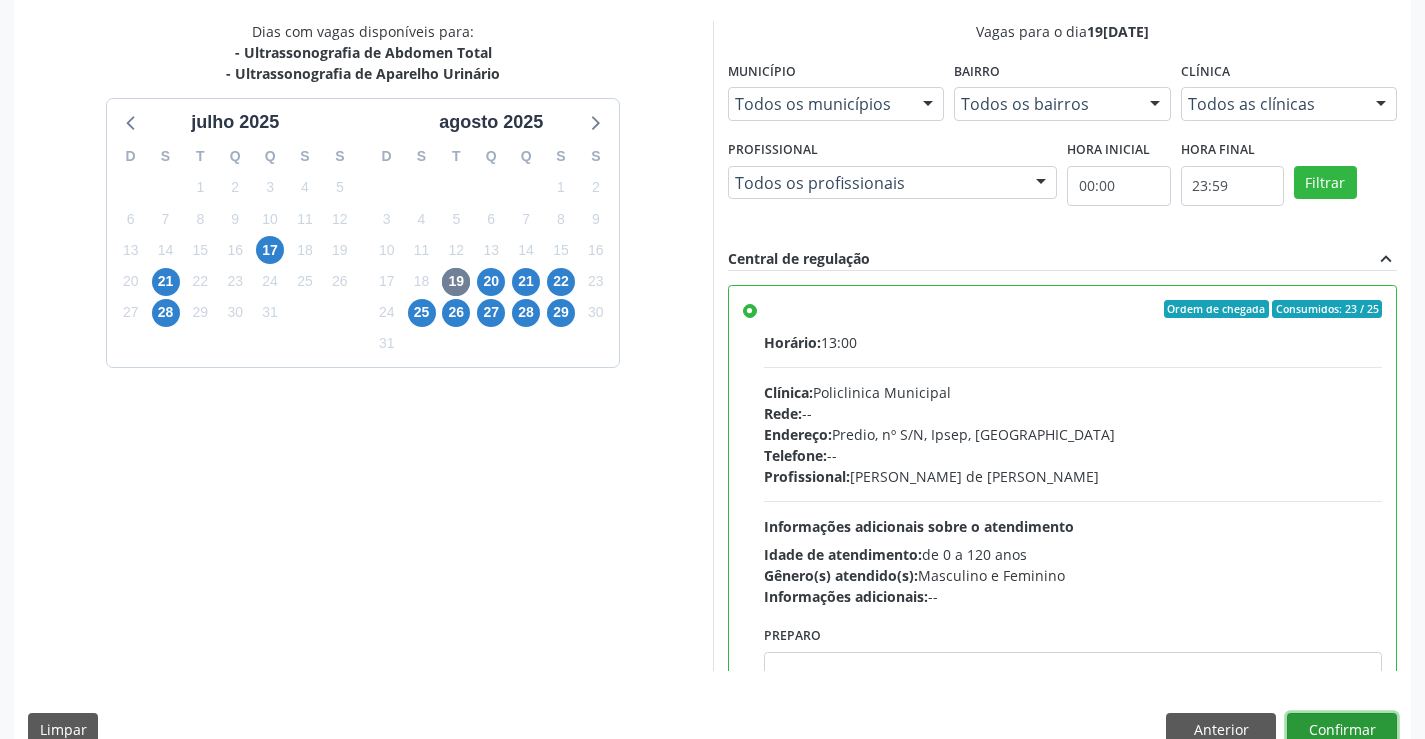 click on "Confirmar" at bounding box center [1342, 730] 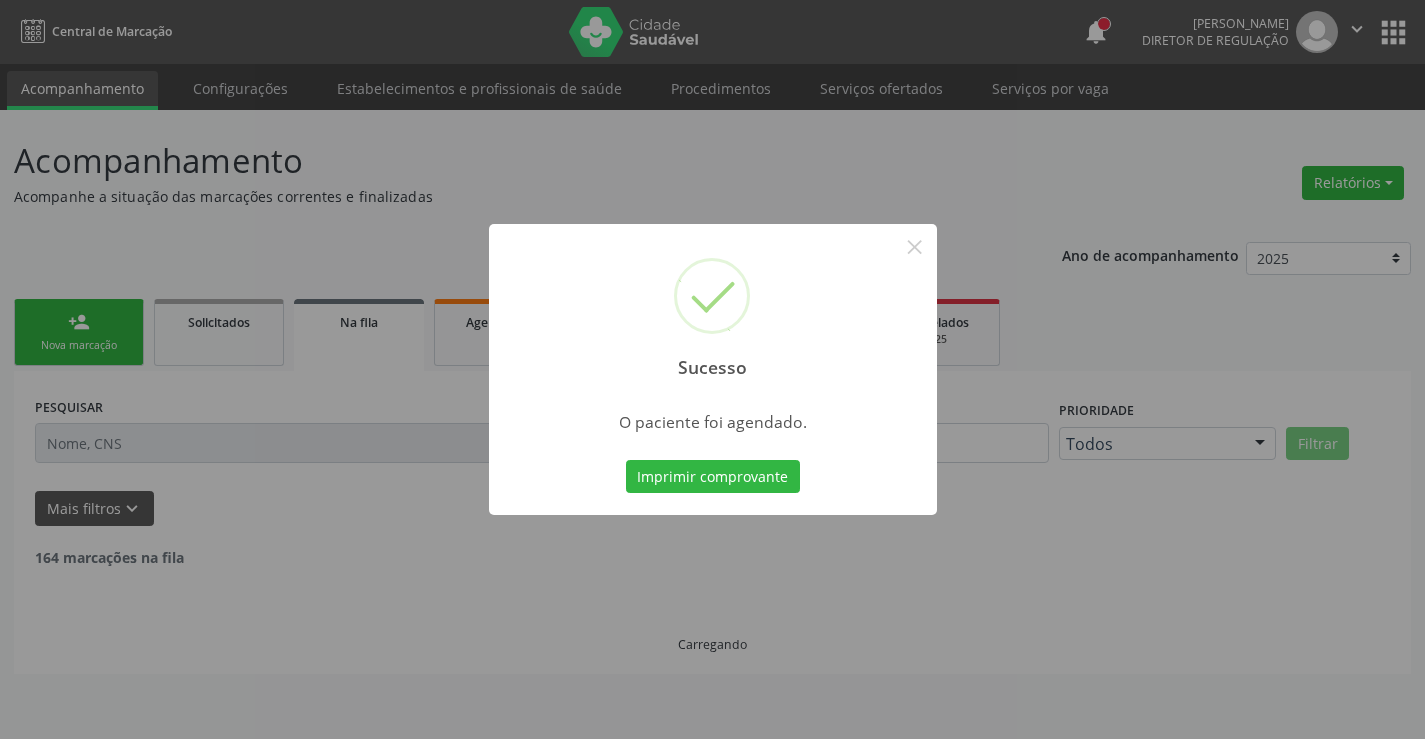 scroll, scrollTop: 0, scrollLeft: 0, axis: both 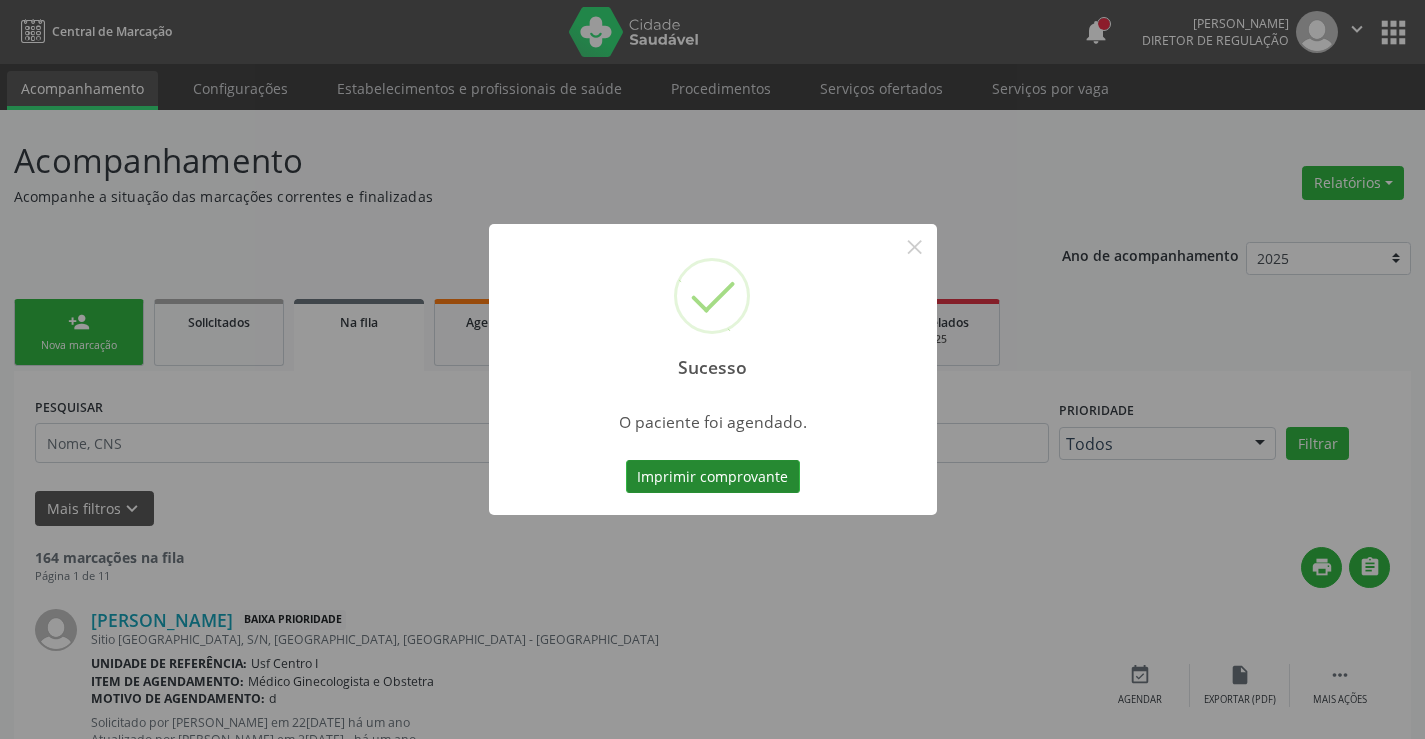 click on "Imprimir comprovante" at bounding box center [713, 477] 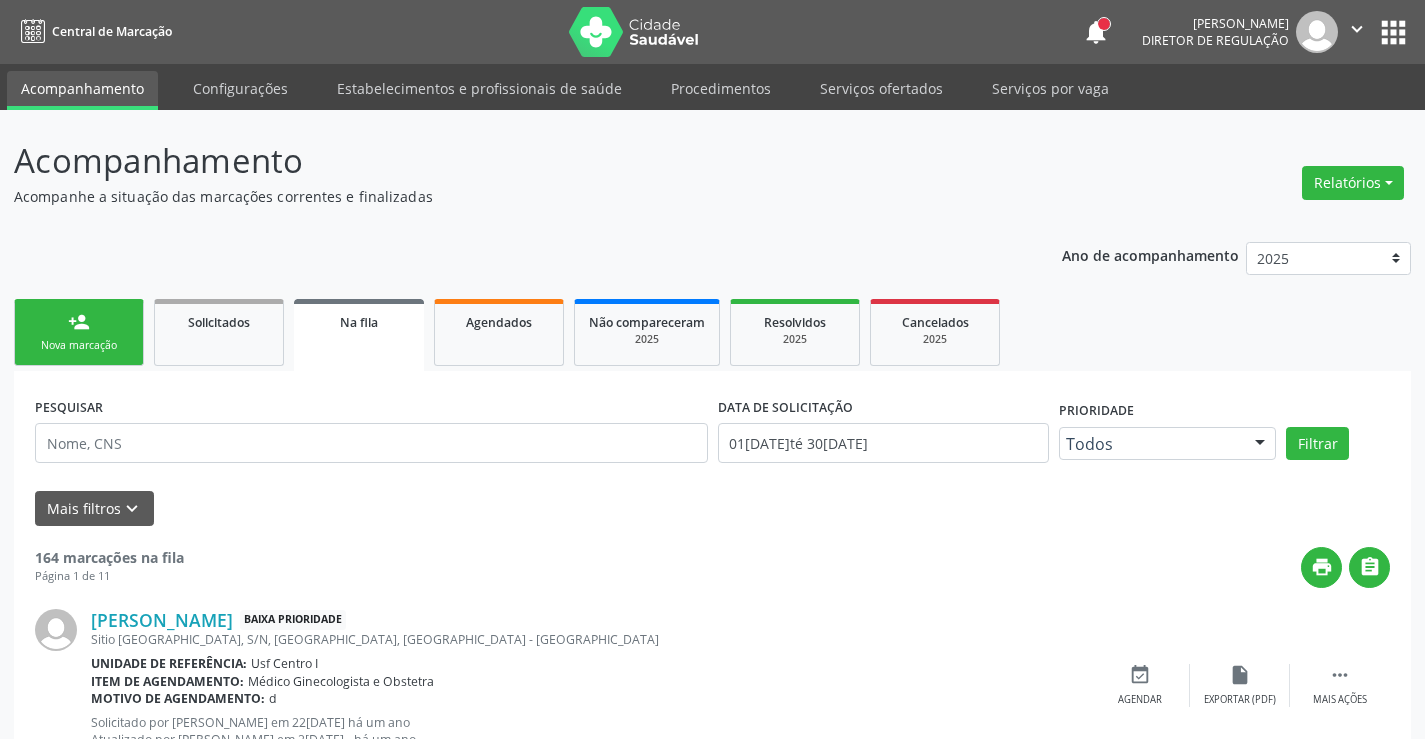click on "person_add
Nova marcação" at bounding box center (79, 332) 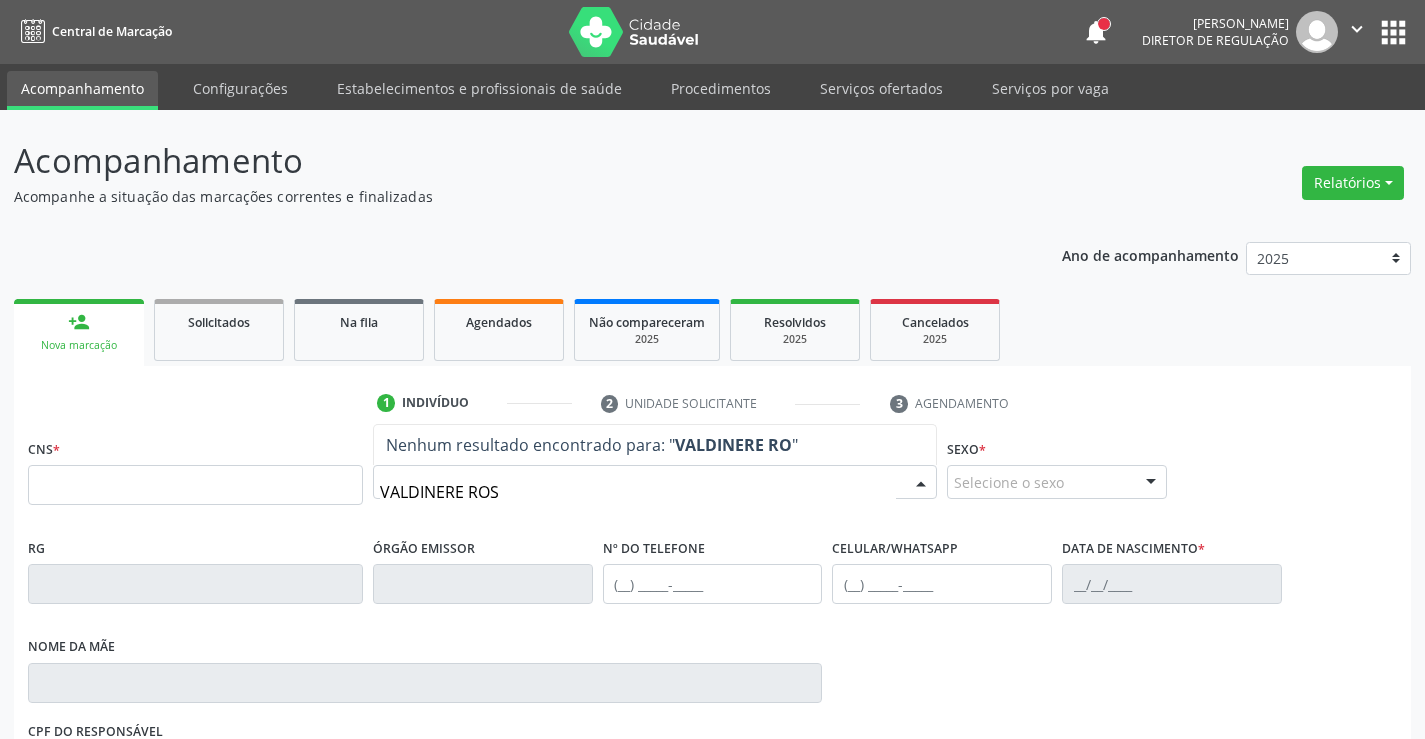 type on "VALDINERE ROSA" 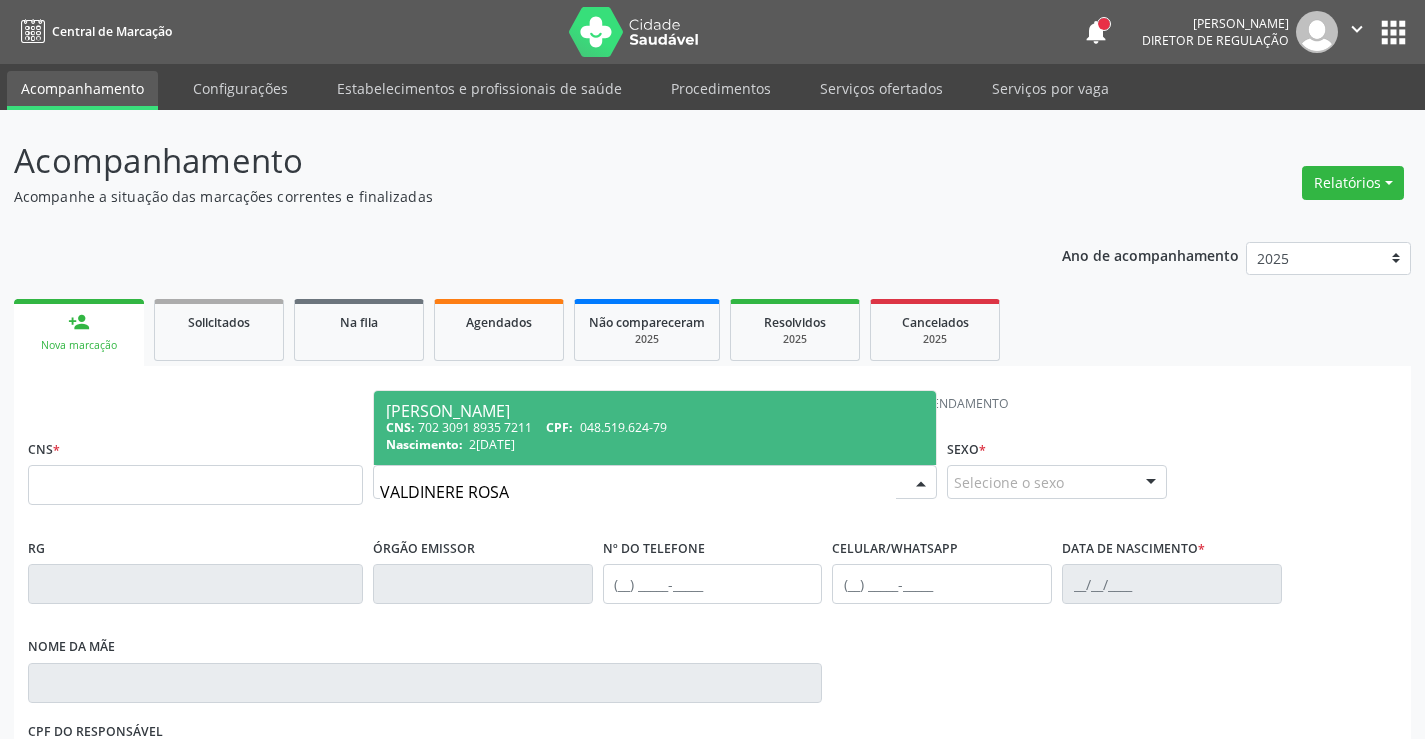 click on "26/05/1980" at bounding box center [492, 444] 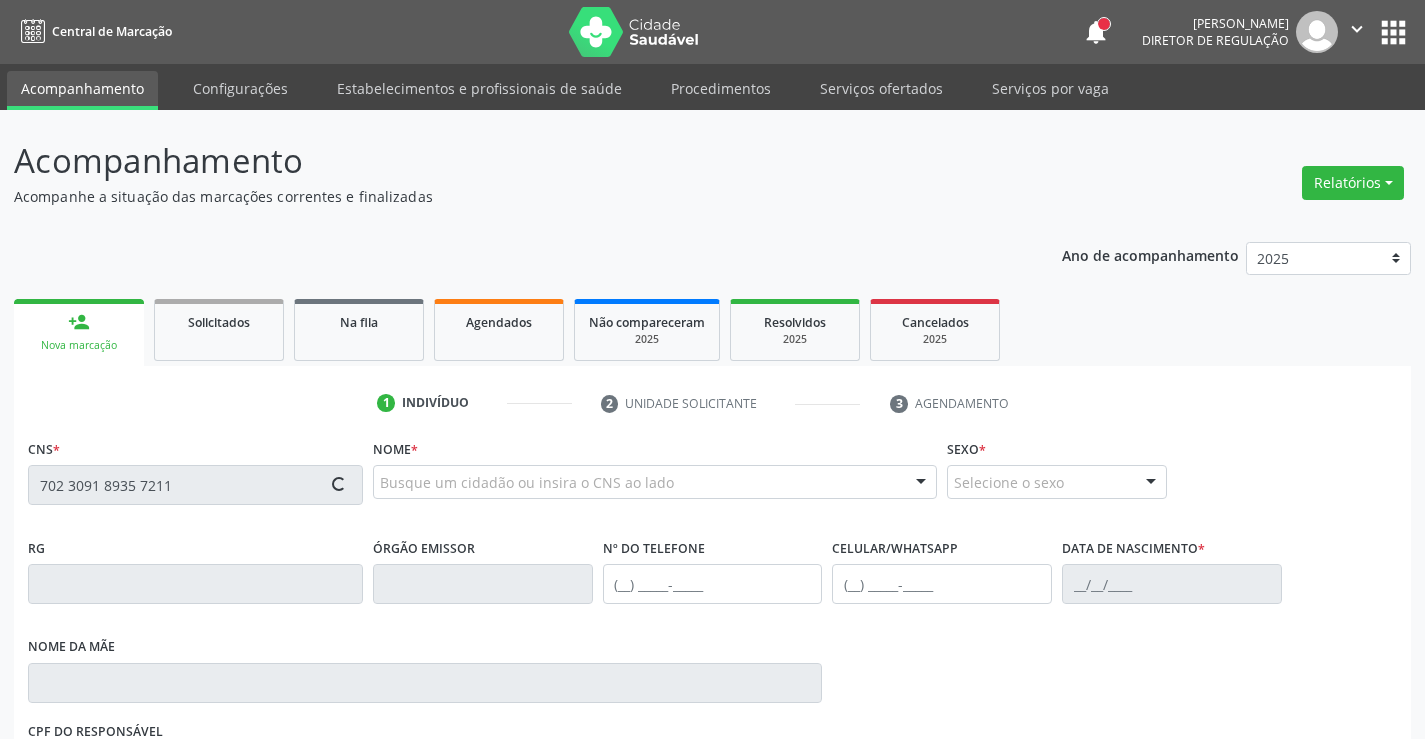 type on "702 3091 8935 7211" 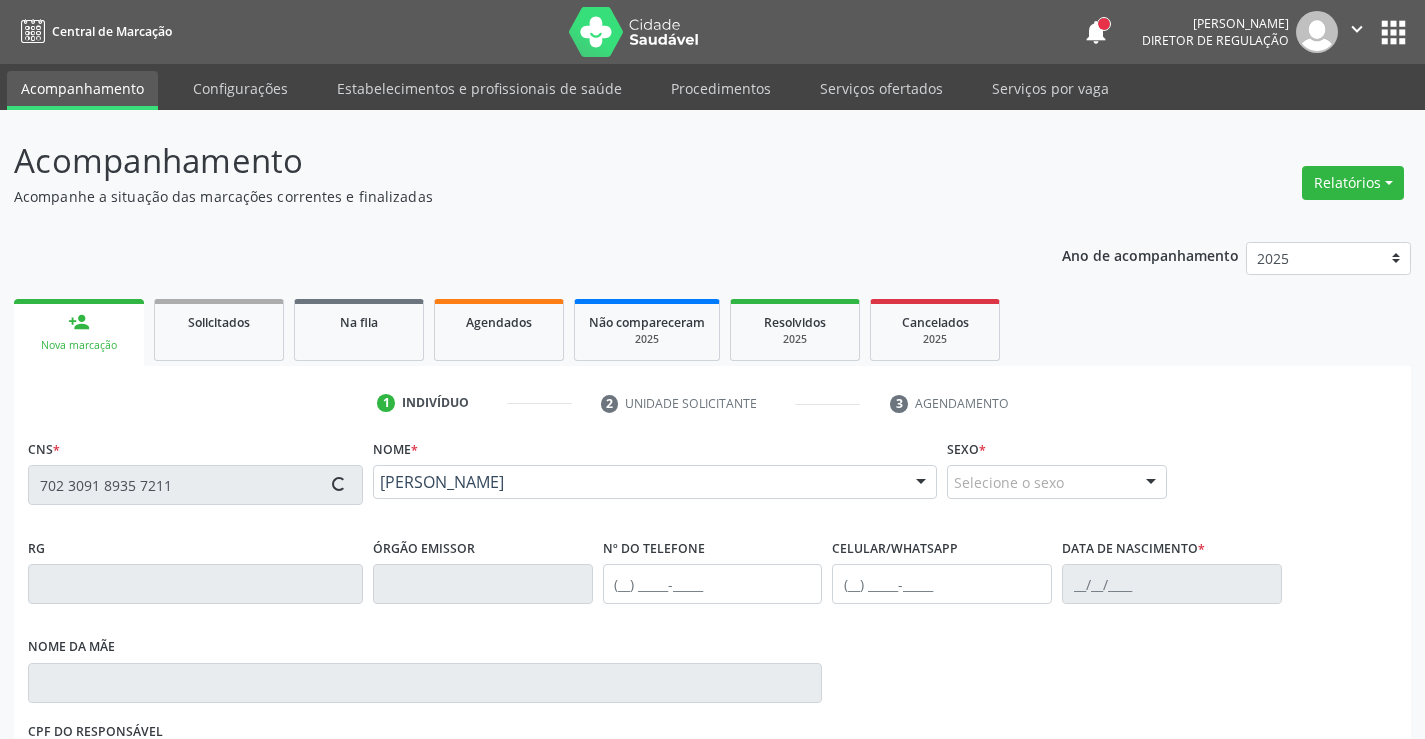 type on "(87) 3315-2425" 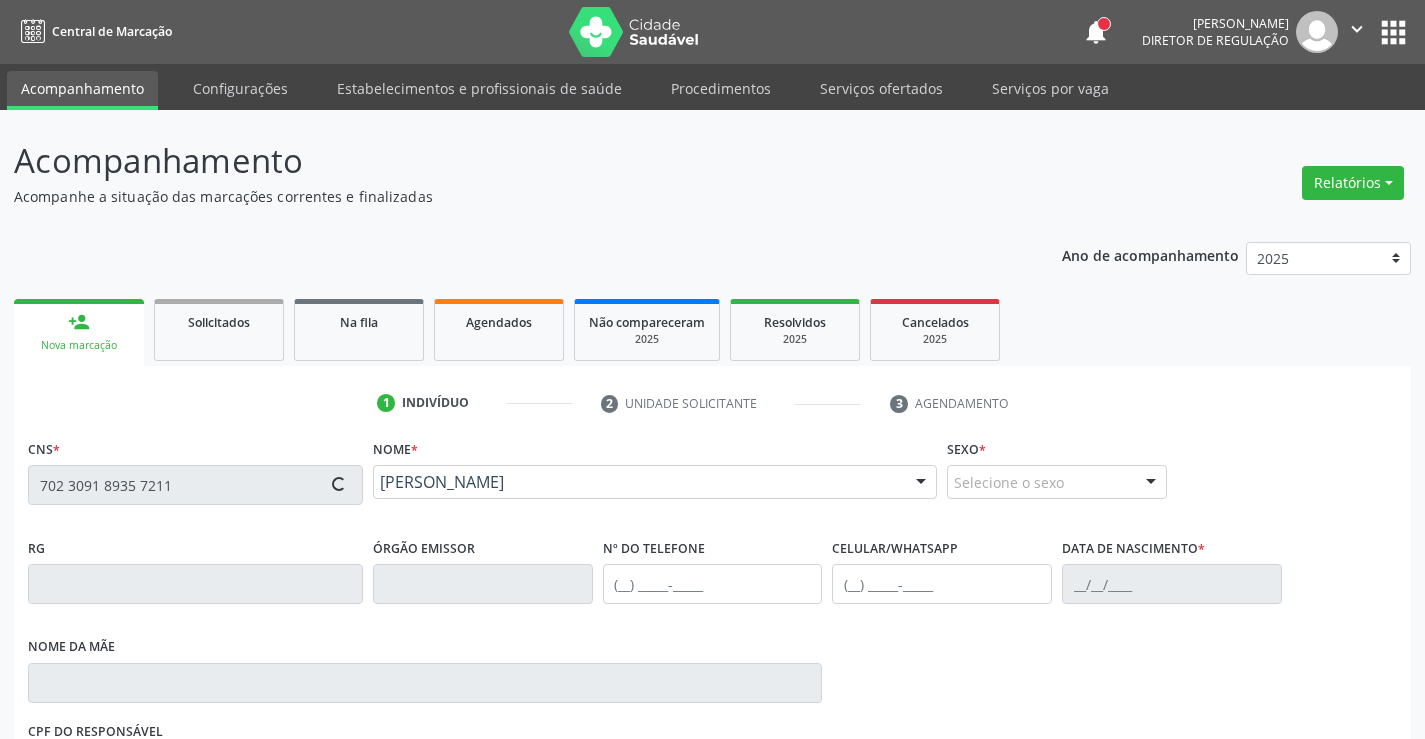 type on "26/05/1980" 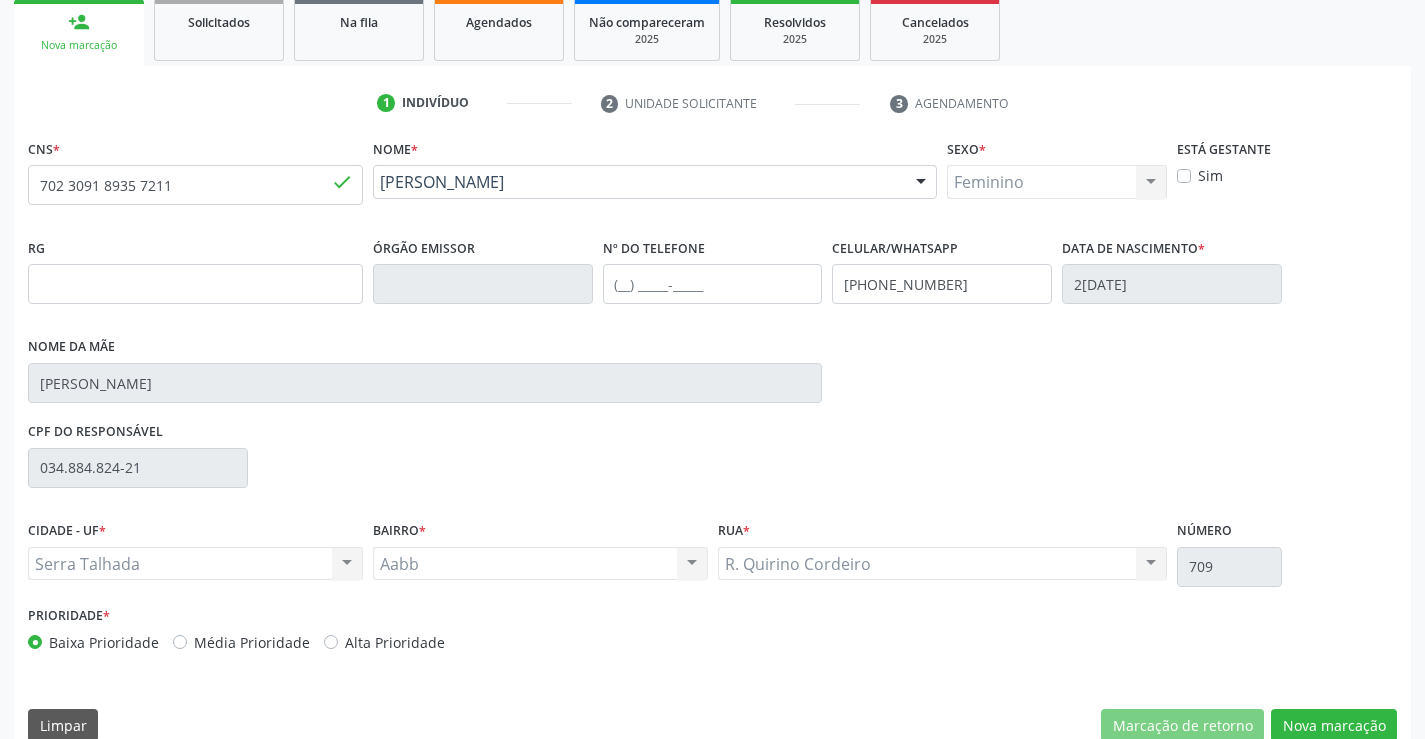 scroll, scrollTop: 331, scrollLeft: 0, axis: vertical 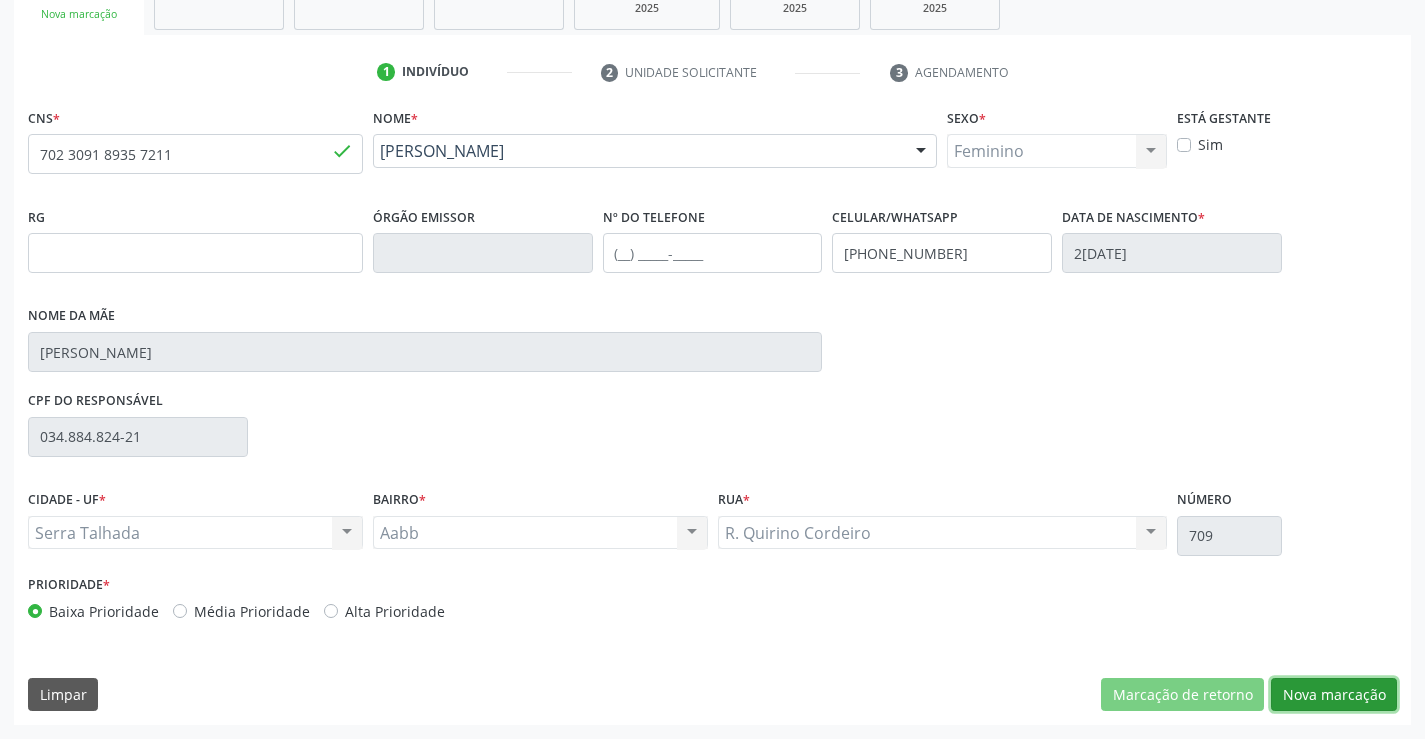 click on "Nova marcação" at bounding box center (1334, 695) 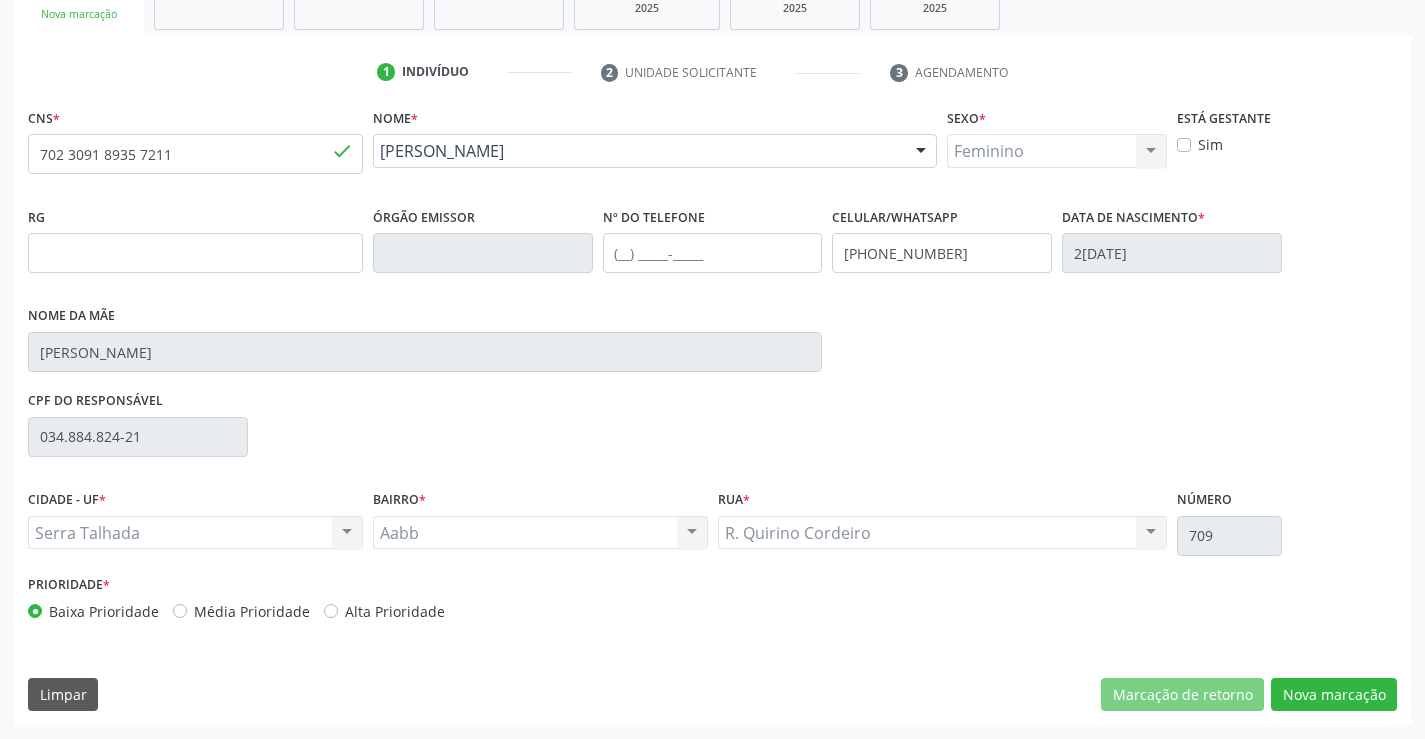 scroll, scrollTop: 167, scrollLeft: 0, axis: vertical 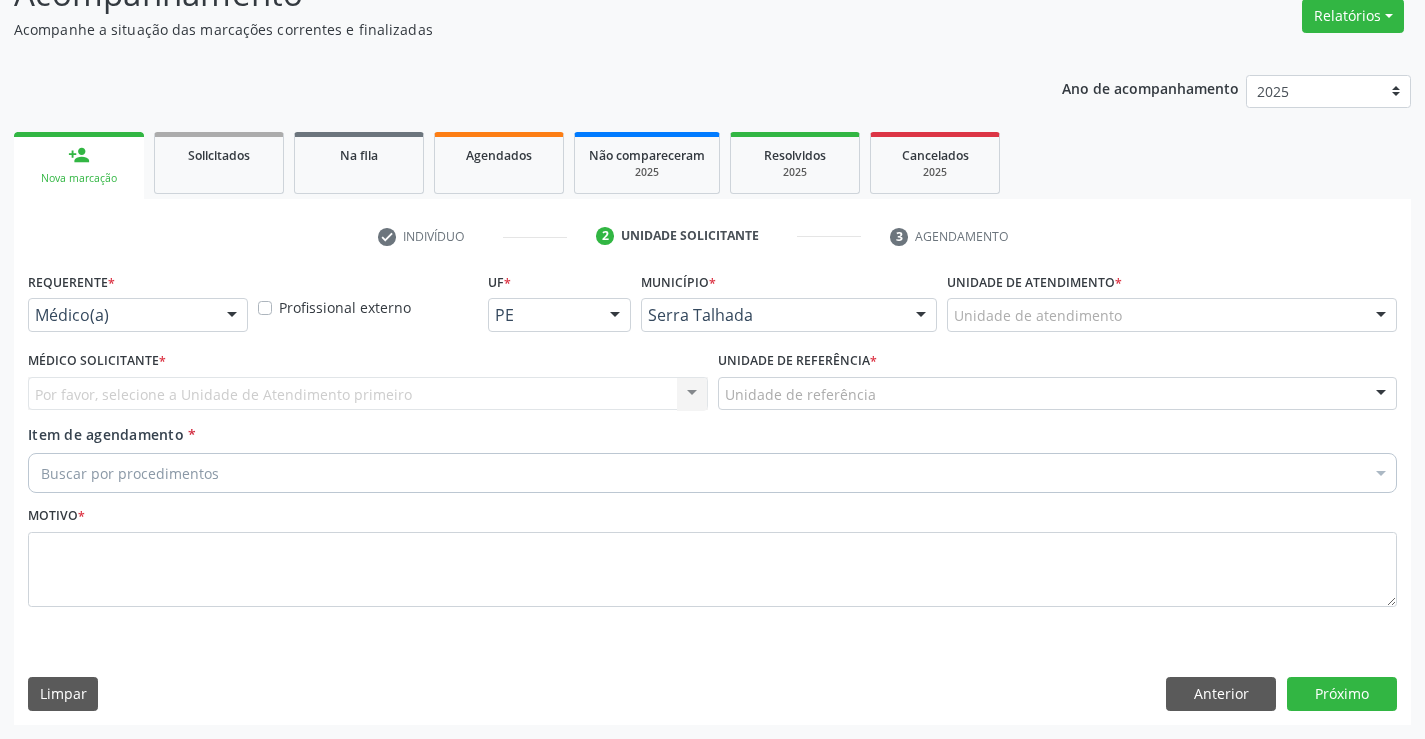 click at bounding box center (232, 316) 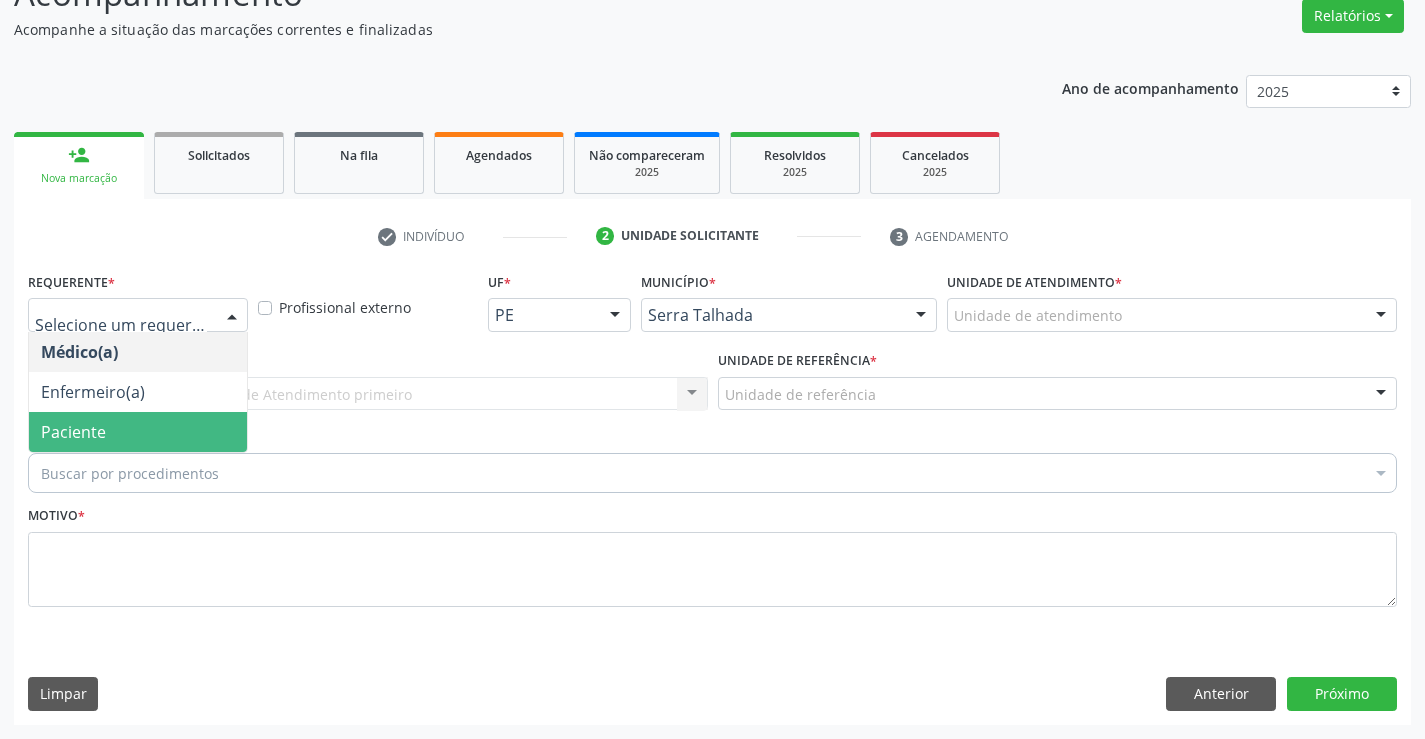 click on "Paciente" at bounding box center [138, 432] 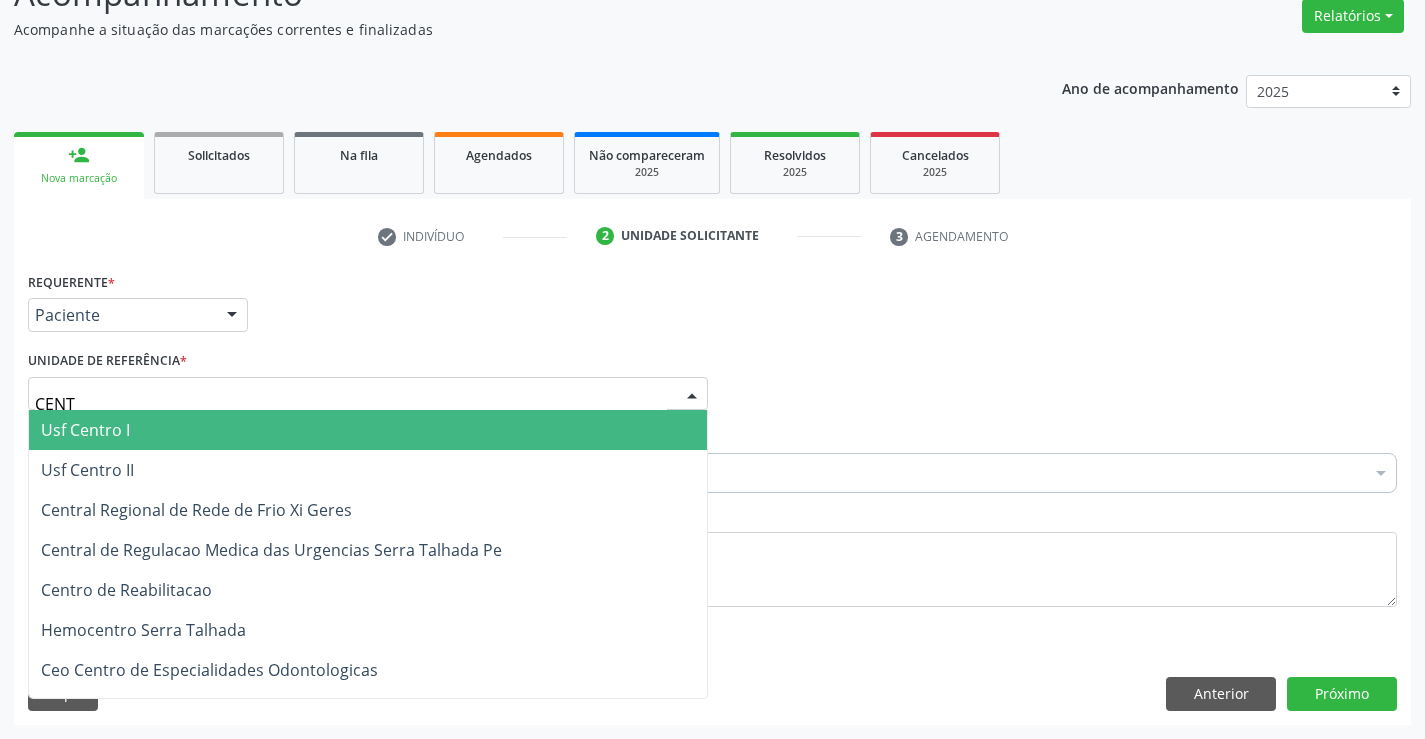type on "CENTR" 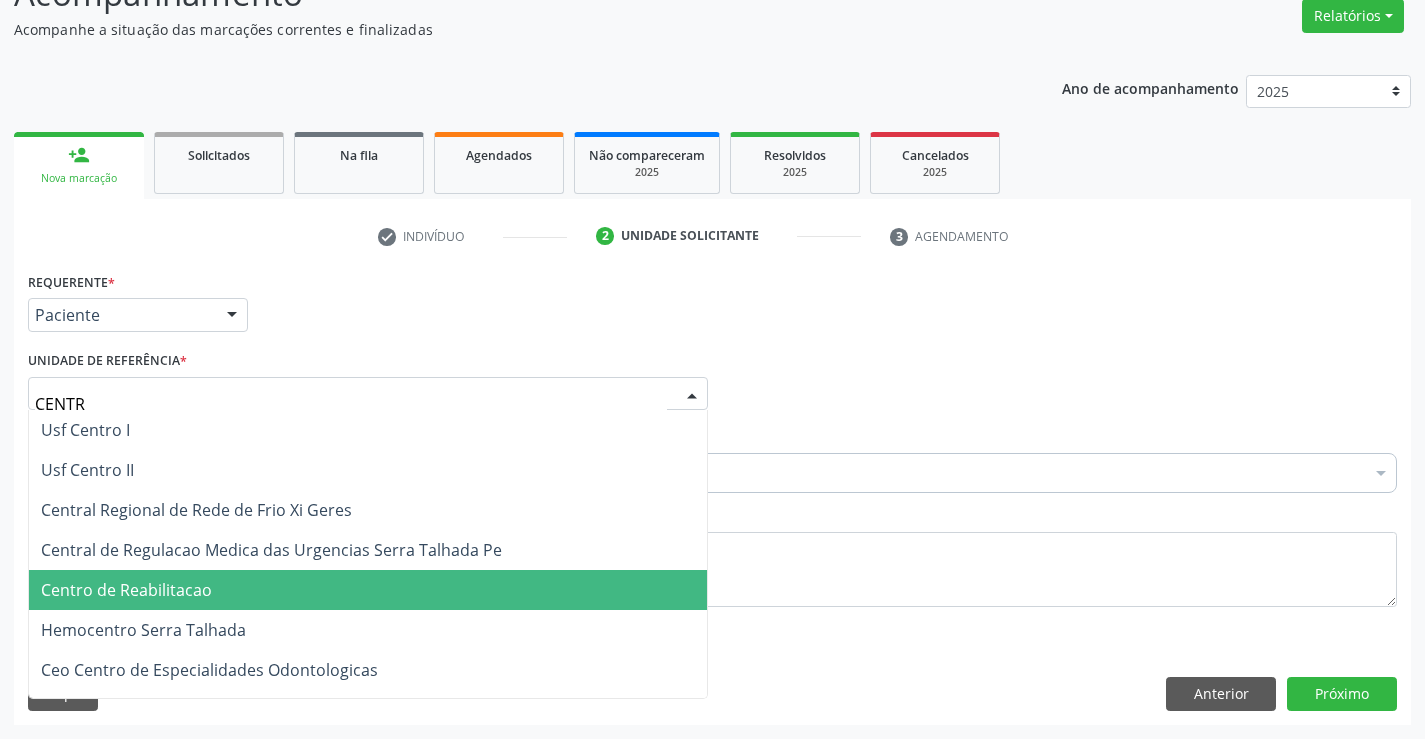 click on "Centro de Reabilitacao" at bounding box center (368, 590) 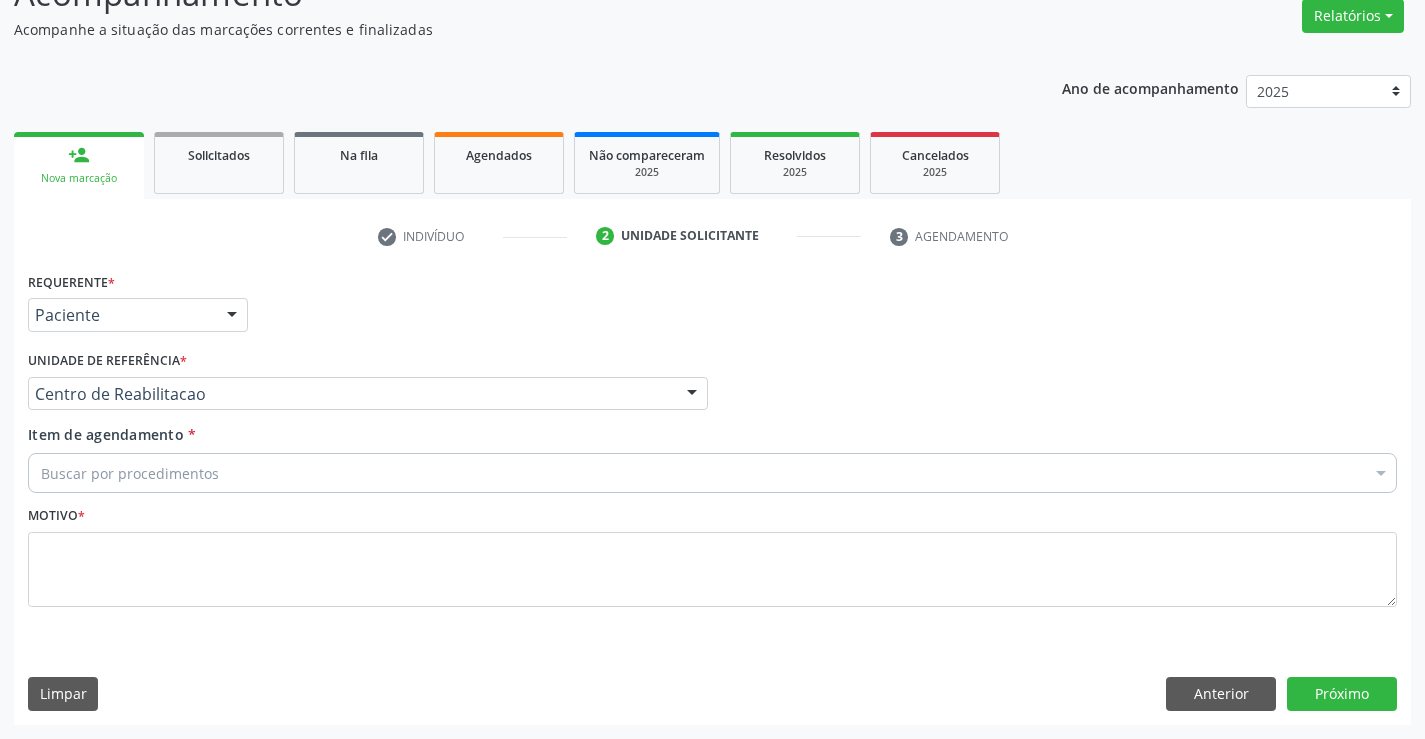 click on "Buscar por procedimentos" at bounding box center (712, 473) 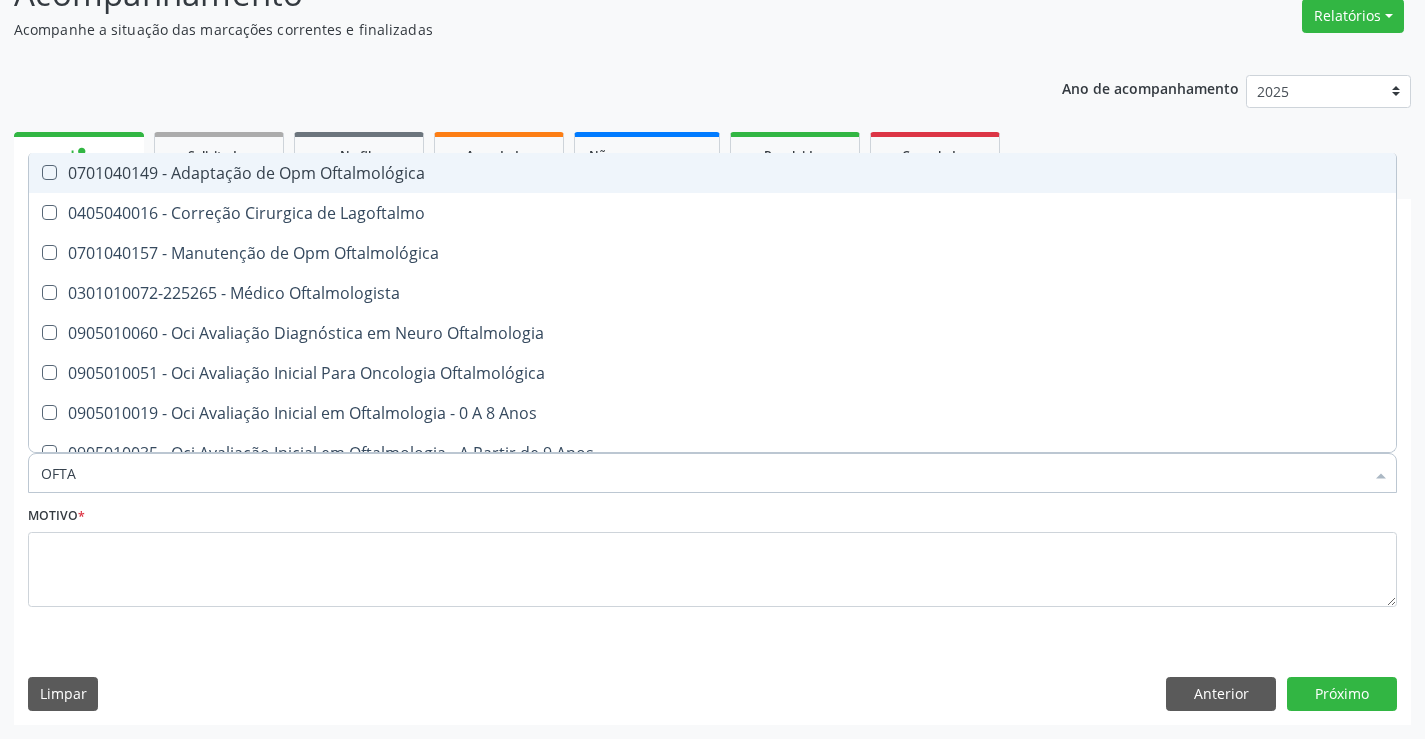 type on "OFTAL" 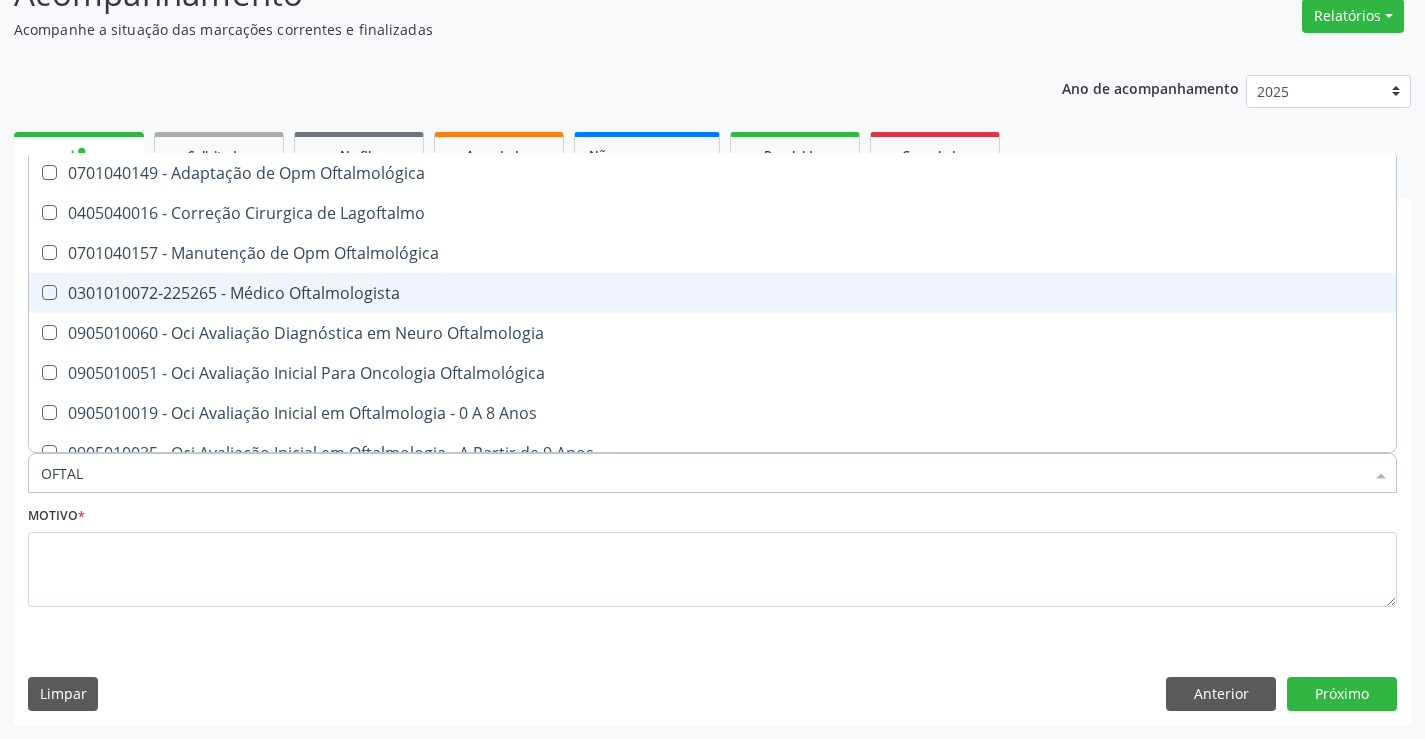 click on "0301010072-225265 - Médico Oftalmologista" at bounding box center [712, 293] 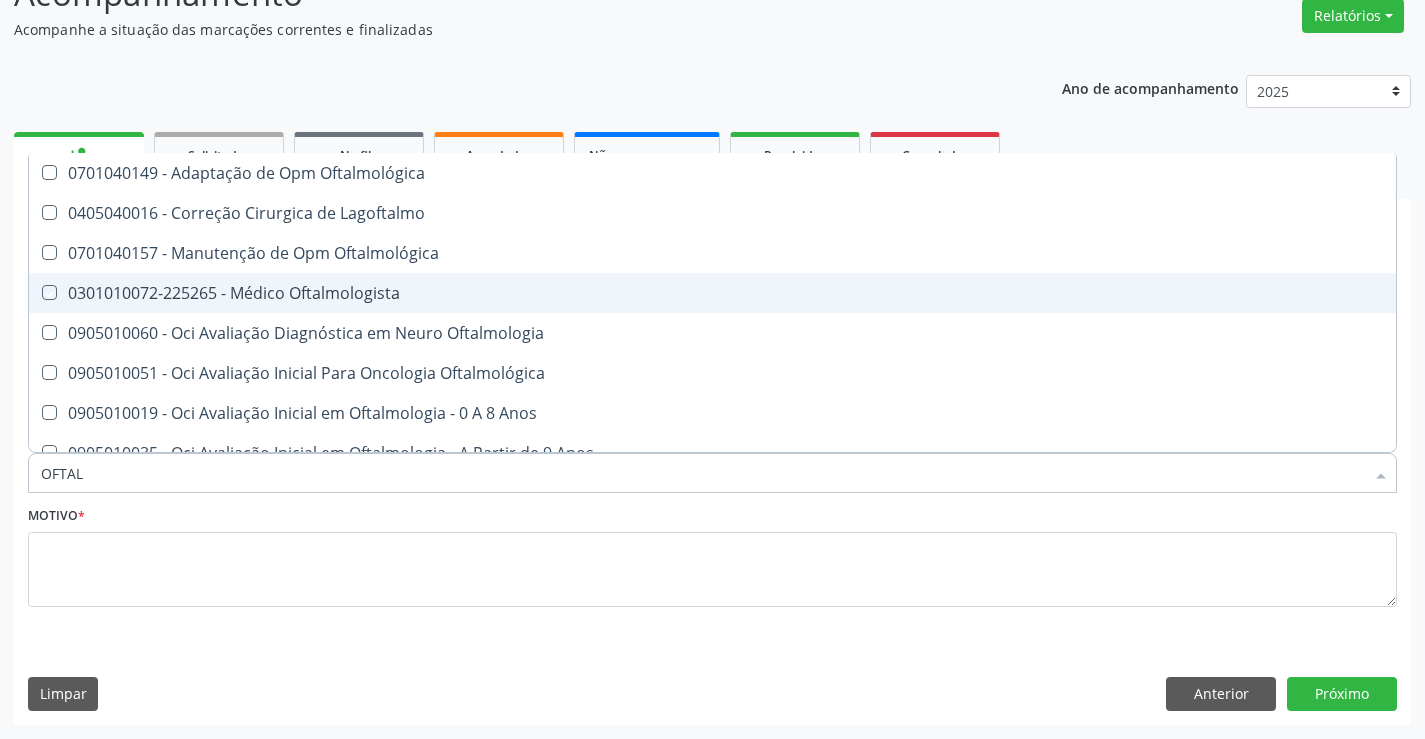 checkbox on "true" 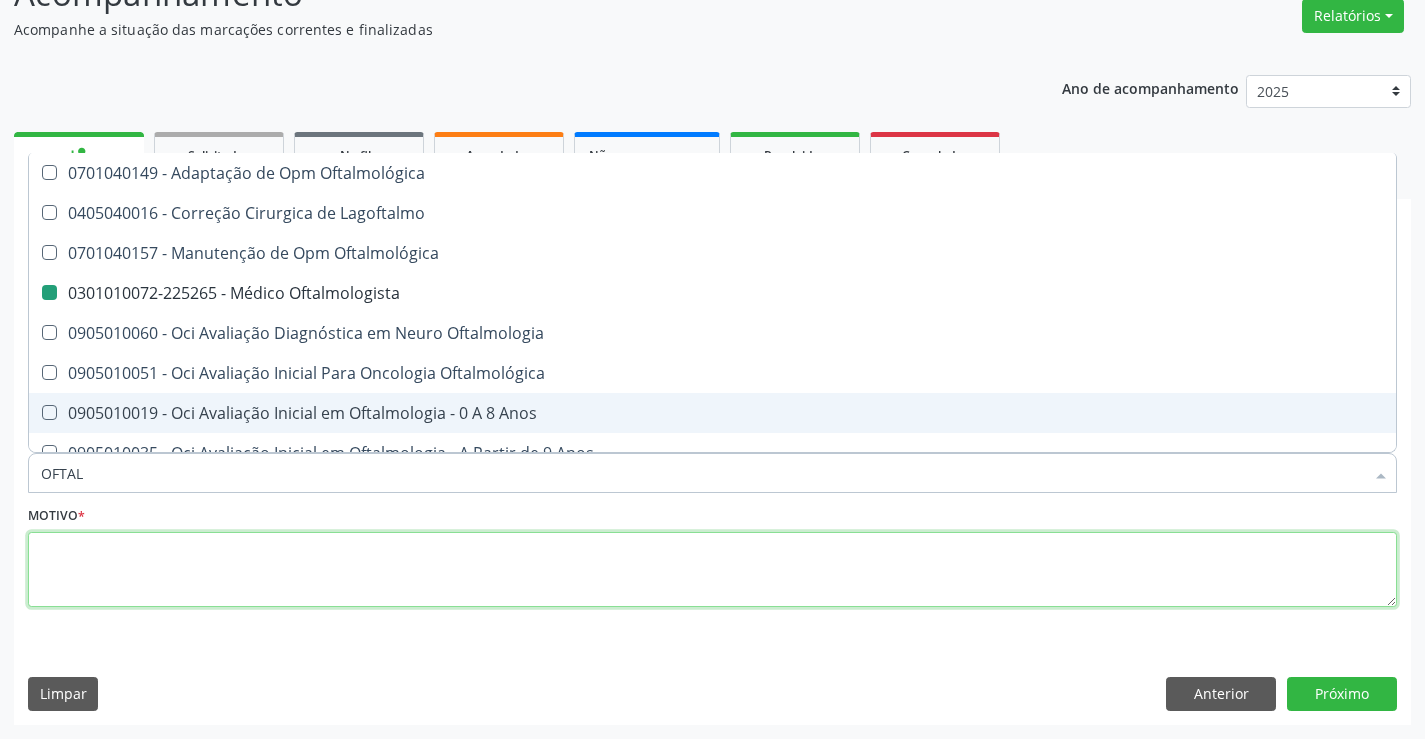 click at bounding box center (712, 570) 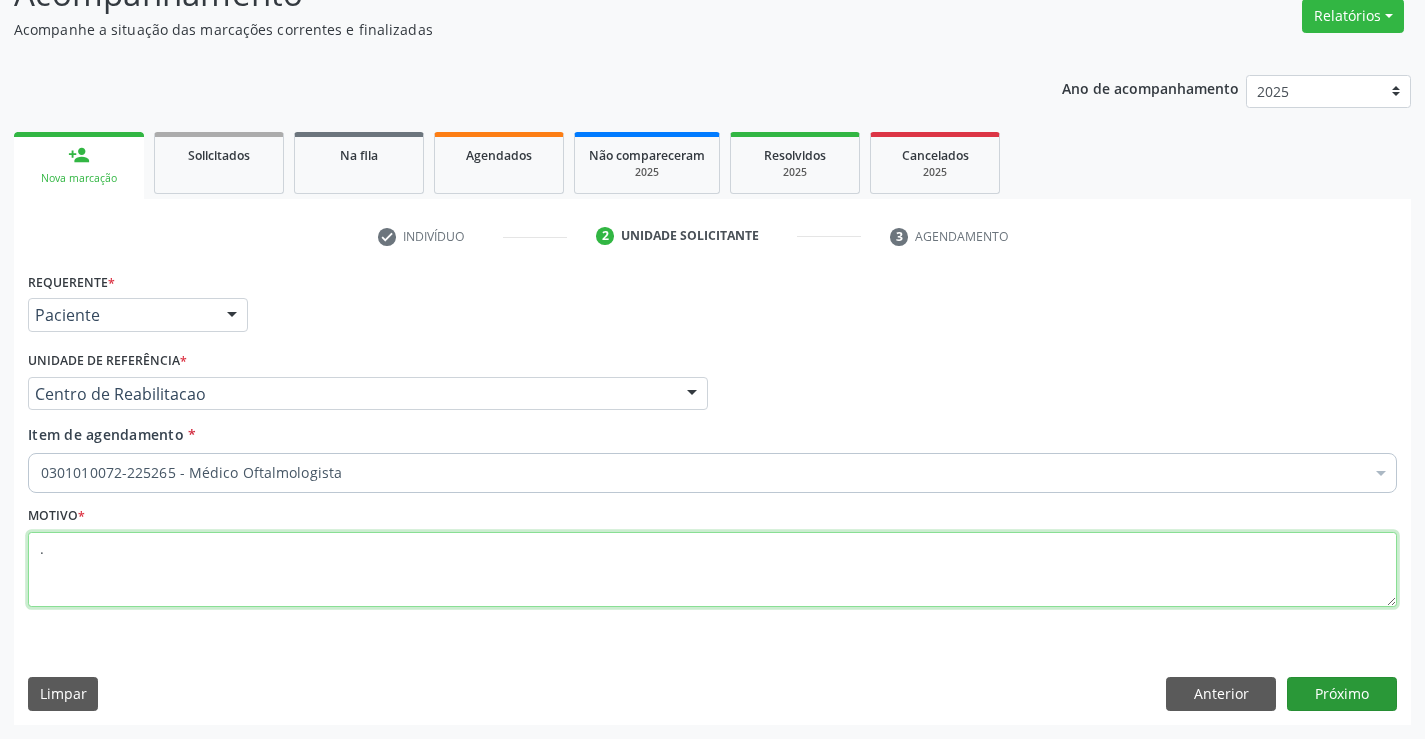 type on "." 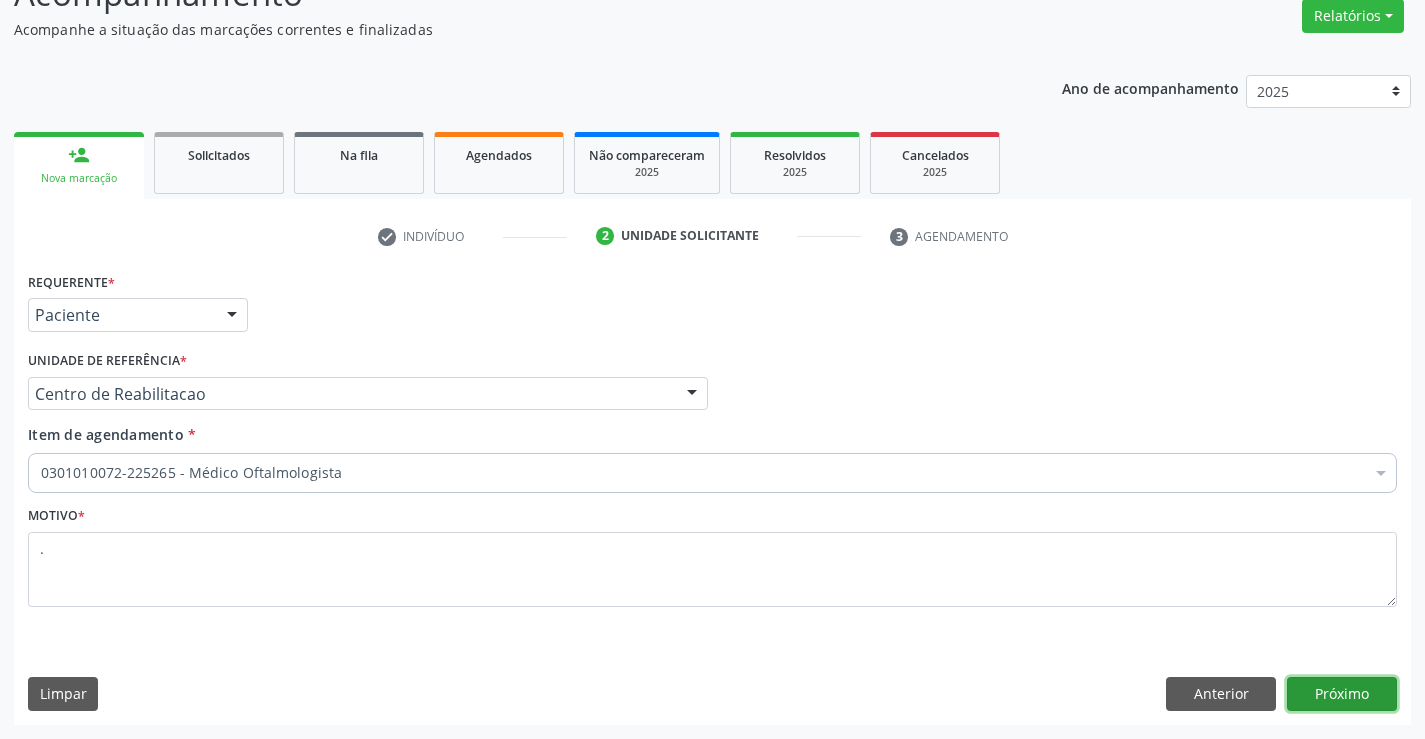 click on "Próximo" at bounding box center [1342, 694] 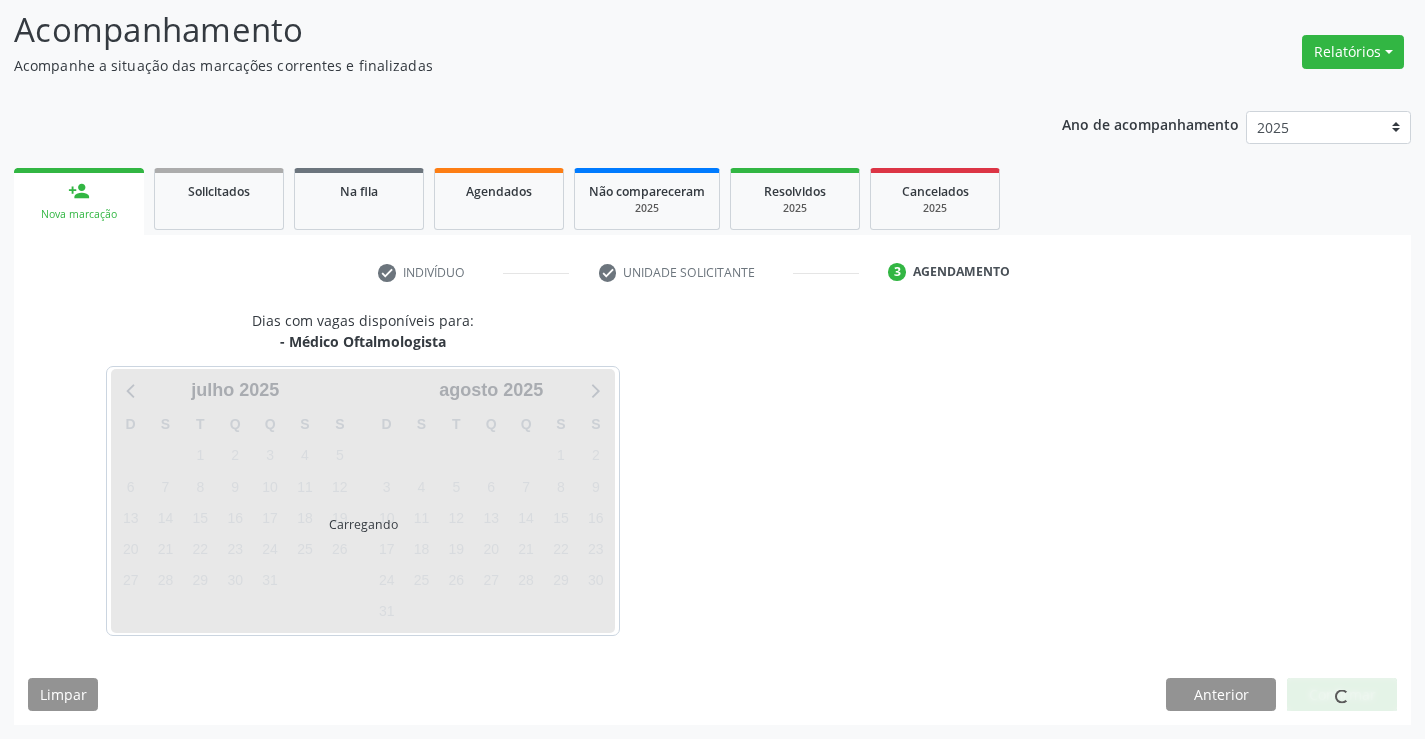 scroll, scrollTop: 131, scrollLeft: 0, axis: vertical 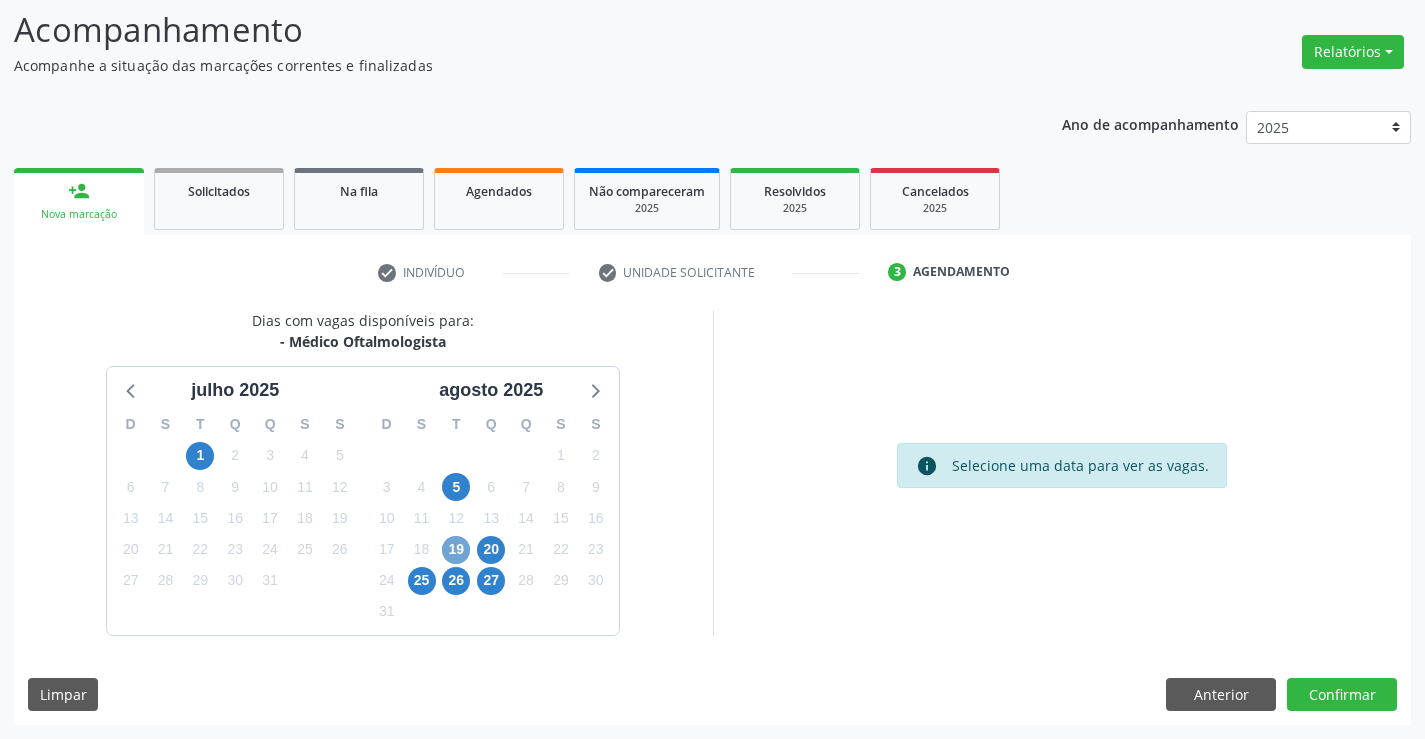 click on "19" at bounding box center [456, 550] 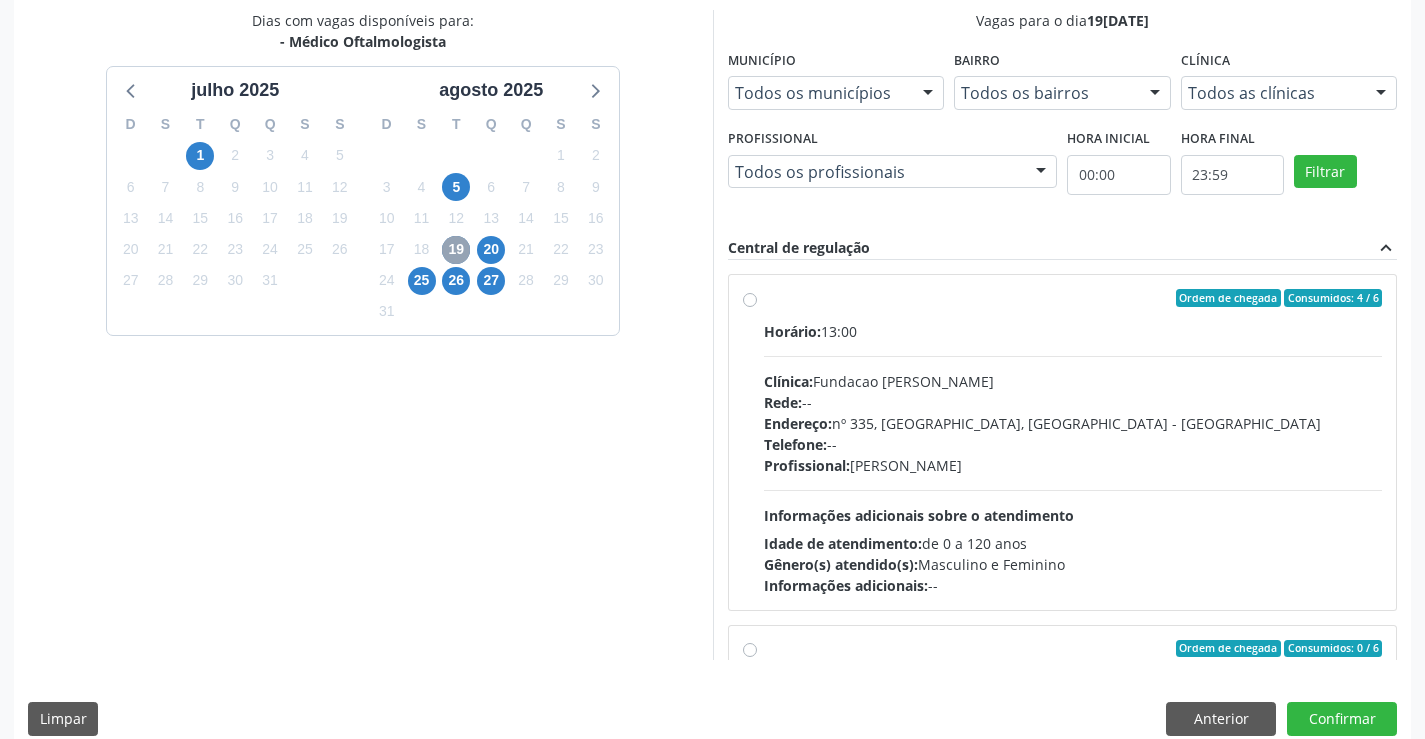 scroll, scrollTop: 456, scrollLeft: 0, axis: vertical 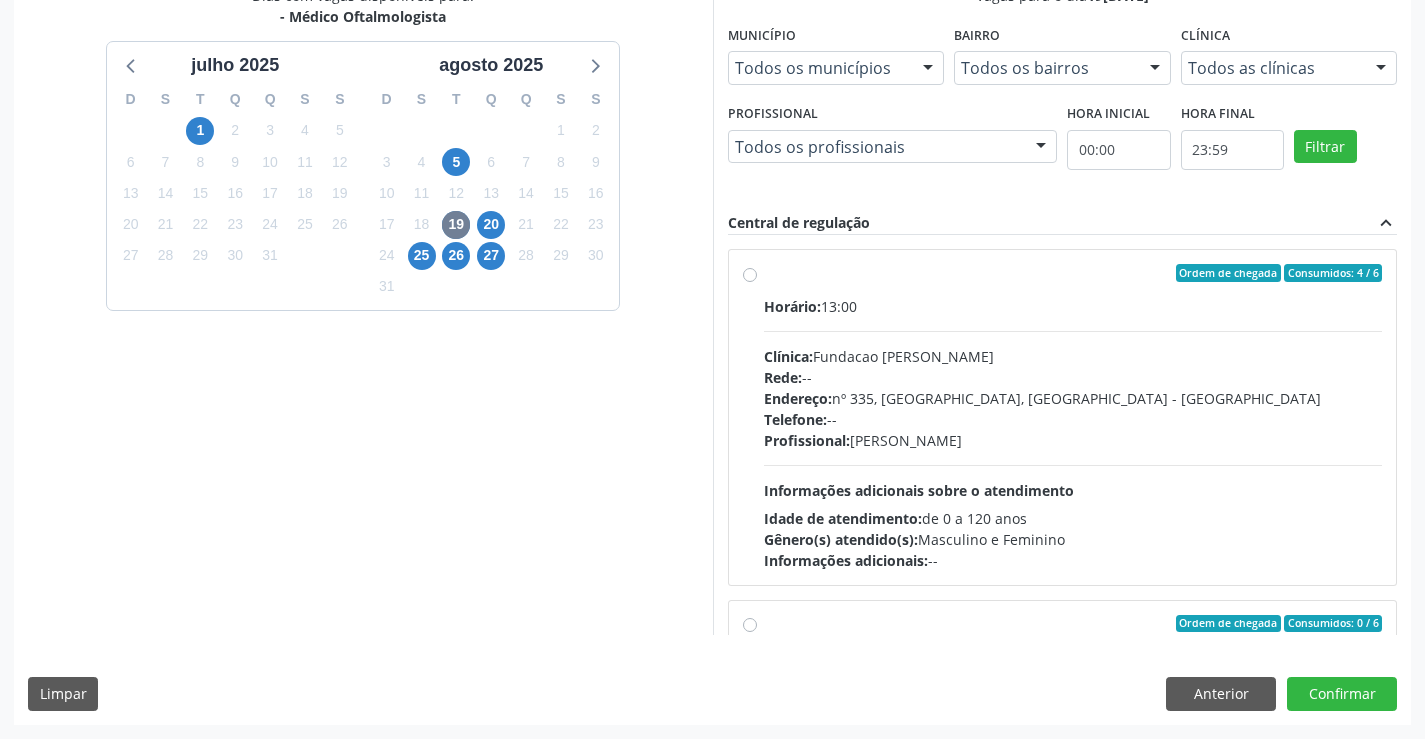 click on "Informações adicionais sobre o atendimento" at bounding box center (919, 490) 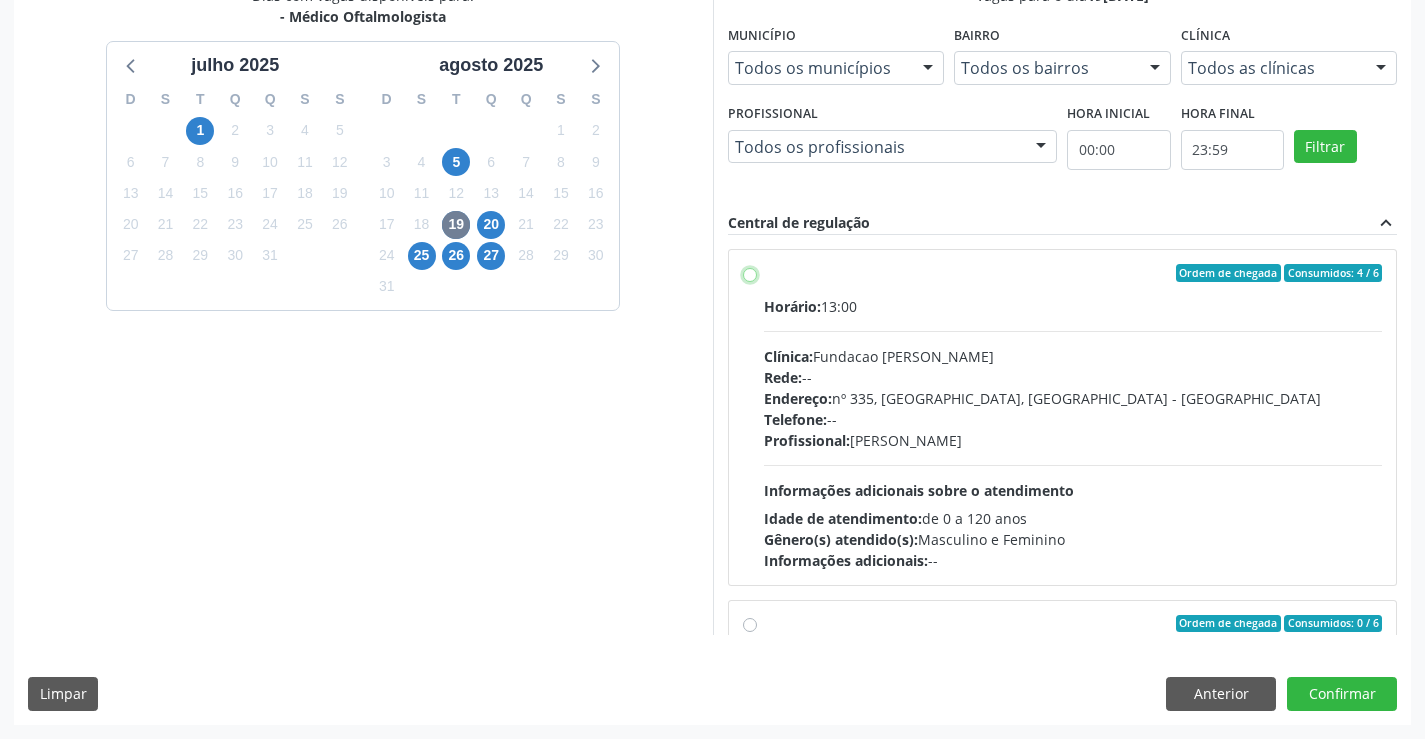 radio on "true" 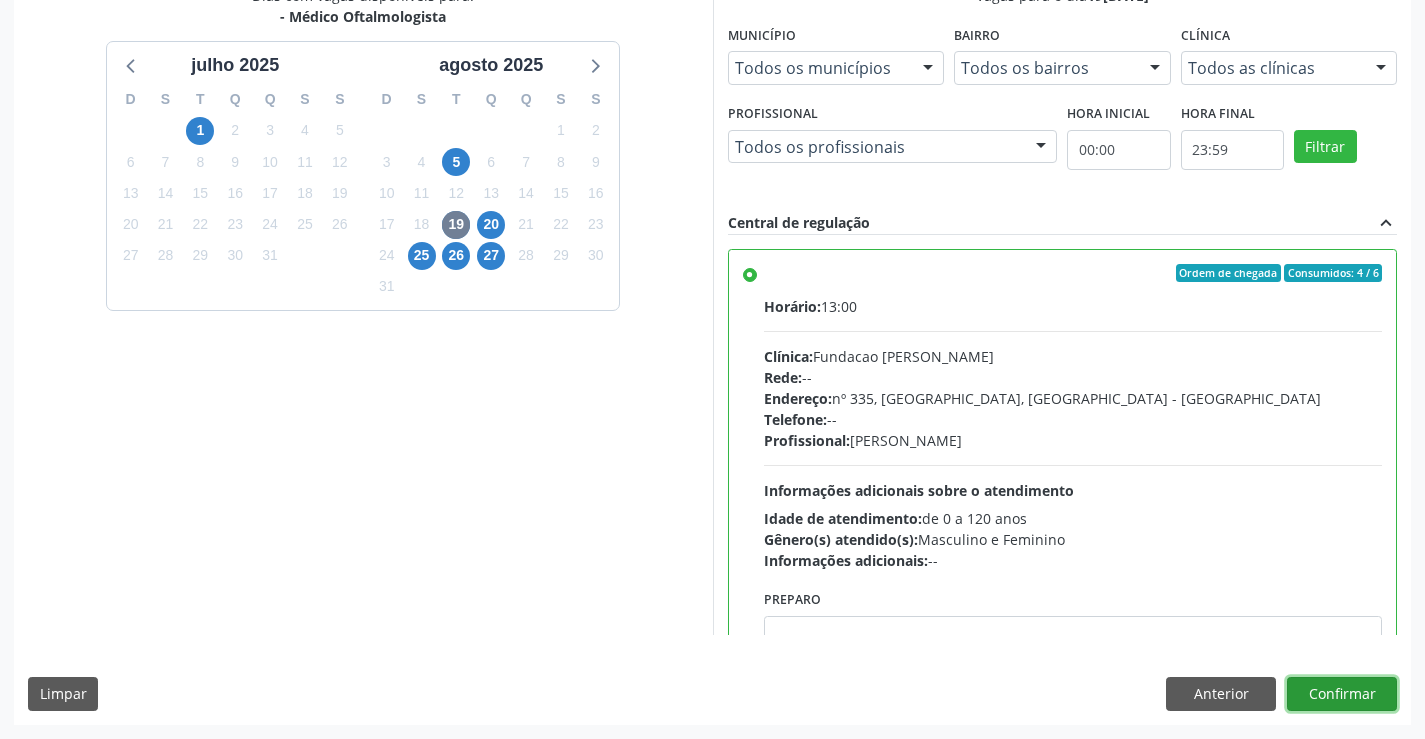 click on "Confirmar" at bounding box center (1342, 694) 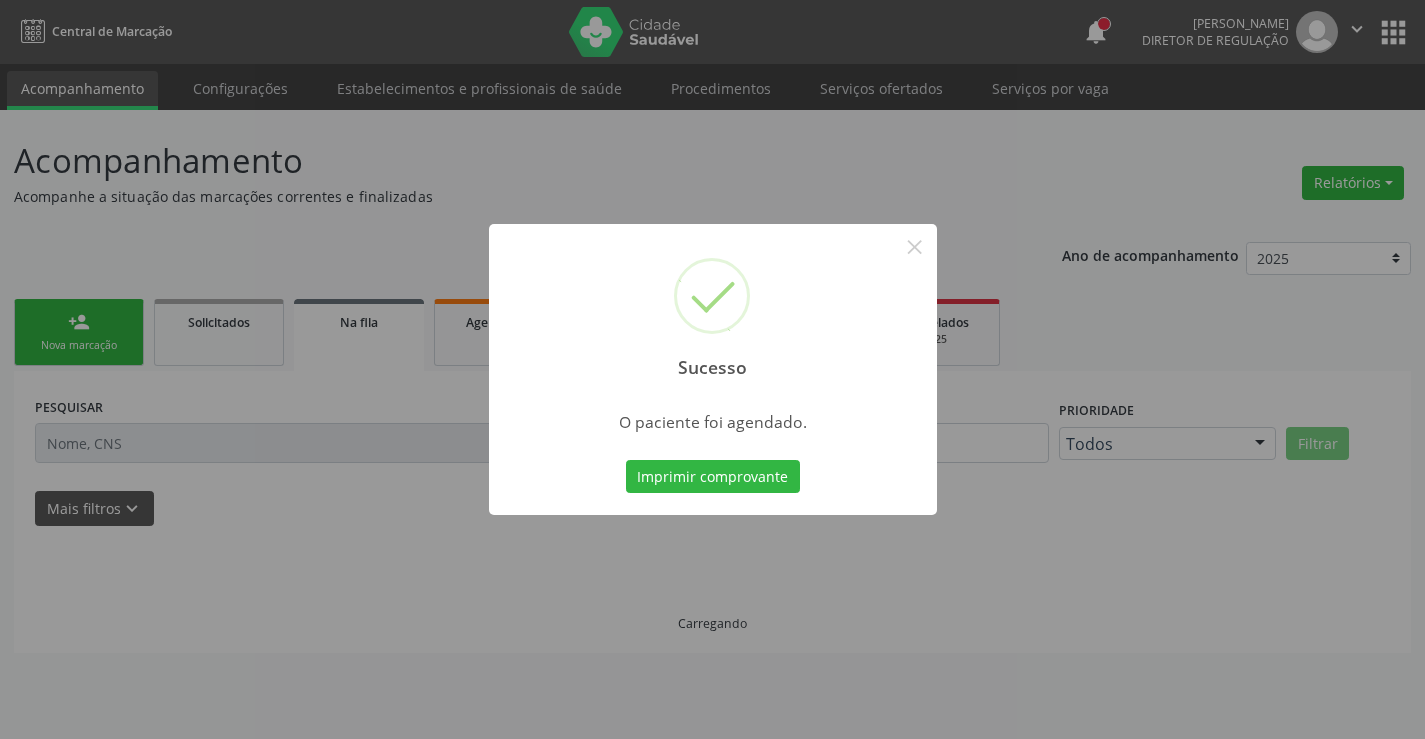 scroll, scrollTop: 0, scrollLeft: 0, axis: both 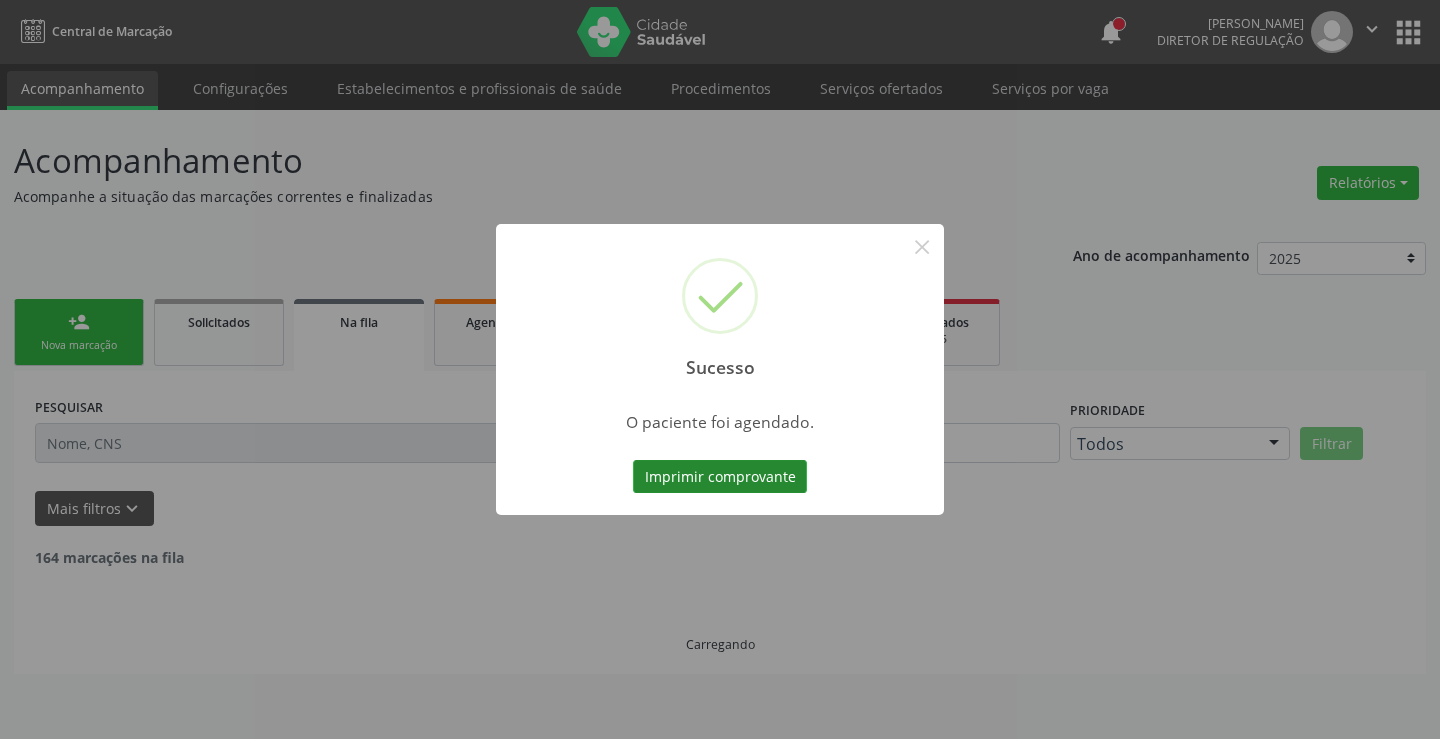 click on "Imprimir comprovante" at bounding box center (720, 477) 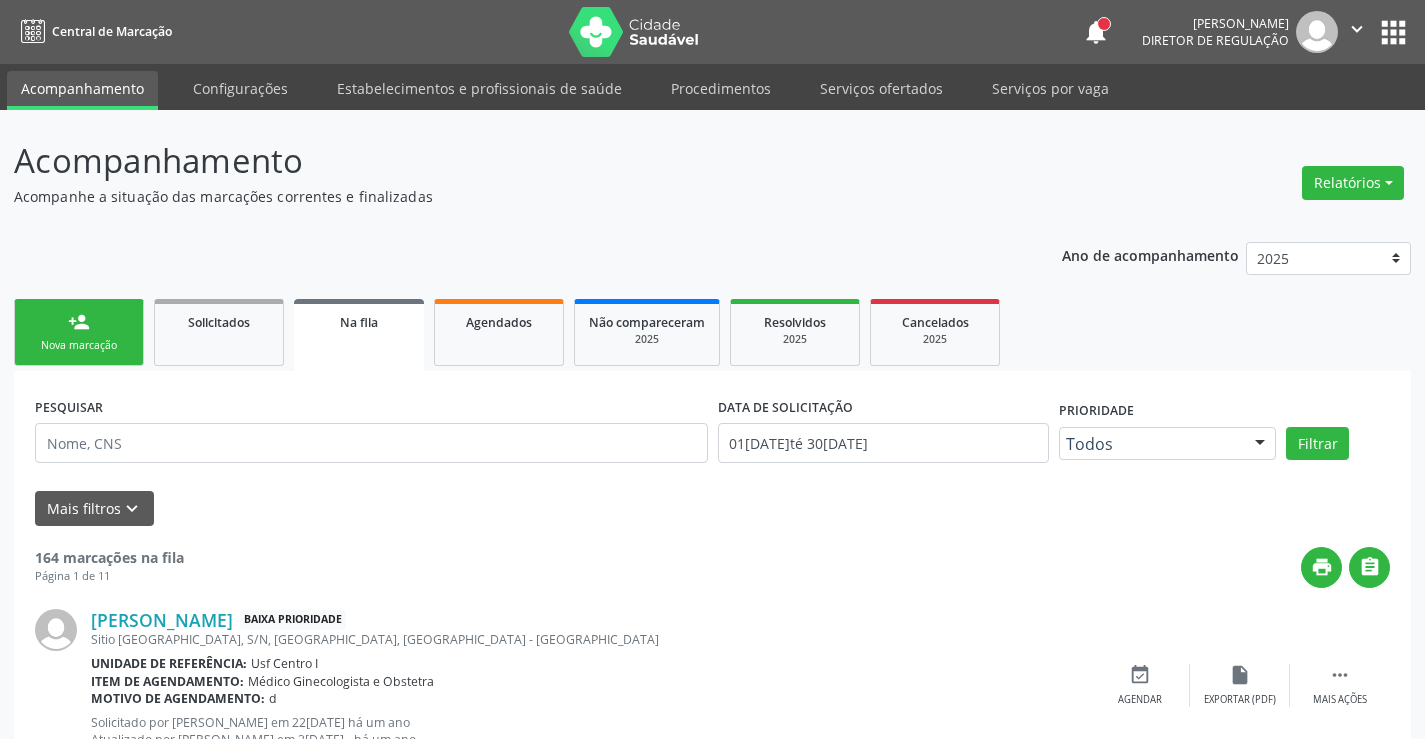 click on "Nova marcação" at bounding box center (79, 345) 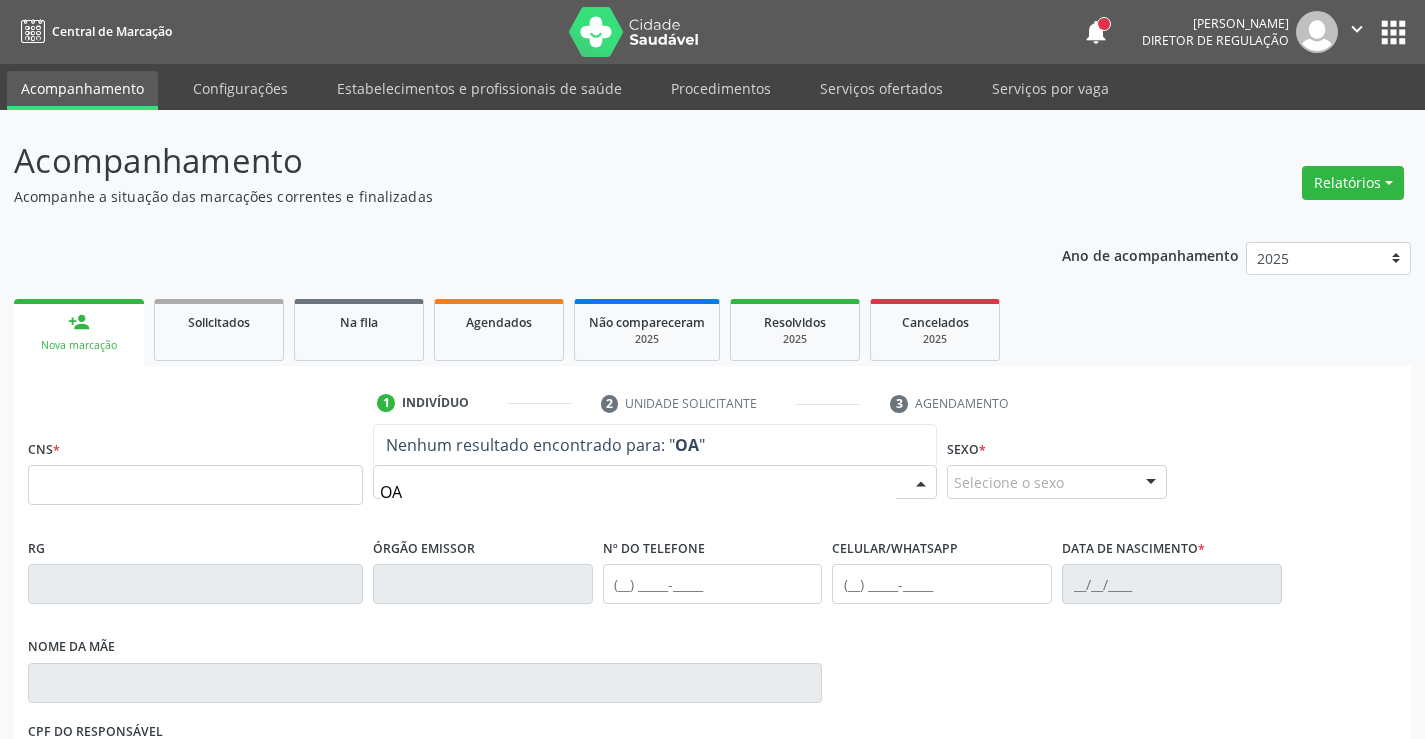 type on "O" 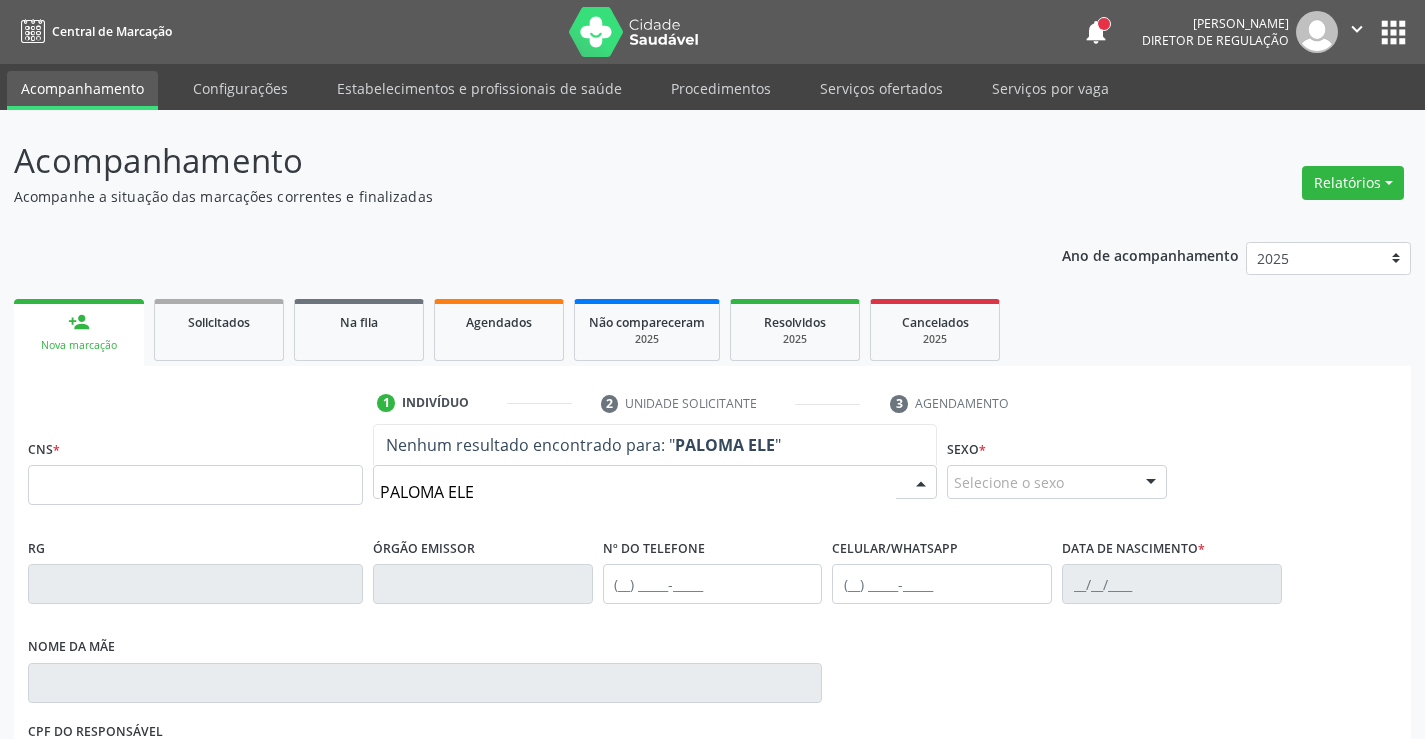 type on "PALOMA ELEN" 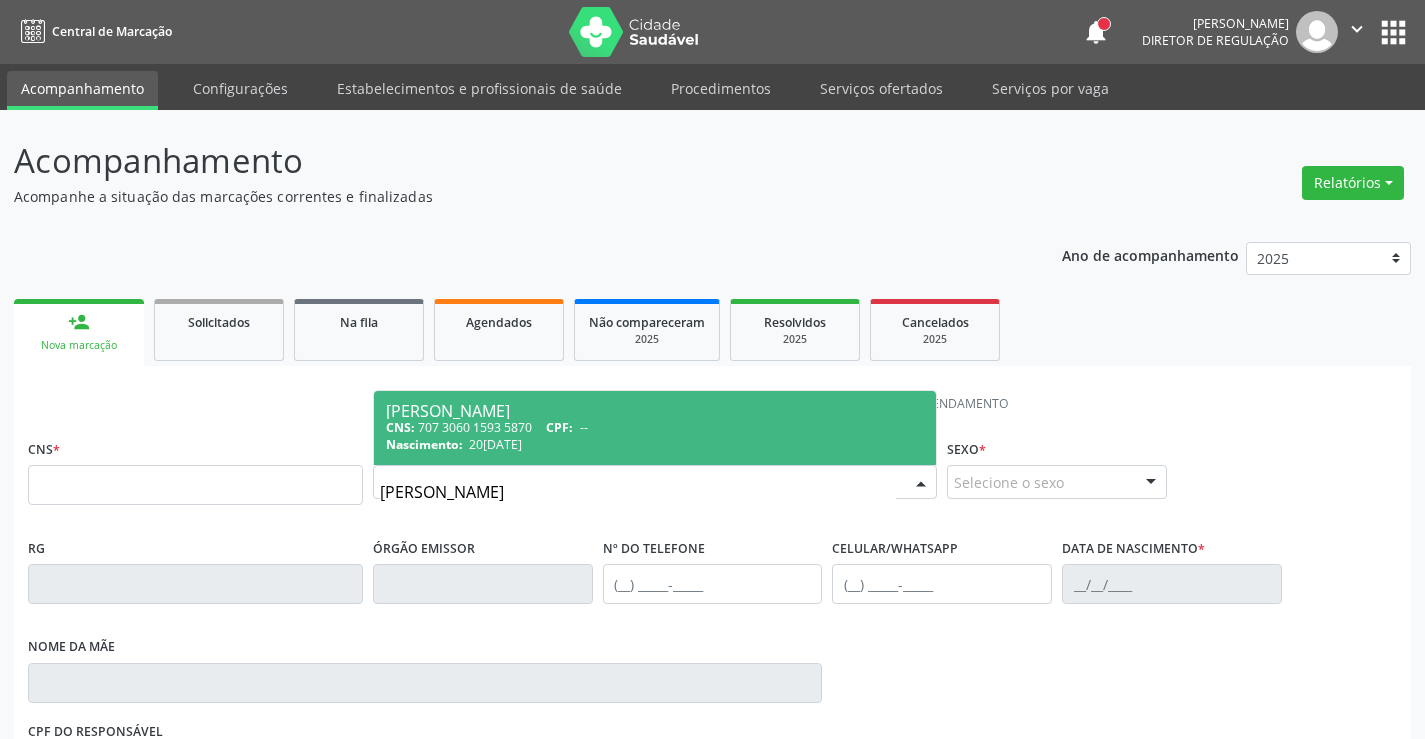 click on "CNS:
707 3060 1593 5870
CPF:    --" at bounding box center [655, 427] 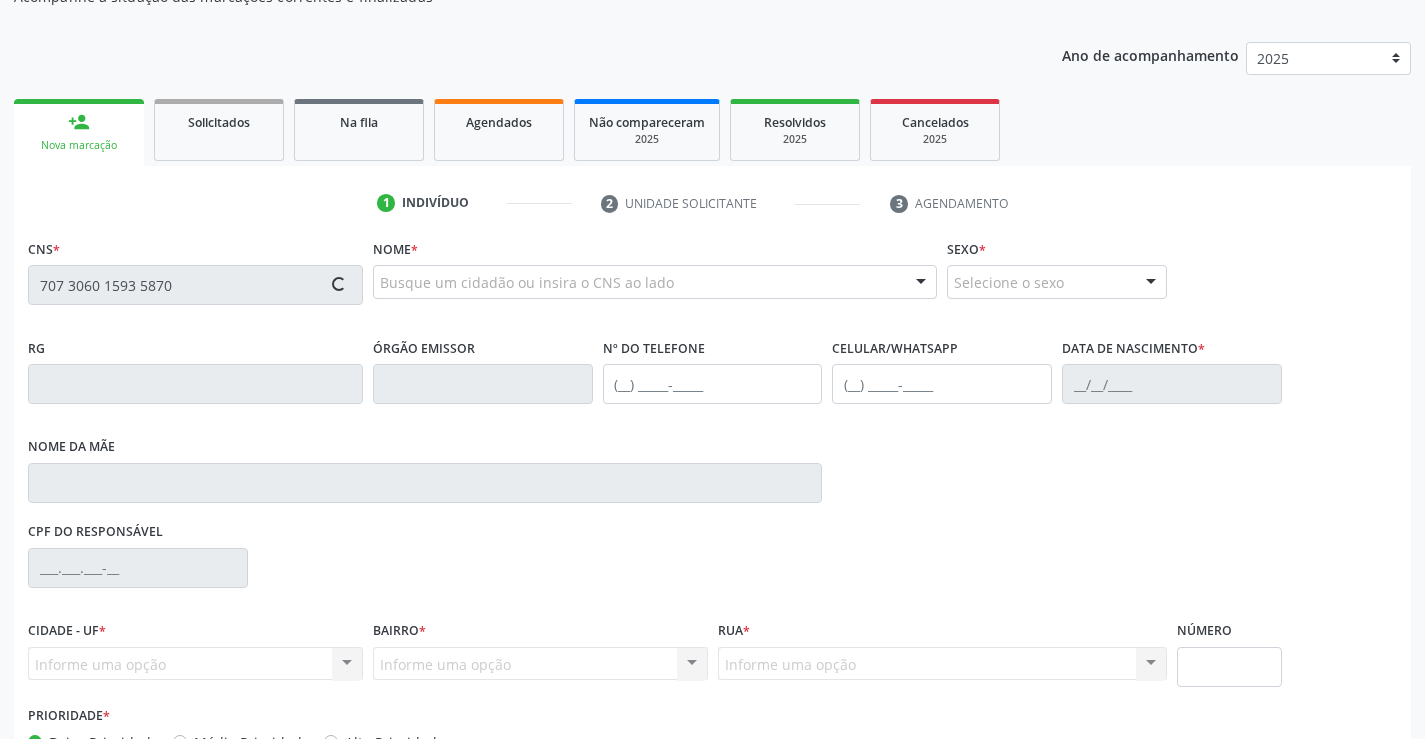 scroll, scrollTop: 331, scrollLeft: 0, axis: vertical 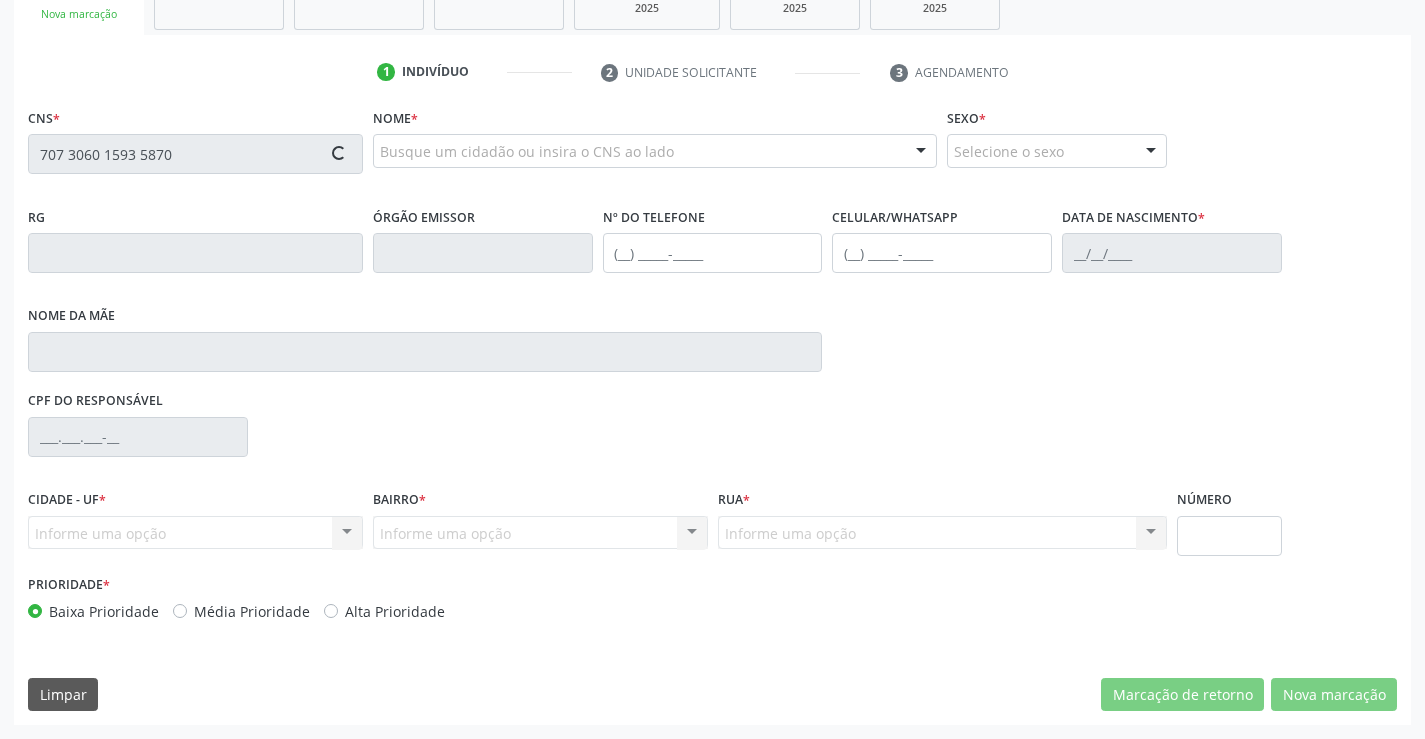 type on "707 3060 1593 5870" 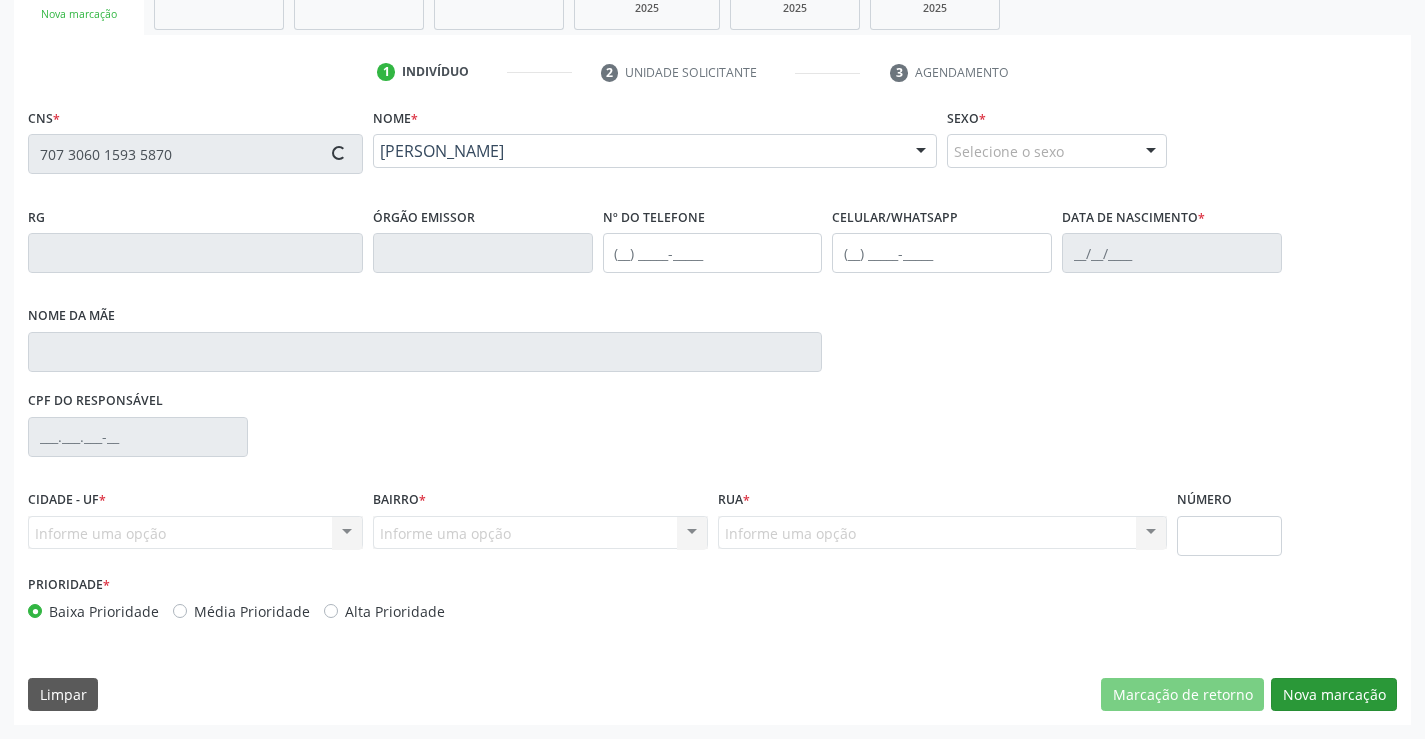type on "(87) 99999-9999" 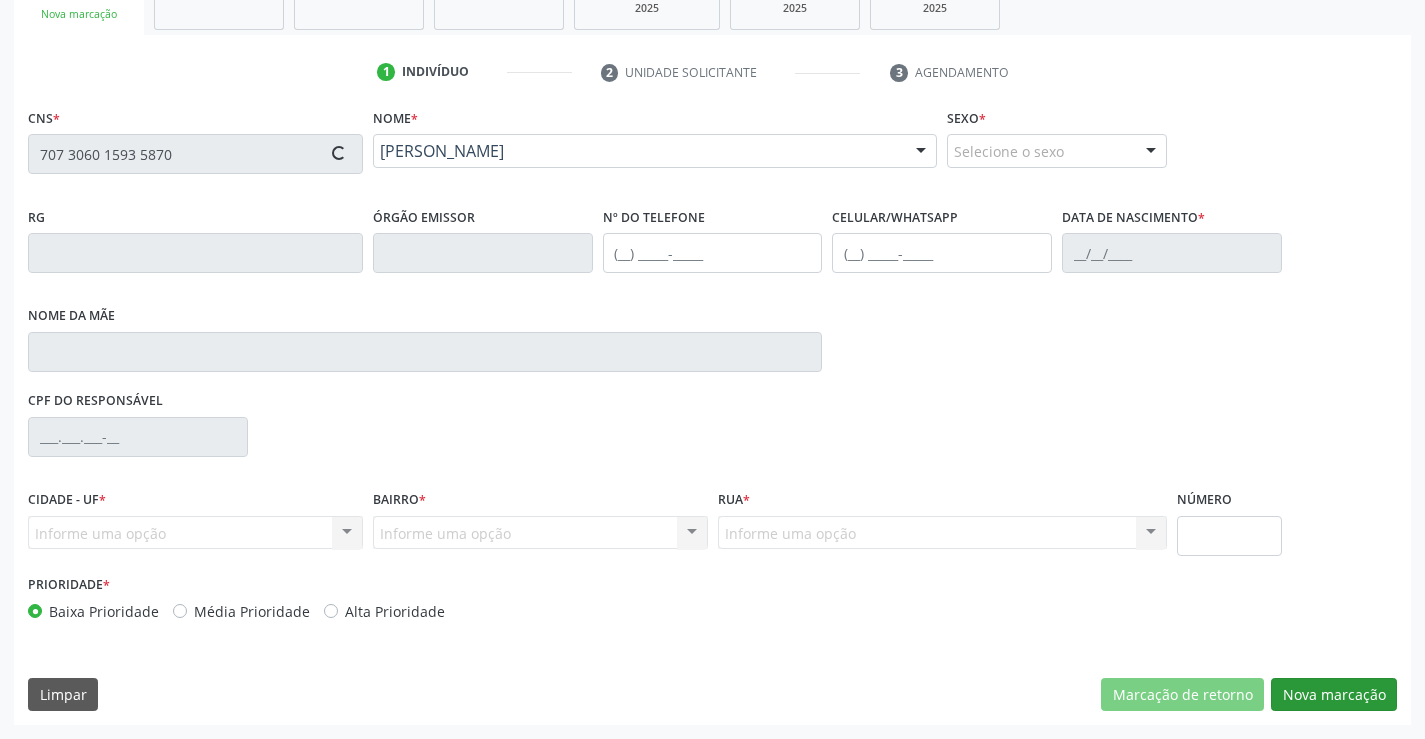 type on "20/01/1998" 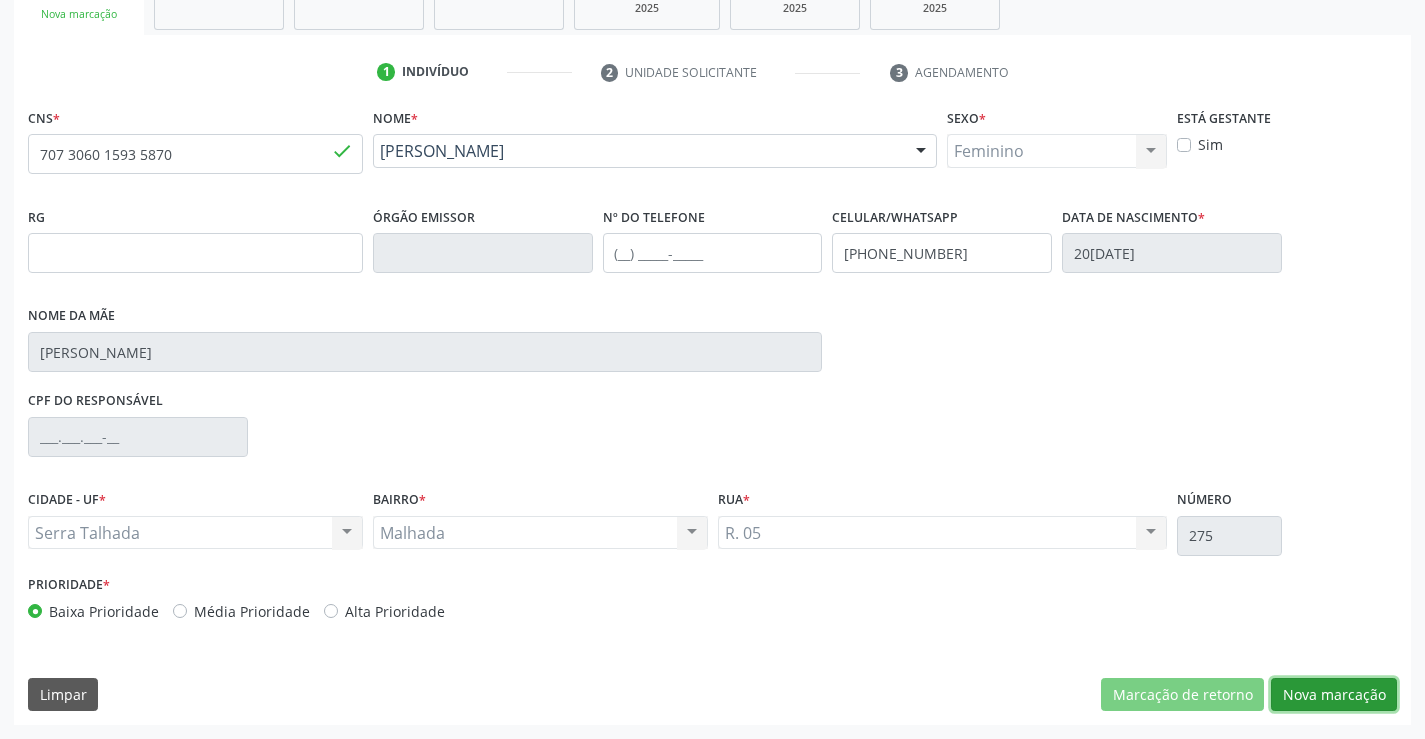 click on "Nova marcação" at bounding box center [1334, 695] 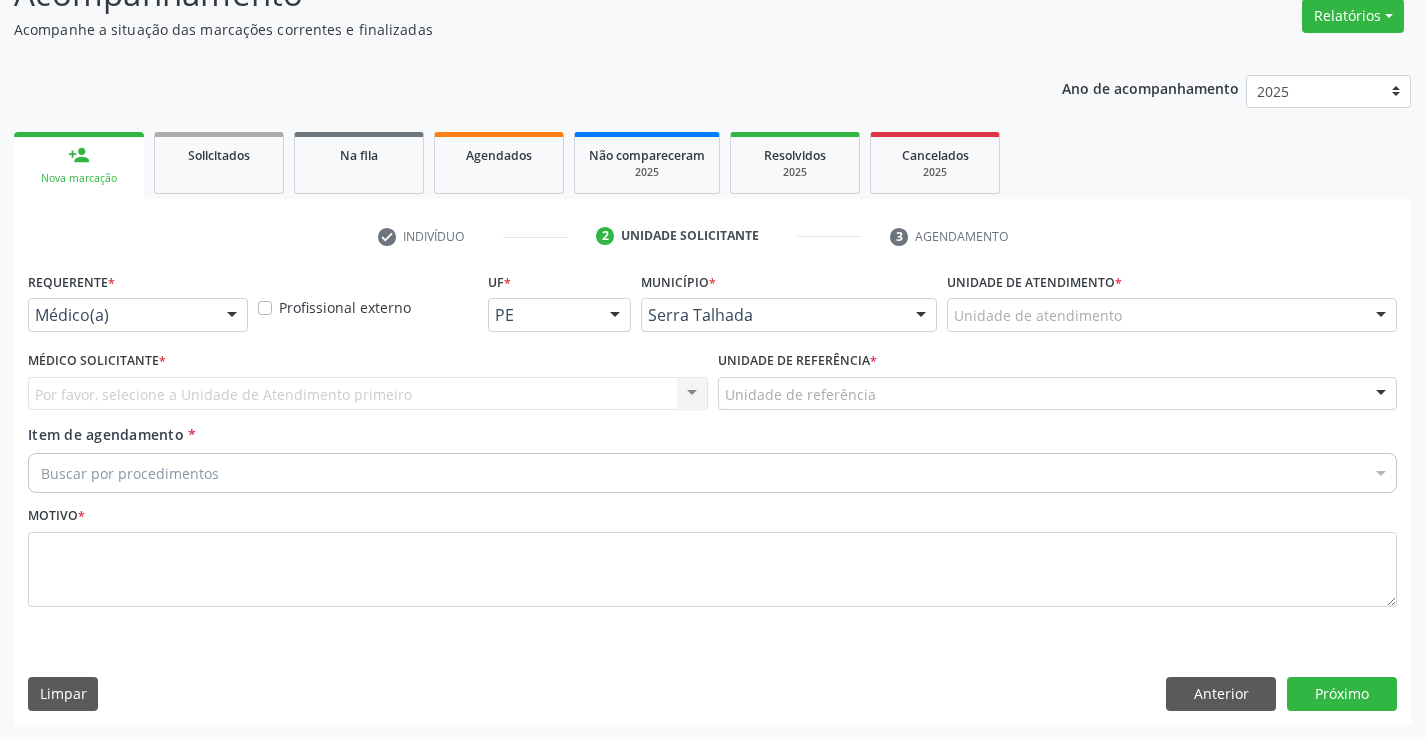 scroll, scrollTop: 167, scrollLeft: 0, axis: vertical 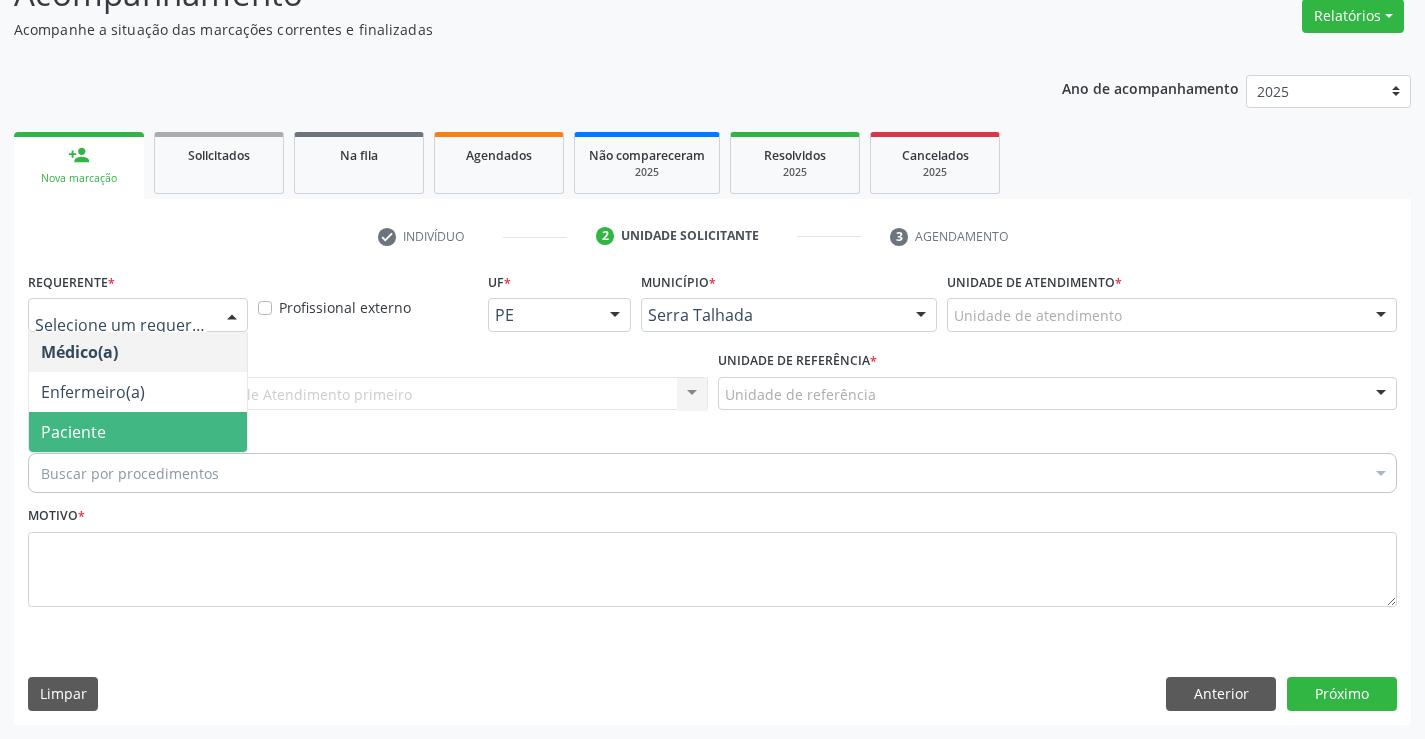 click on "Paciente" at bounding box center [73, 432] 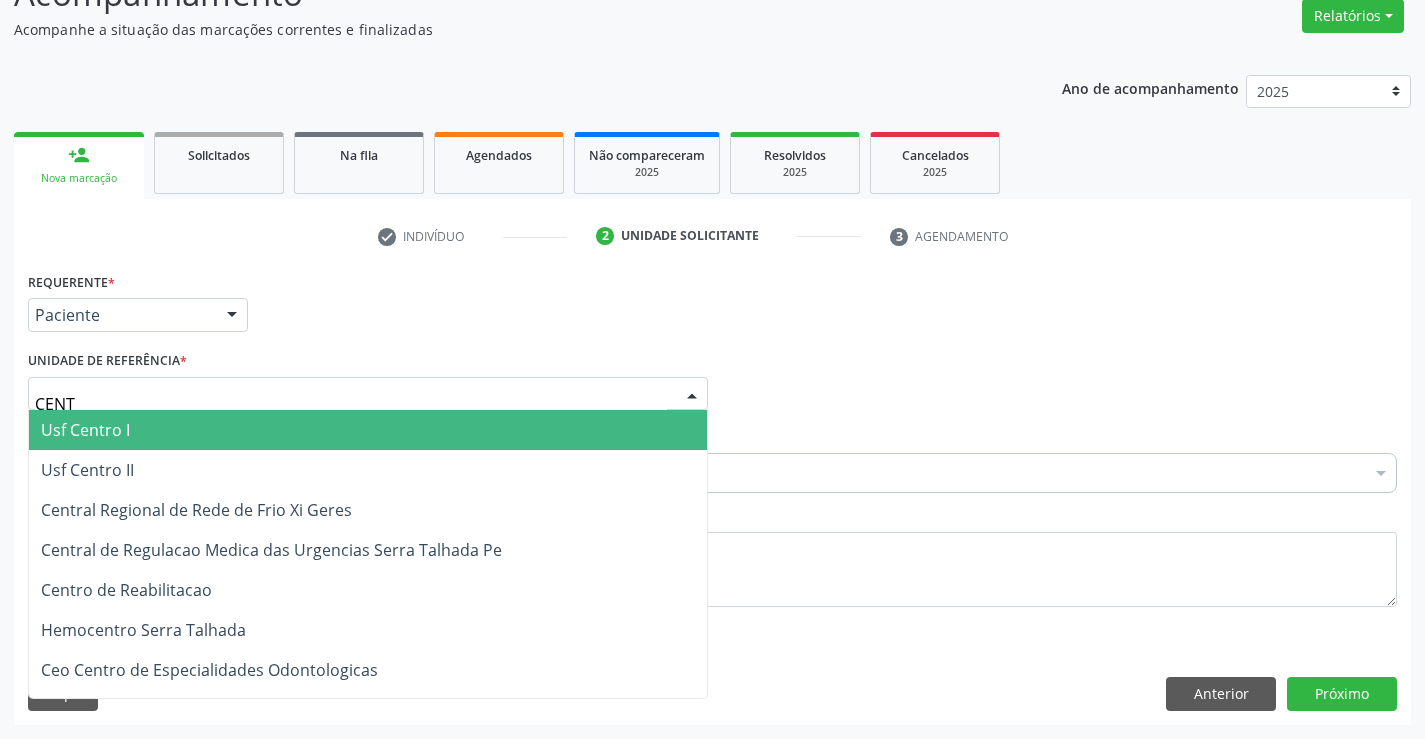 type on "CENTR" 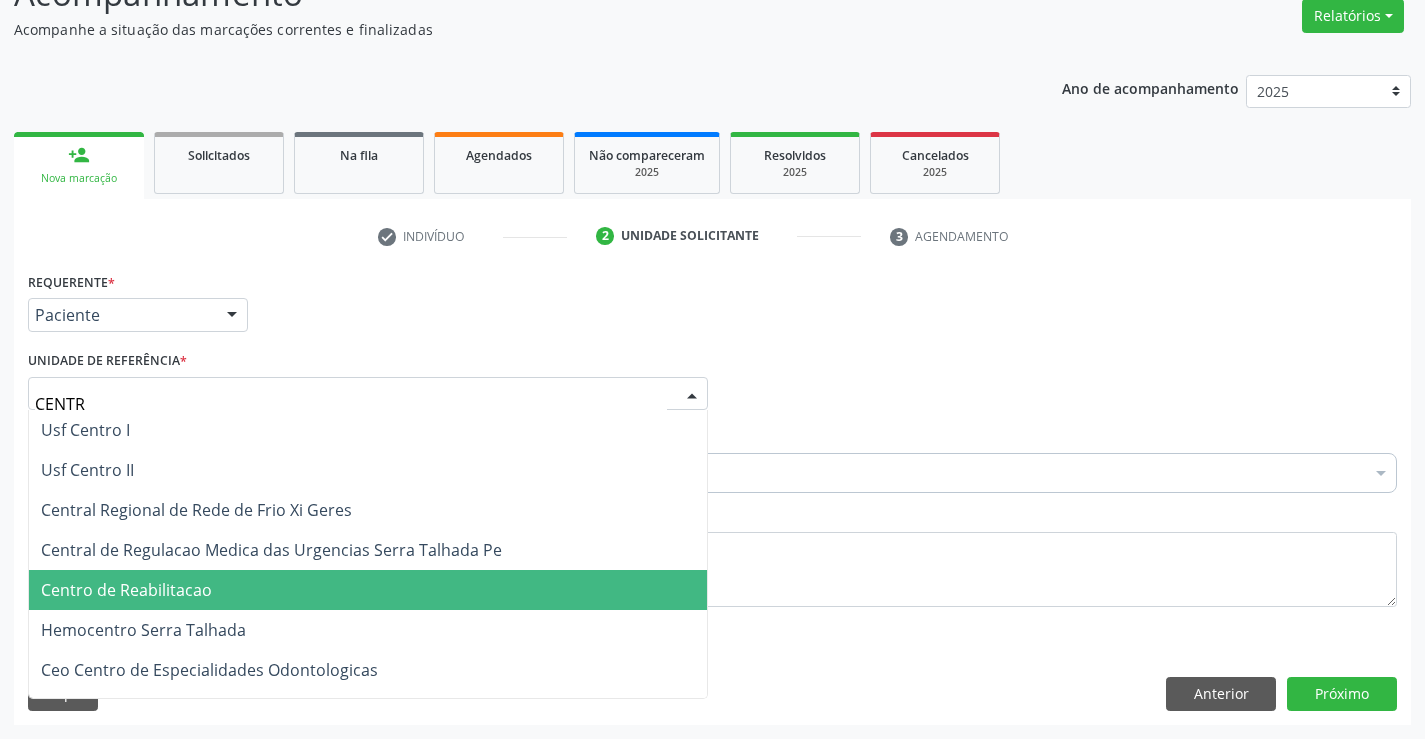 click on "Centro de Reabilitacao" at bounding box center [126, 590] 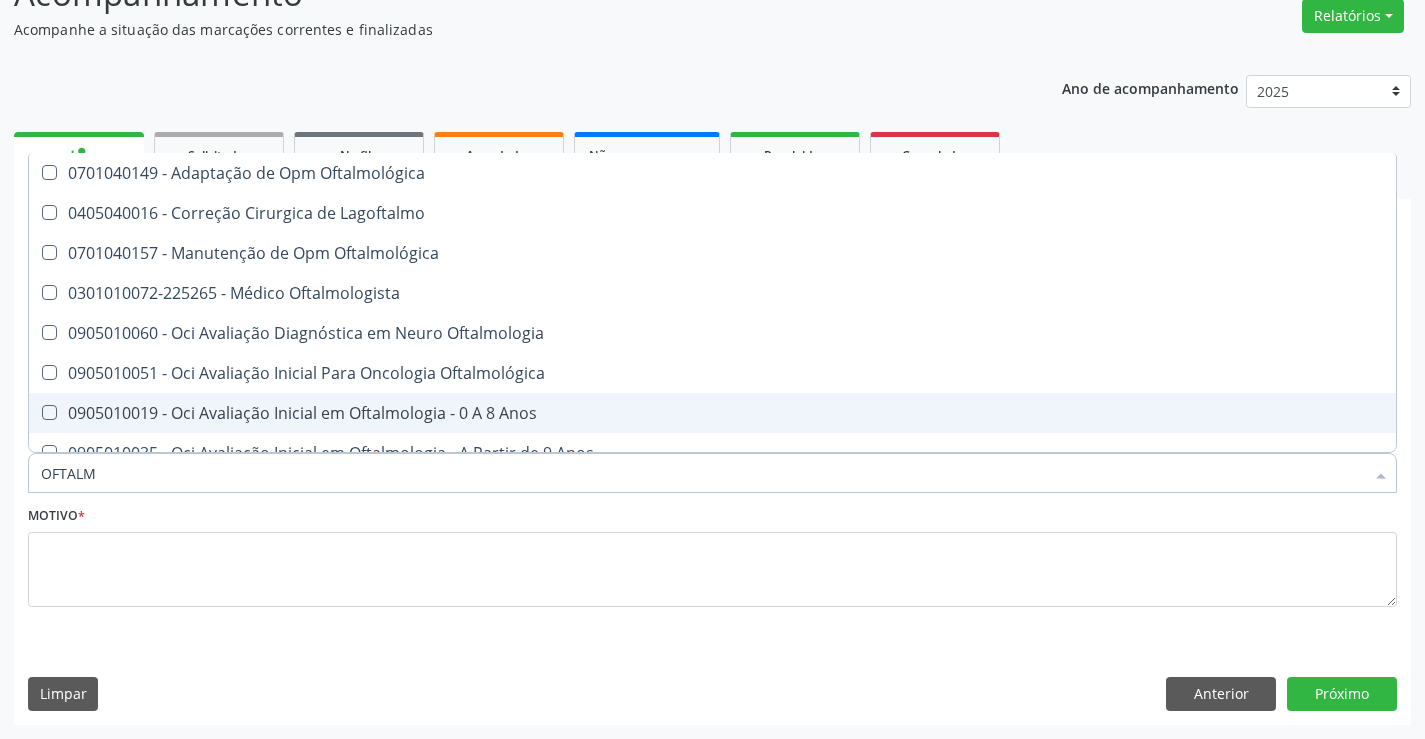 type on "OFTALMO" 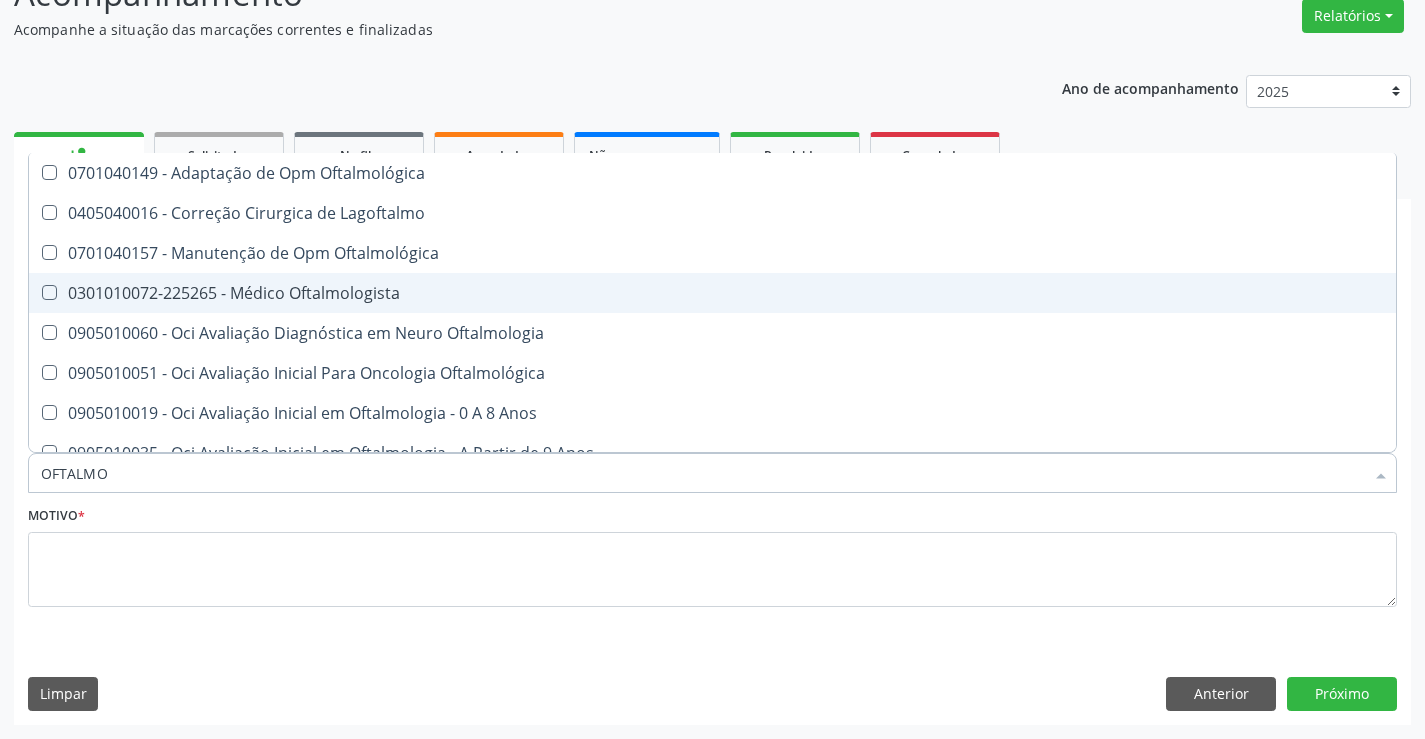 click on "0301010072-225265 - Médico Oftalmologista" at bounding box center [712, 293] 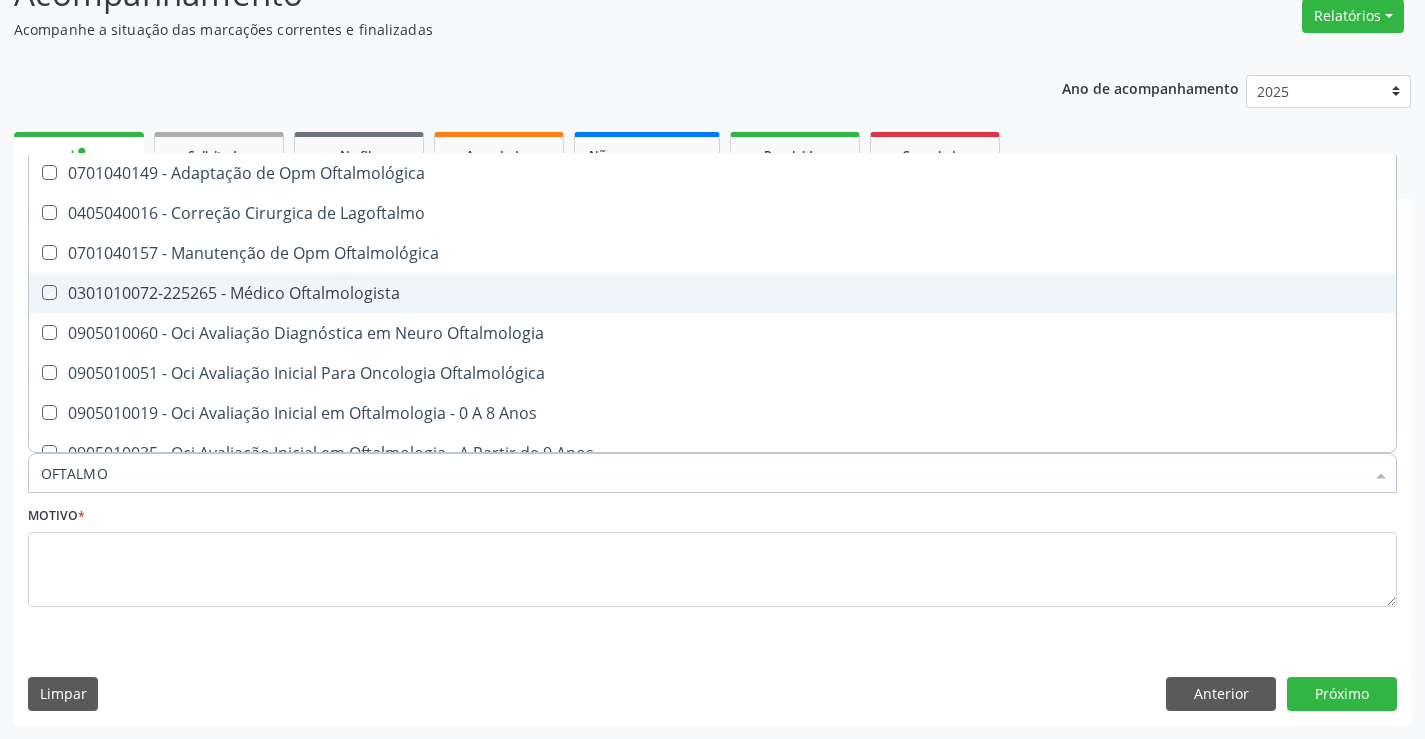 checkbox on "true" 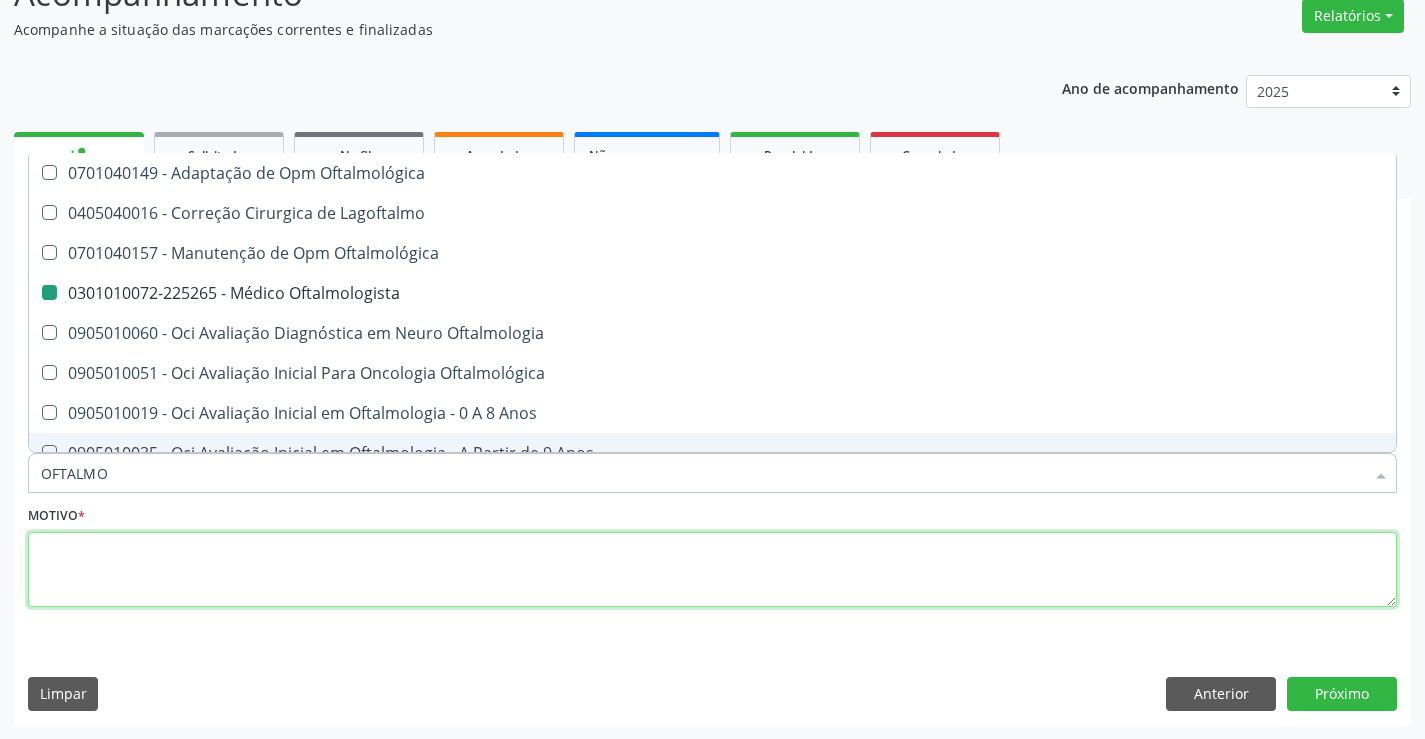 click at bounding box center [712, 570] 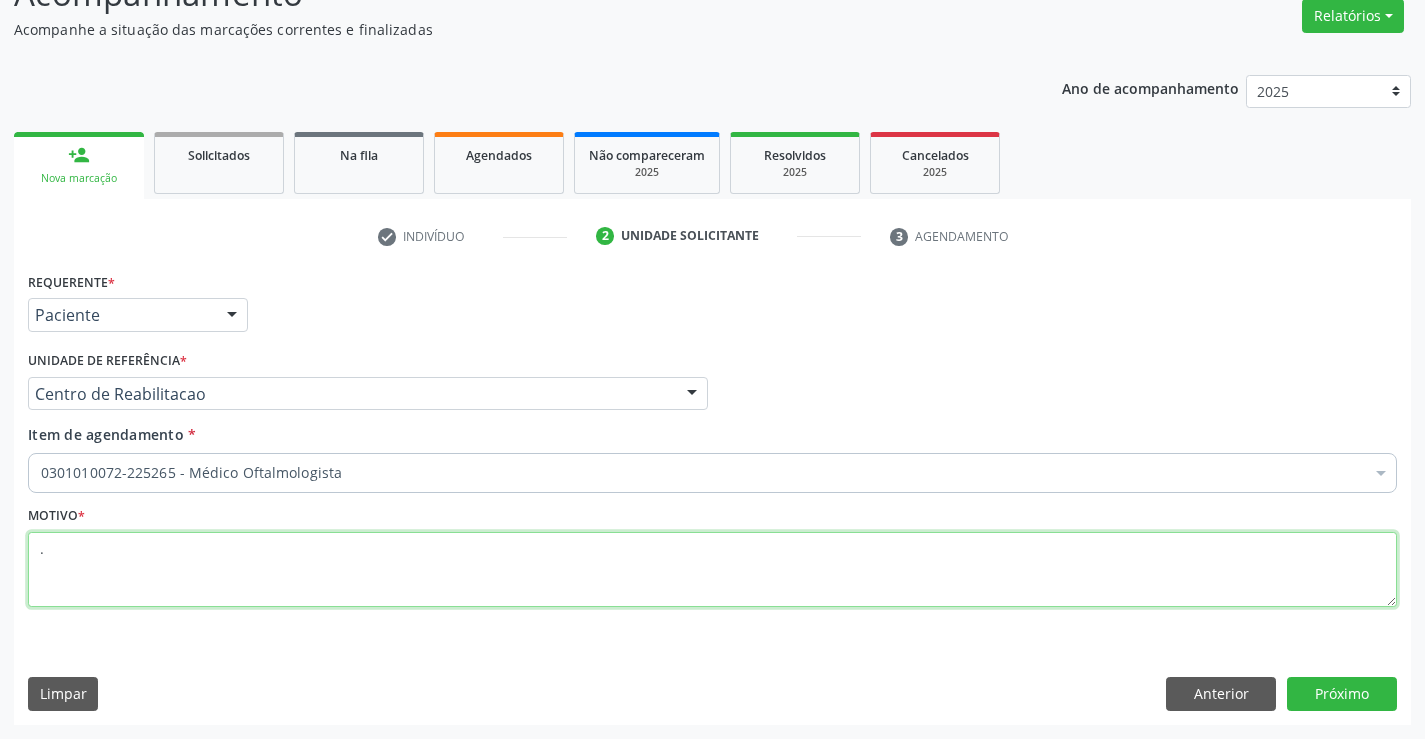 type on "." 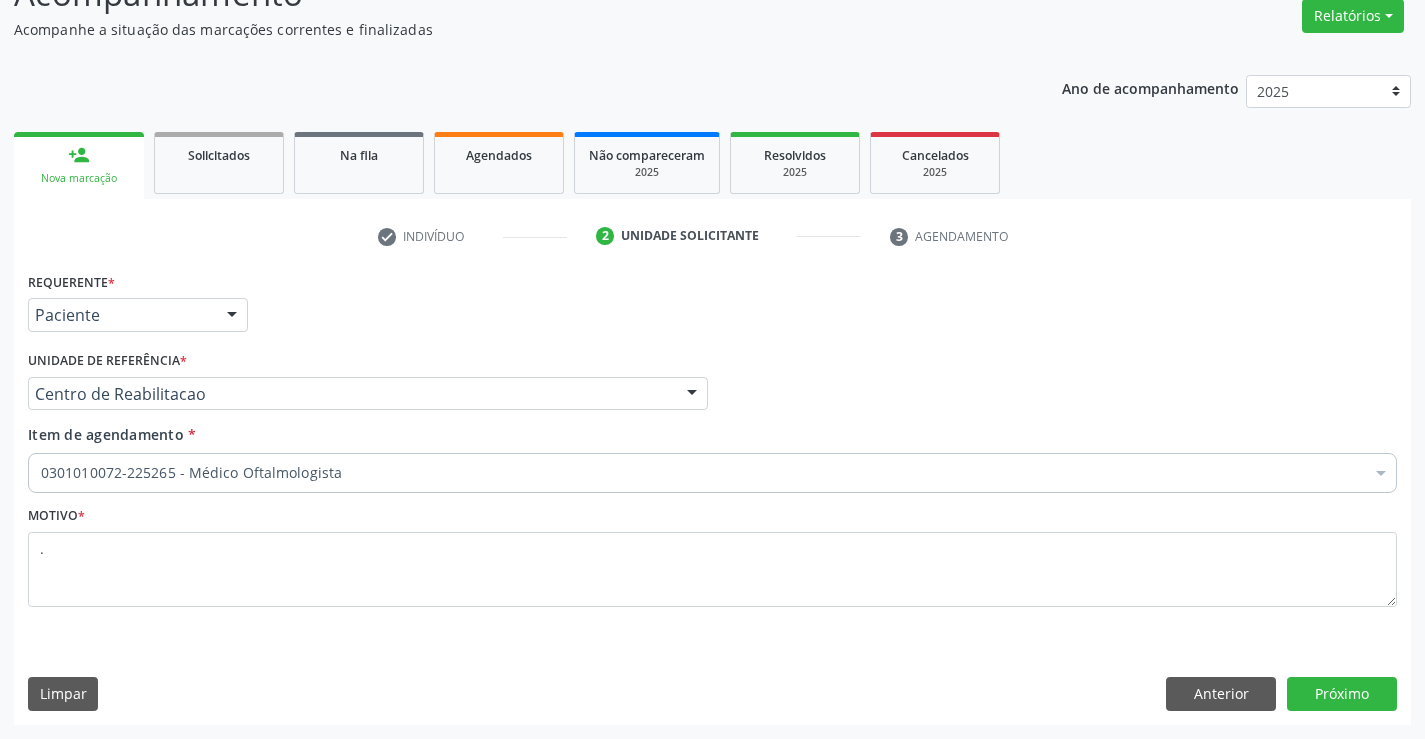 click on "Requerente
*
Paciente         Médico(a)   Enfermeiro(a)   Paciente
Nenhum resultado encontrado para: "   "
Não há nenhuma opção para ser exibida.
UF
PE         PE
Nenhum resultado encontrado para: "   "
Não há nenhuma opção para ser exibida.
Município
Serra Talhada         Serra Talhada
Nenhum resultado encontrado para: "   "
Não há nenhuma opção para ser exibida.
Médico Solicitante
Por favor, selecione a Unidade de Atendimento primeiro
Nenhum resultado encontrado para: "   "
Não há nenhuma opção para ser exibida.
Unidade de referência
*
Centro de Reabilitacao         Usf do Mutirao   Usf Cohab   Usf Caicarinha da Penha Tauapiranga   Posto de Saude Bernardo Vieira   Usf Borborema   Usf Bom Jesus I   Usf Ipsep   Usf Sao Cristovao" at bounding box center [712, 495] 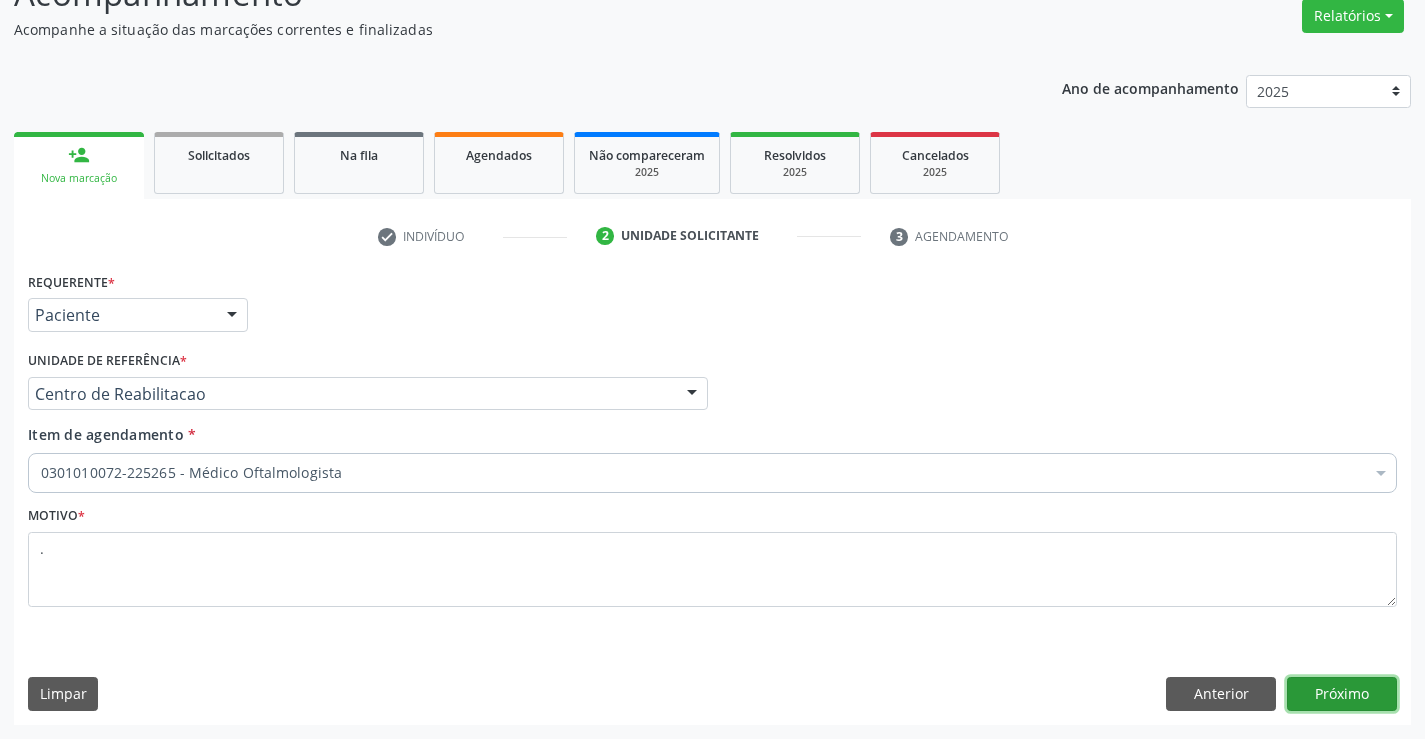 click on "Próximo" at bounding box center (1342, 694) 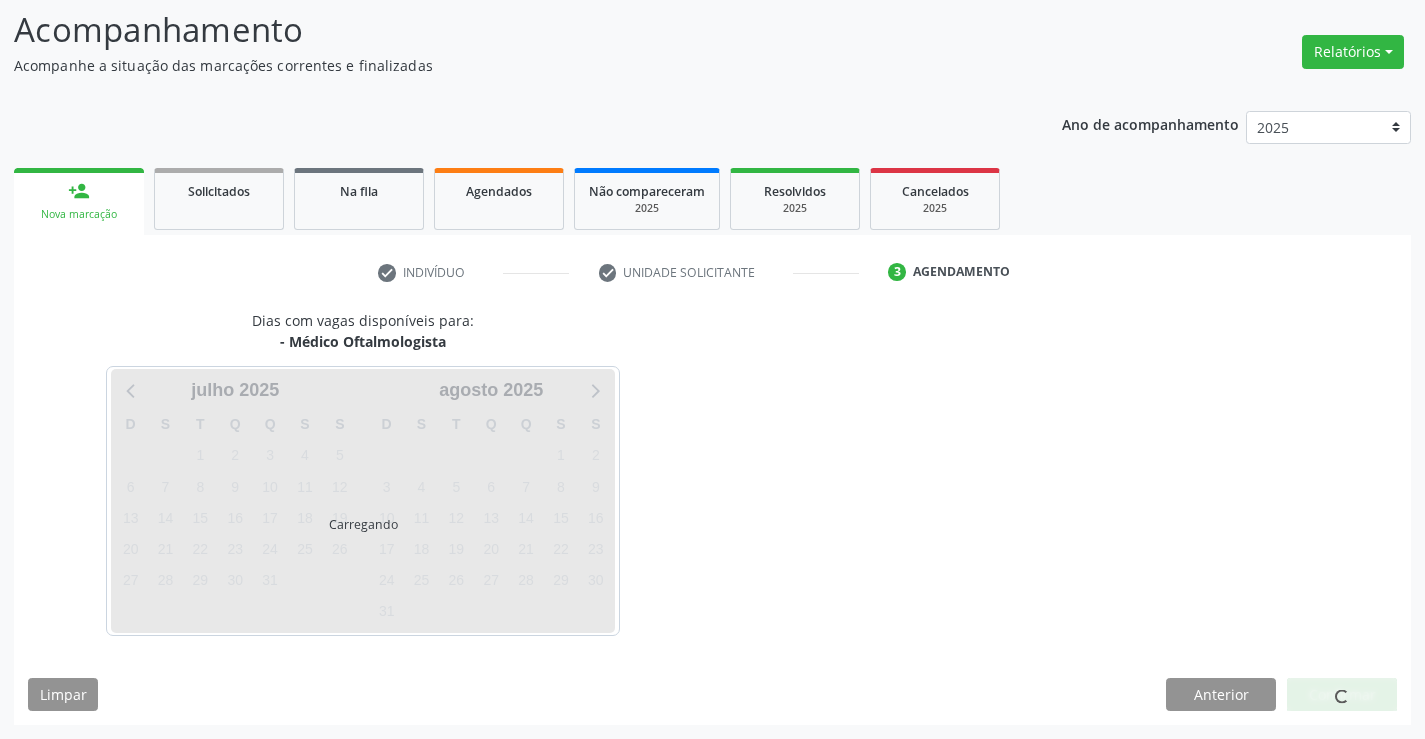 scroll, scrollTop: 131, scrollLeft: 0, axis: vertical 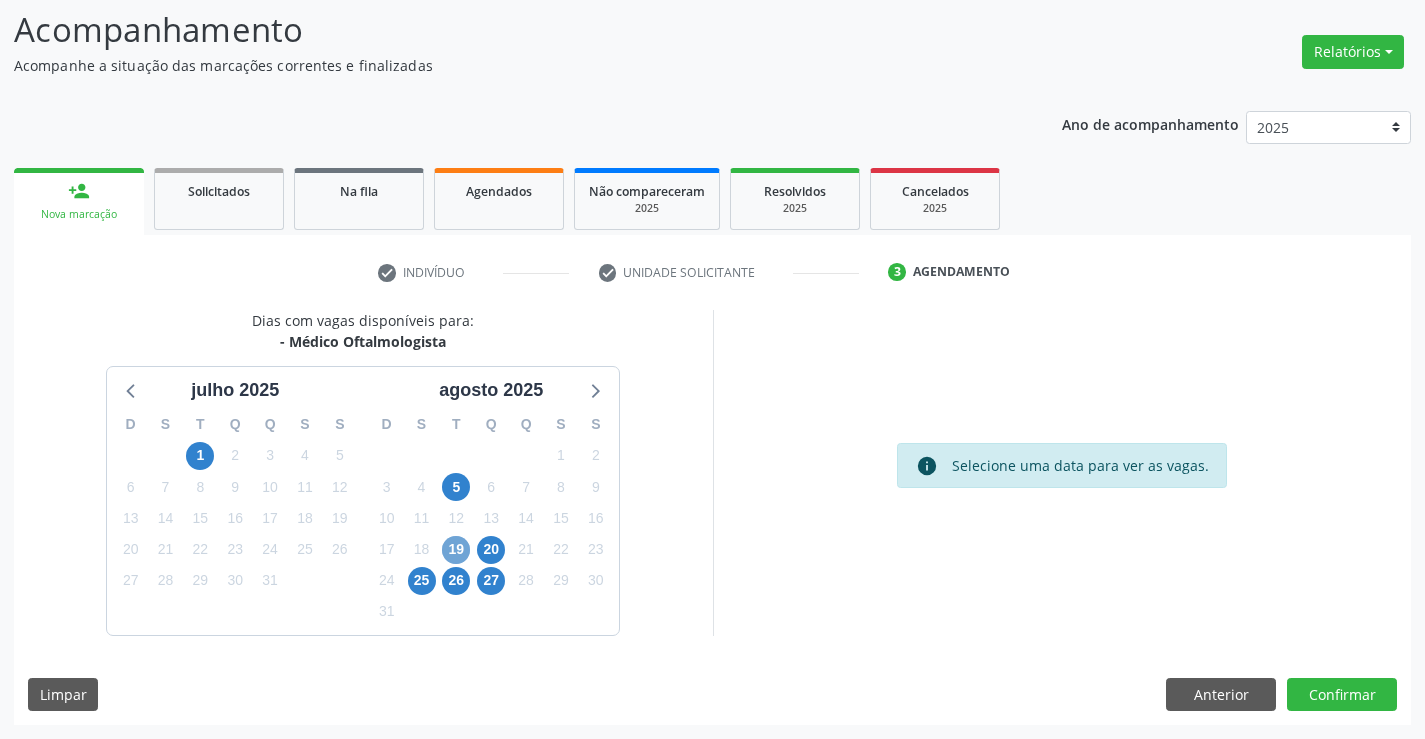 click on "19" at bounding box center (456, 550) 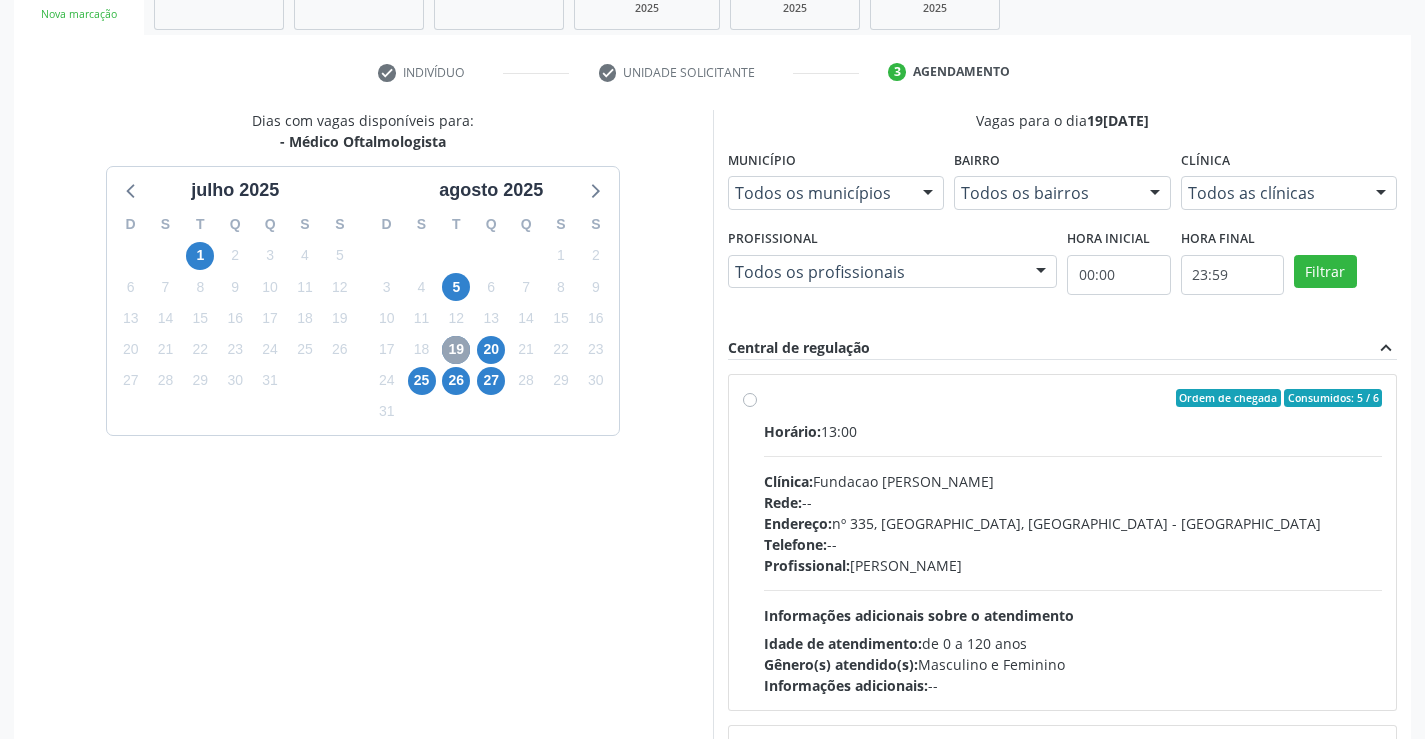 scroll, scrollTop: 456, scrollLeft: 0, axis: vertical 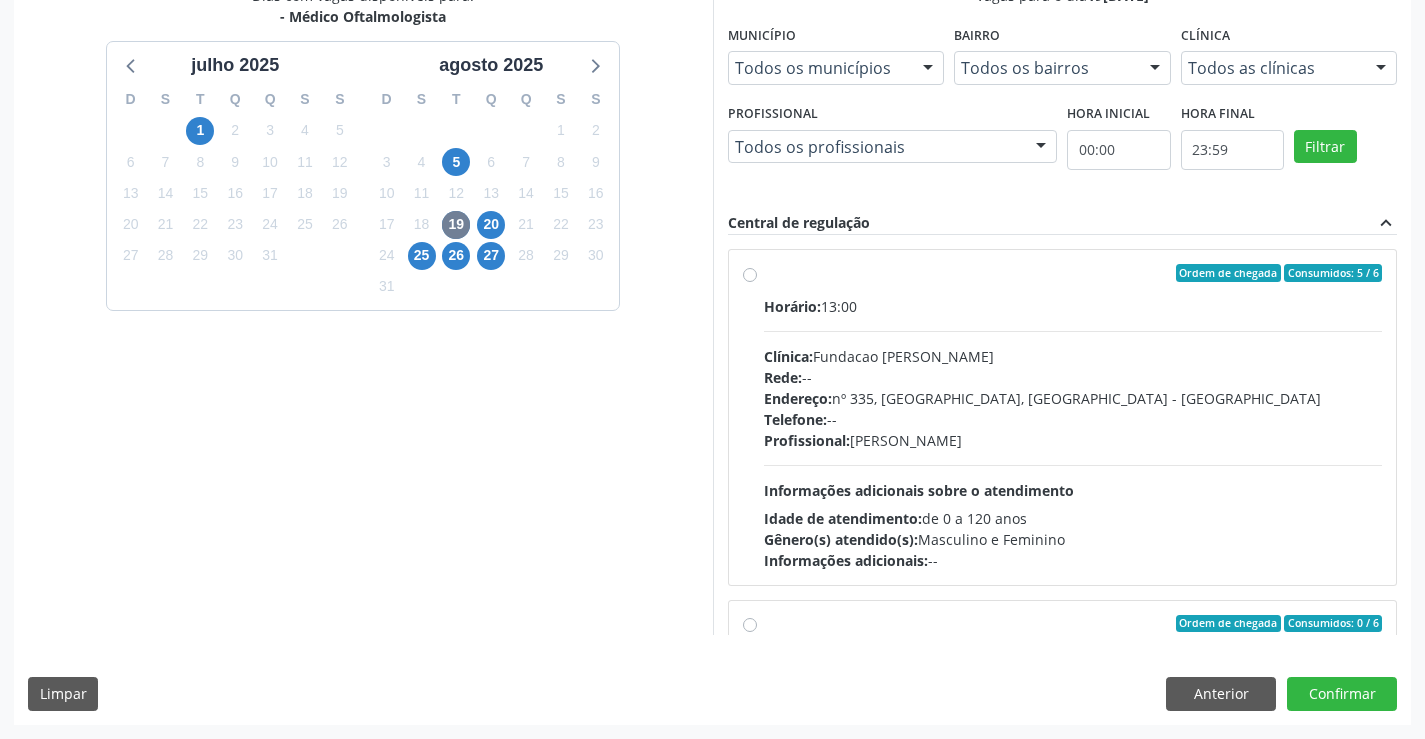 click on "Informações adicionais sobre o atendimento" at bounding box center (919, 490) 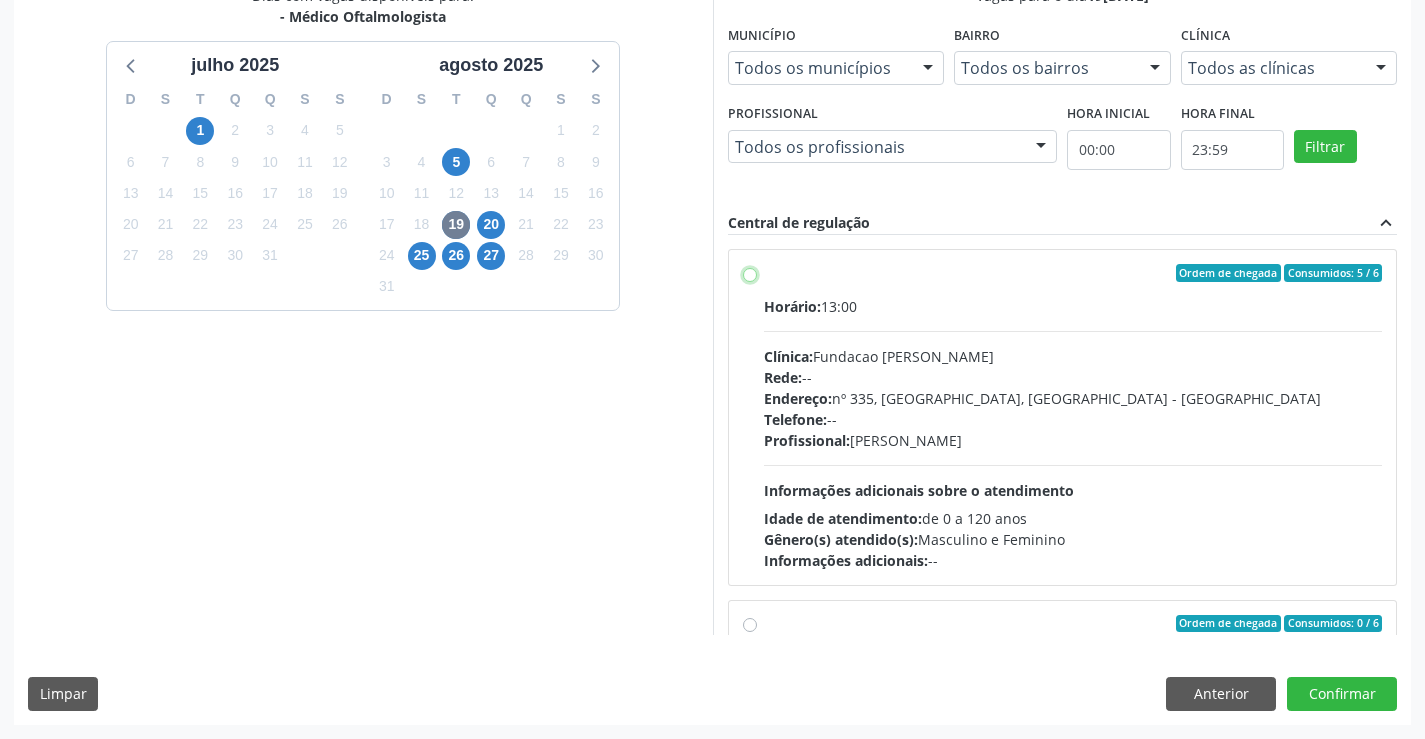 click on "Ordem de chegada
Consumidos: 5 / 6
Horário:   13:00
Clínica:  Fundacao Altino Ventura
Rede:
--
Endereço:   nº 335, Nossa Senhora da Con, Serra Talhada - PE
Telefone:   --
Profissional:
Bruna Vieira Oliveira Carvalho Ventura
Informações adicionais sobre o atendimento
Idade de atendimento:
de 0 a 120 anos
Gênero(s) atendido(s):
Masculino e Feminino
Informações adicionais:
--" at bounding box center (750, 273) 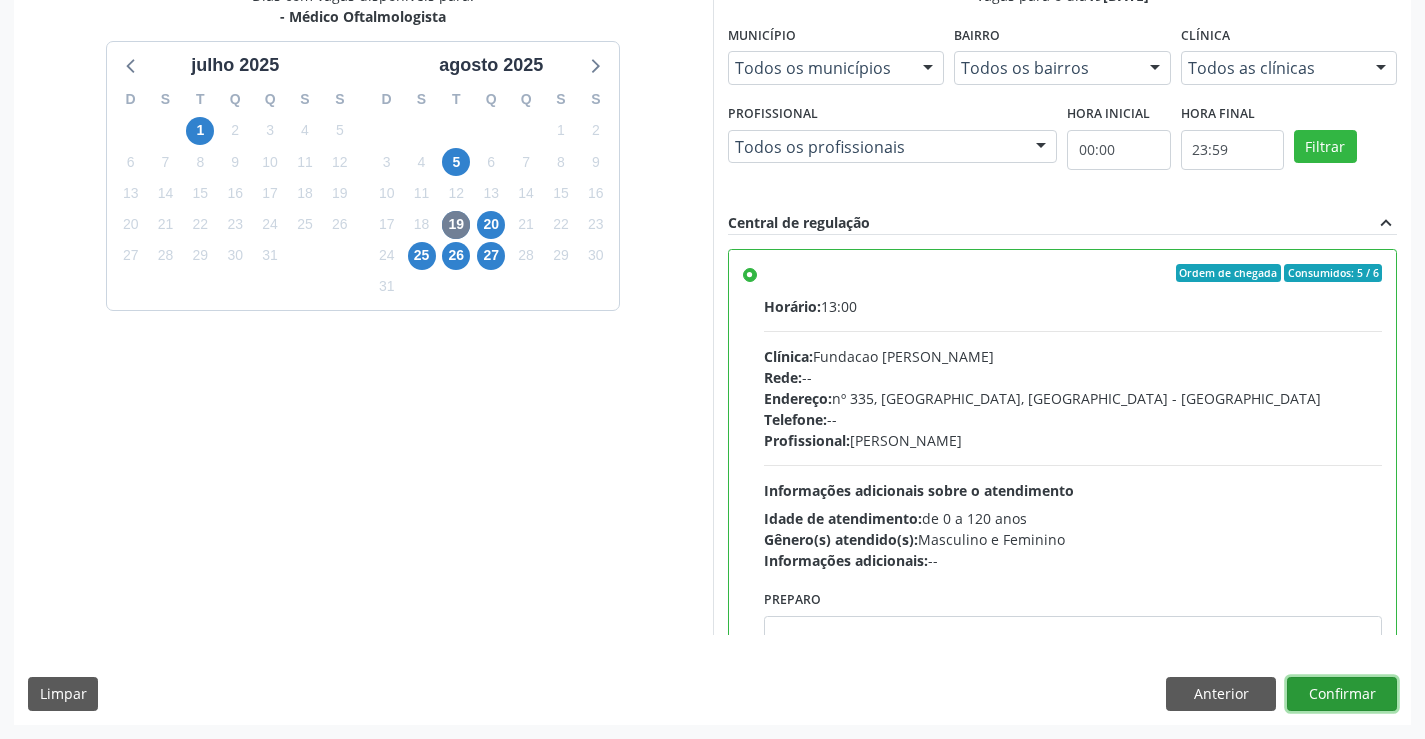 click on "Confirmar" at bounding box center (1342, 694) 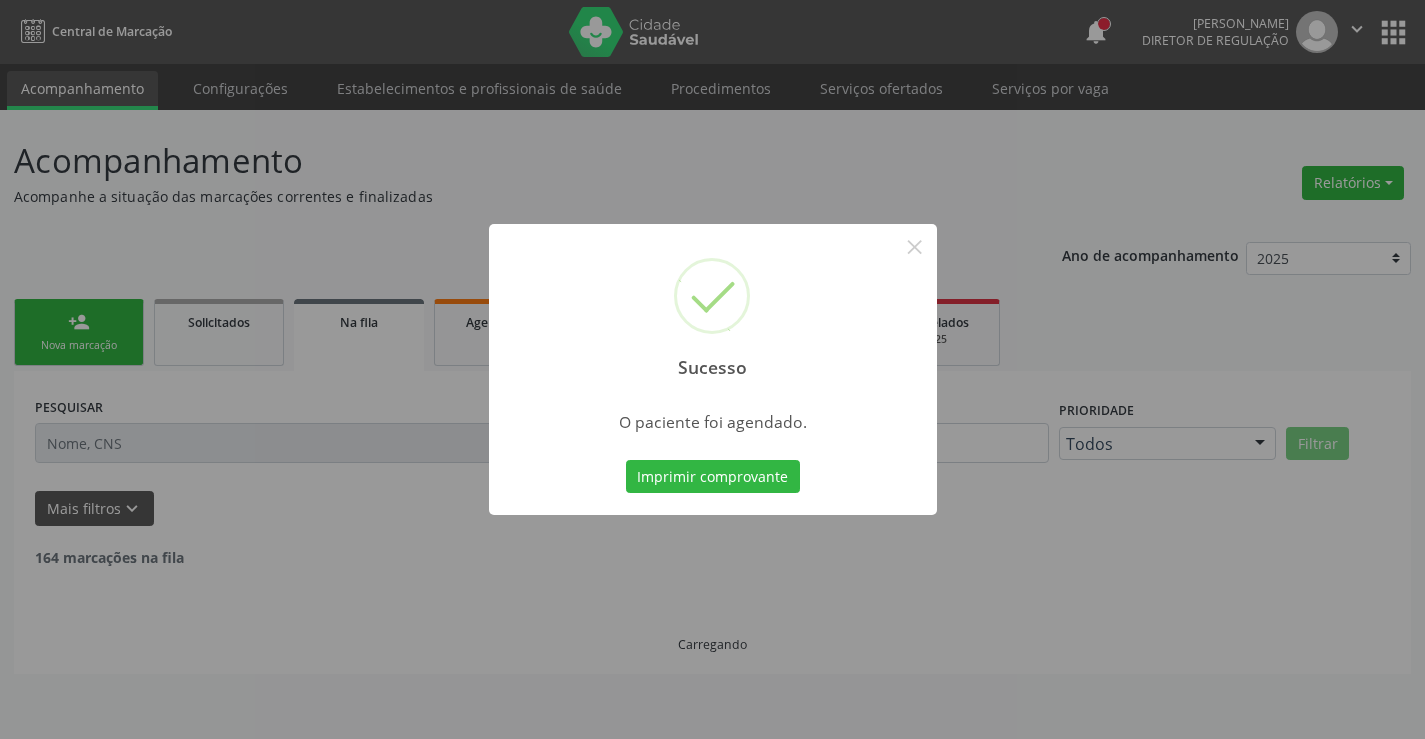 scroll, scrollTop: 0, scrollLeft: 0, axis: both 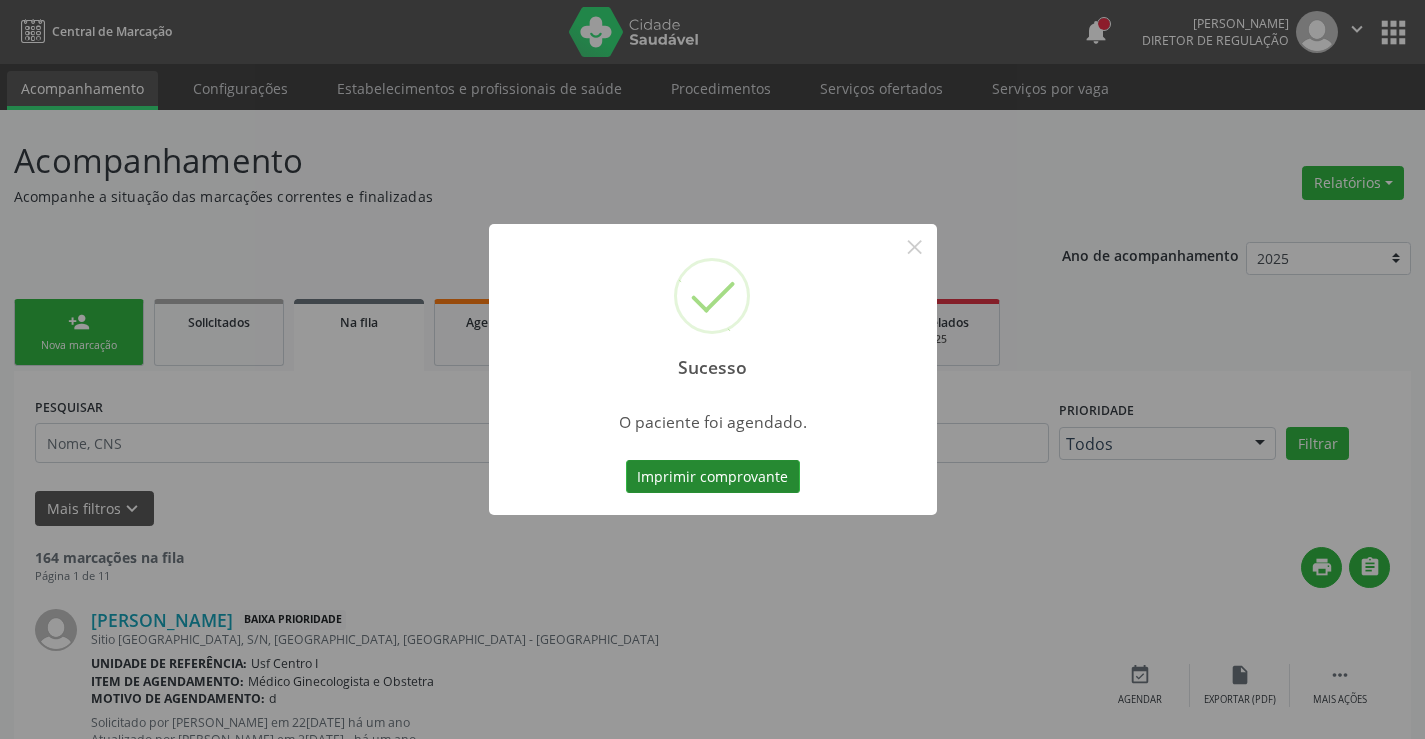 click on "Imprimir comprovante" at bounding box center (713, 477) 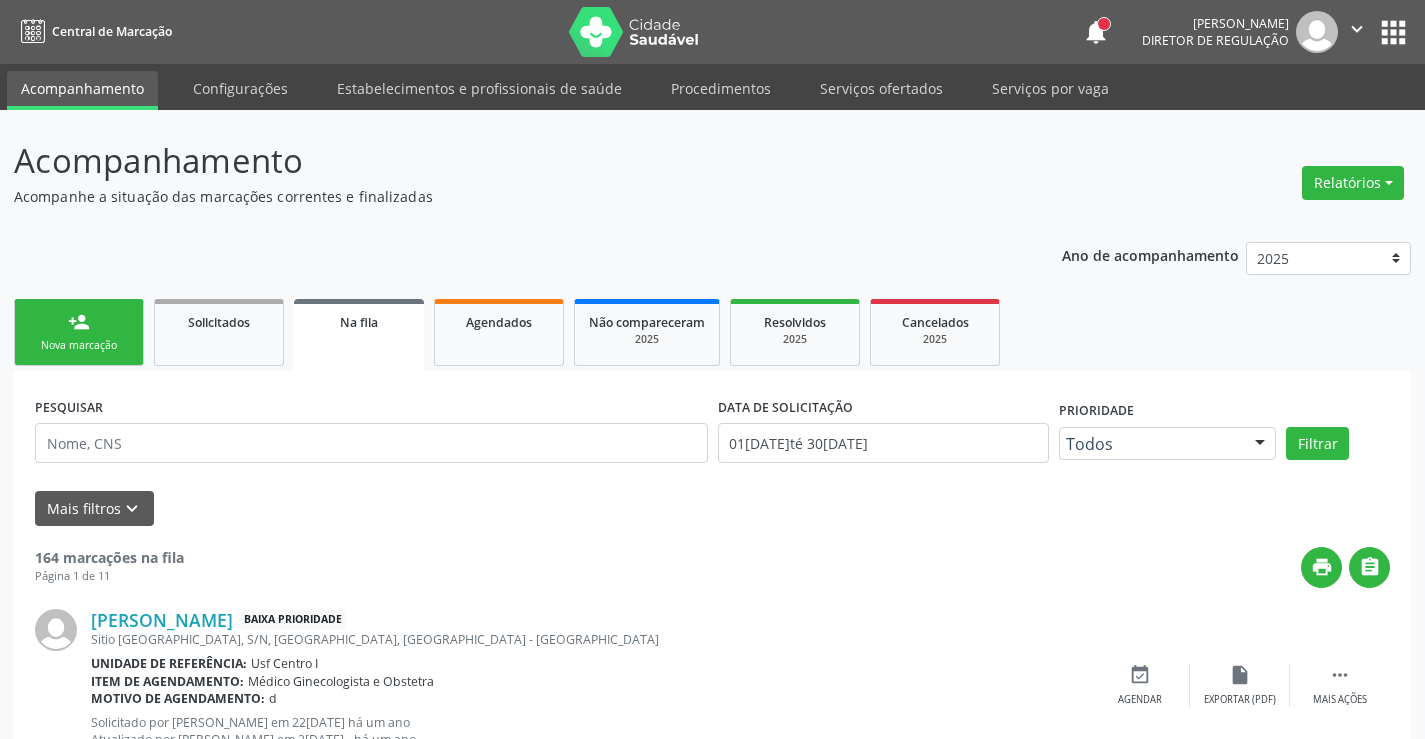 click on "person_add
Nova marcação" at bounding box center [79, 332] 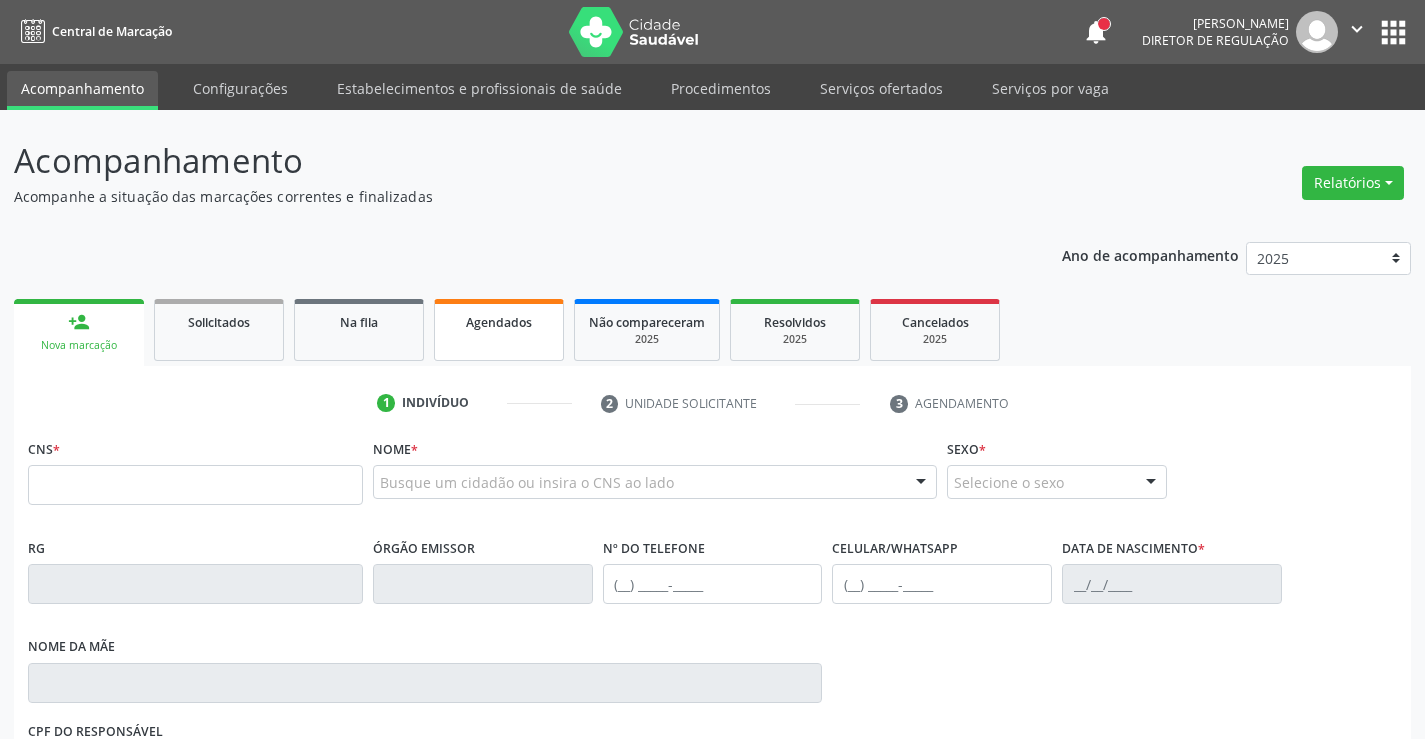 click on "Agendados" at bounding box center (499, 322) 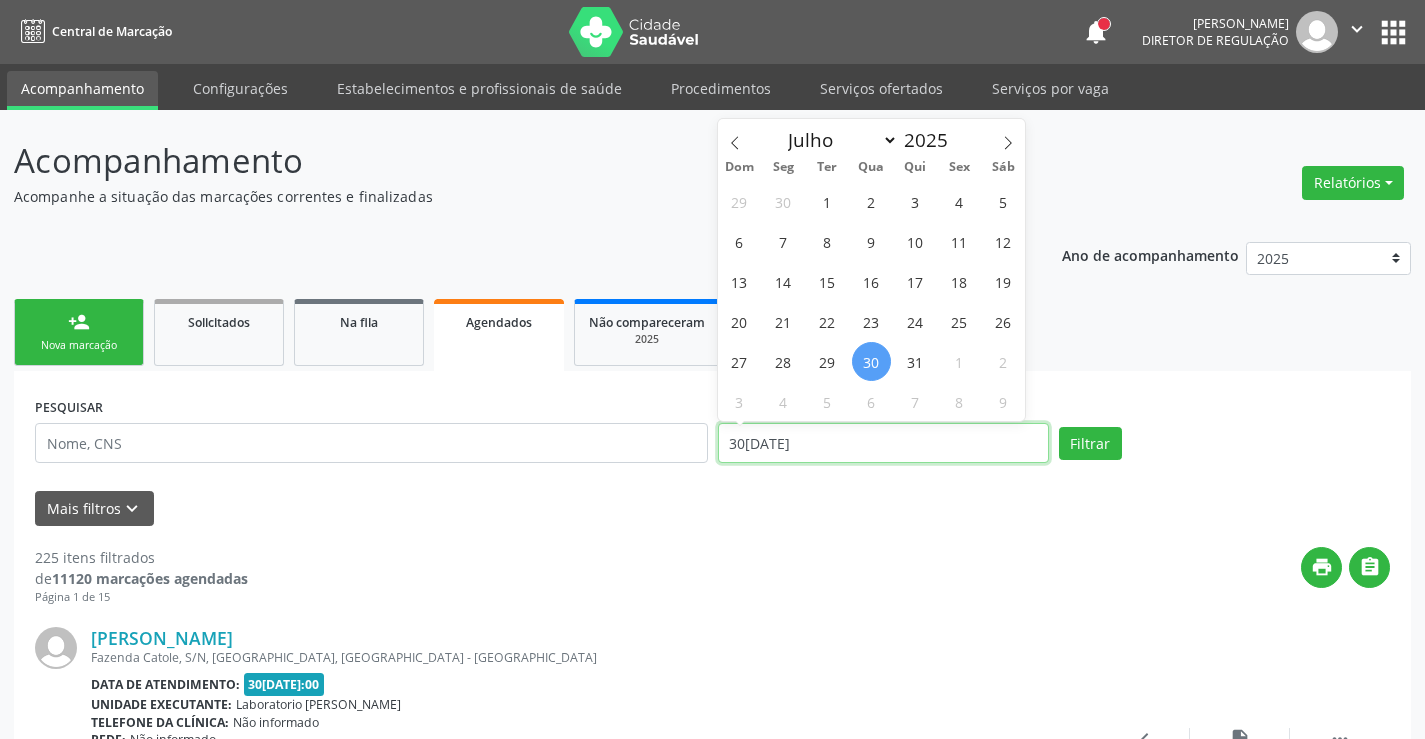 click on "[DATE]" at bounding box center (883, 443) 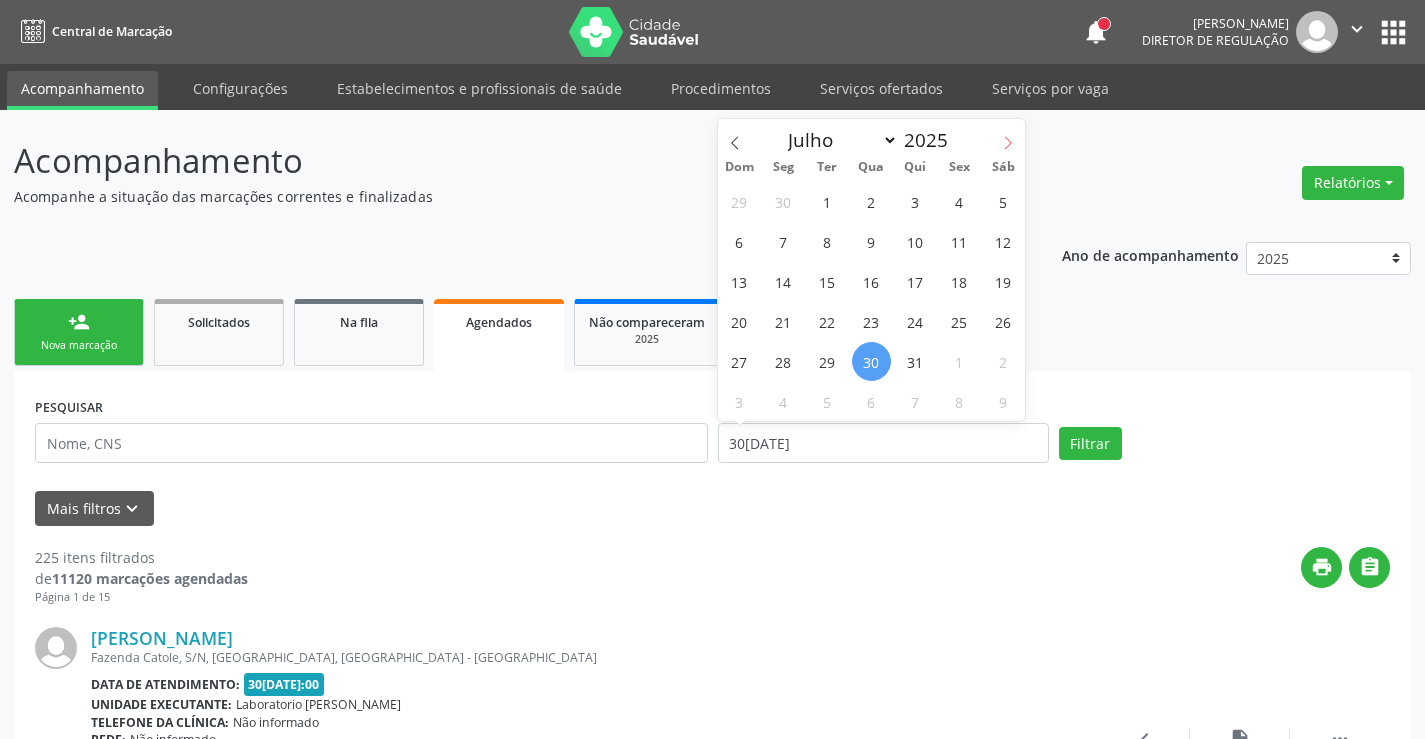 click 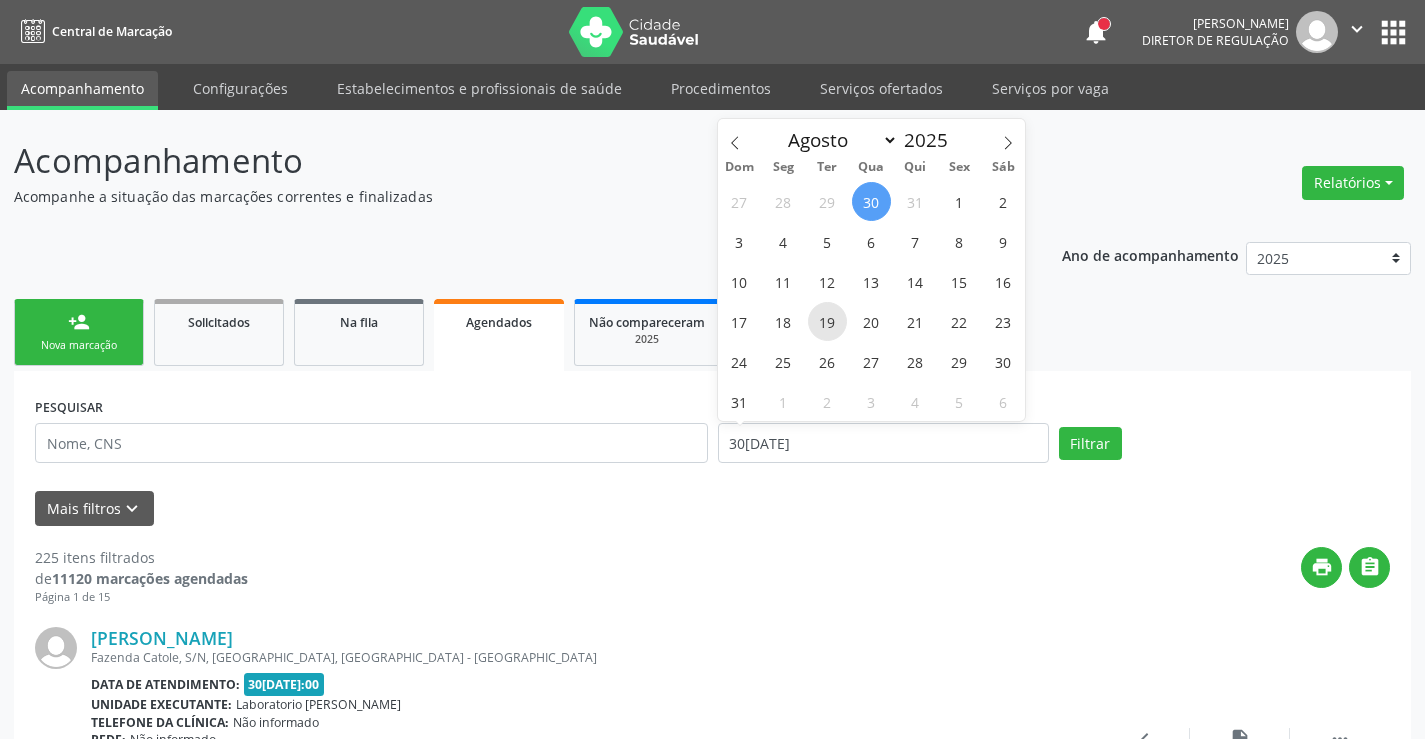 click on "19" at bounding box center [827, 321] 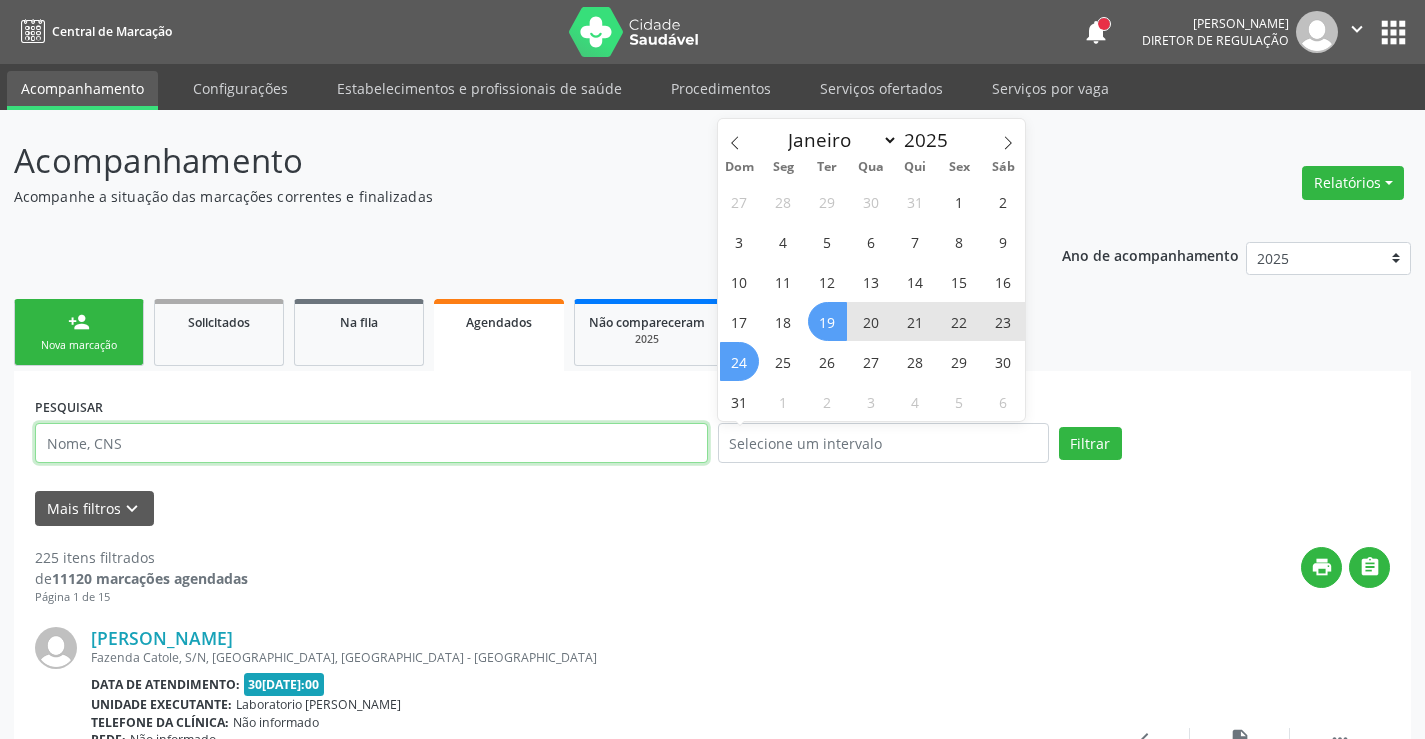 click at bounding box center (371, 443) 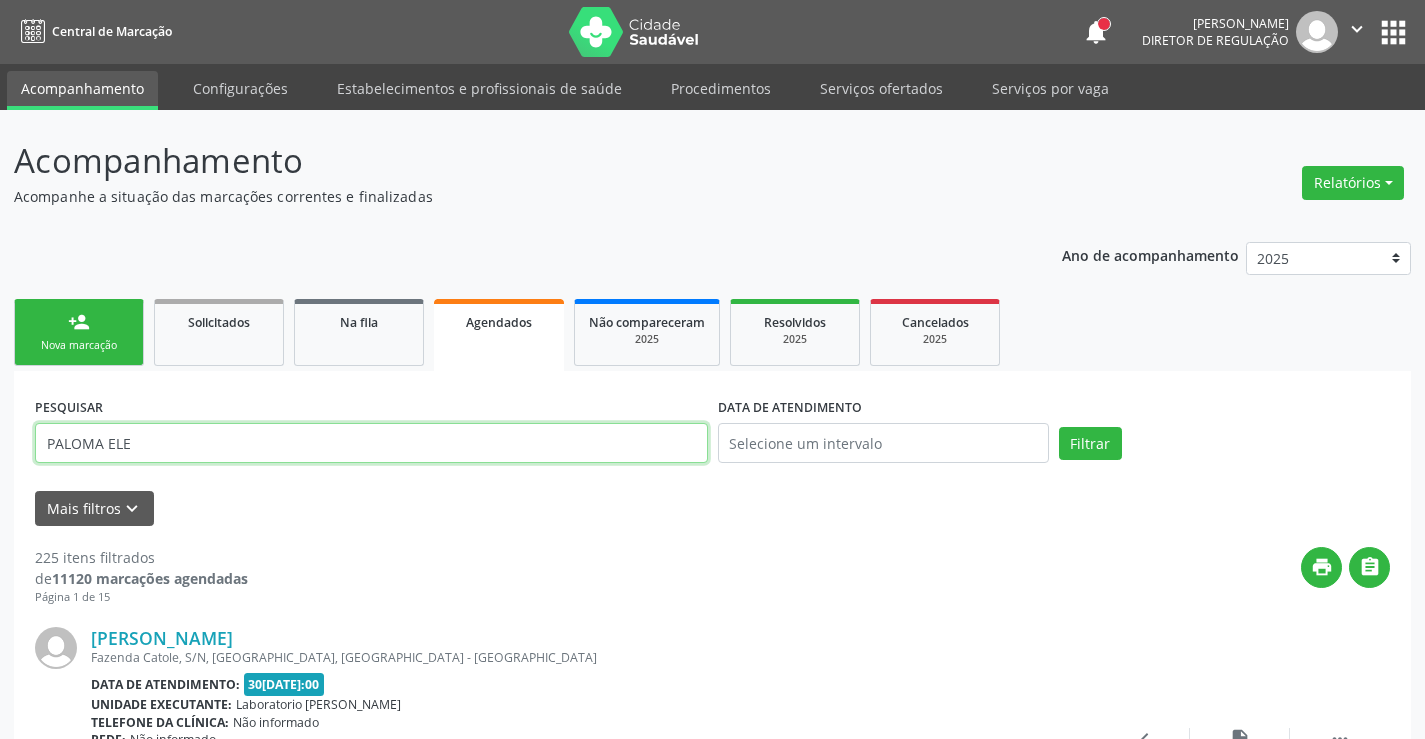 type on "PALOMA ELE" 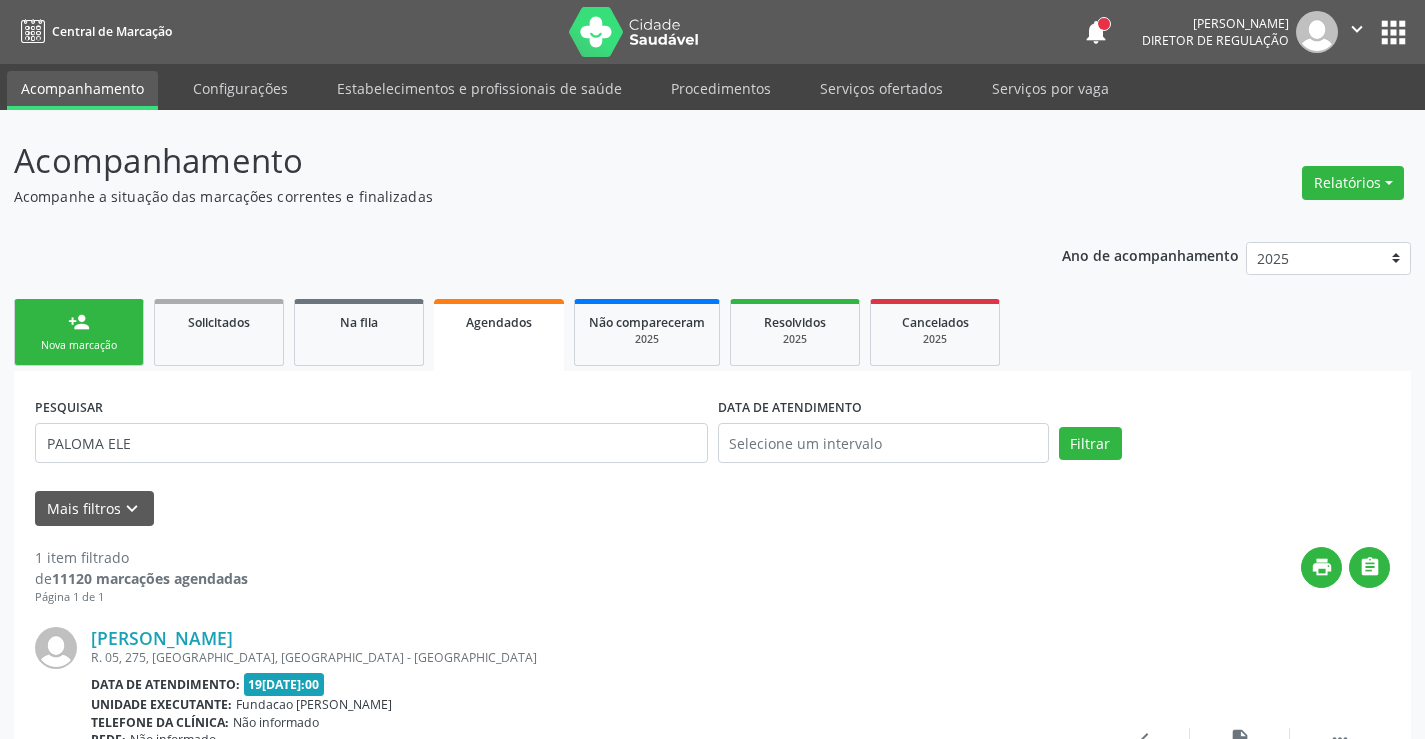 scroll, scrollTop: 189, scrollLeft: 0, axis: vertical 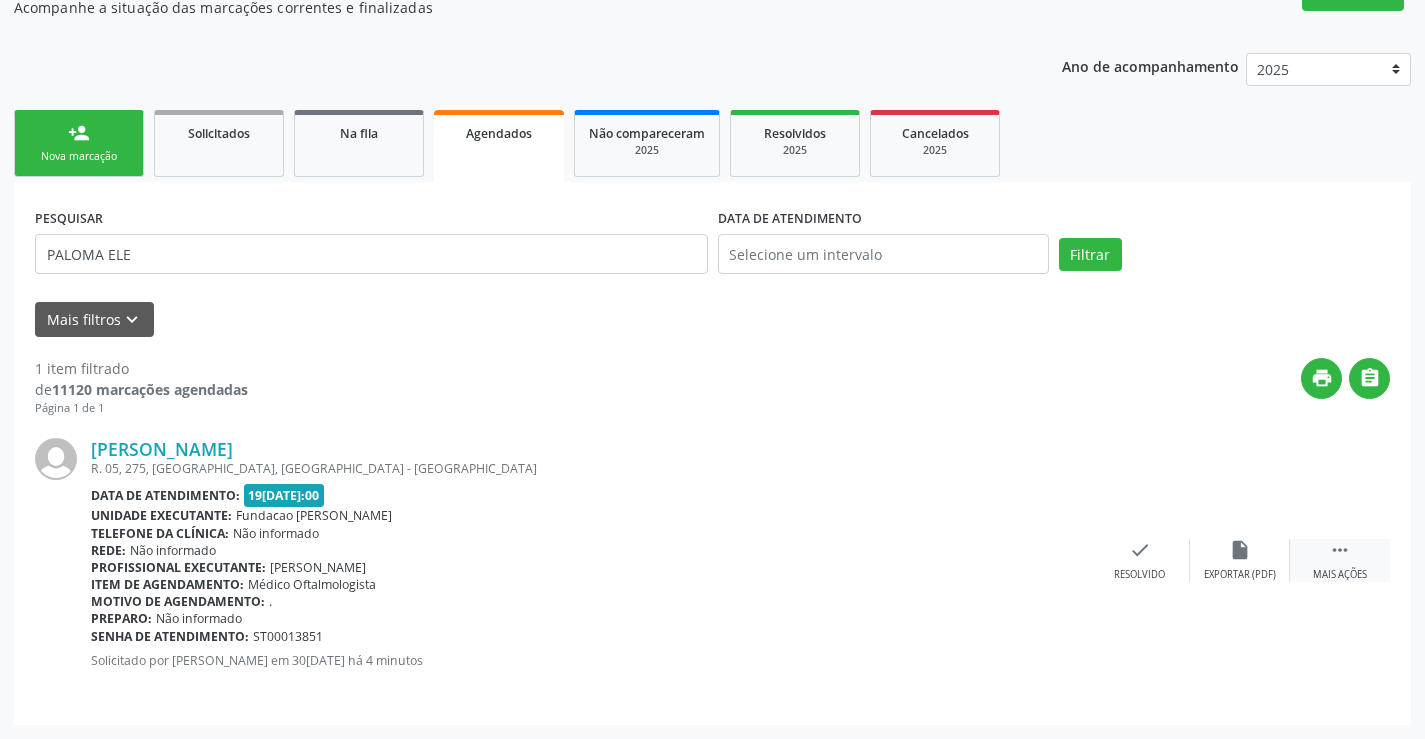 click on "Mais ações" at bounding box center (1340, 575) 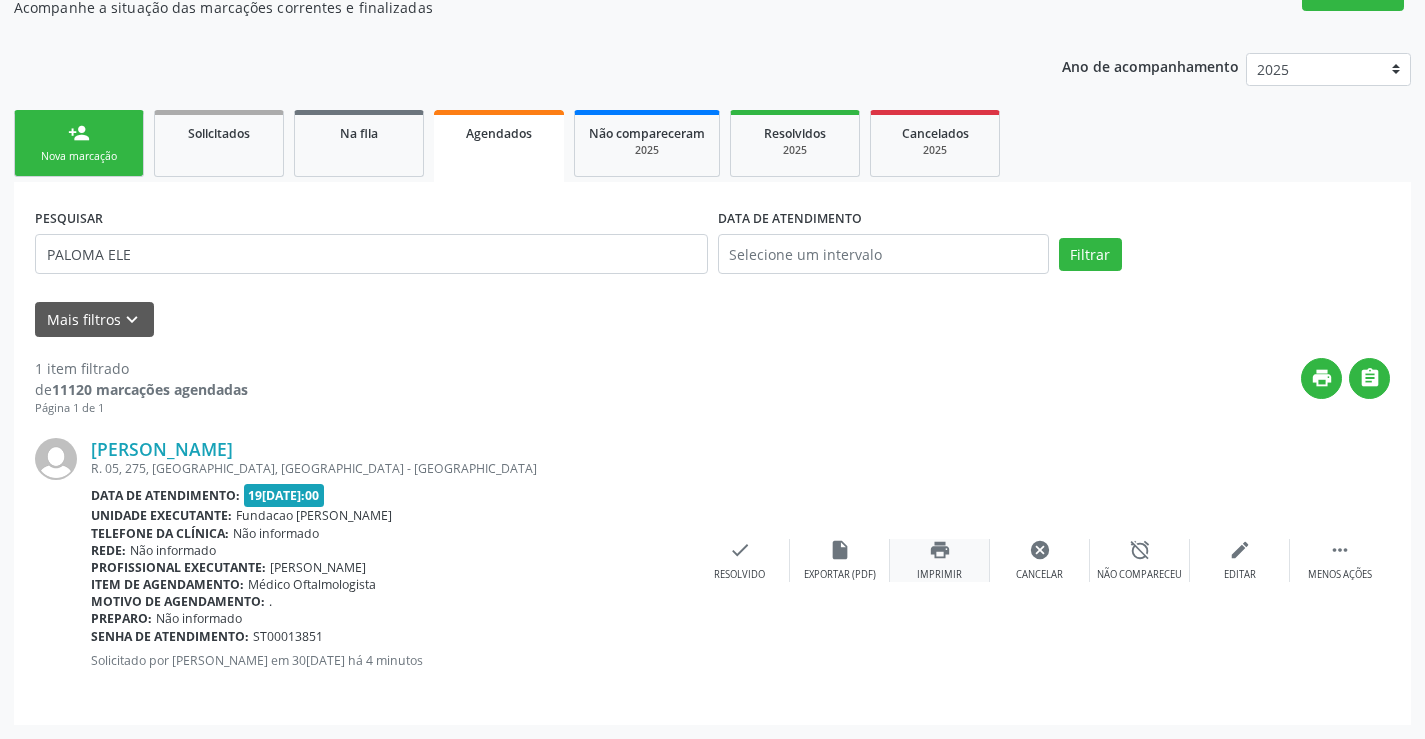 click on "print" at bounding box center (940, 550) 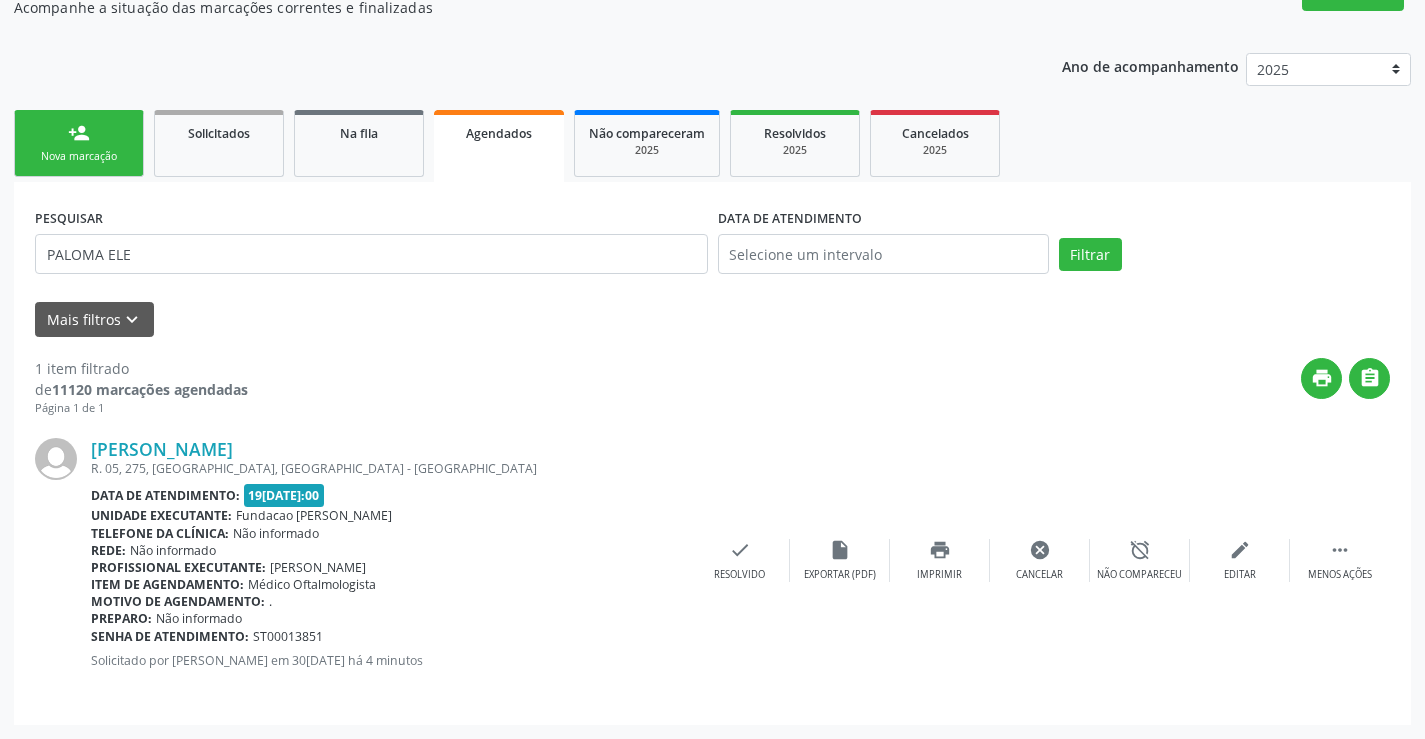 click on "person_add
Nova marcação" at bounding box center (79, 143) 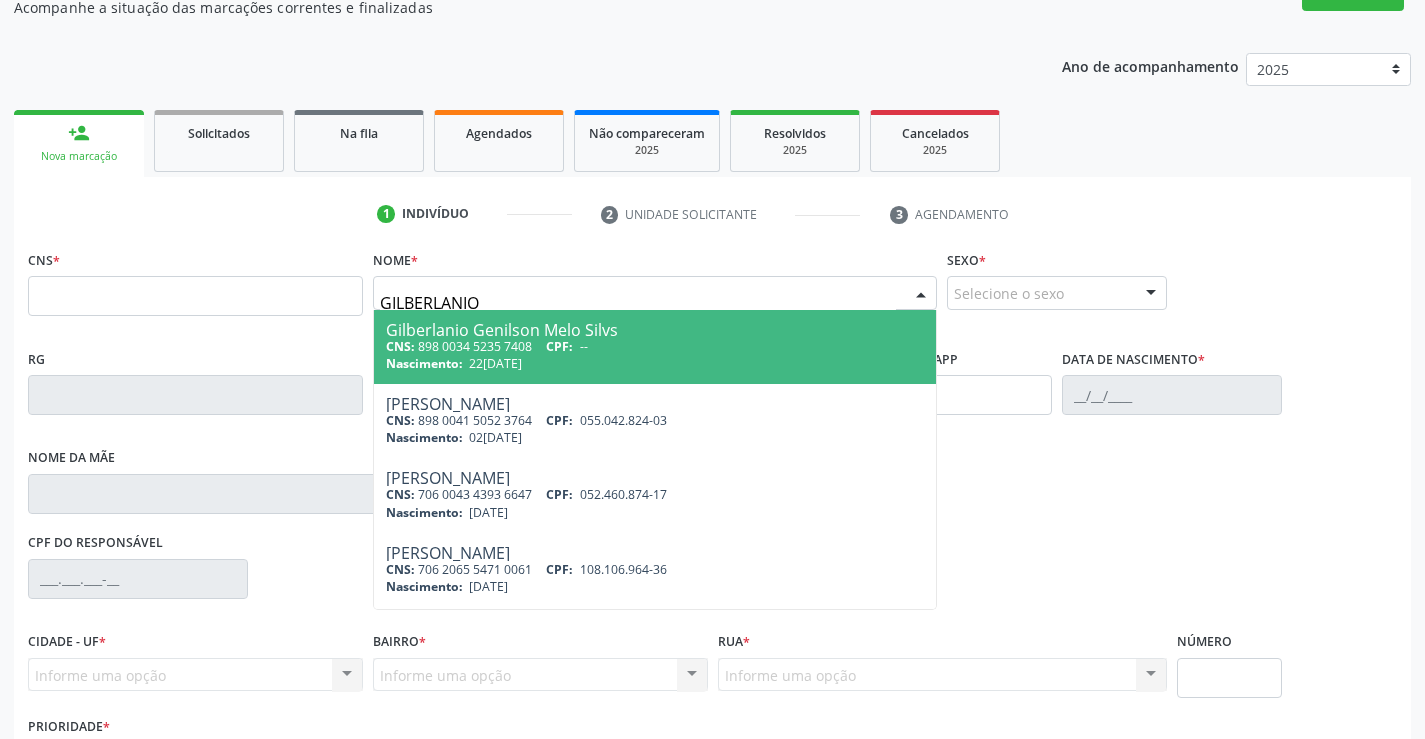type on "GILBERLANIO" 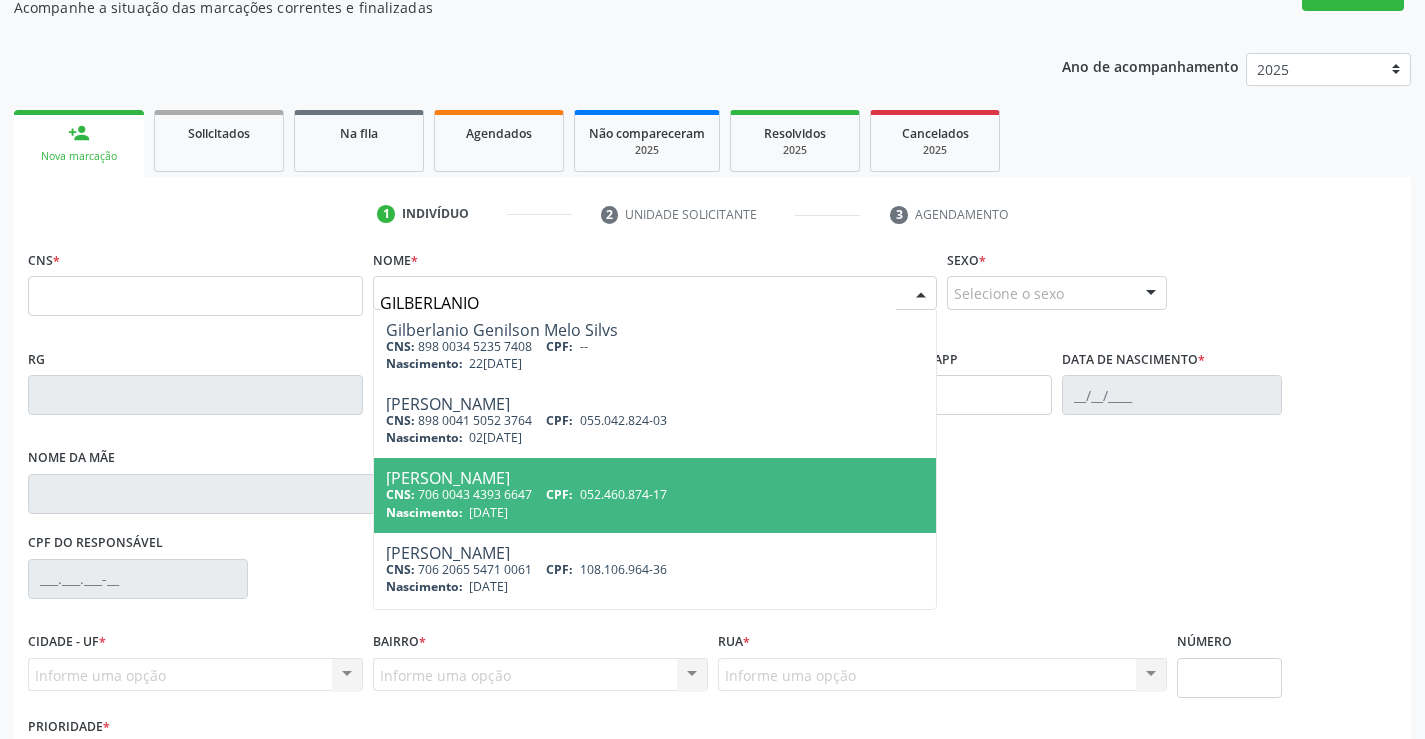 click on "Nascimento:
20/03/1985" at bounding box center (655, 512) 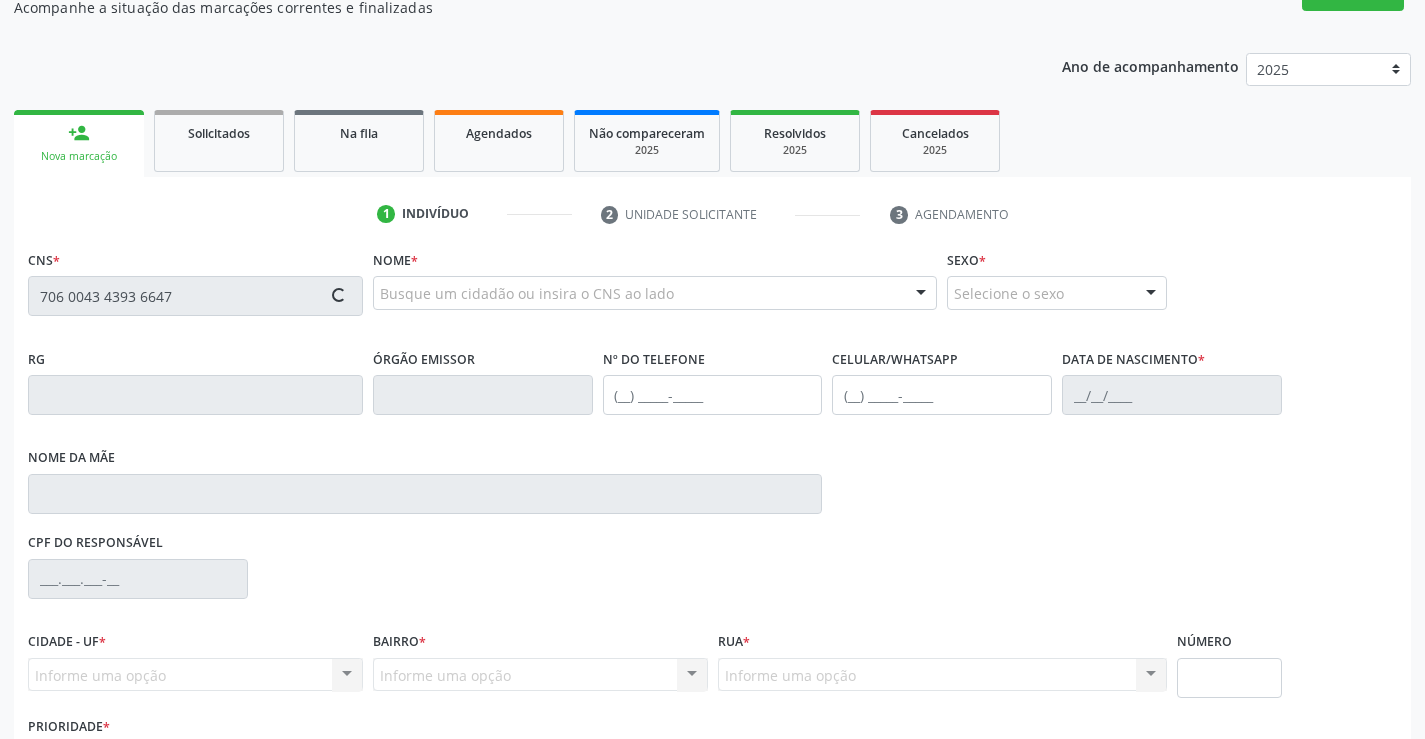 type on "706 0043 4393 6647" 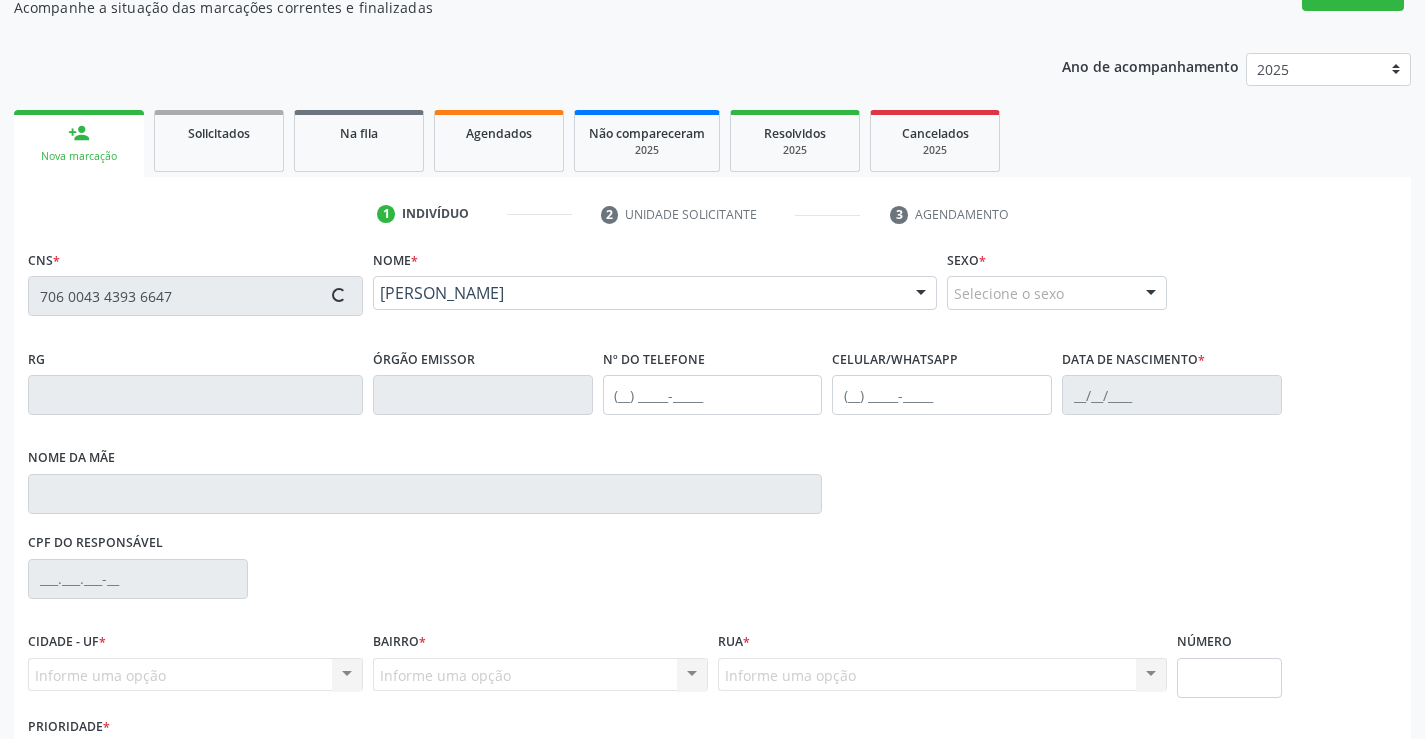 scroll, scrollTop: 331, scrollLeft: 0, axis: vertical 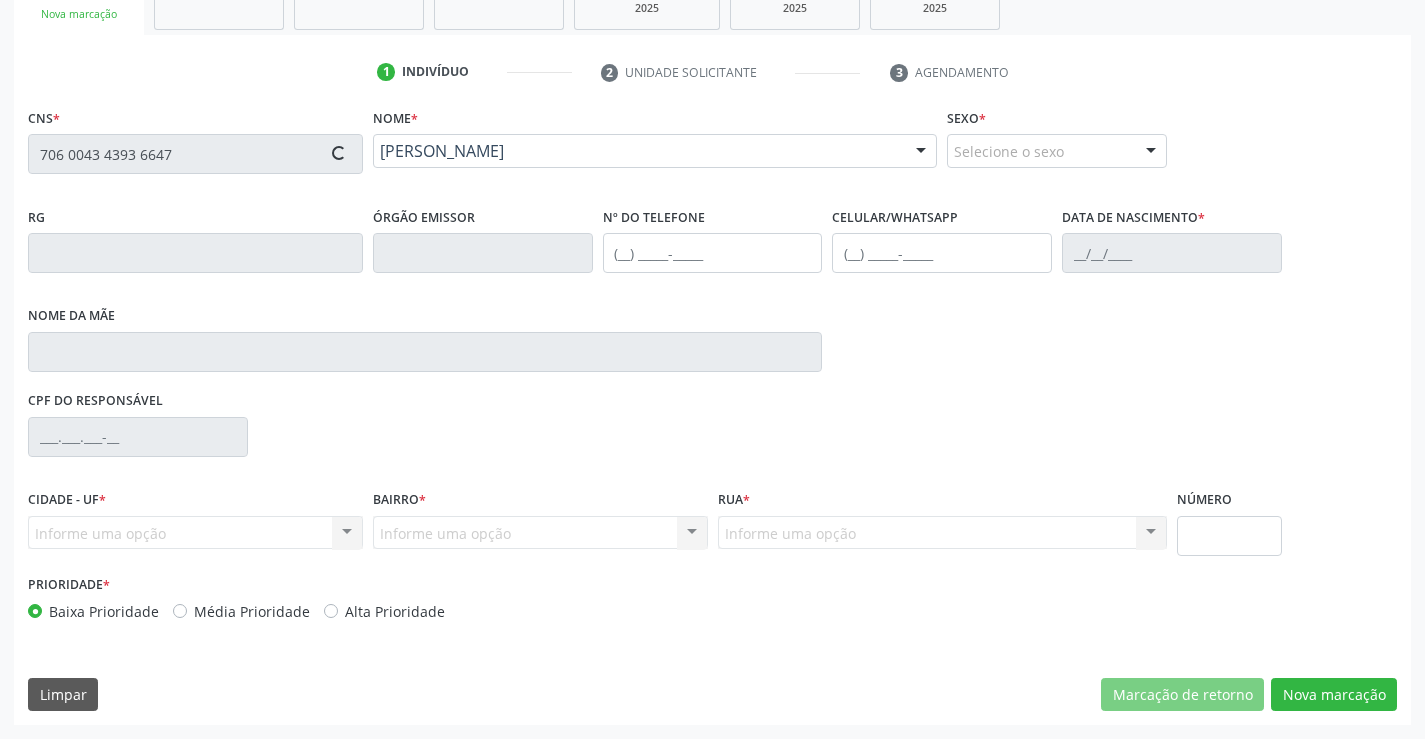 type on "(87) 99921-3749" 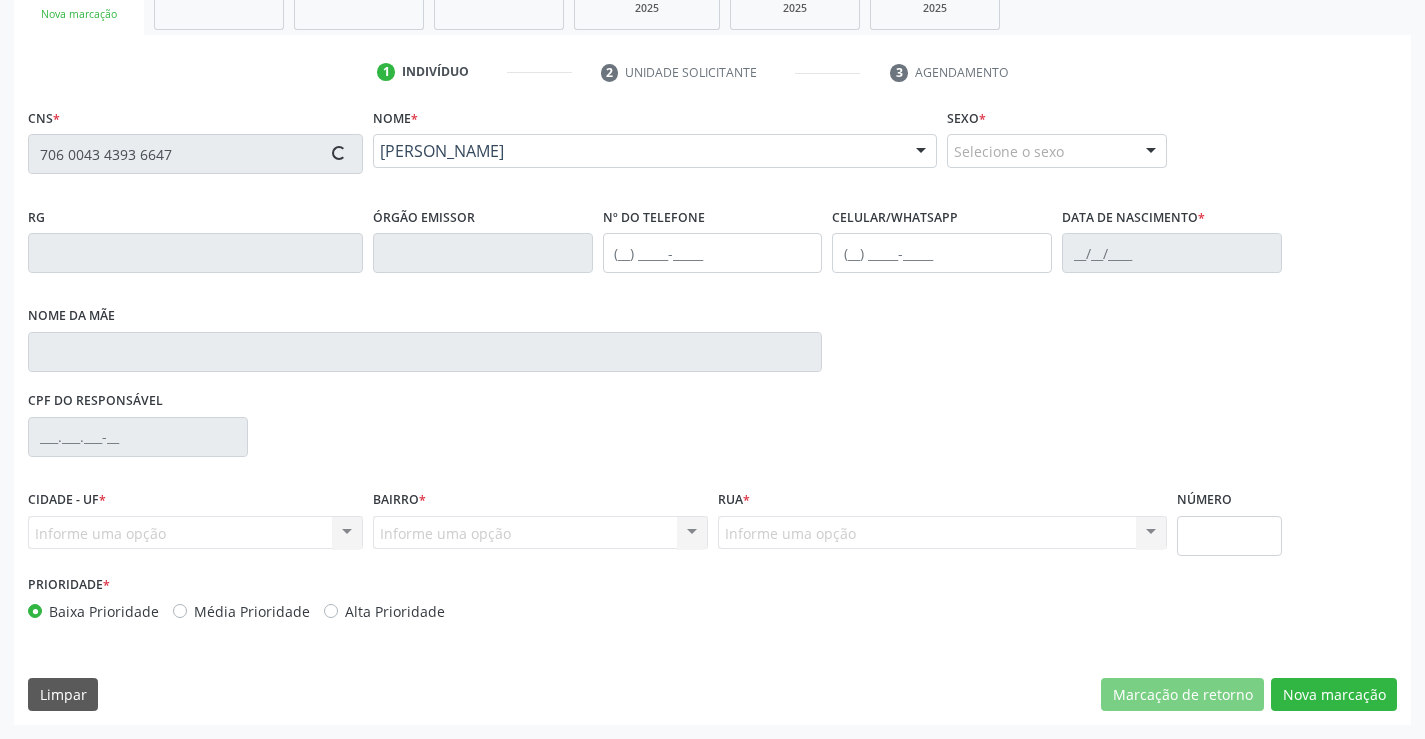 type on "20/03/1985" 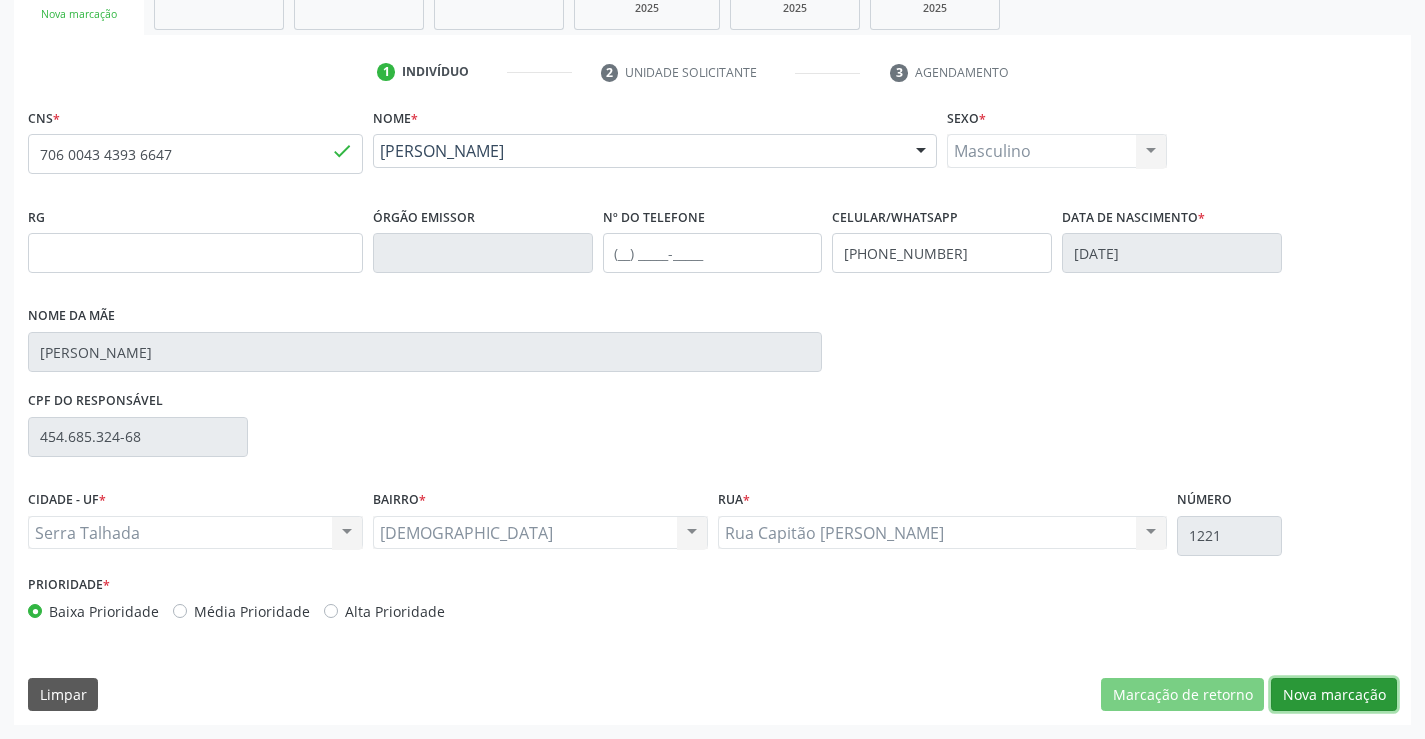 click on "Nova marcação" at bounding box center [1334, 695] 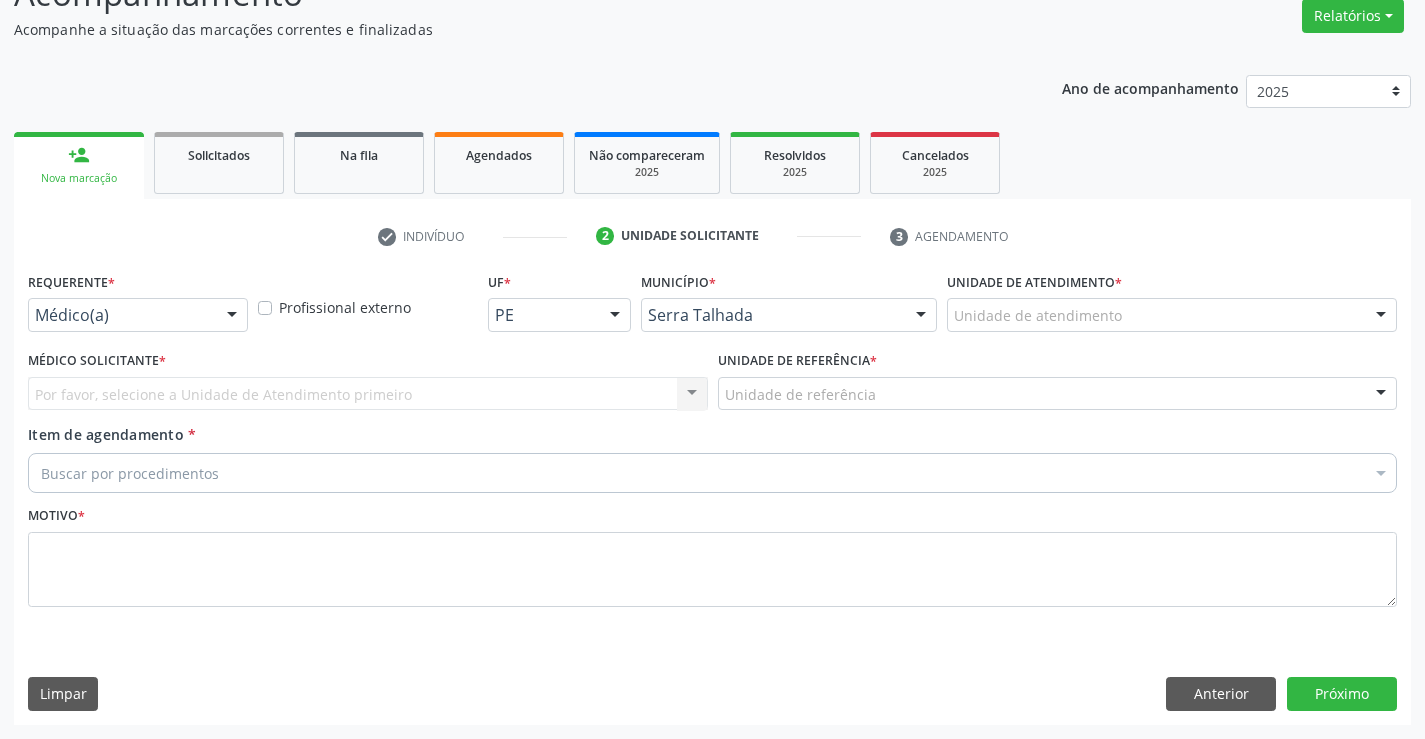 scroll, scrollTop: 167, scrollLeft: 0, axis: vertical 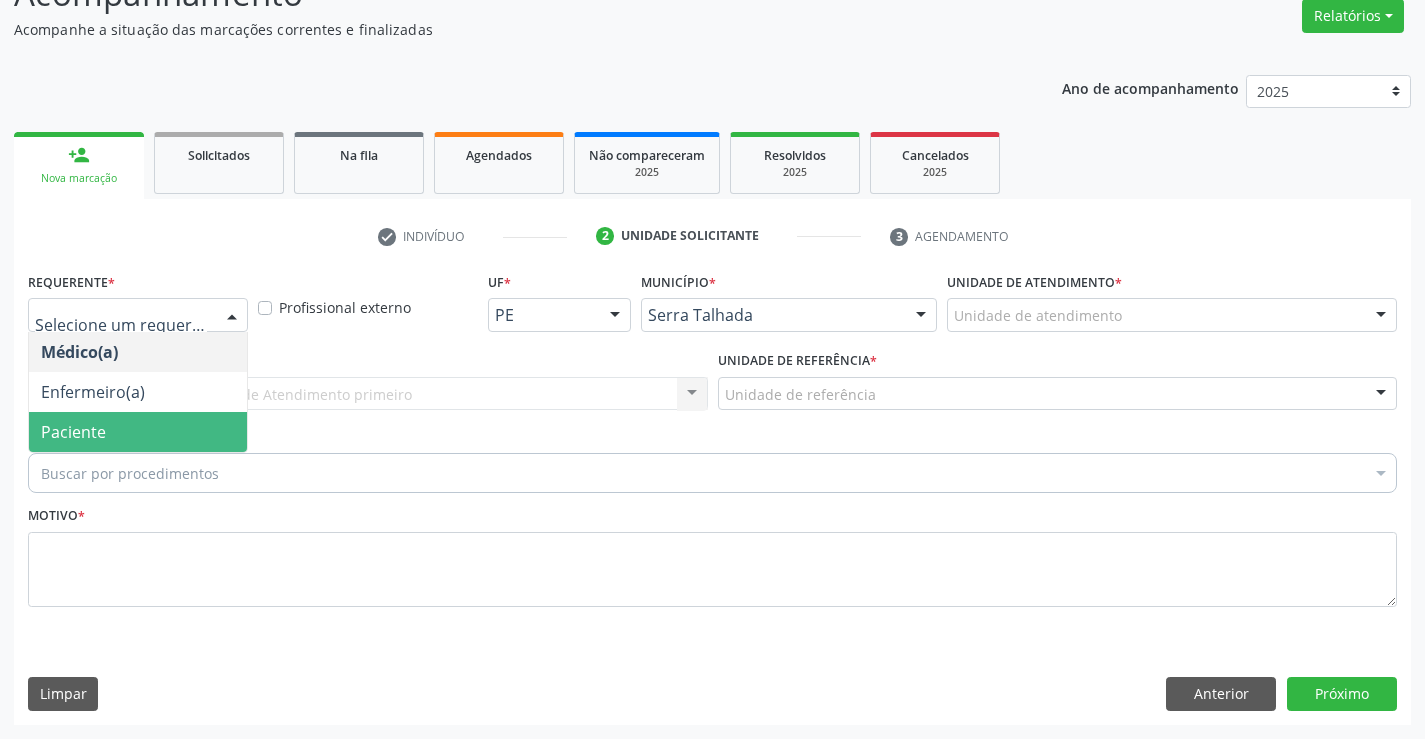 click on "Paciente" at bounding box center (138, 432) 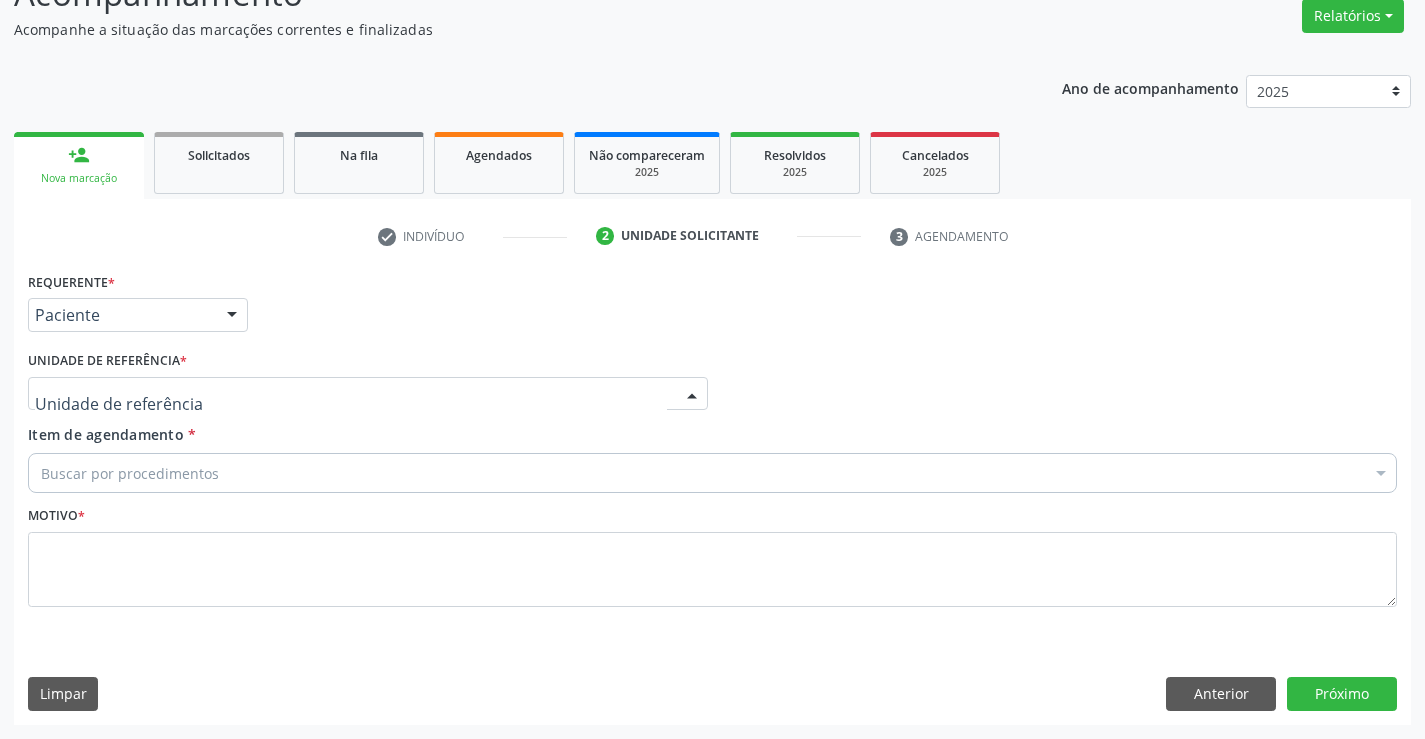 click at bounding box center [368, 394] 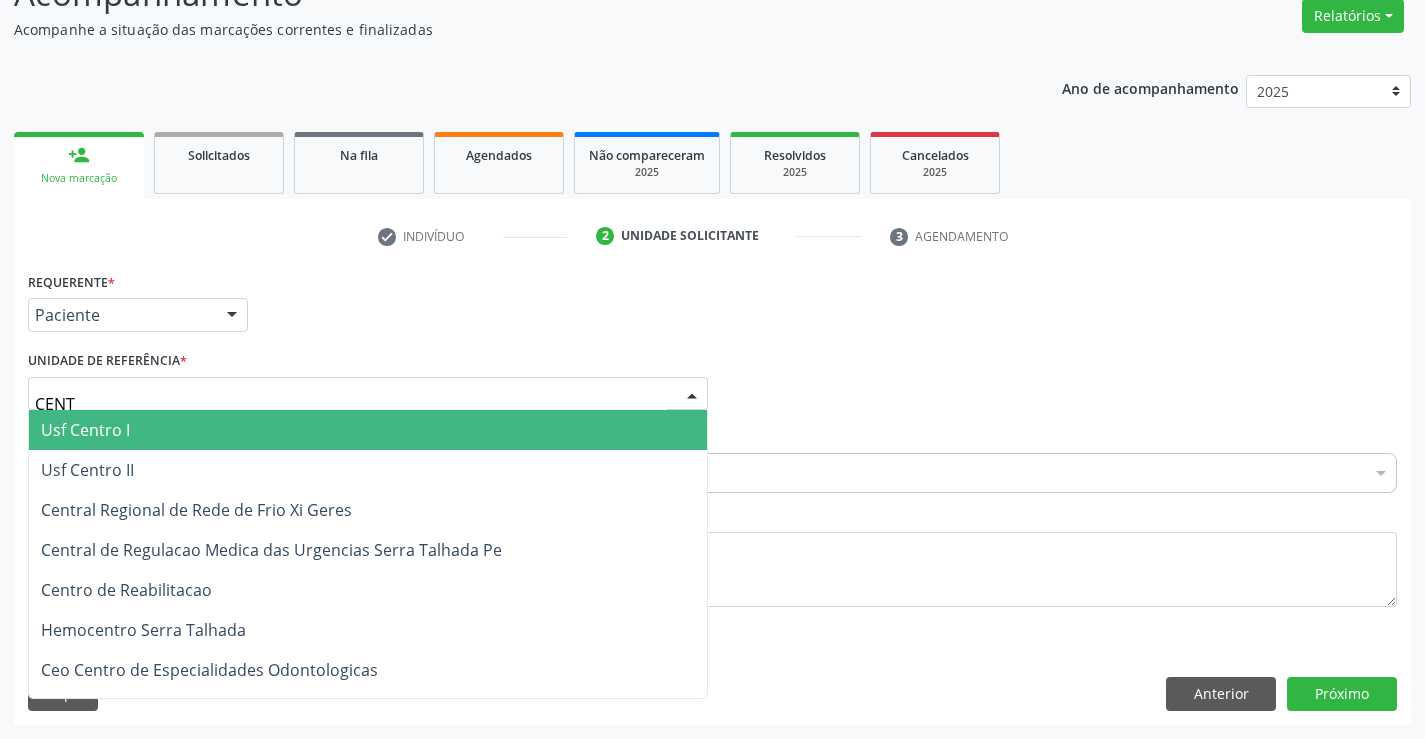 type on "CENTR" 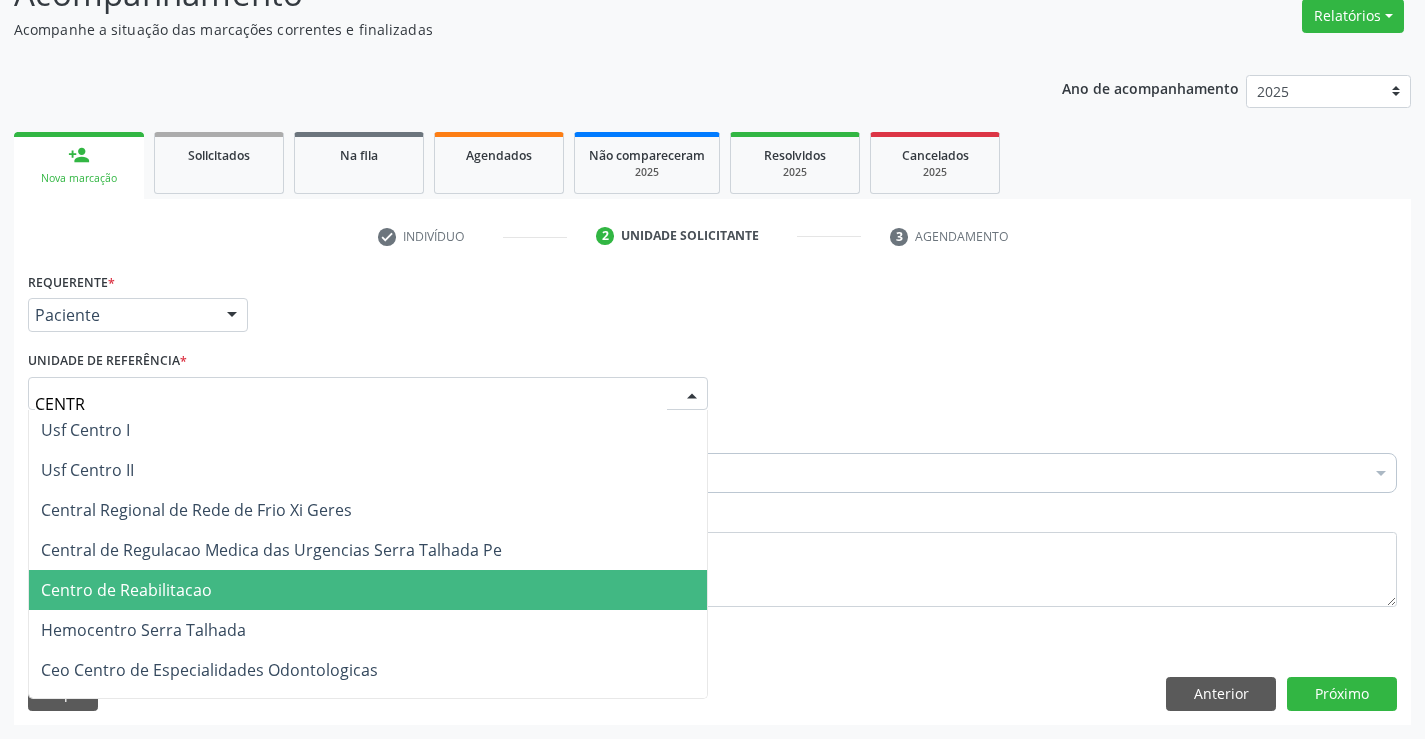 click on "Centro de Reabilitacao" at bounding box center [368, 590] 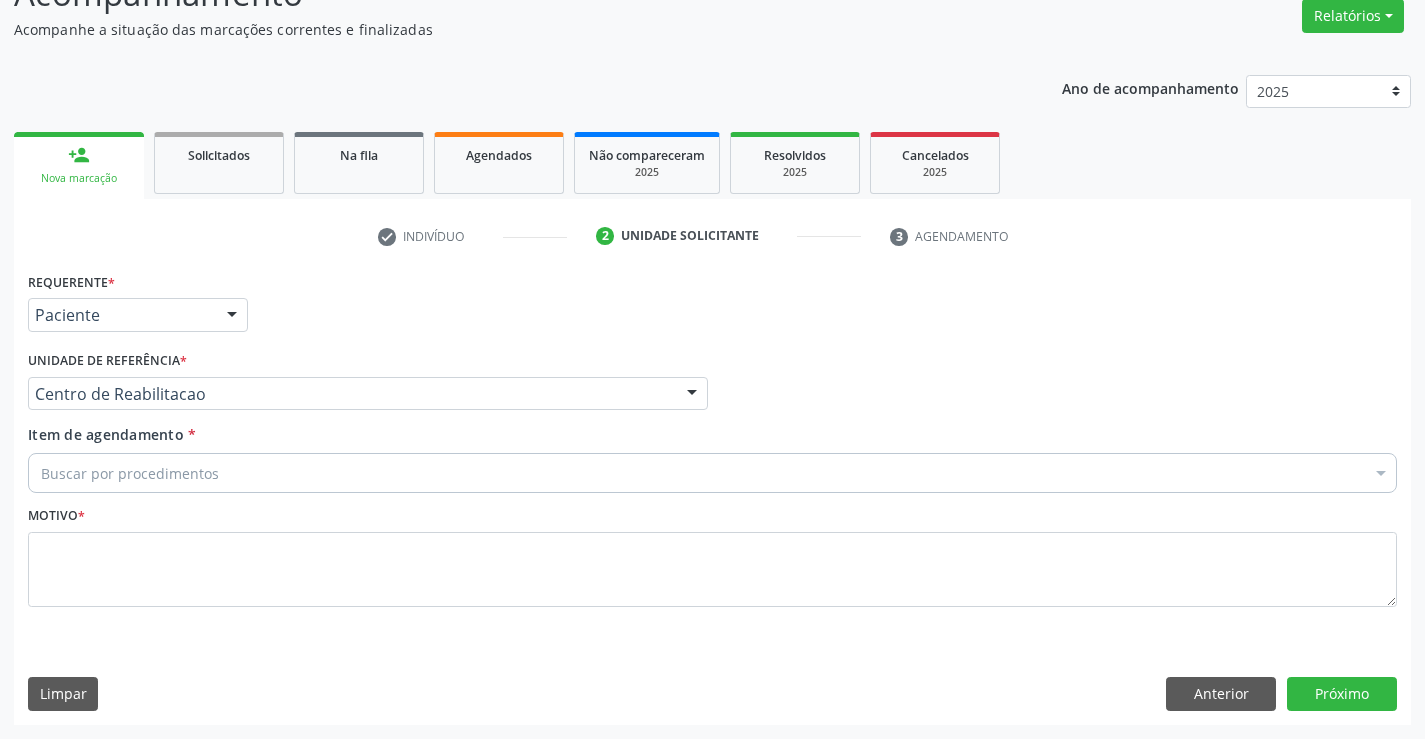 click on "Buscar por procedimentos" at bounding box center [712, 473] 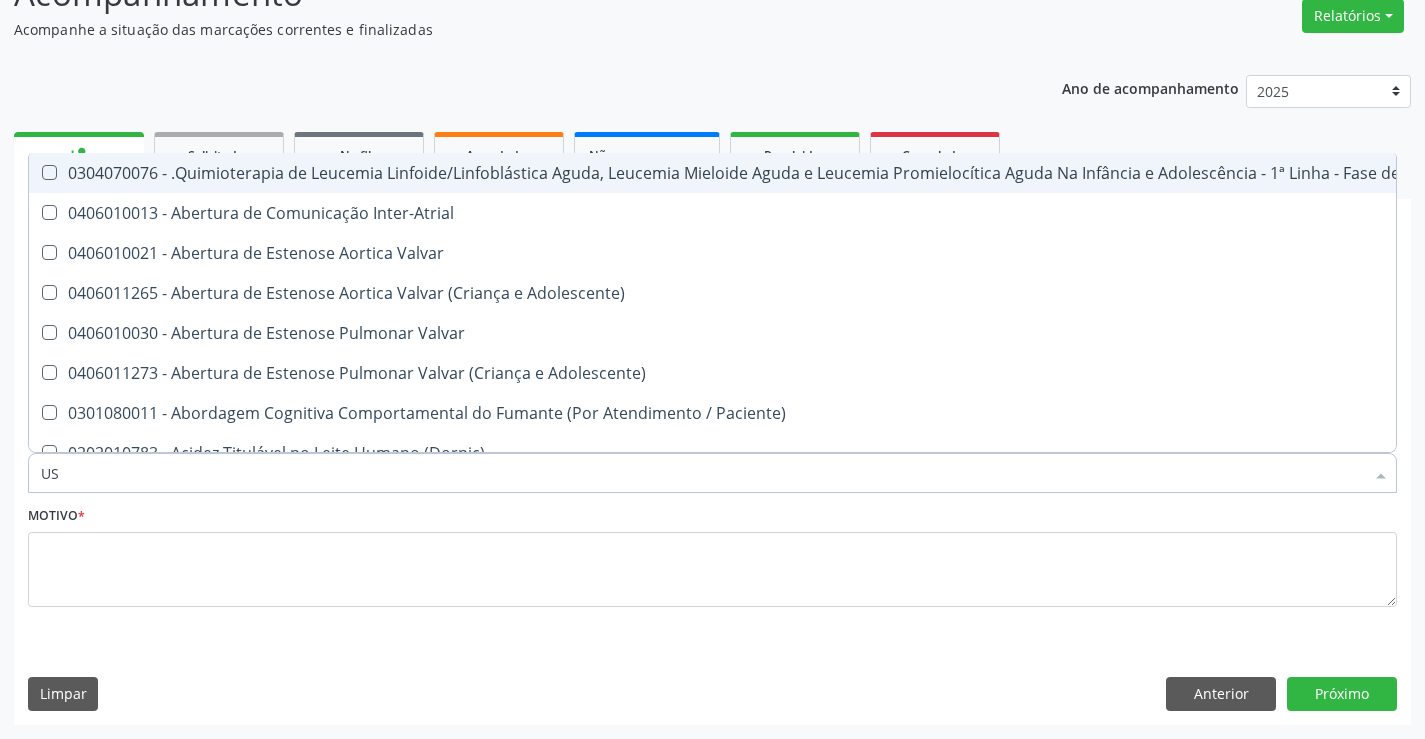 type on "USG" 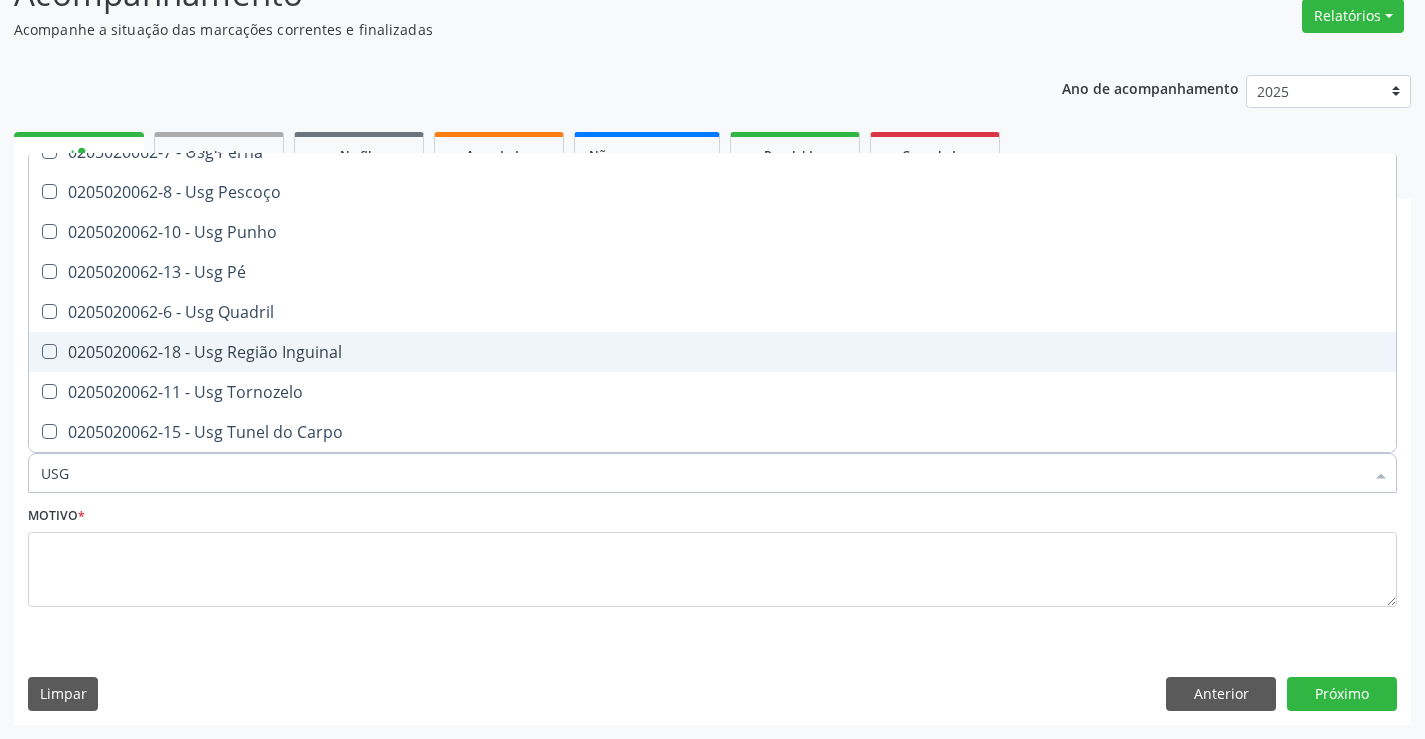scroll, scrollTop: 0, scrollLeft: 0, axis: both 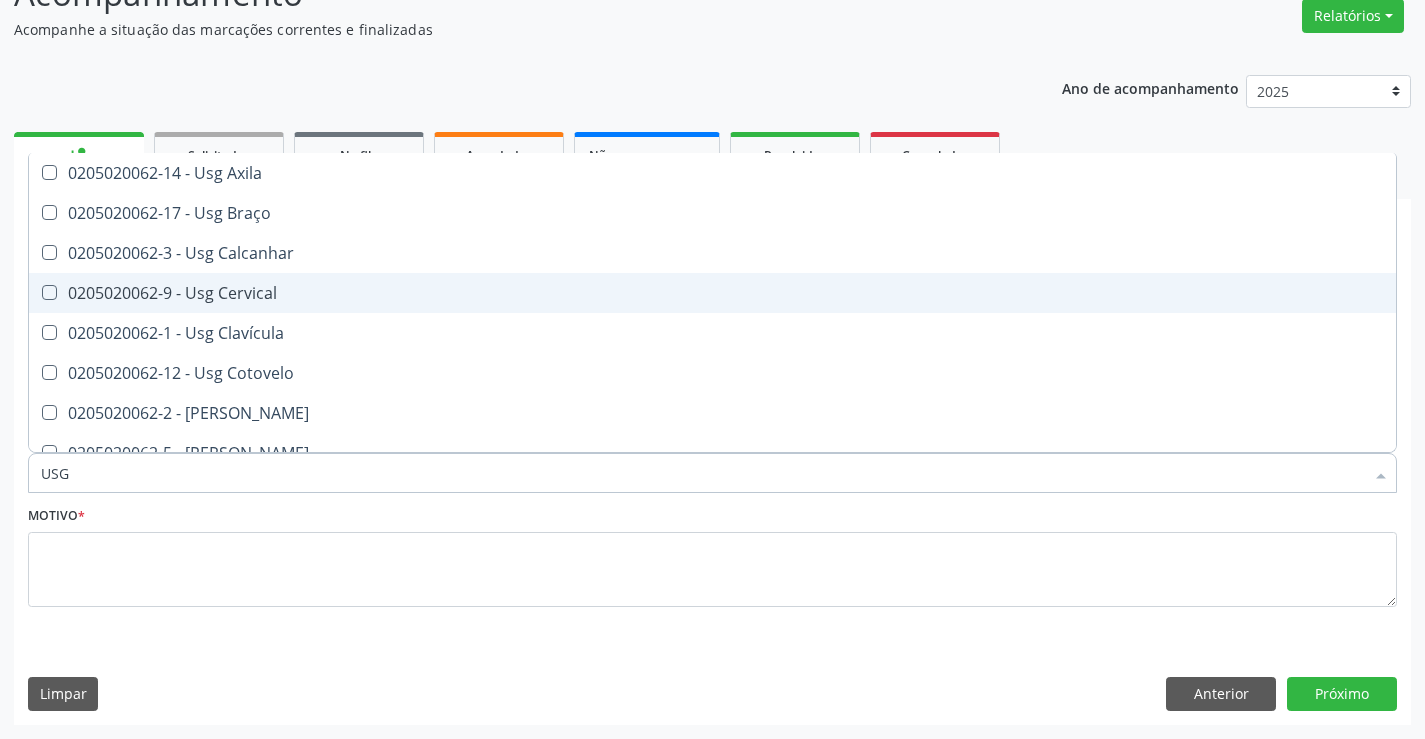 click on "0205020062-9 - Usg Cervical" at bounding box center [712, 293] 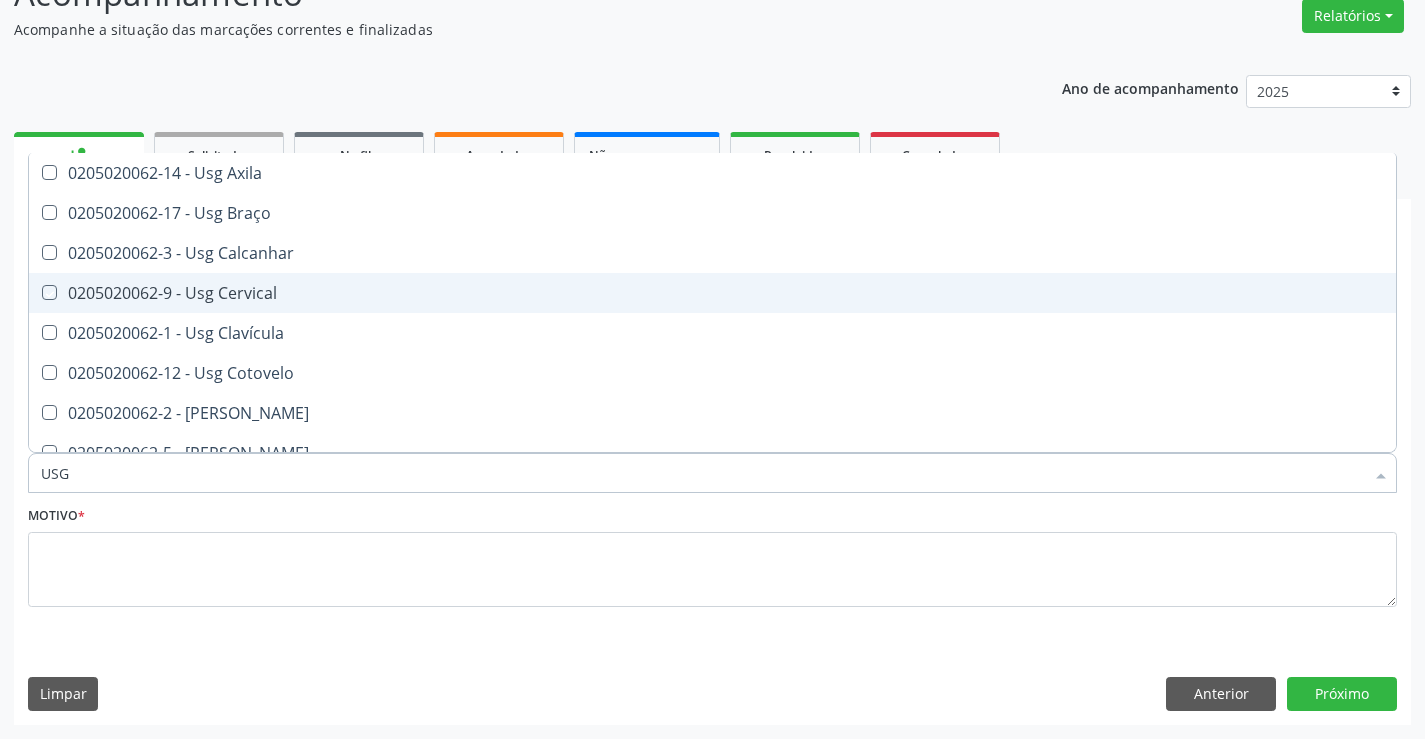 checkbox on "true" 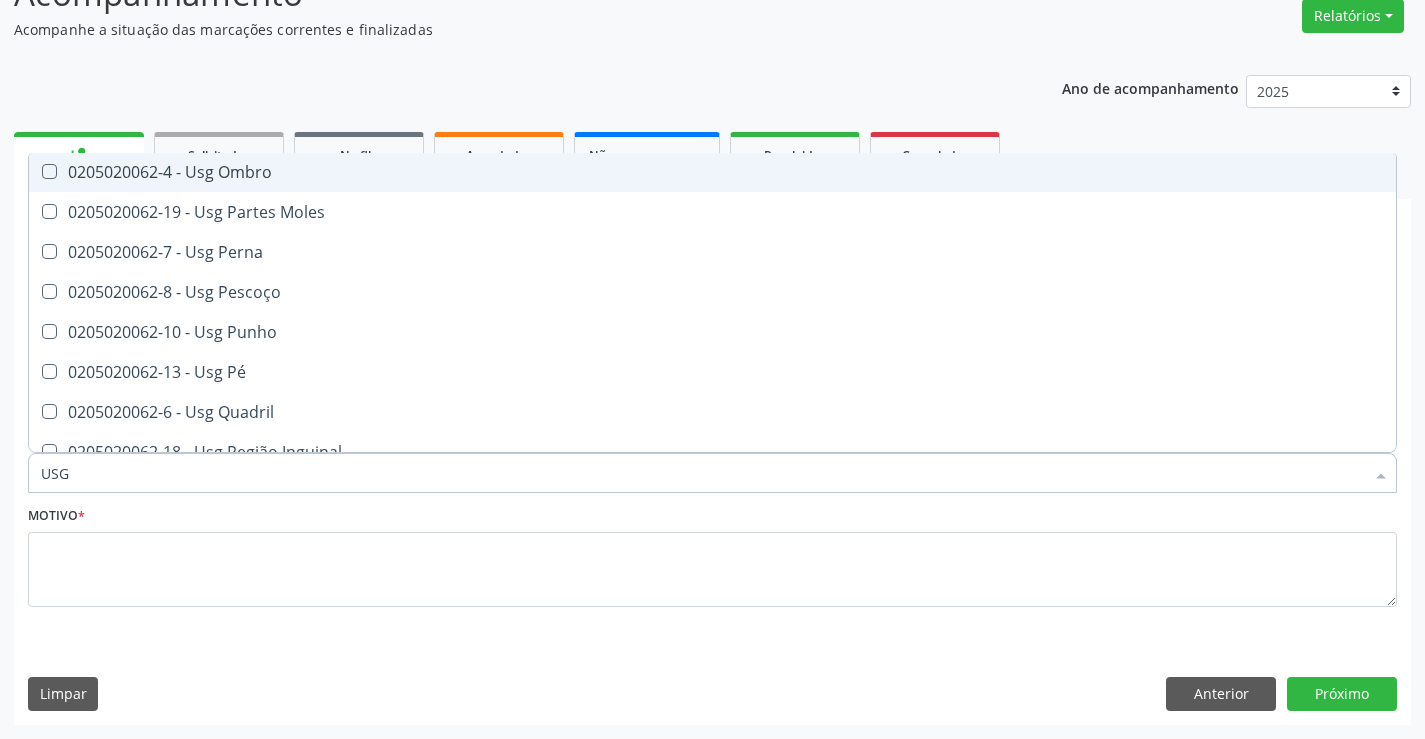 scroll, scrollTop: 261, scrollLeft: 0, axis: vertical 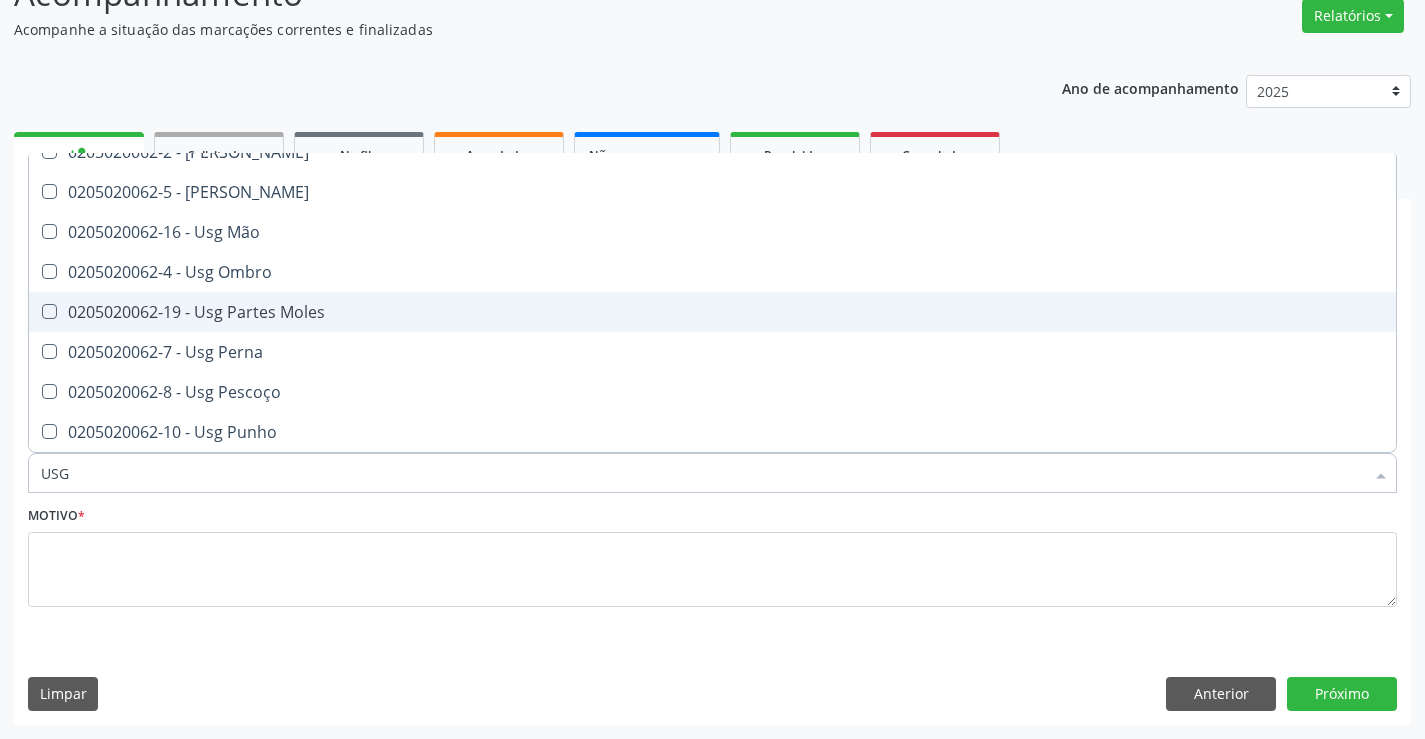 click on "0205020062-19 - Usg Partes Moles" at bounding box center (712, 312) 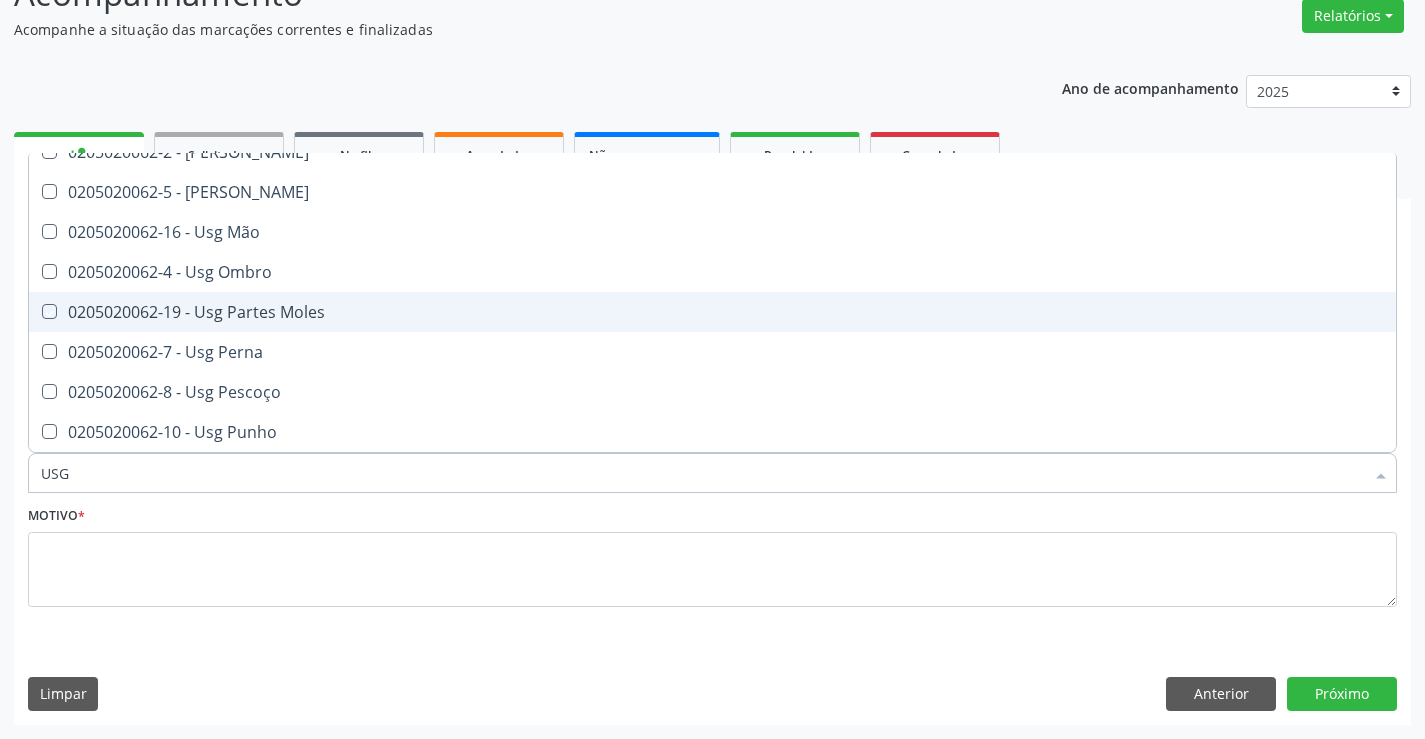 checkbox on "true" 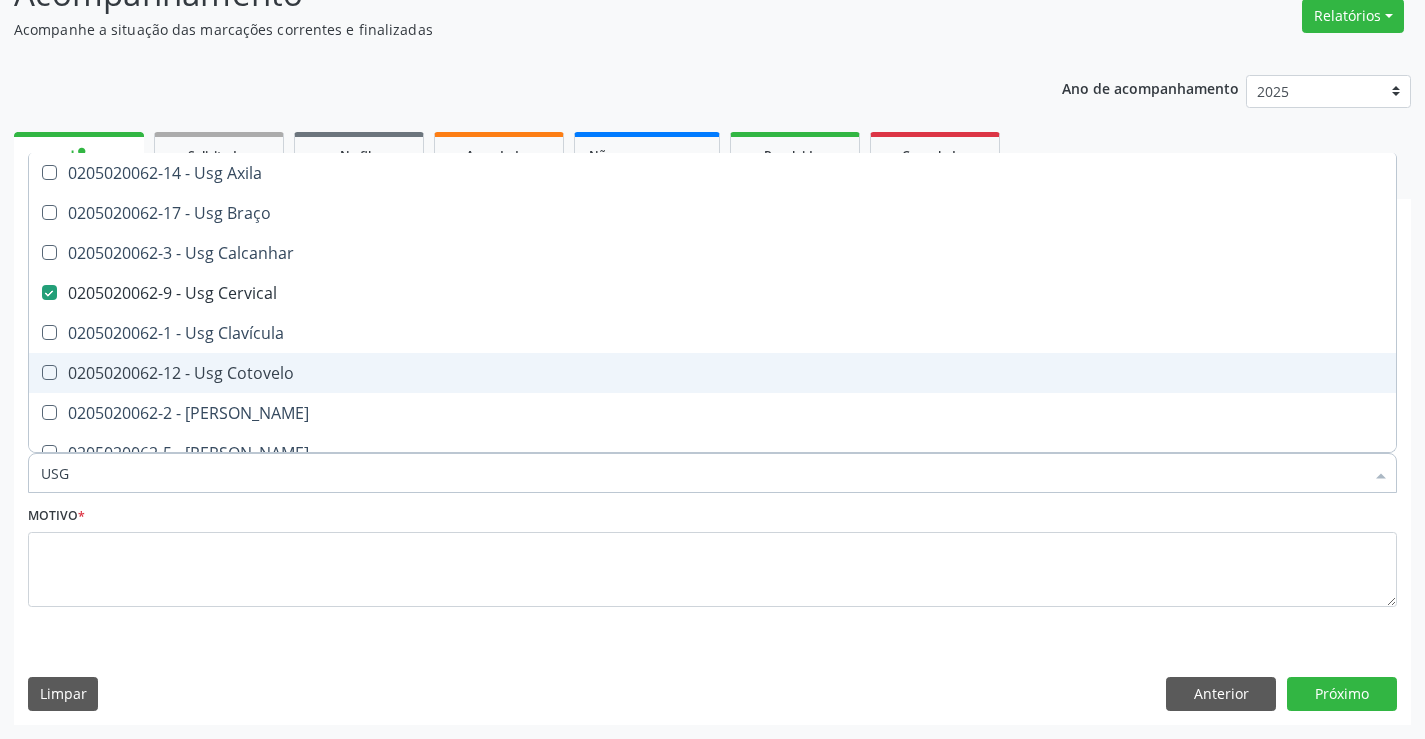 scroll, scrollTop: 461, scrollLeft: 0, axis: vertical 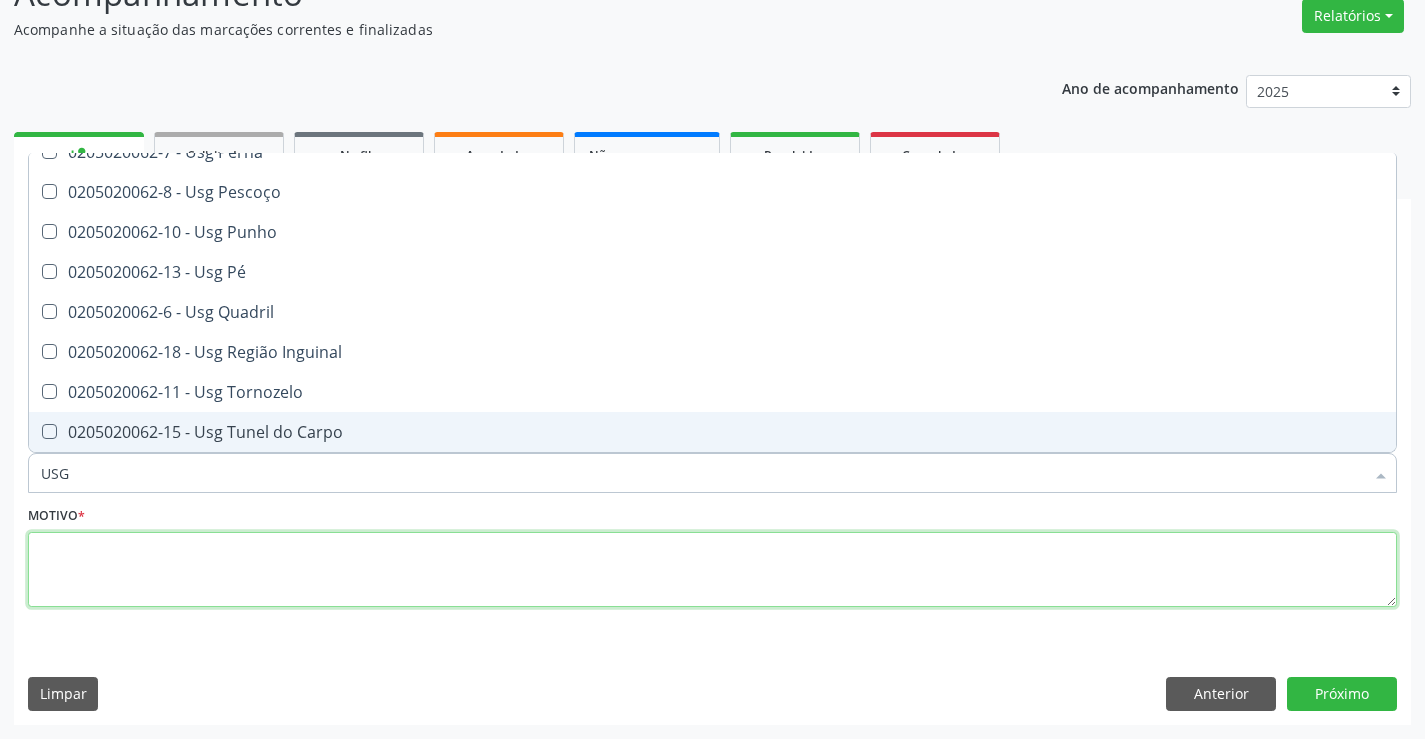 click at bounding box center [712, 570] 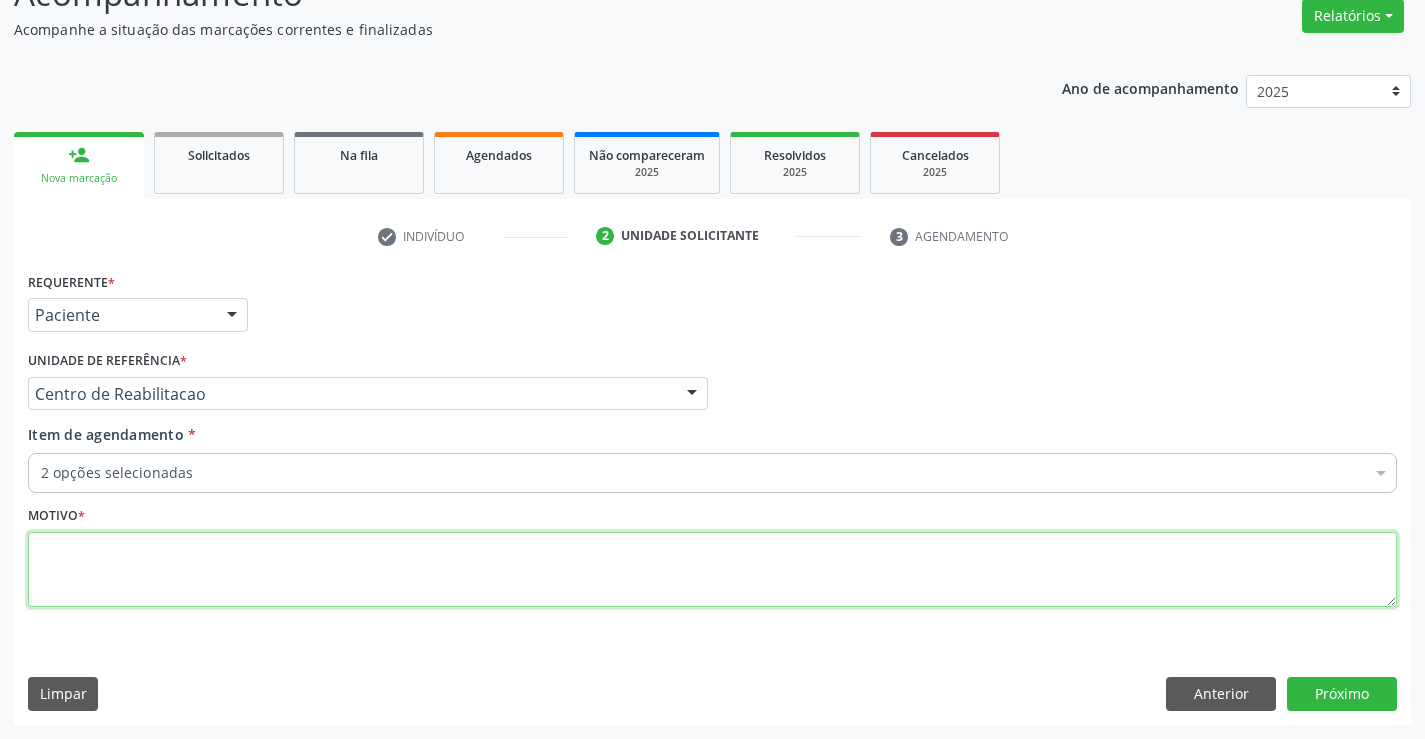 scroll, scrollTop: 0, scrollLeft: 0, axis: both 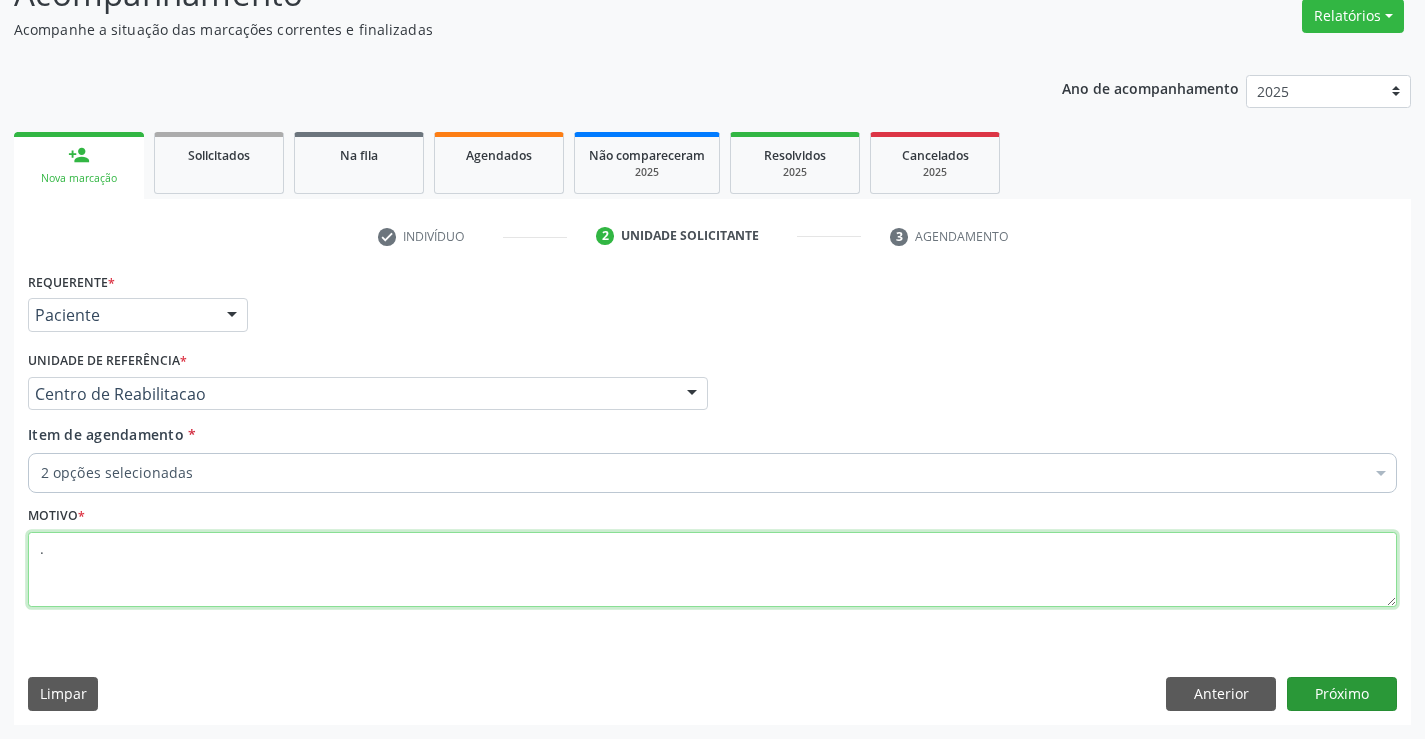 type on "." 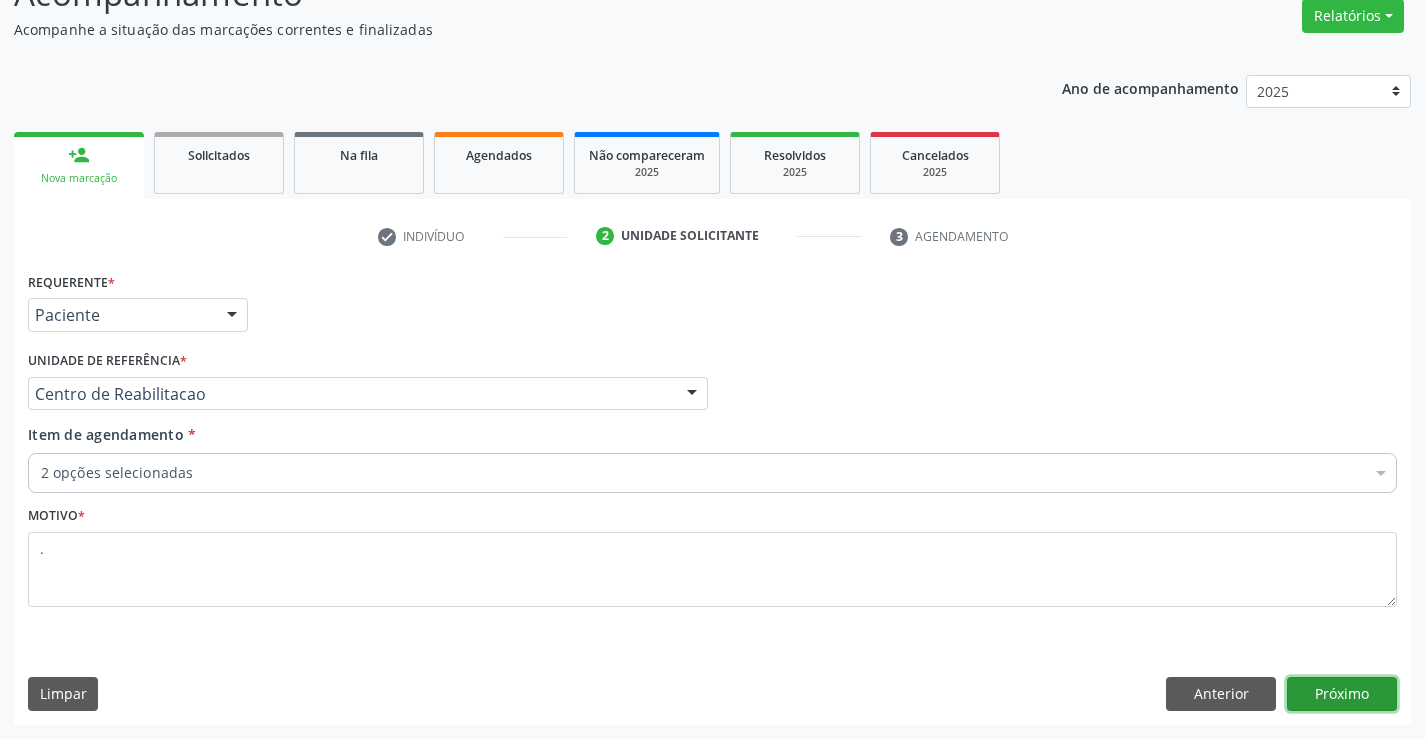 click on "Próximo" at bounding box center (1342, 694) 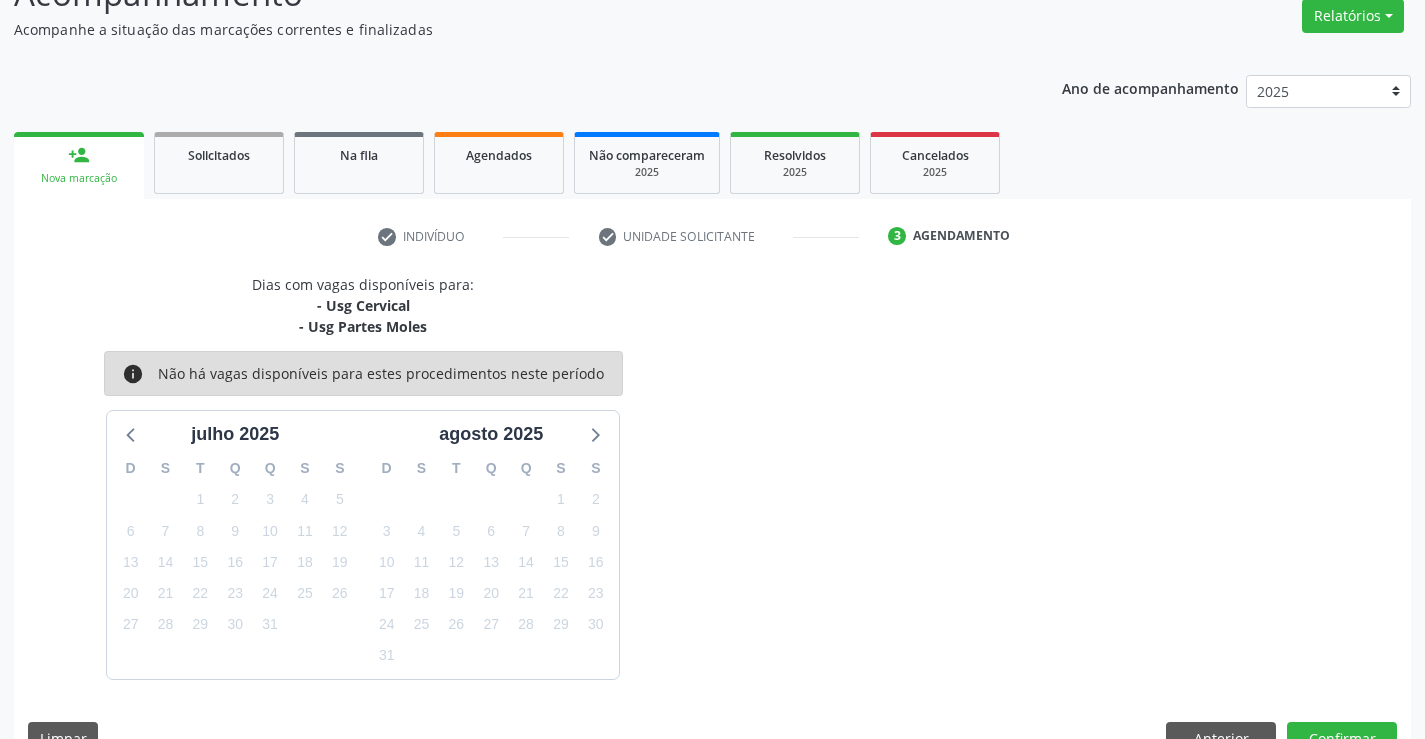 scroll, scrollTop: 211, scrollLeft: 0, axis: vertical 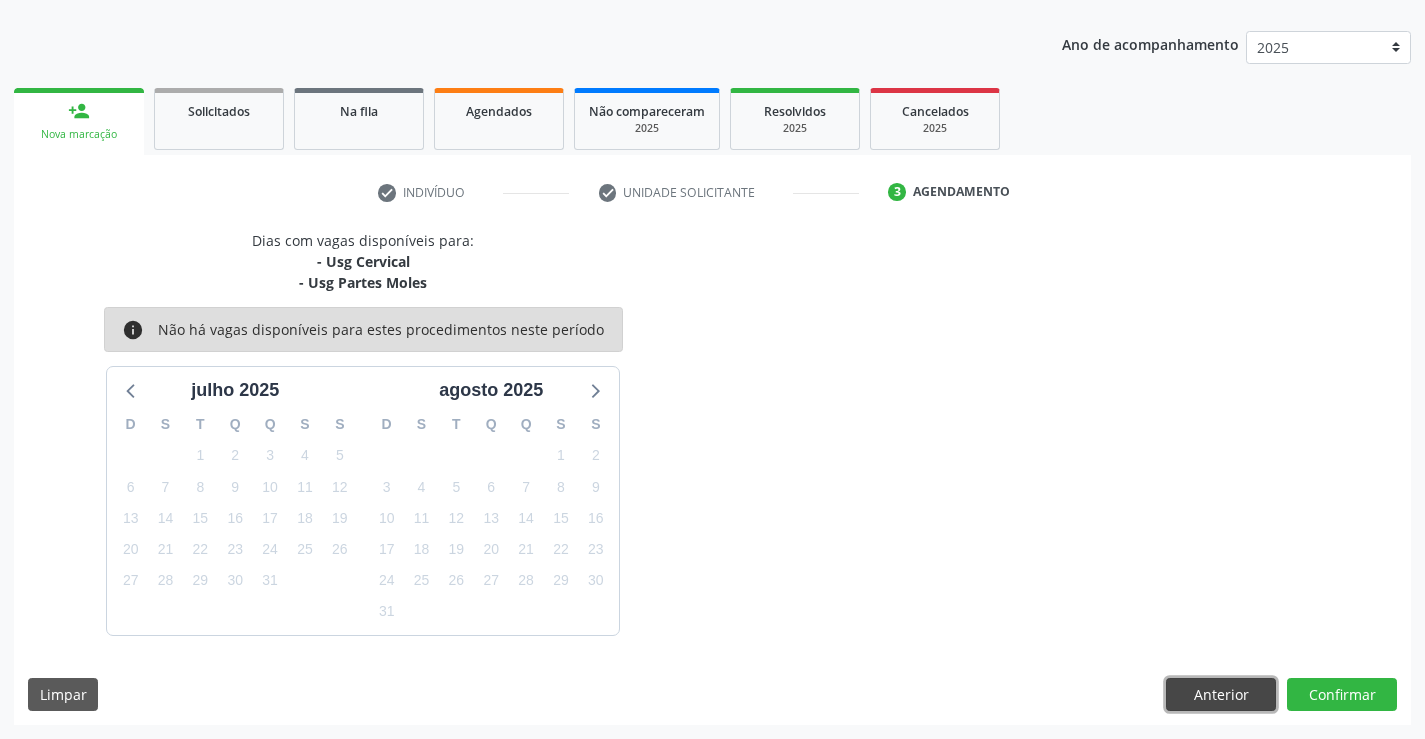click on "Anterior" at bounding box center [1221, 695] 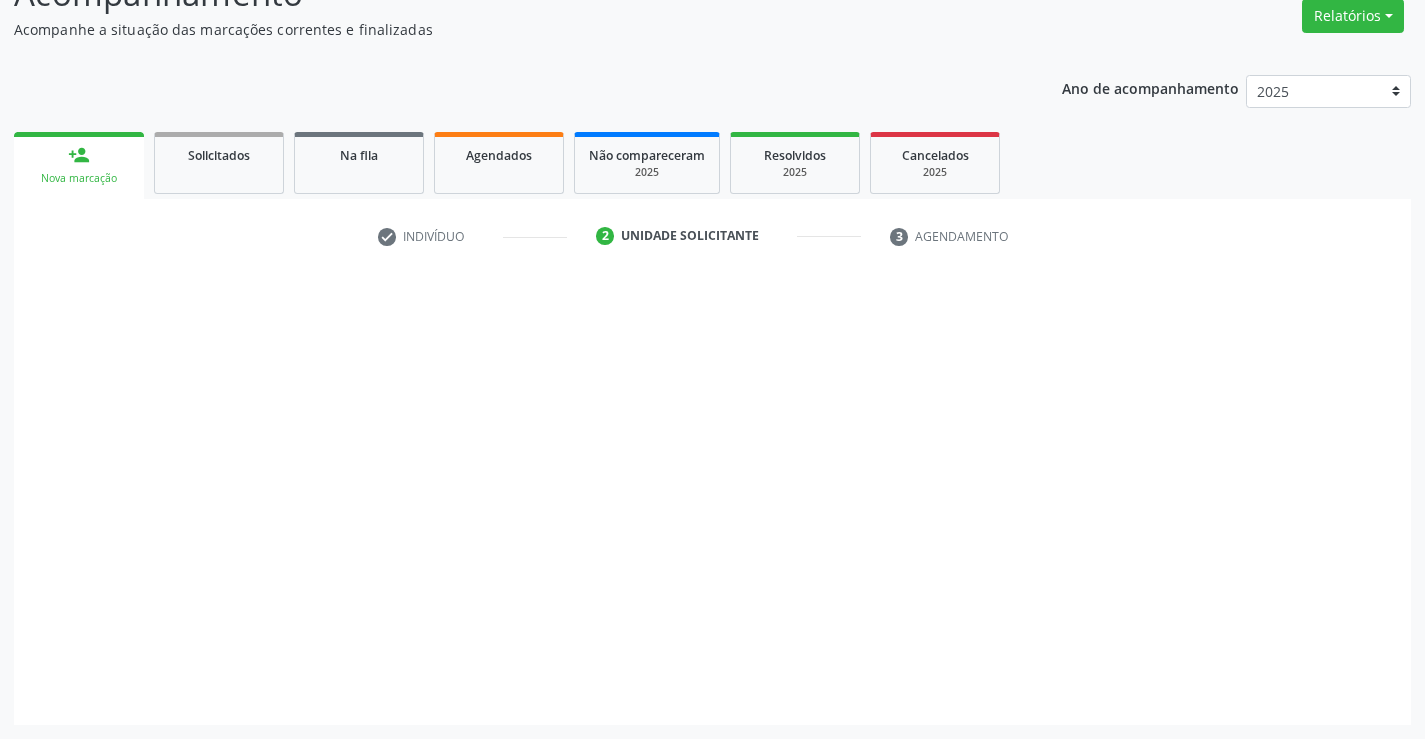 scroll, scrollTop: 167, scrollLeft: 0, axis: vertical 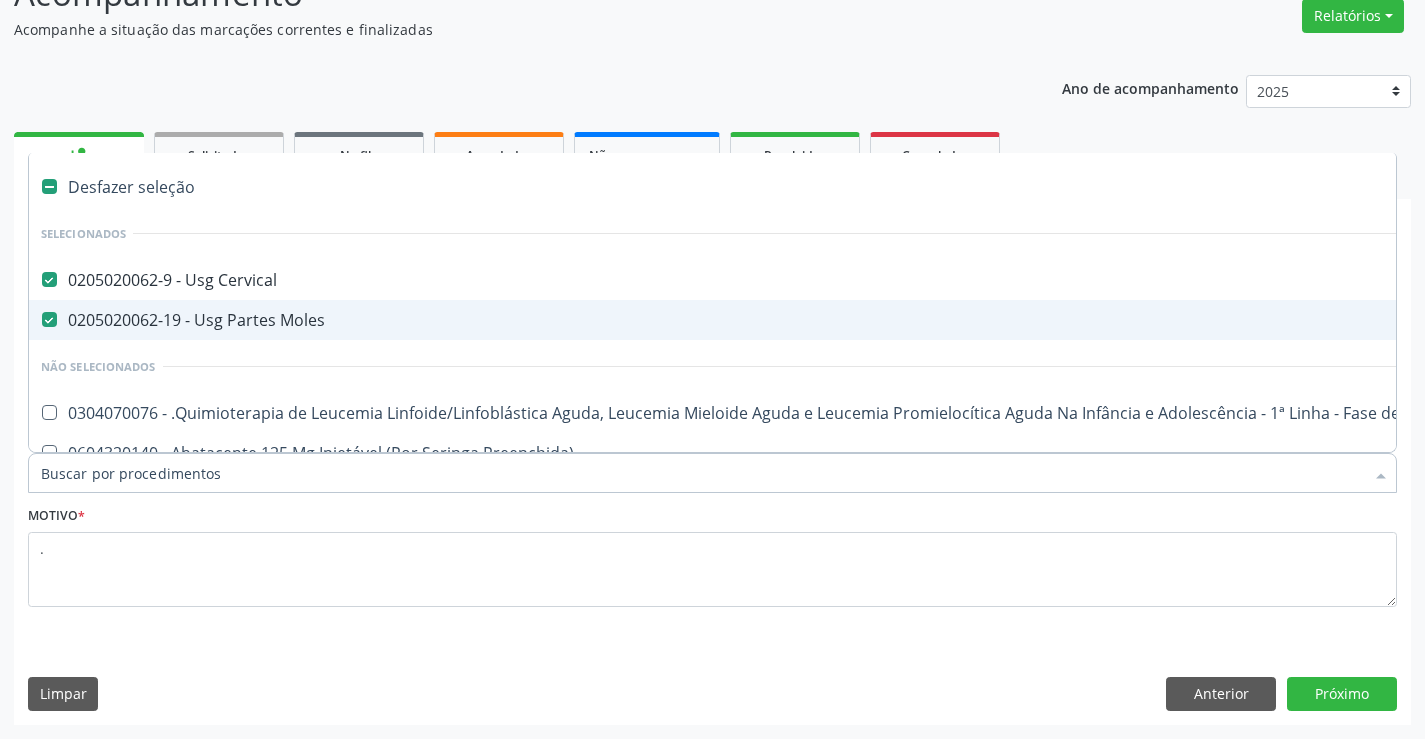 click on "0205020062-19 - Usg Partes Moles" at bounding box center [819, 320] 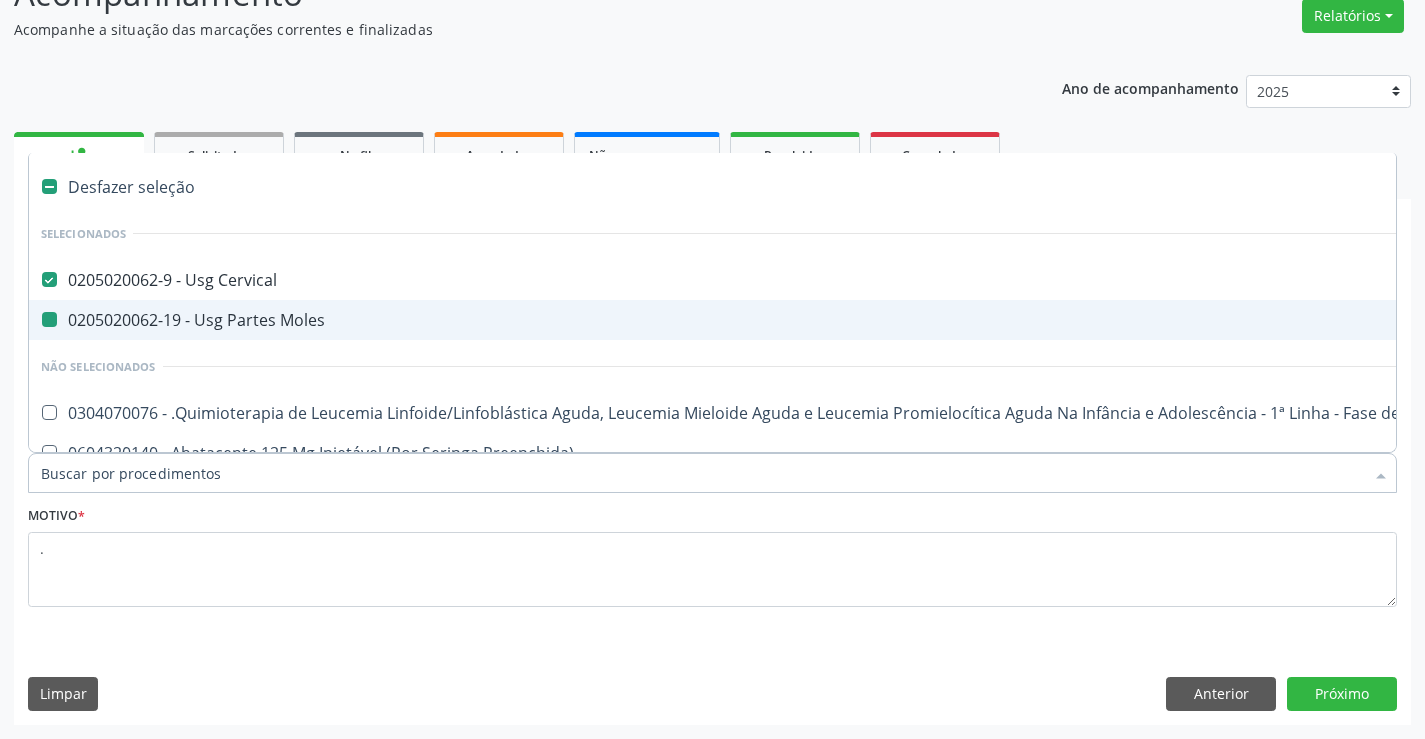 checkbox on "false" 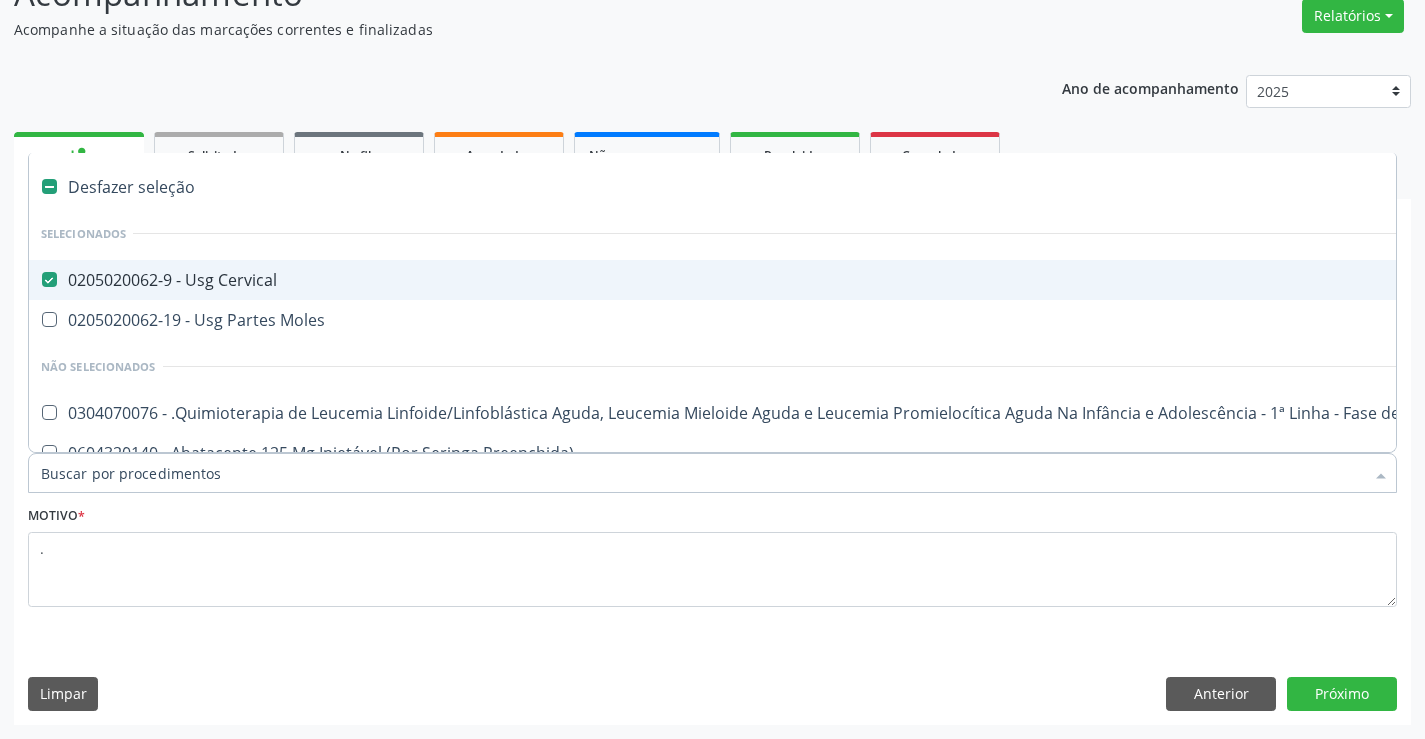 click on "0205020062-9 - Usg Cervical" at bounding box center (819, 280) 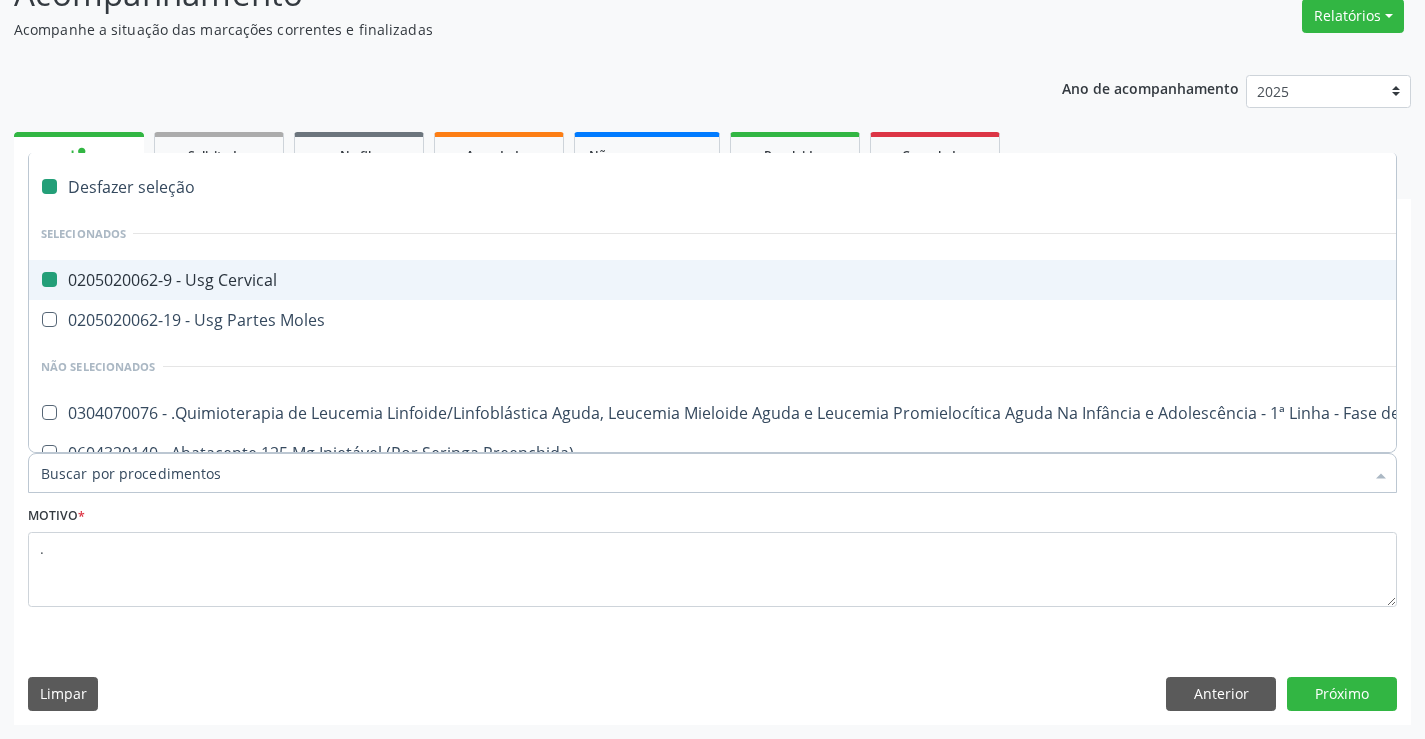 checkbox on "false" 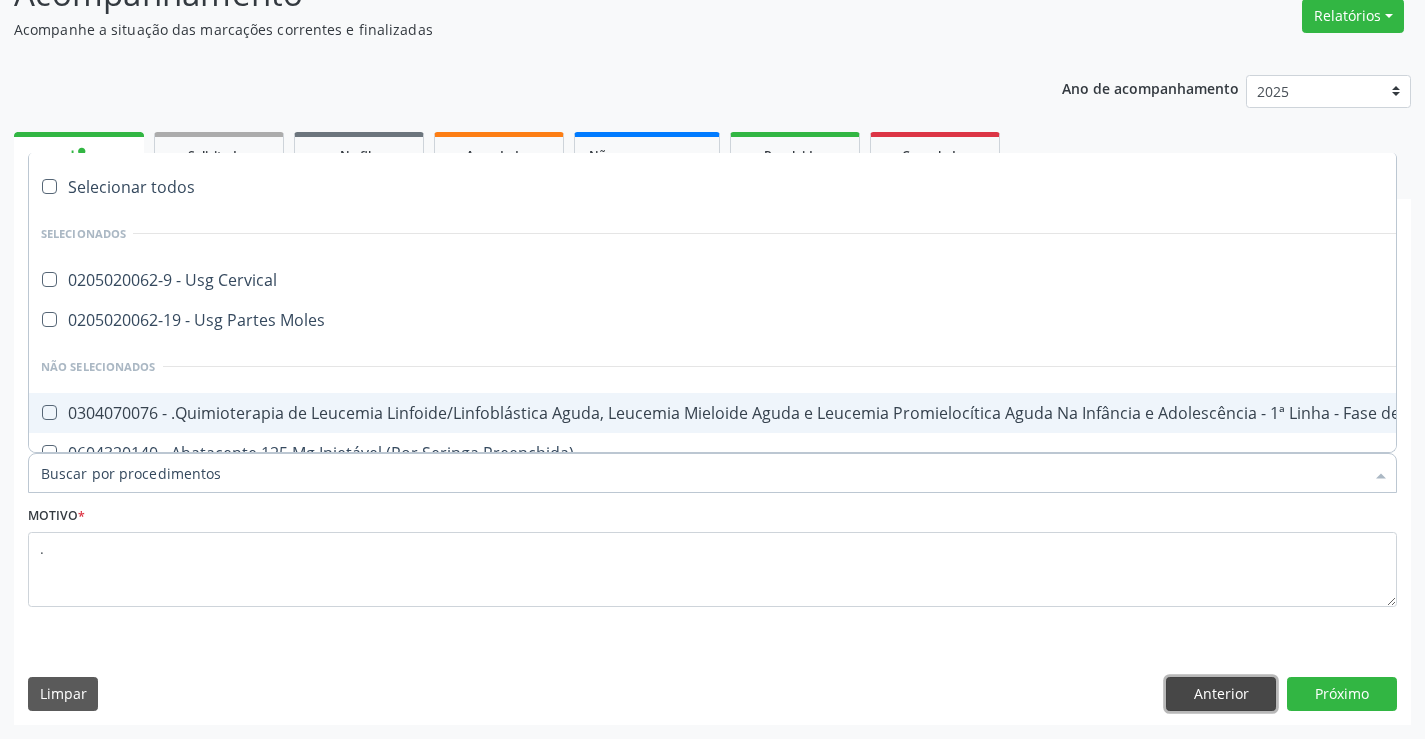 click on "Anterior" at bounding box center (1221, 694) 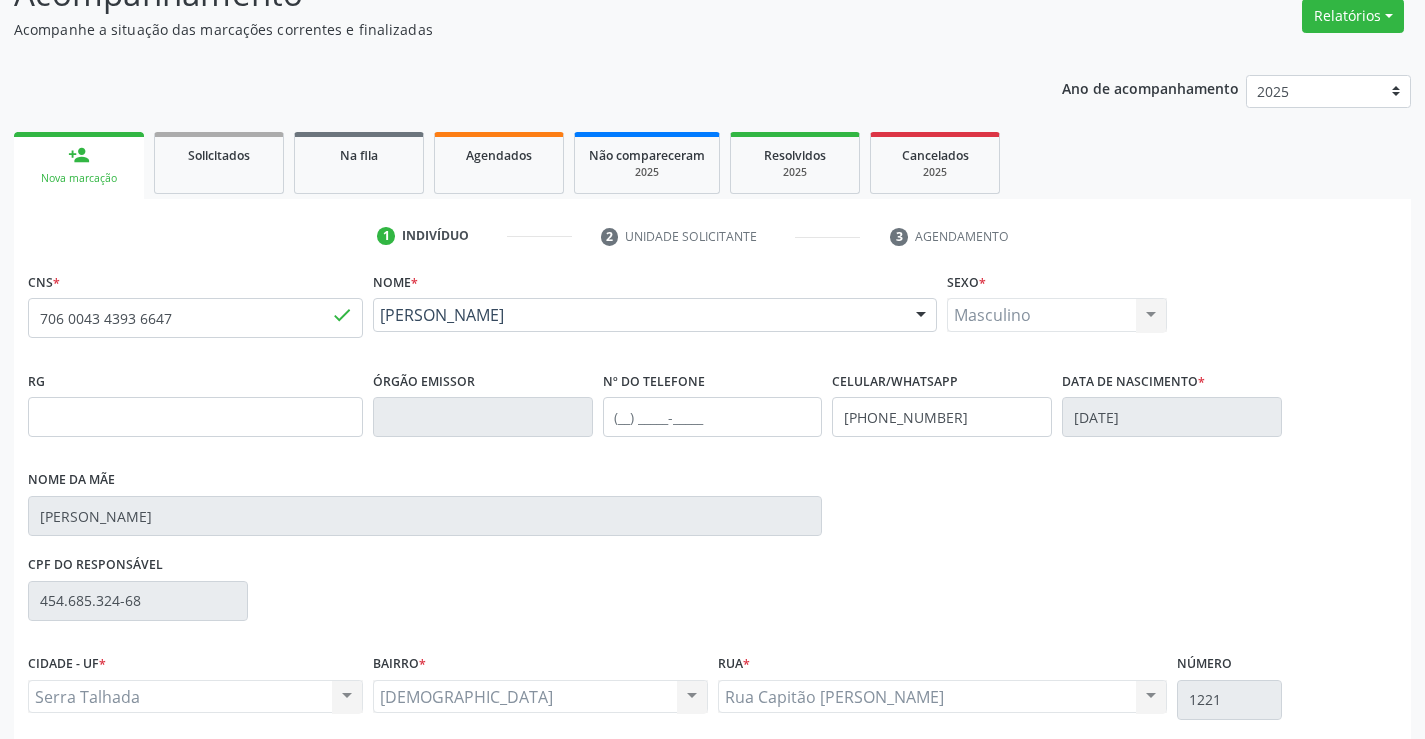 scroll, scrollTop: 0, scrollLeft: 0, axis: both 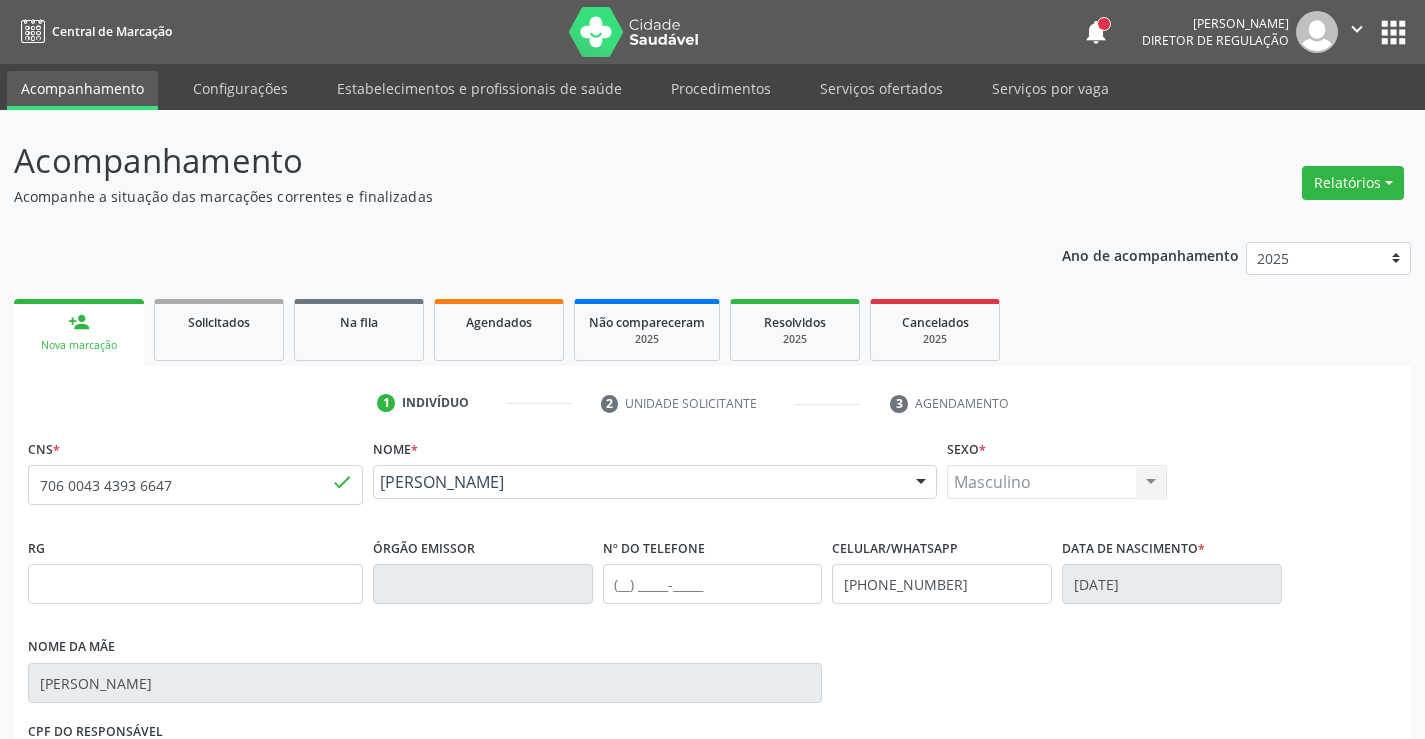 click on "Acompanhamento" at bounding box center (82, 90) 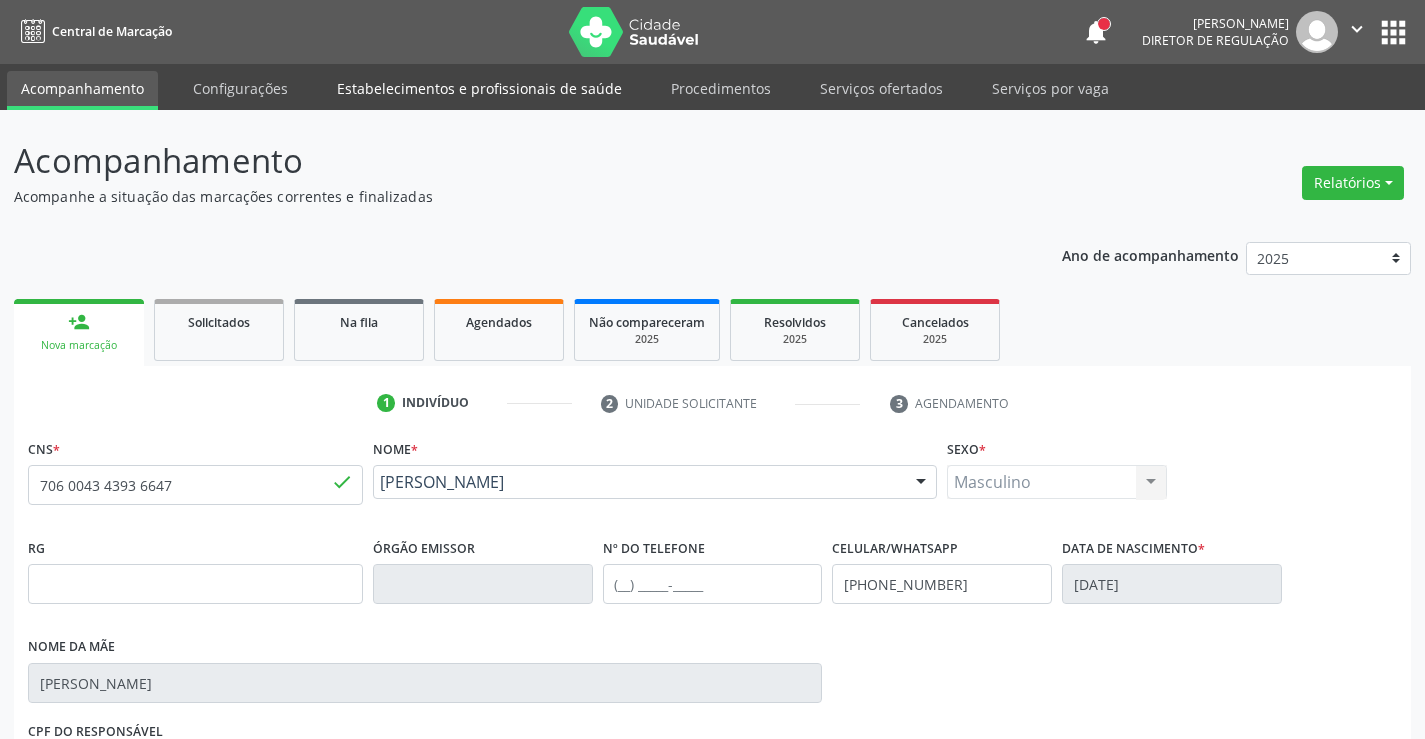 click on "Estabelecimentos e profissionais de saúde" at bounding box center [479, 88] 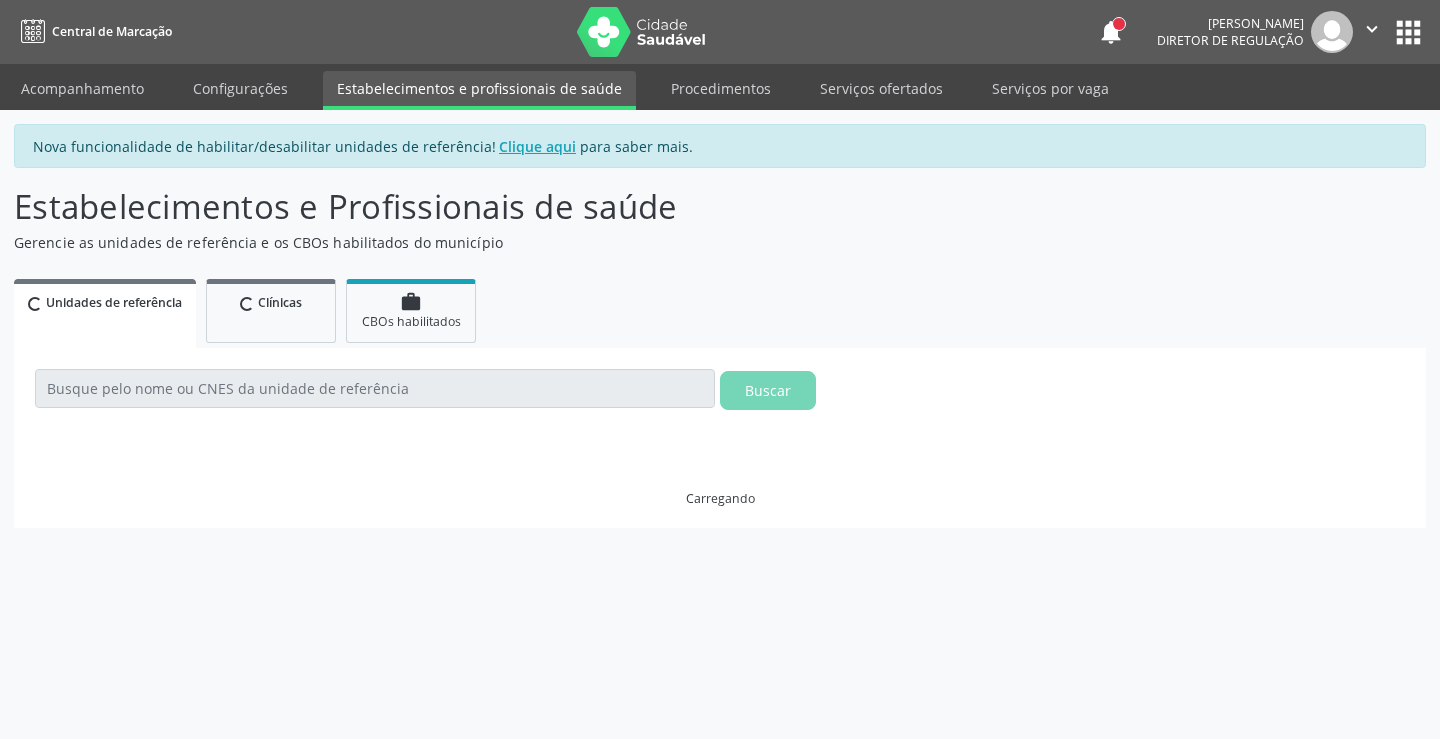 click on "Acompanhamento" at bounding box center (82, 88) 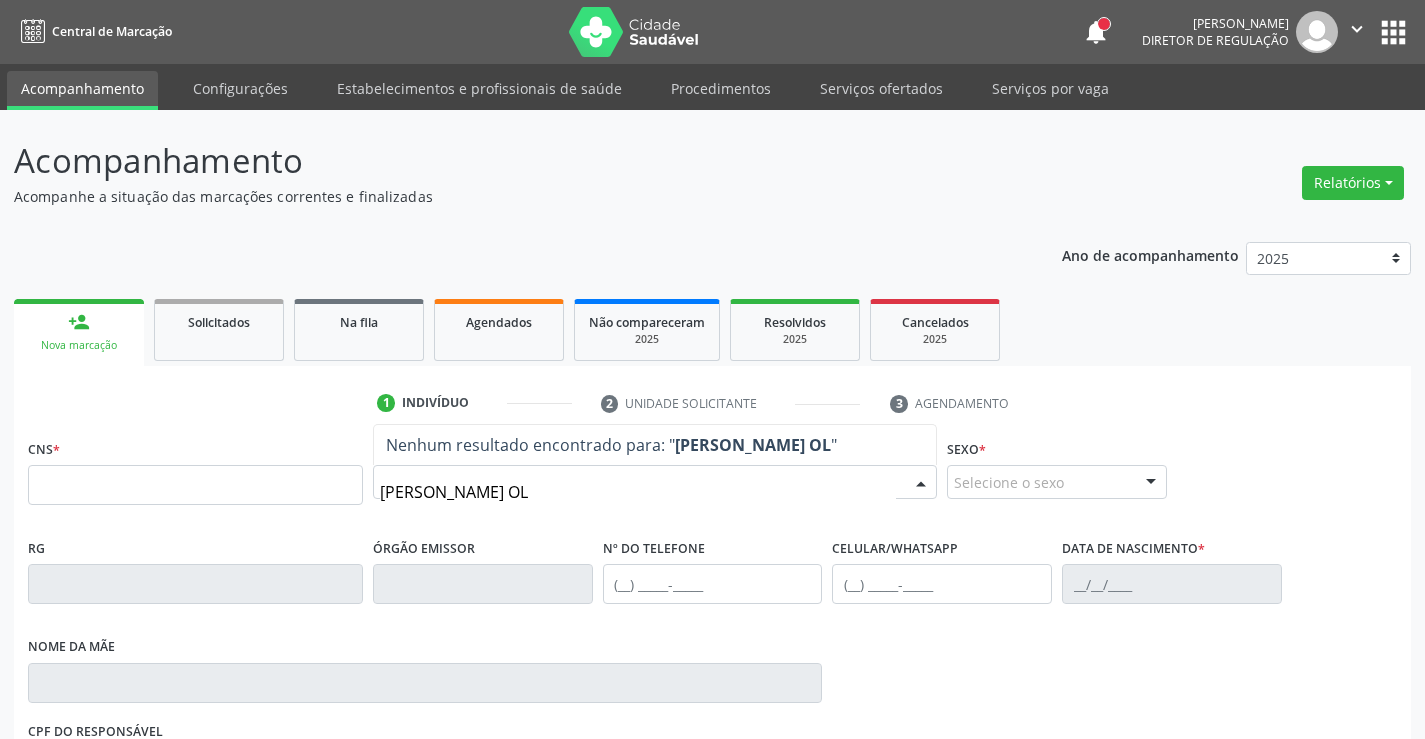 type on "MARIA LARA DA SILVA OLI" 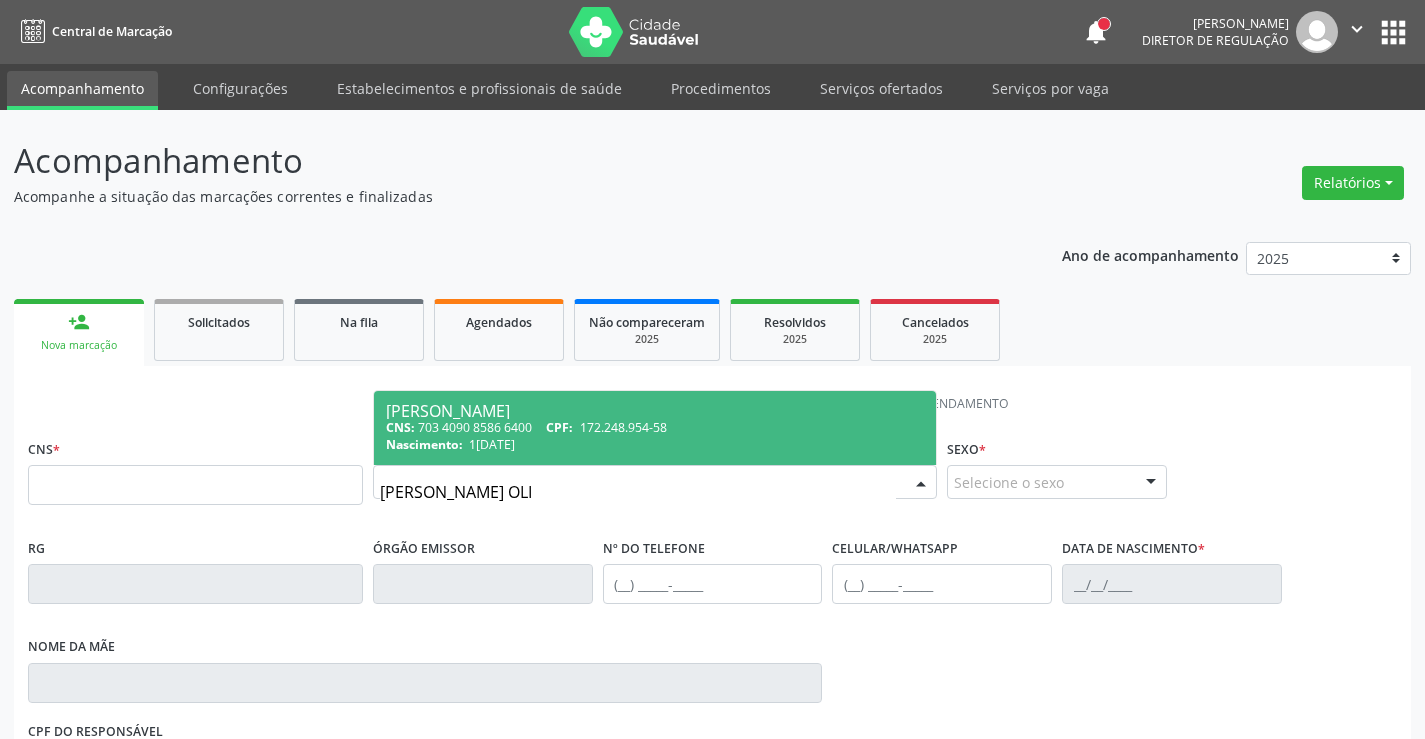 click on "CNS:
703 4090 8586 6400
CPF:
172.248.954-58" at bounding box center [655, 427] 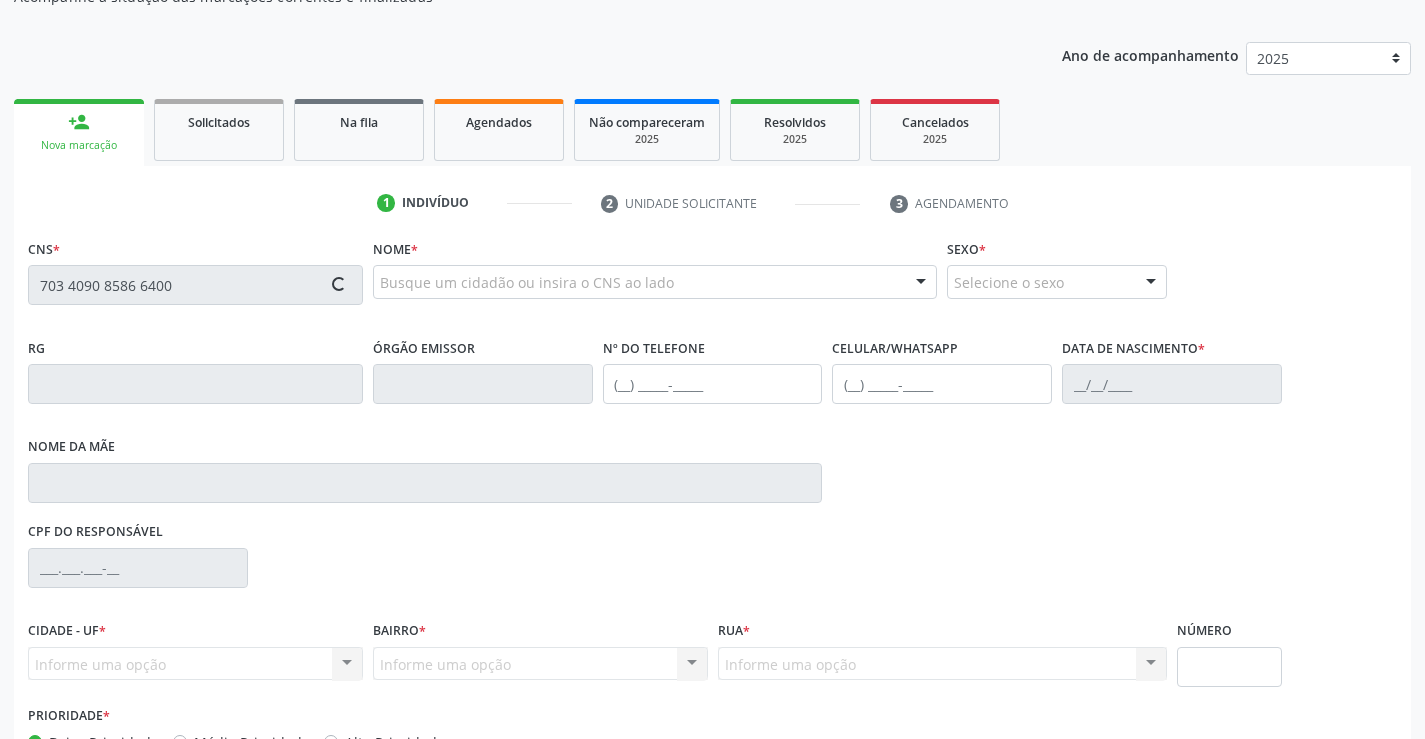 scroll, scrollTop: 331, scrollLeft: 0, axis: vertical 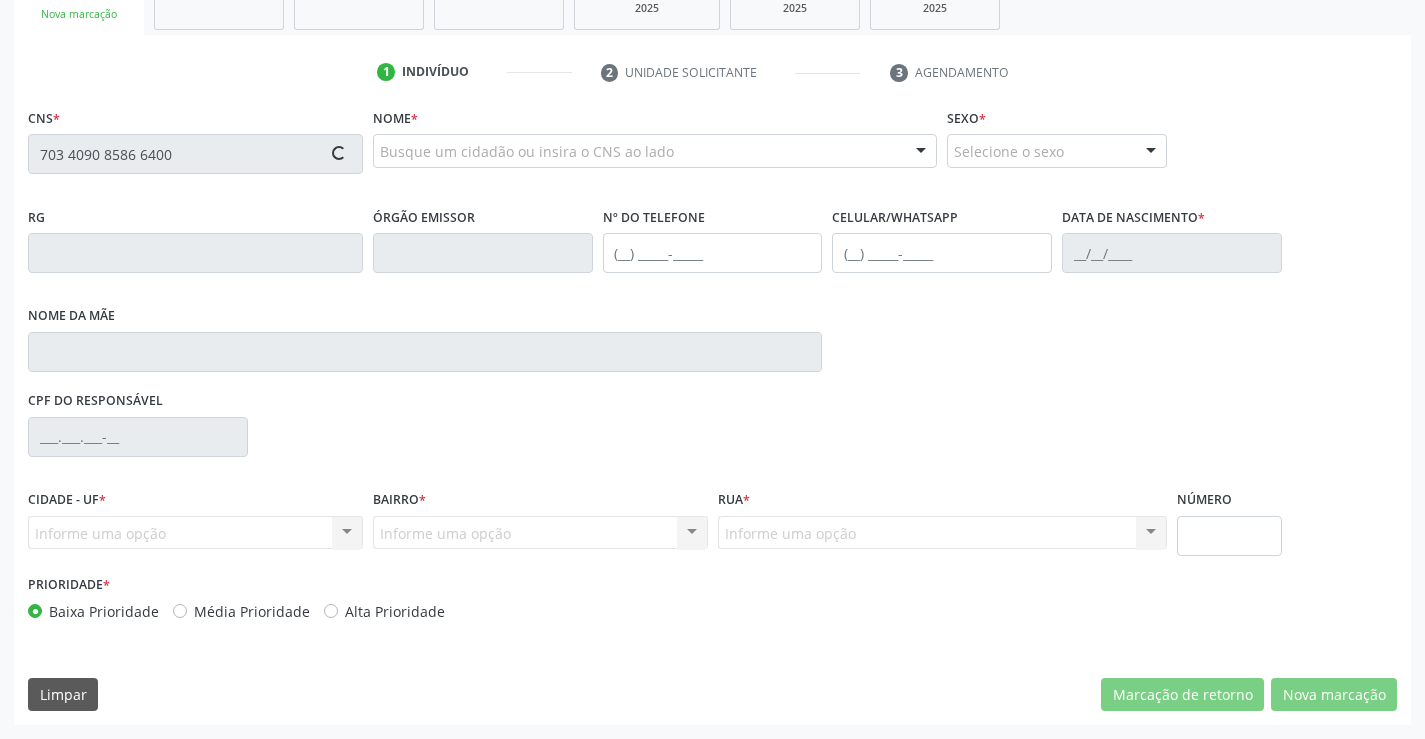 type on "703 4090 8586 6400" 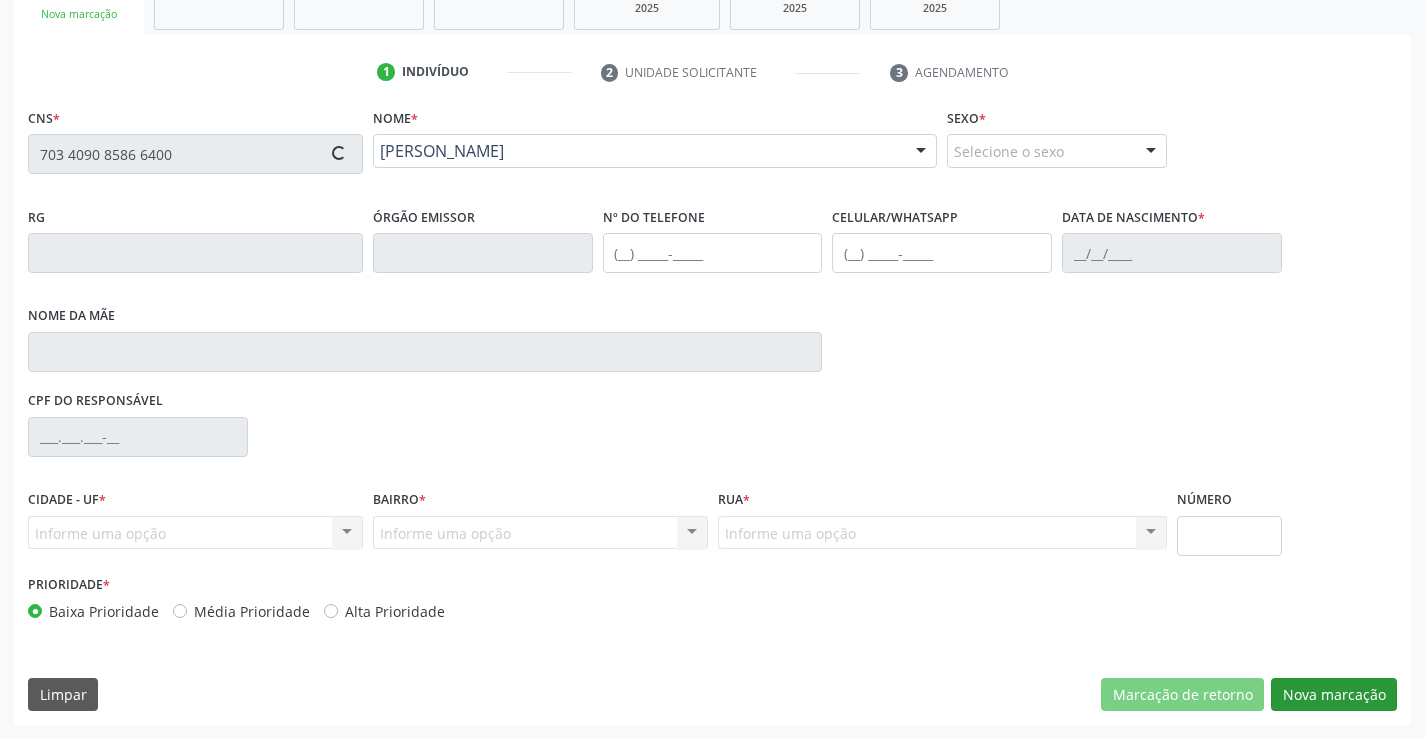 type on "(87) 99999-9999" 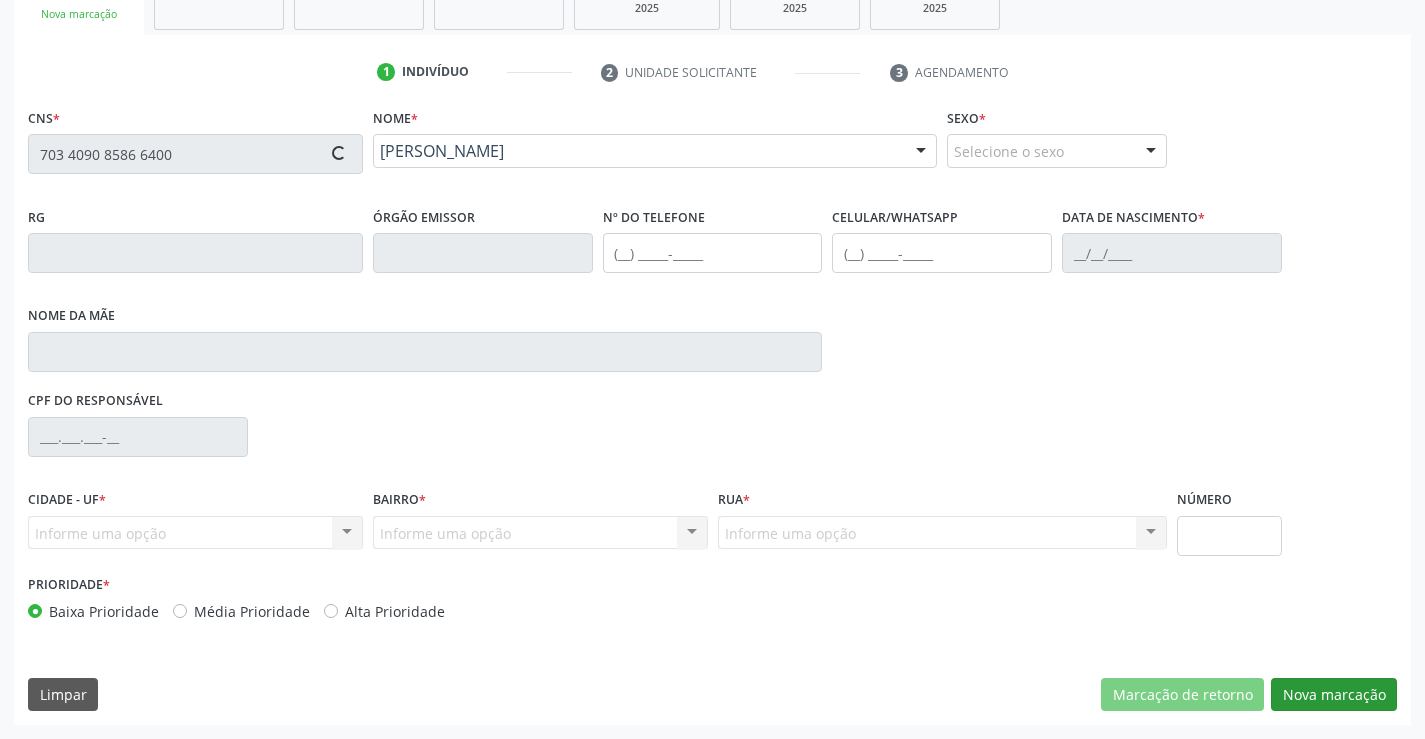 type on "18/06/2020" 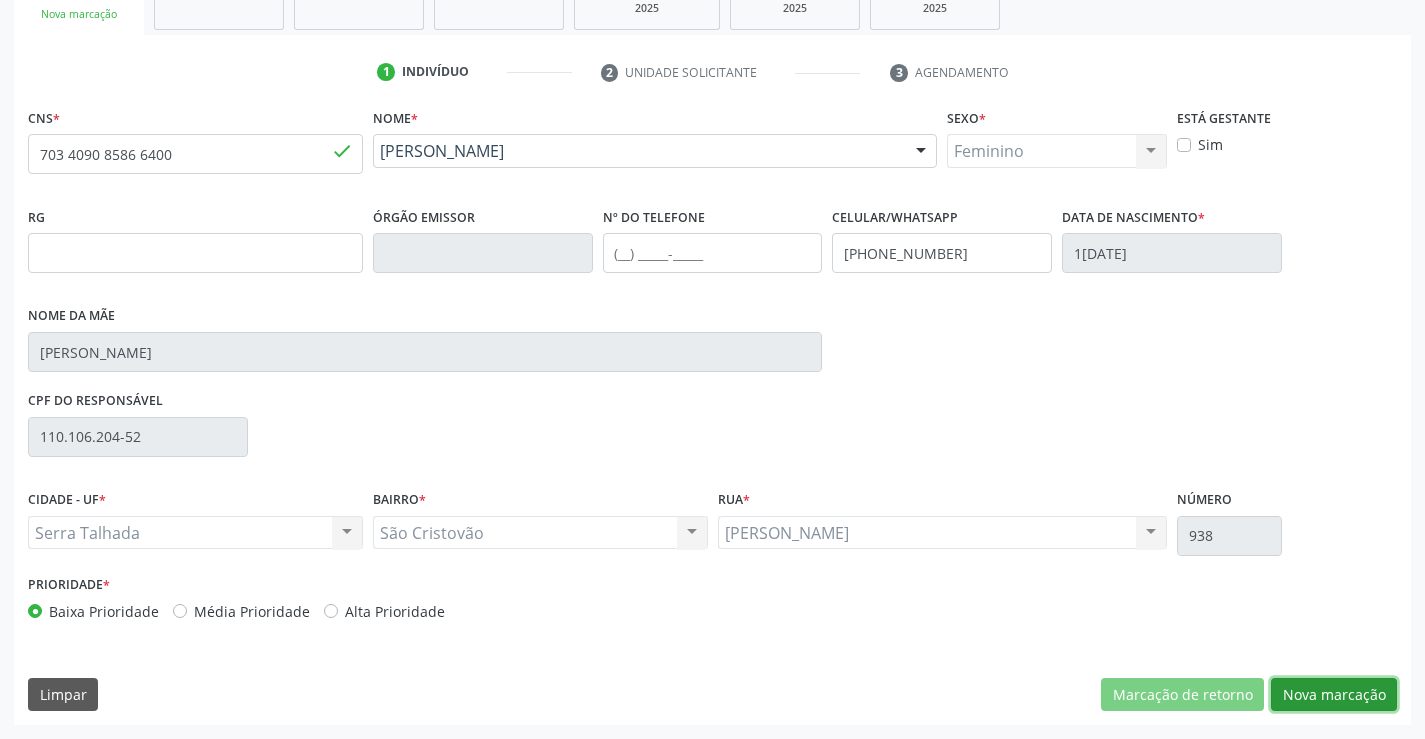 click on "Nova marcação" at bounding box center [1334, 695] 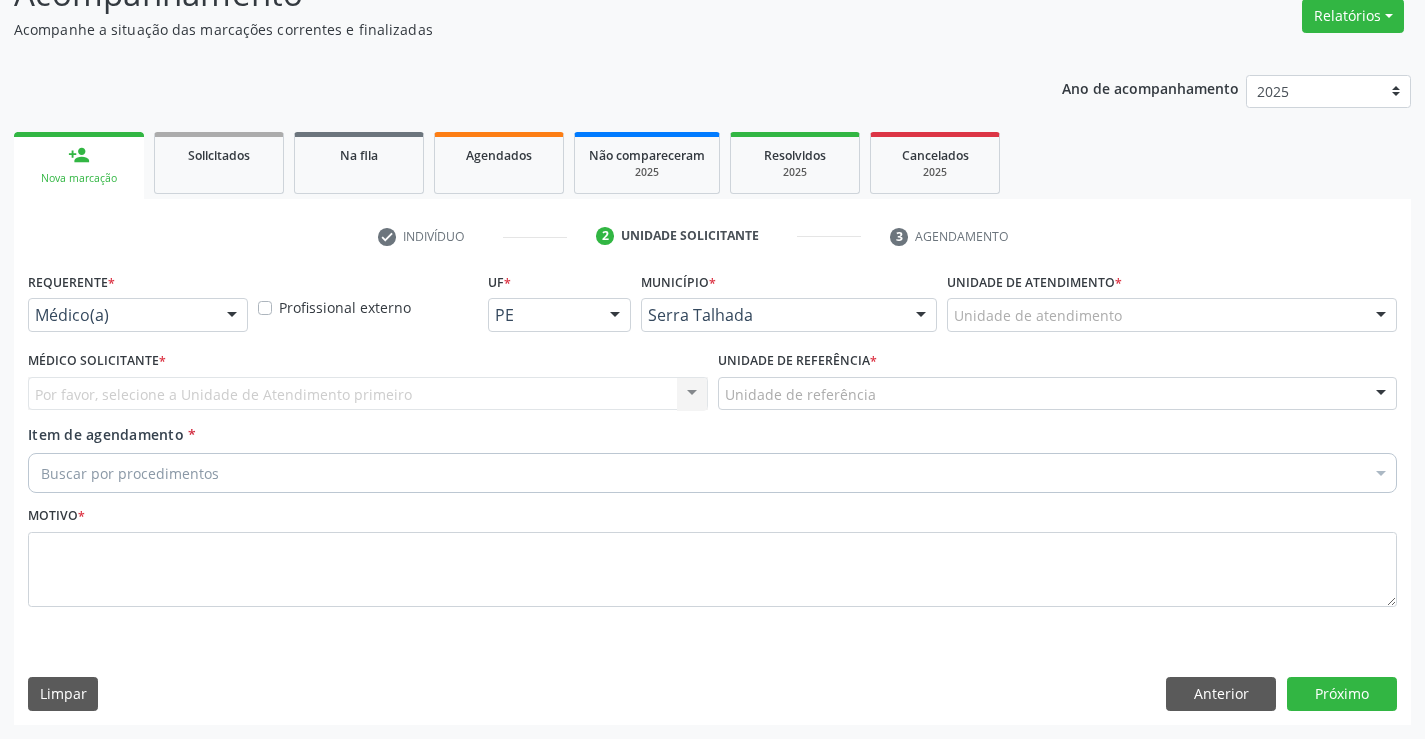 scroll, scrollTop: 167, scrollLeft: 0, axis: vertical 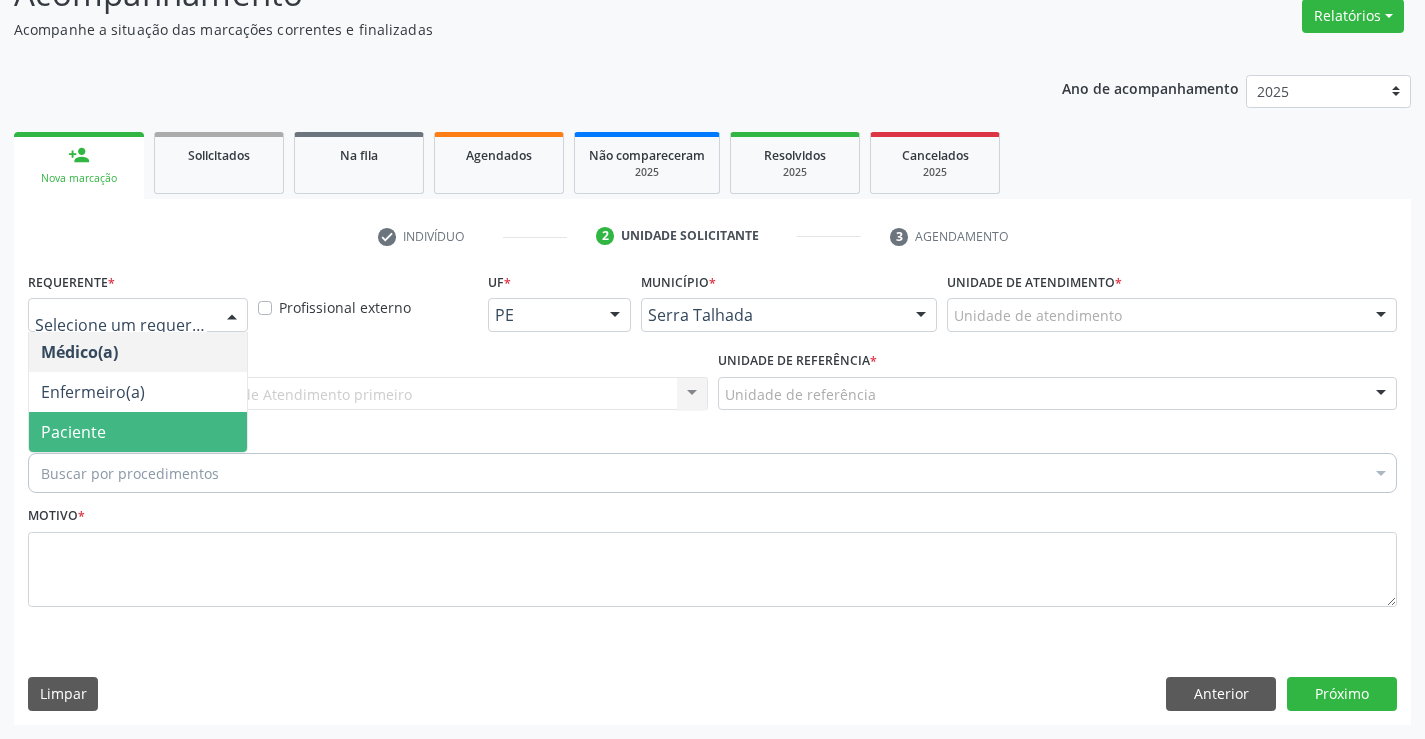click on "Paciente" at bounding box center [138, 432] 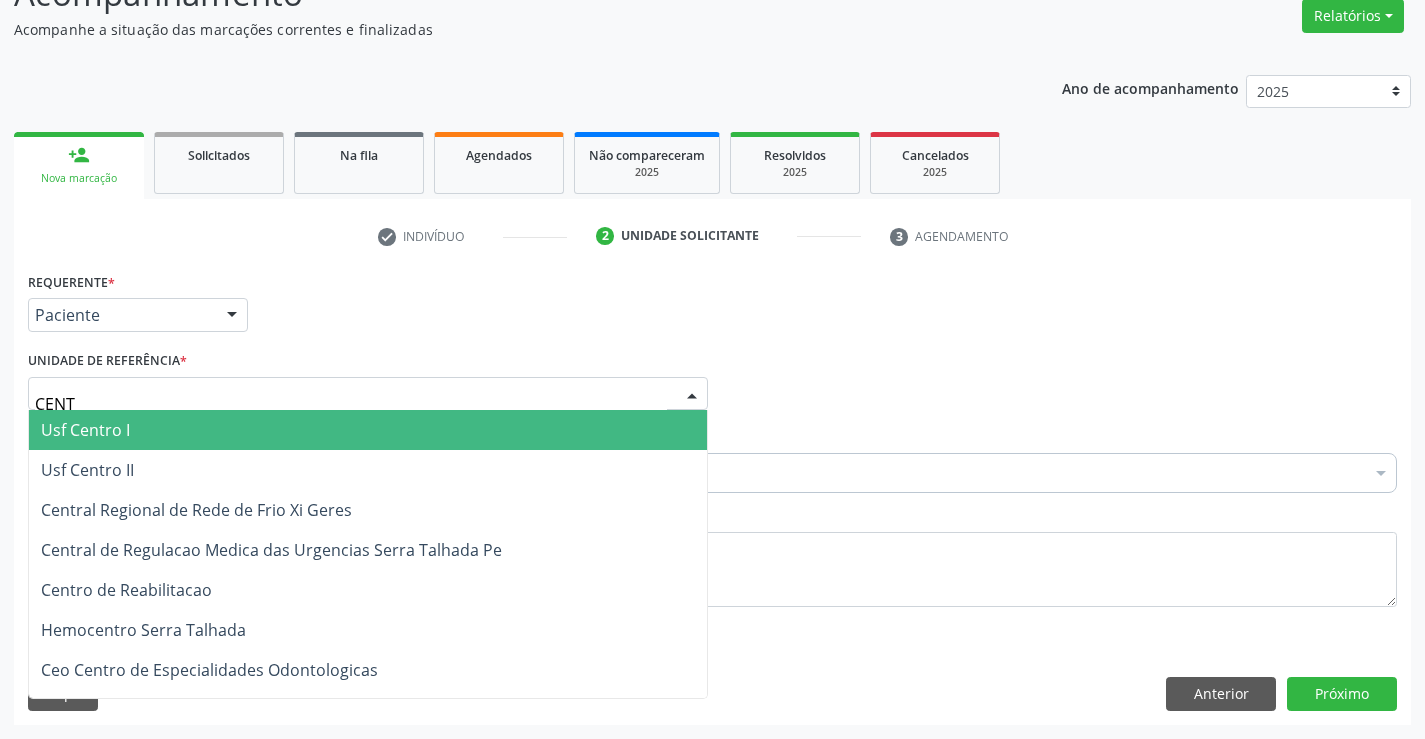 type on "CENTR" 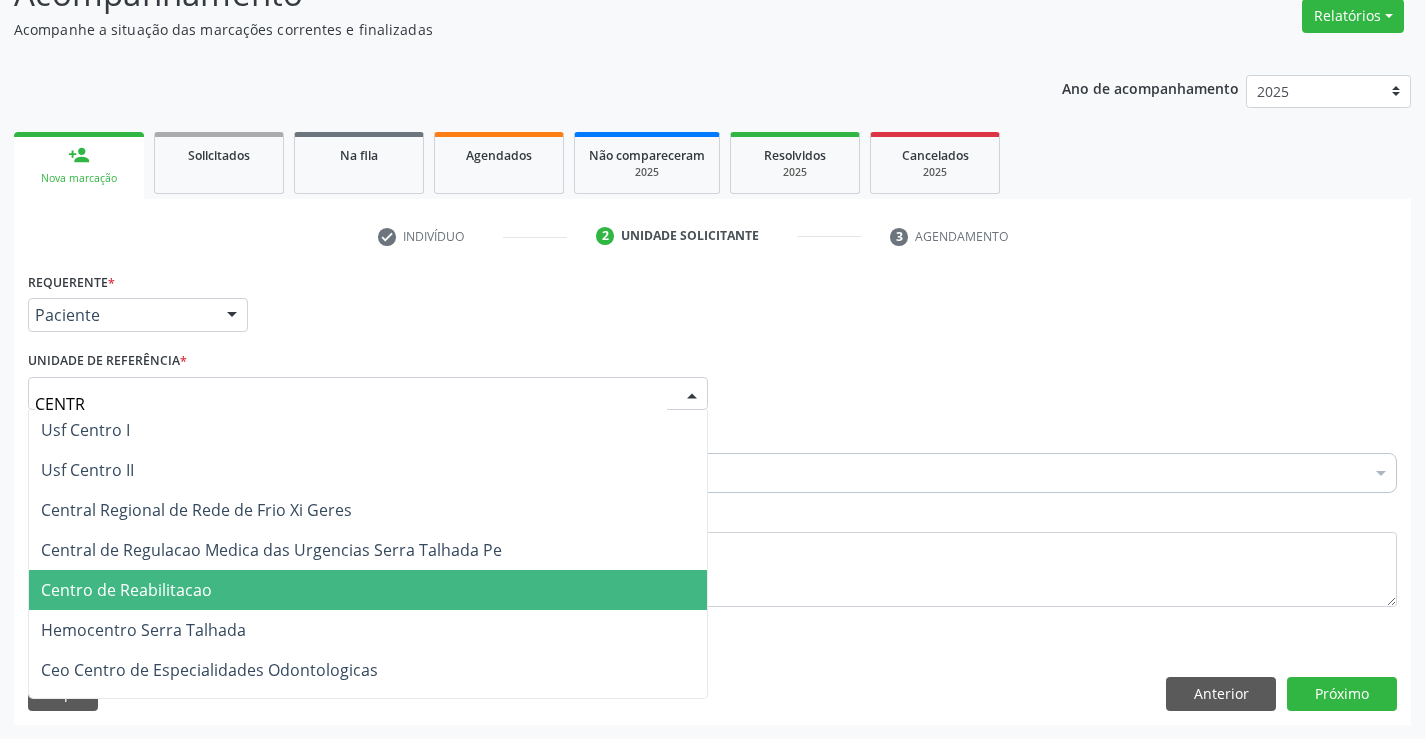 click on "Centro de Reabilitacao" at bounding box center [368, 590] 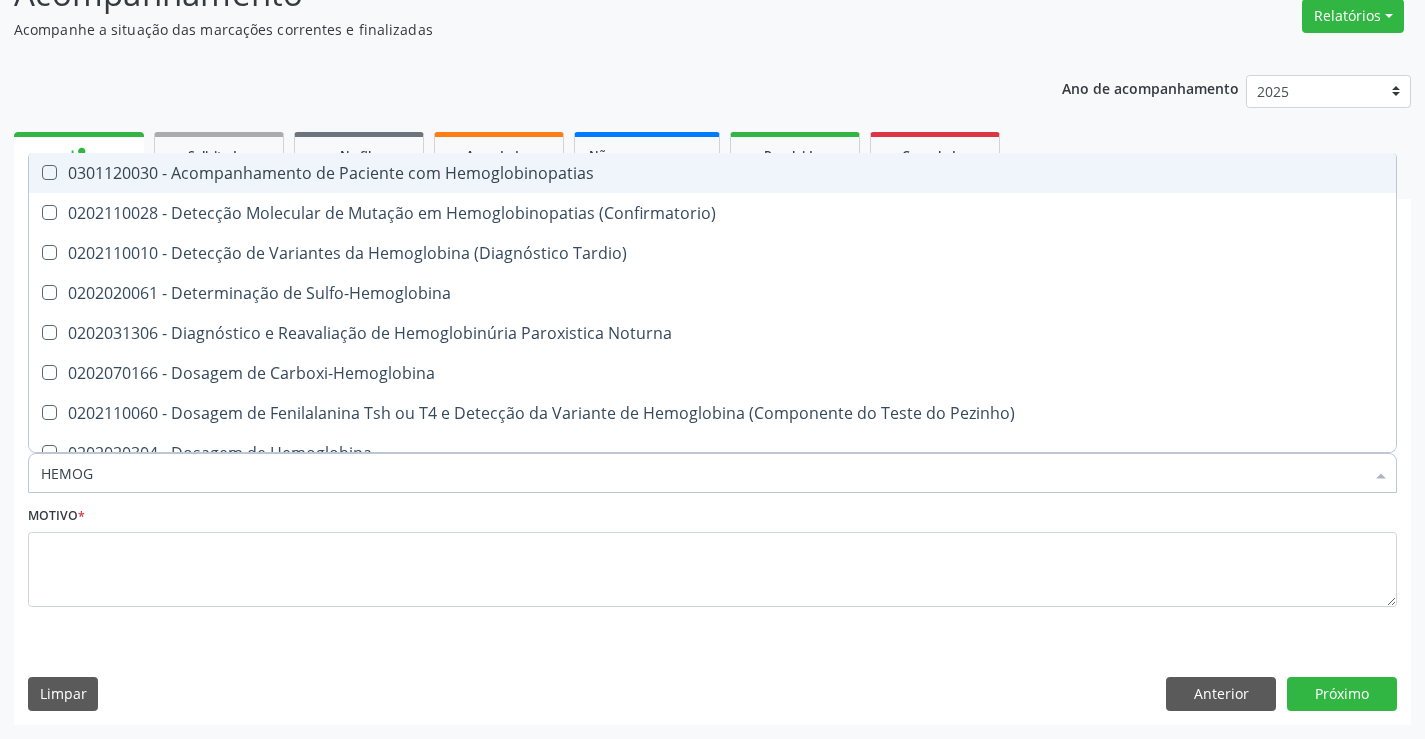 type on "HEMOGR" 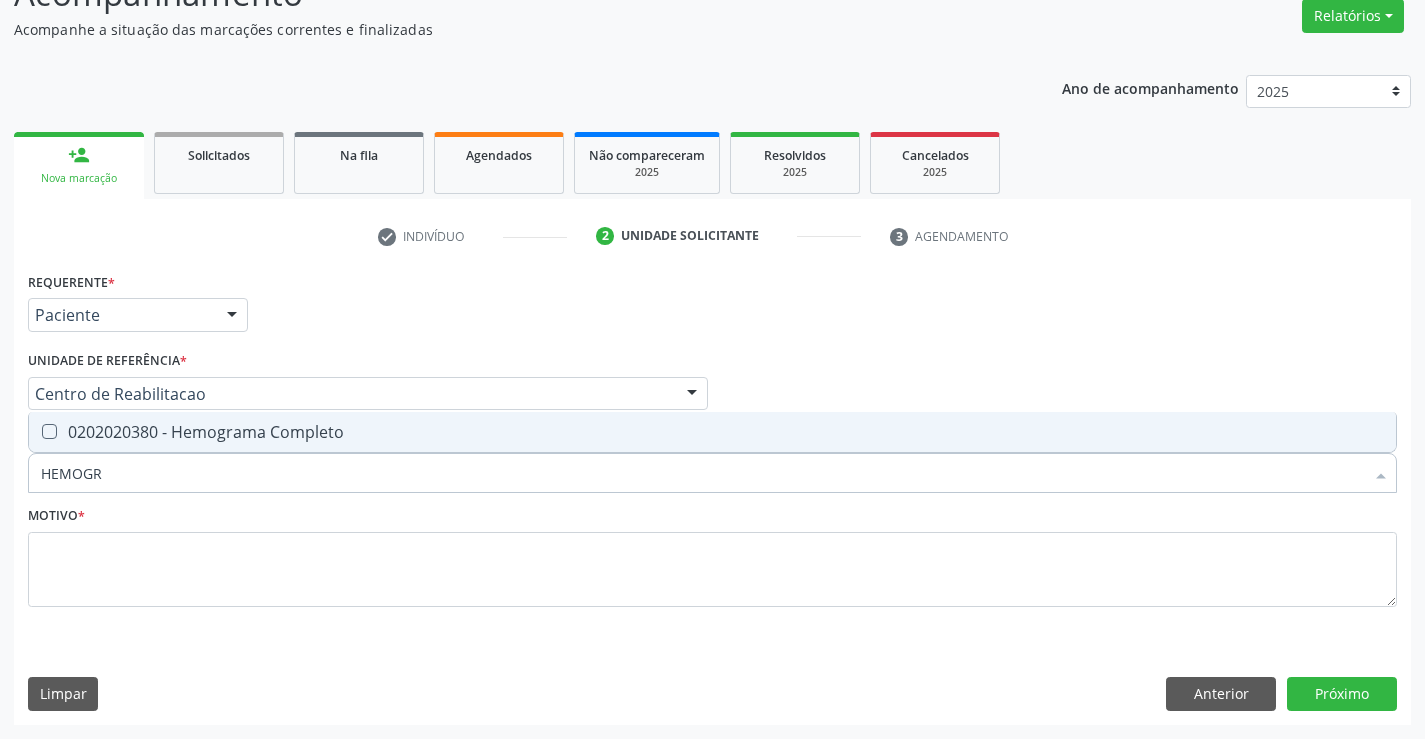 click on "0202020380 - Hemograma Completo" at bounding box center (712, 432) 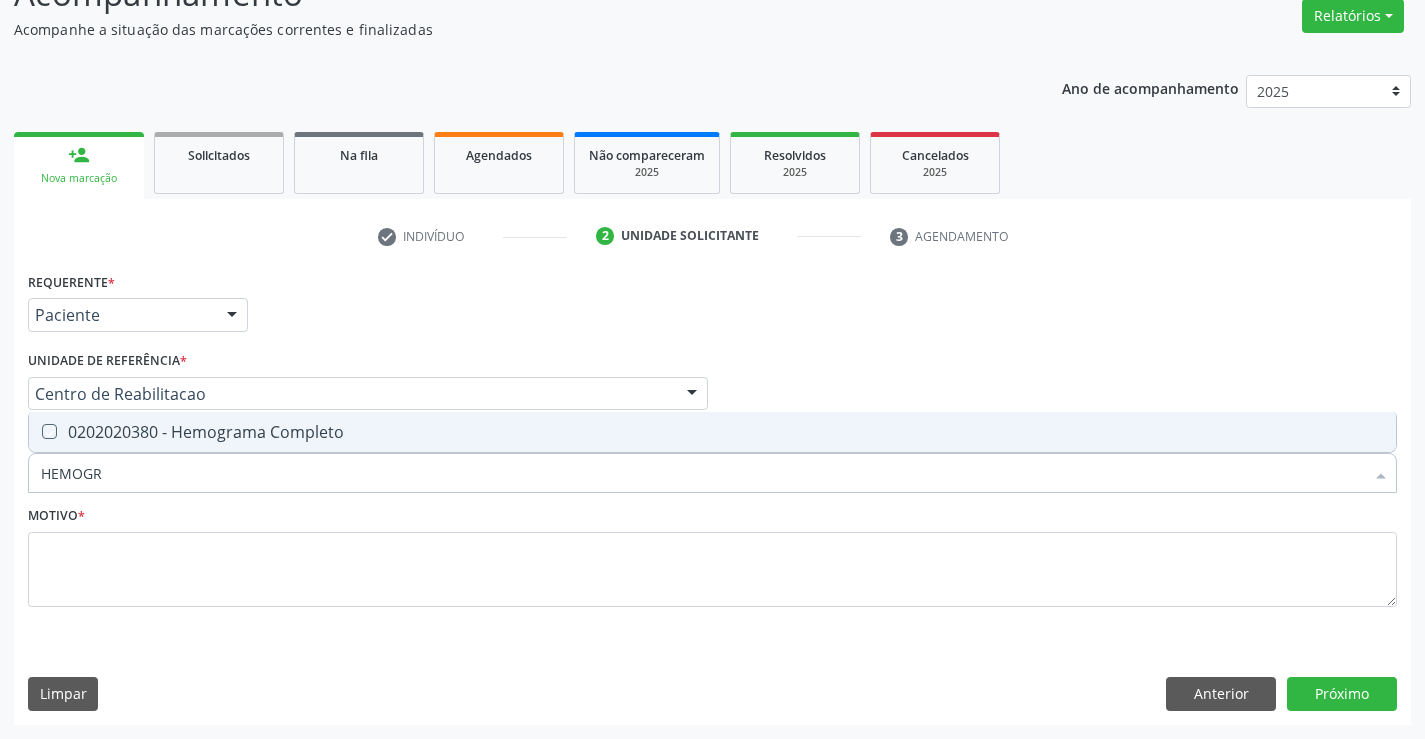 checkbox on "true" 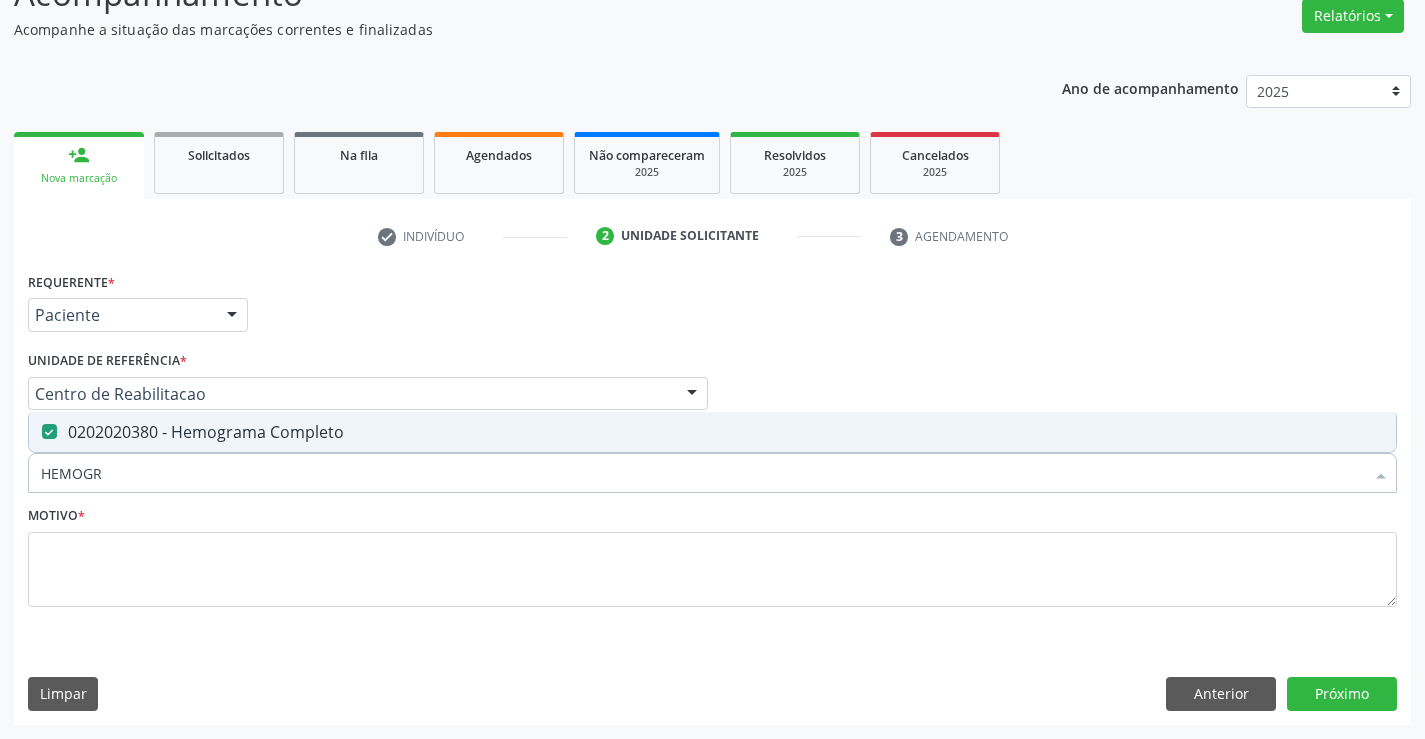 drag, startPoint x: 112, startPoint y: 489, endPoint x: 40, endPoint y: 482, distance: 72.33948 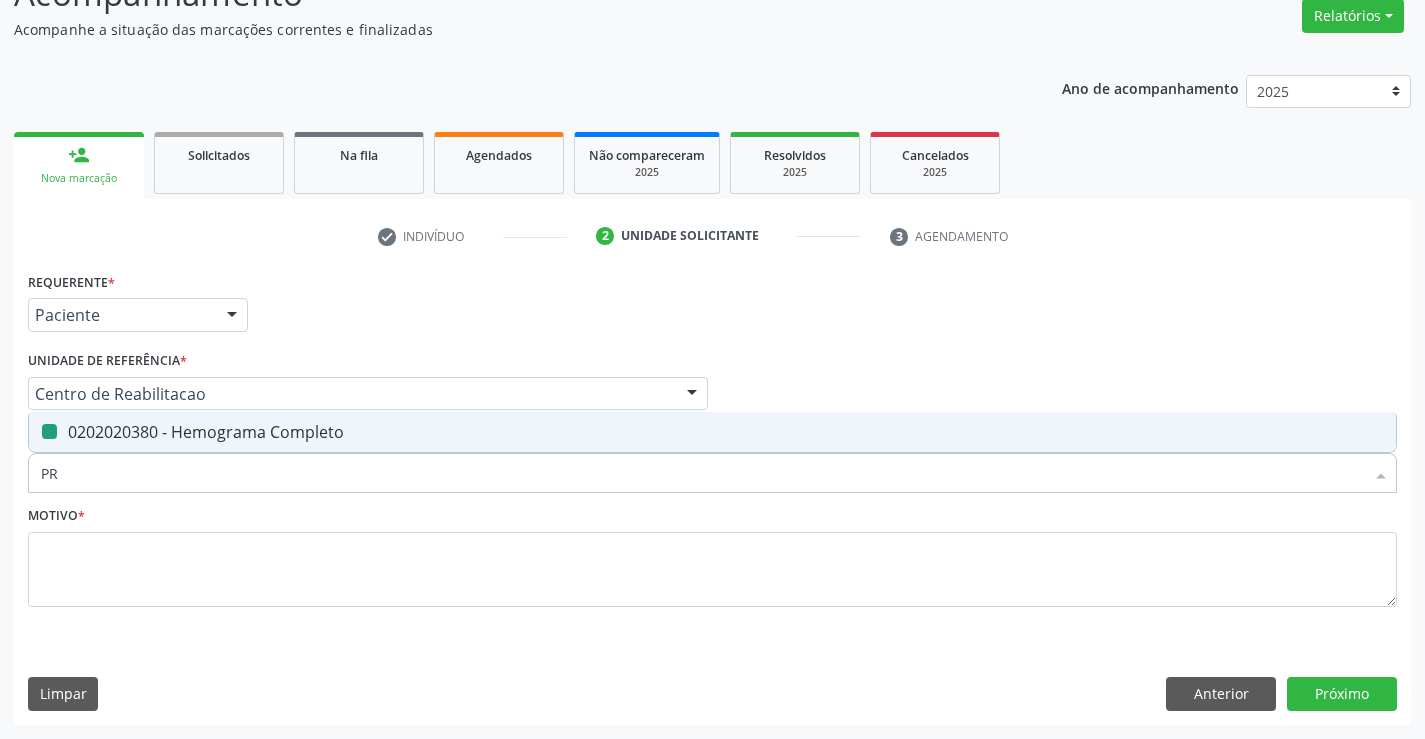 type on "PRO" 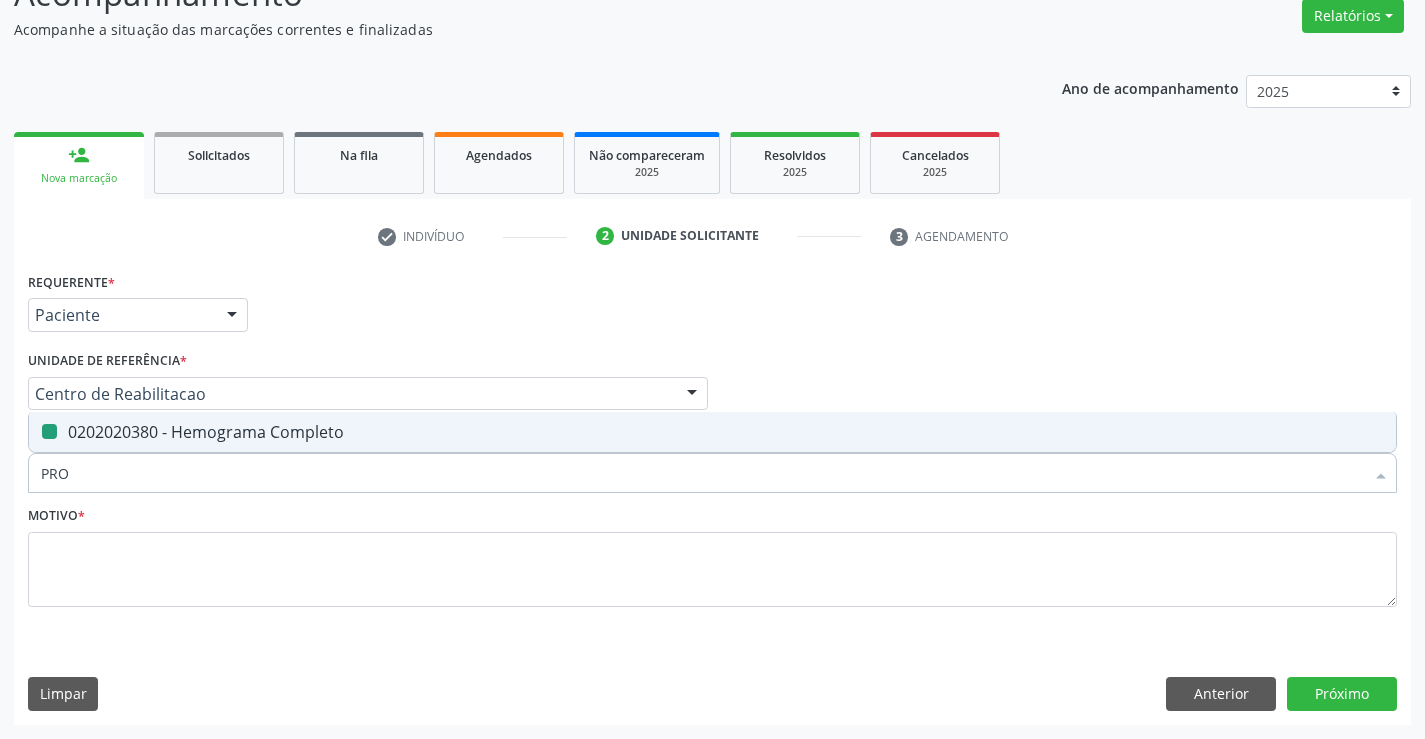 checkbox on "false" 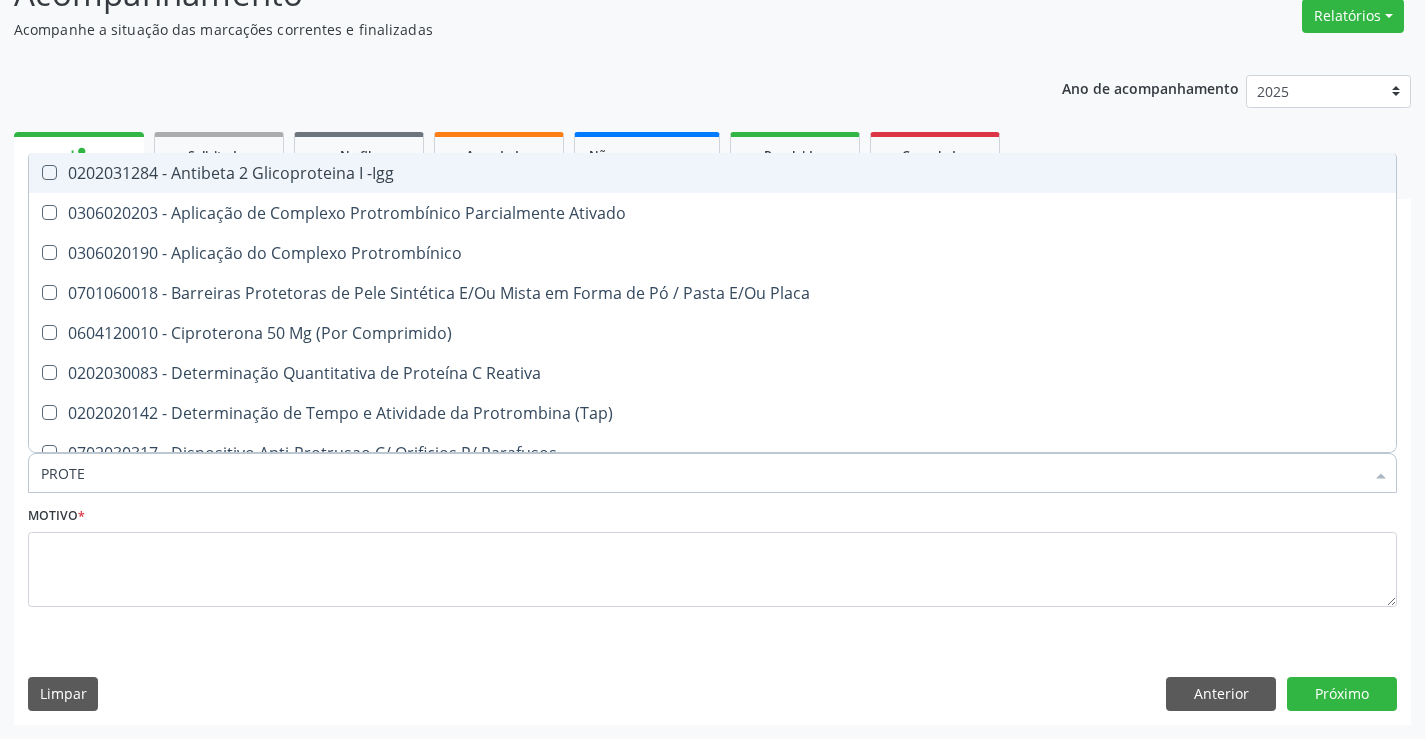 type on "PROTEI" 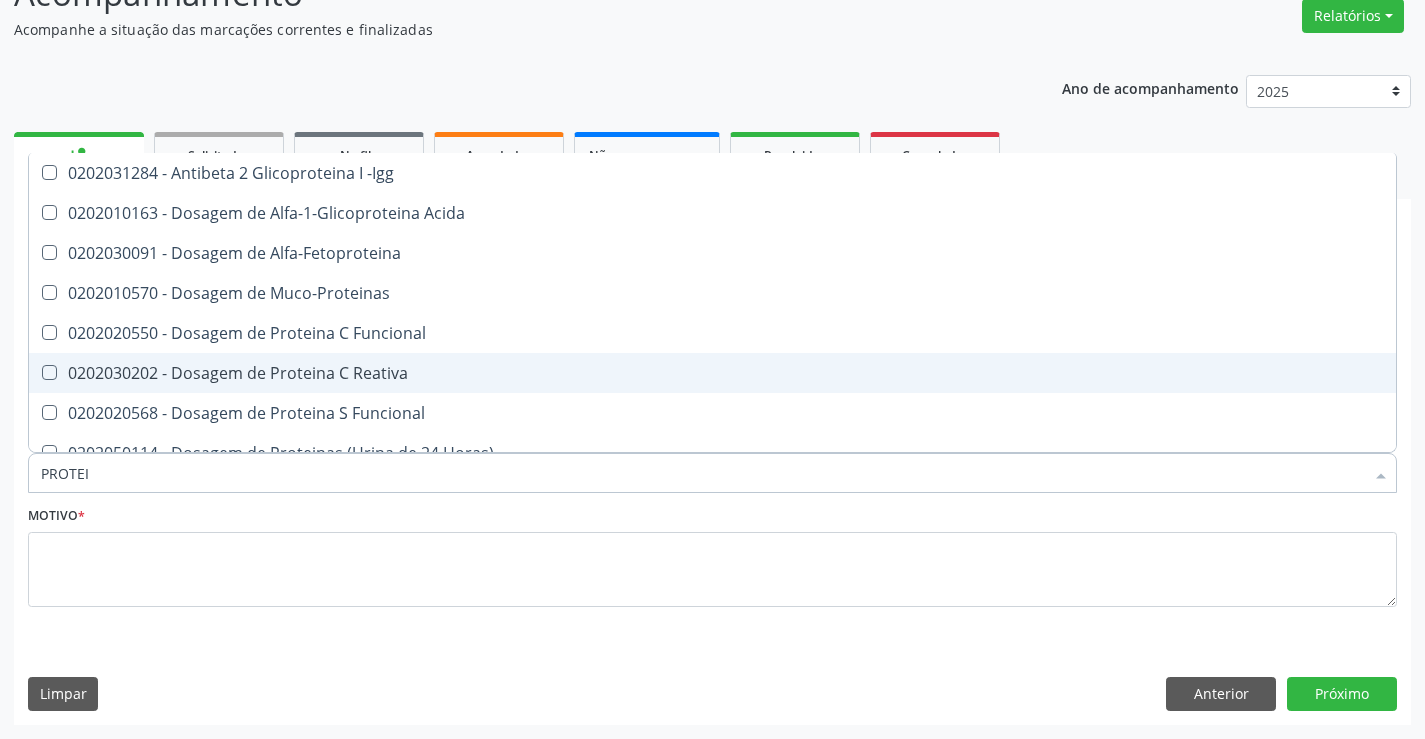 click on "0202030202 - Dosagem de Proteina C Reativa" at bounding box center (712, 373) 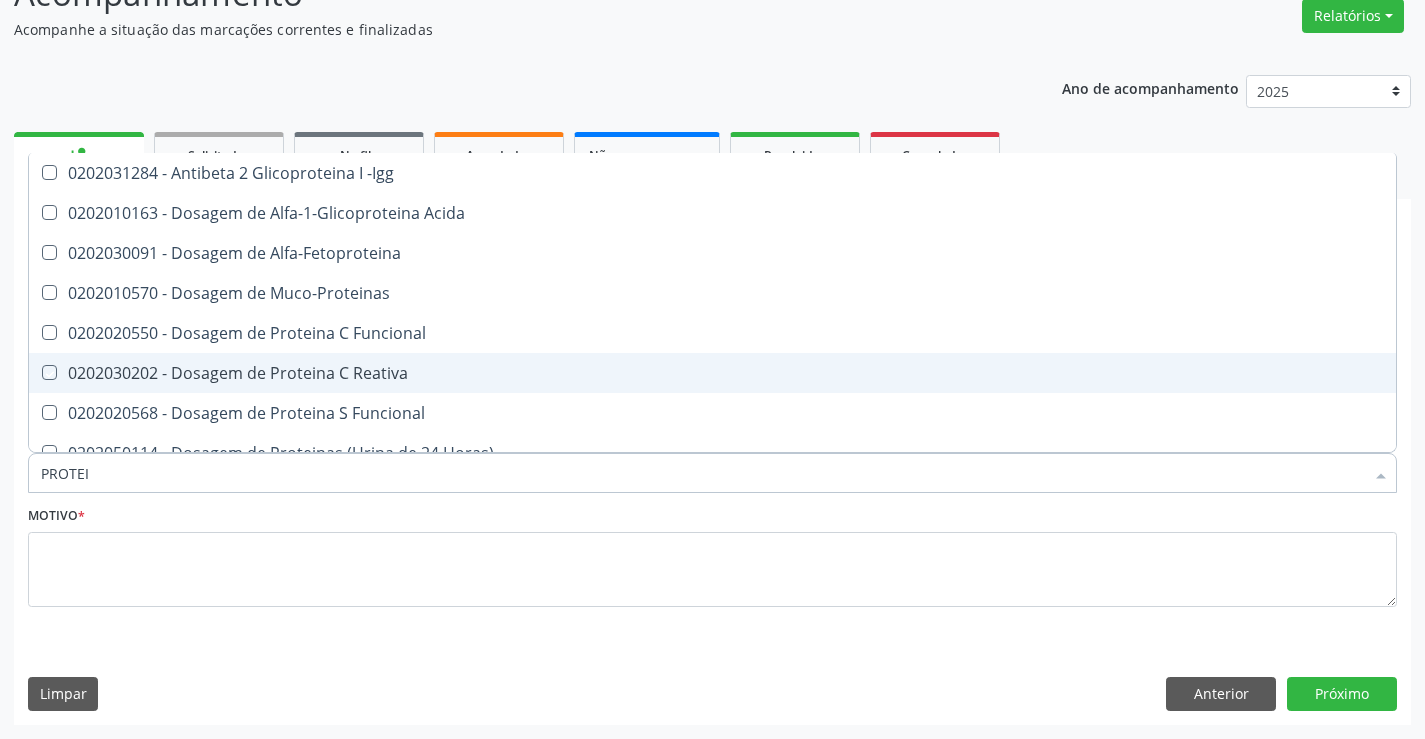 checkbox on "true" 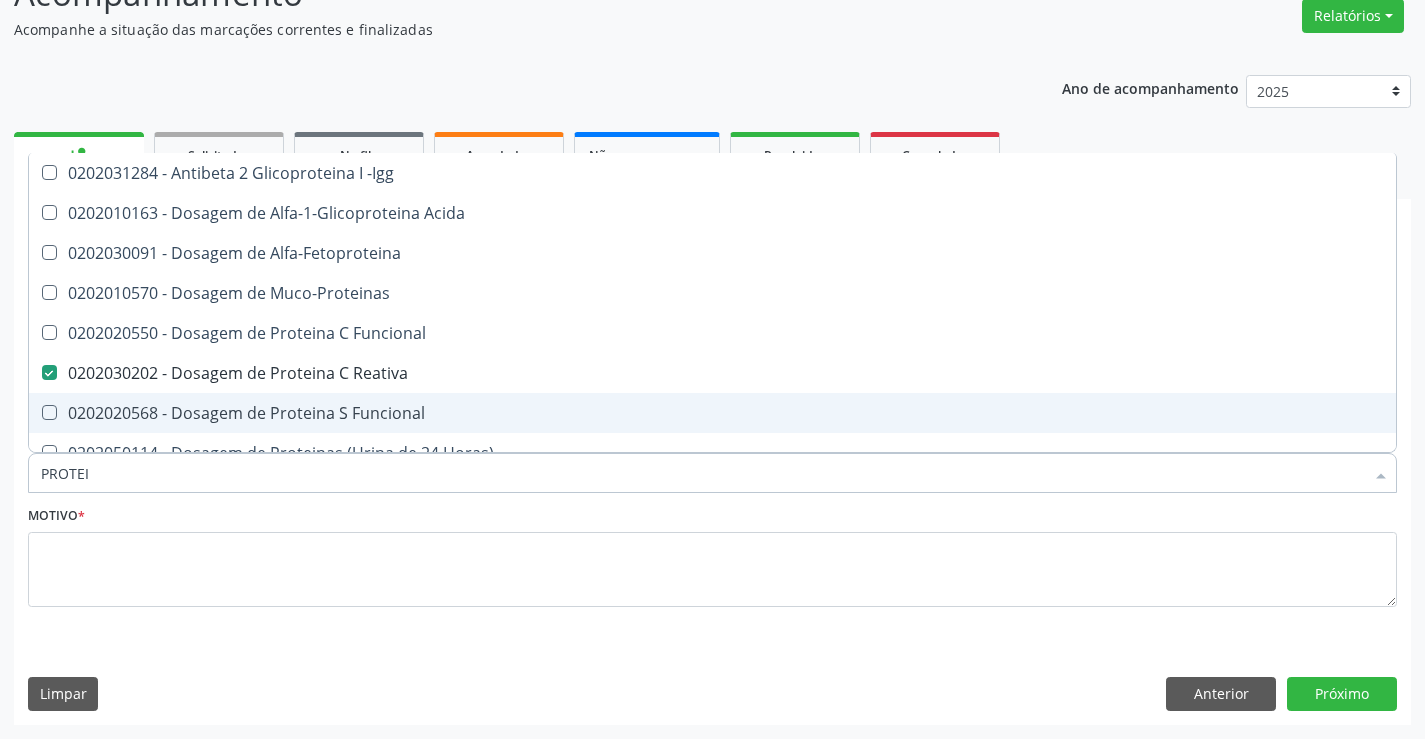 drag, startPoint x: 114, startPoint y: 473, endPoint x: 0, endPoint y: 493, distance: 115.74109 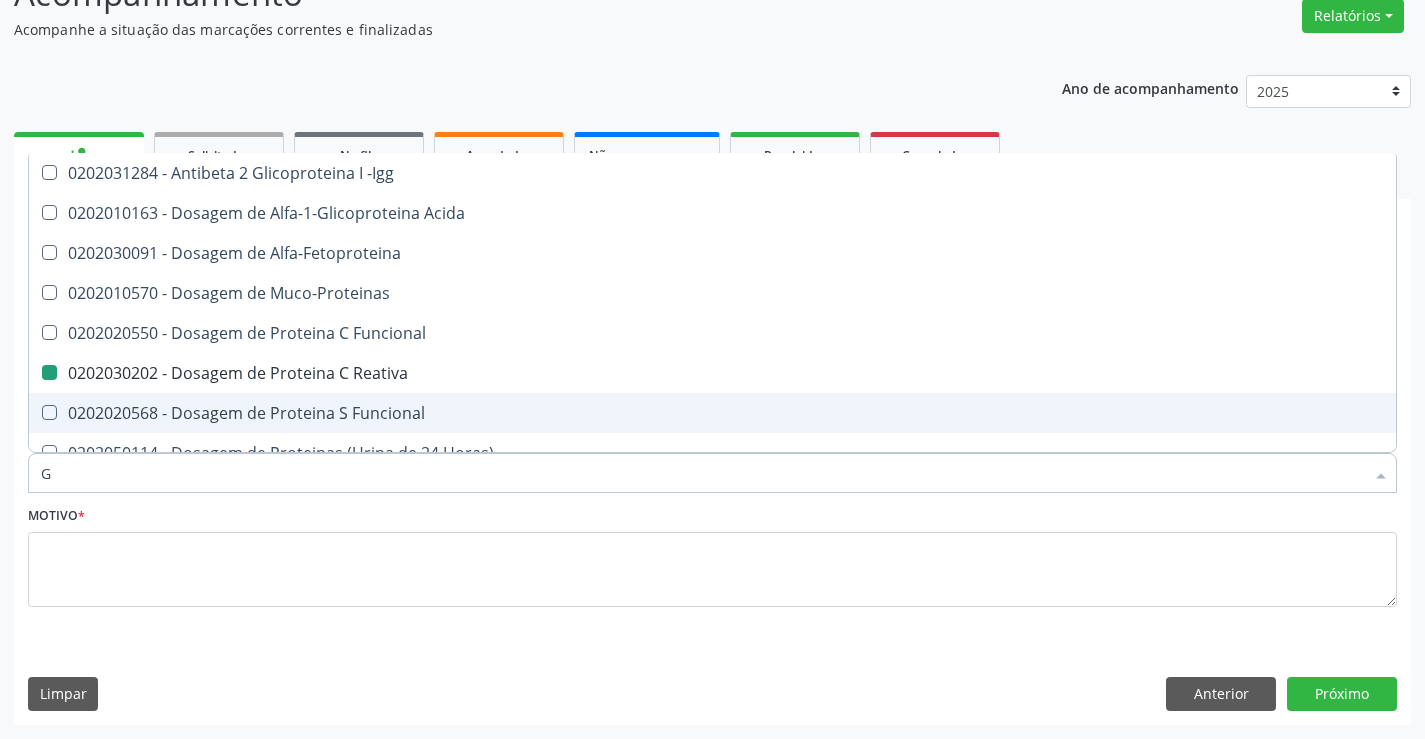 type on "GL" 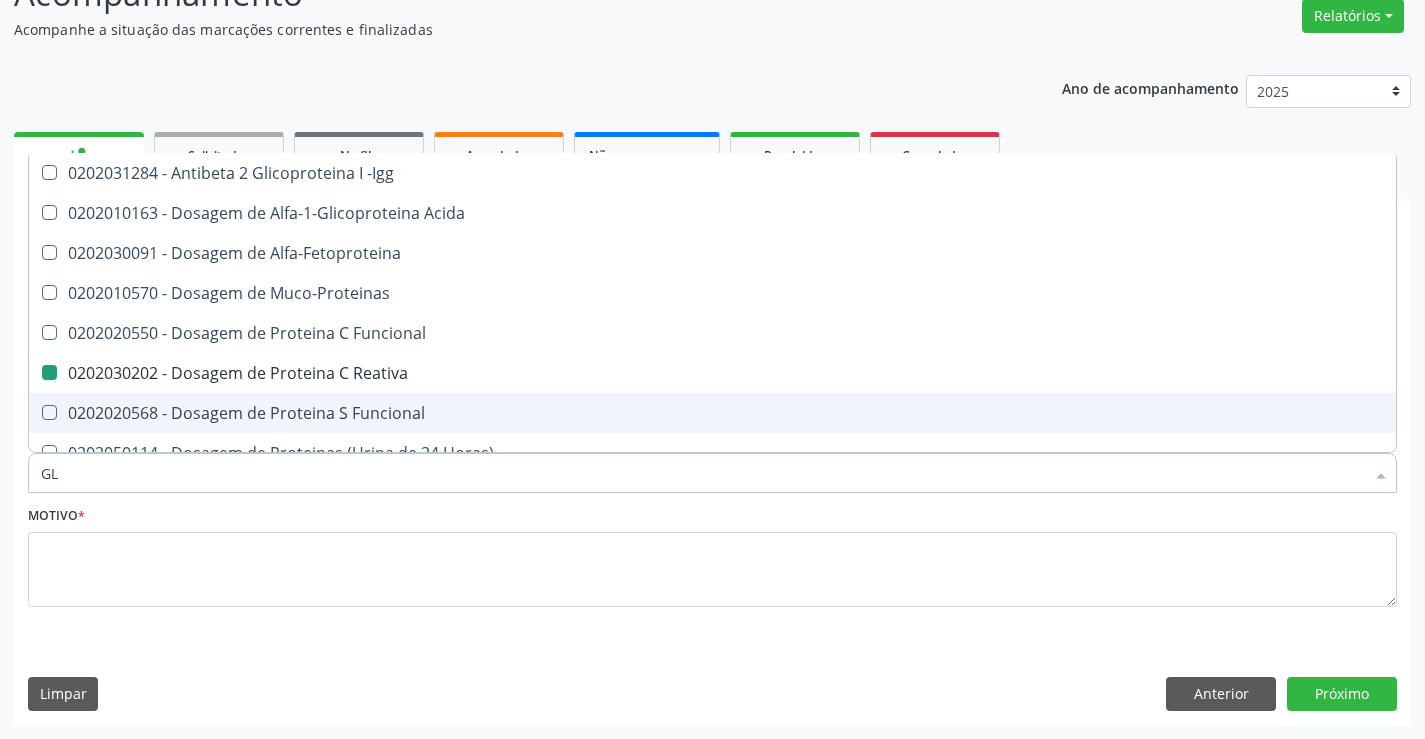 checkbox on "false" 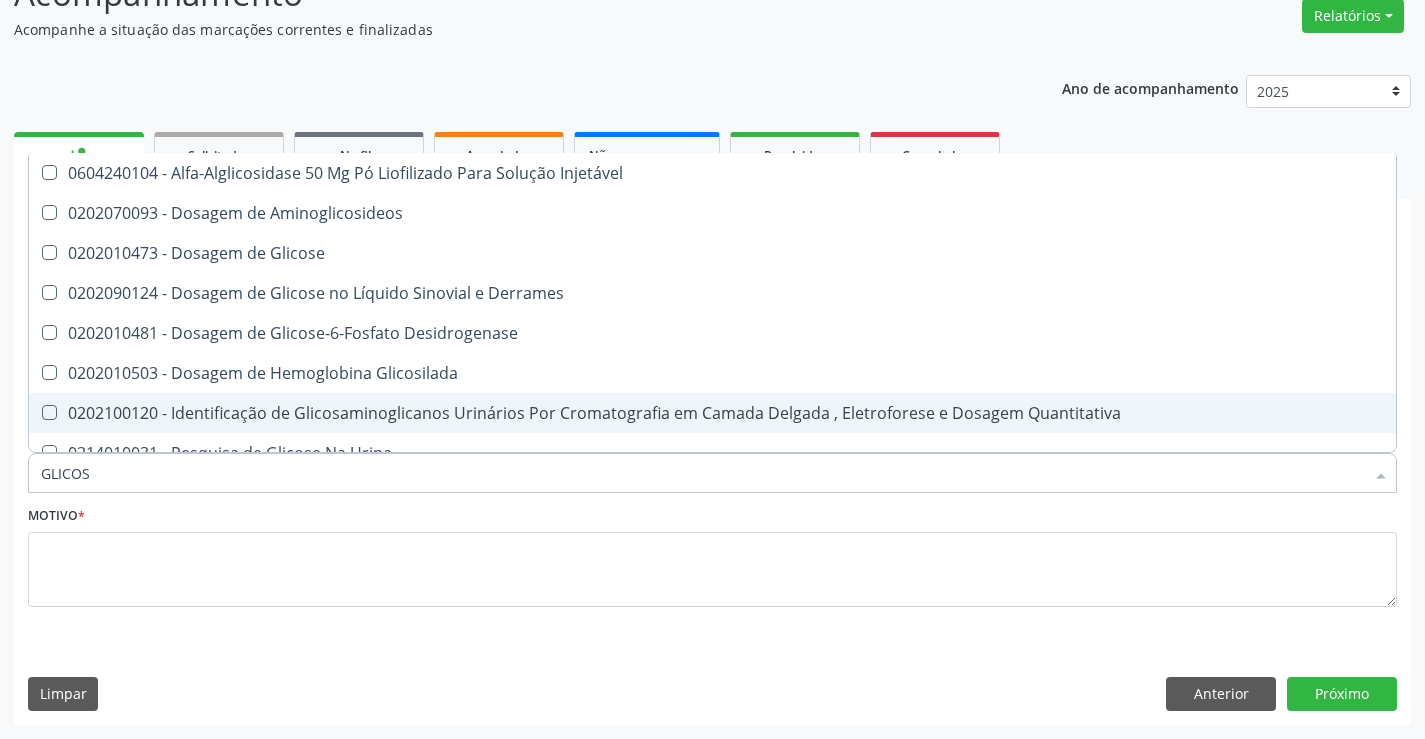 type on "GLICOSE" 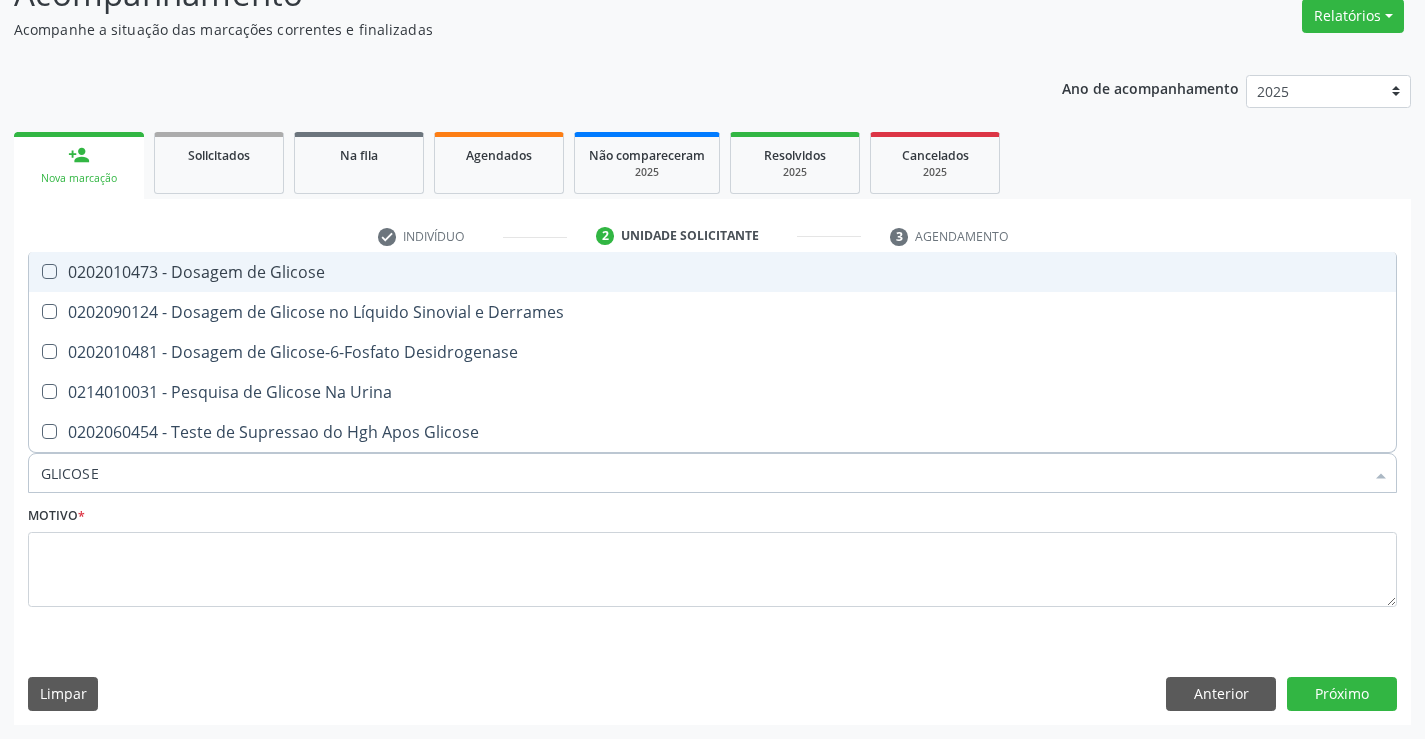click on "0202010473 - Dosagem de Glicose" at bounding box center [712, 272] 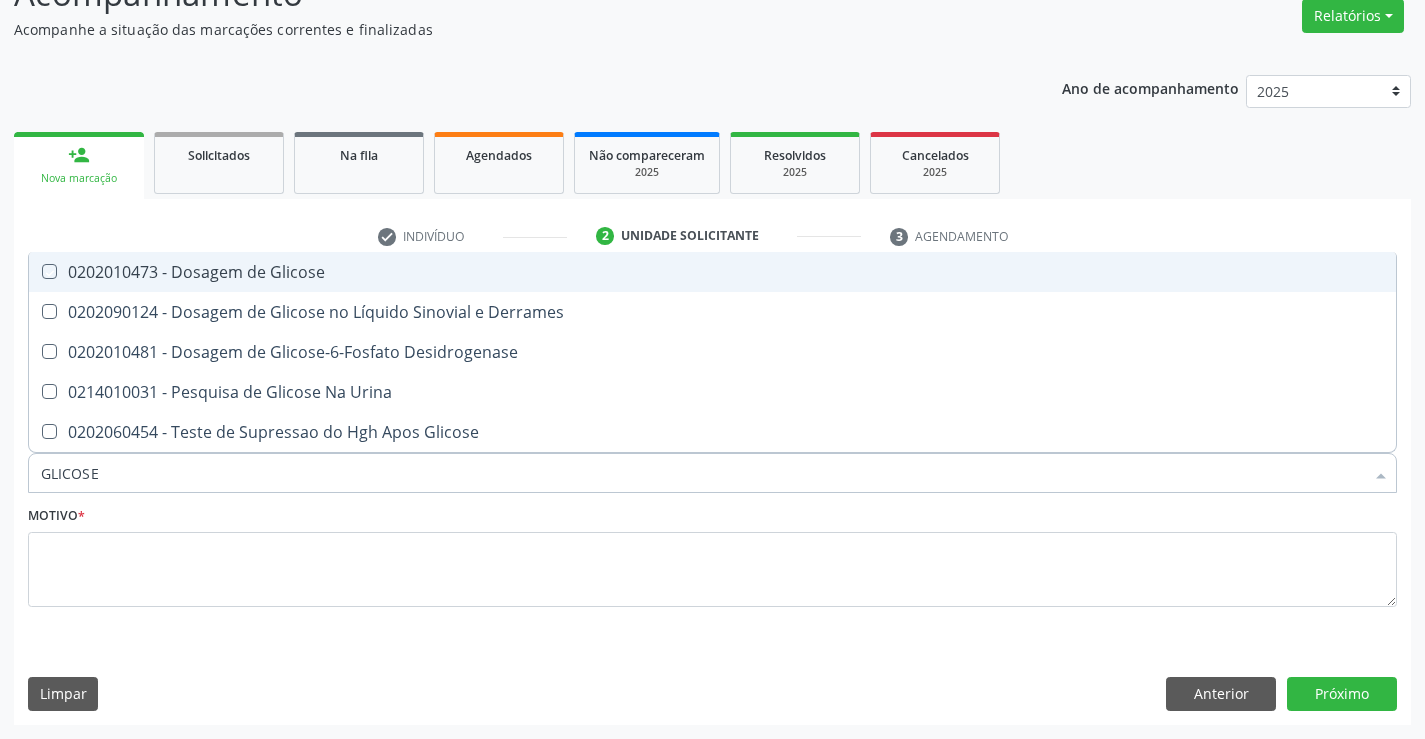 checkbox on "true" 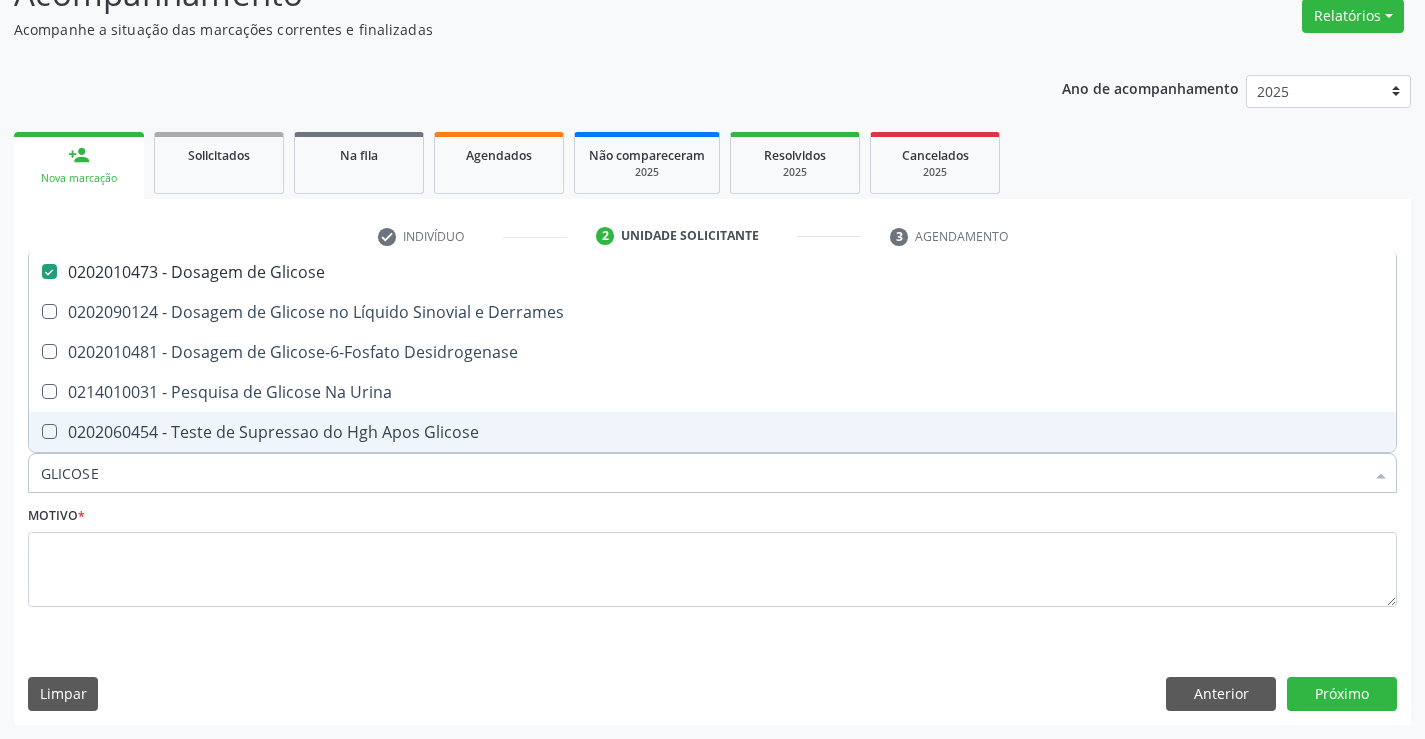 drag, startPoint x: 100, startPoint y: 481, endPoint x: 0, endPoint y: 488, distance: 100.2447 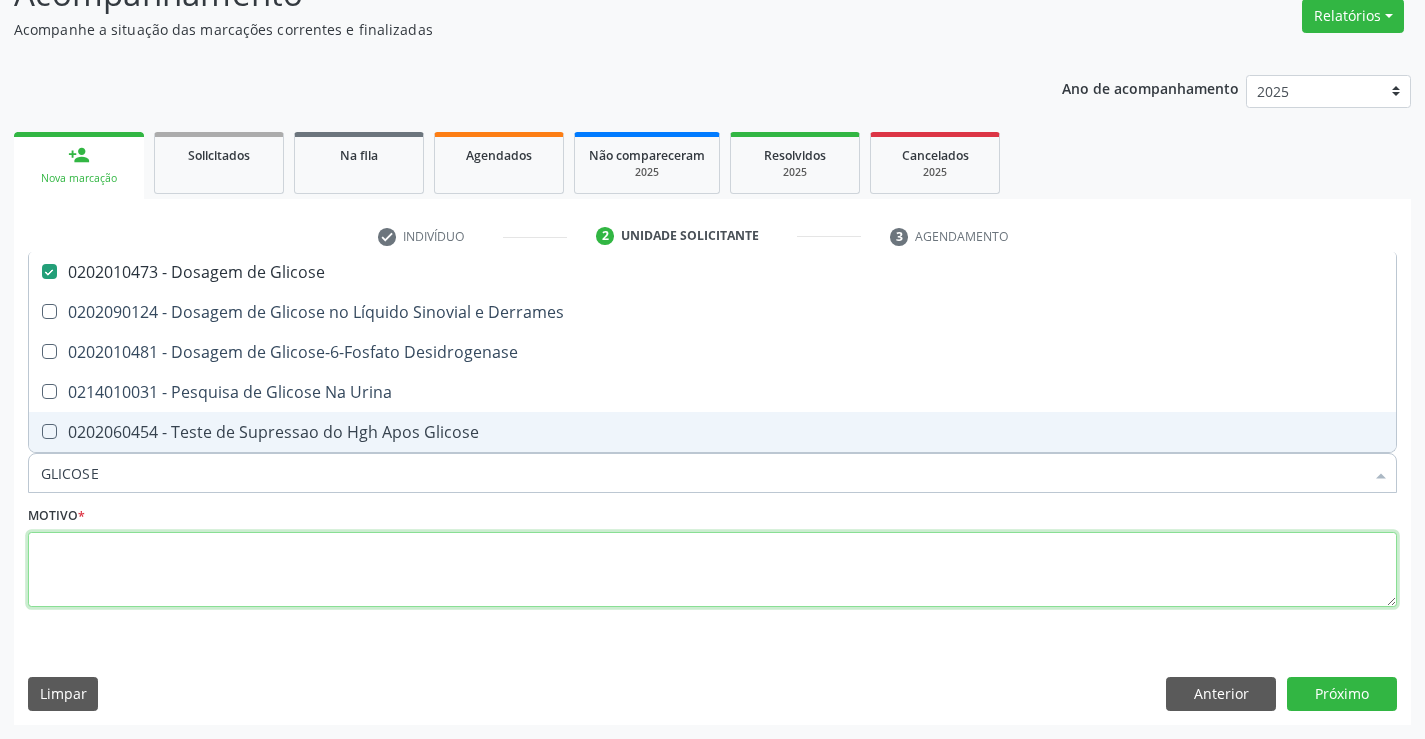 click at bounding box center [712, 570] 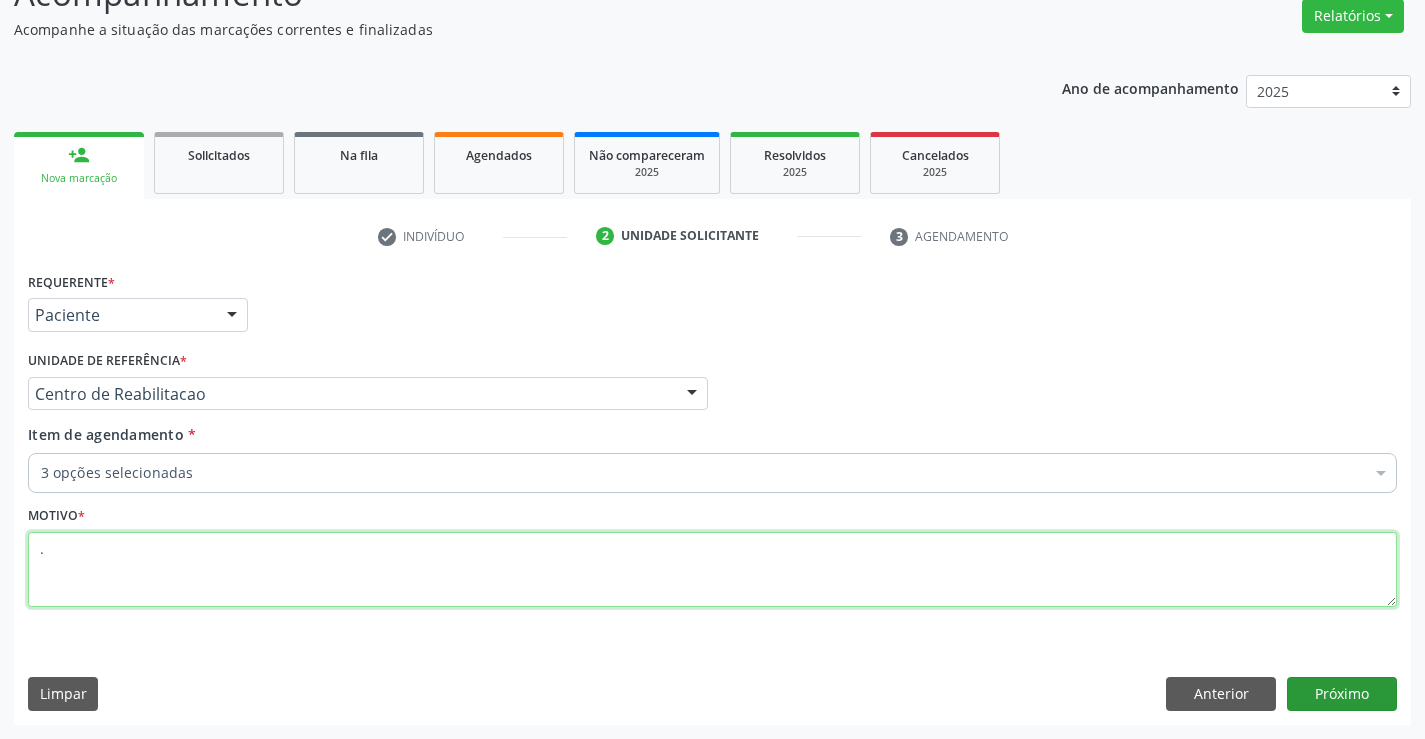 type on "." 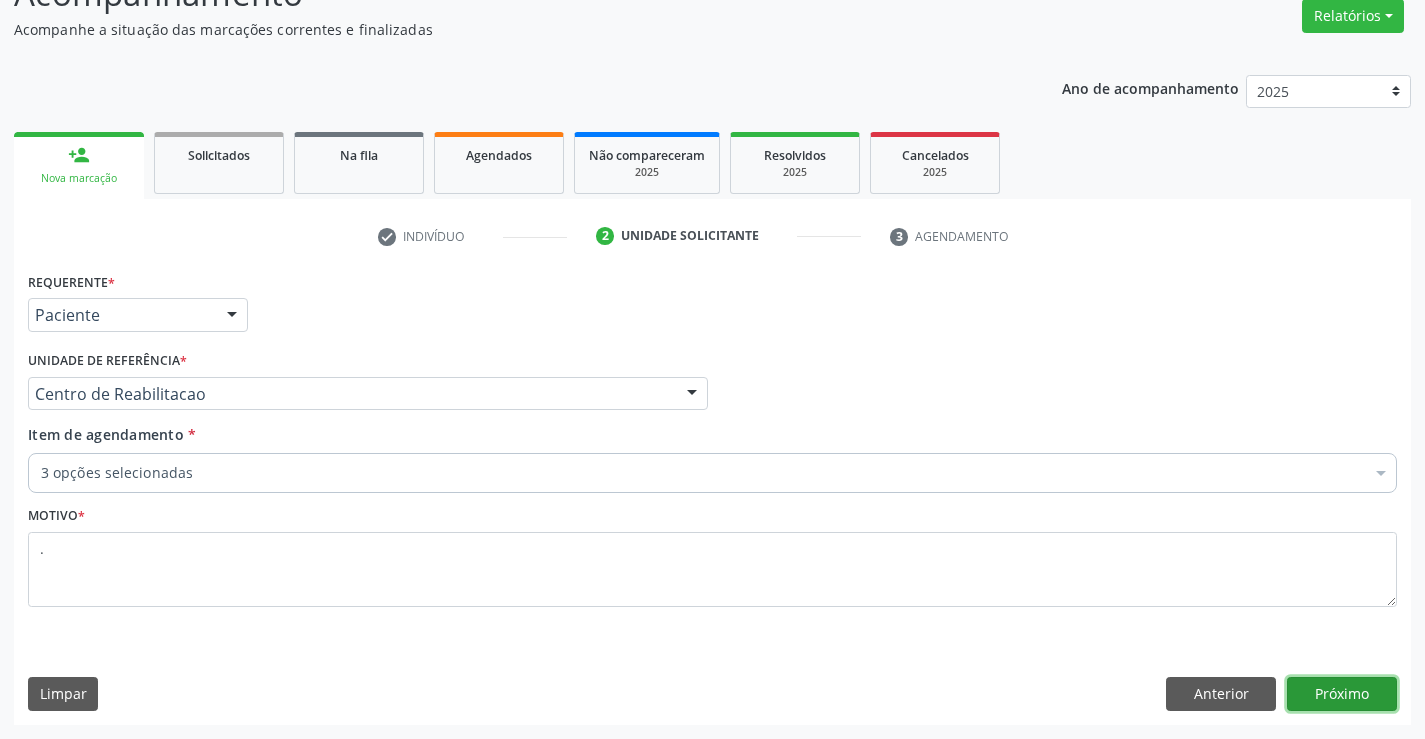 click on "Próximo" at bounding box center (1342, 694) 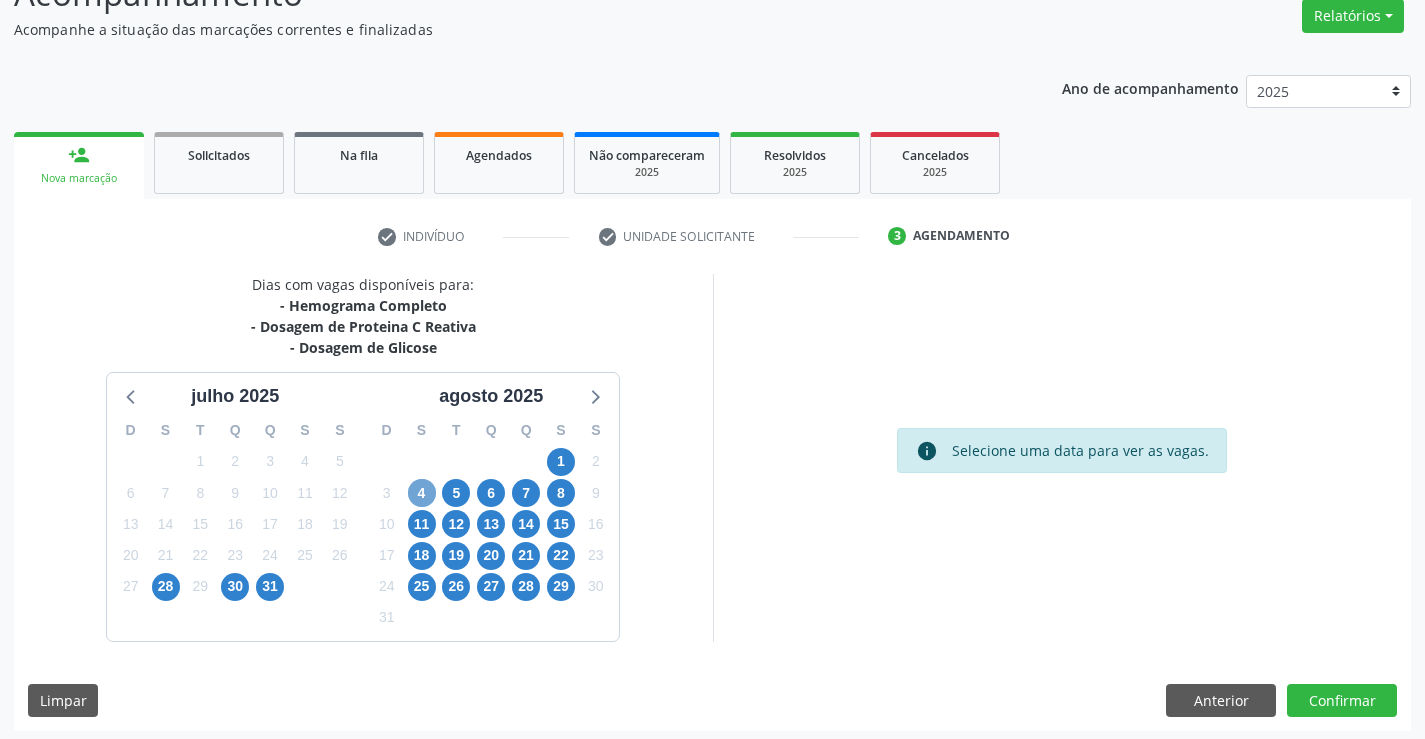 click on "4" at bounding box center (422, 493) 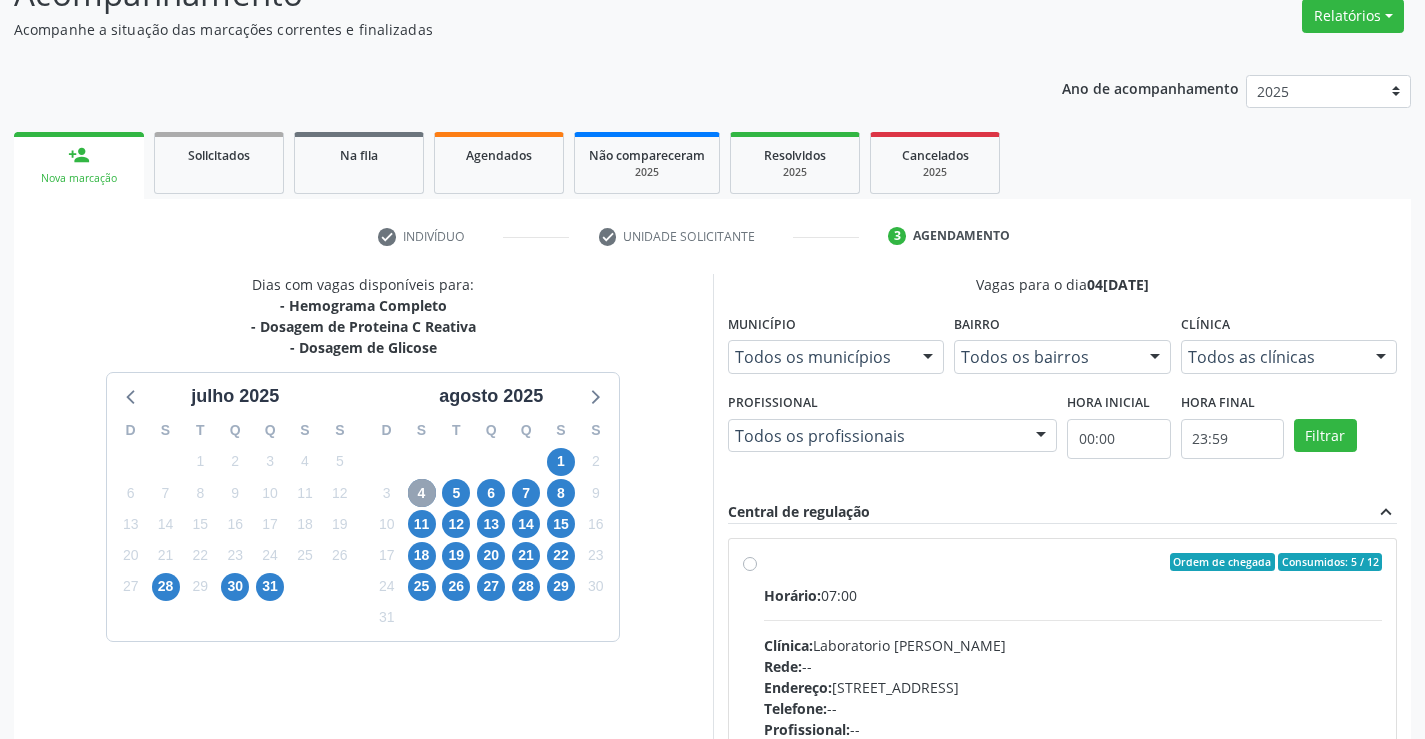 scroll, scrollTop: 456, scrollLeft: 0, axis: vertical 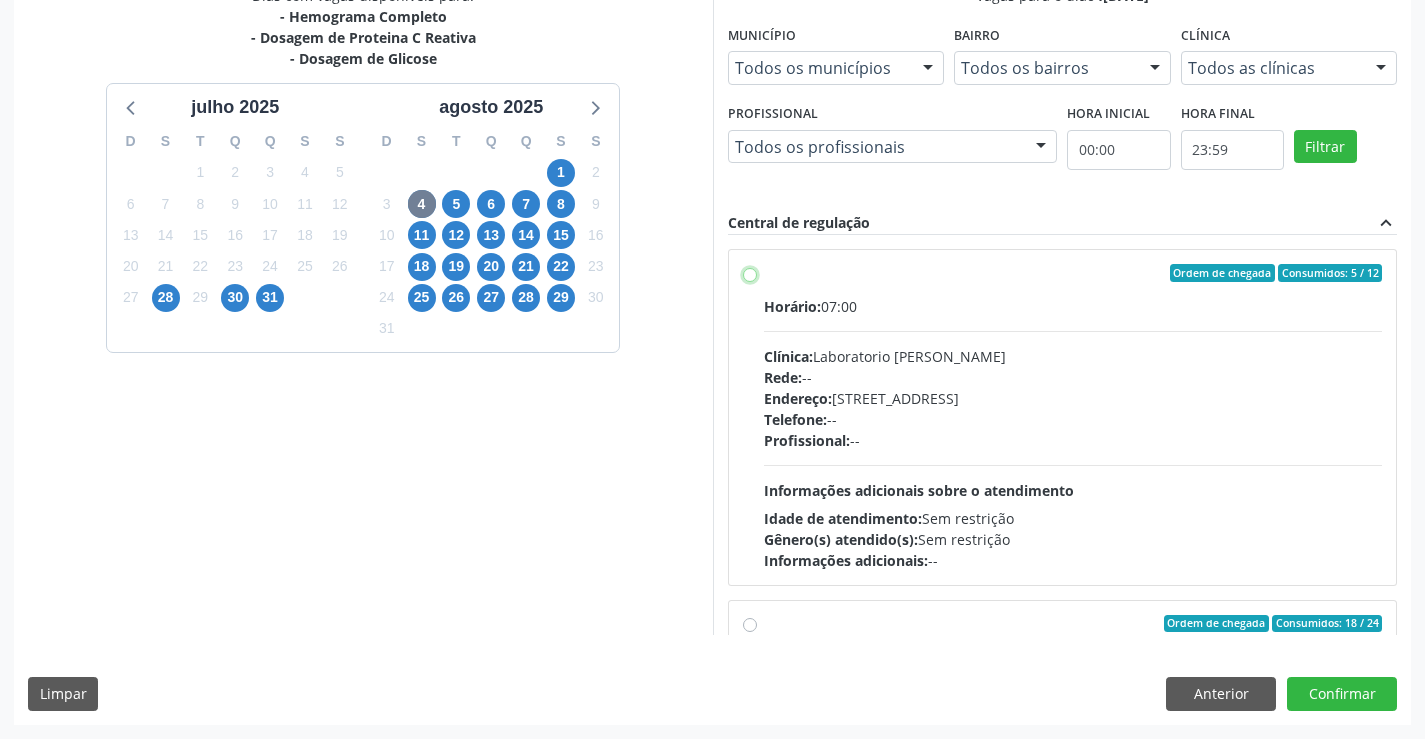 click on "Ordem de chegada
Consumidos: 5 / 12
Horário:   07:00
Clínica:  Laboratorio Jose Paulo Terto
Rede:
--
Endereço:   Casa, nº 409, N Senhora da Penha, Serra Talhada - PE
Telefone:   --
Profissional:
--
Informações adicionais sobre o atendimento
Idade de atendimento:
Sem restrição
Gênero(s) atendido(s):
Sem restrição
Informações adicionais:
--" at bounding box center [750, 273] 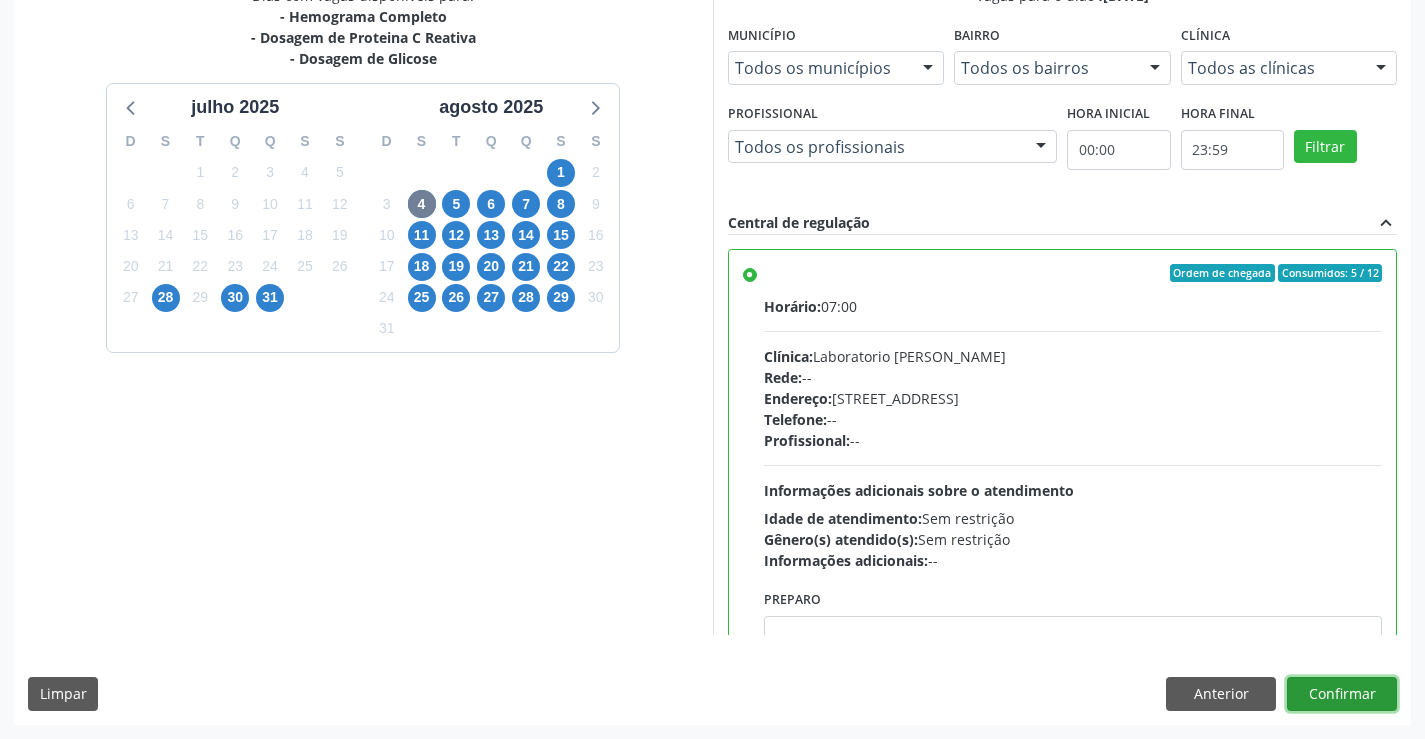 click on "Confirmar" at bounding box center (1342, 694) 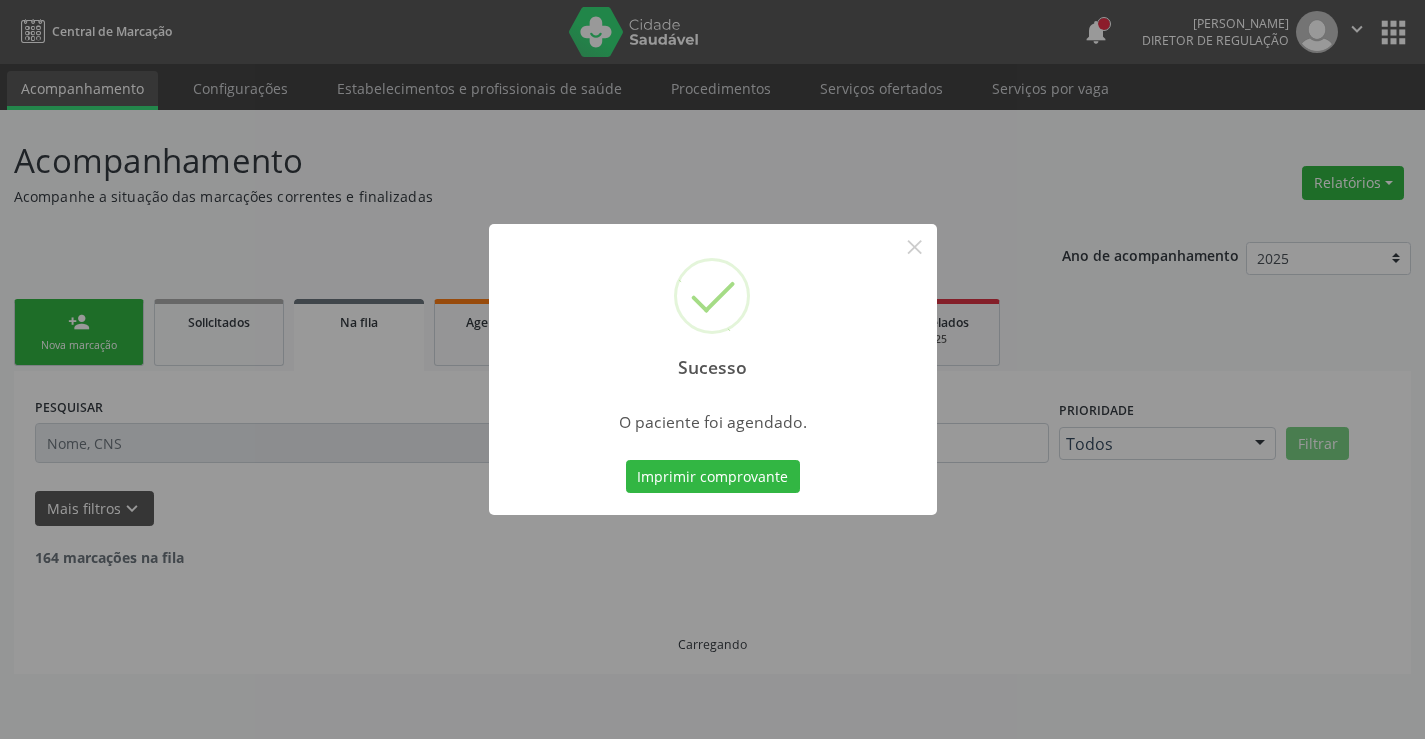 scroll, scrollTop: 0, scrollLeft: 0, axis: both 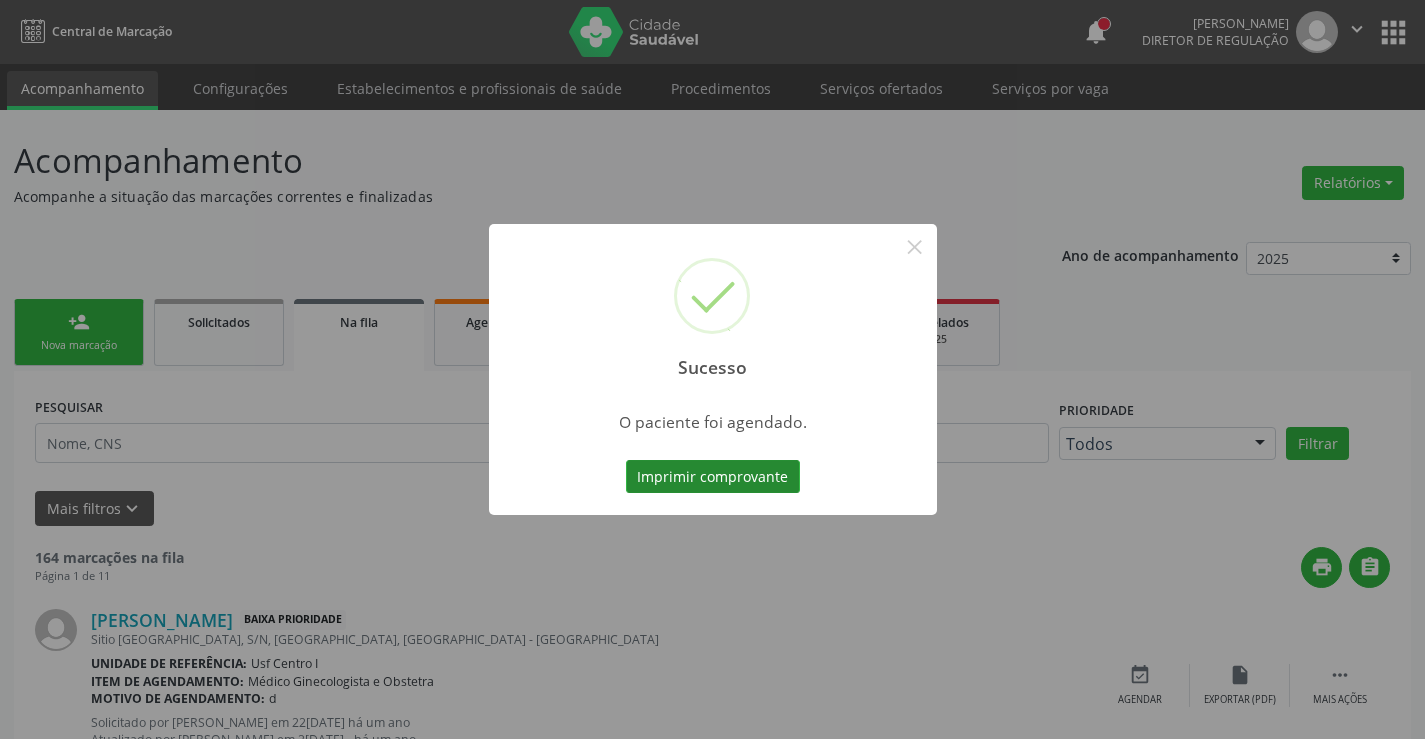 click on "Imprimir comprovante" at bounding box center (713, 477) 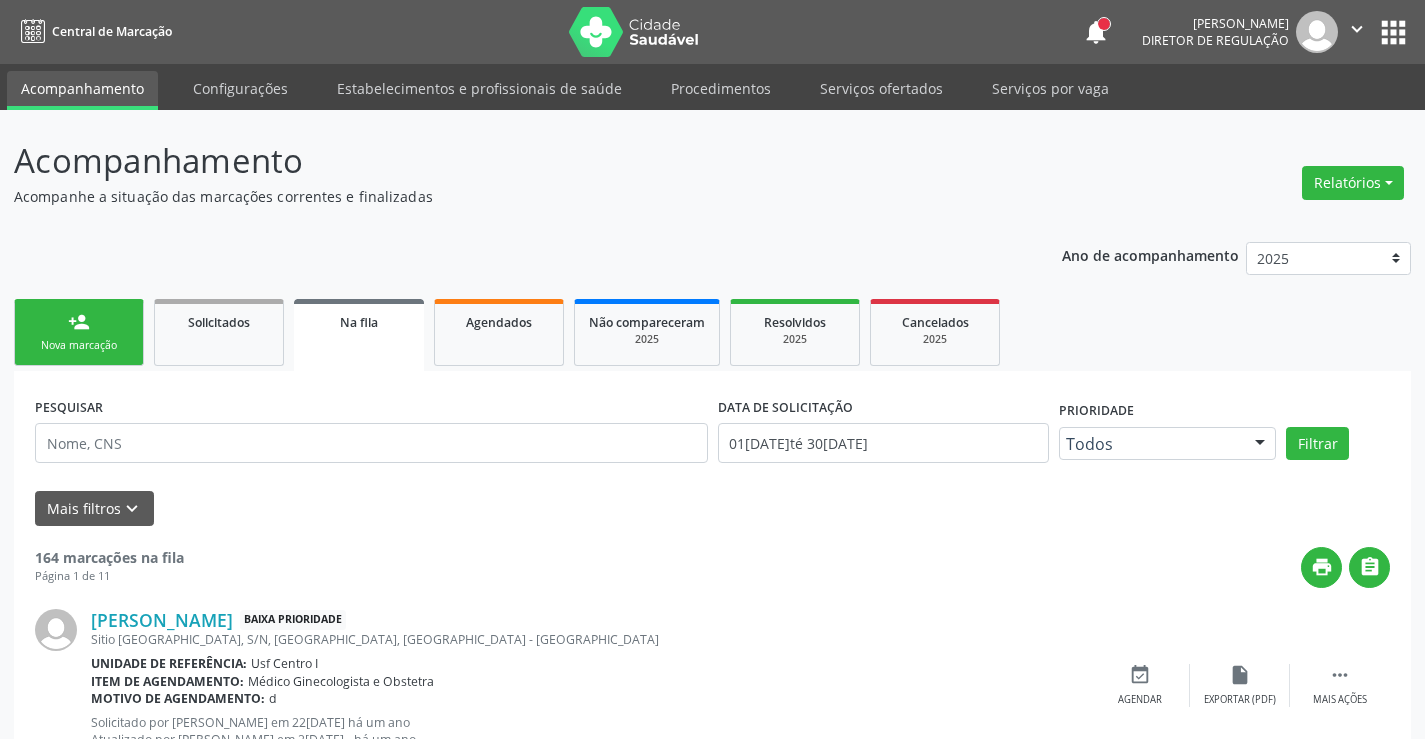 click on "Nova marcação" at bounding box center (79, 345) 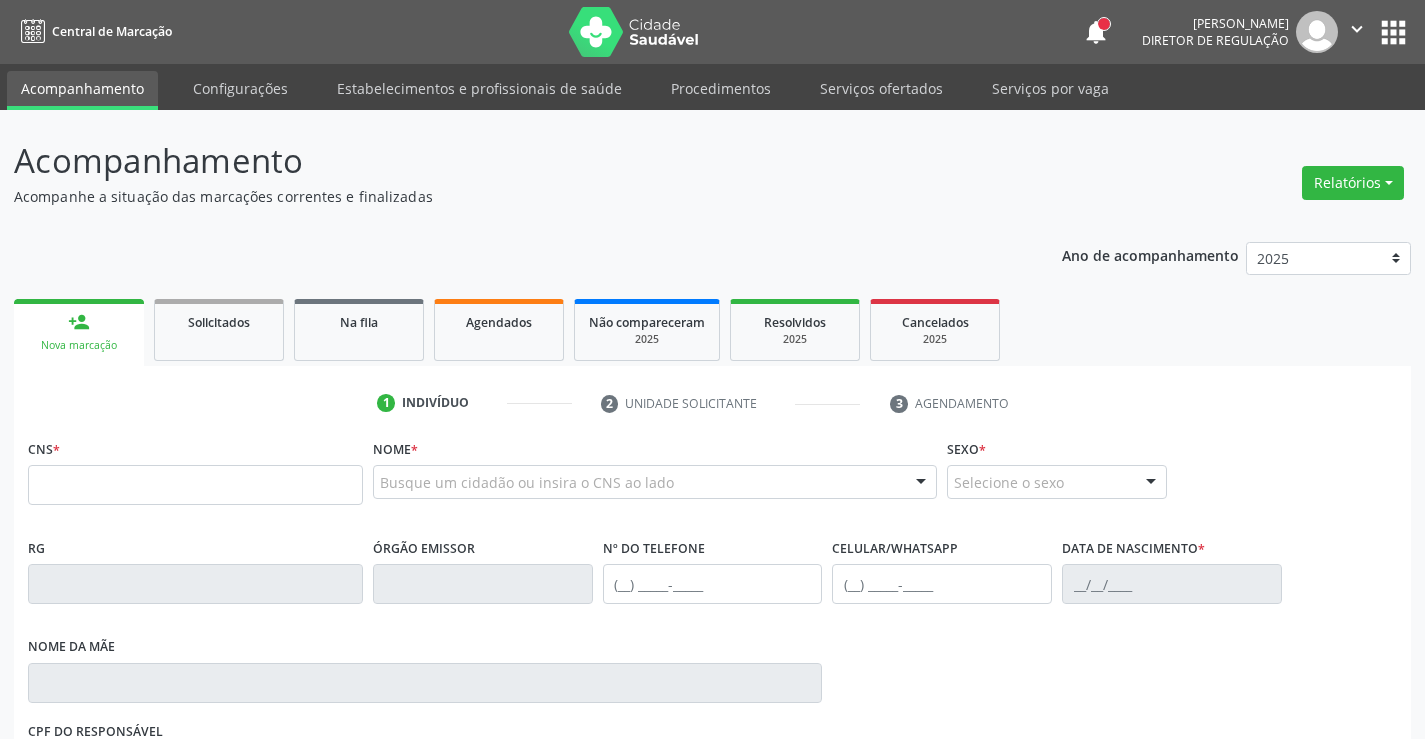 scroll, scrollTop: 0, scrollLeft: 0, axis: both 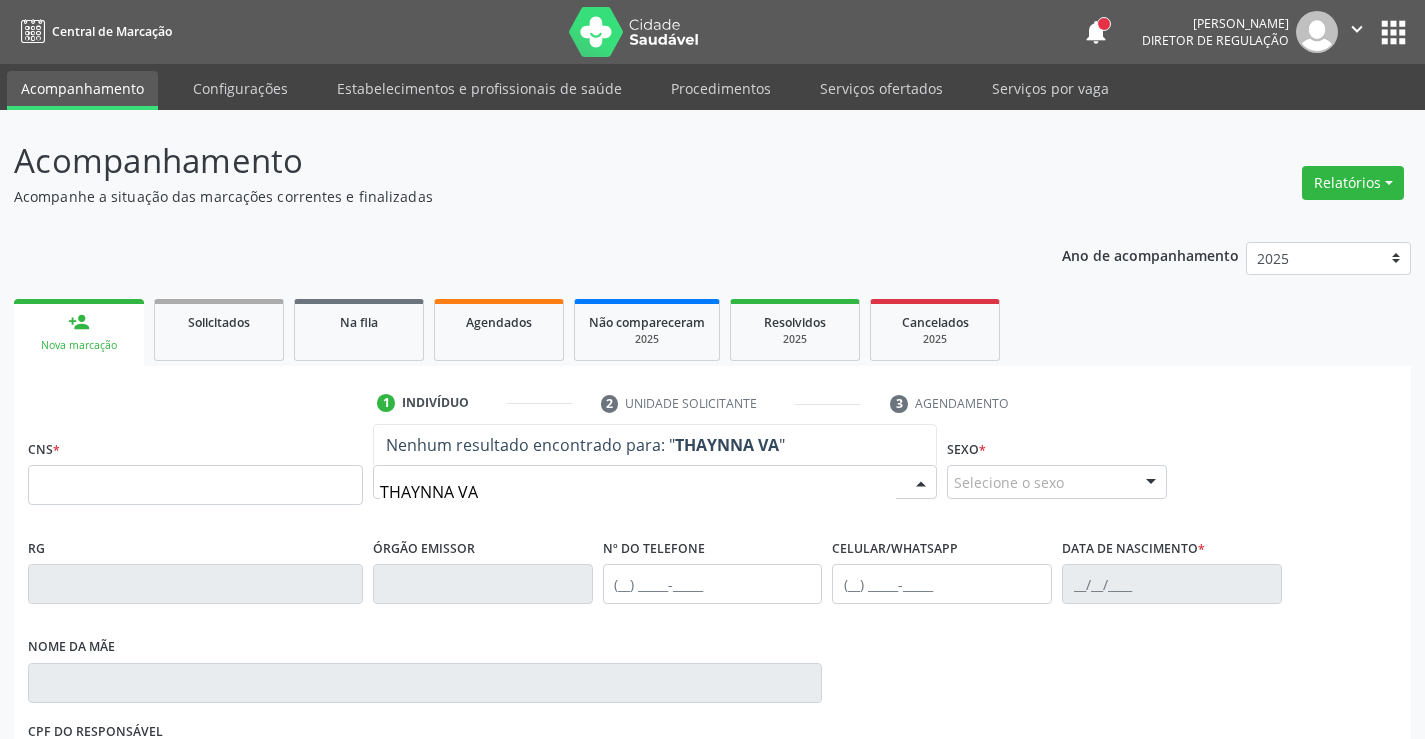 type on "[PERSON_NAME]" 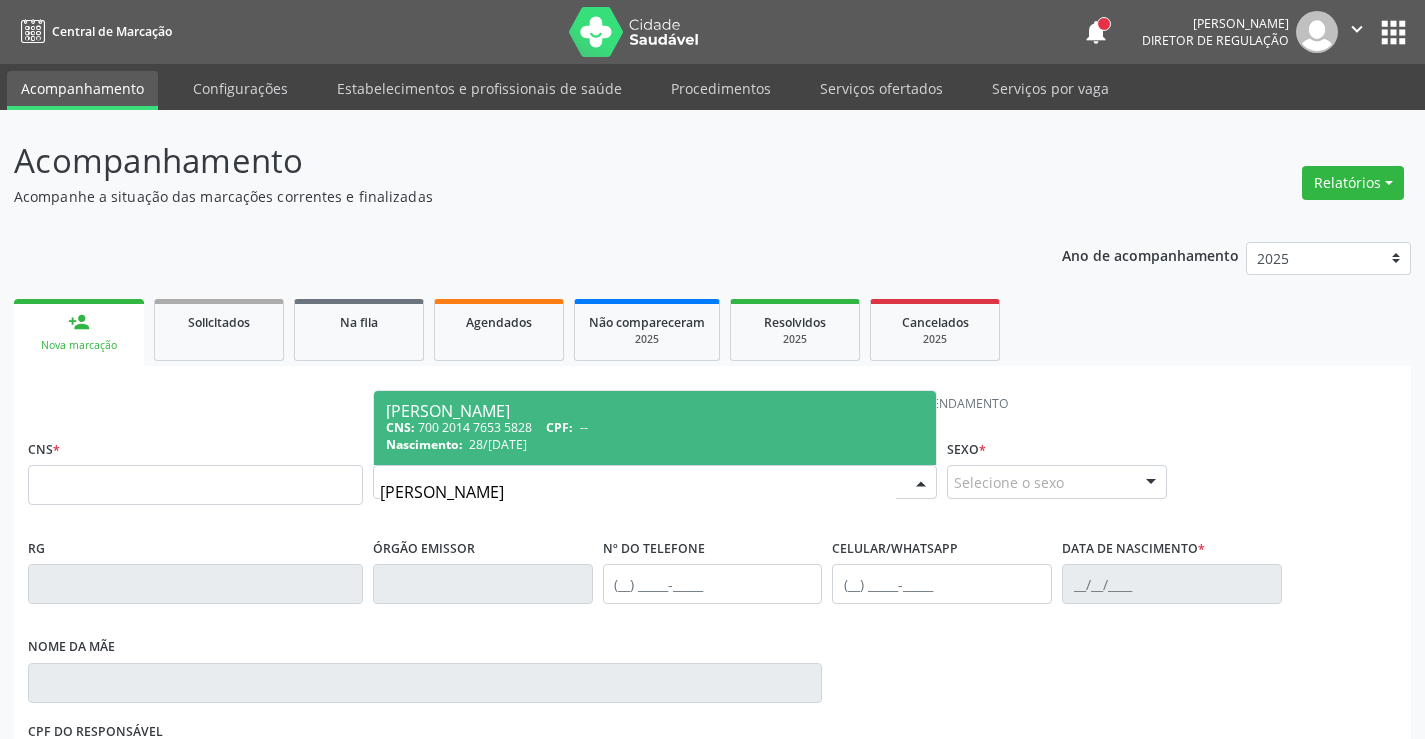 click on "Nascimento:
28/[DATE]" at bounding box center (655, 444) 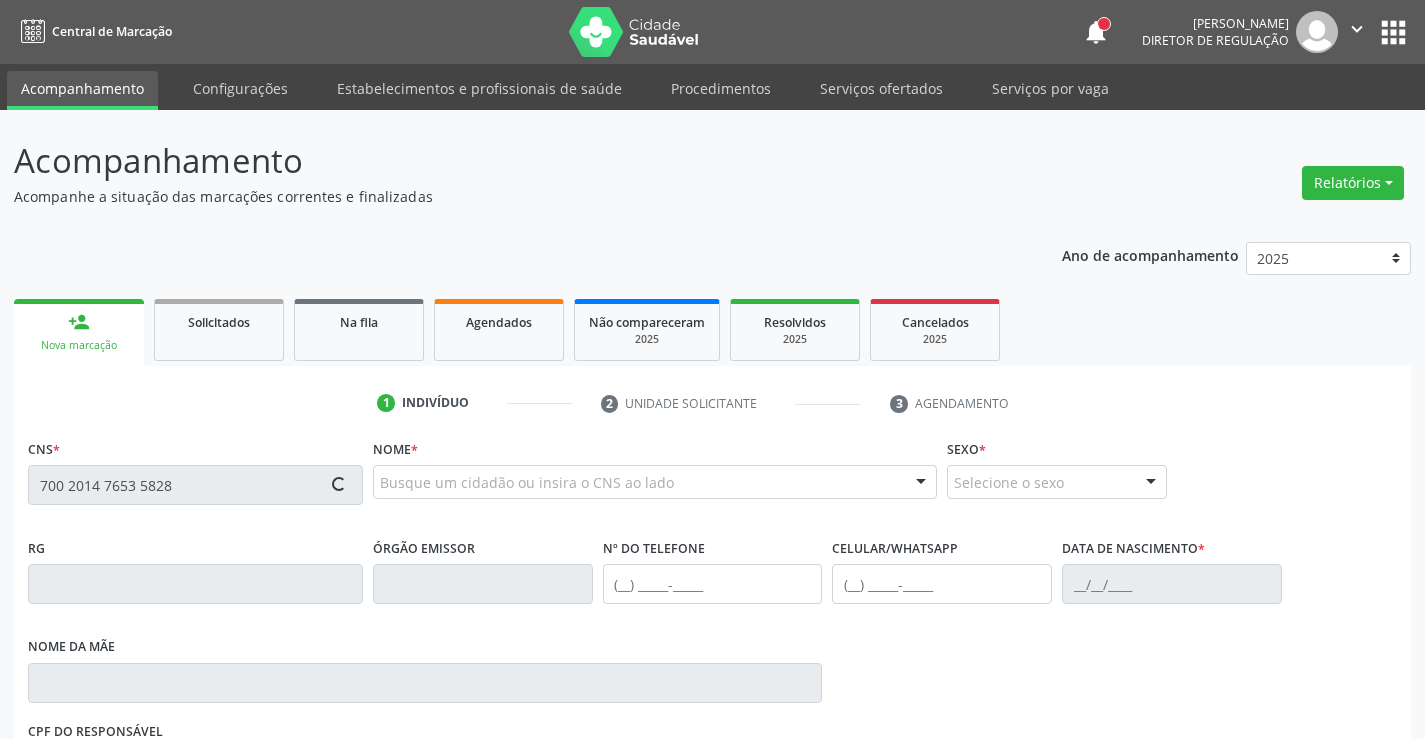 scroll, scrollTop: 331, scrollLeft: 0, axis: vertical 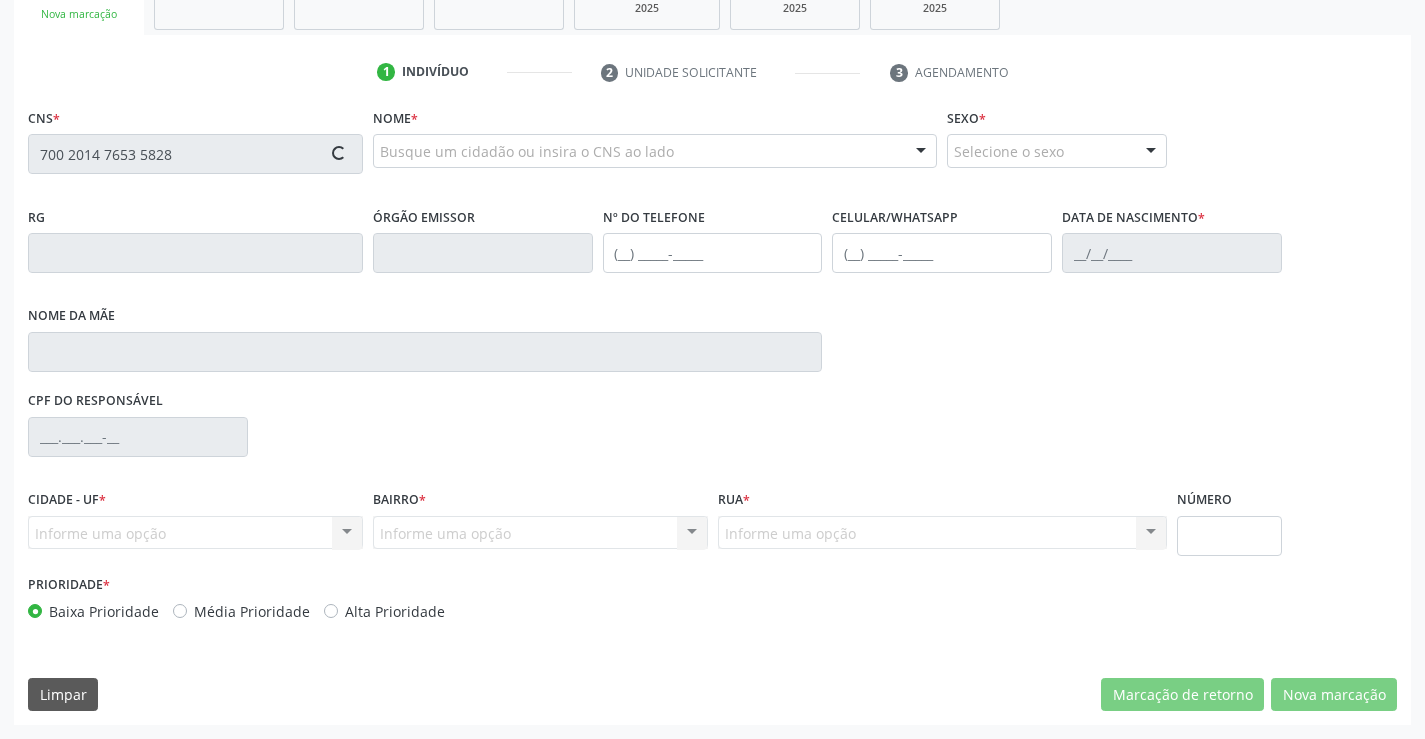 type on "700 2014 7653 5828" 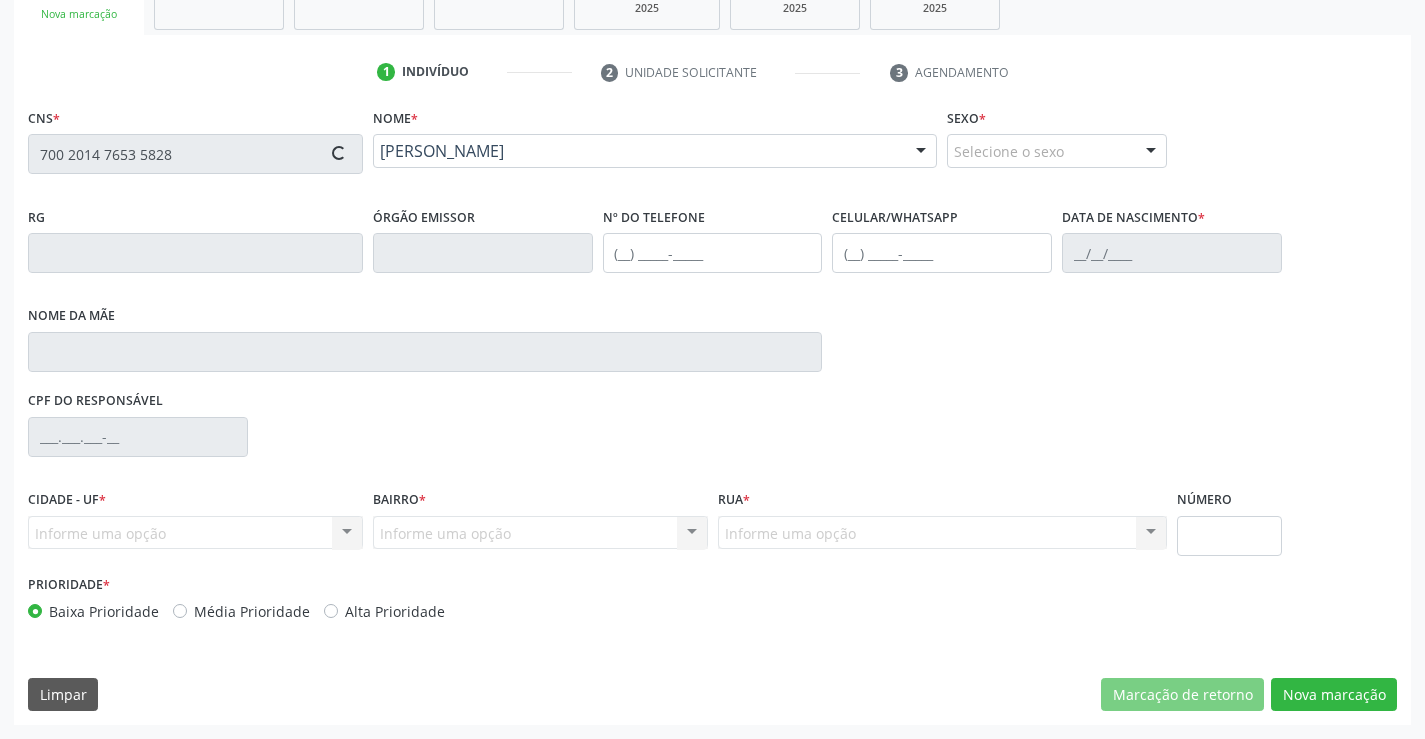type on "[PHONE_NUMBER]" 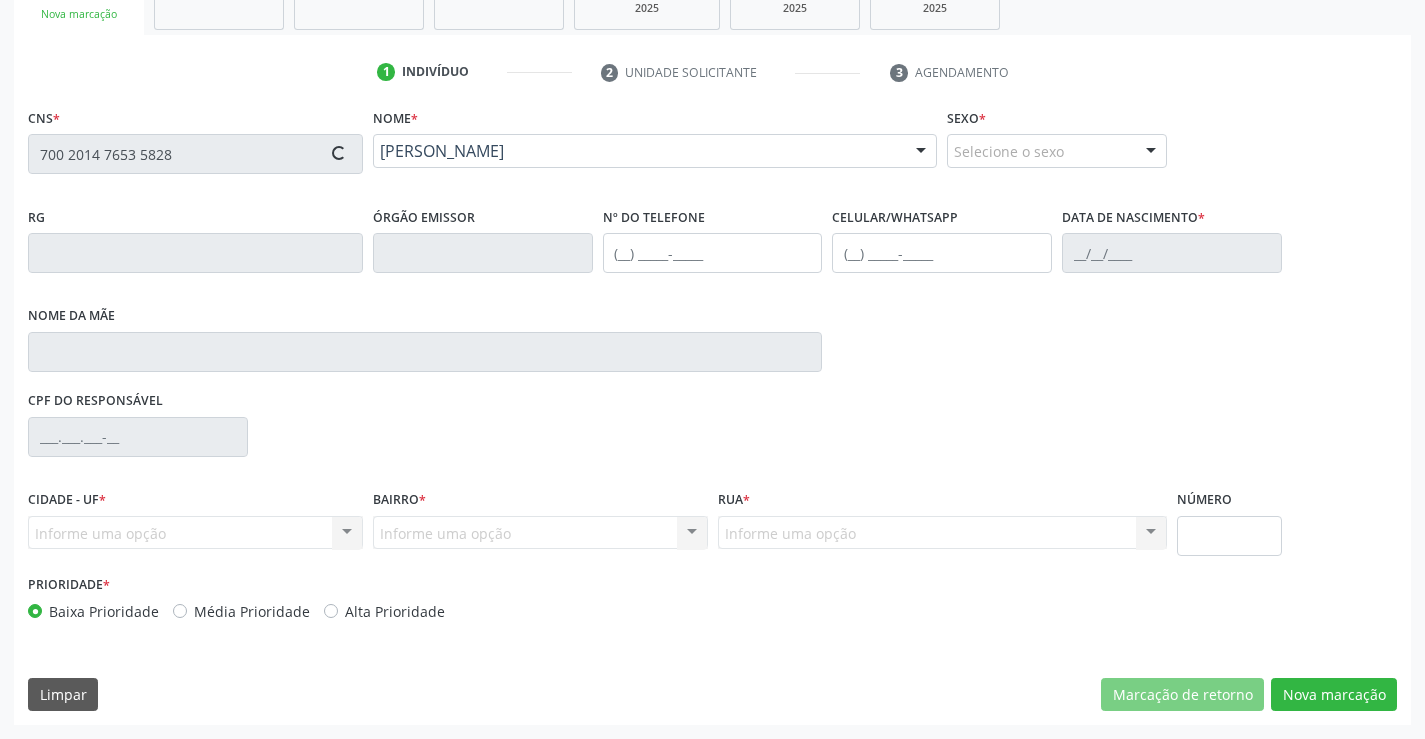 type on "[PHONE_NUMBER]" 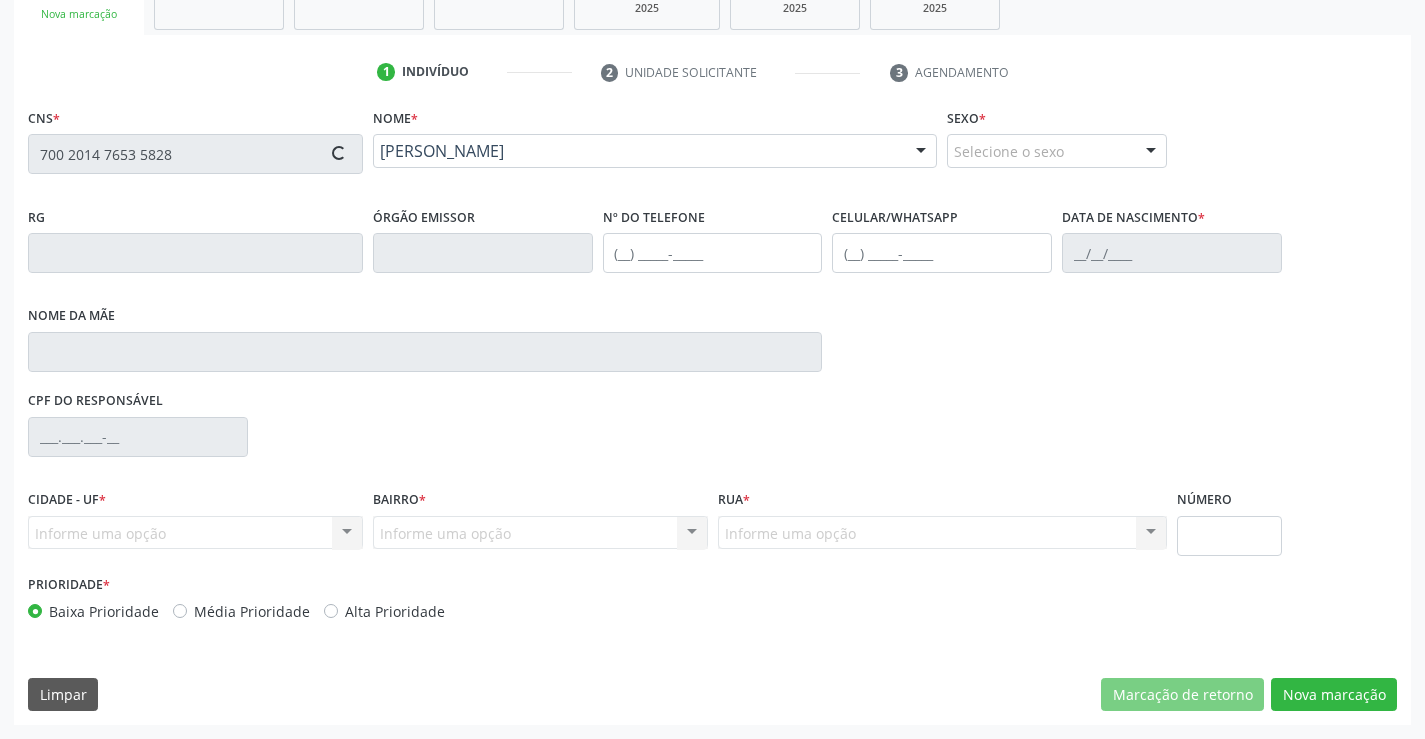 type on "[PERSON_NAME]" 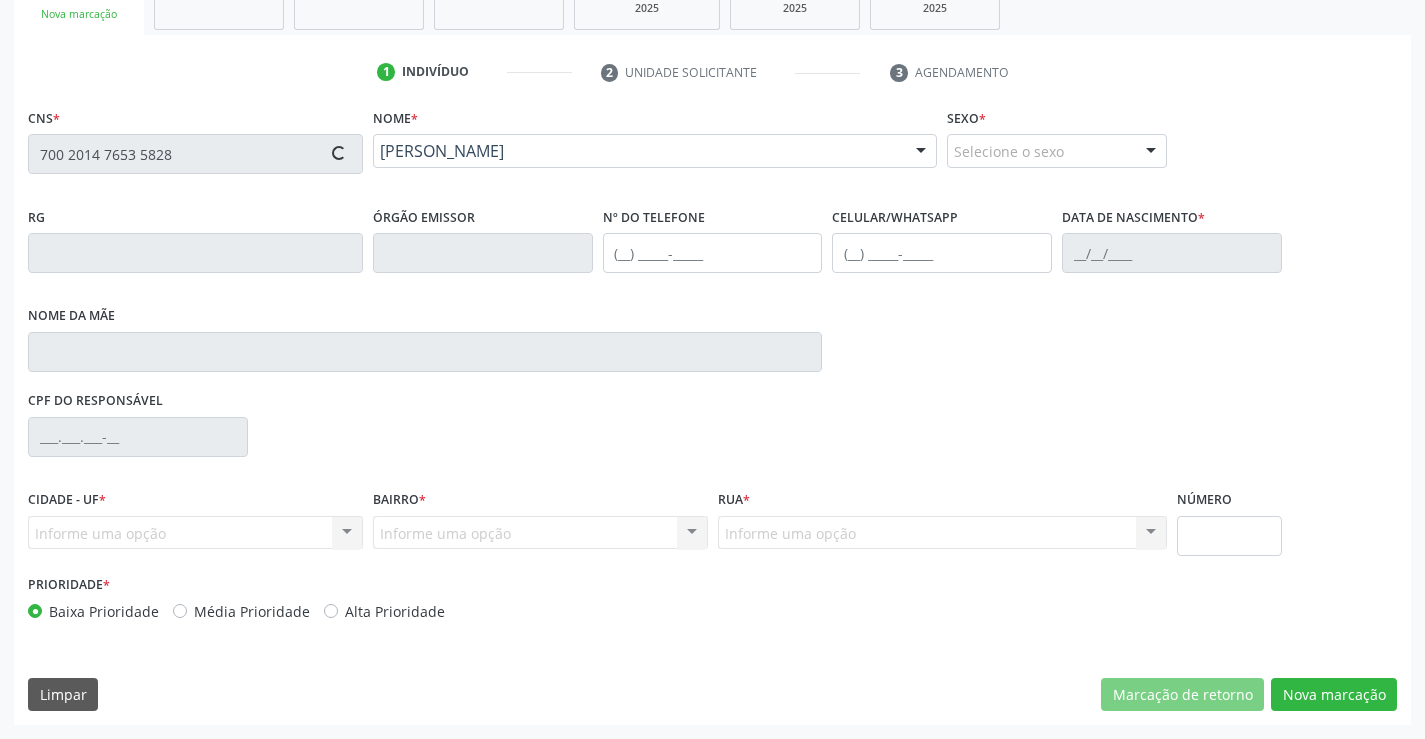 type on "040.207.004-60" 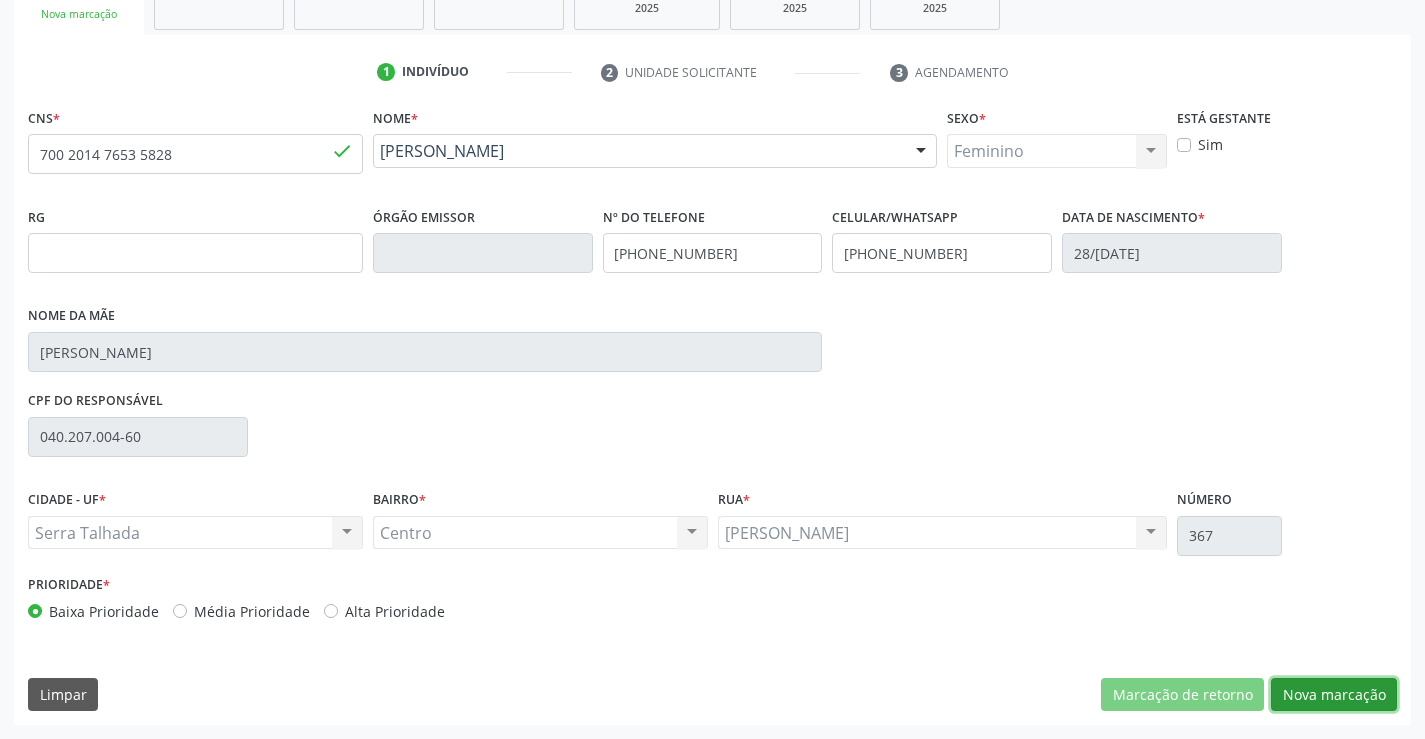 click on "Nova marcação" at bounding box center (1334, 695) 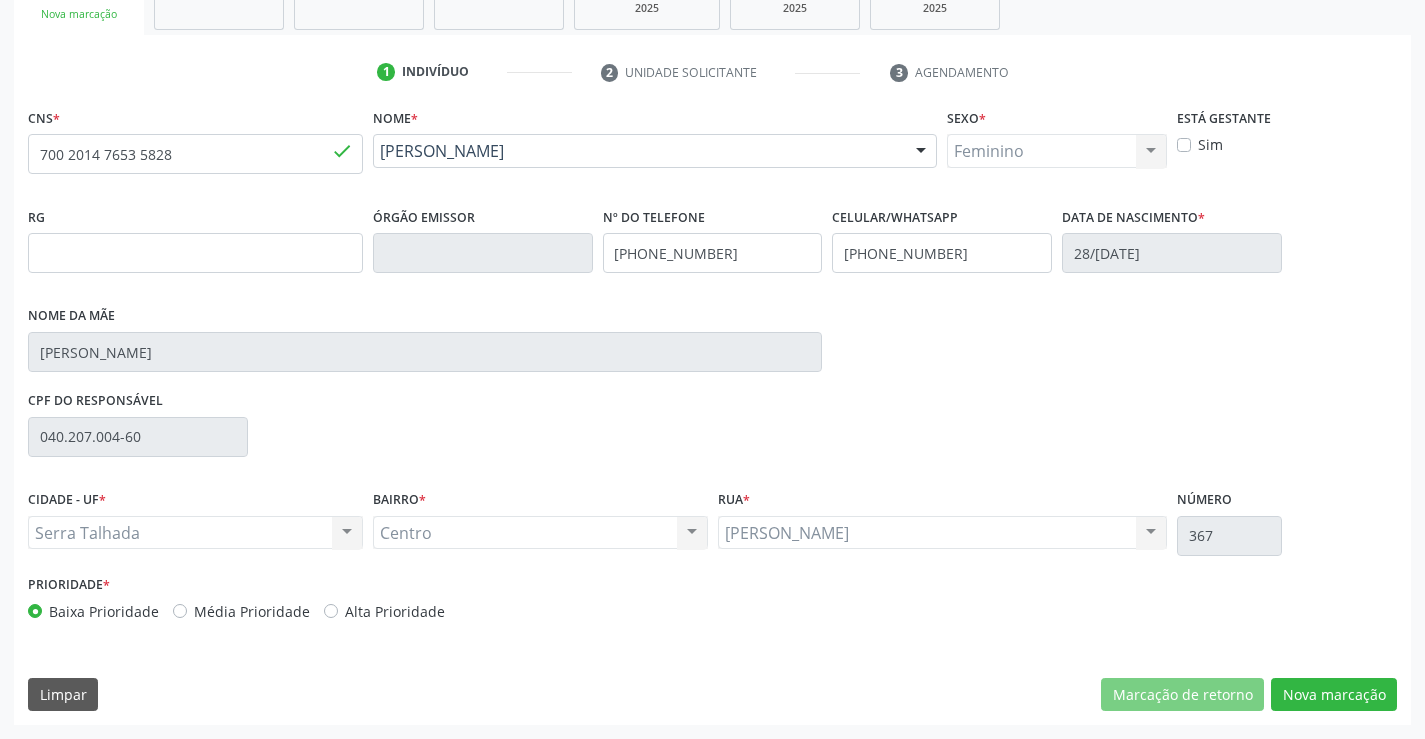 scroll, scrollTop: 167, scrollLeft: 0, axis: vertical 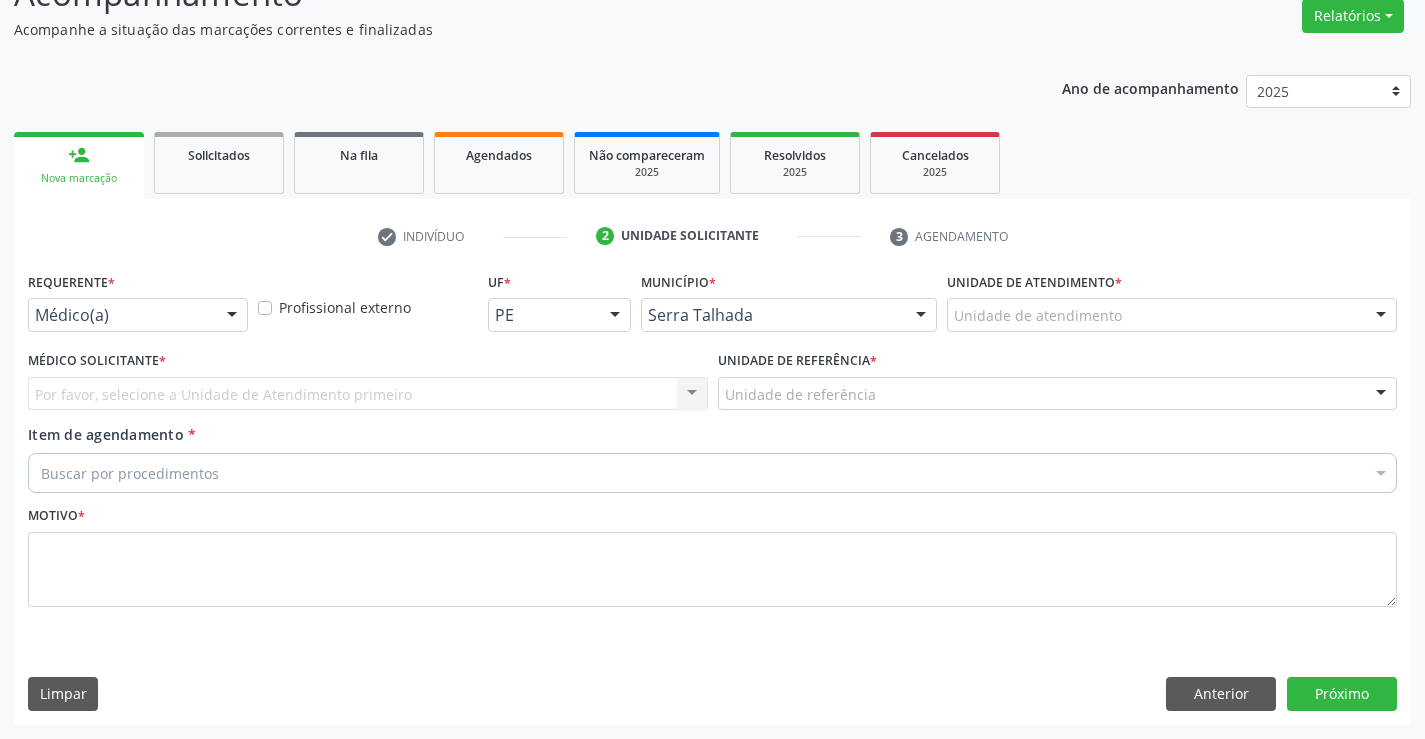 click at bounding box center [232, 316] 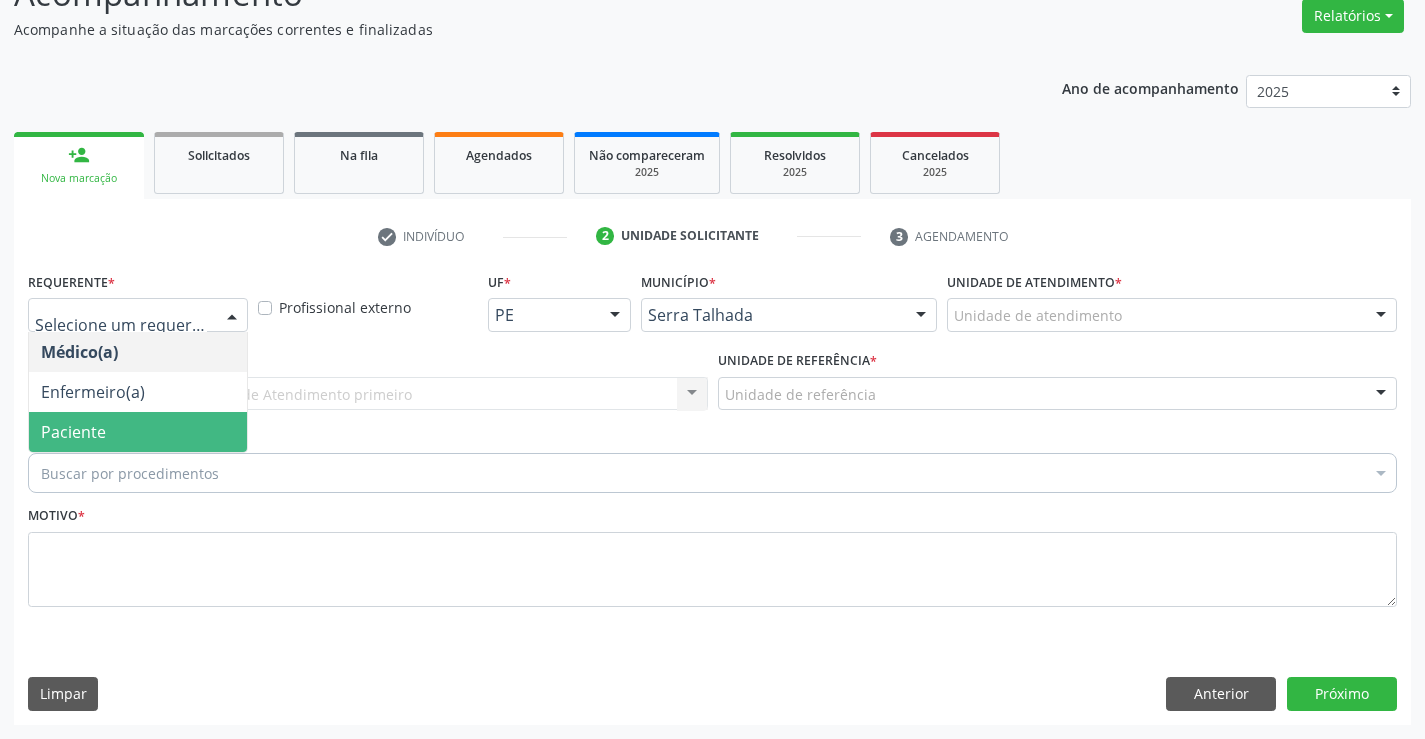 click on "Paciente" at bounding box center [138, 432] 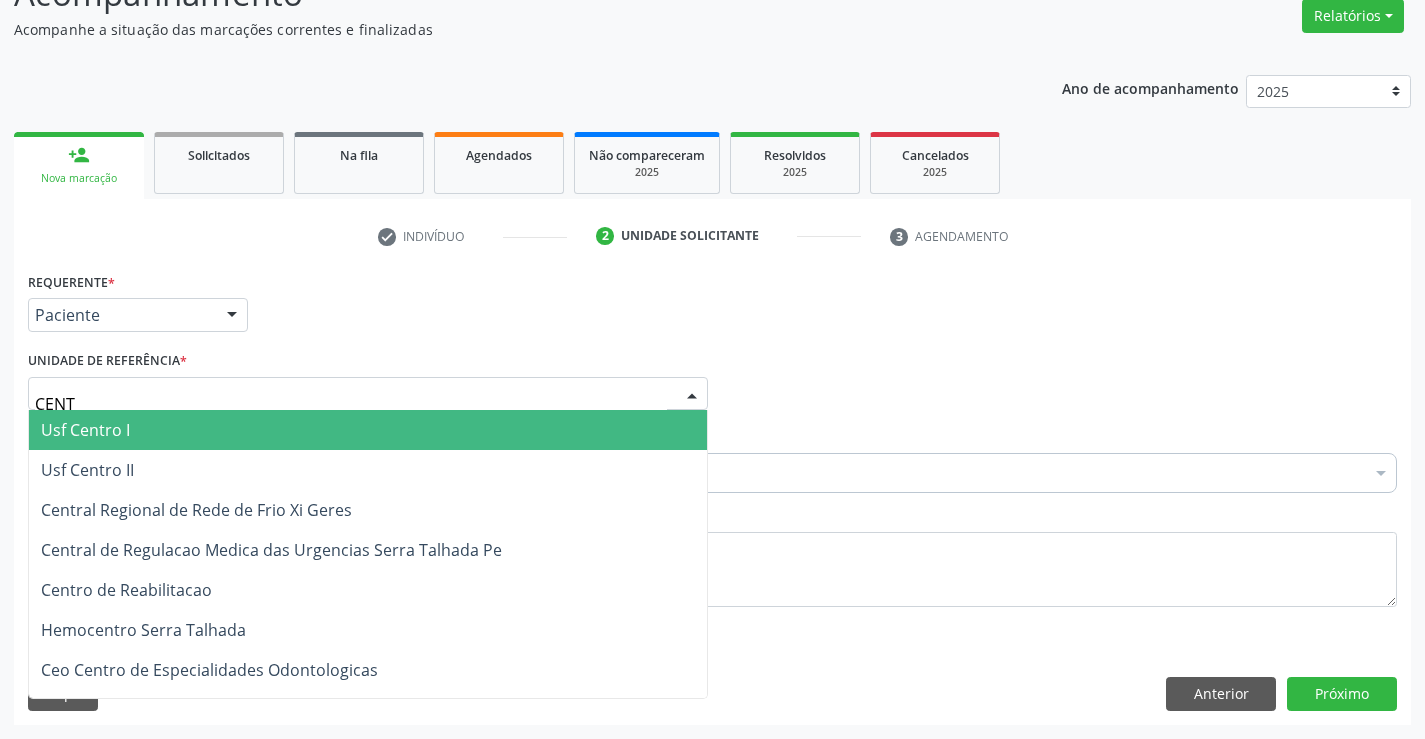 type on "CENTR" 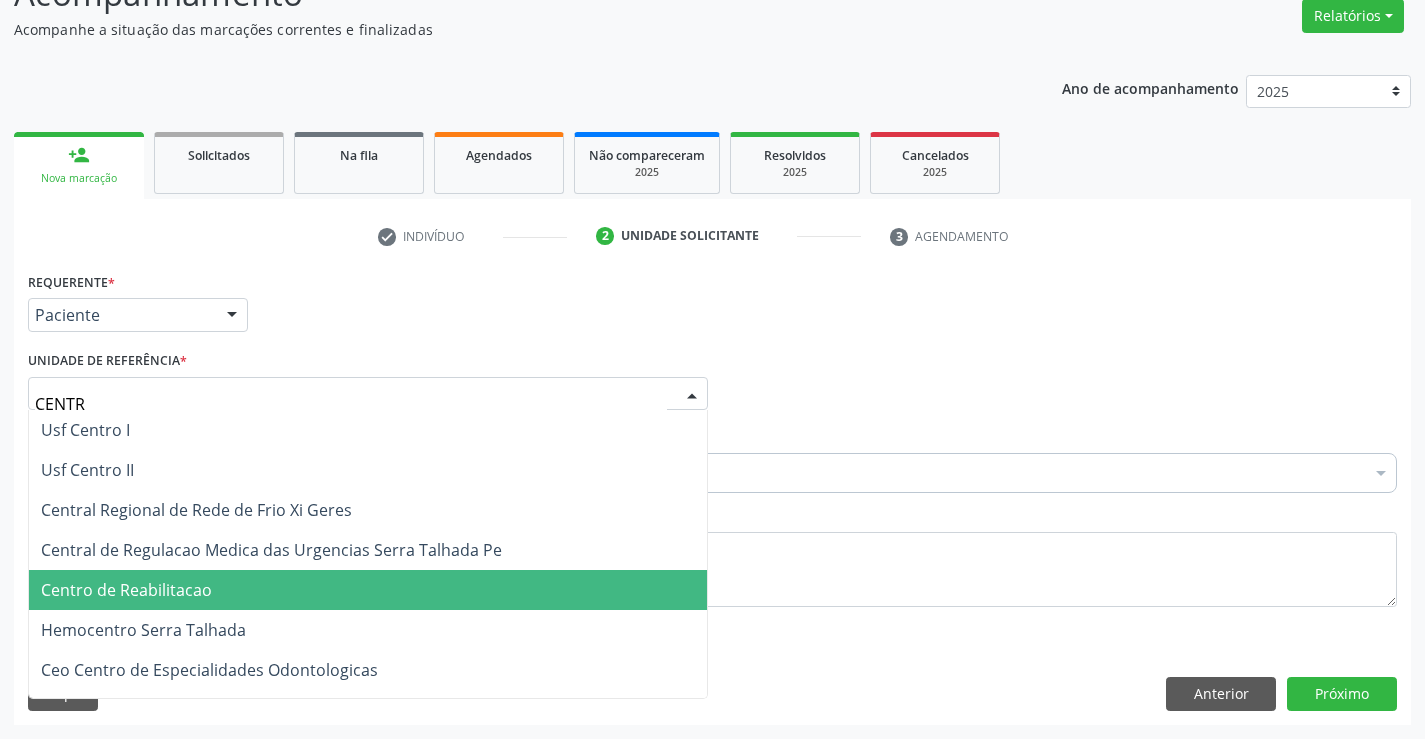 click on "Centro de Reabilitacao" at bounding box center [368, 590] 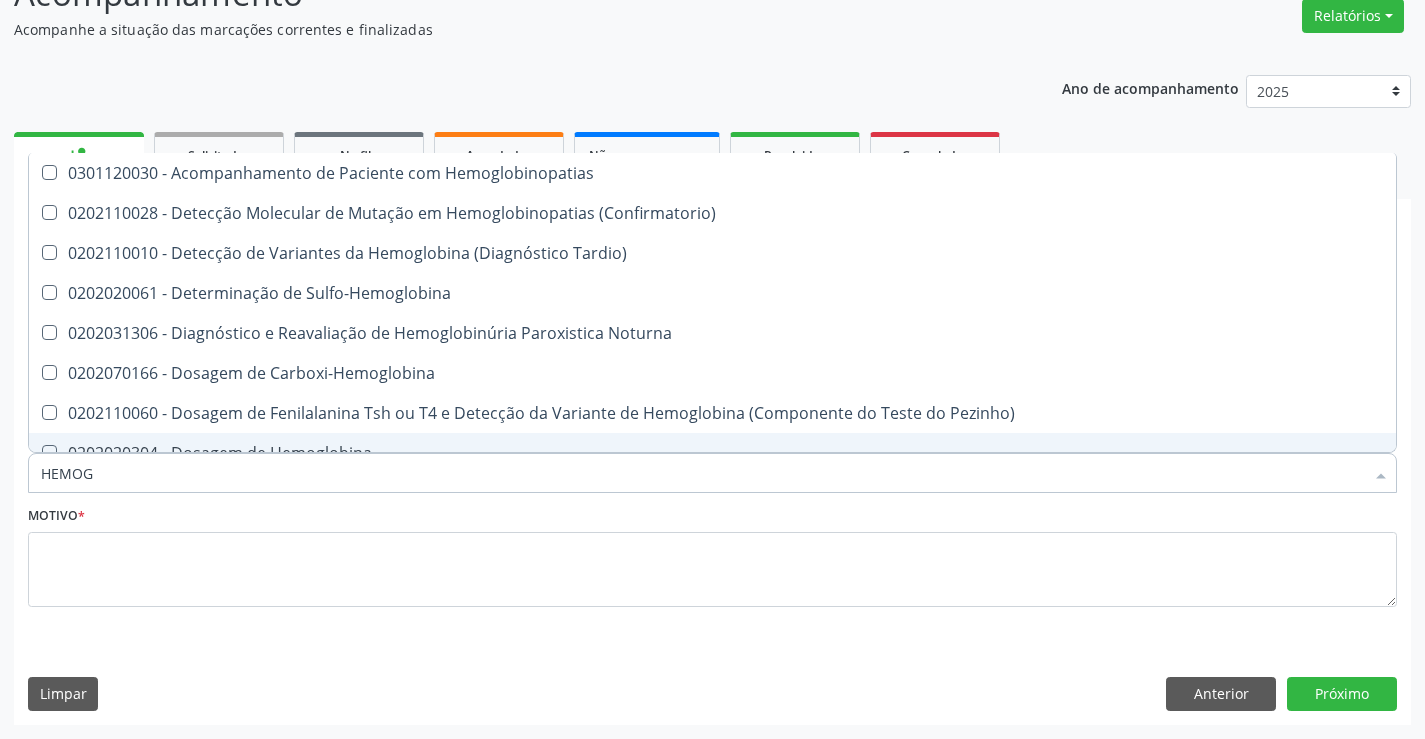 type on "HEMOGR" 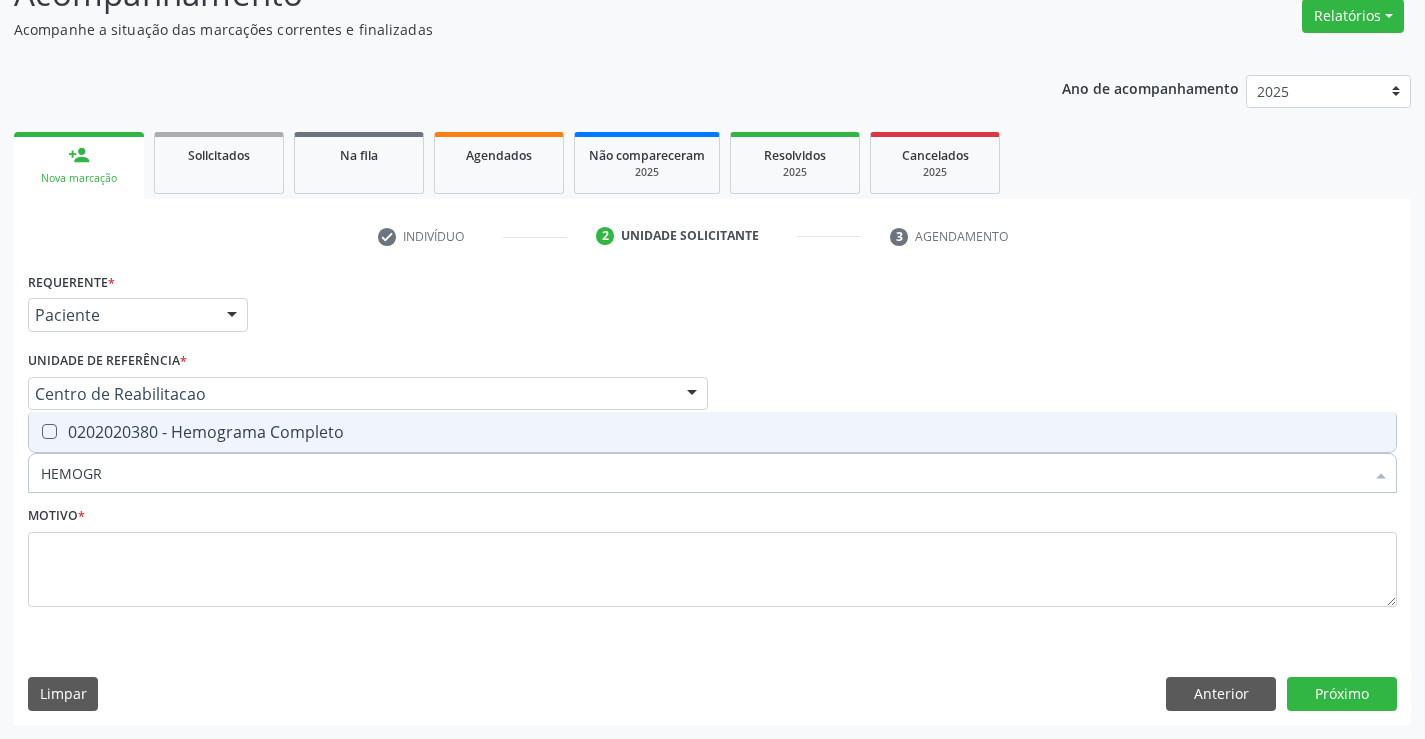 click on "0202020380 - Hemograma Completo" at bounding box center [712, 432] 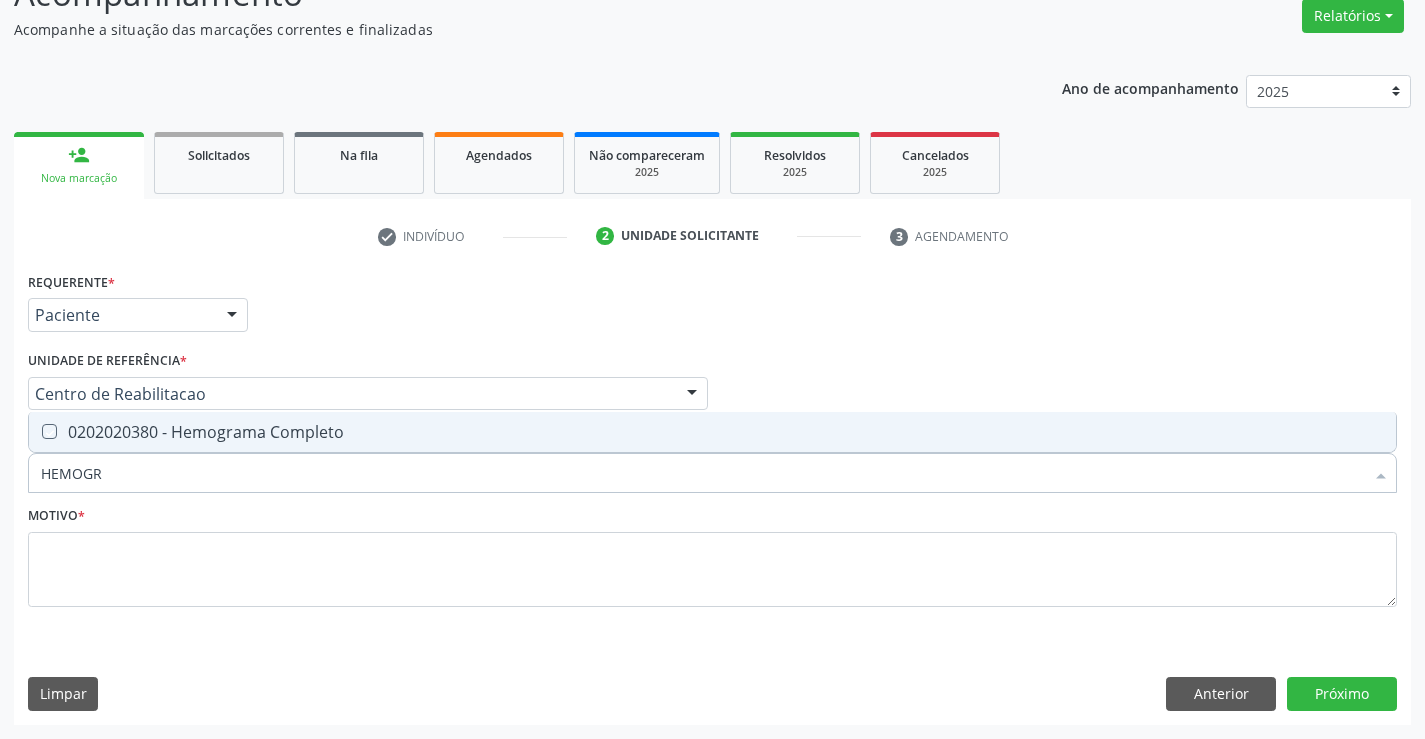 checkbox on "true" 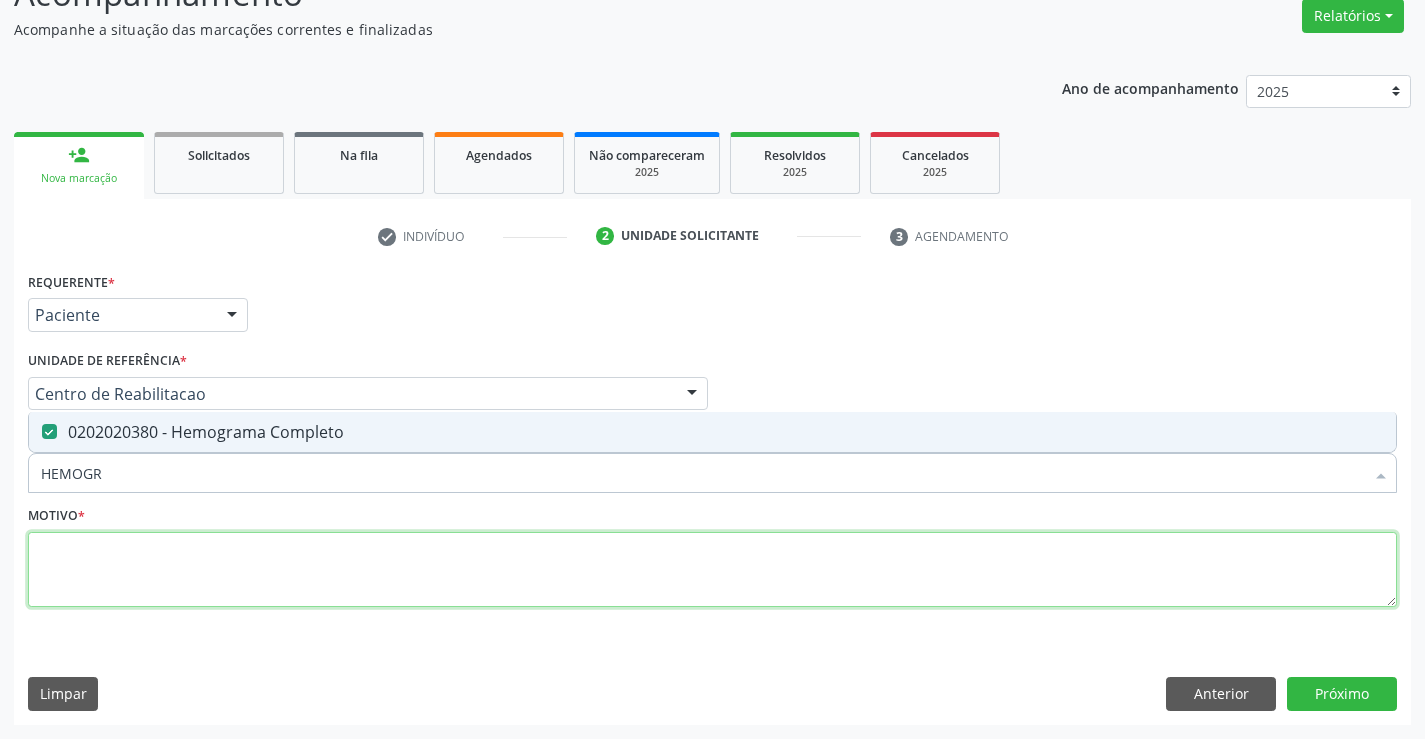 click at bounding box center (712, 570) 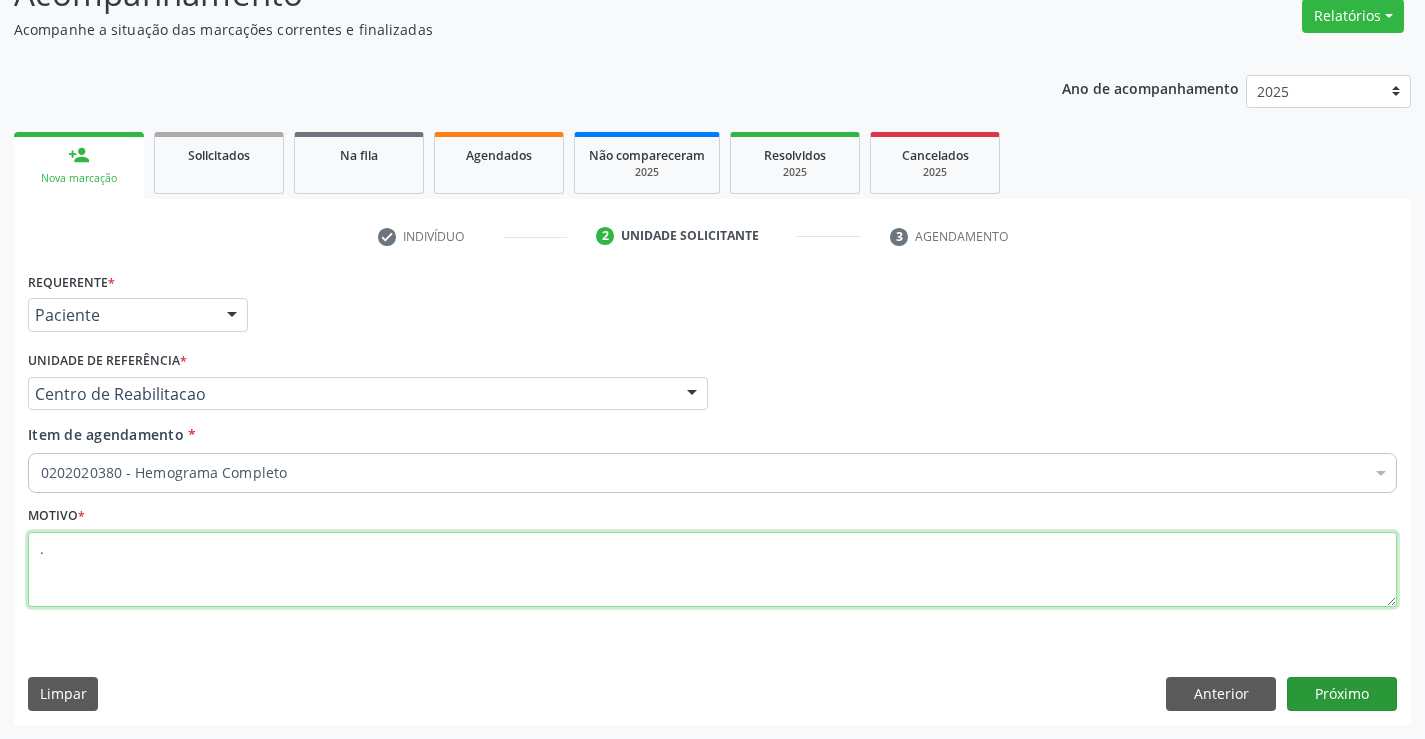type on "." 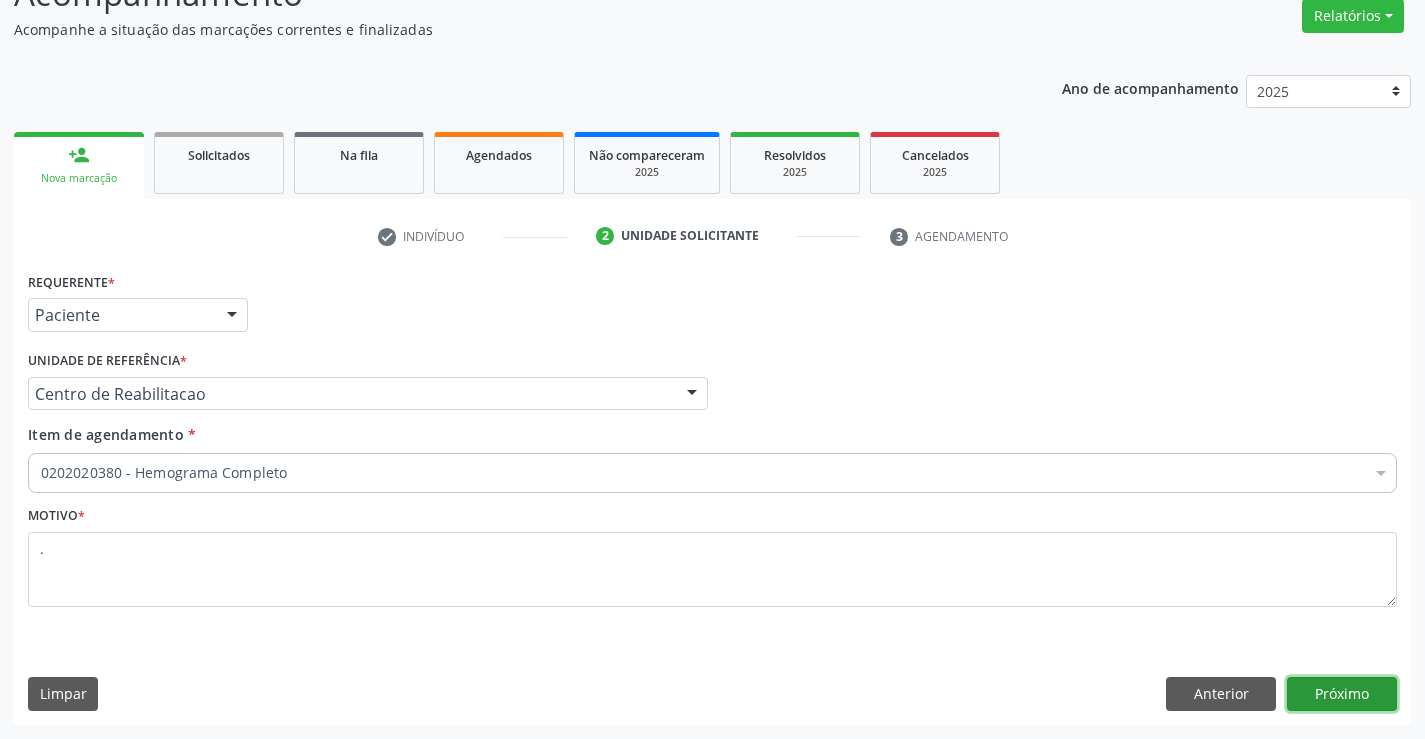click on "Próximo" at bounding box center (1342, 694) 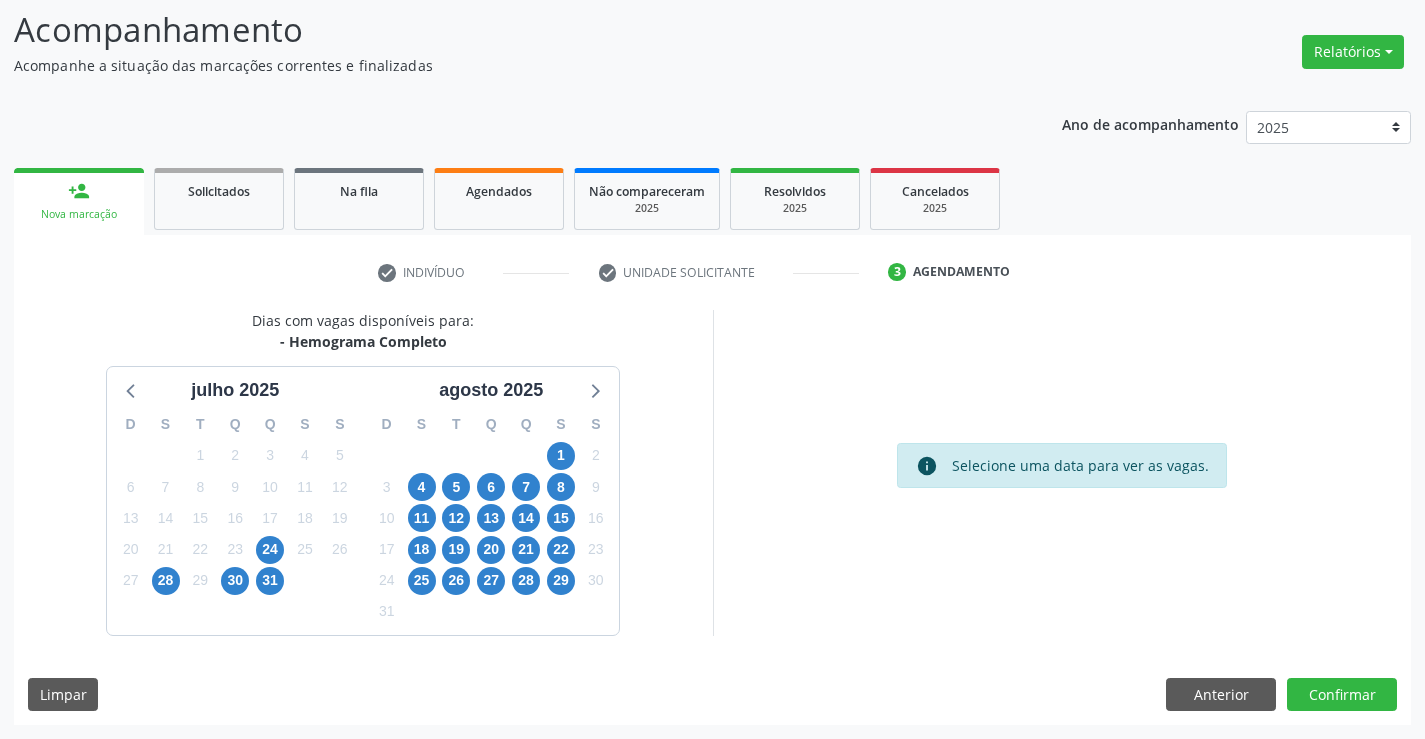 scroll, scrollTop: 0, scrollLeft: 0, axis: both 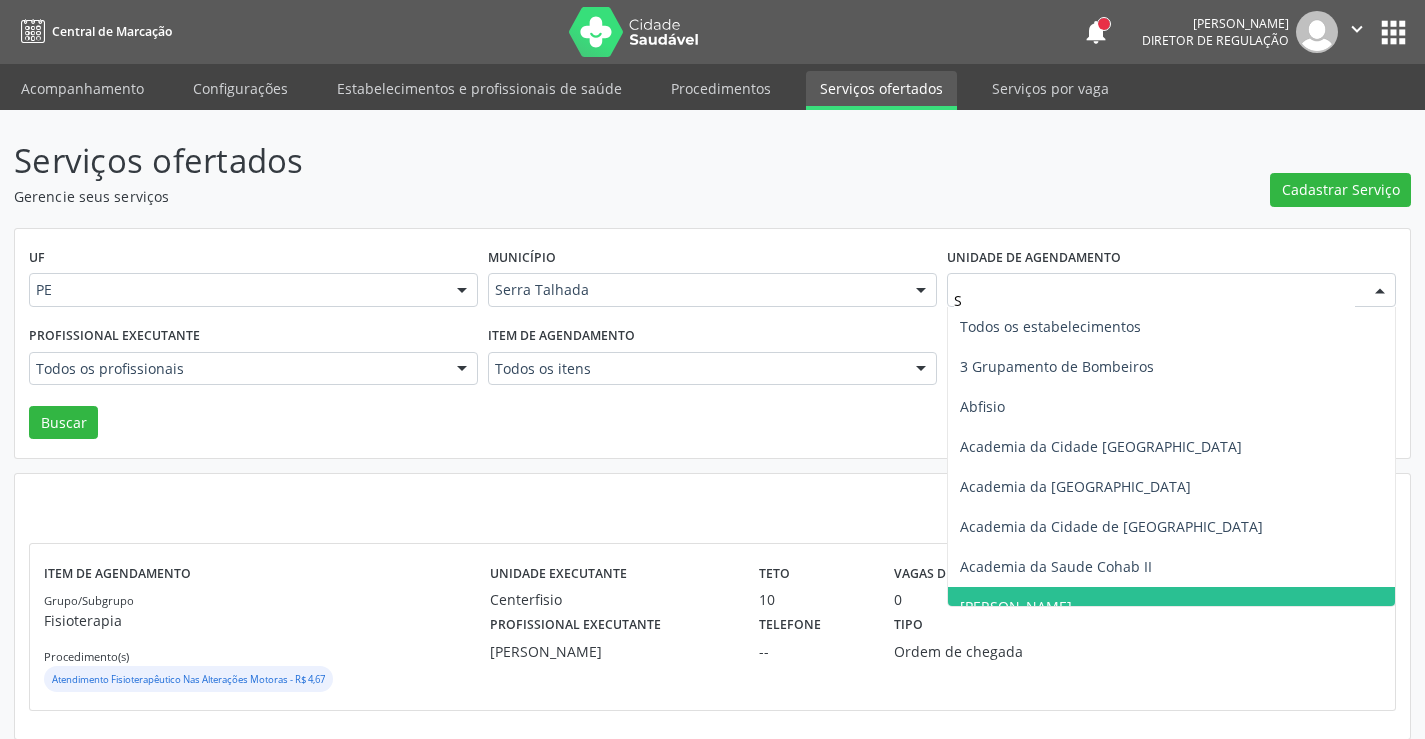 type on "S B" 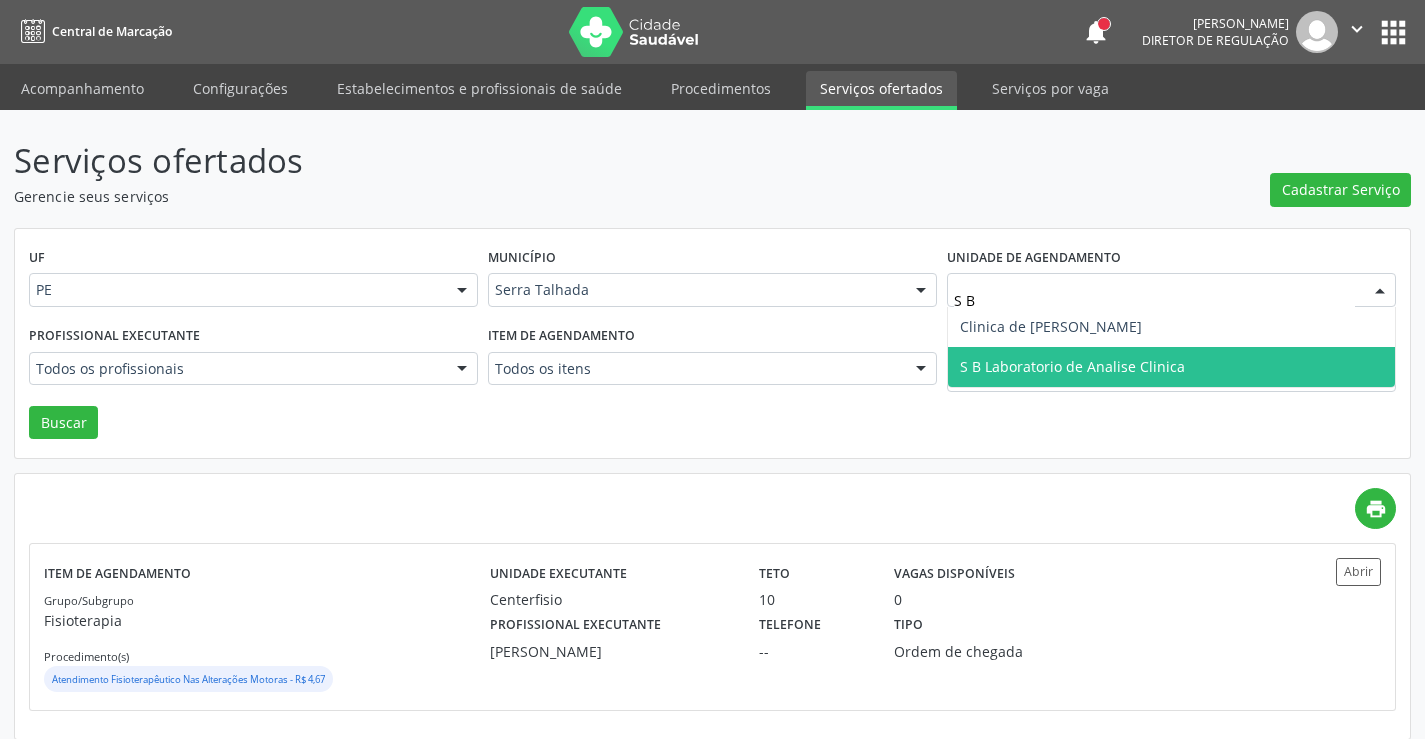 click on "S B Laboratorio de Analise Clinica" at bounding box center [1072, 366] 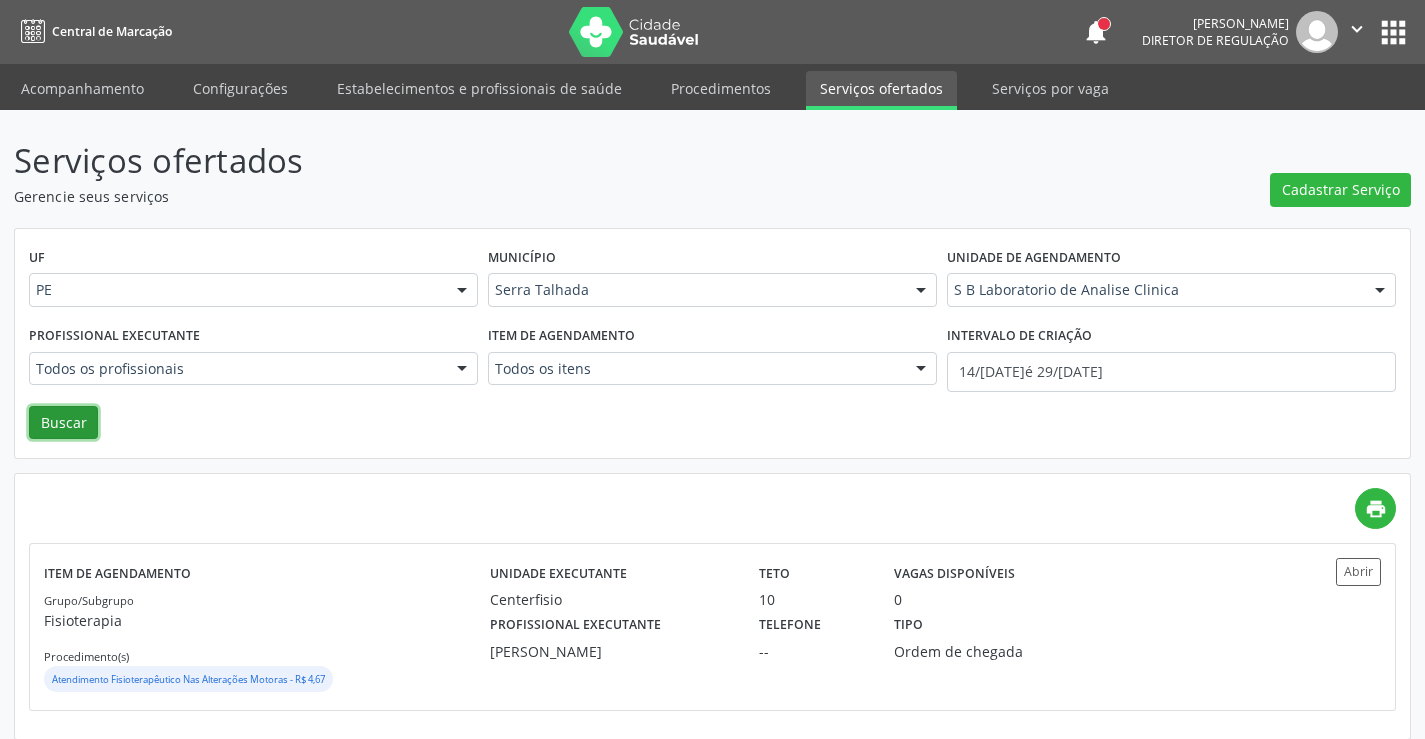 click on "Buscar" at bounding box center (63, 423) 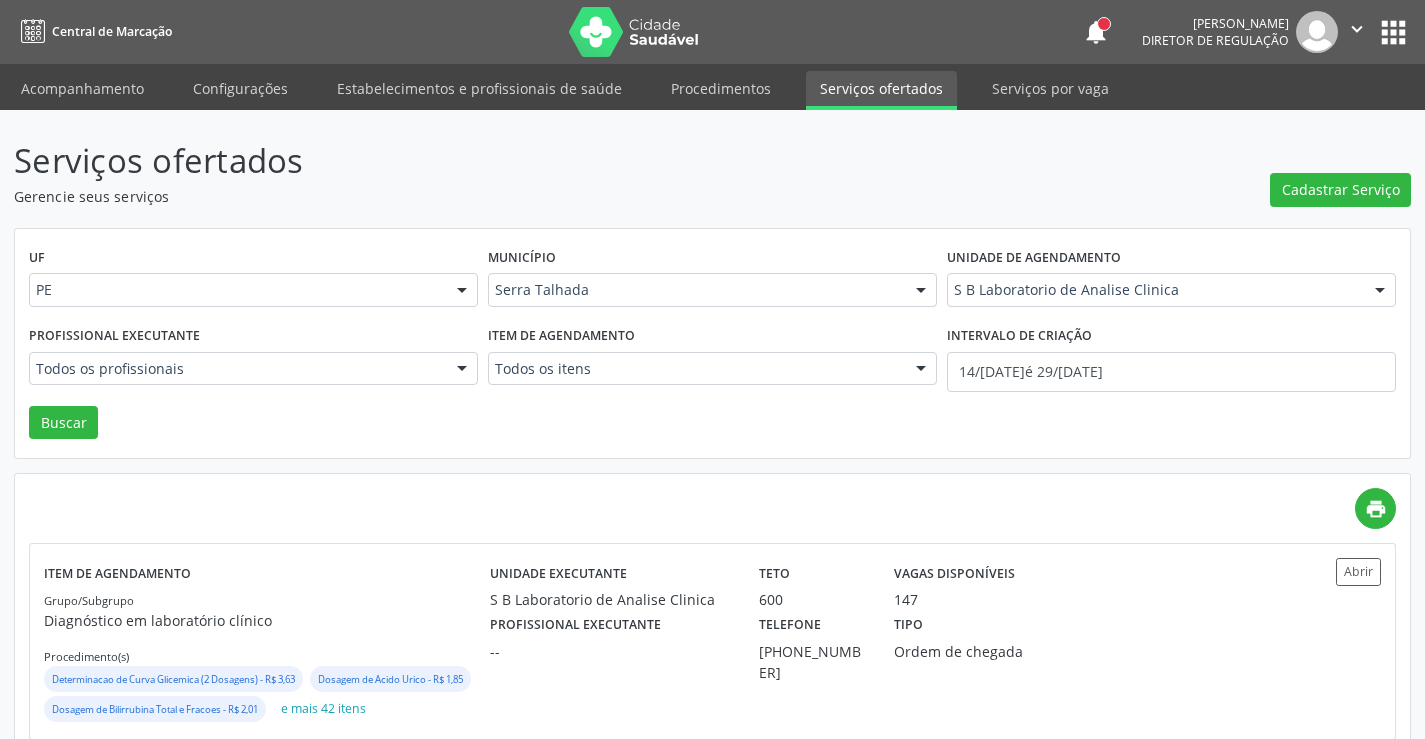 scroll, scrollTop: 72, scrollLeft: 0, axis: vertical 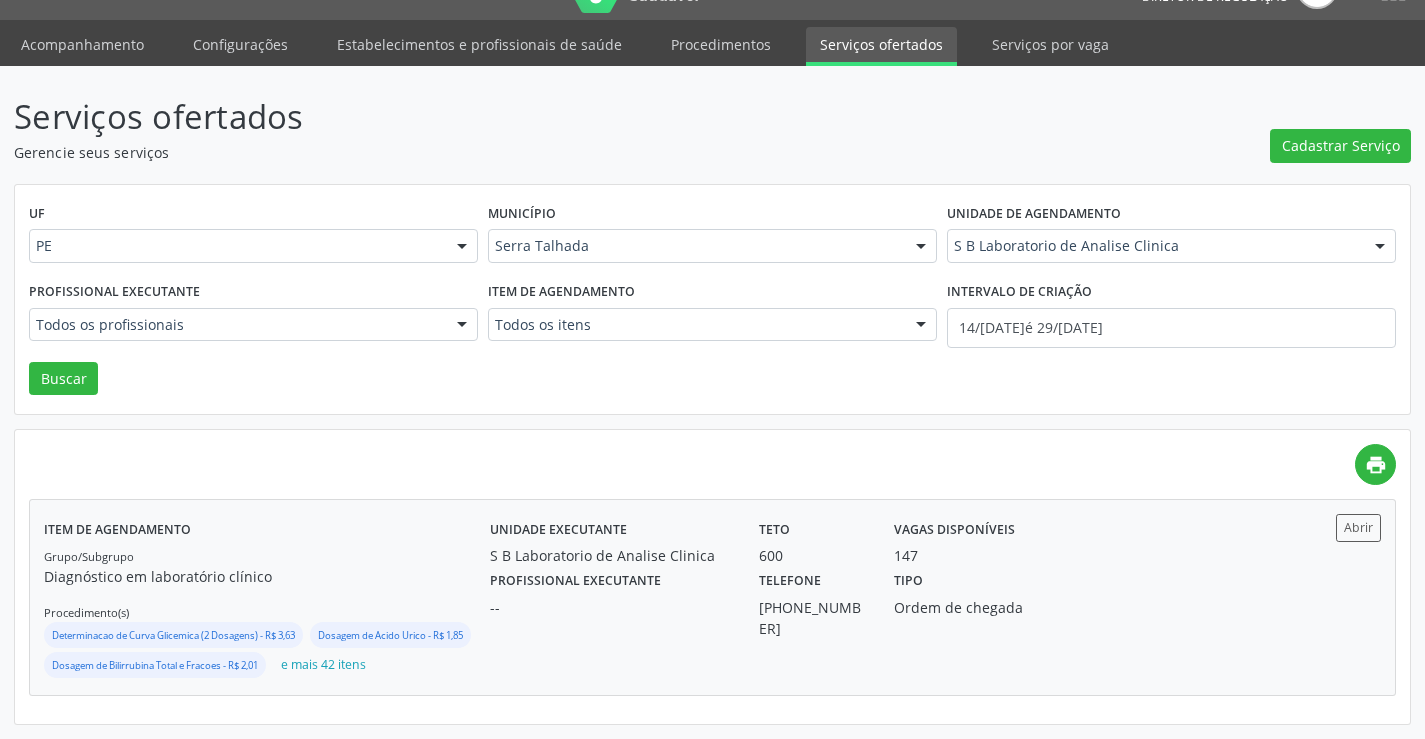 click on "Unidade executante
S B Laboratorio de Analise Clinica" at bounding box center (610, 540) 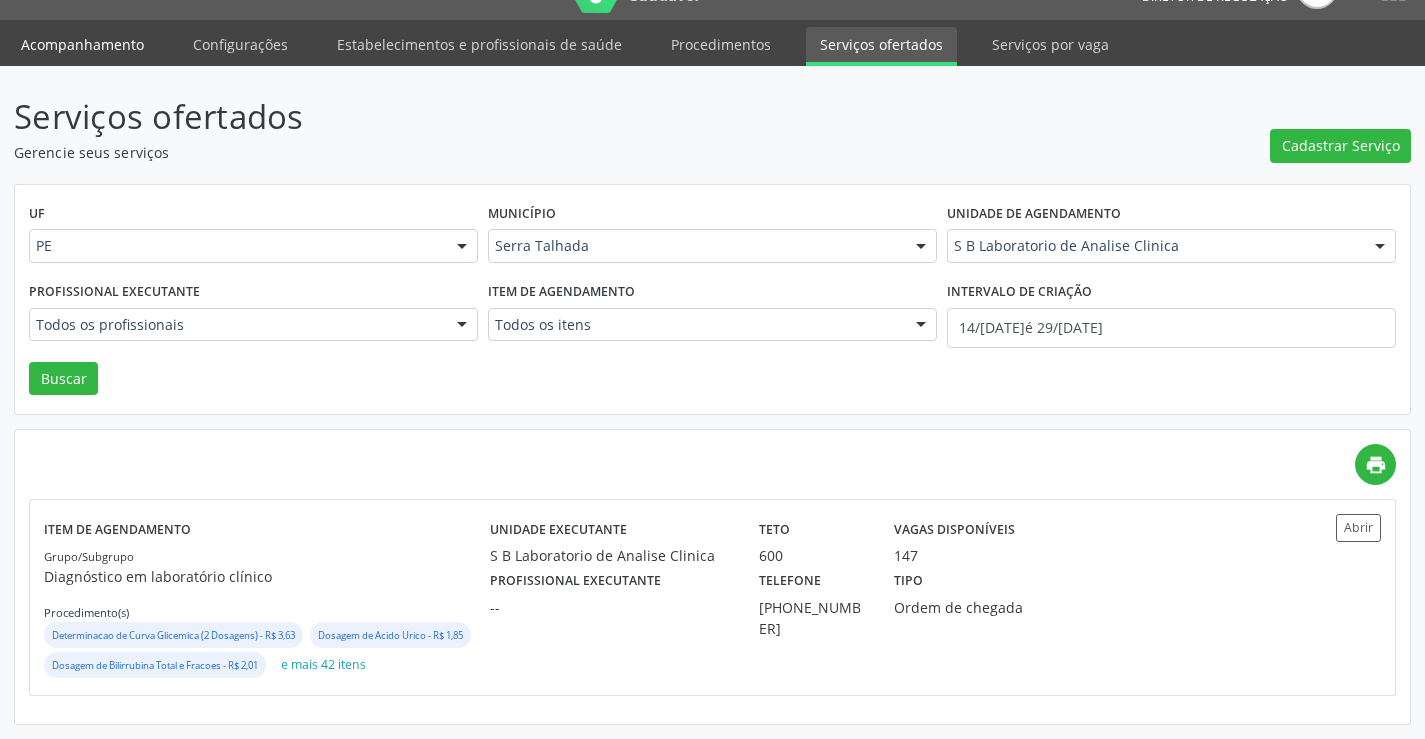 click on "Acompanhamento" at bounding box center [82, 44] 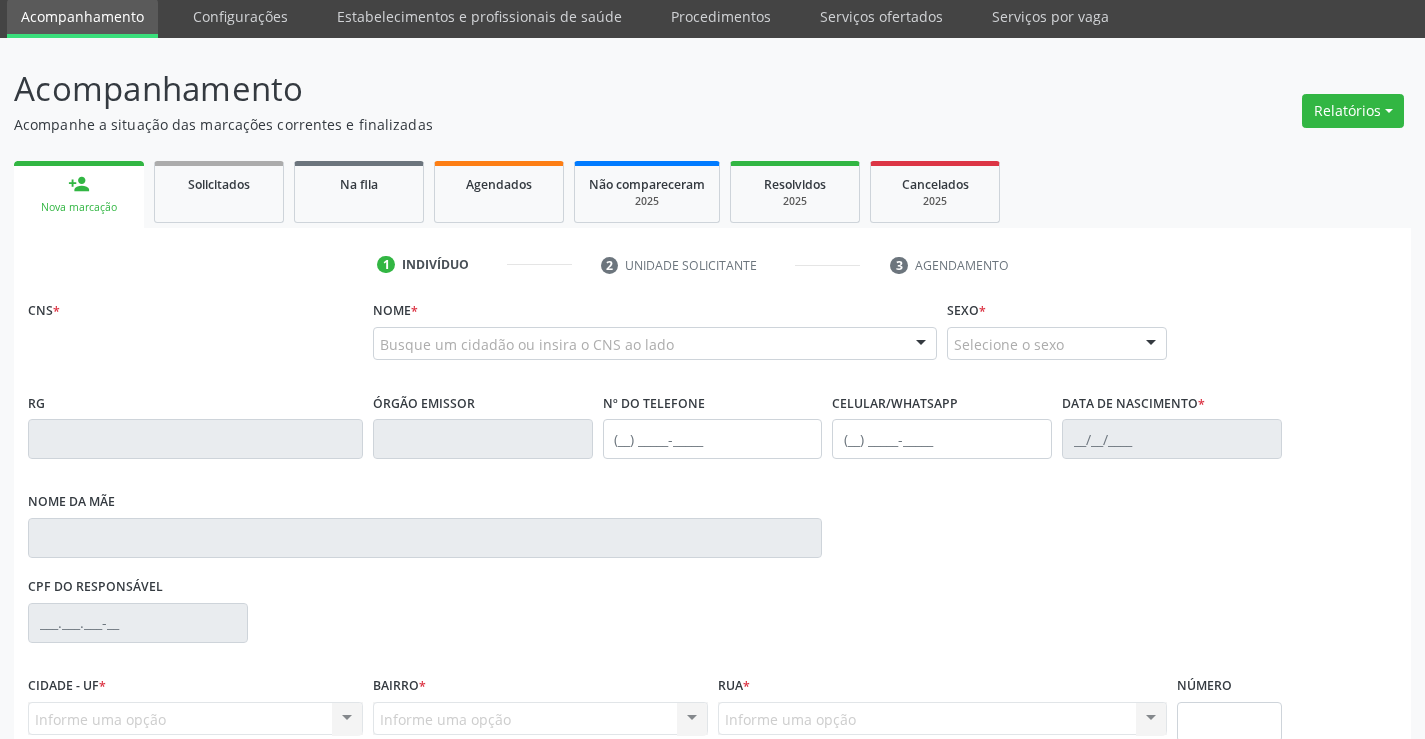 scroll, scrollTop: 0, scrollLeft: 0, axis: both 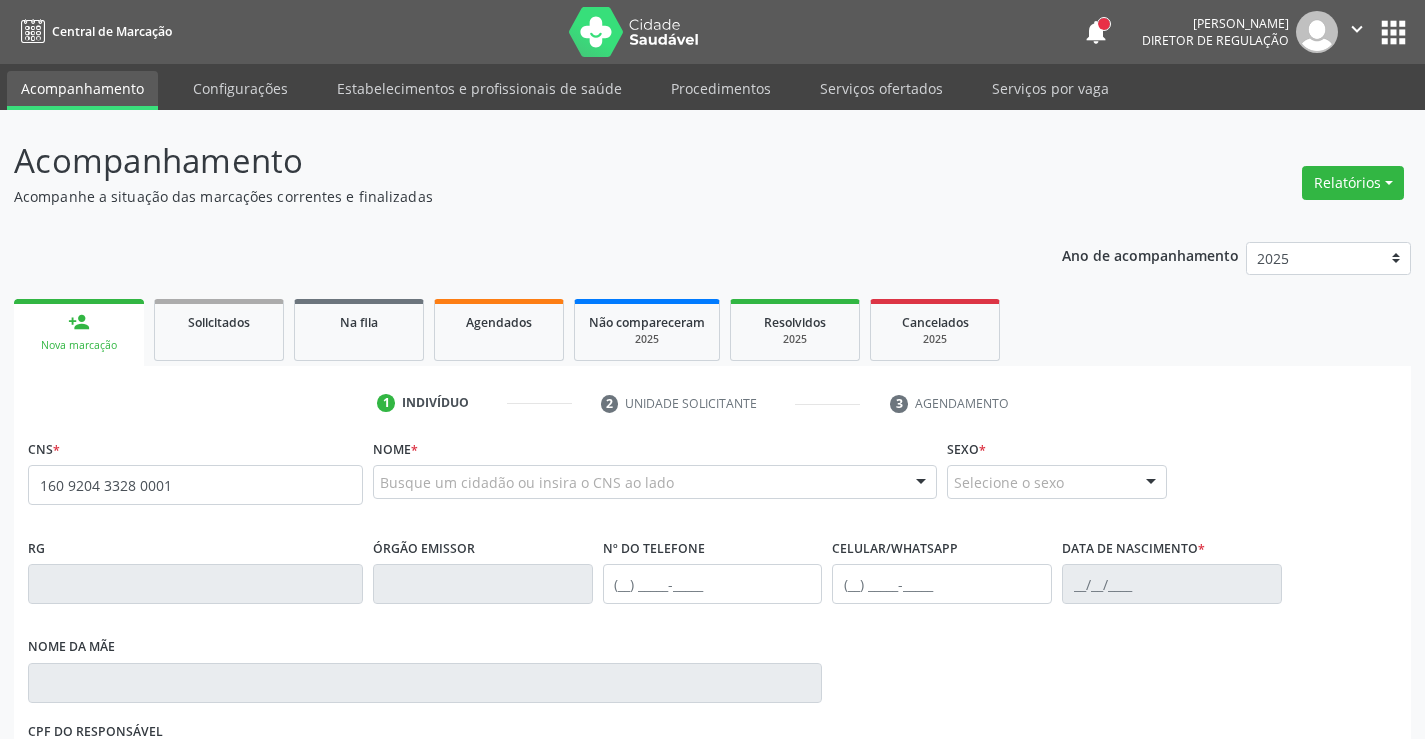 type on "160 9204 3328 0001" 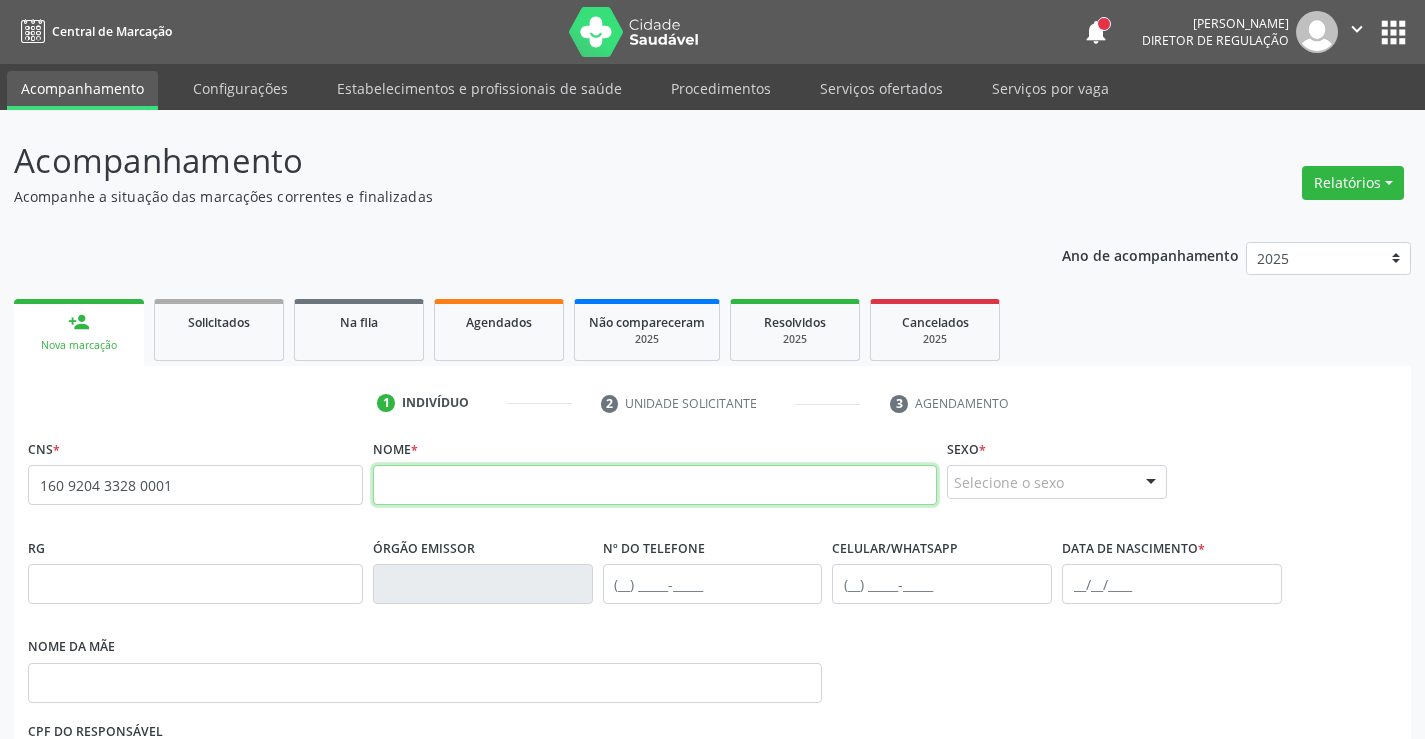 click at bounding box center [655, 485] 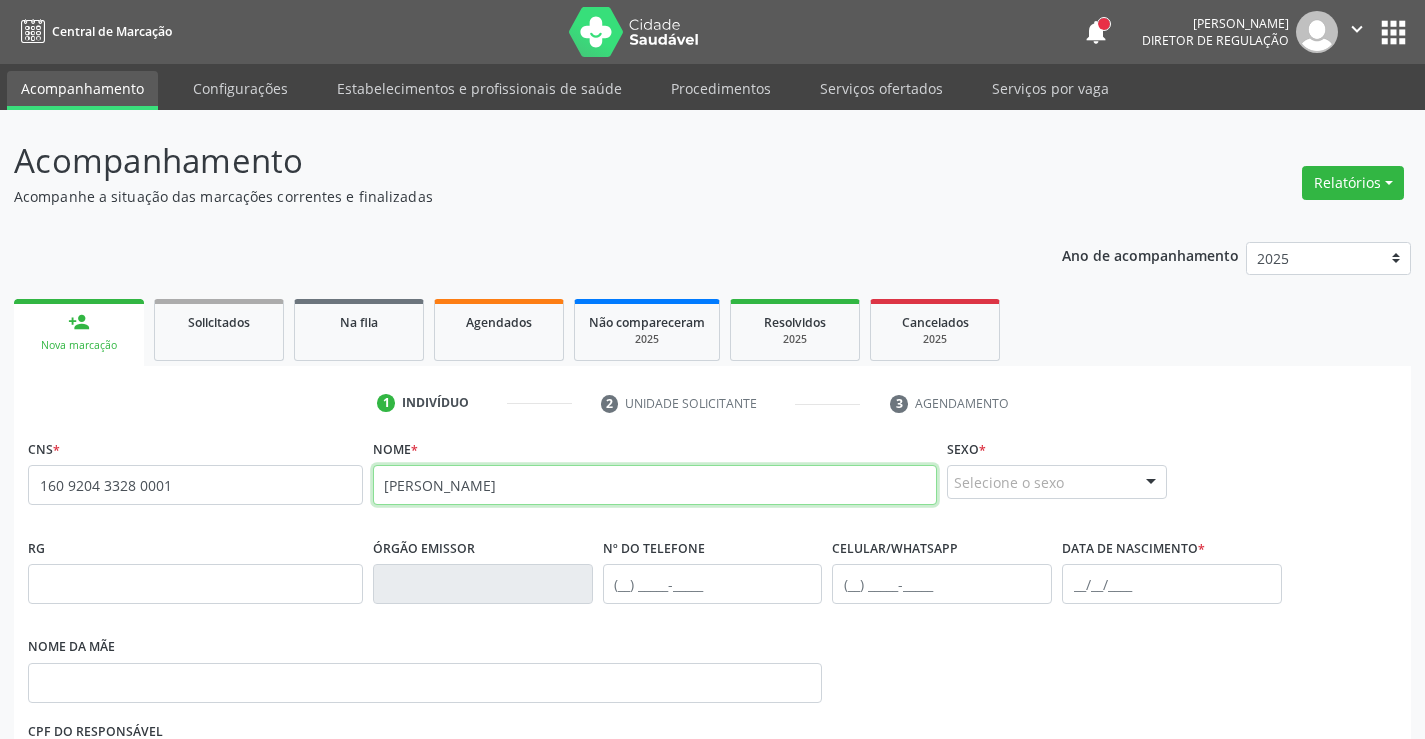 type on "[PERSON_NAME]" 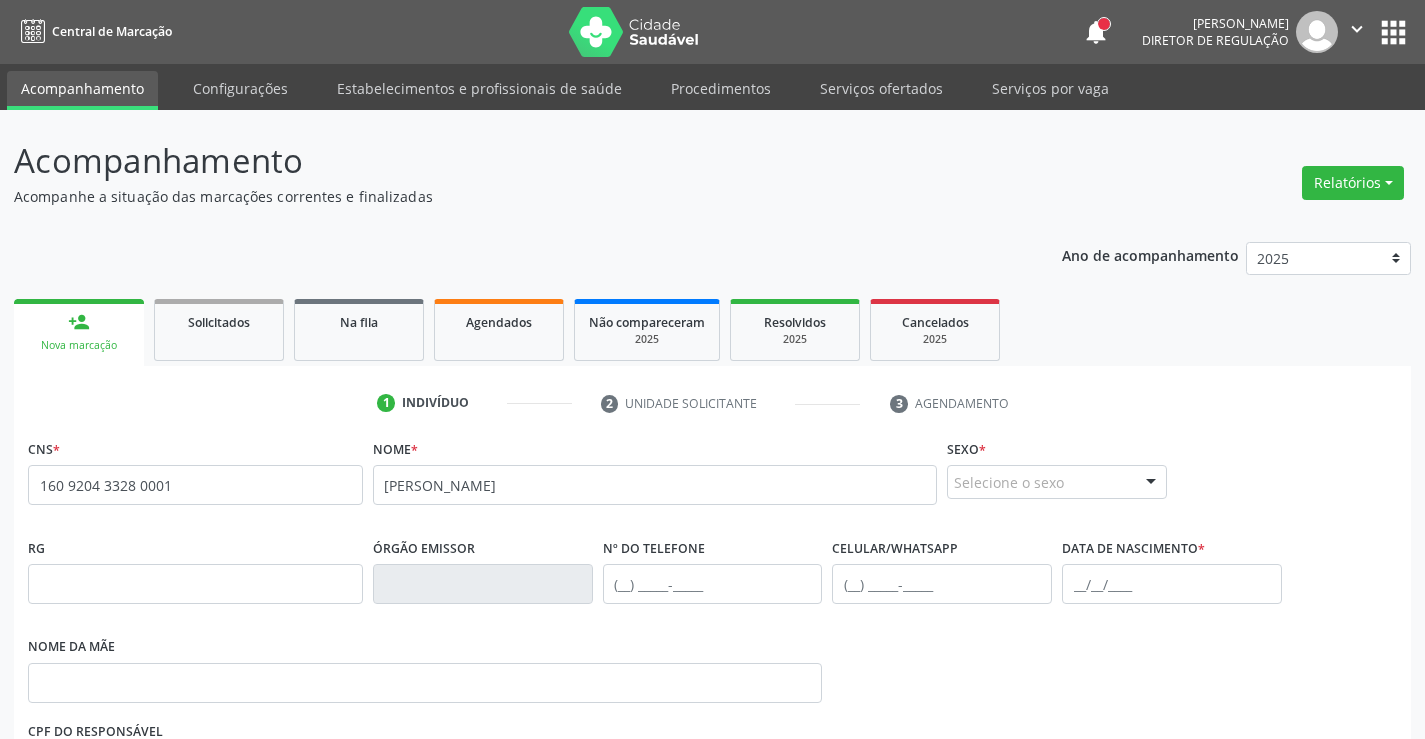 click on "Selecione o sexo" at bounding box center [1057, 482] 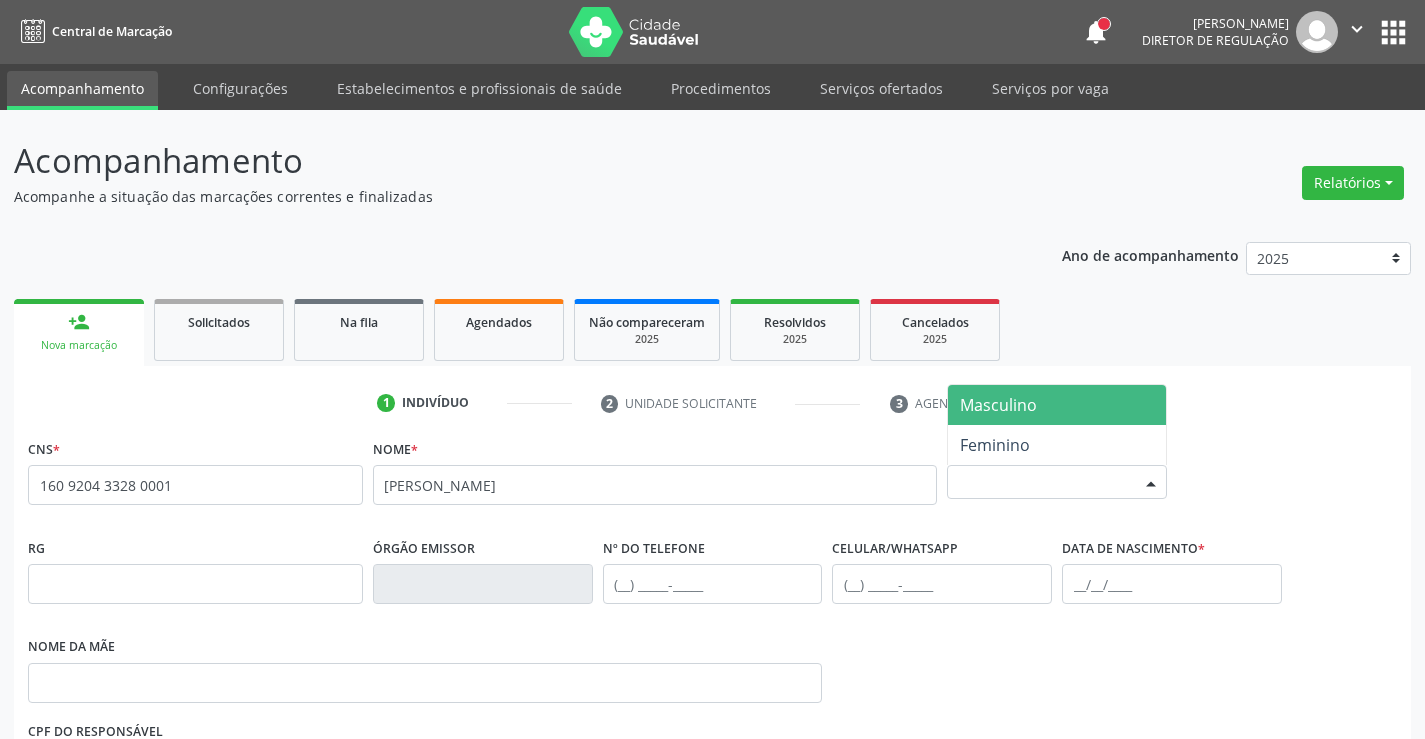 click on "Masculino" at bounding box center (998, 405) 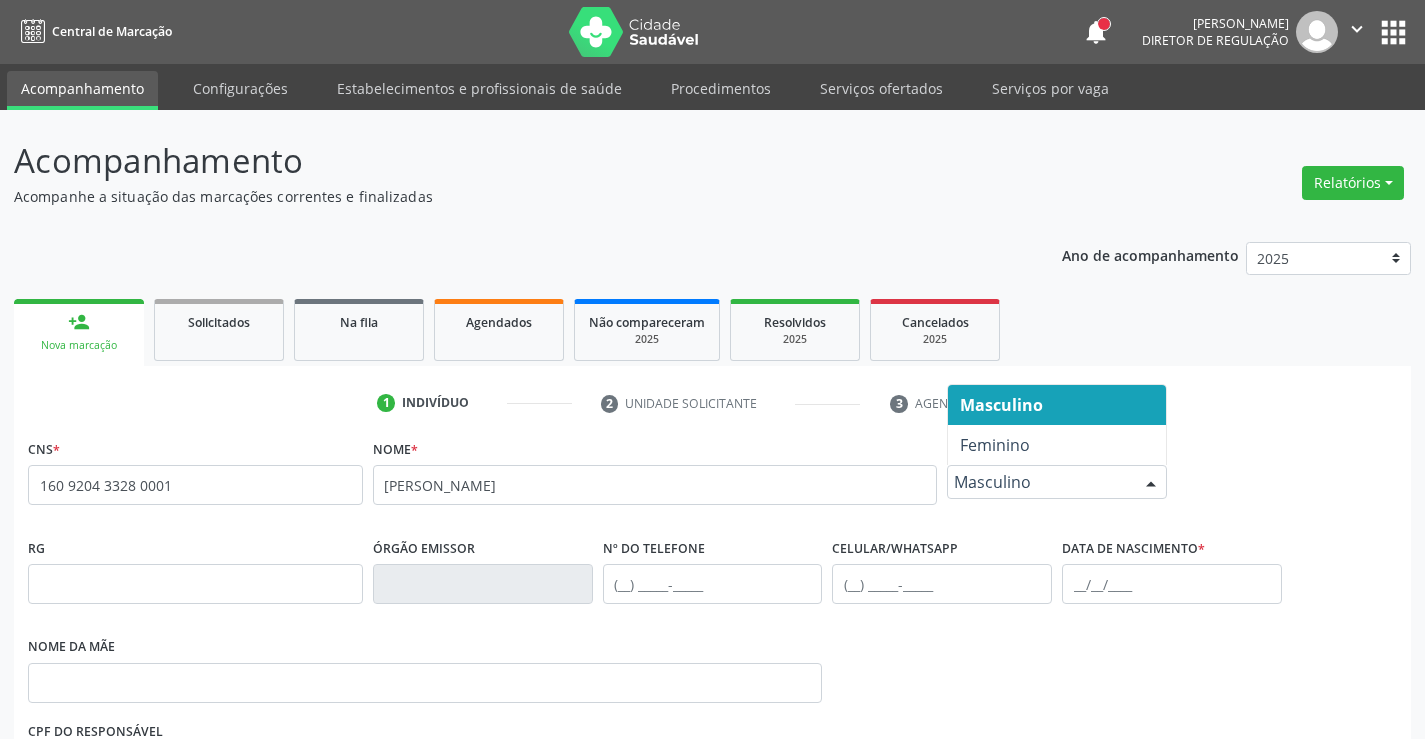 click on "Masculino" at bounding box center [1040, 482] 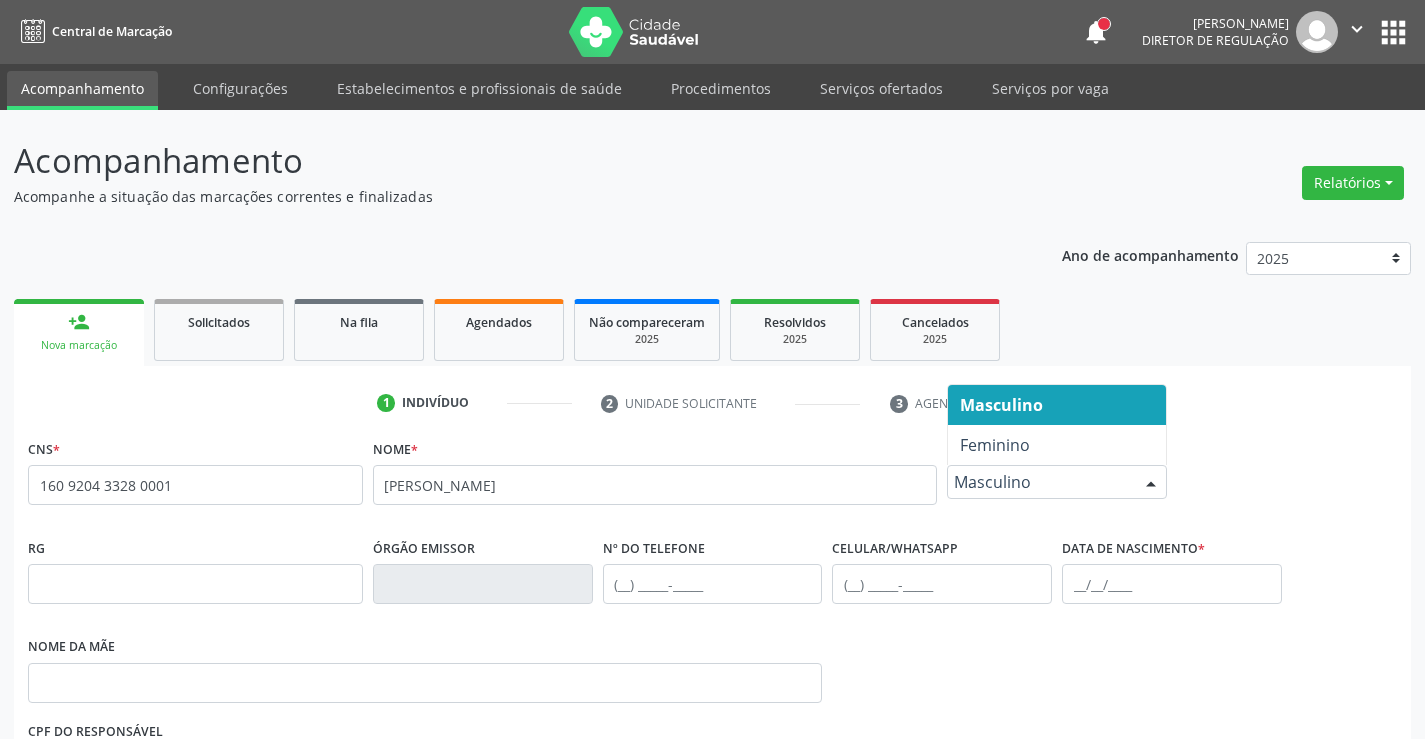 click on "Masculino" at bounding box center [1057, 405] 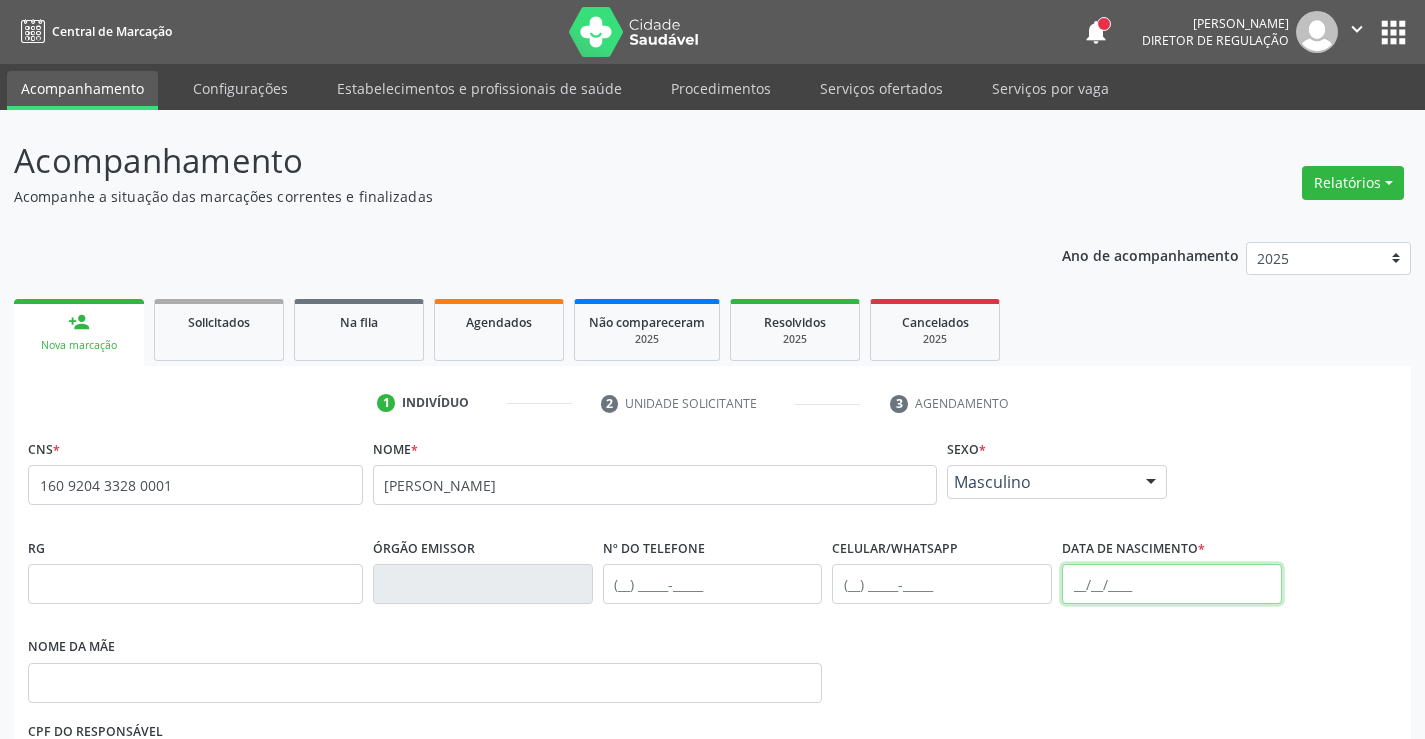 click at bounding box center (1172, 584) 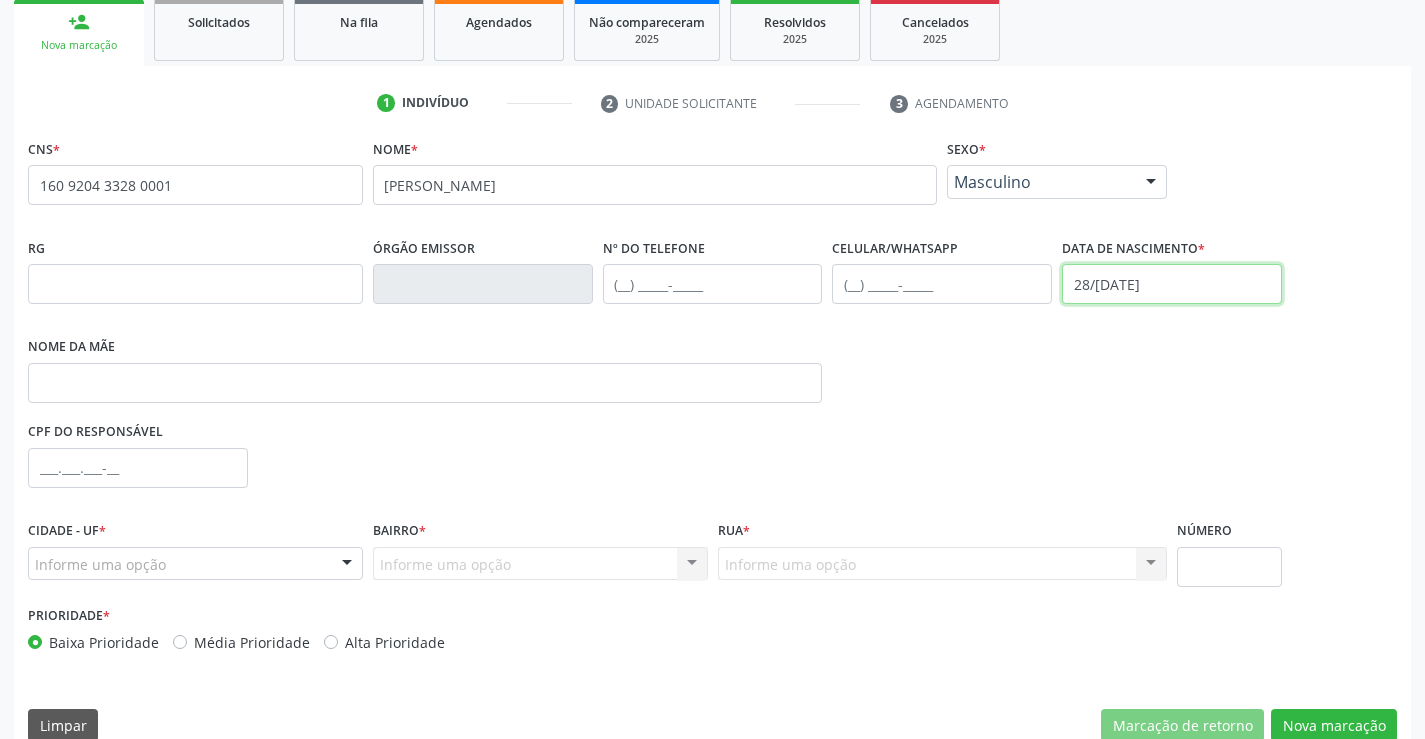 scroll, scrollTop: 331, scrollLeft: 0, axis: vertical 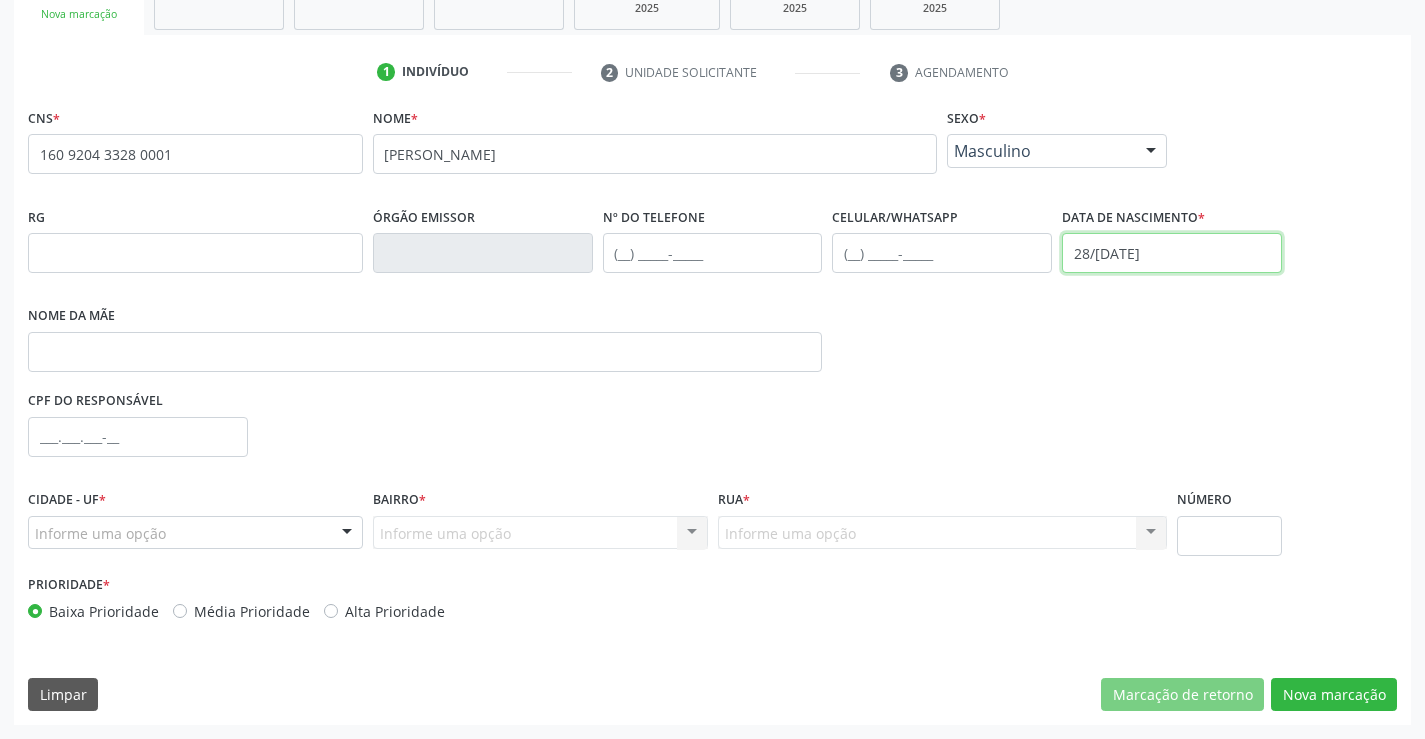 type on "28/03/1982" 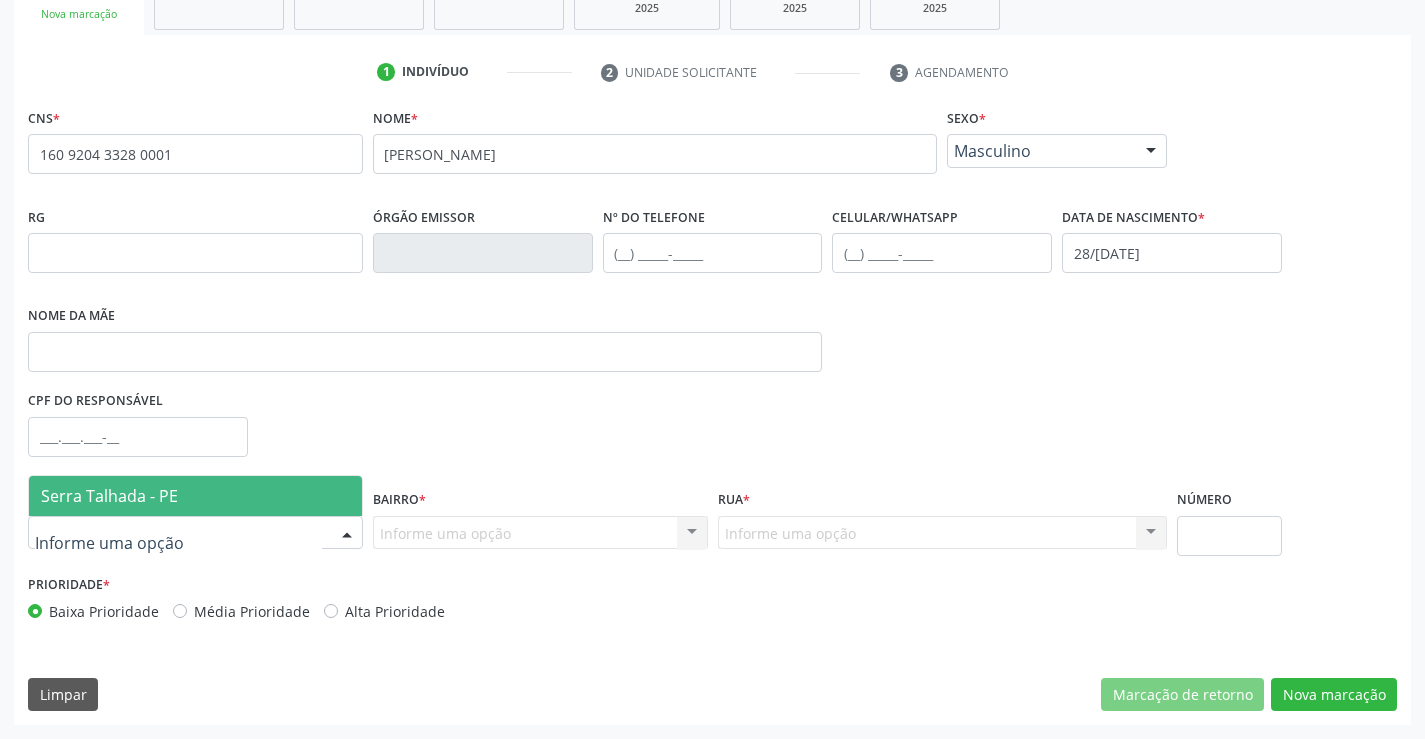 click at bounding box center (195, 533) 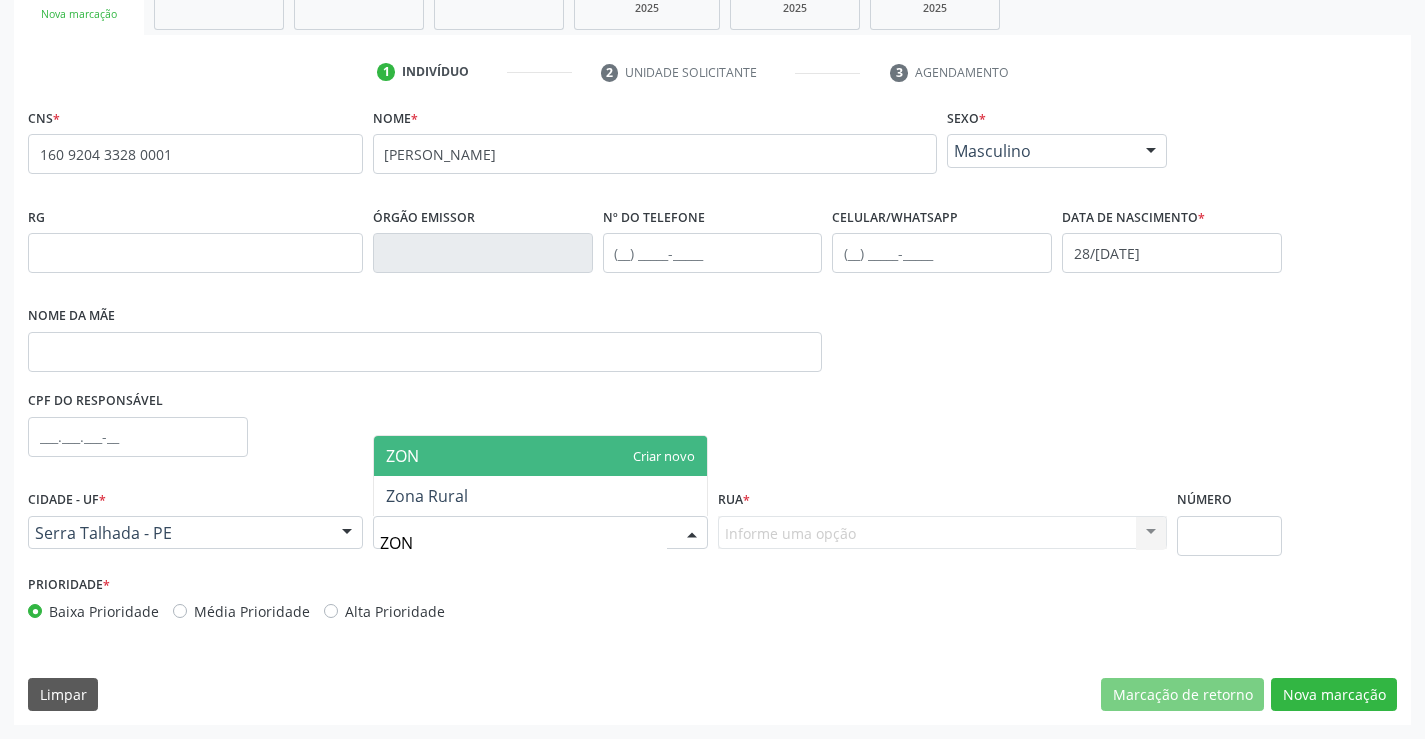 type on "ZONA" 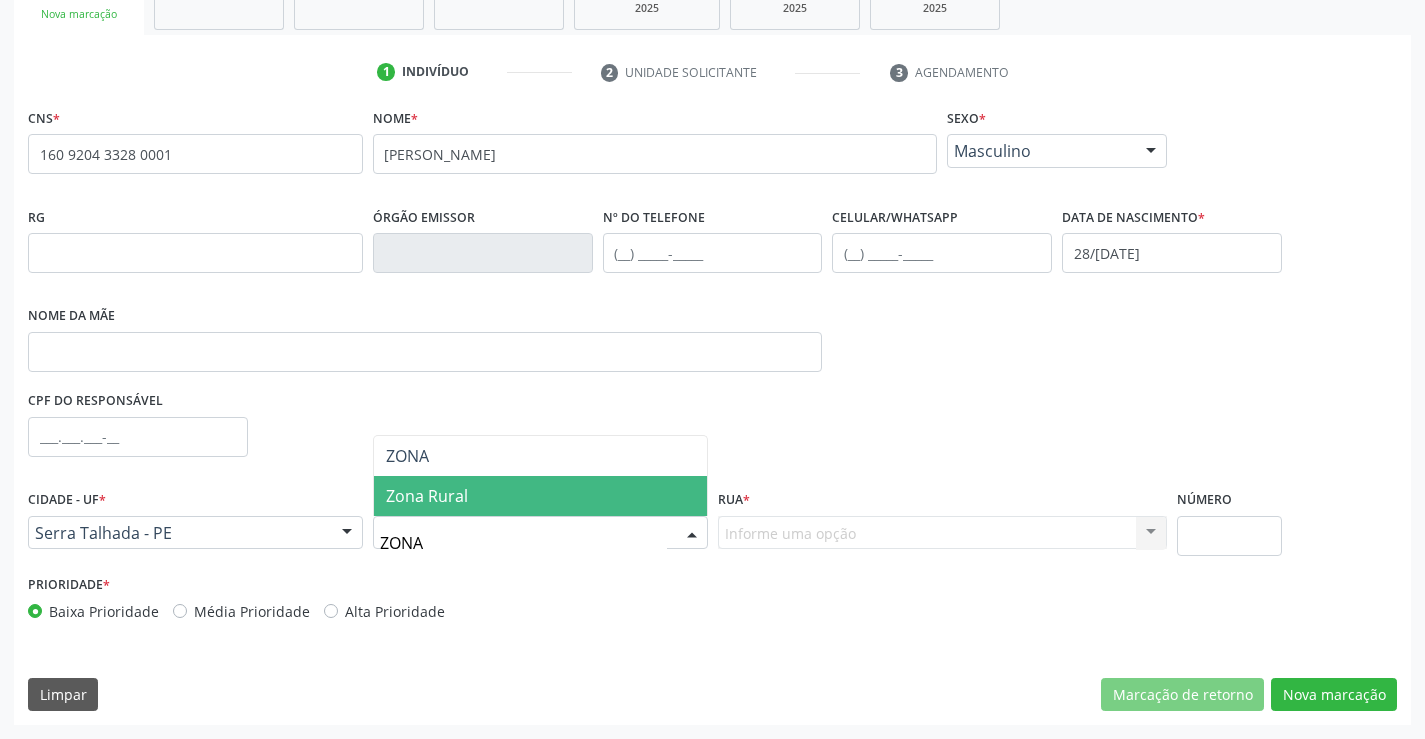 click on "Zona Rural" at bounding box center [427, 496] 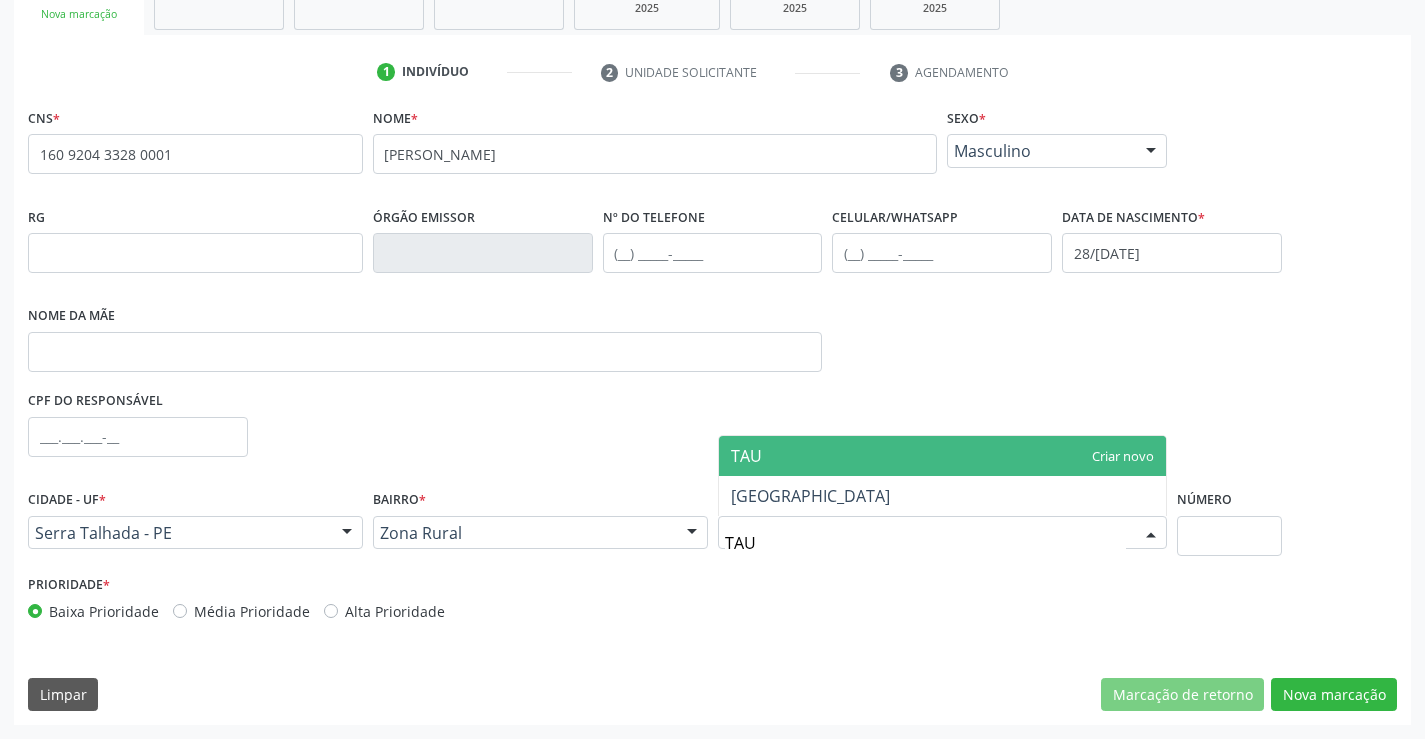 type on "TAUA" 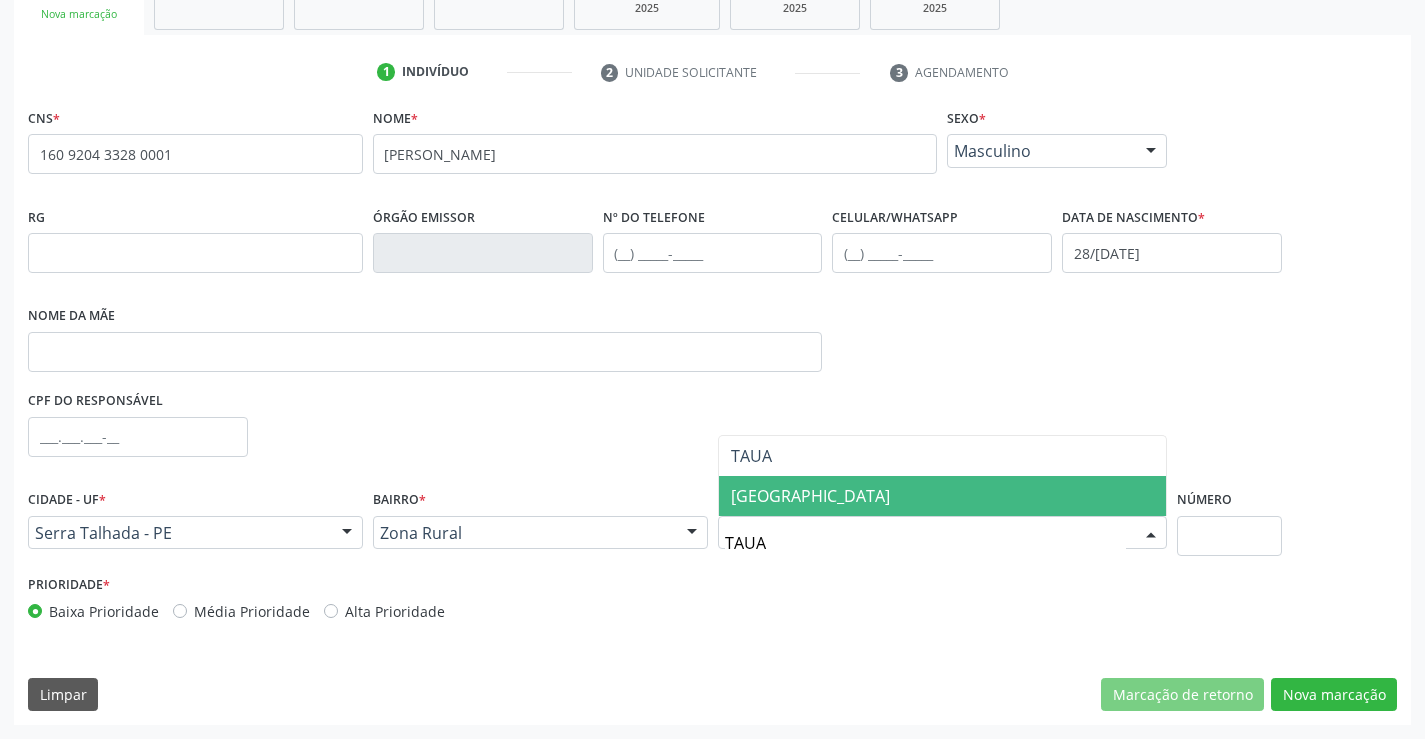 click on "Vila Tauapiranga" at bounding box center (943, 496) 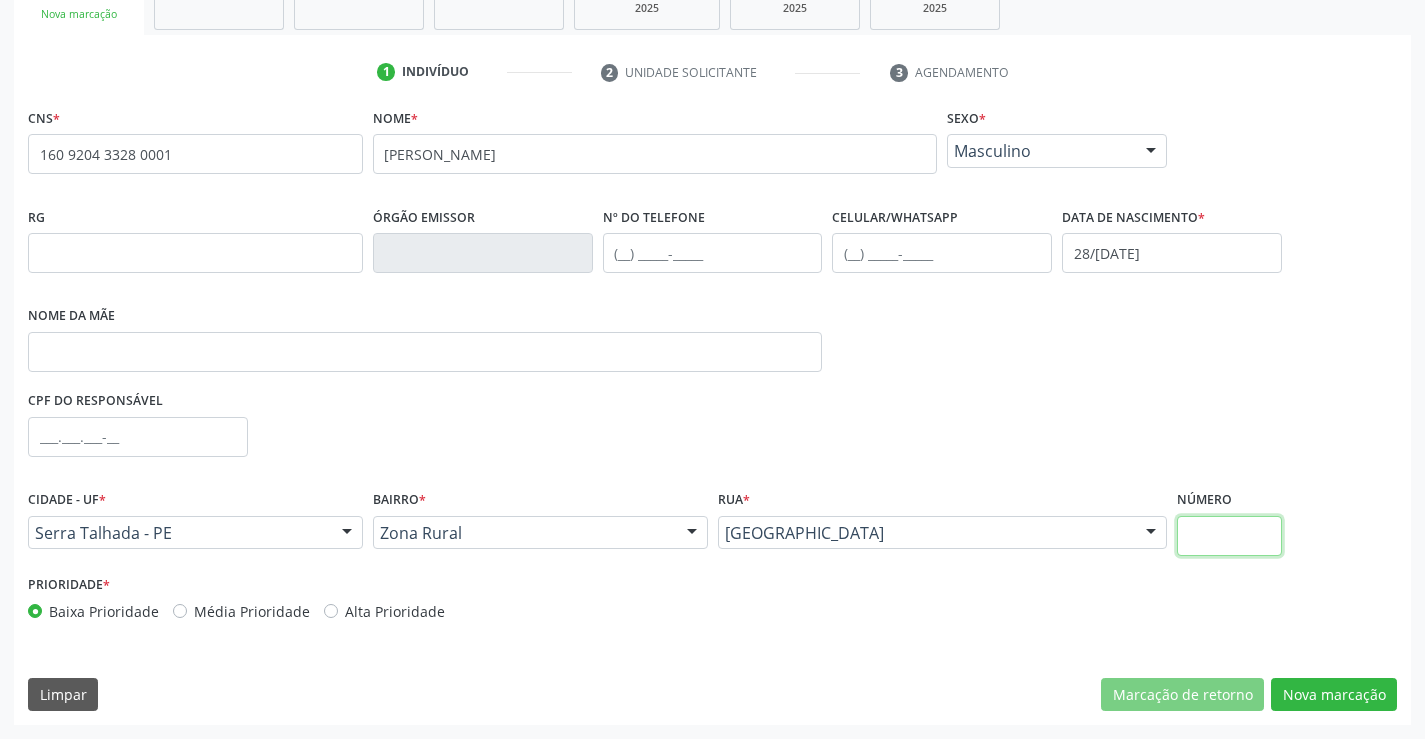 click at bounding box center (1229, 536) 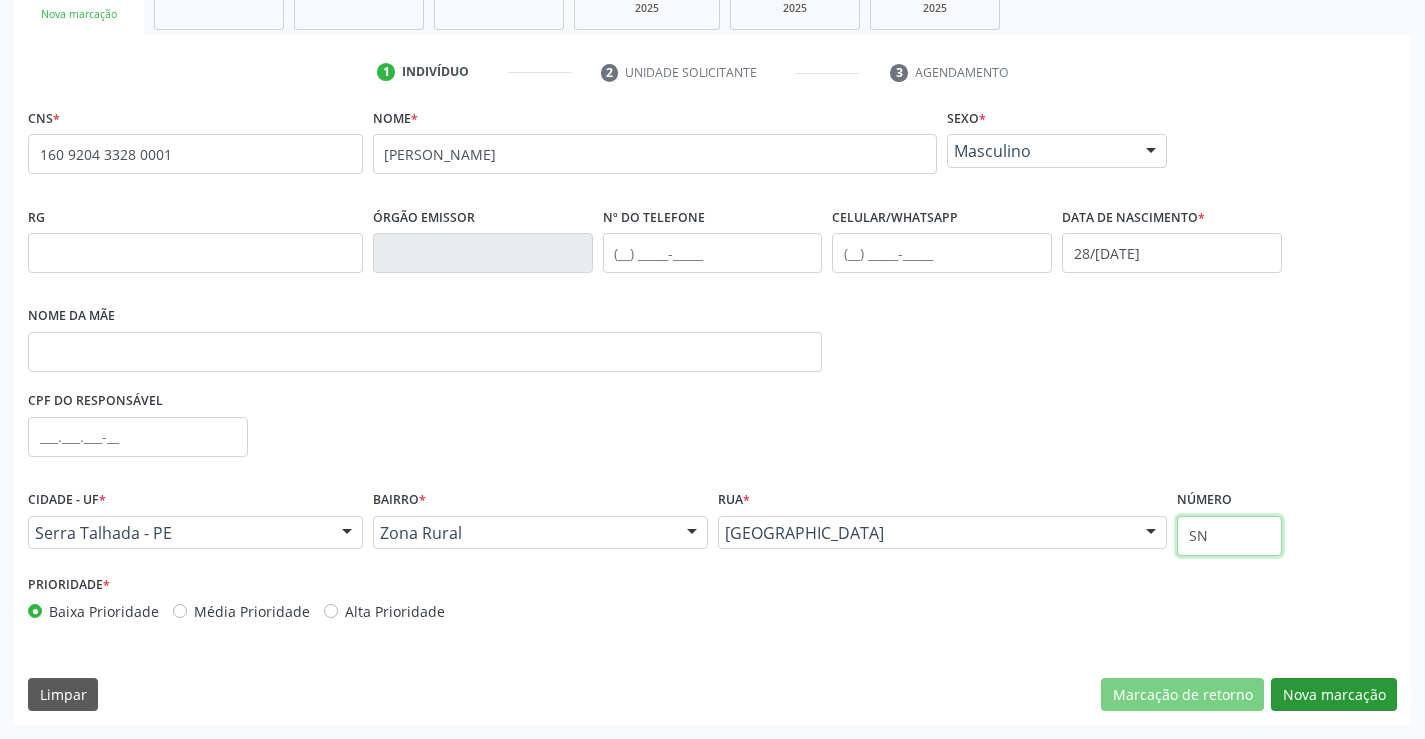 type on "SN" 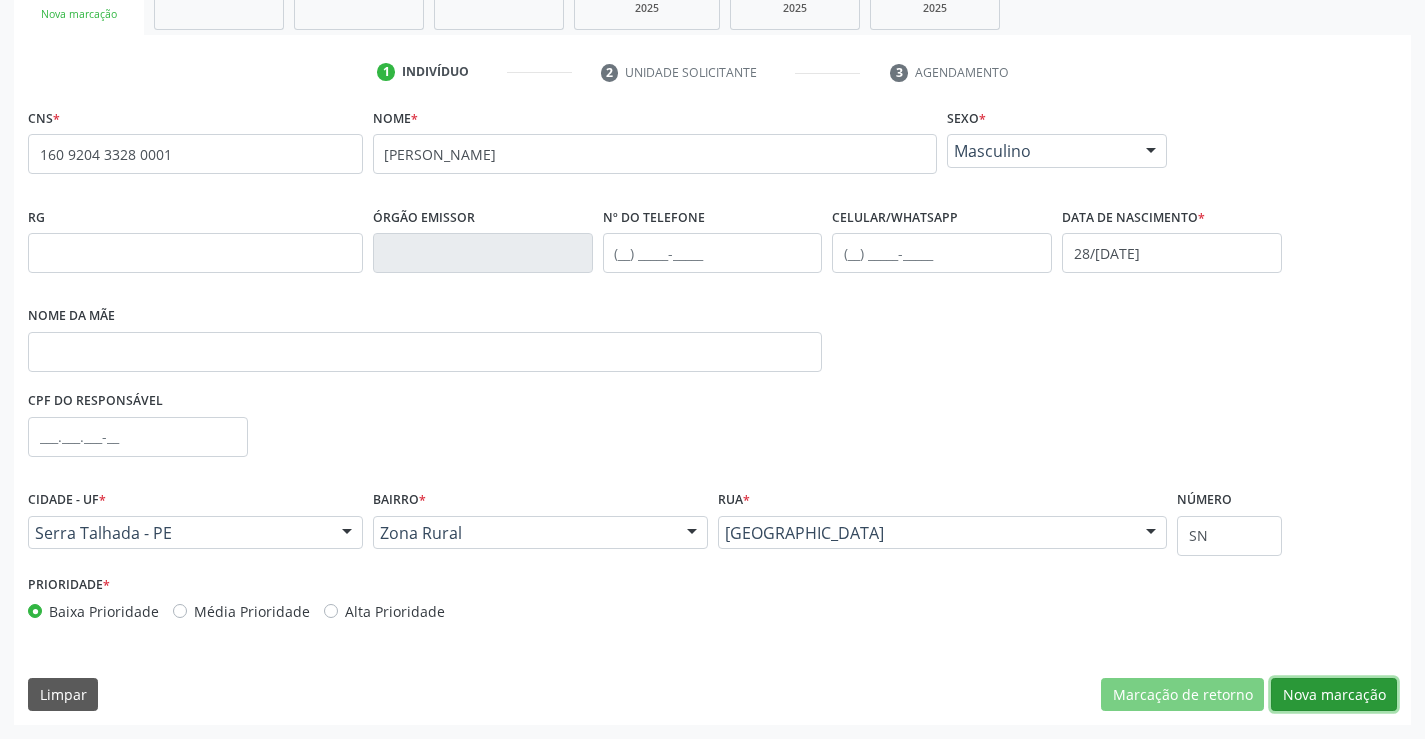 click on "Nova marcação" at bounding box center [1334, 695] 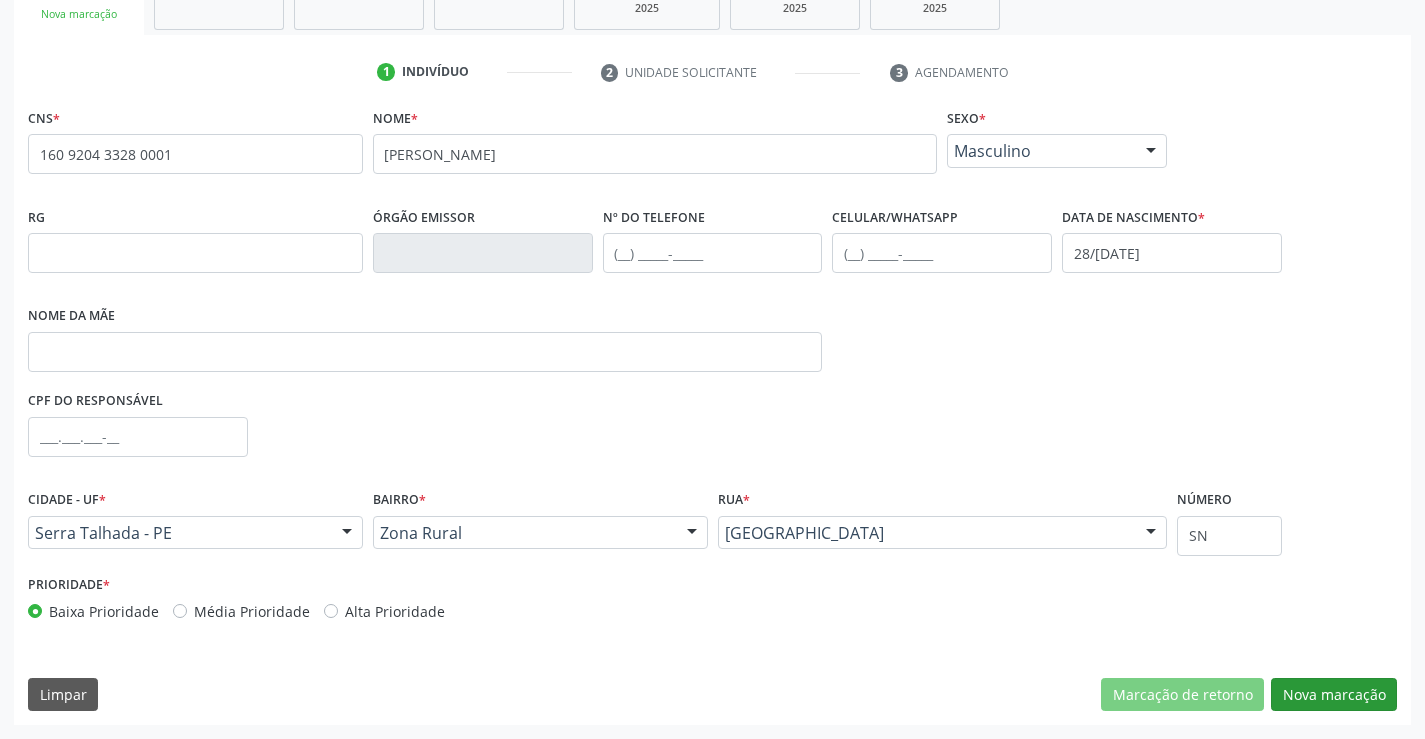scroll, scrollTop: 167, scrollLeft: 0, axis: vertical 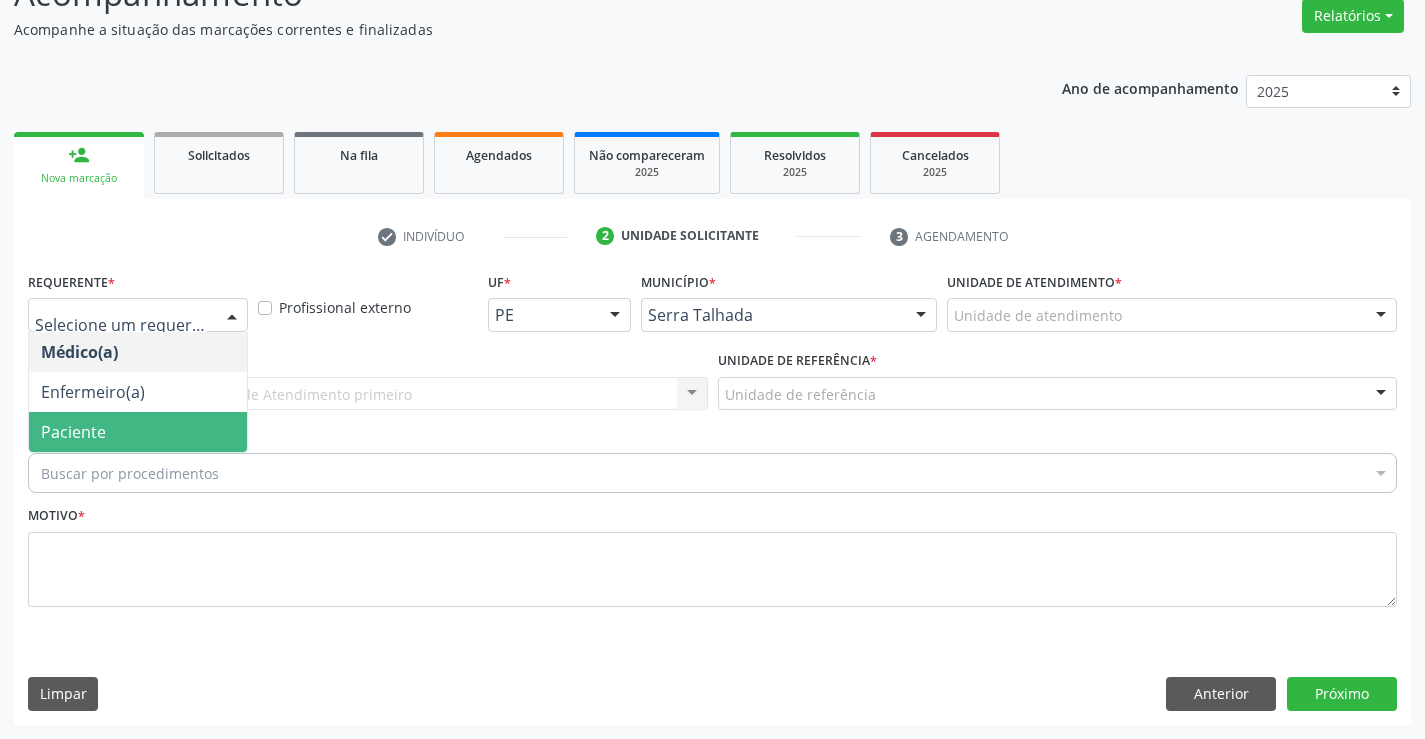 click on "Paciente" at bounding box center [138, 432] 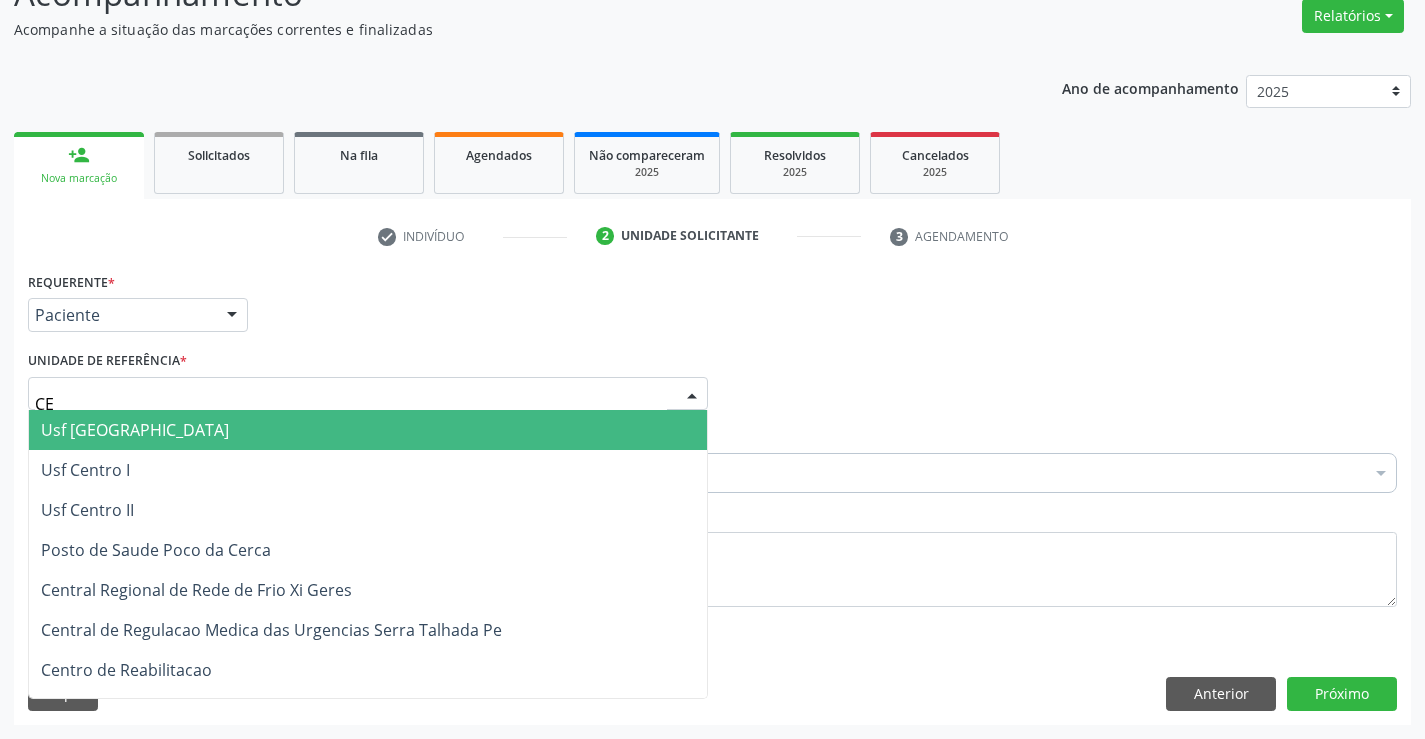 type on "C" 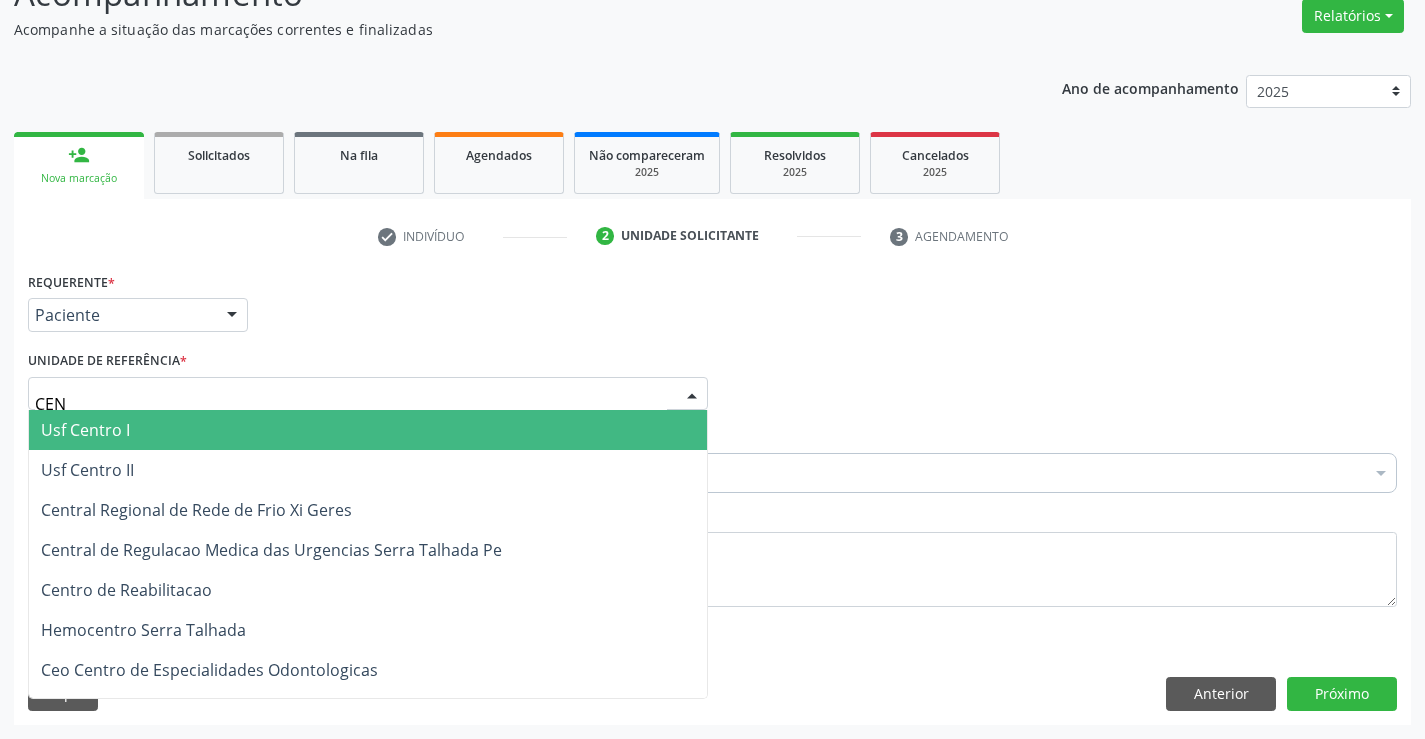 type on "CENT" 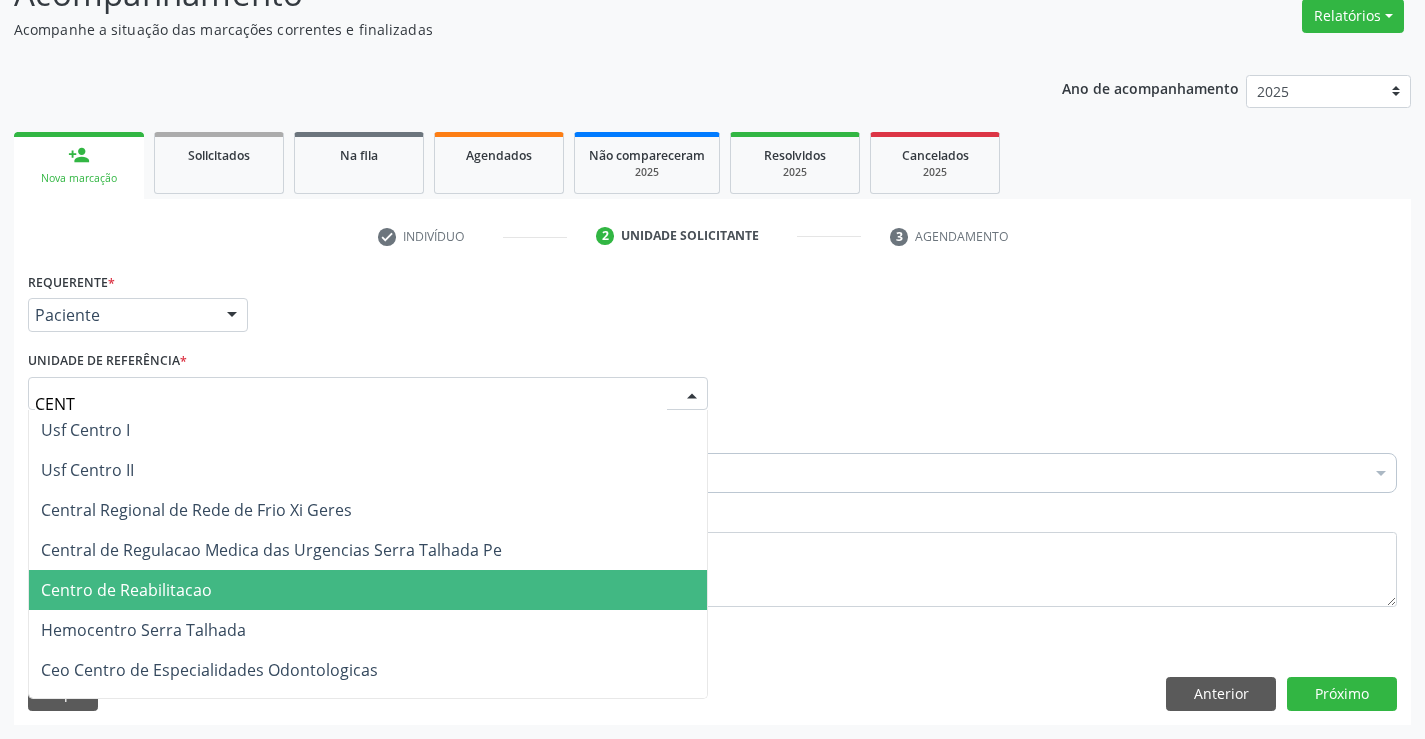 click on "Centro de Reabilitacao" at bounding box center (368, 590) 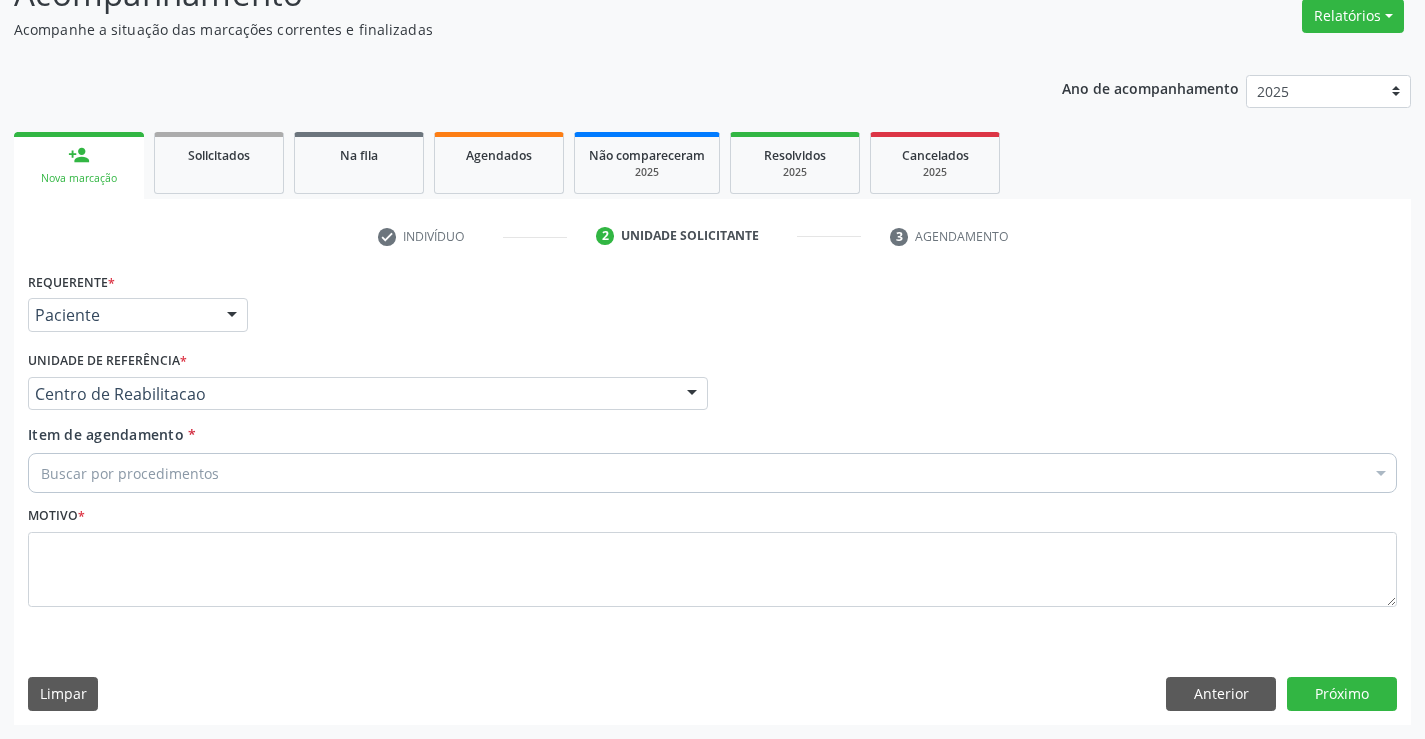 click on "Buscar por procedimentos" at bounding box center (712, 473) 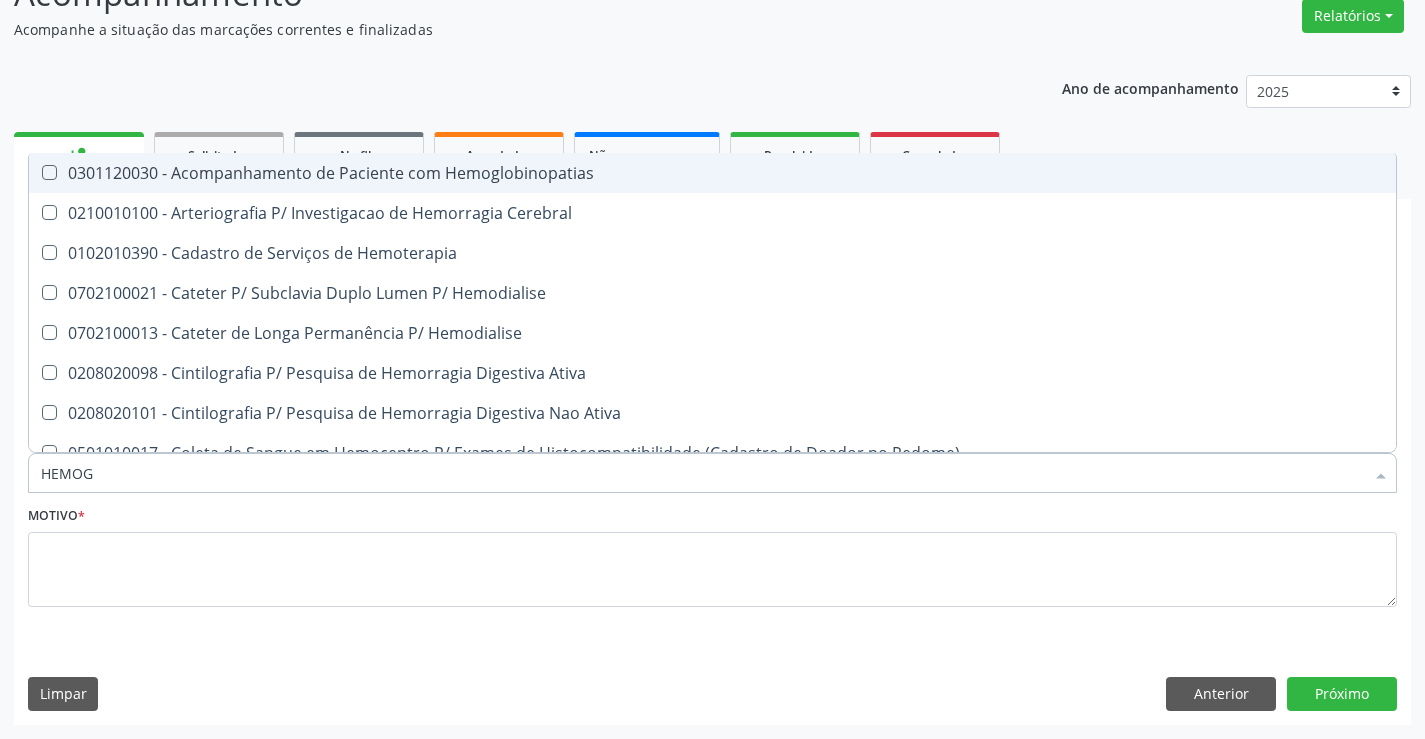 type on "HEMOGR" 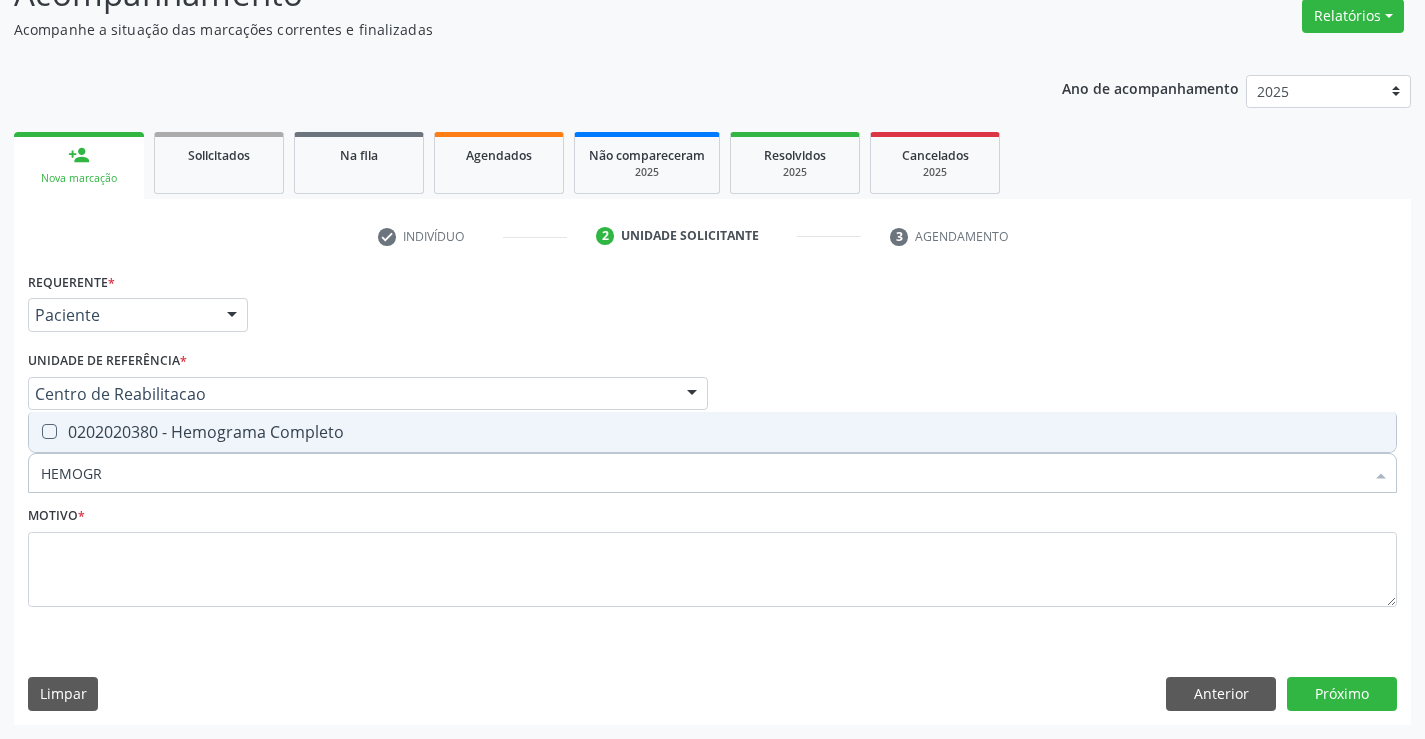 click on "0202020380 - Hemograma Completo" at bounding box center [712, 432] 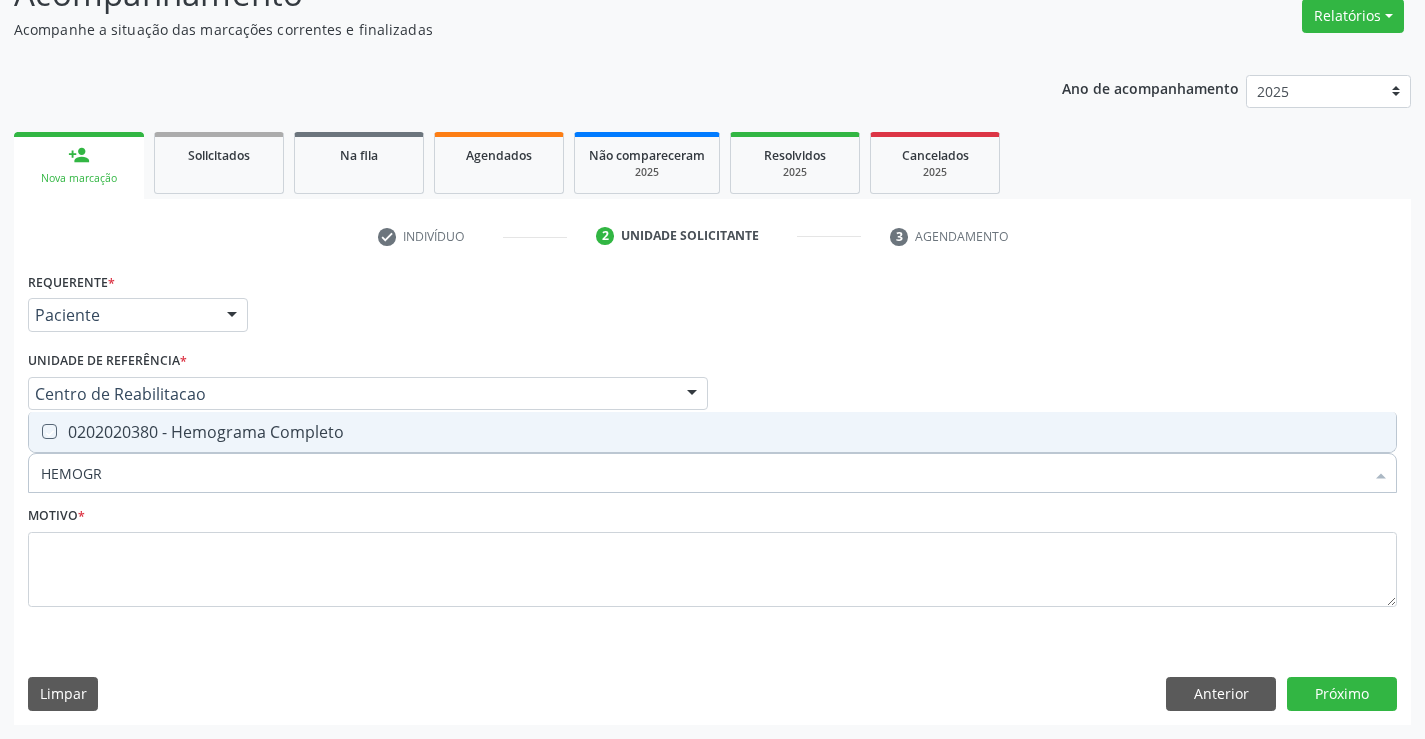 checkbox on "true" 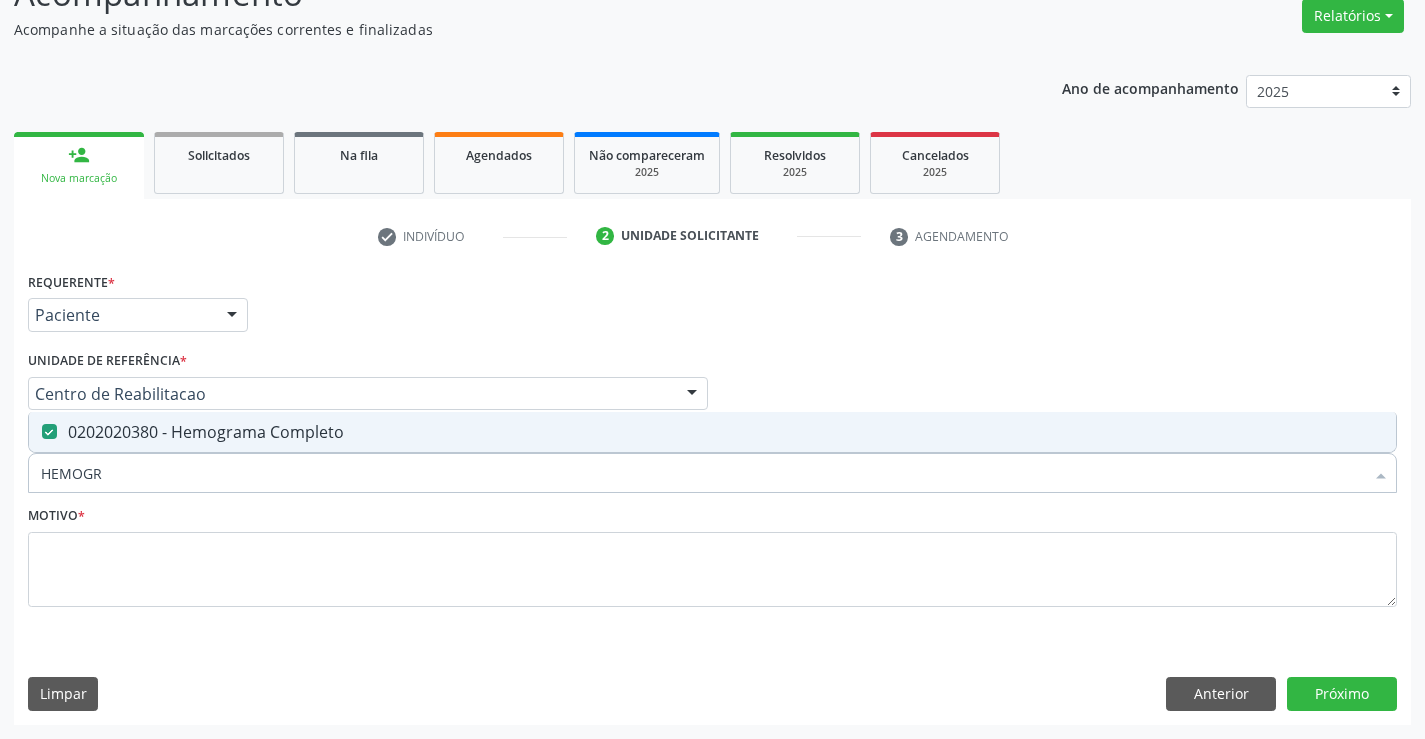 drag, startPoint x: 115, startPoint y: 475, endPoint x: 34, endPoint y: 476, distance: 81.00617 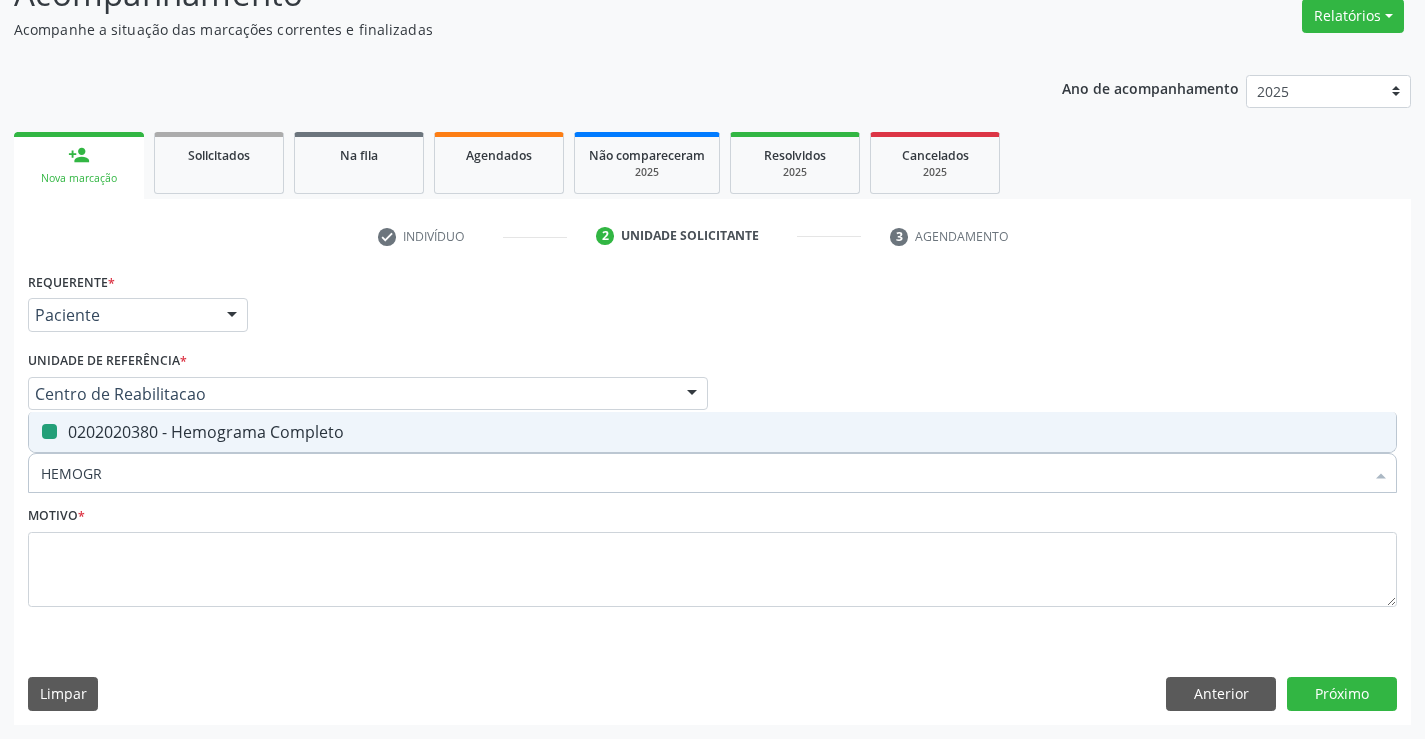 type on "G" 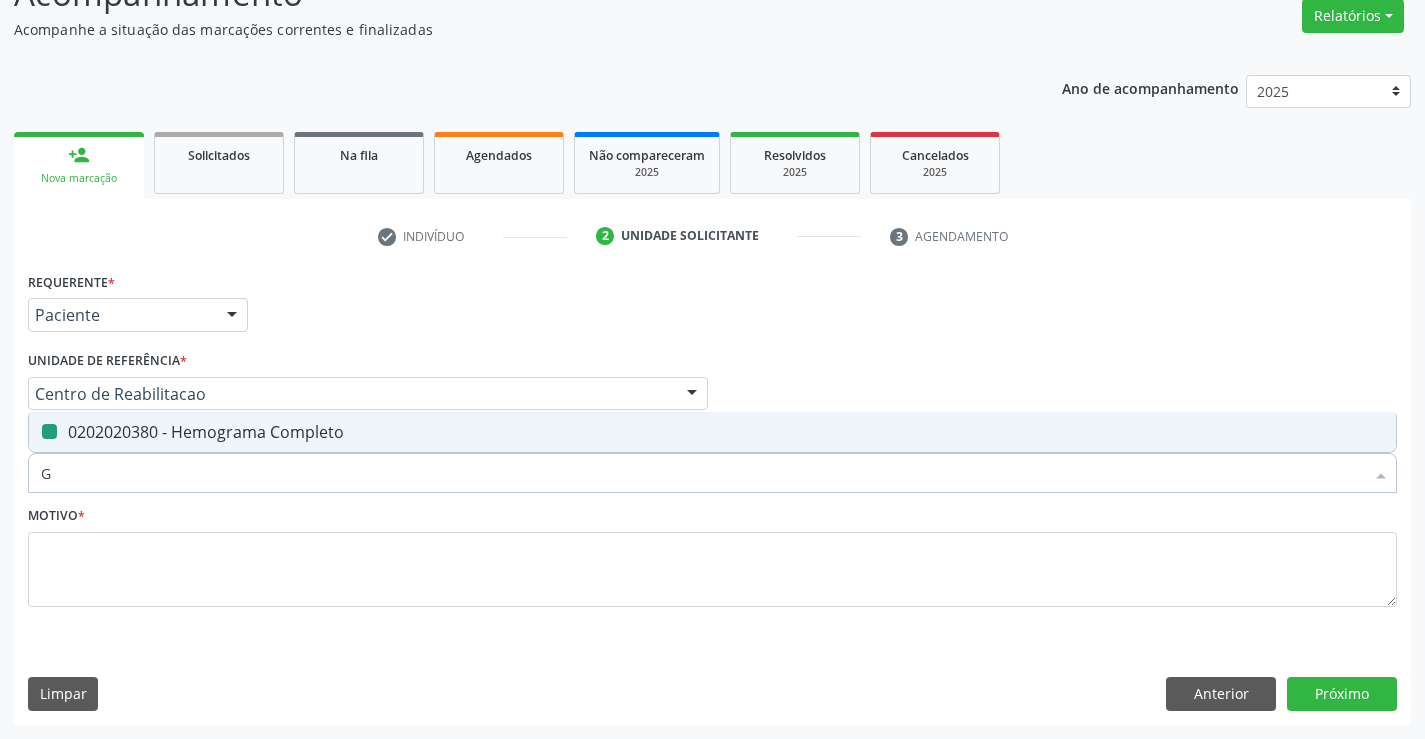 checkbox on "false" 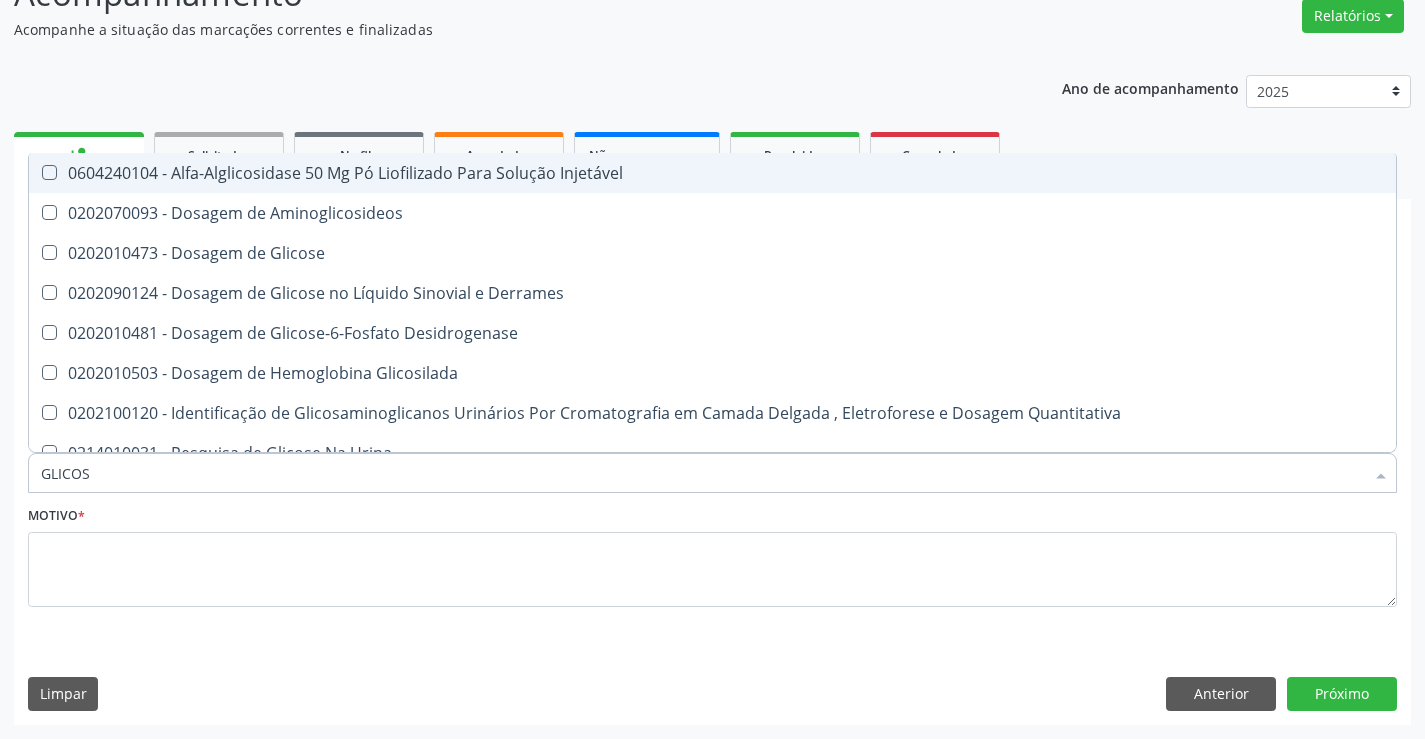 type on "GLICOSE" 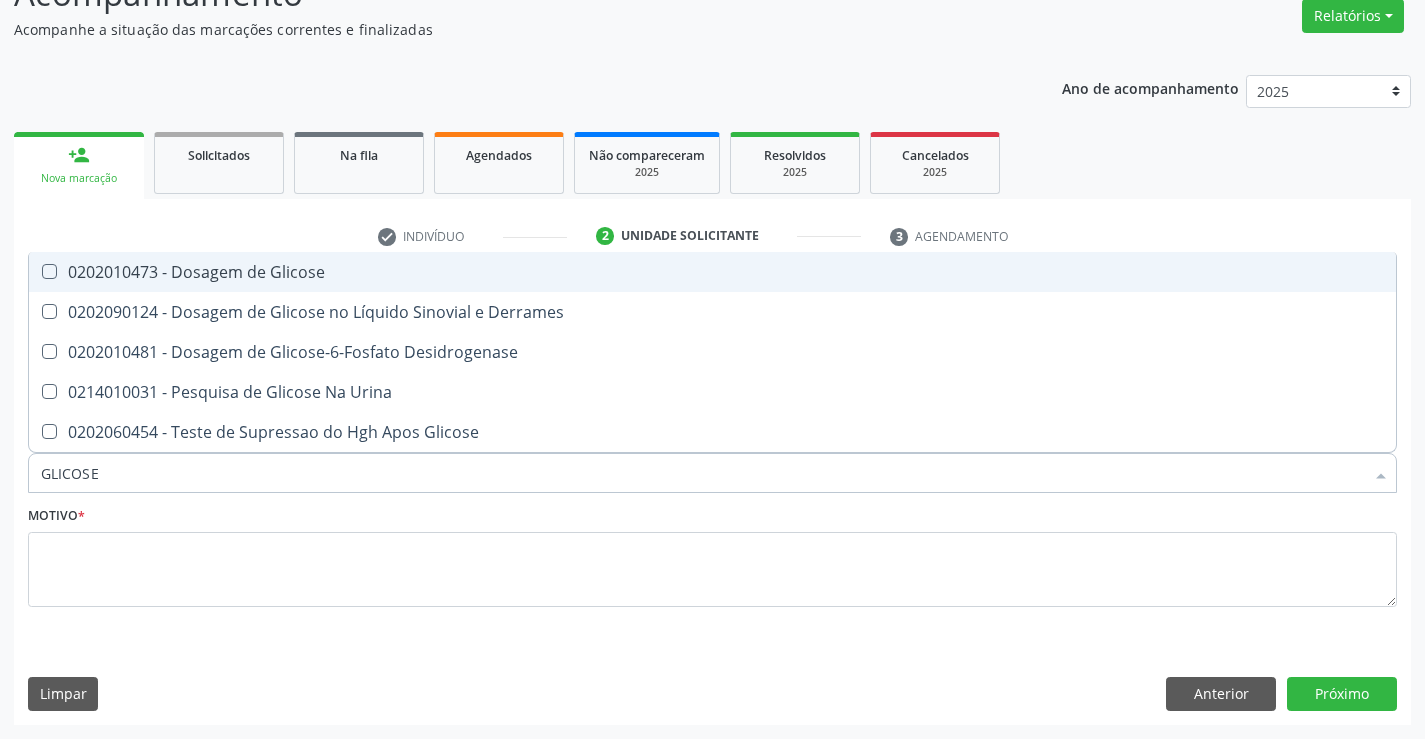 click on "0202010473 - Dosagem de Glicose" at bounding box center (712, 272) 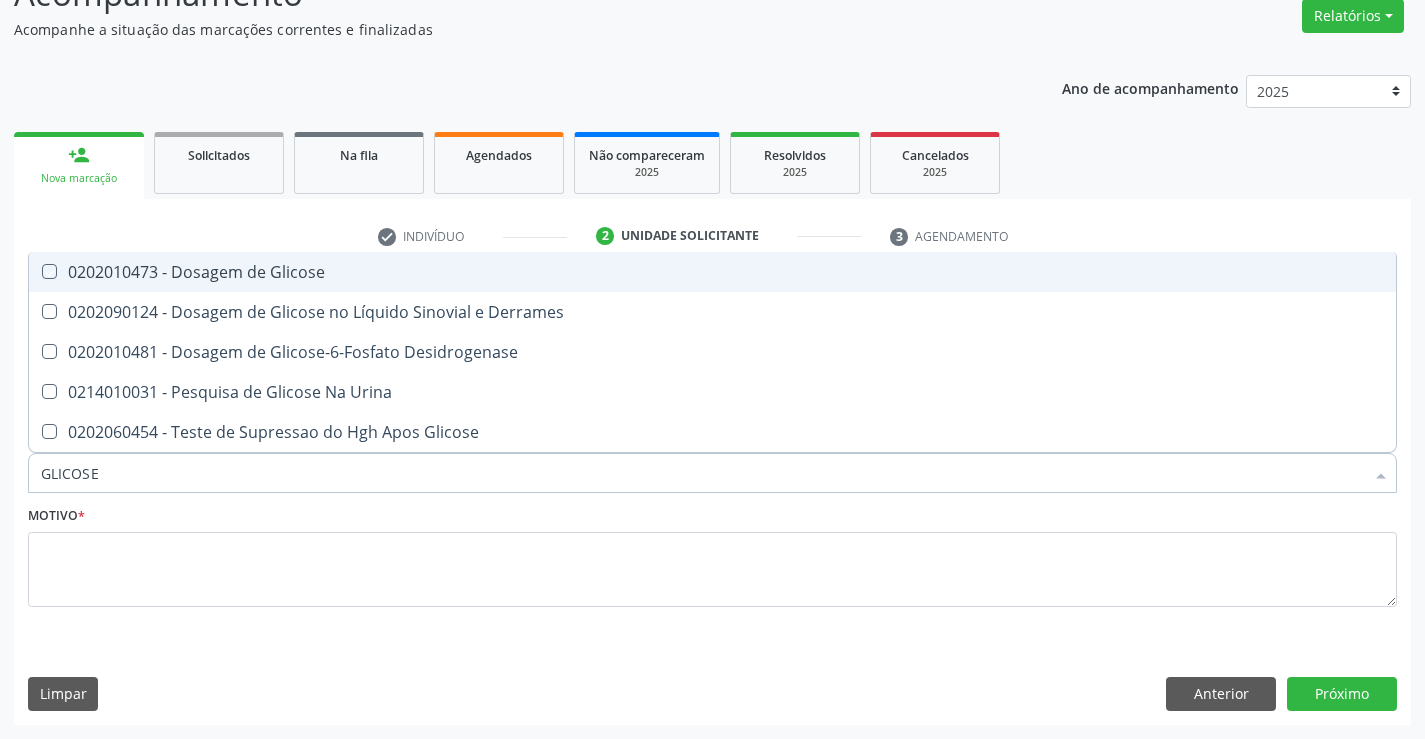 checkbox on "true" 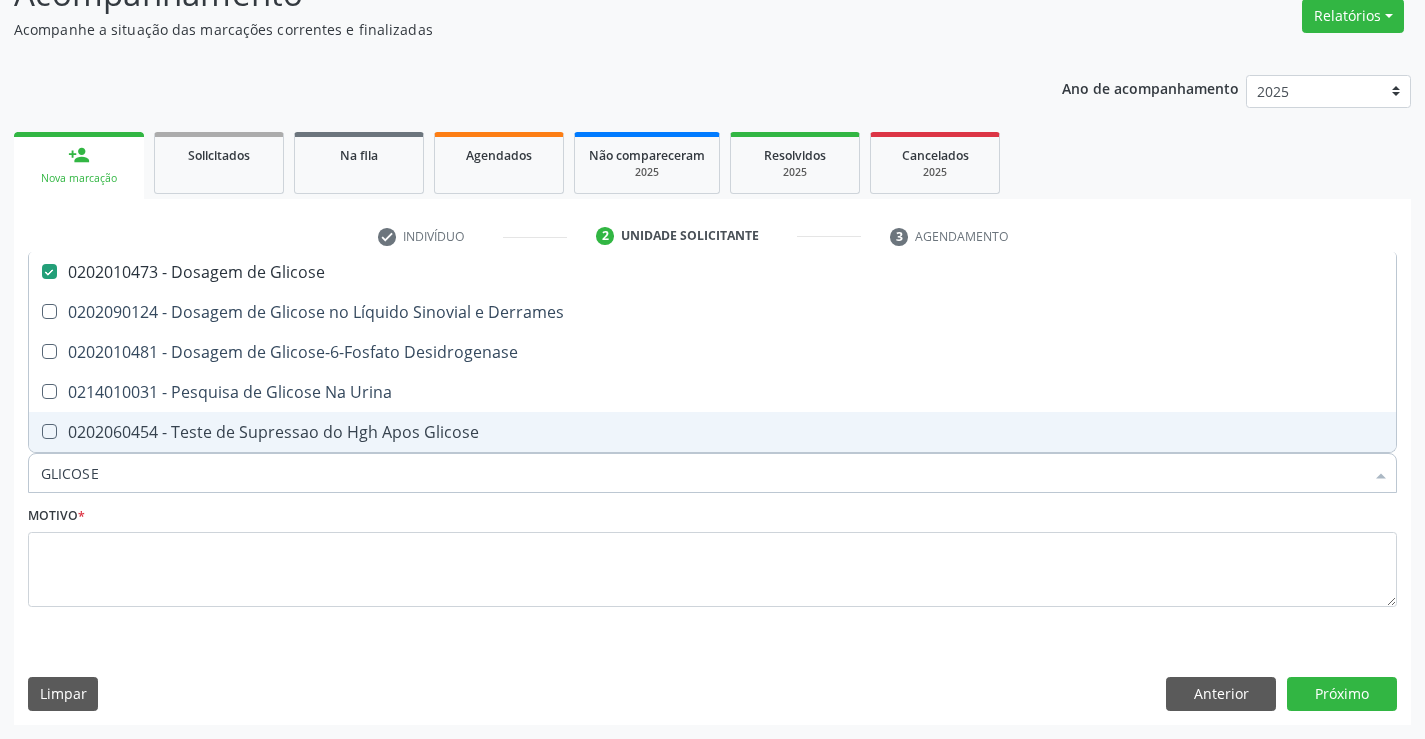 drag, startPoint x: 133, startPoint y: 468, endPoint x: 0, endPoint y: 478, distance: 133.37541 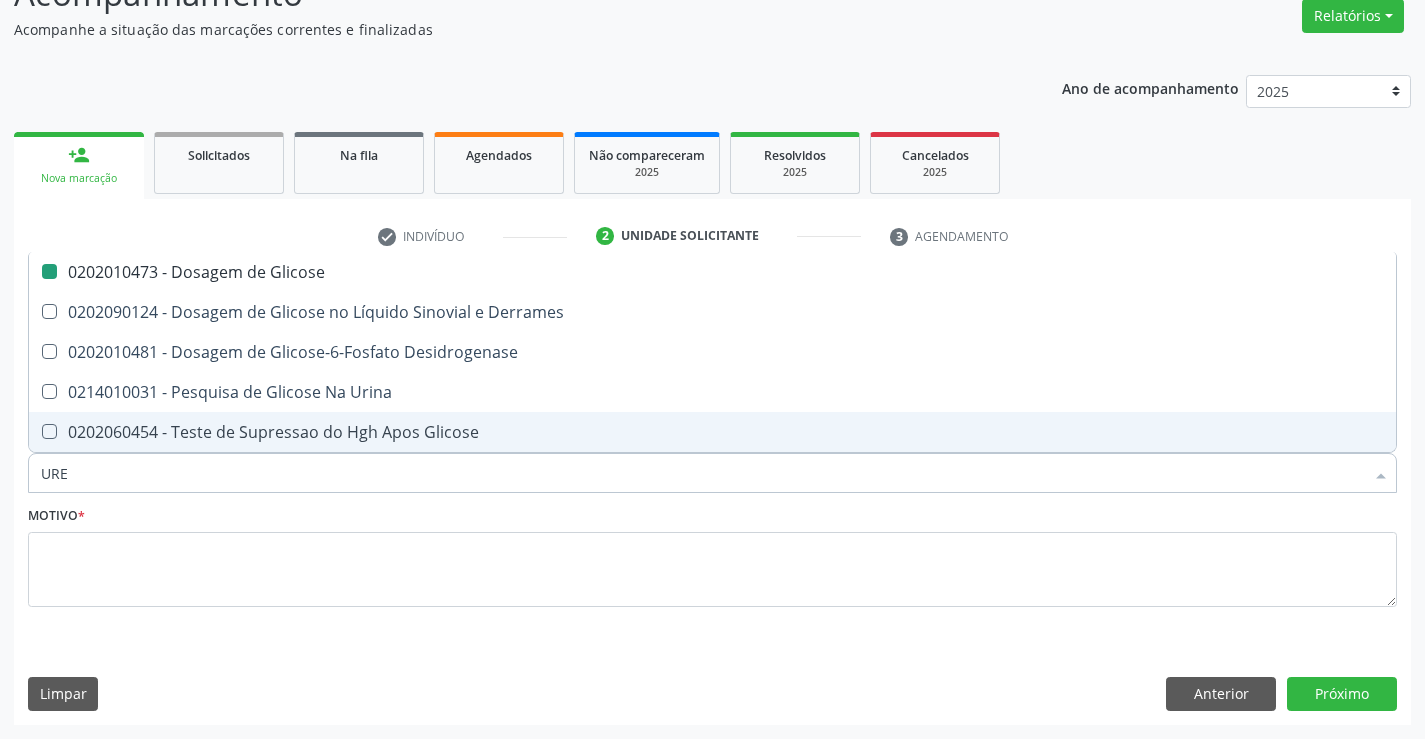 type on "UREI" 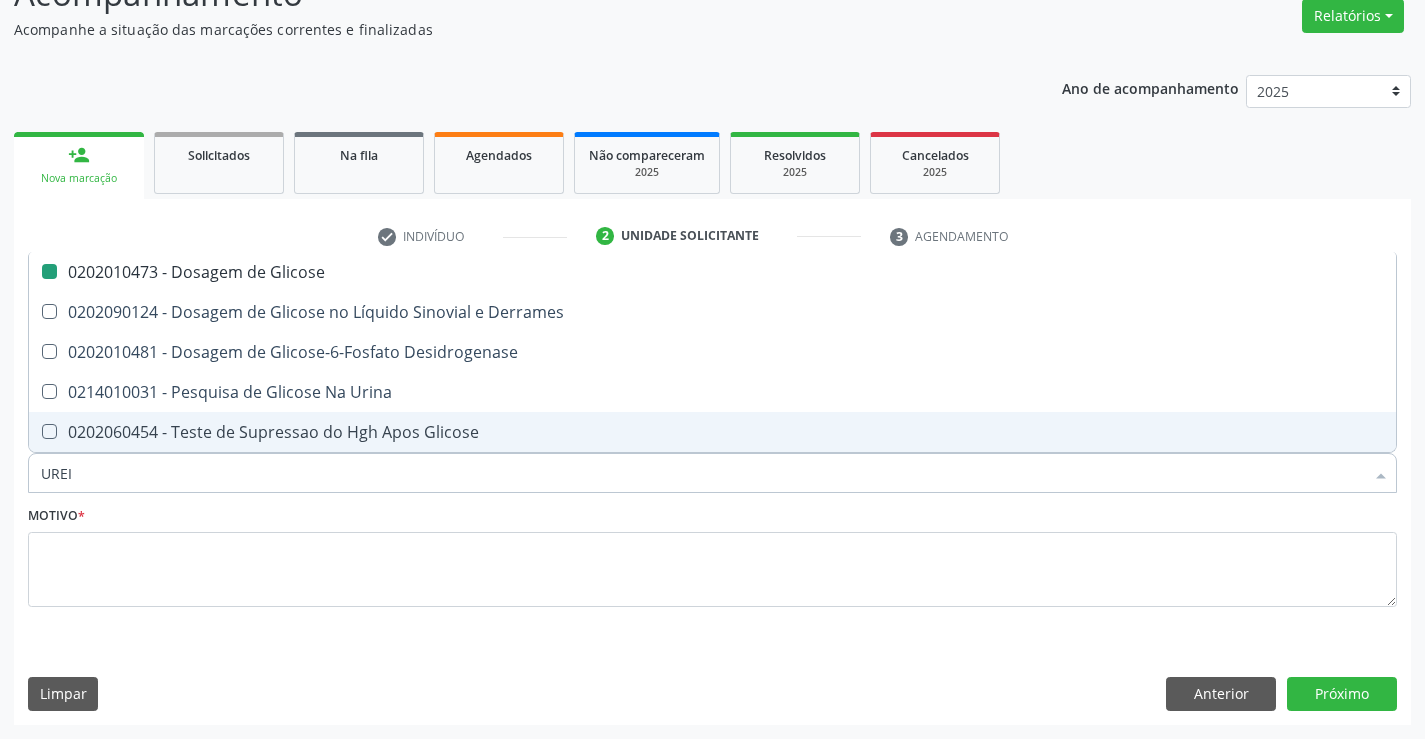 checkbox on "false" 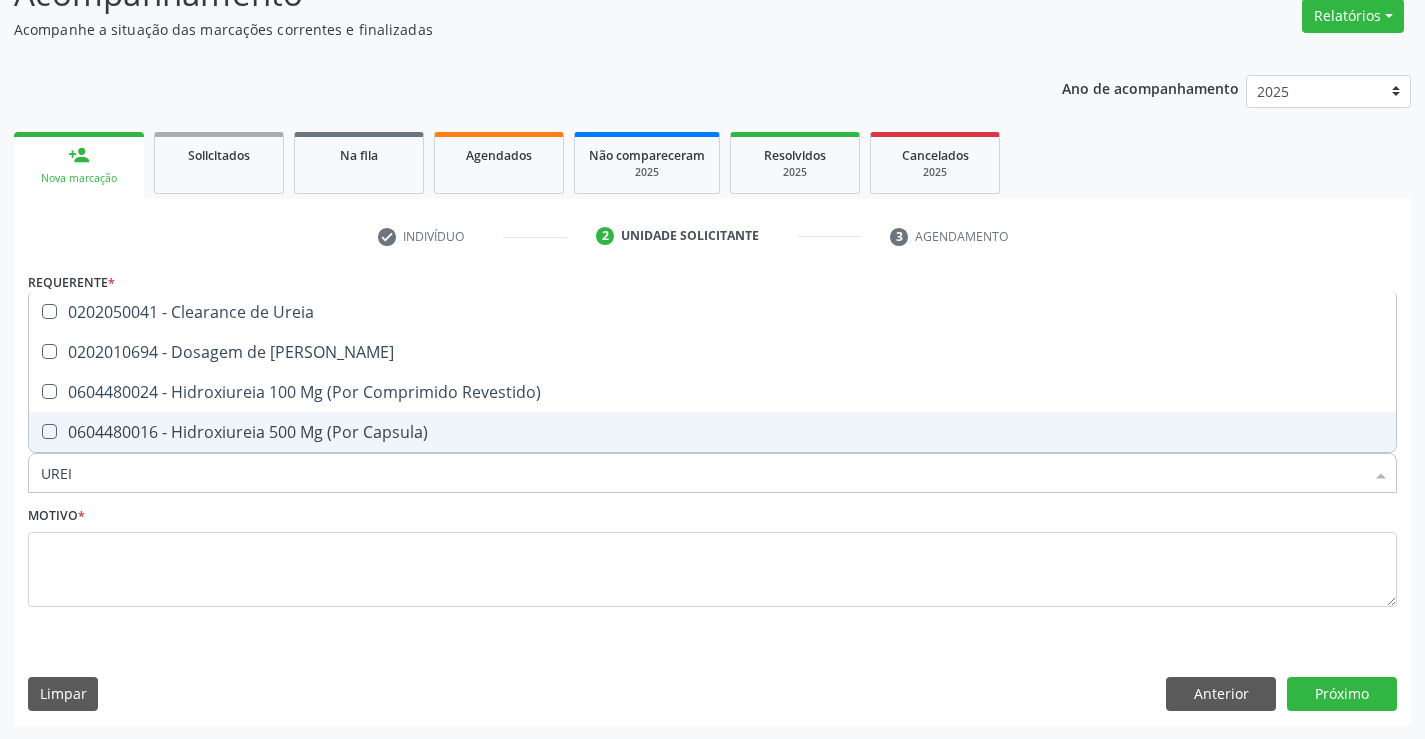 type on "UREIA" 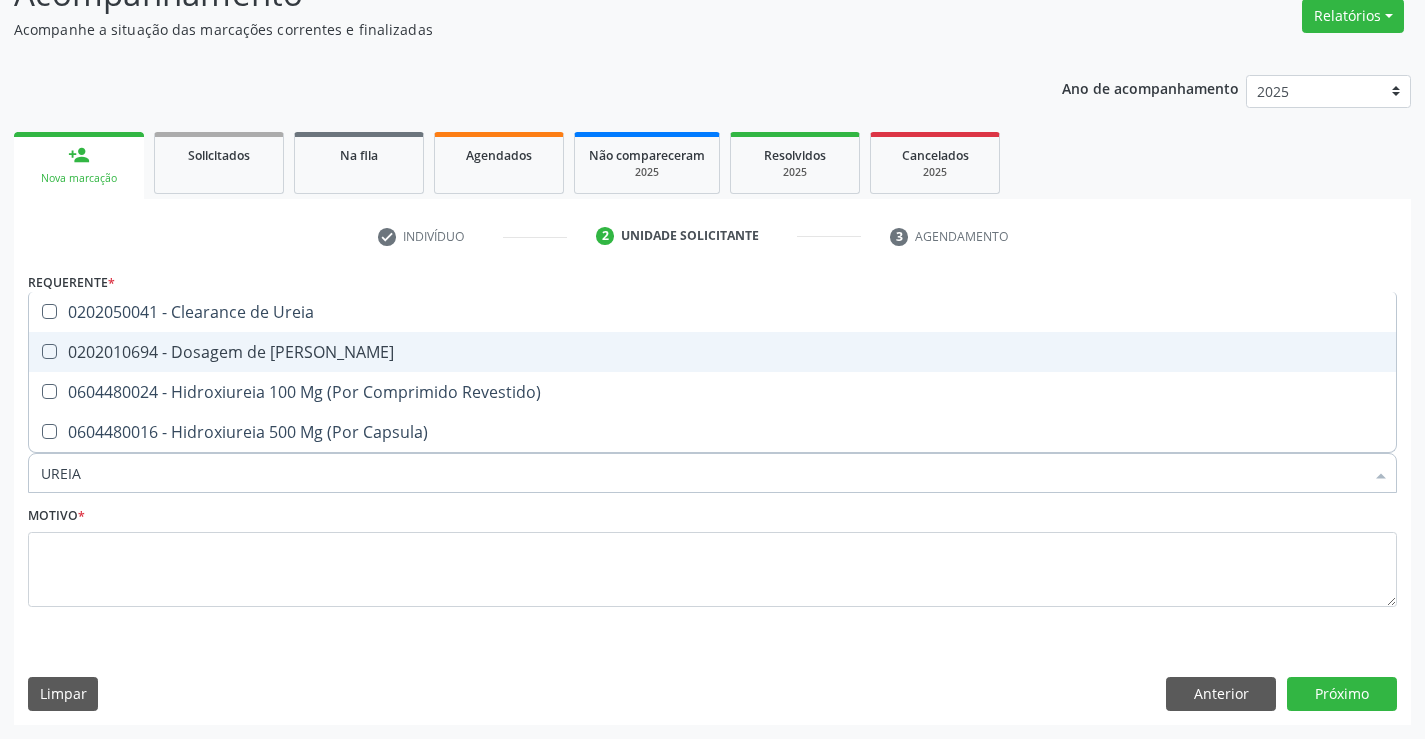 click on "0202010694 - Dosagem de Ureia" at bounding box center [712, 352] 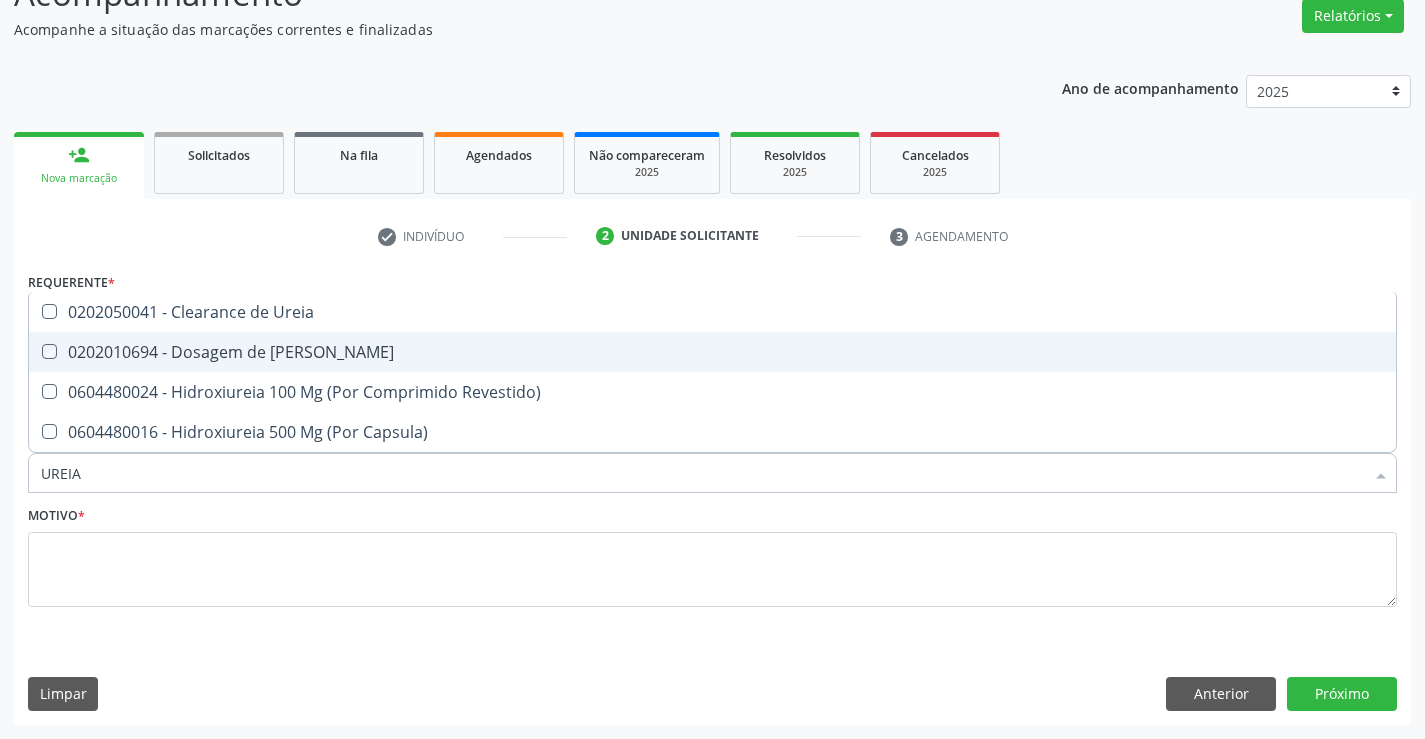 checkbox on "true" 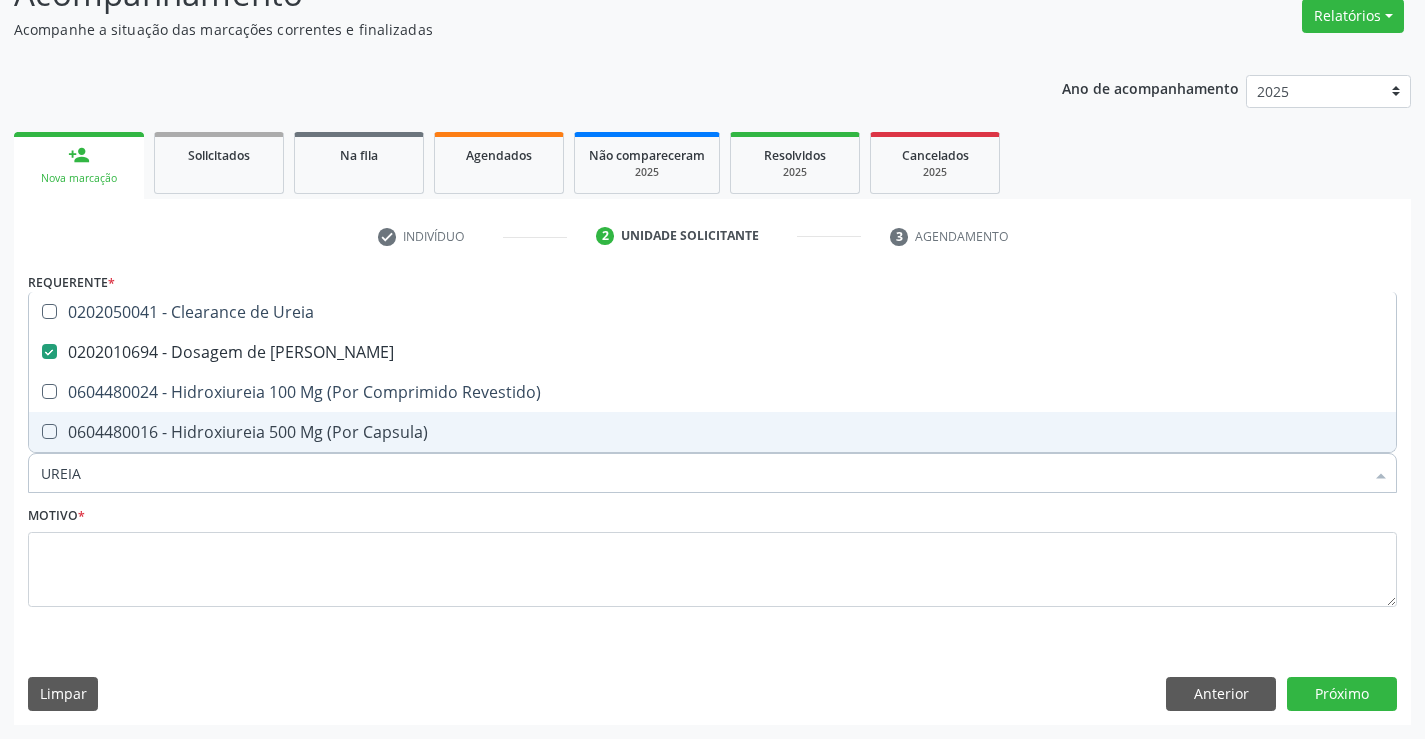drag, startPoint x: 95, startPoint y: 477, endPoint x: 1, endPoint y: 467, distance: 94.53042 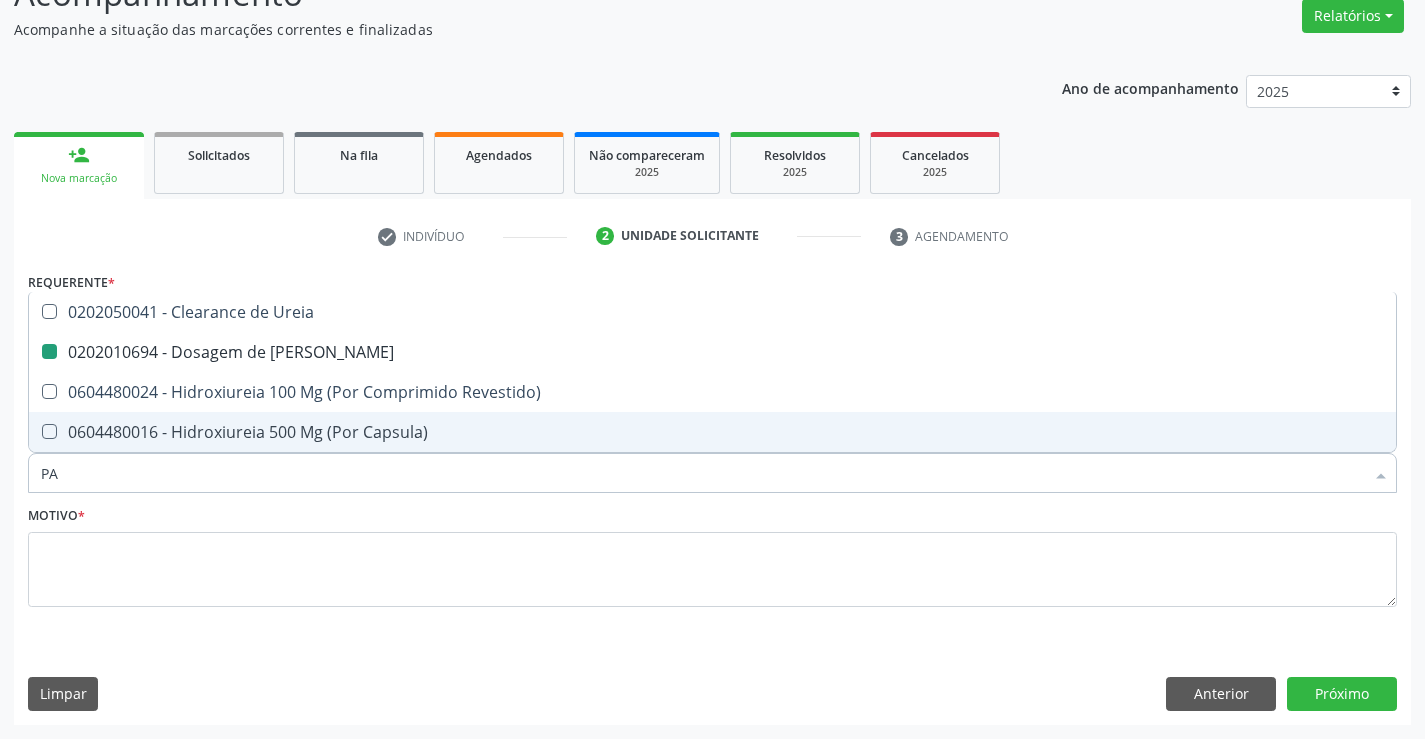 type on "PAR" 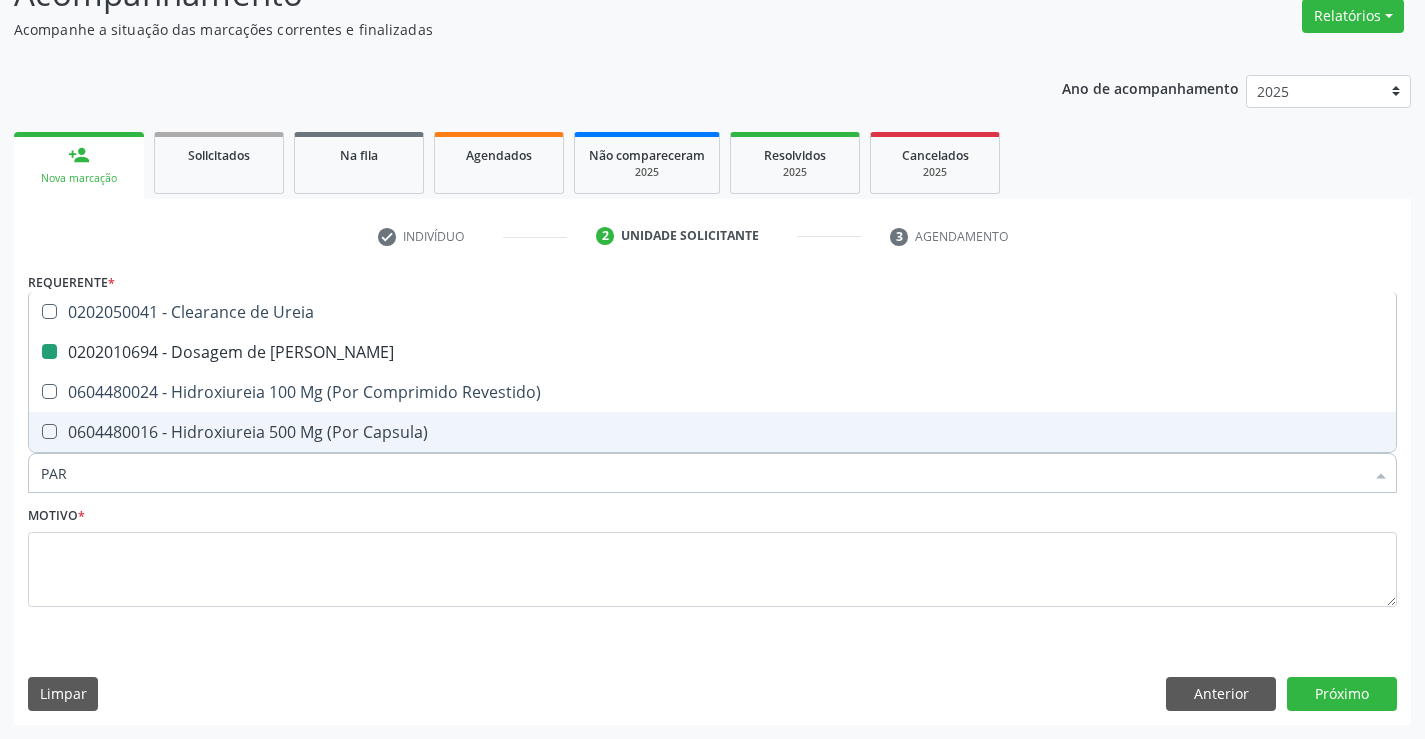 checkbox on "false" 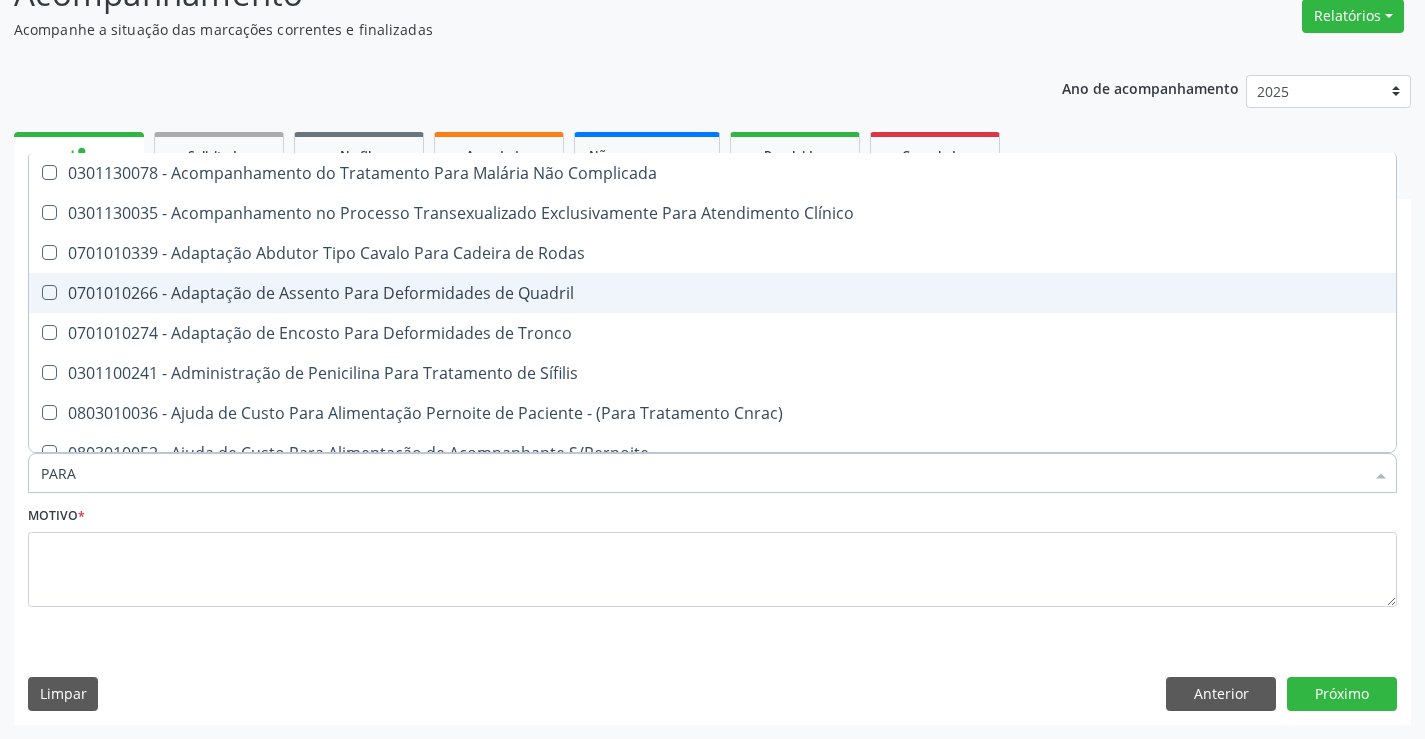 type on "PARAS" 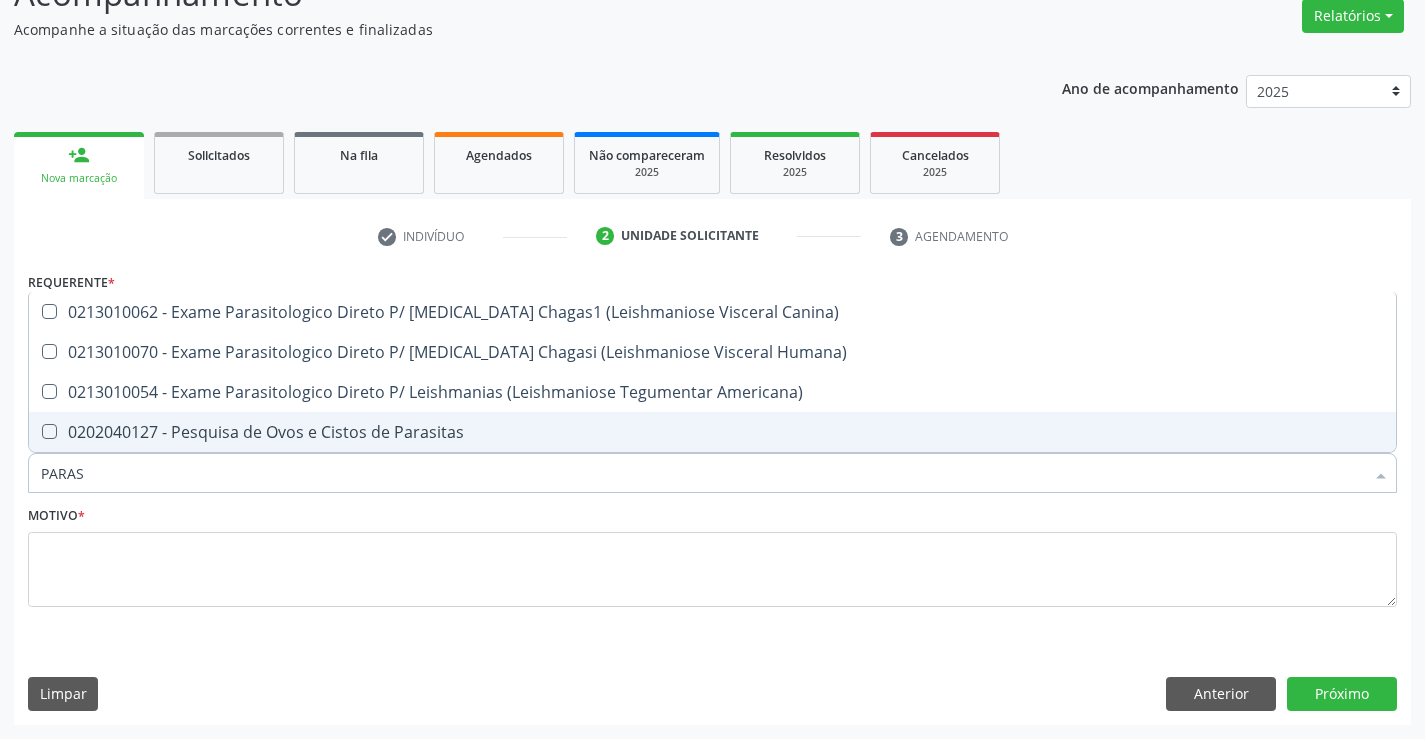 click on "0202040127 - Pesquisa de Ovos e Cistos de Parasitas" at bounding box center [712, 432] 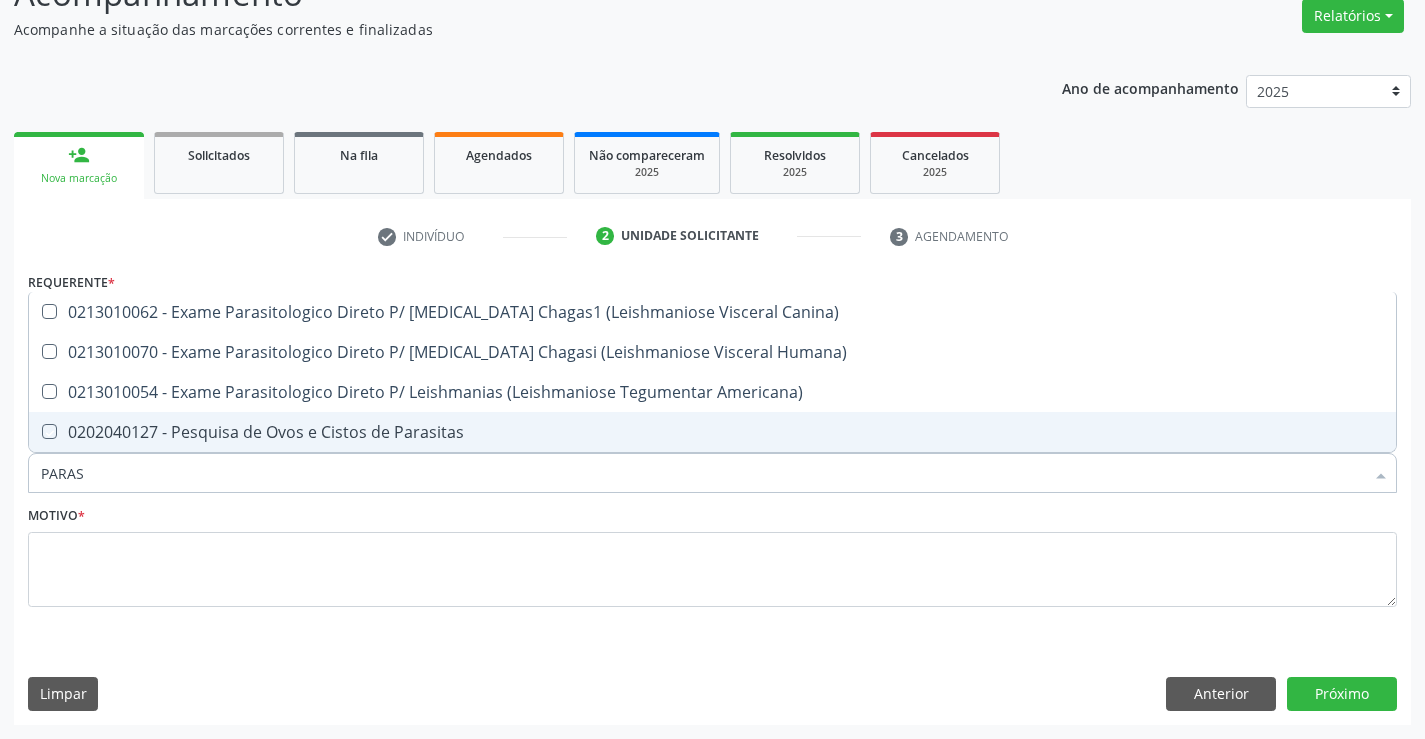 checkbox on "true" 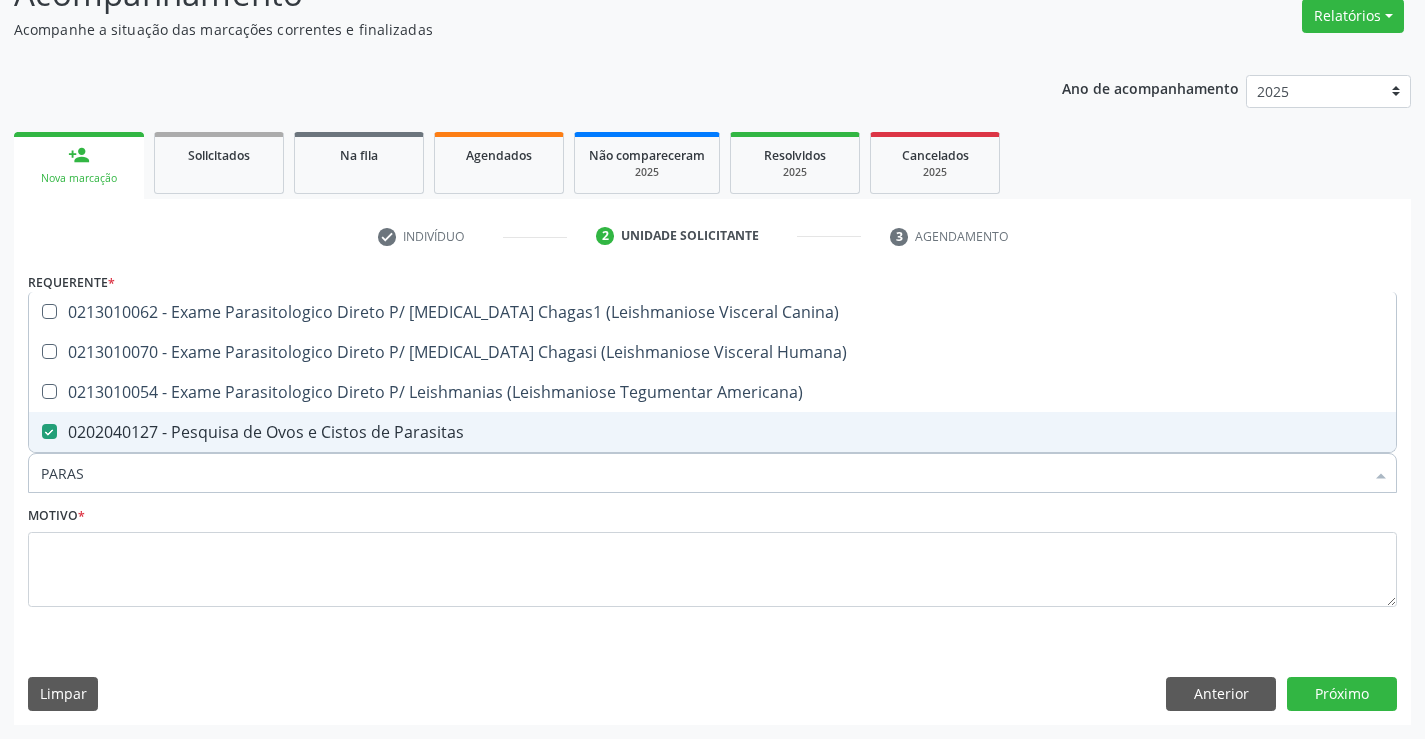 drag, startPoint x: 106, startPoint y: 471, endPoint x: 2, endPoint y: 471, distance: 104 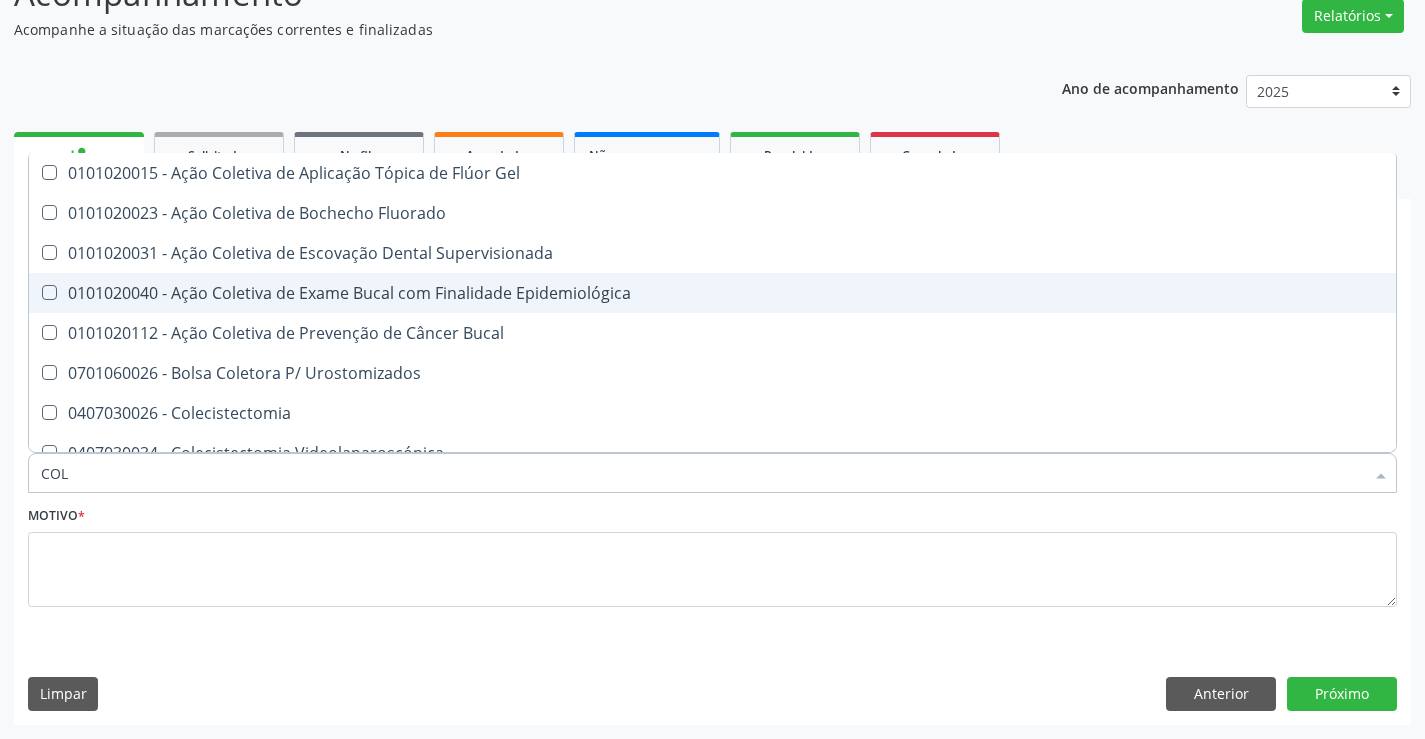 type on "COLE" 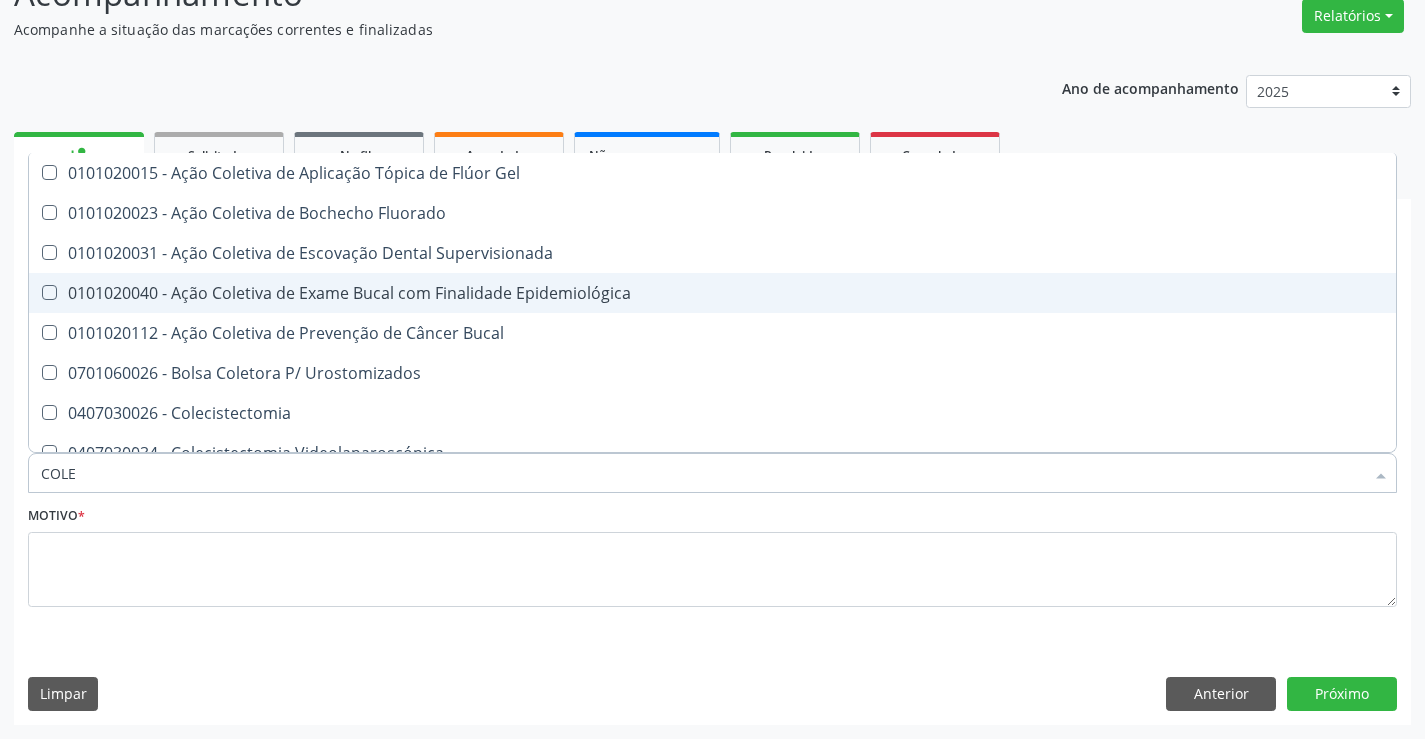 type on "COLES" 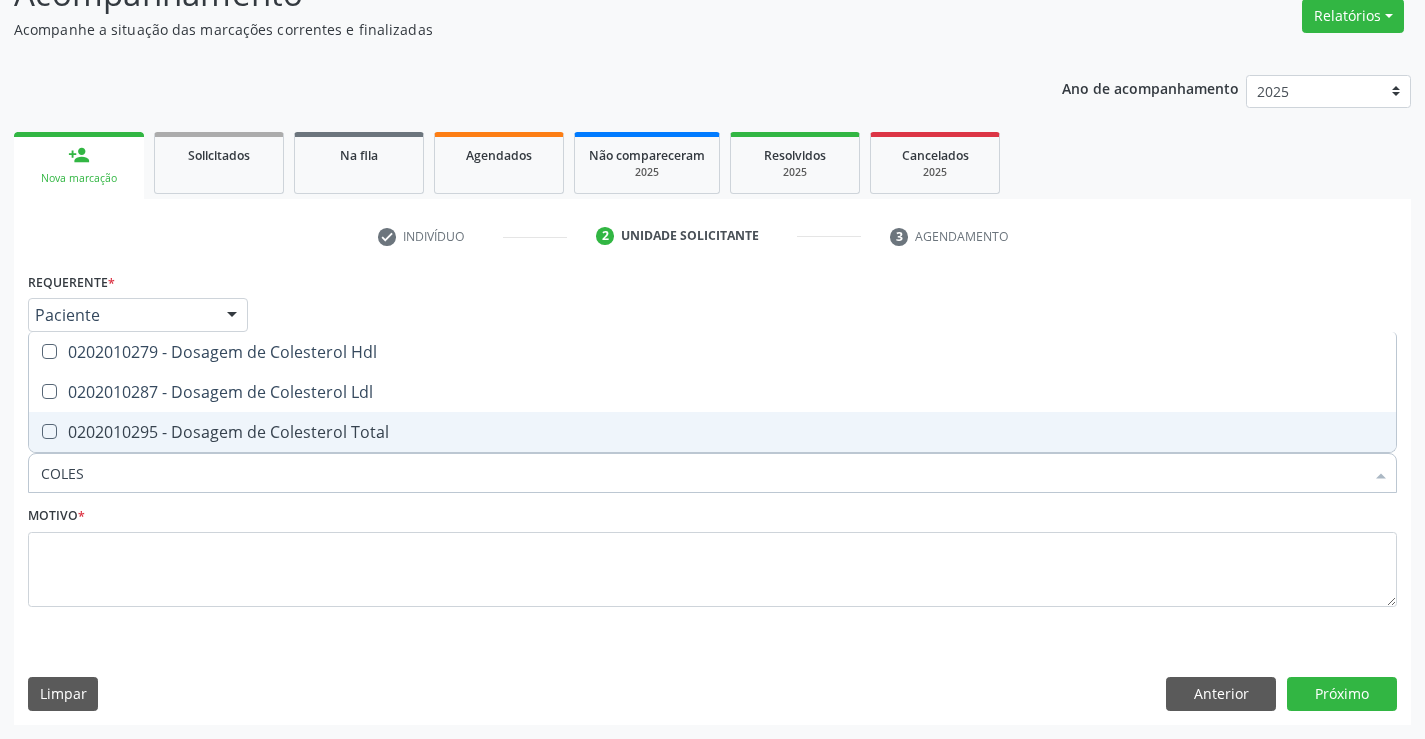 click at bounding box center (49, 431) 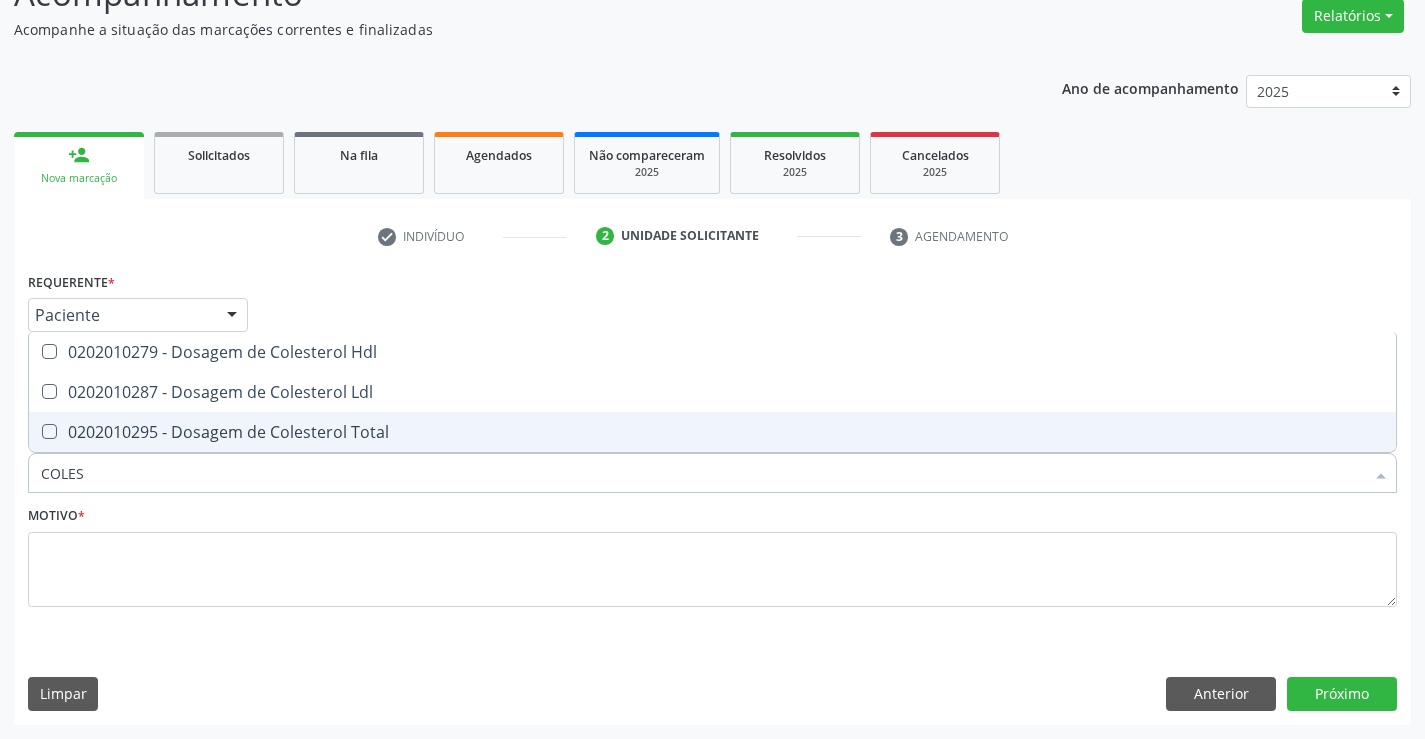 click at bounding box center (35, 431) 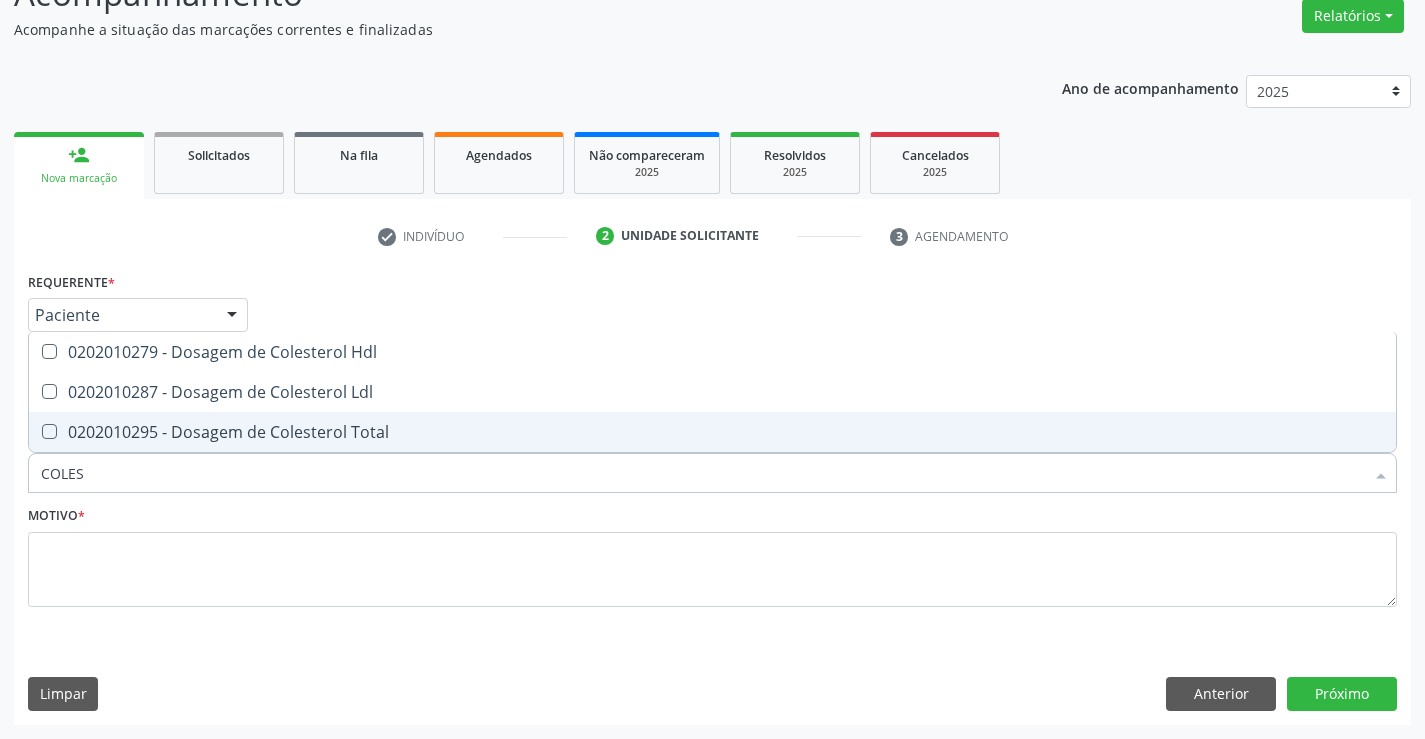 checkbox on "true" 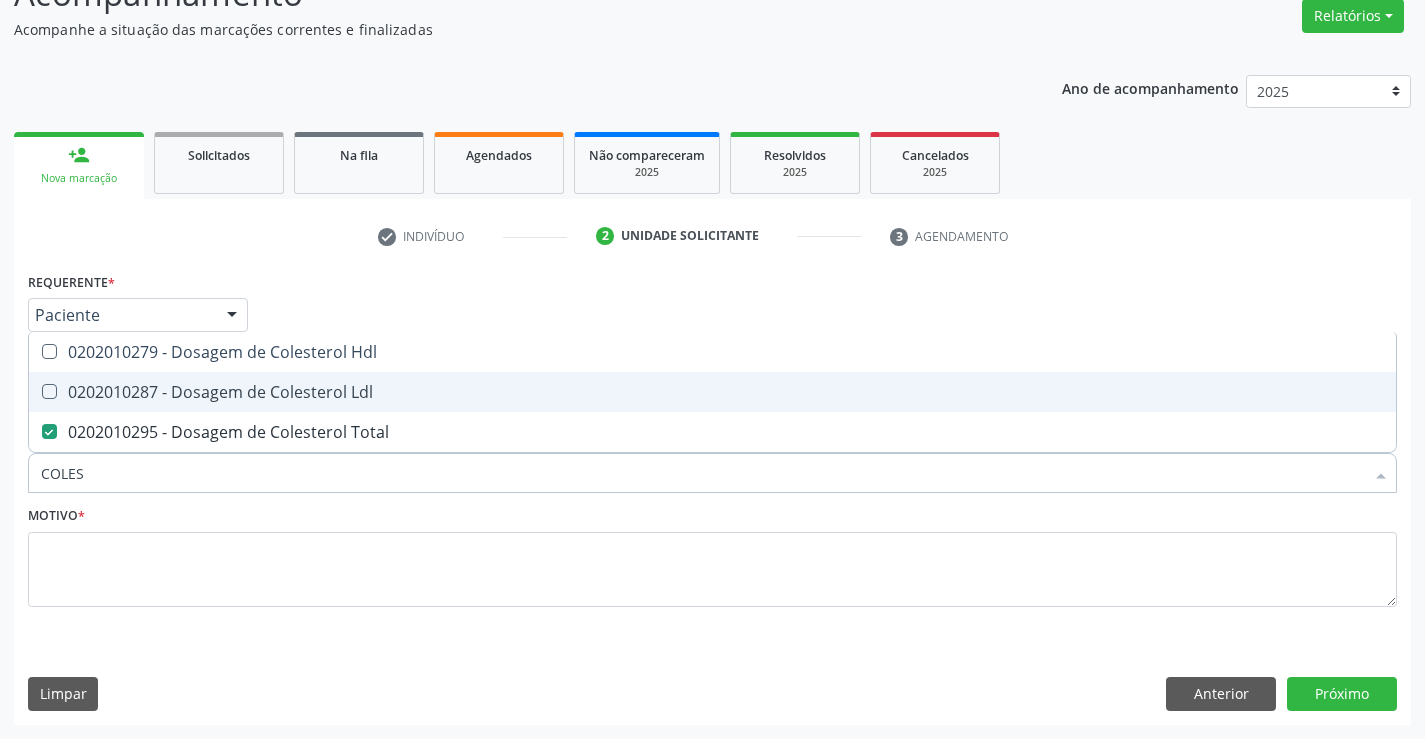 click at bounding box center [49, 391] 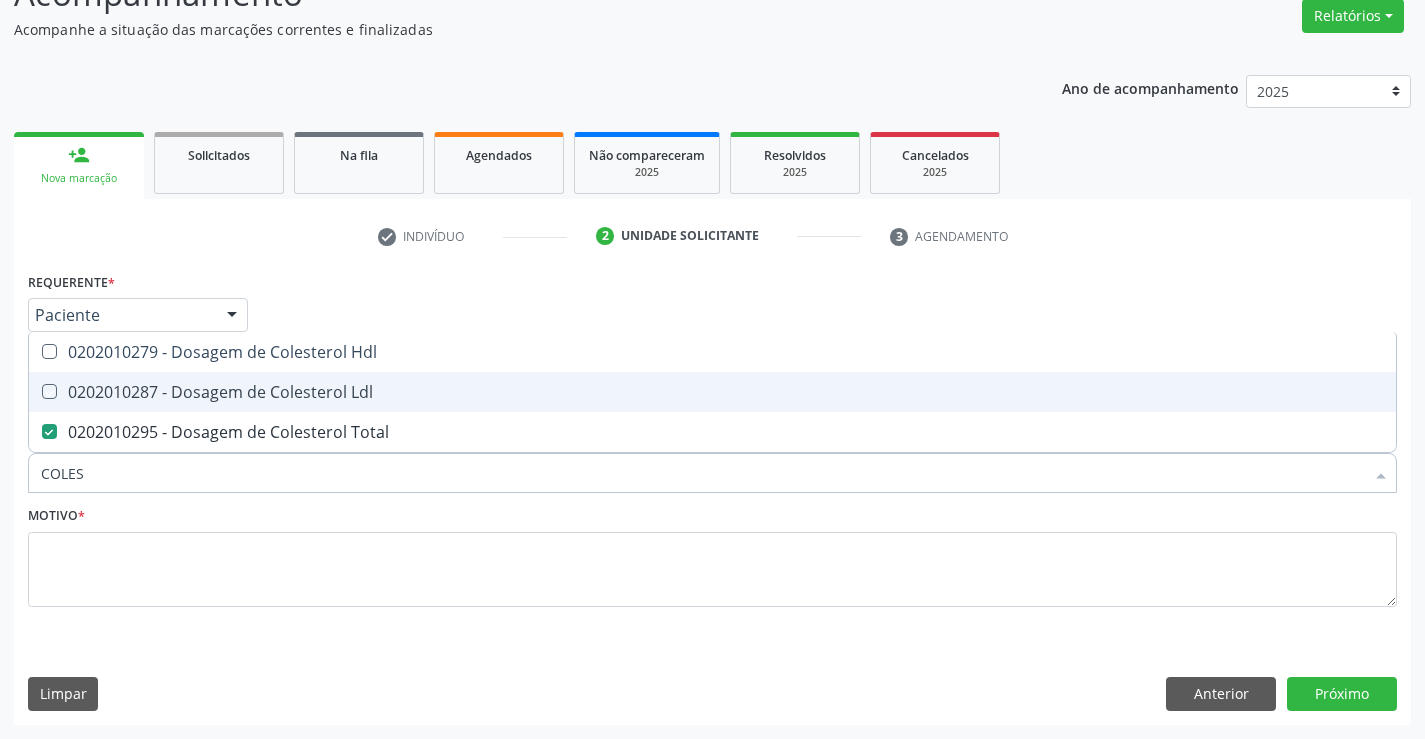 click at bounding box center [35, 391] 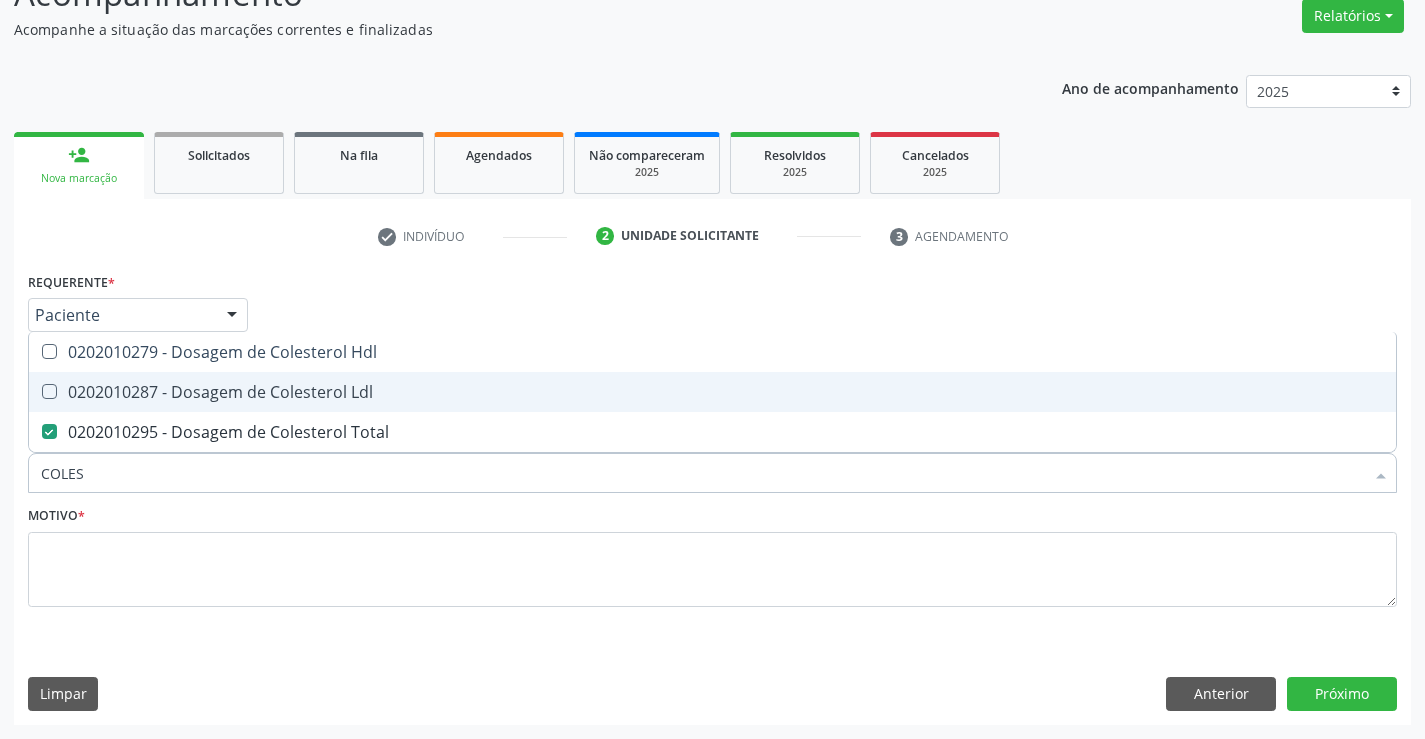checkbox on "true" 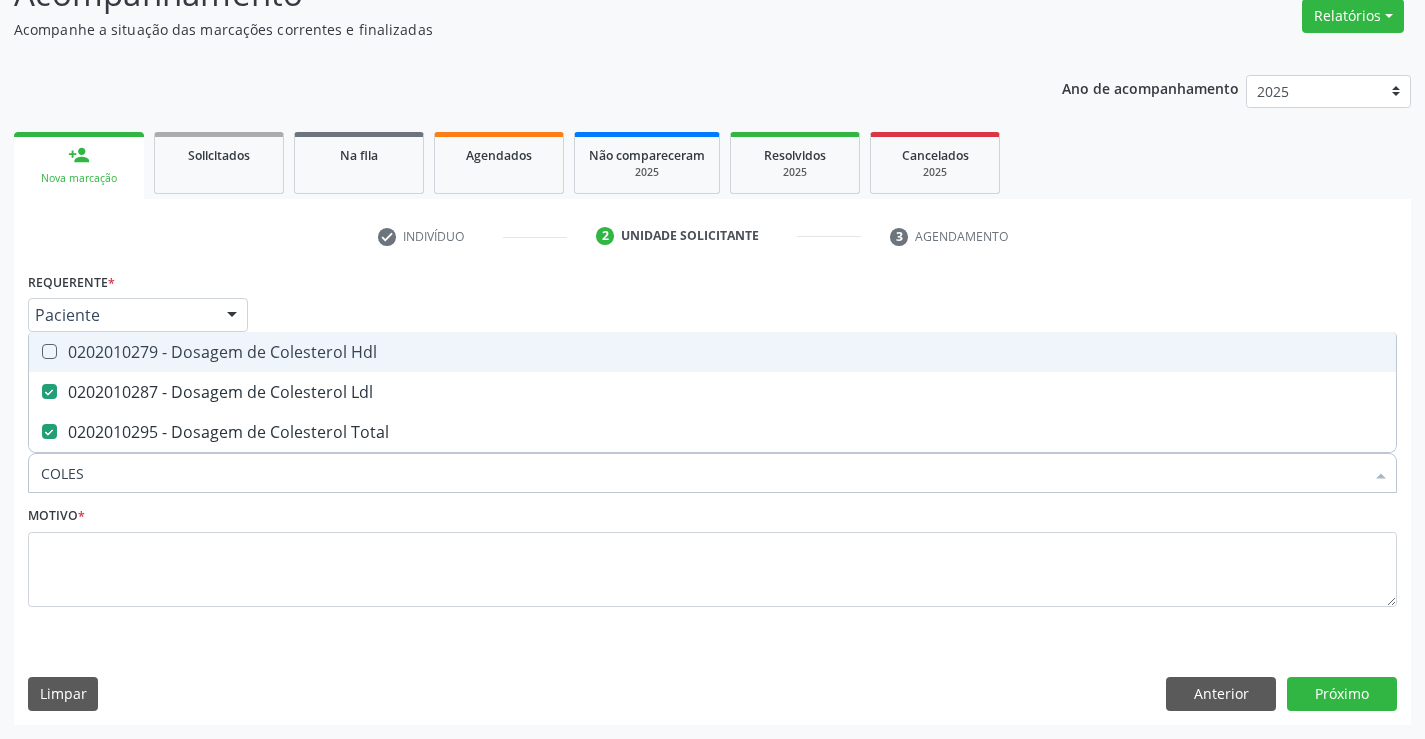 click on "0202010279 - Dosagem de Colesterol Hdl" at bounding box center (712, 352) 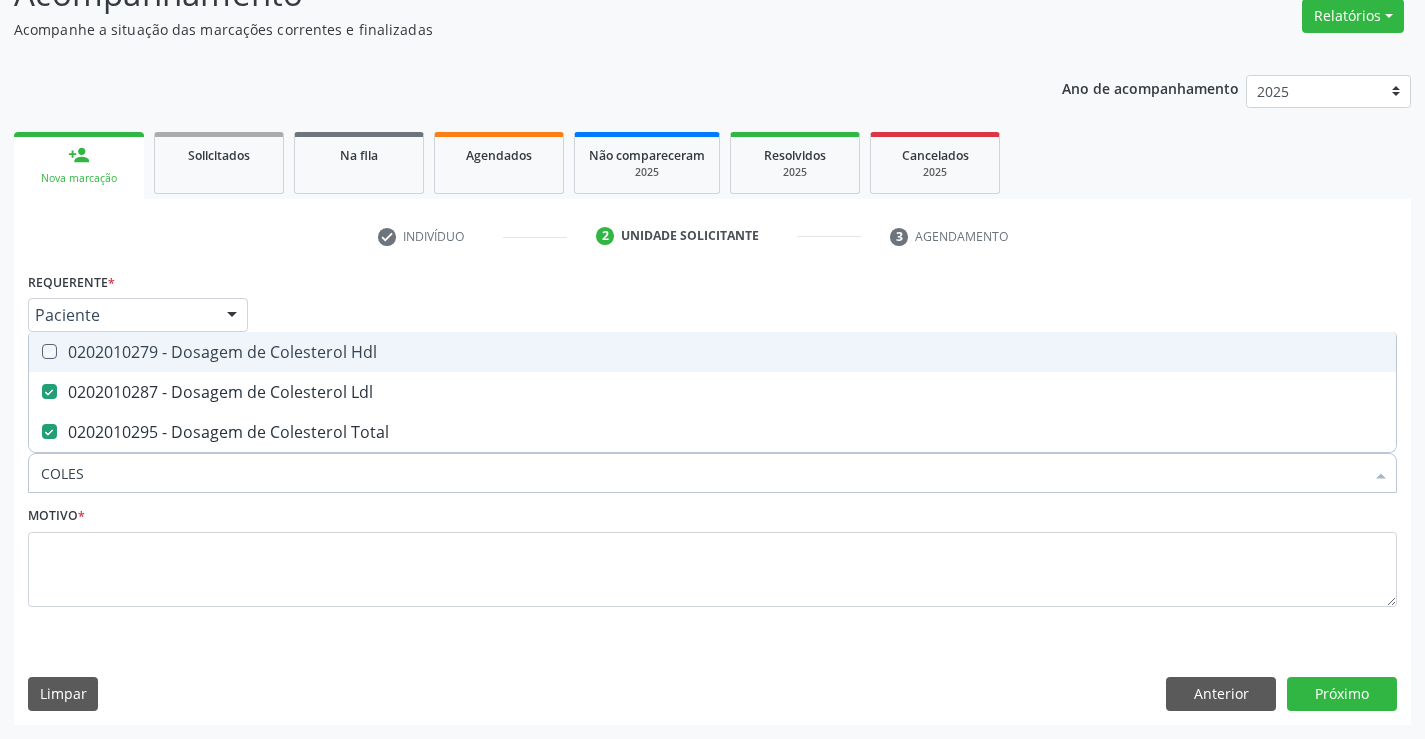 checkbox on "true" 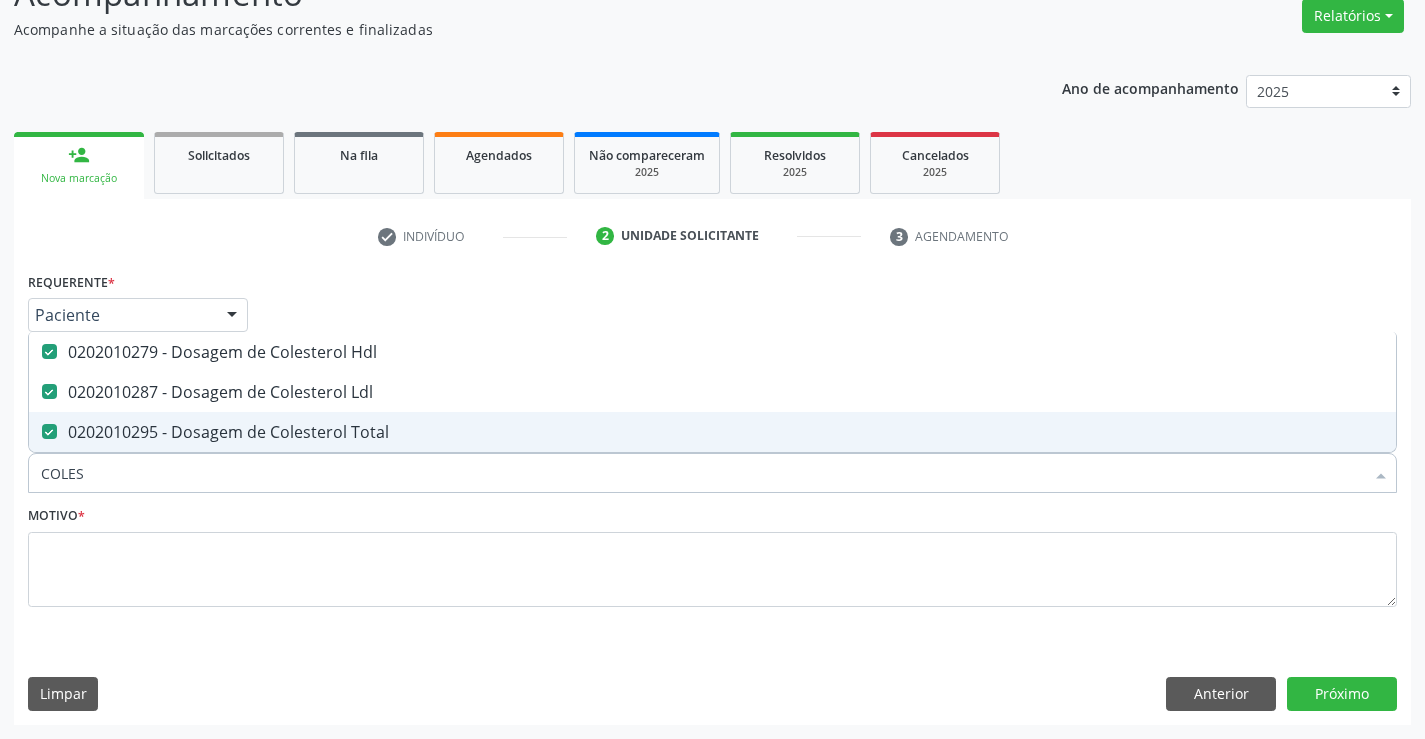 drag, startPoint x: 106, startPoint y: 472, endPoint x: 0, endPoint y: 476, distance: 106.07545 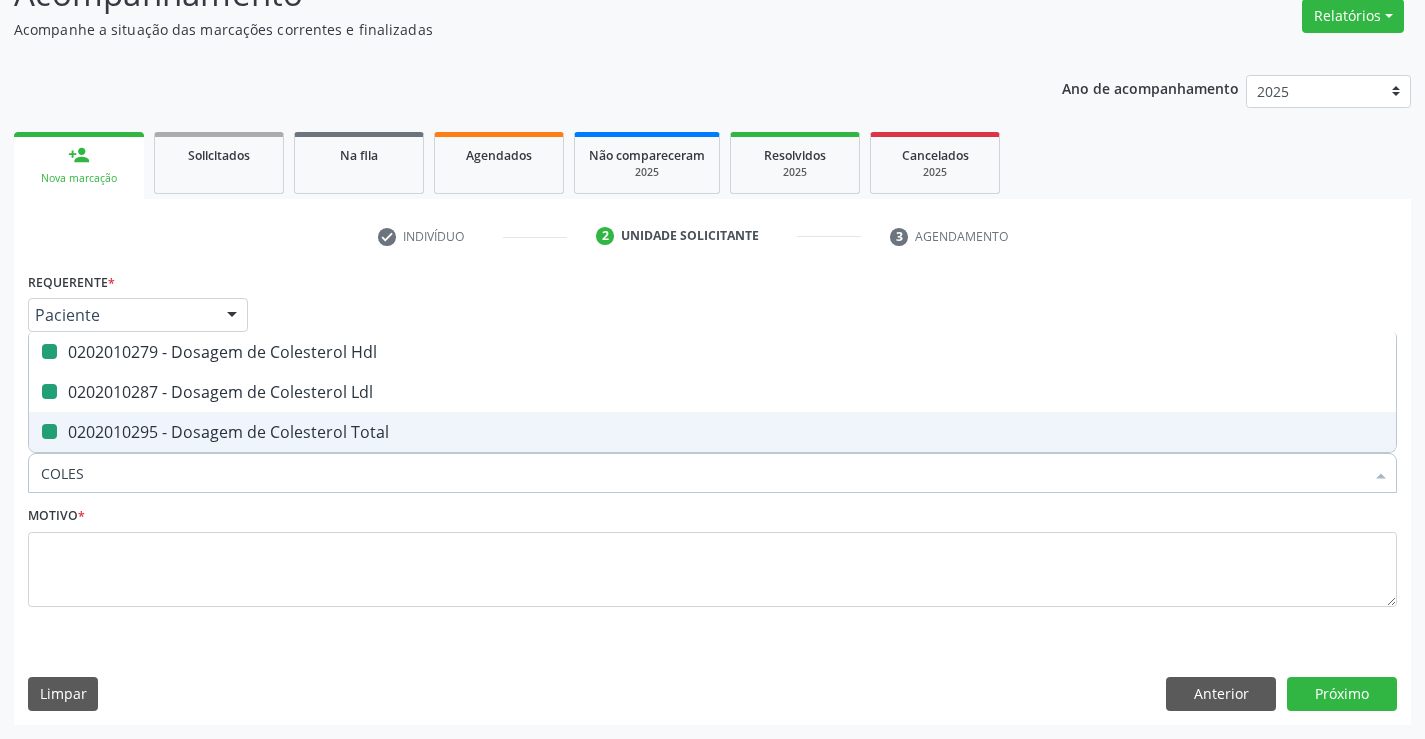 type on "C" 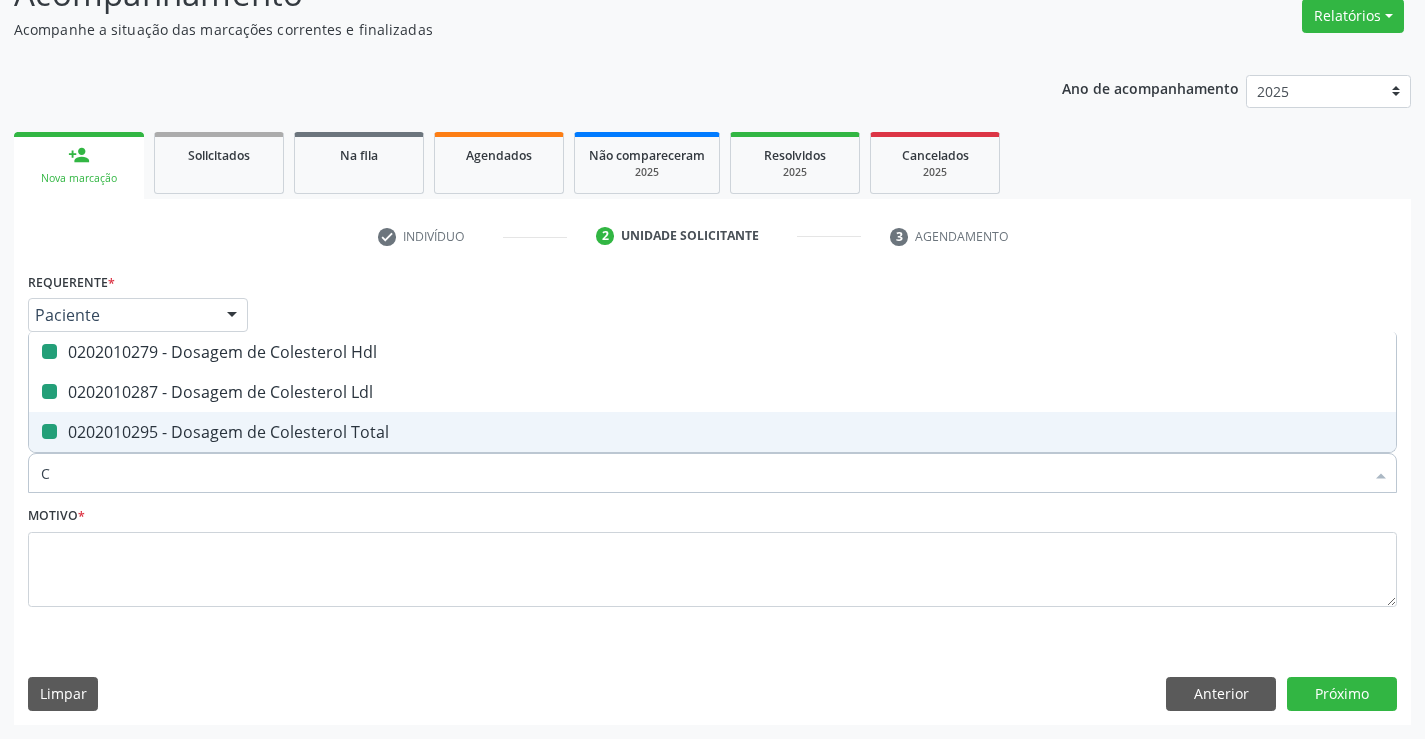 checkbox on "false" 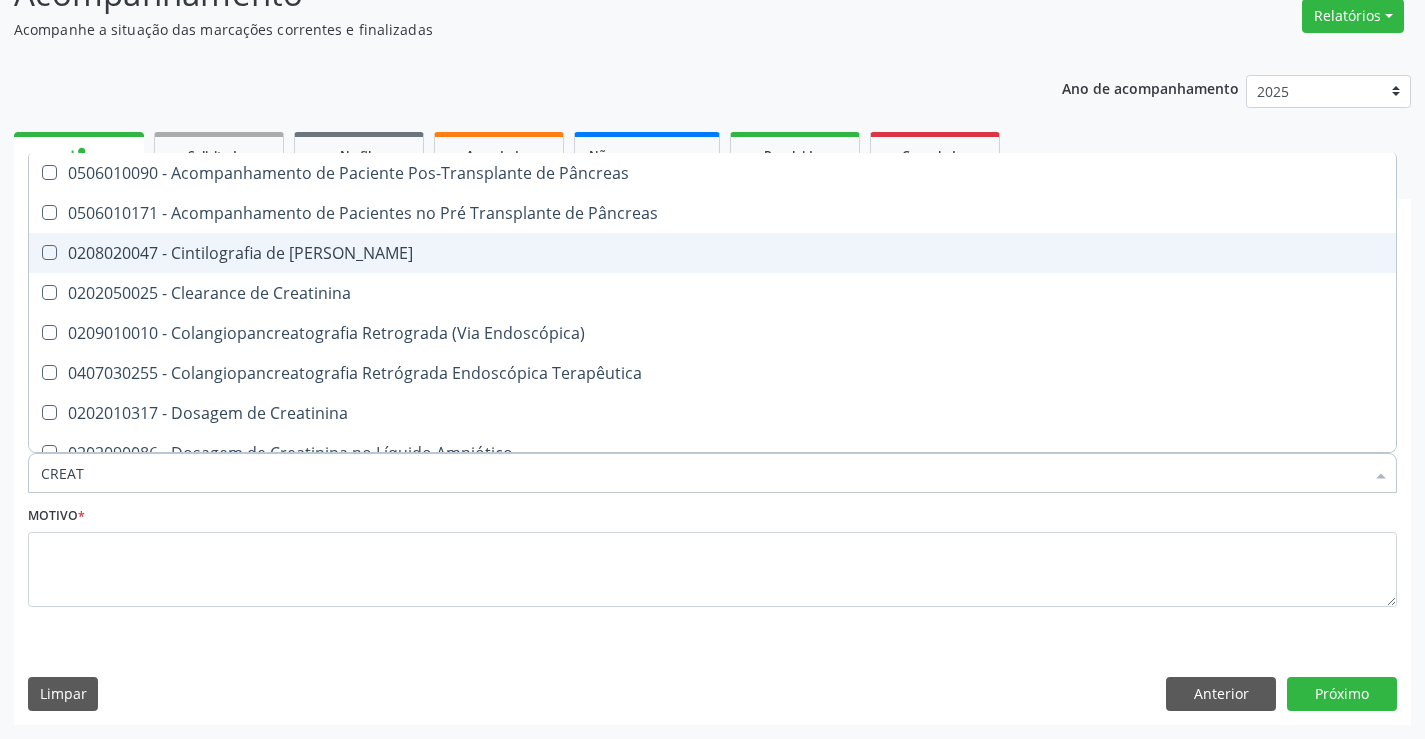type on "CREATI" 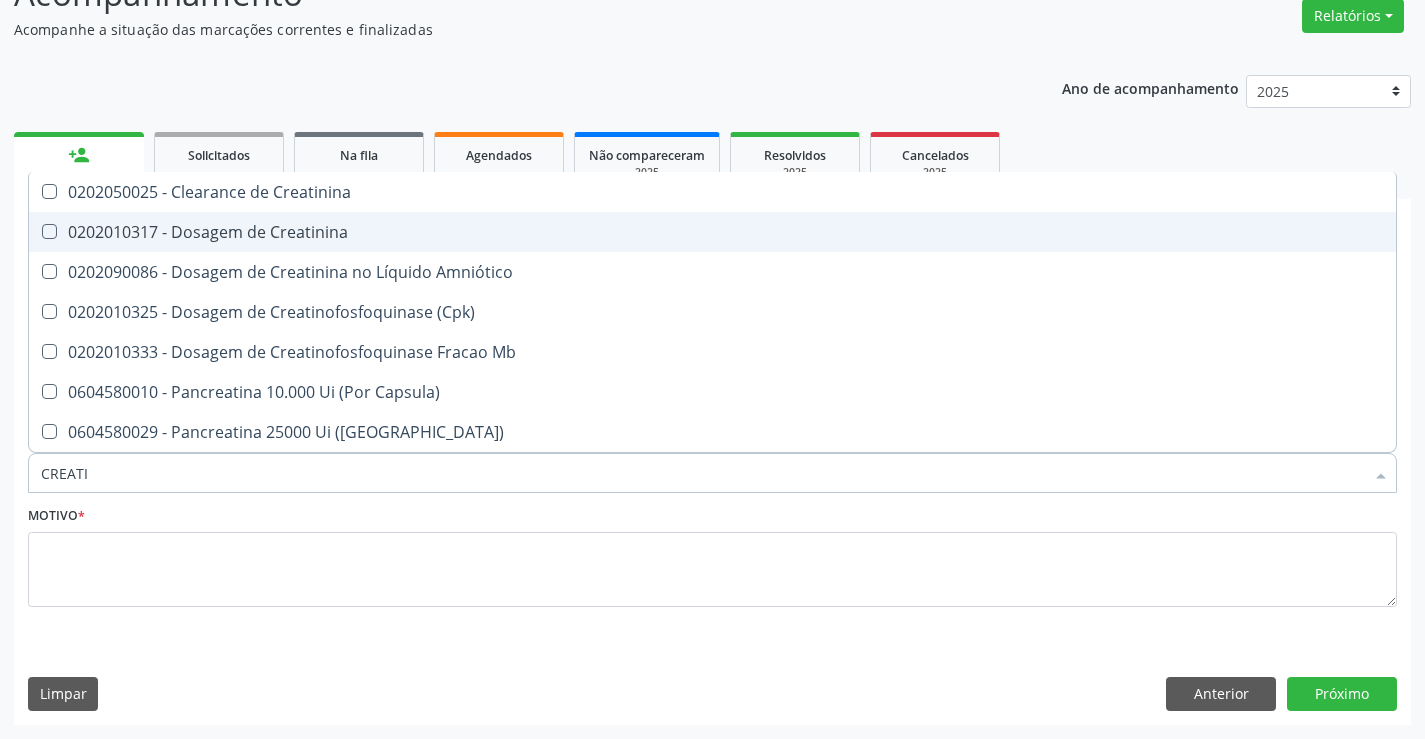 click on "0202010317 - Dosagem de Creatinina" at bounding box center (712, 232) 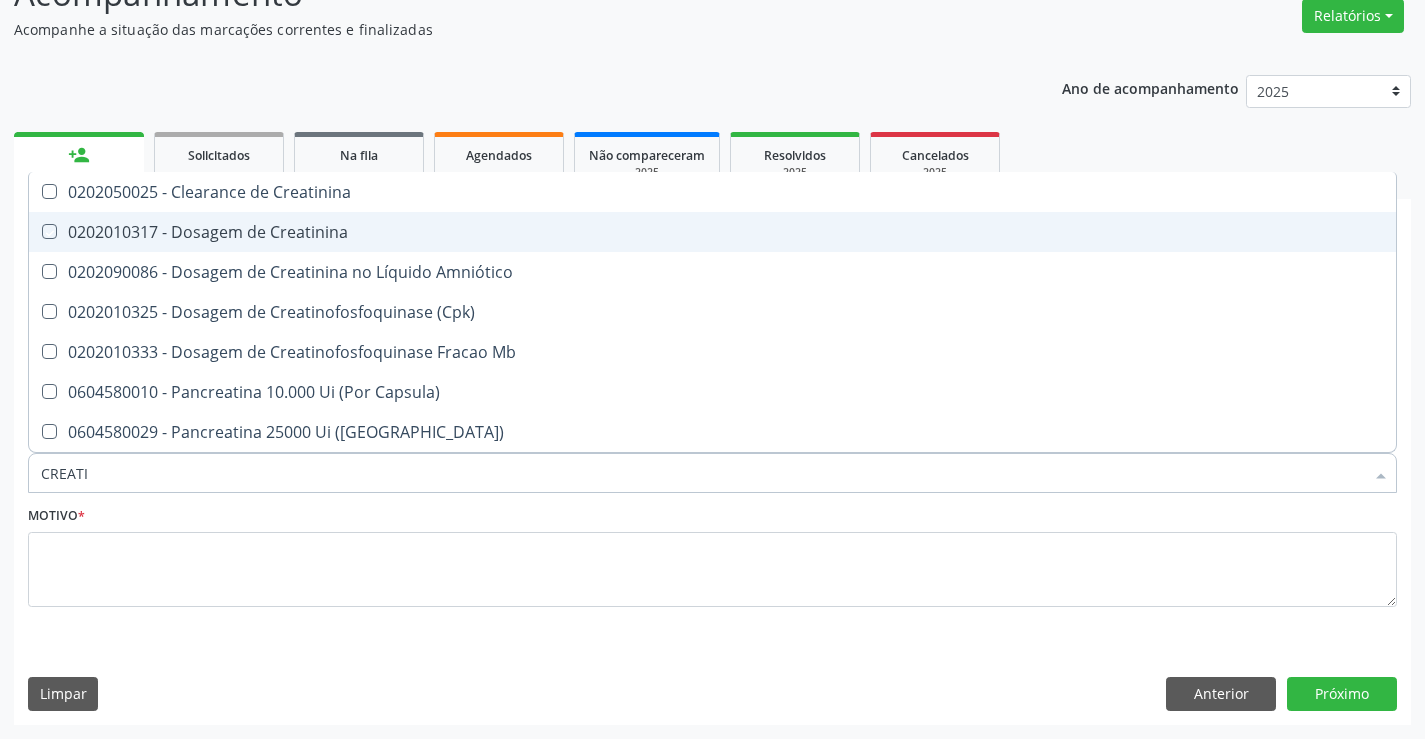 checkbox on "true" 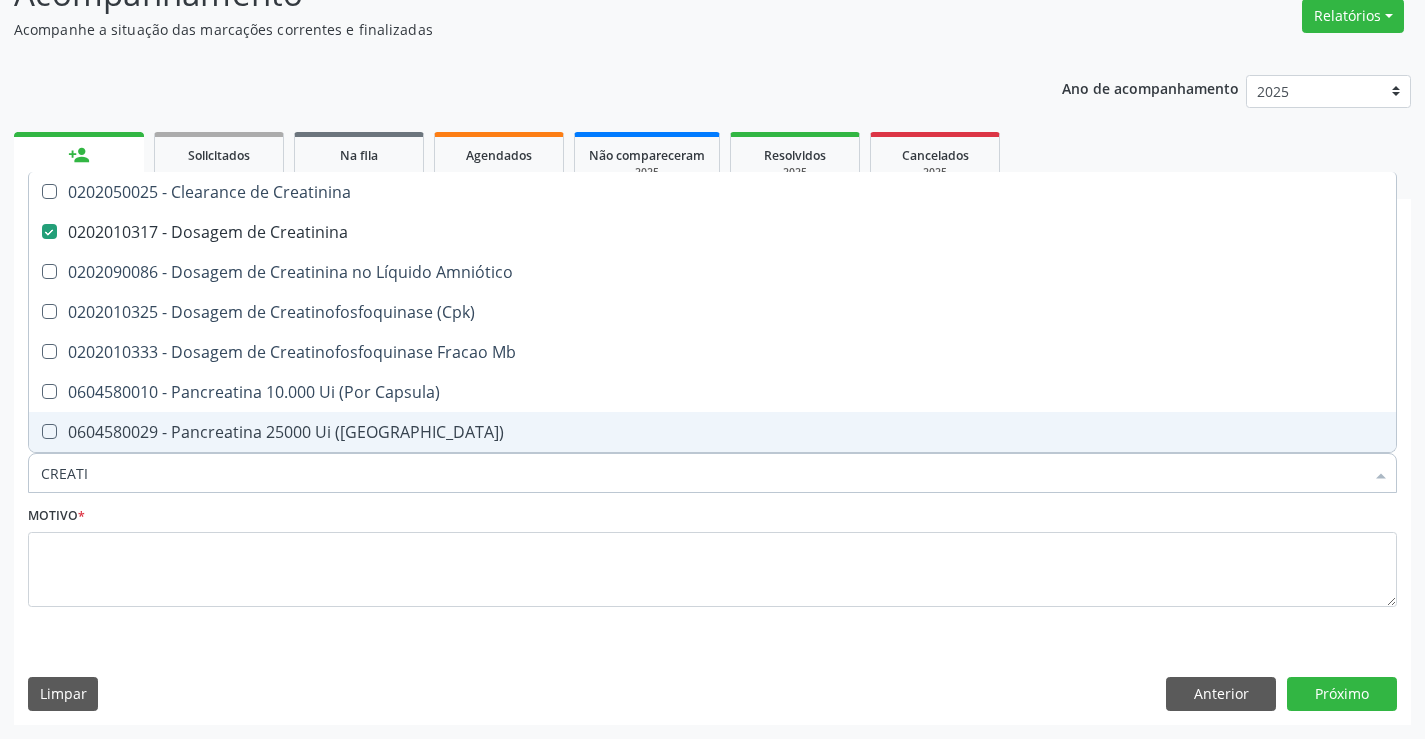 drag, startPoint x: 122, startPoint y: 477, endPoint x: 1, endPoint y: 474, distance: 121.037186 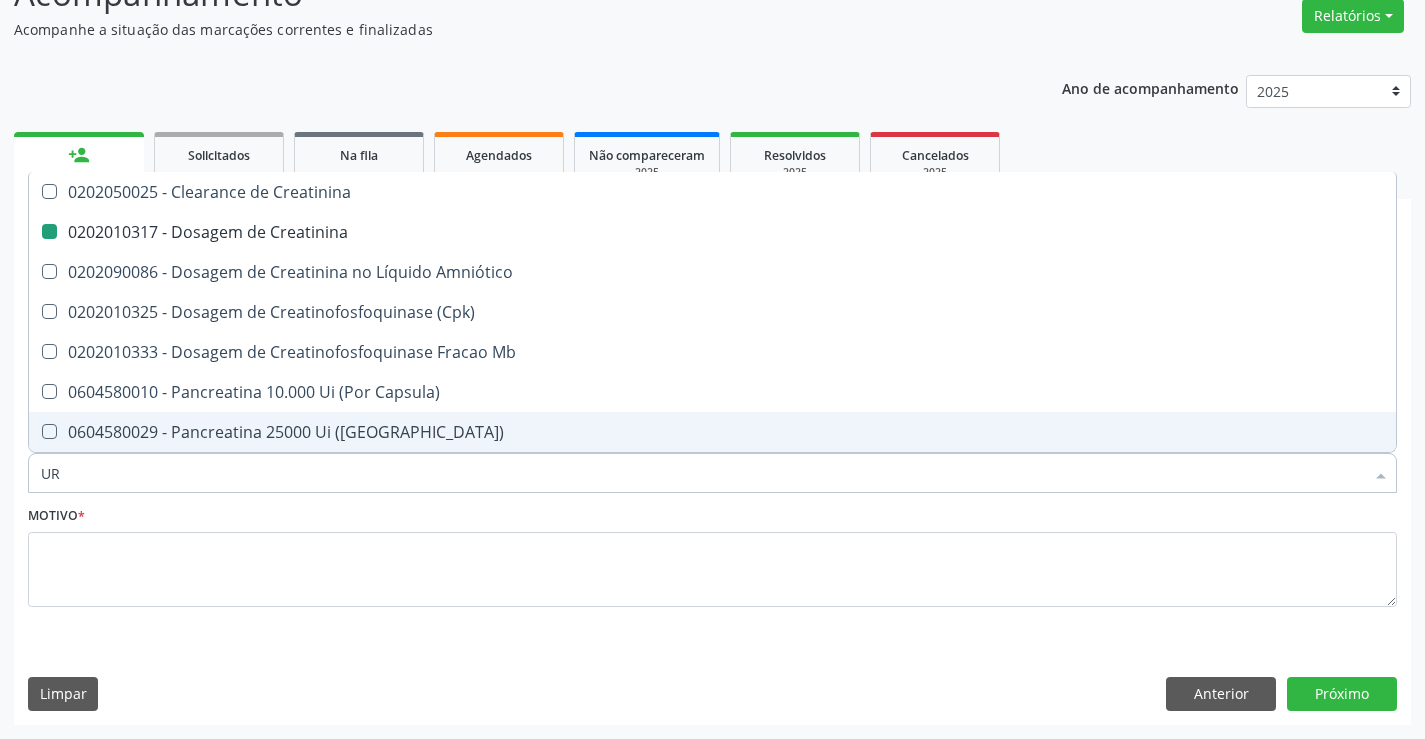 type on "URI" 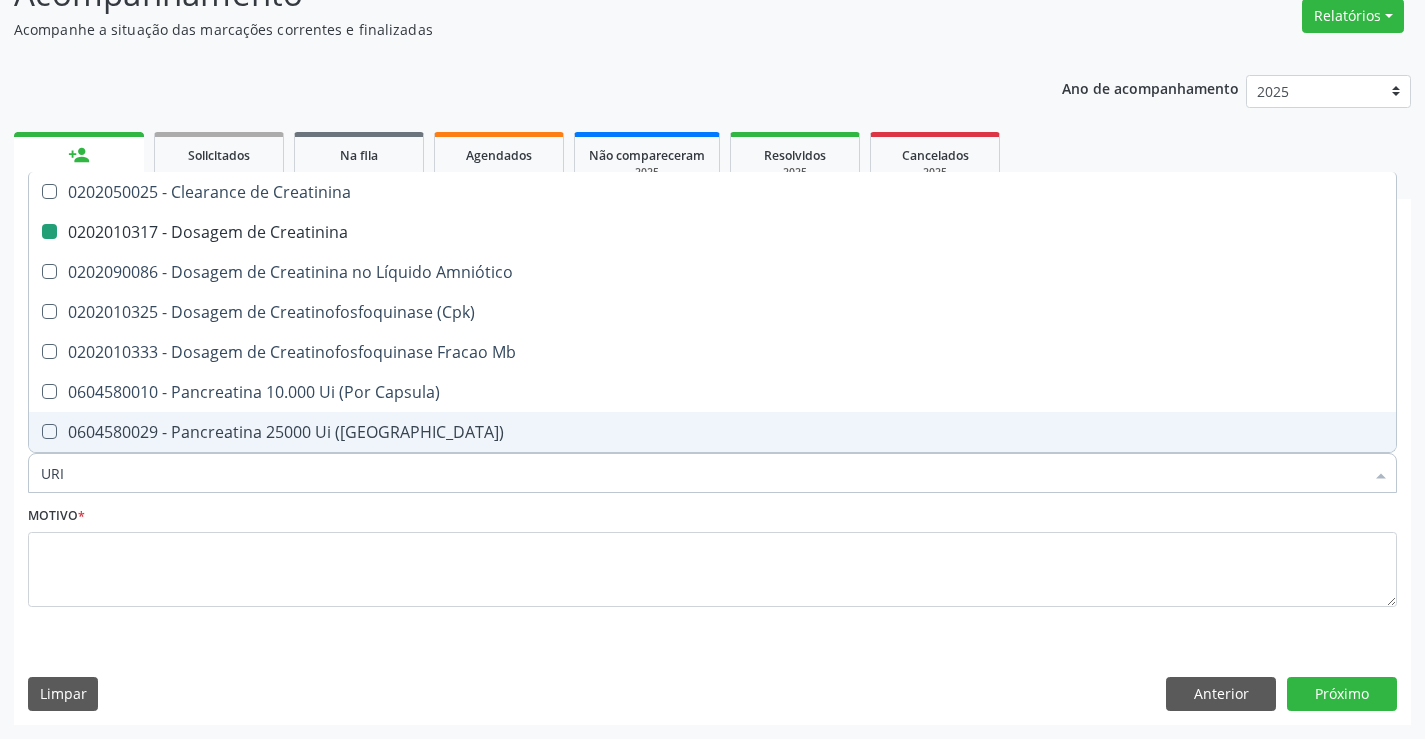 checkbox on "false" 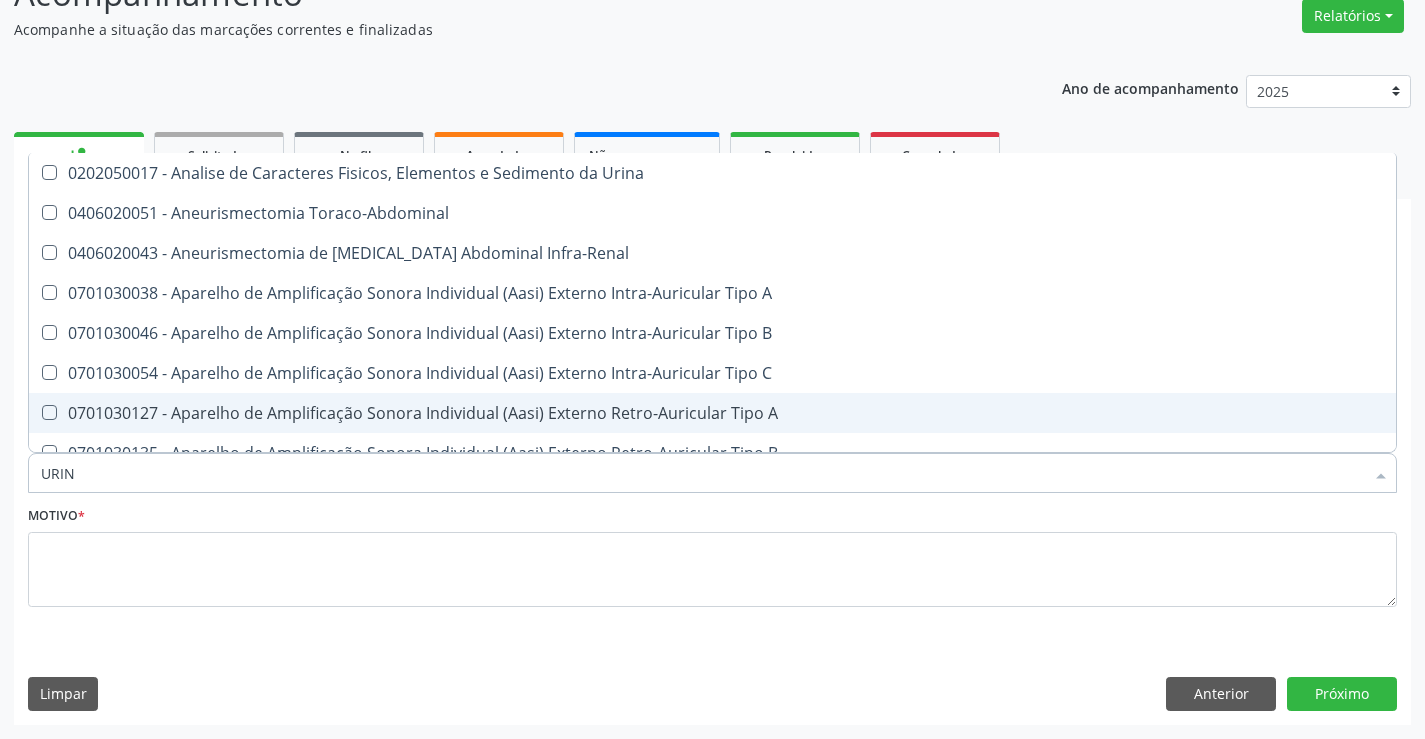 type on "URINA" 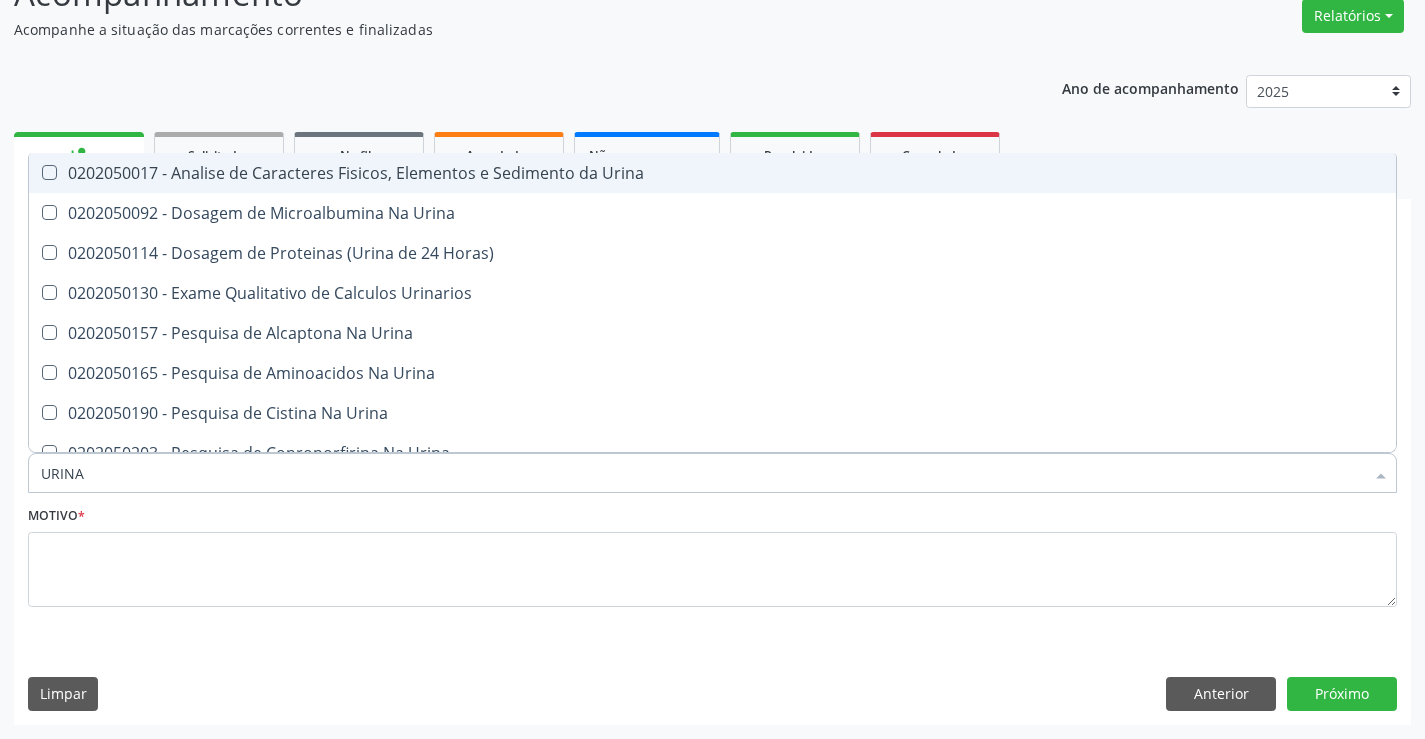 click on "0202050017 - Analise de Caracteres Fisicos, Elementos e Sedimento da Urina" at bounding box center (712, 173) 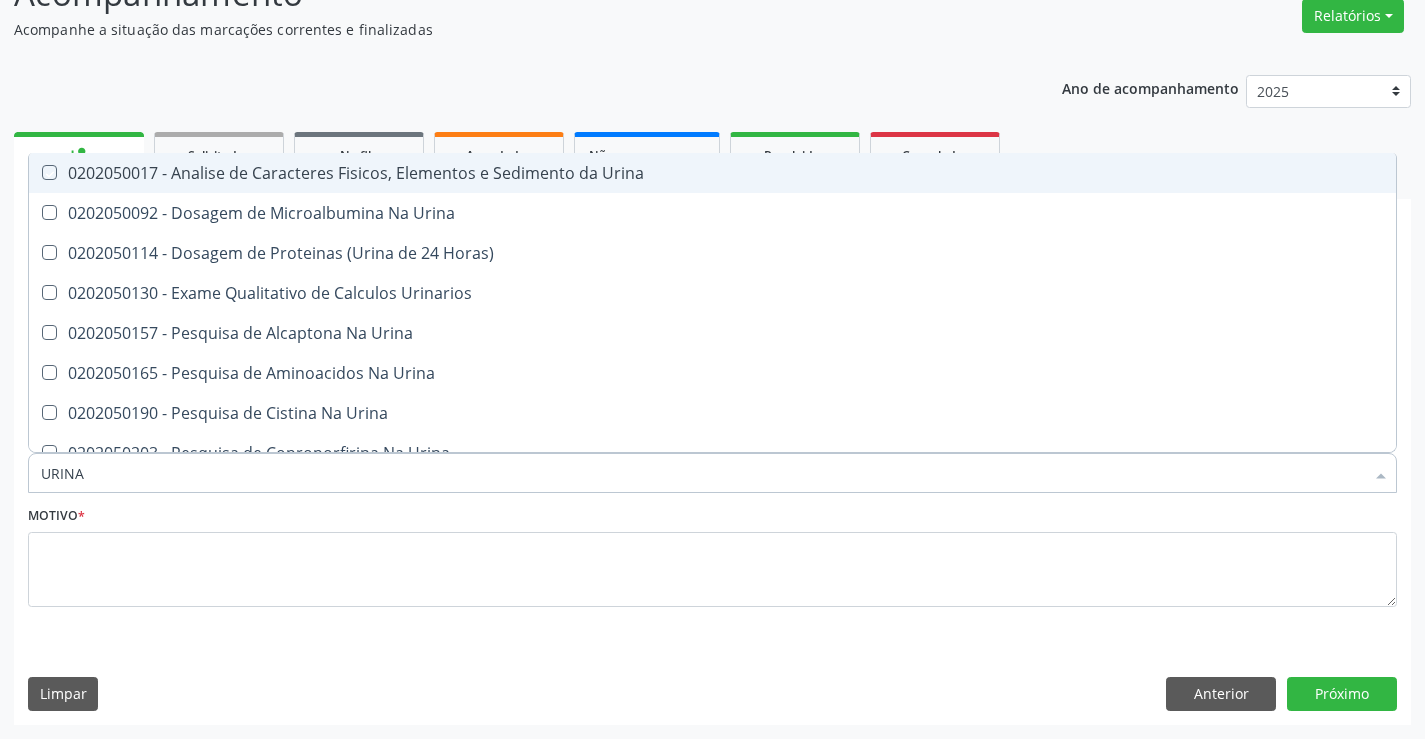 checkbox on "true" 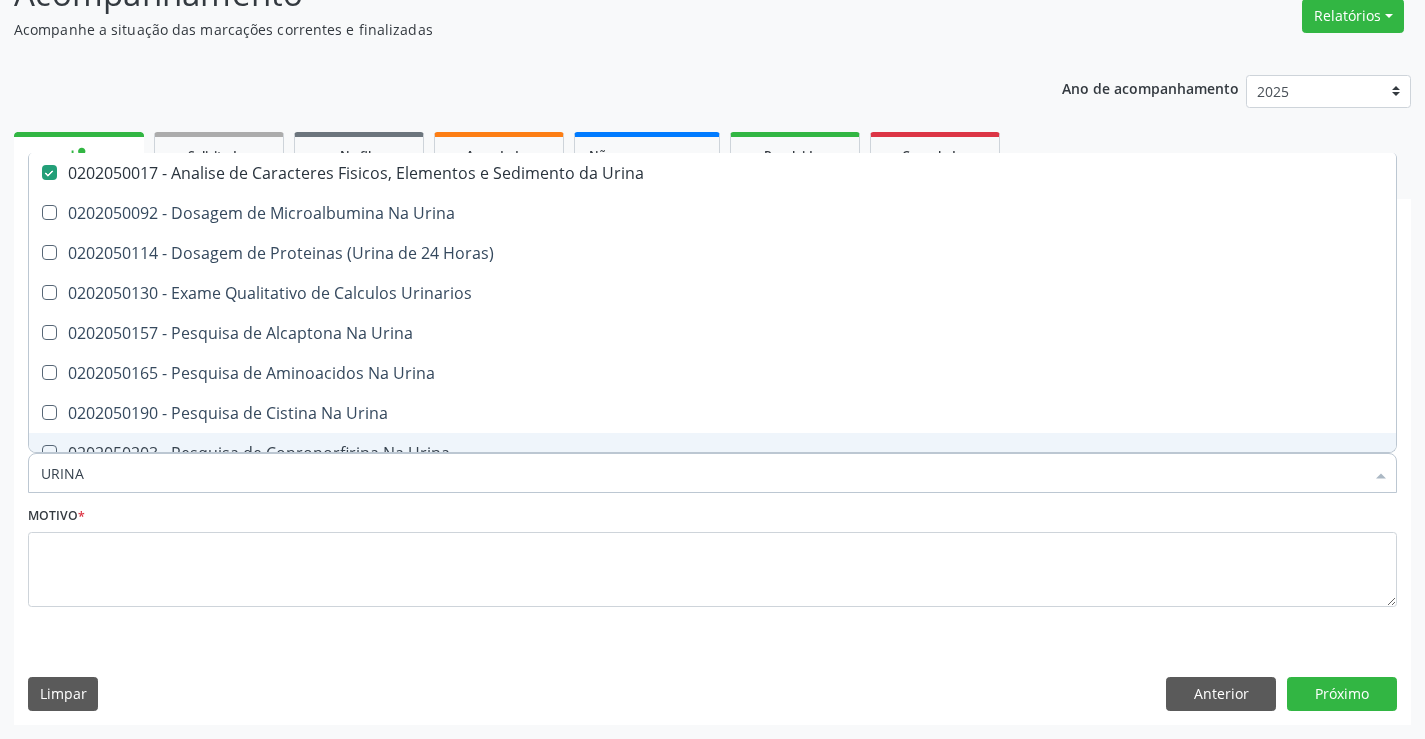 drag, startPoint x: 100, startPoint y: 469, endPoint x: 10, endPoint y: 466, distance: 90.04999 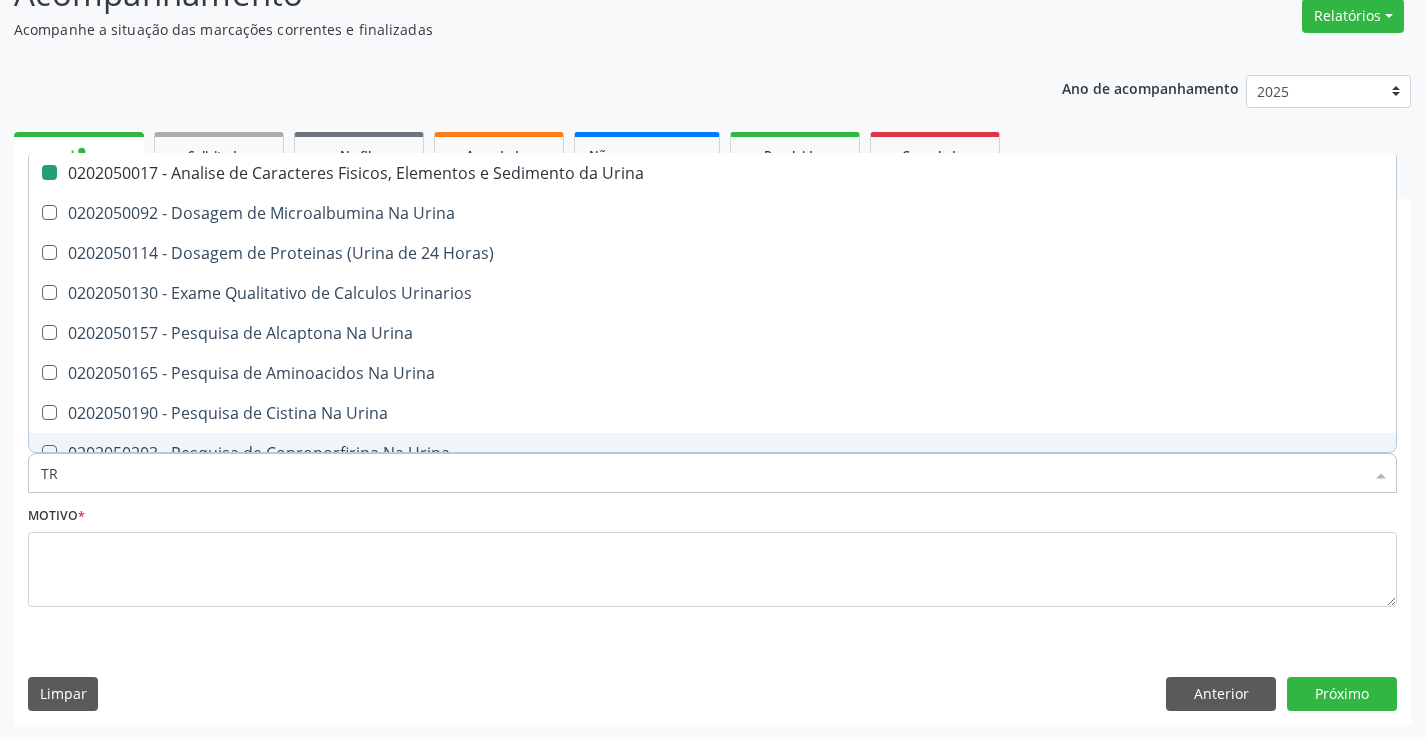 type on "TRI" 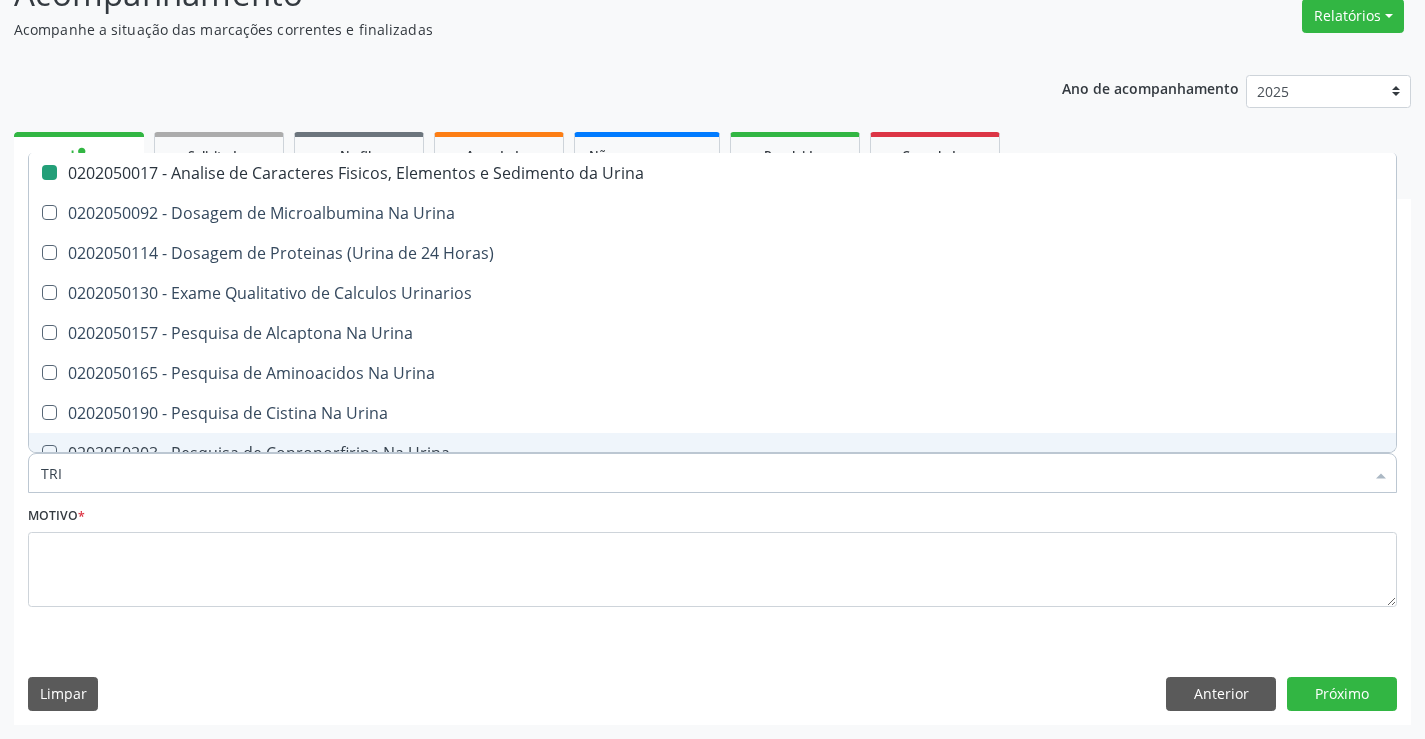 checkbox on "false" 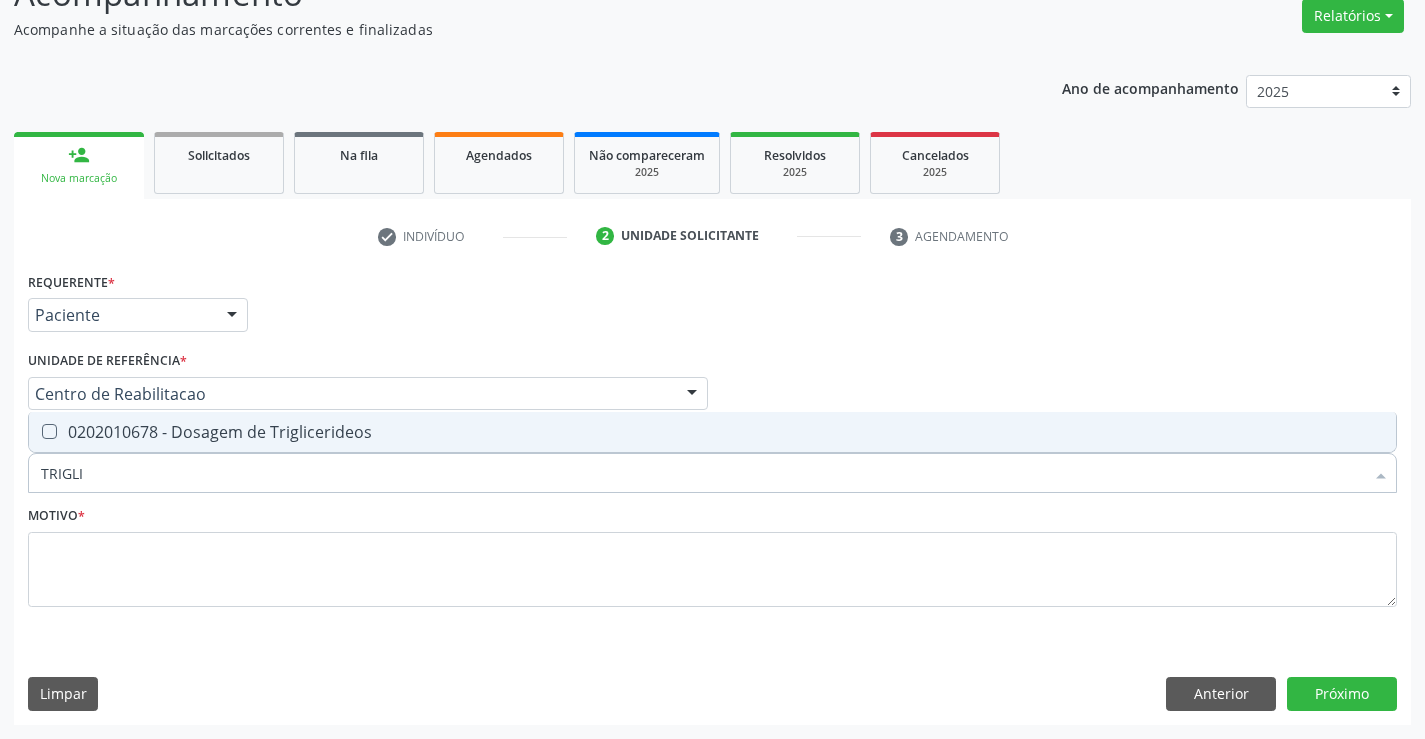 type on "TRIGLIC" 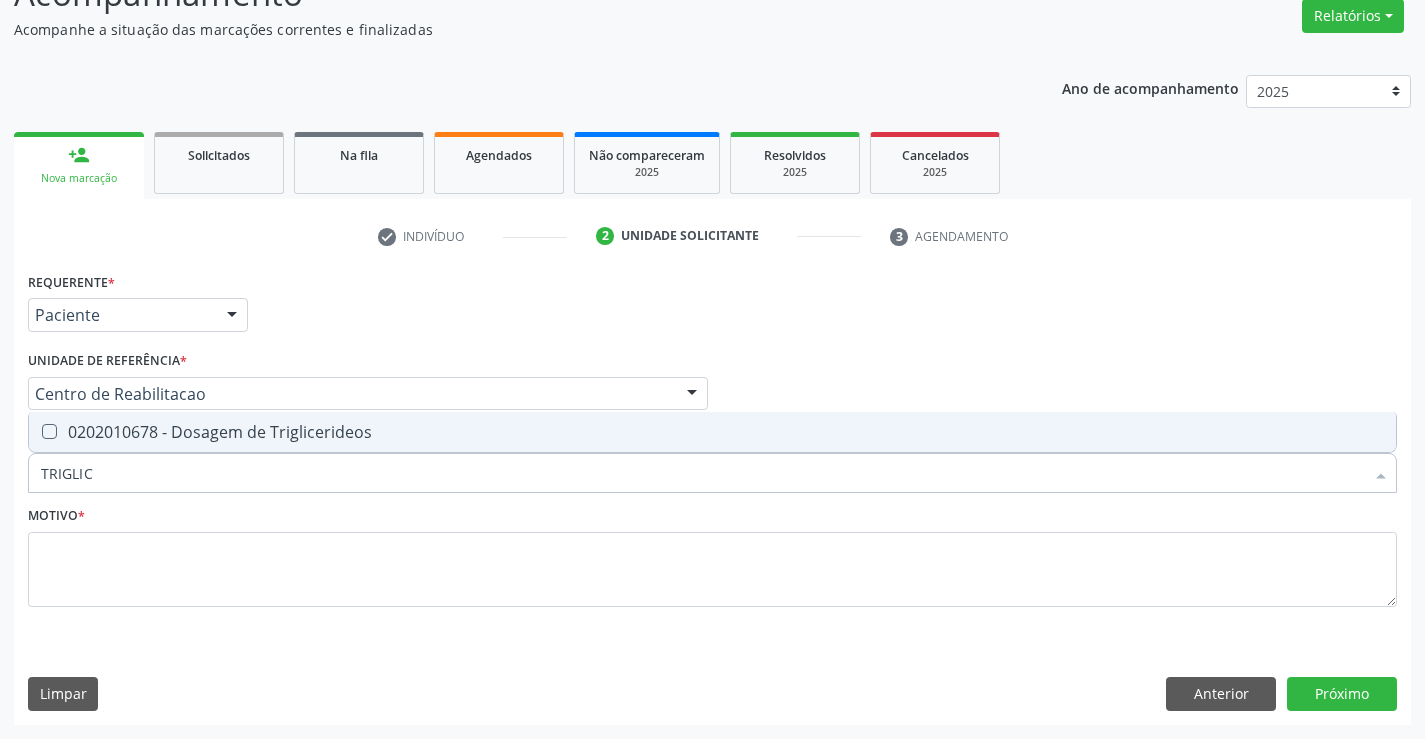 click on "0202010678 - Dosagem de Triglicerideos" at bounding box center [712, 432] 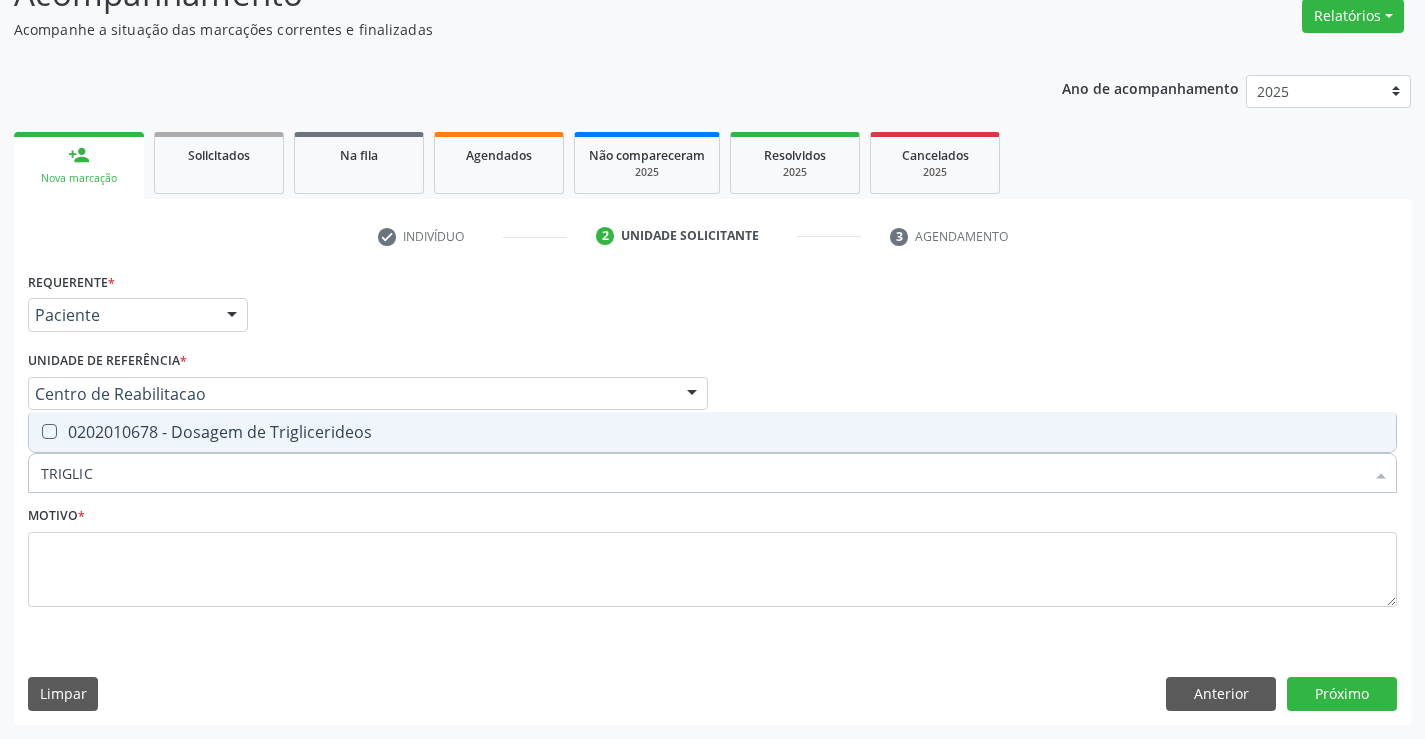 checkbox on "true" 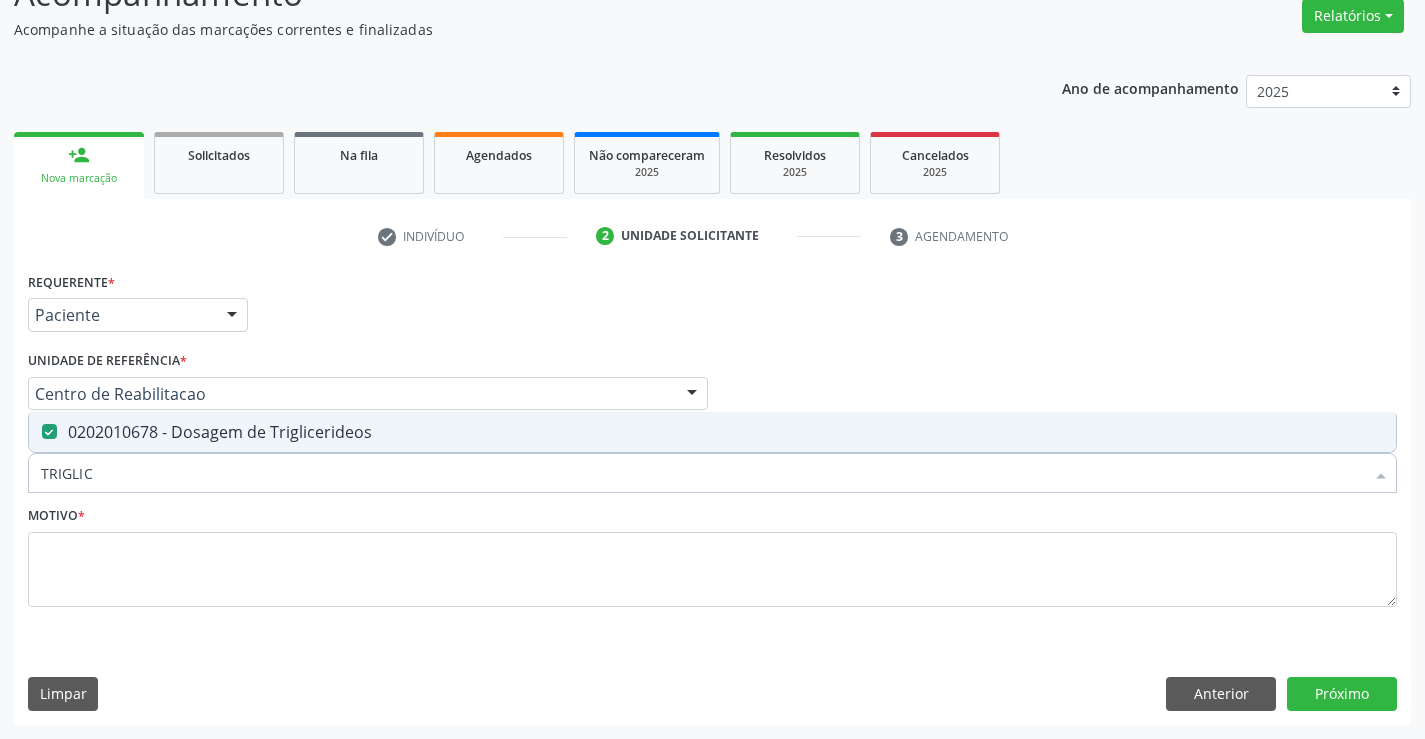 drag, startPoint x: 90, startPoint y: 482, endPoint x: 0, endPoint y: 471, distance: 90.66973 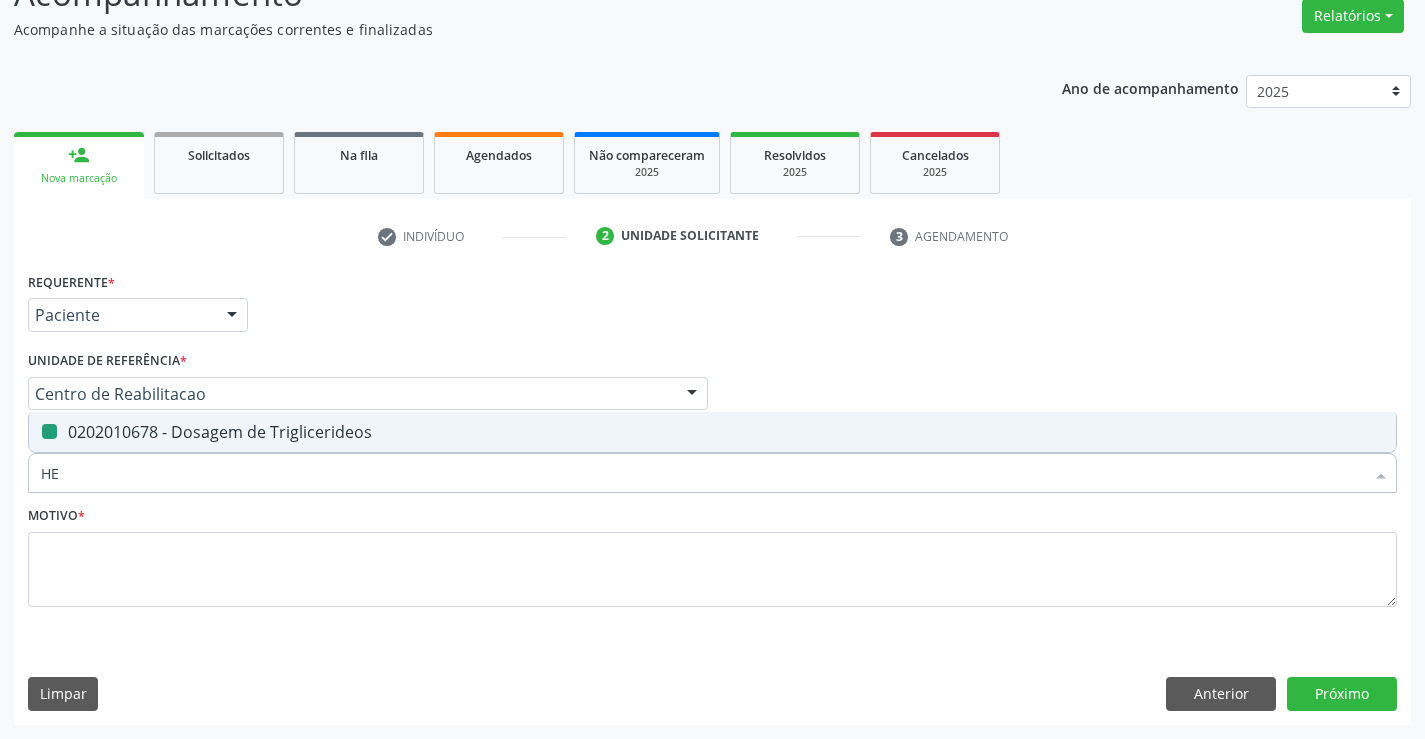 type on "HEM" 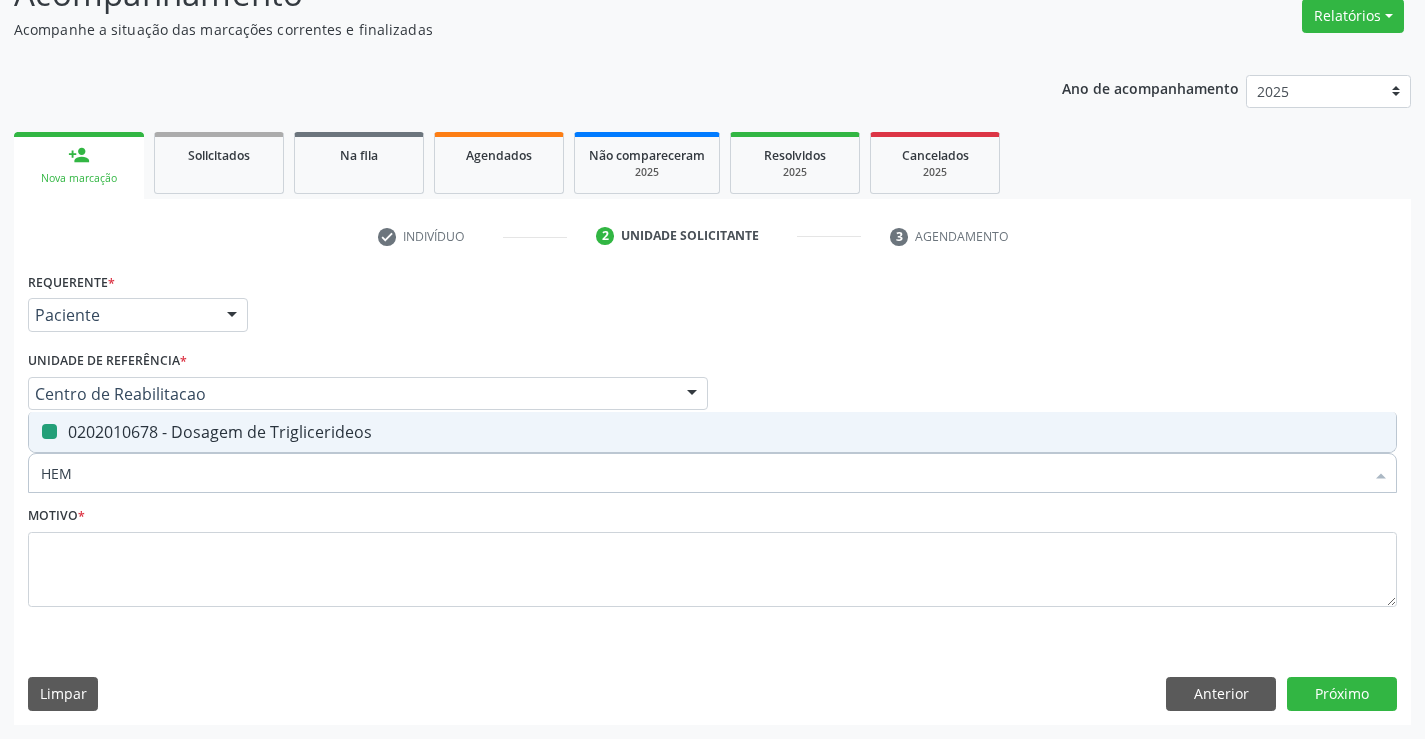 checkbox on "false" 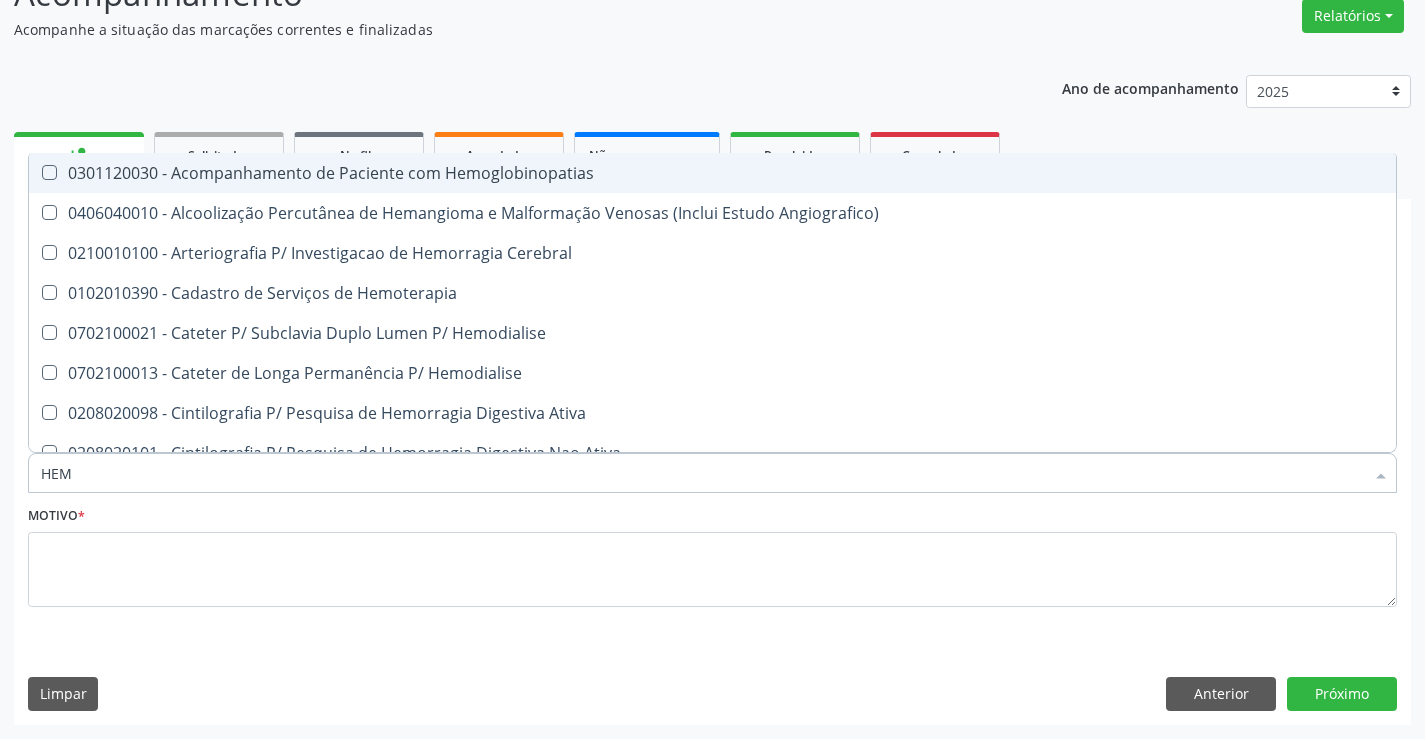 type on "HEMO" 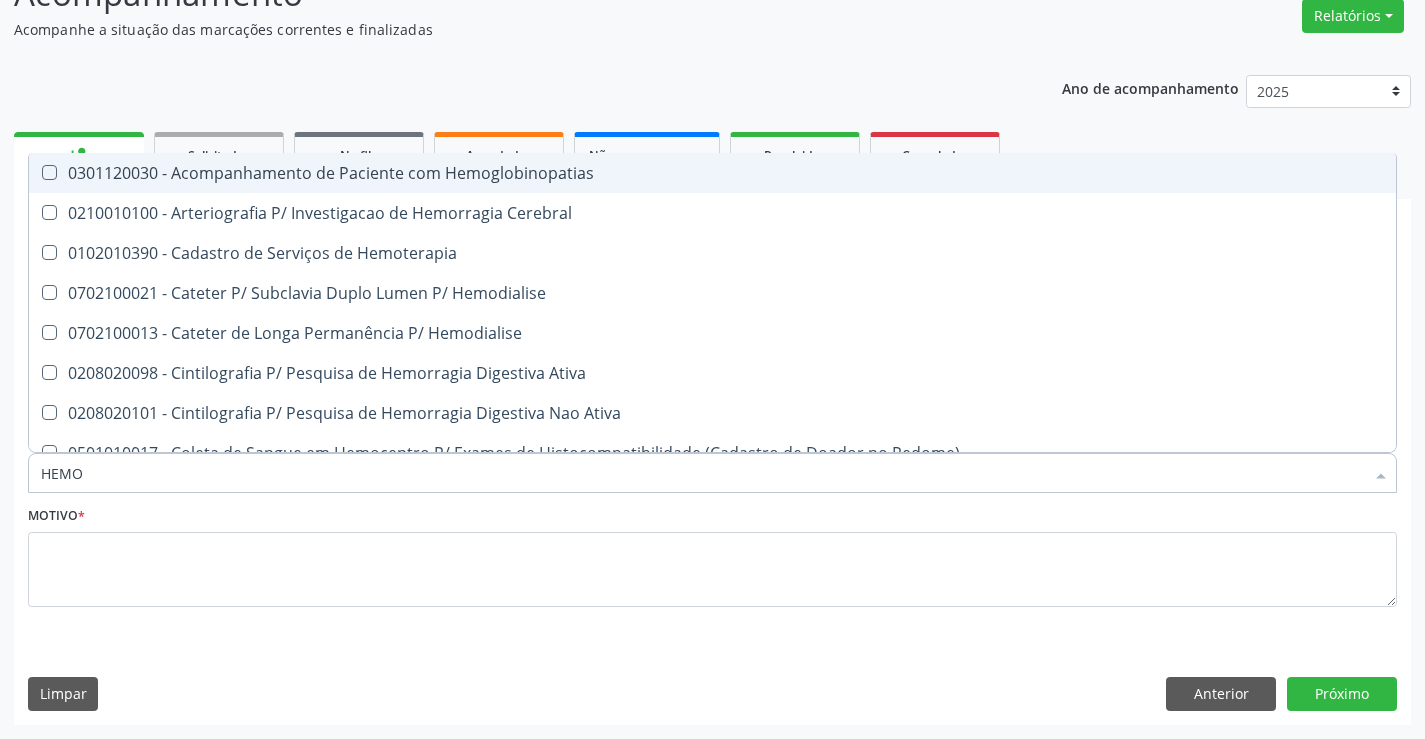 type on "HEMOG" 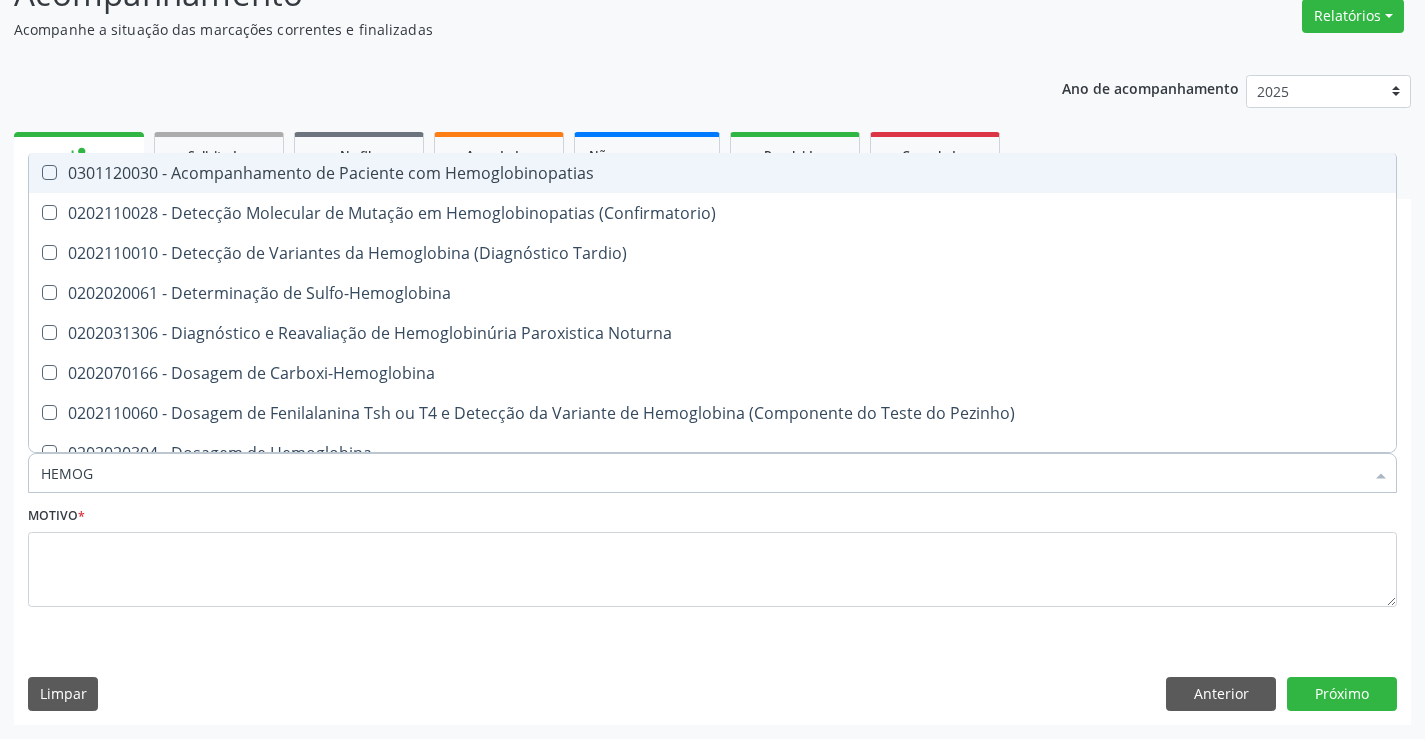 type on "HEMOGL" 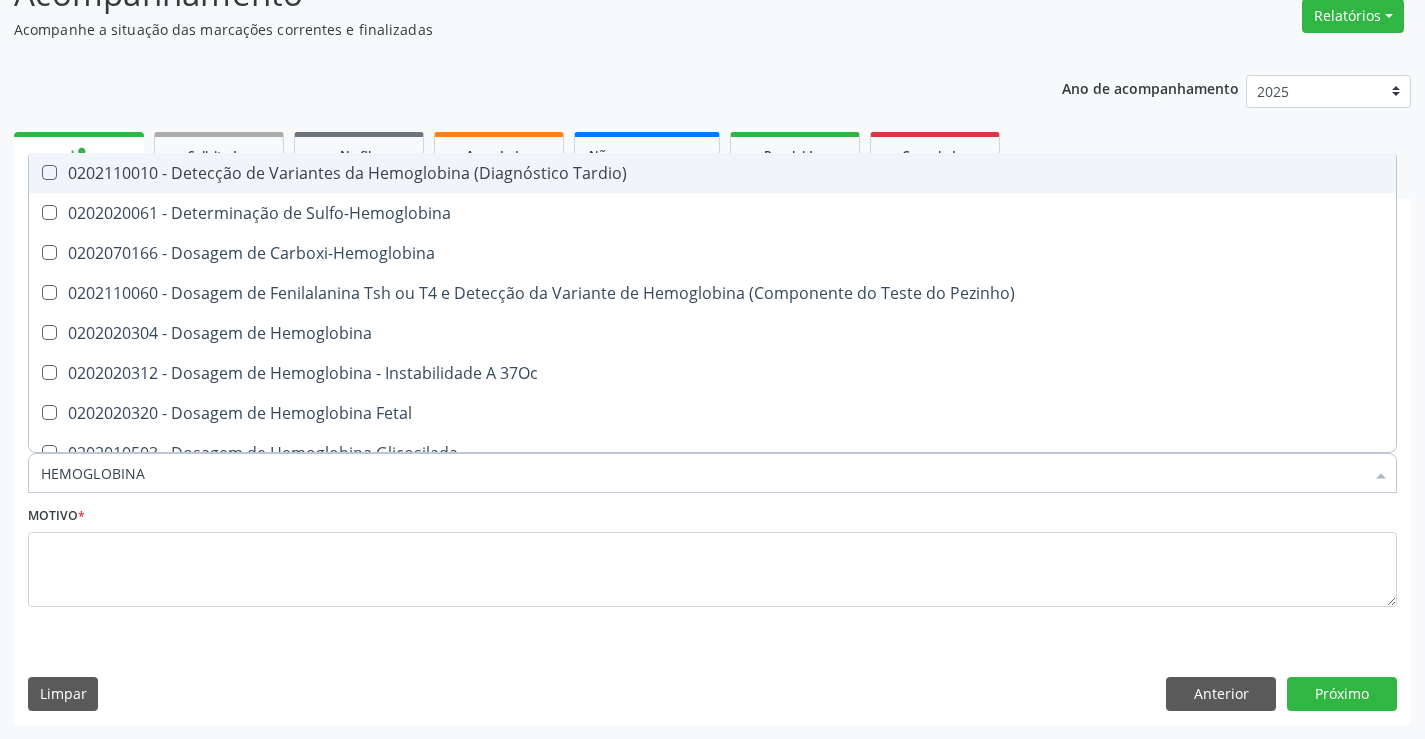 type on "HEMOGLOBINA G" 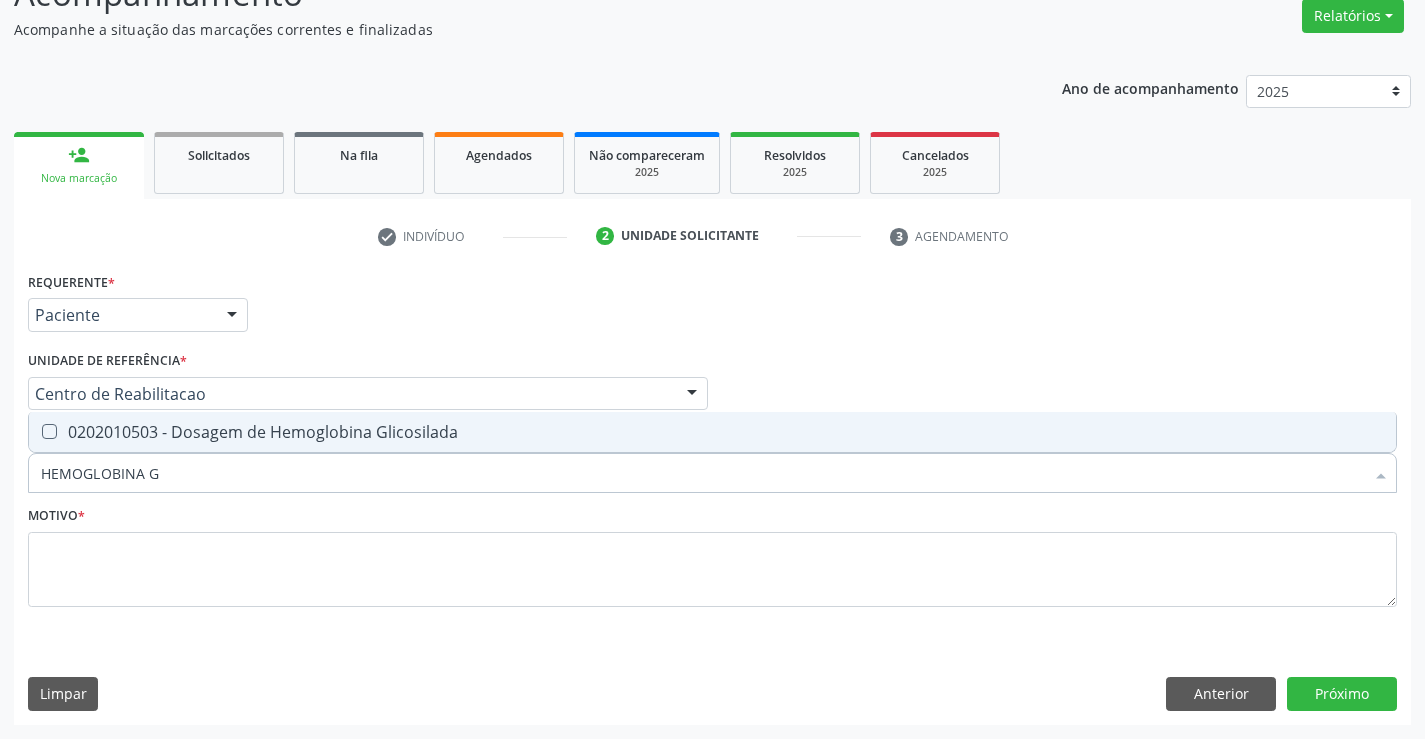 click on "0202010503 - Dosagem de Hemoglobina Glicosilada" at bounding box center [712, 432] 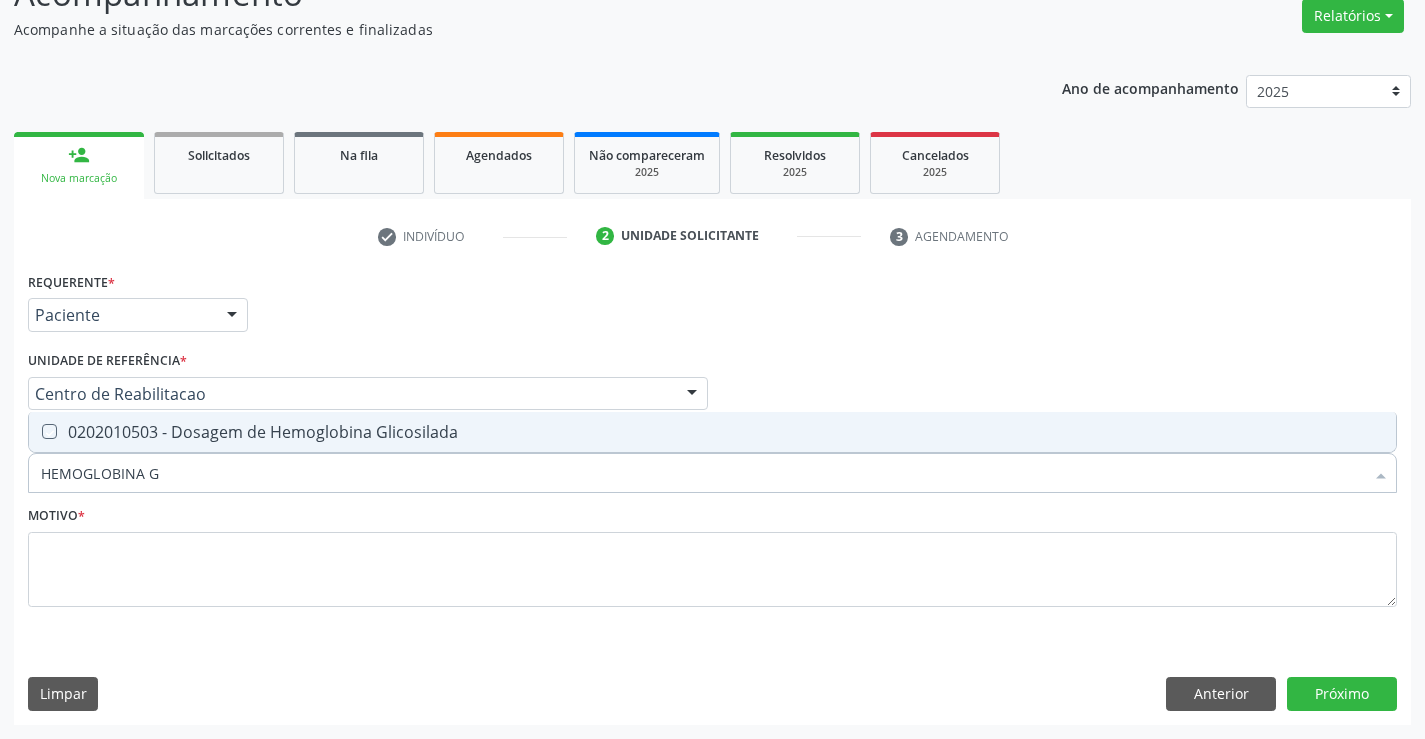 checkbox on "true" 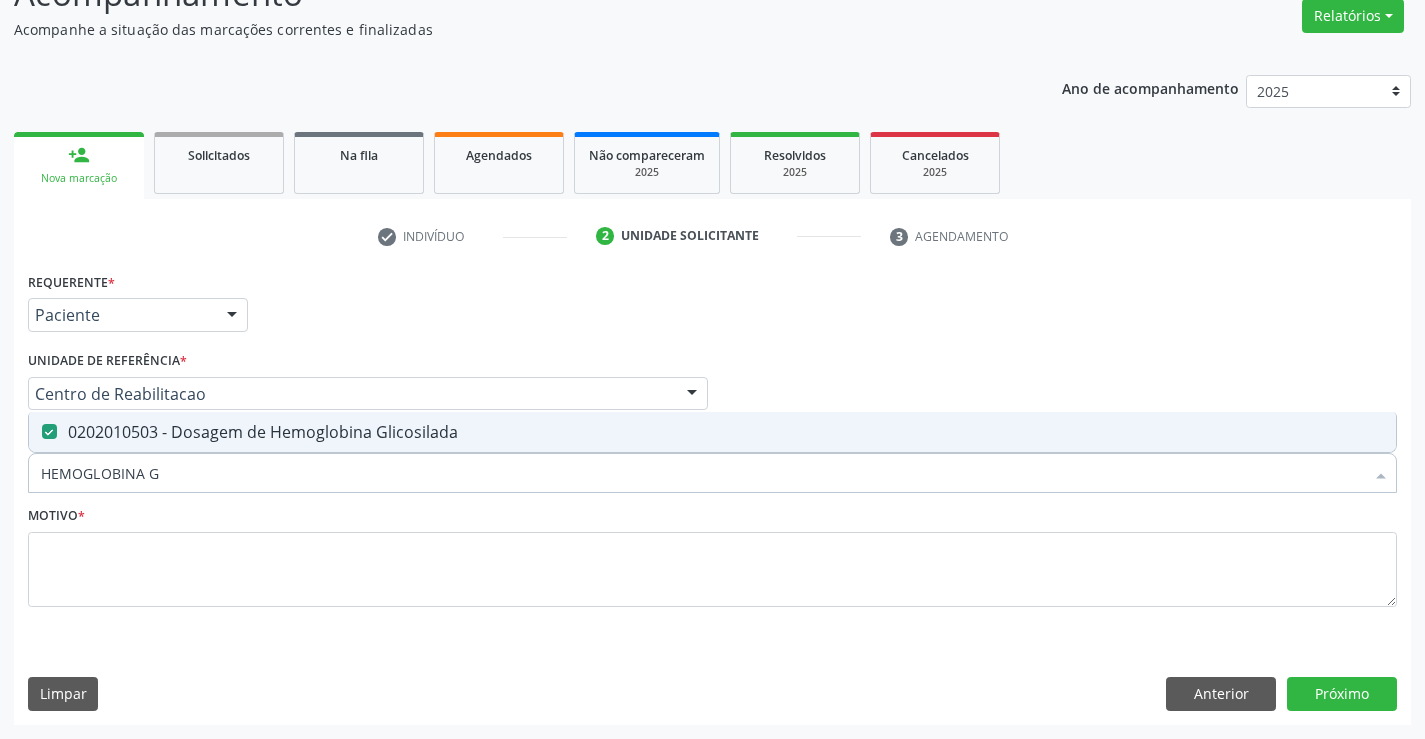 drag, startPoint x: 177, startPoint y: 471, endPoint x: 0, endPoint y: 468, distance: 177.02542 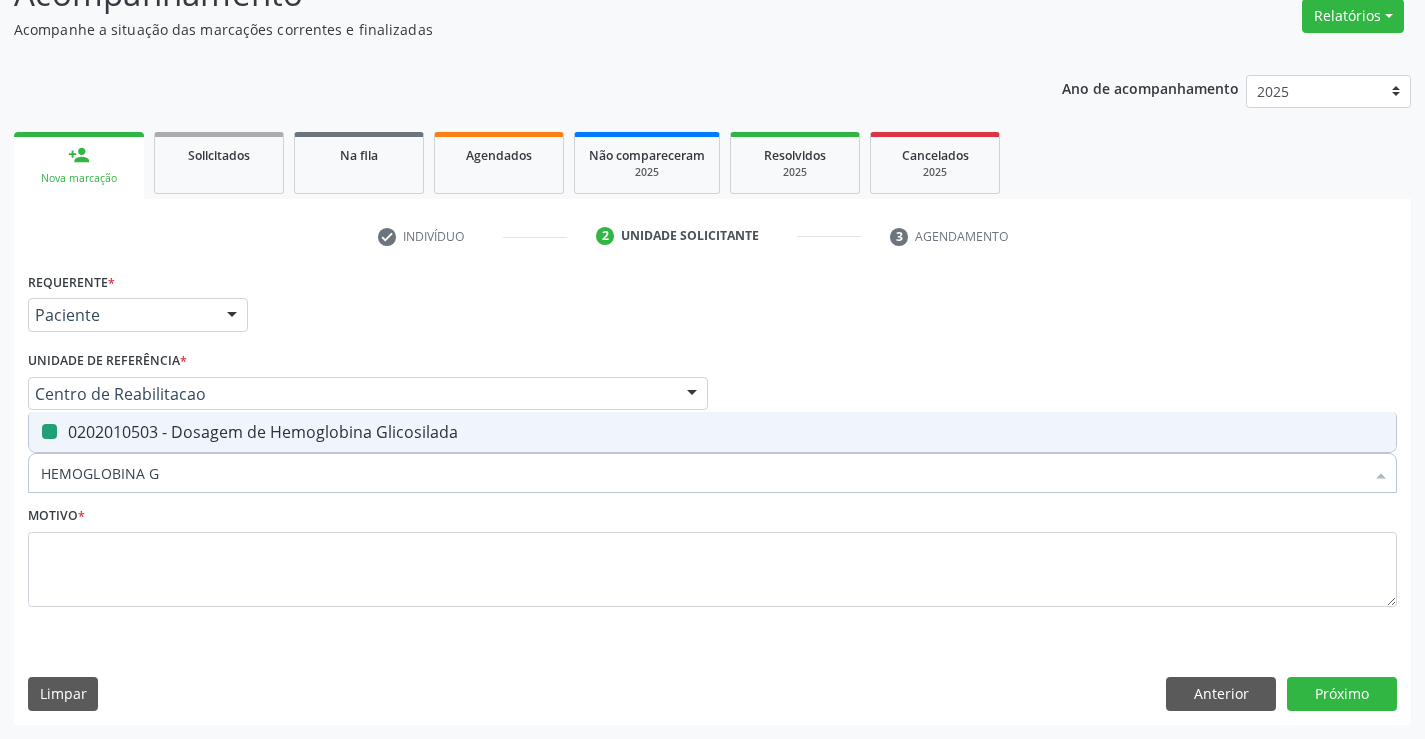 type on "B" 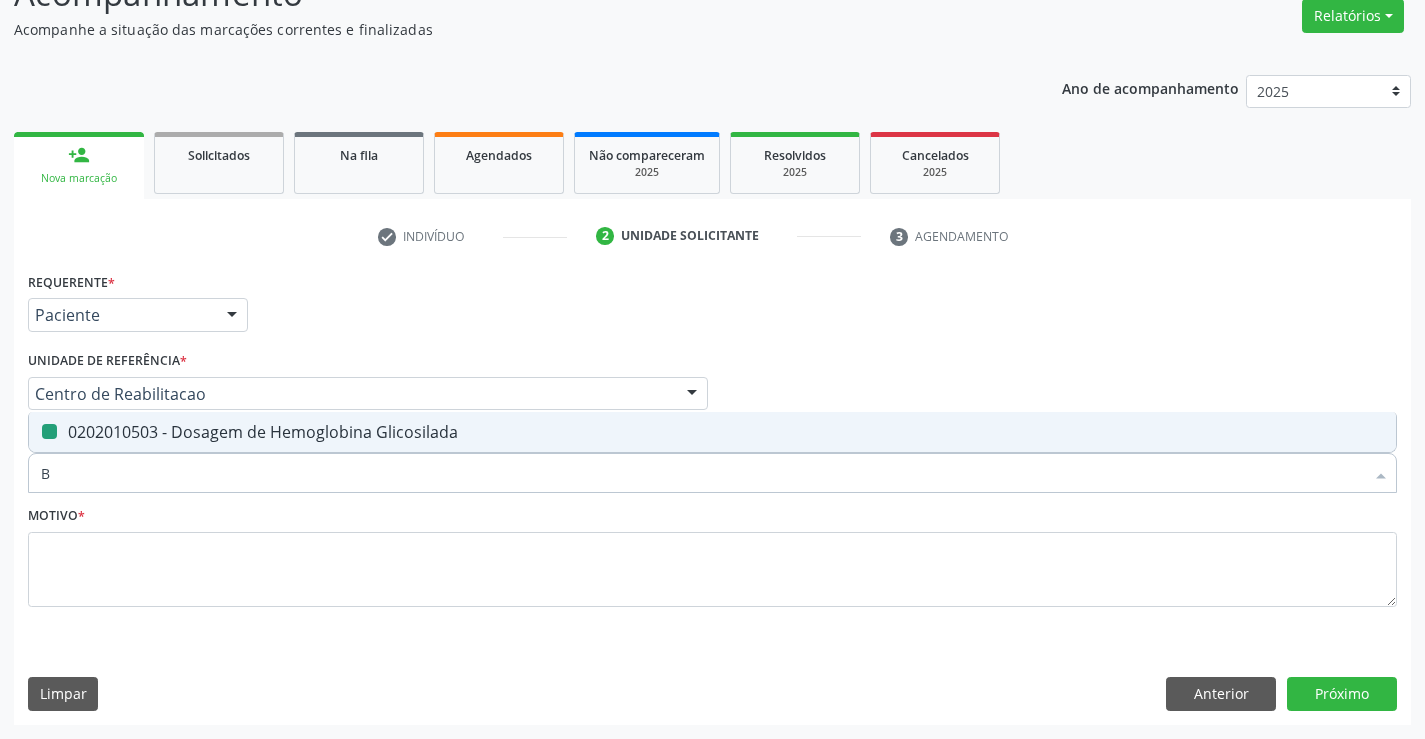 checkbox on "false" 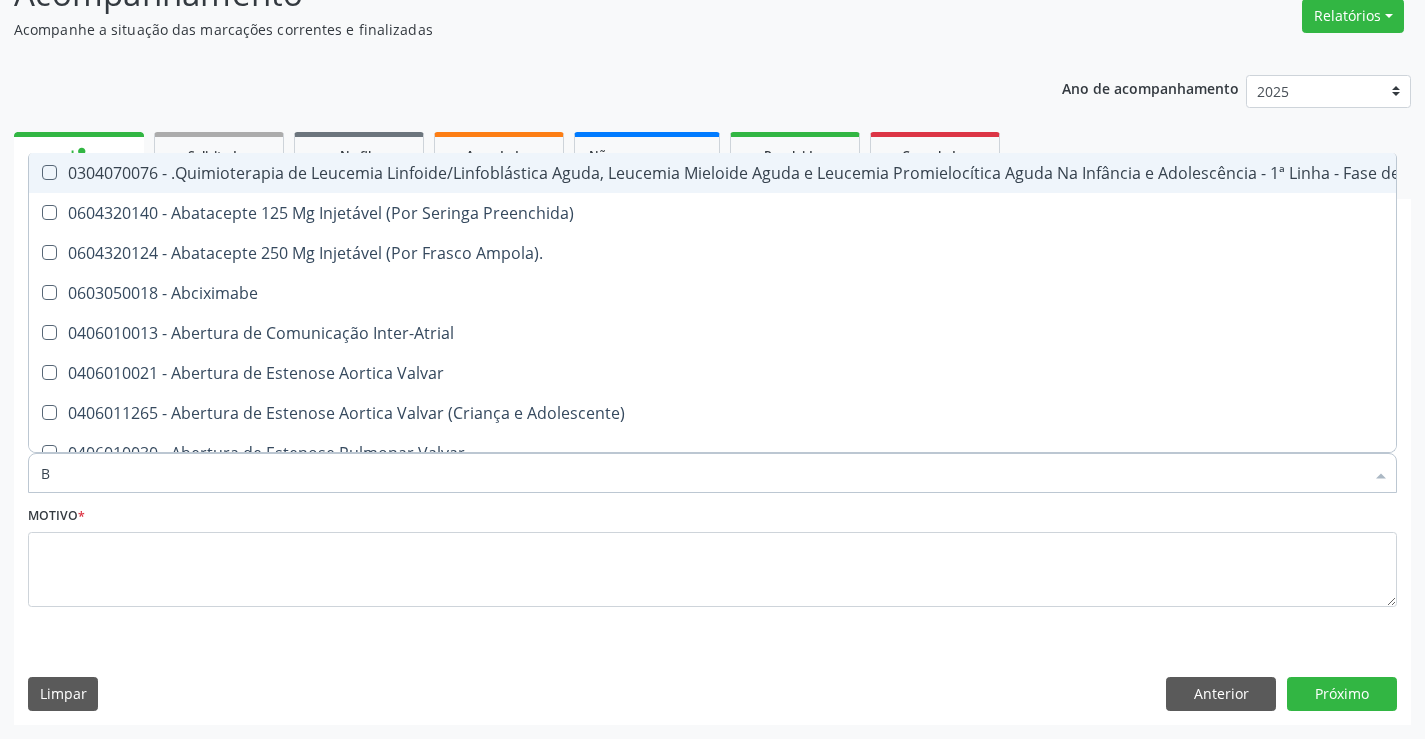 type on "BI" 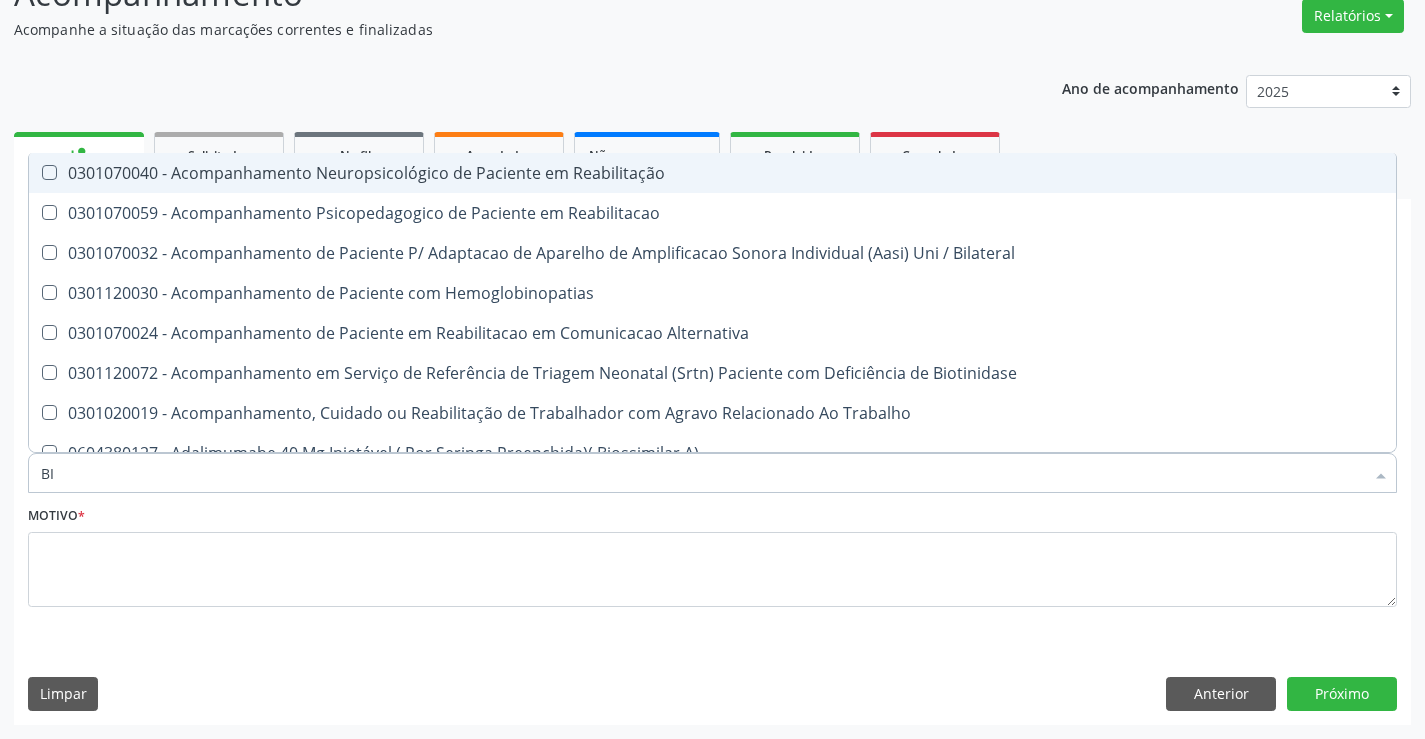 checkbox on "true" 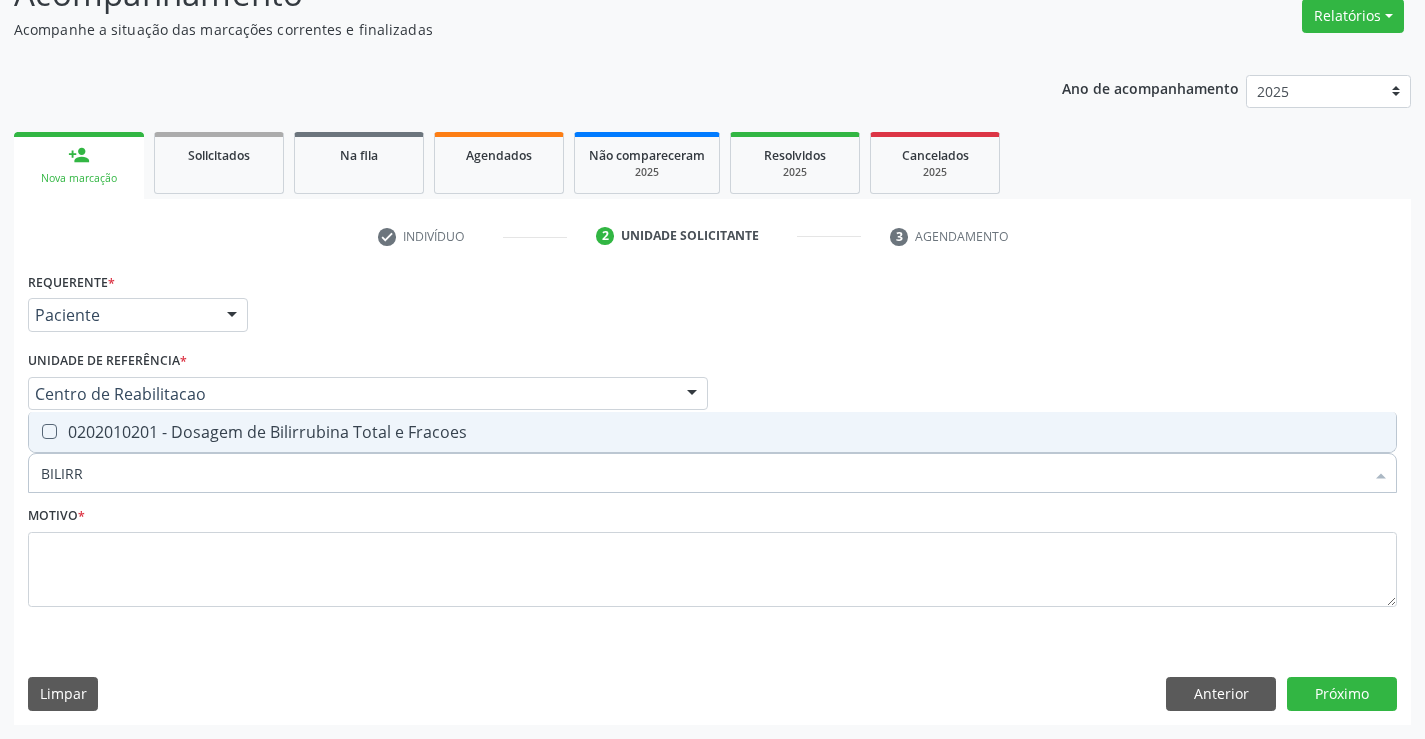 type on "BILIRRU" 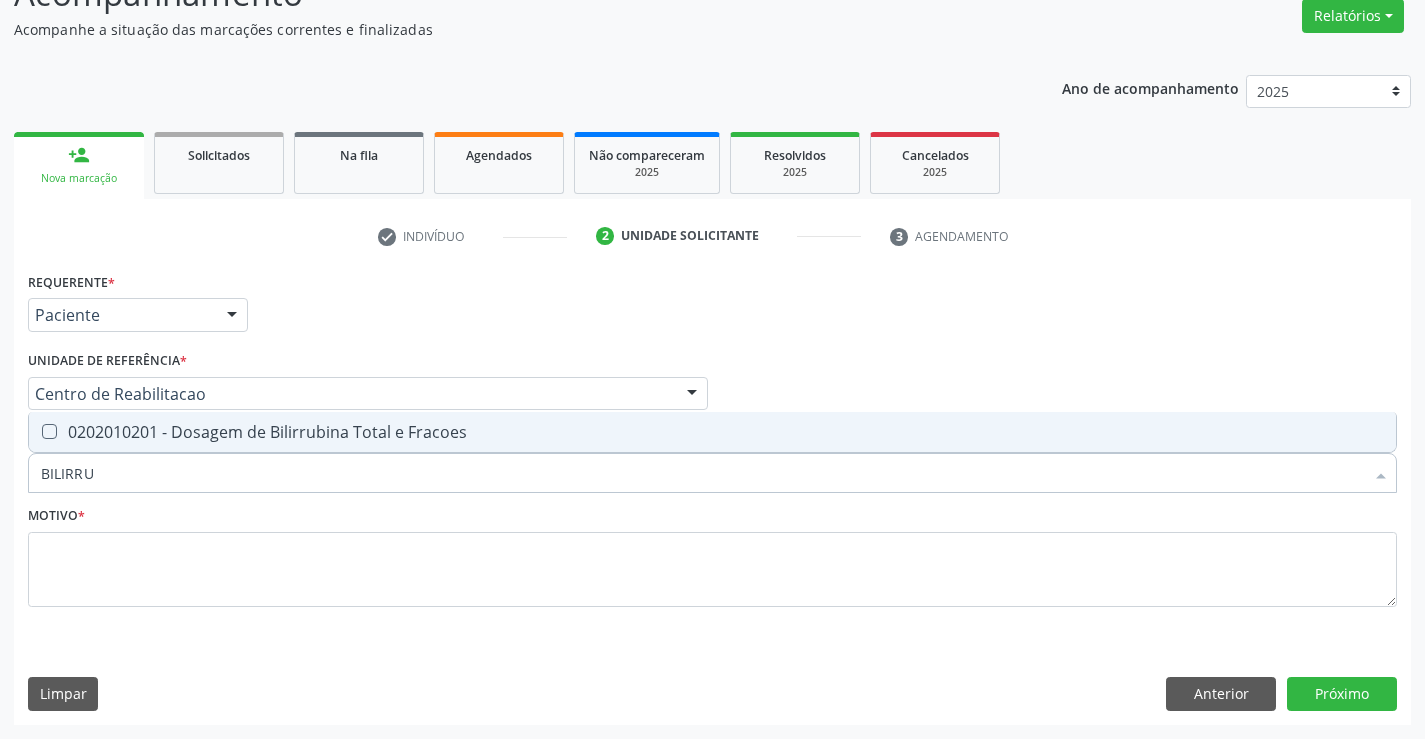 click on "0202010201 - Dosagem de Bilirrubina Total e Fracoes" at bounding box center [712, 432] 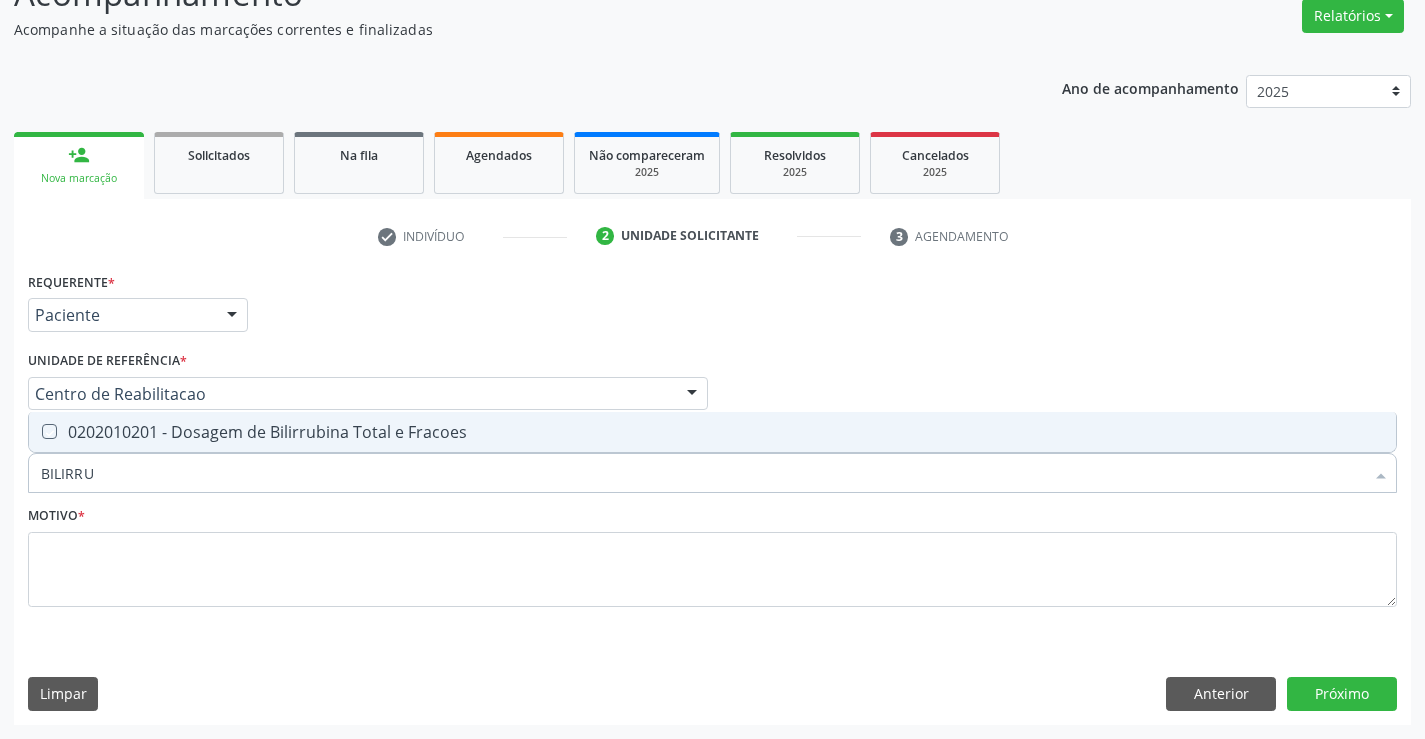 checkbox on "true" 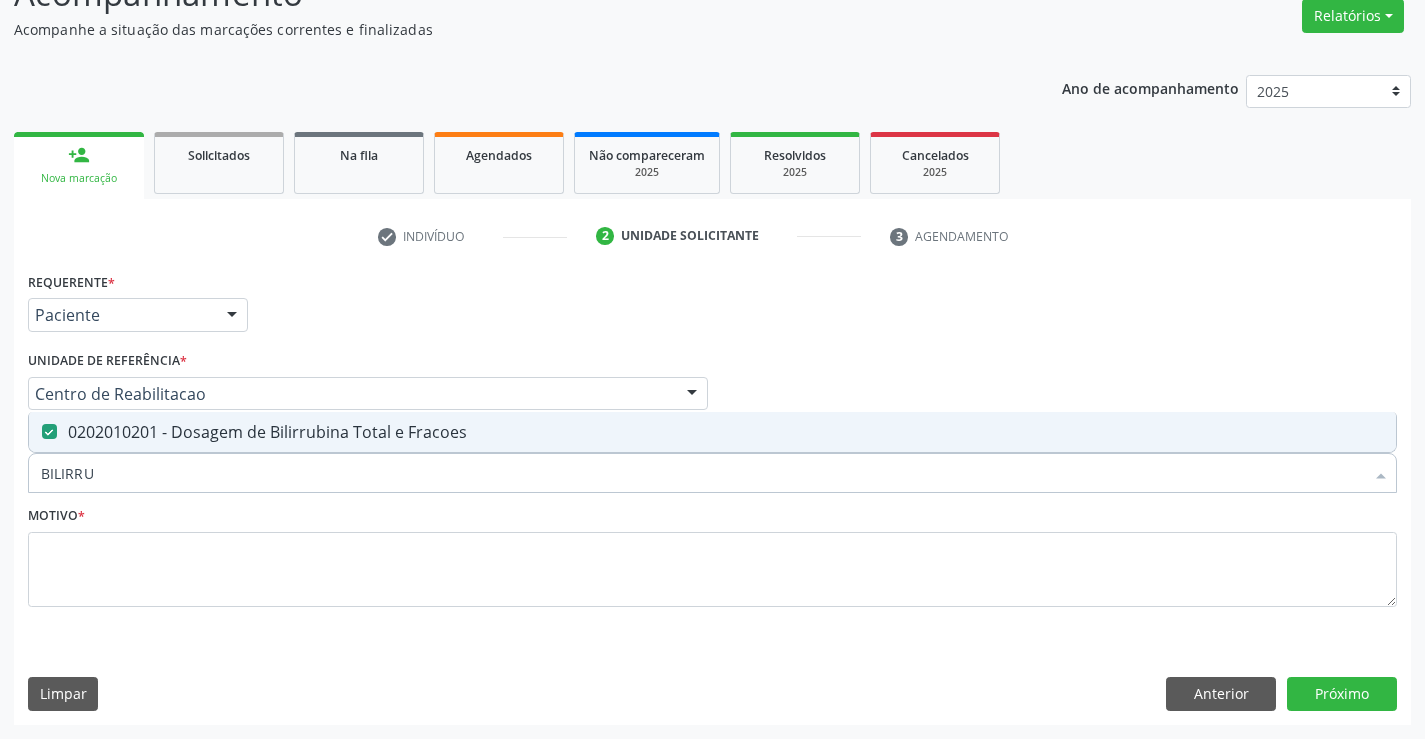 drag, startPoint x: 149, startPoint y: 472, endPoint x: 7, endPoint y: 478, distance: 142.12671 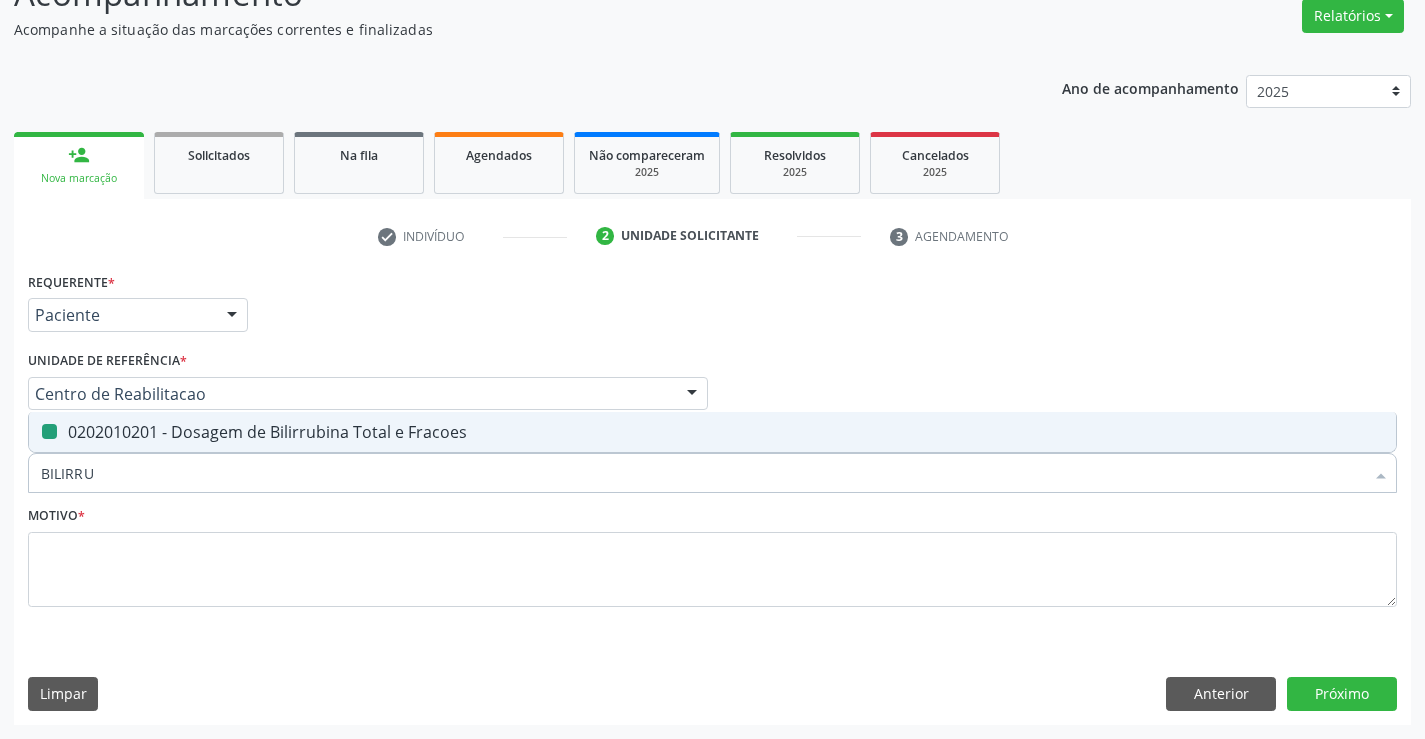 type on "A" 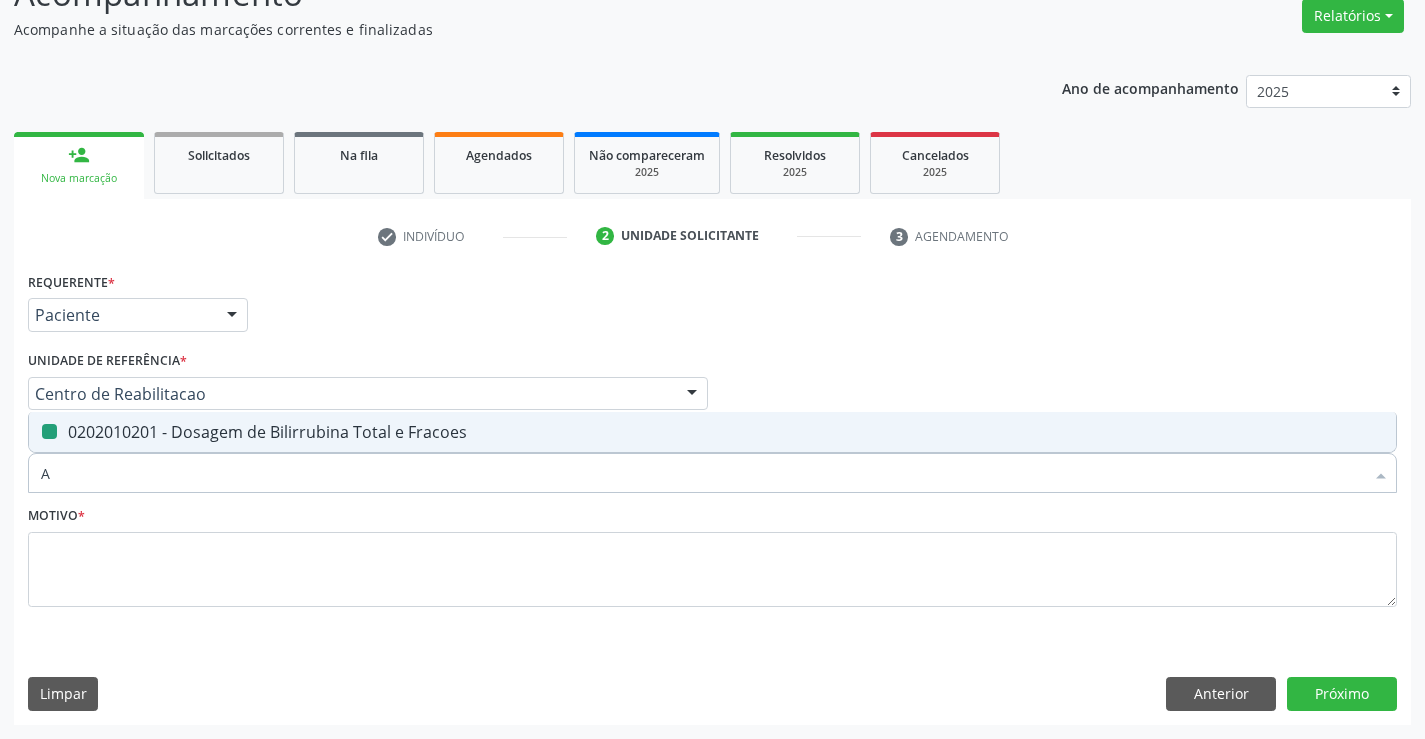 checkbox on "false" 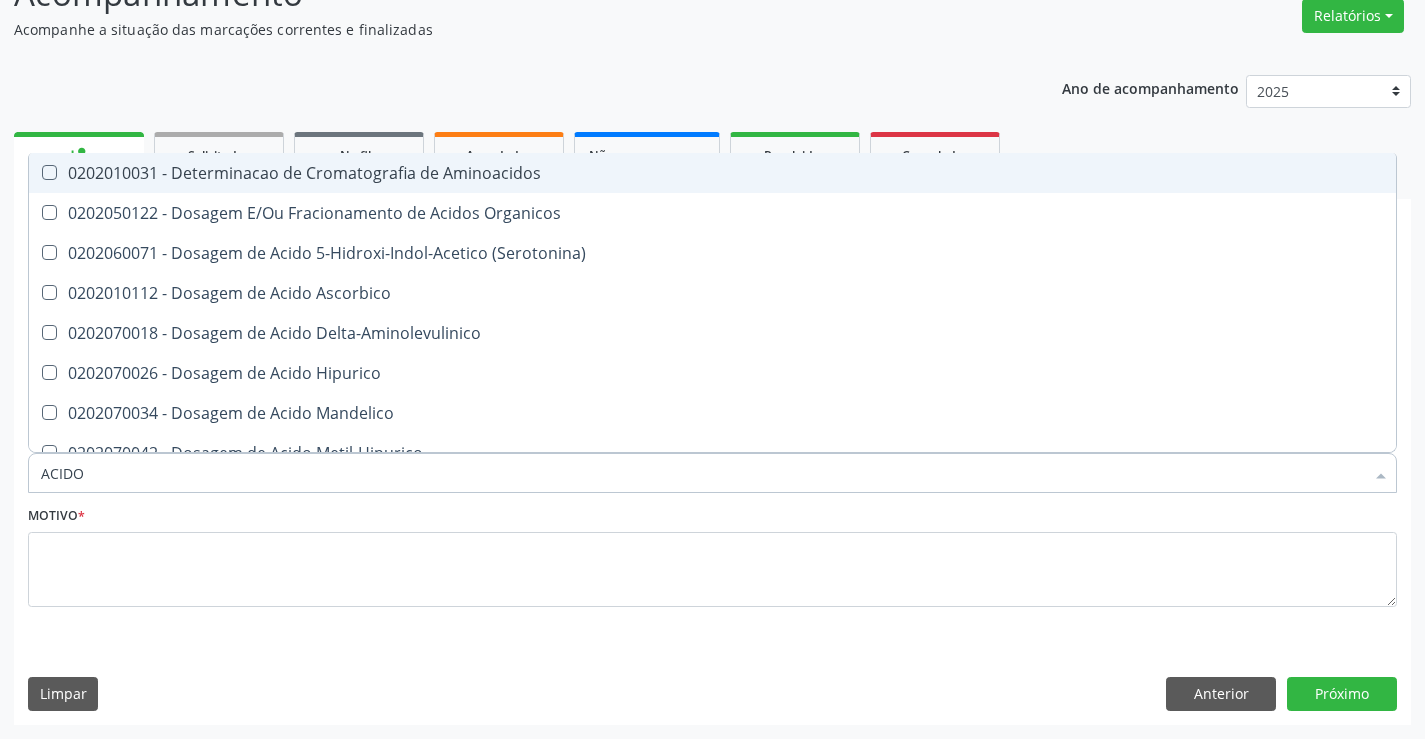 type on "ACIDO U" 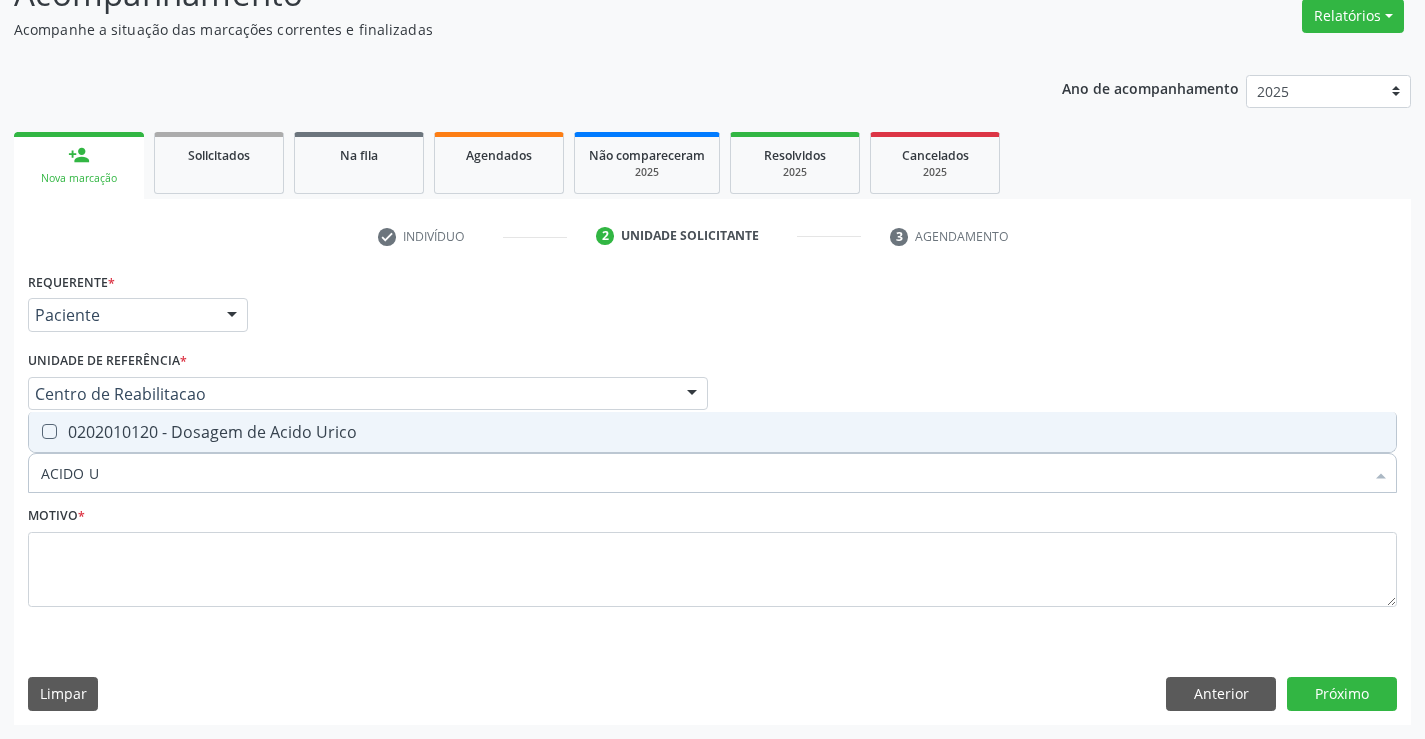 click on "0202010120 - Dosagem de Acido Urico" at bounding box center [712, 432] 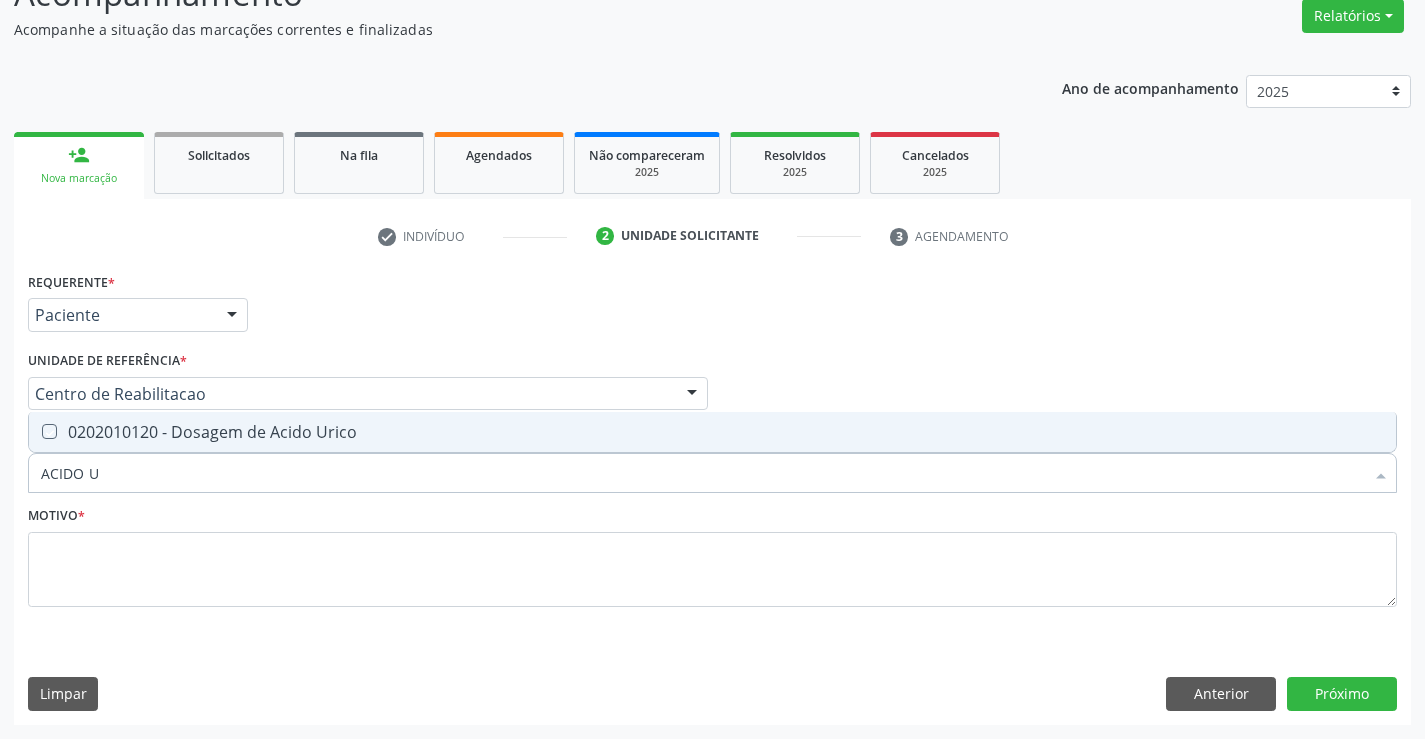 checkbox on "true" 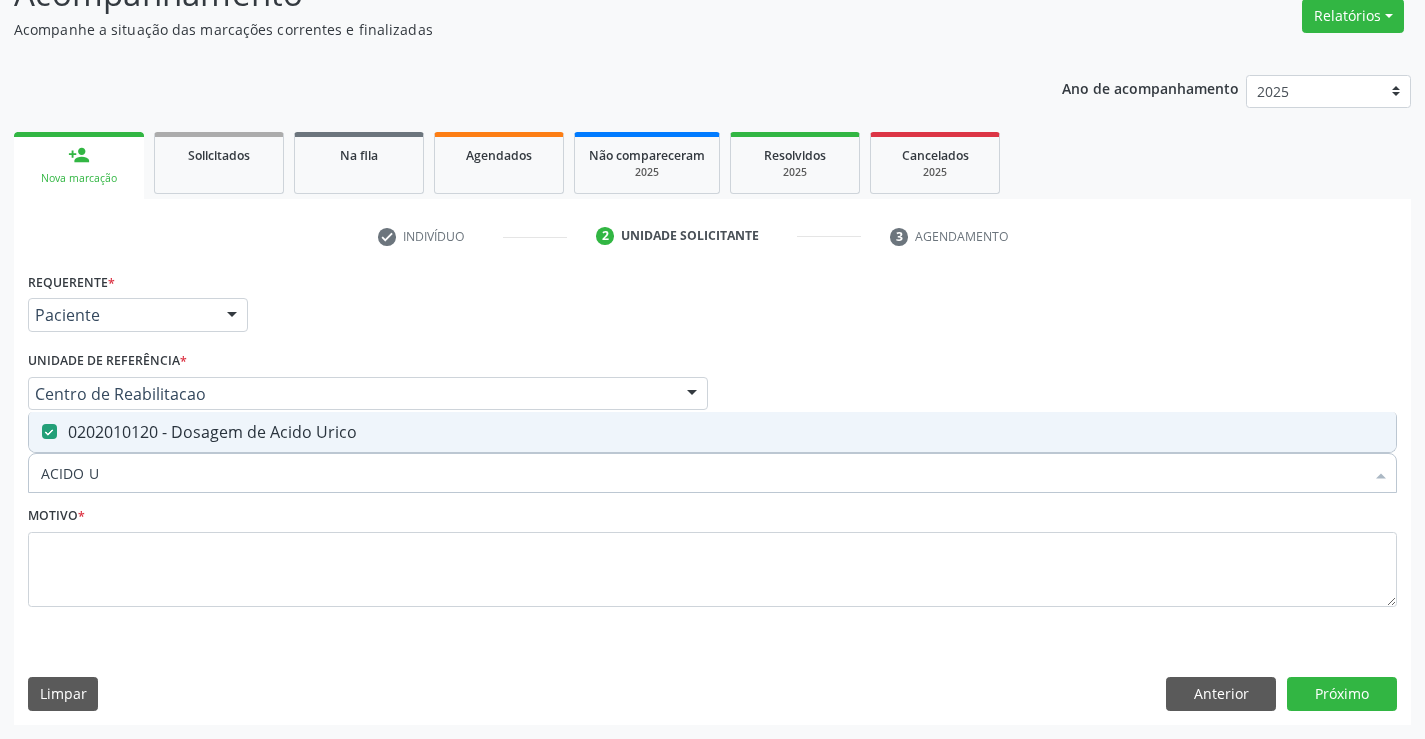 drag, startPoint x: 125, startPoint y: 479, endPoint x: 0, endPoint y: 464, distance: 125.89678 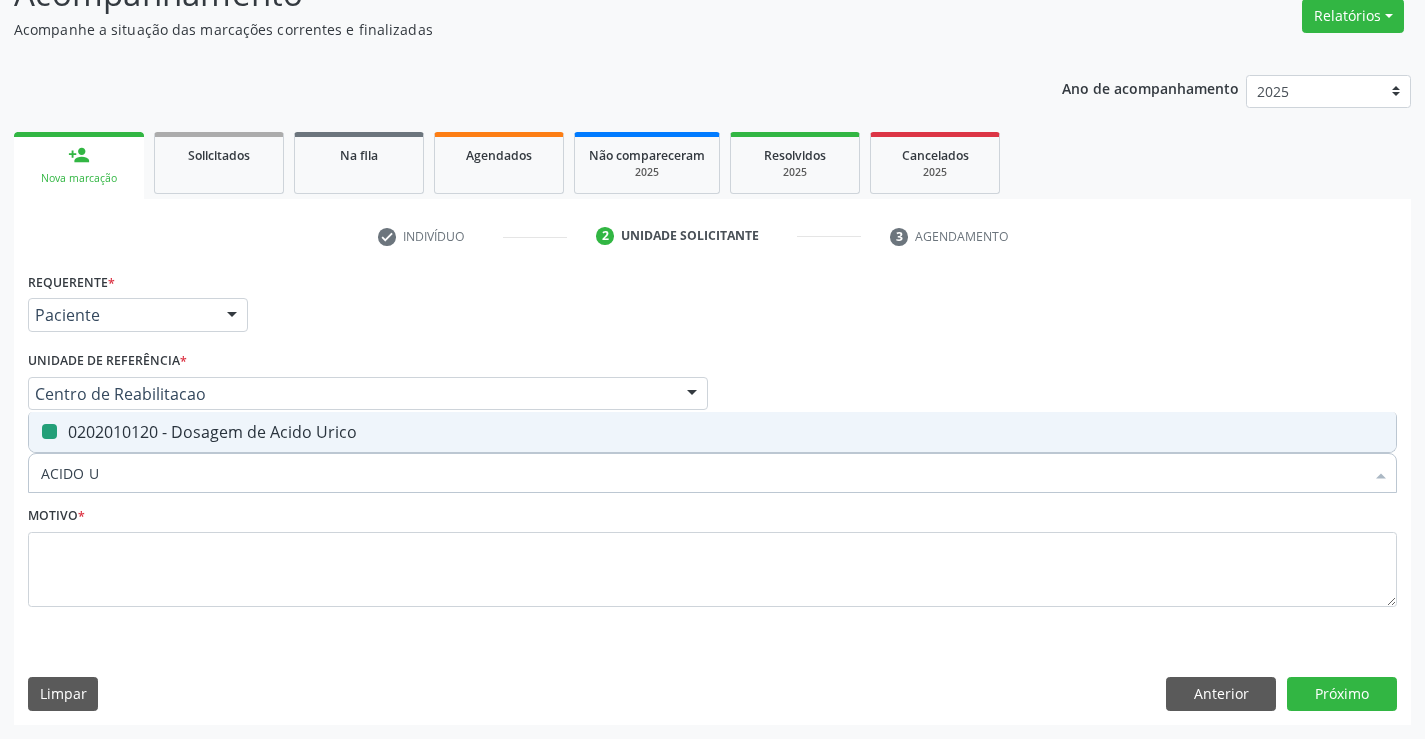 type on "T" 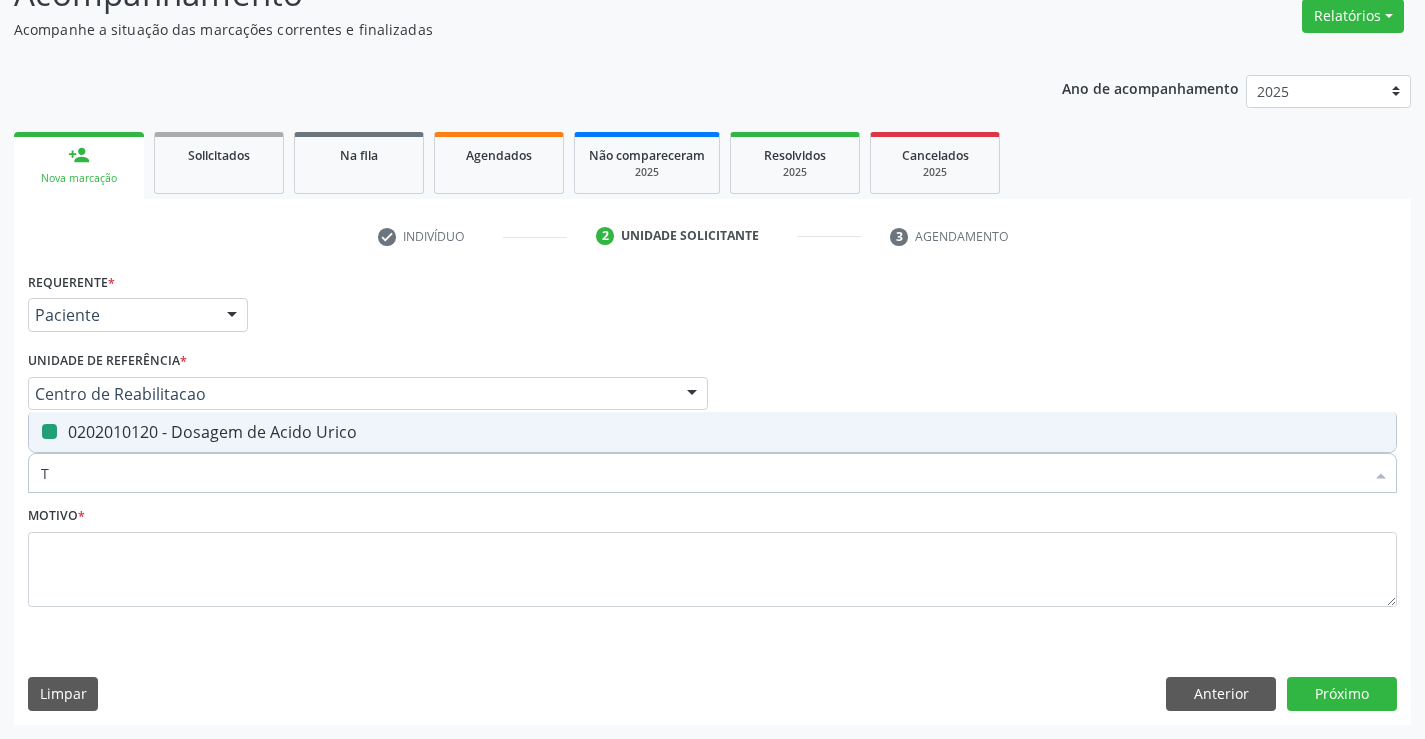 checkbox on "false" 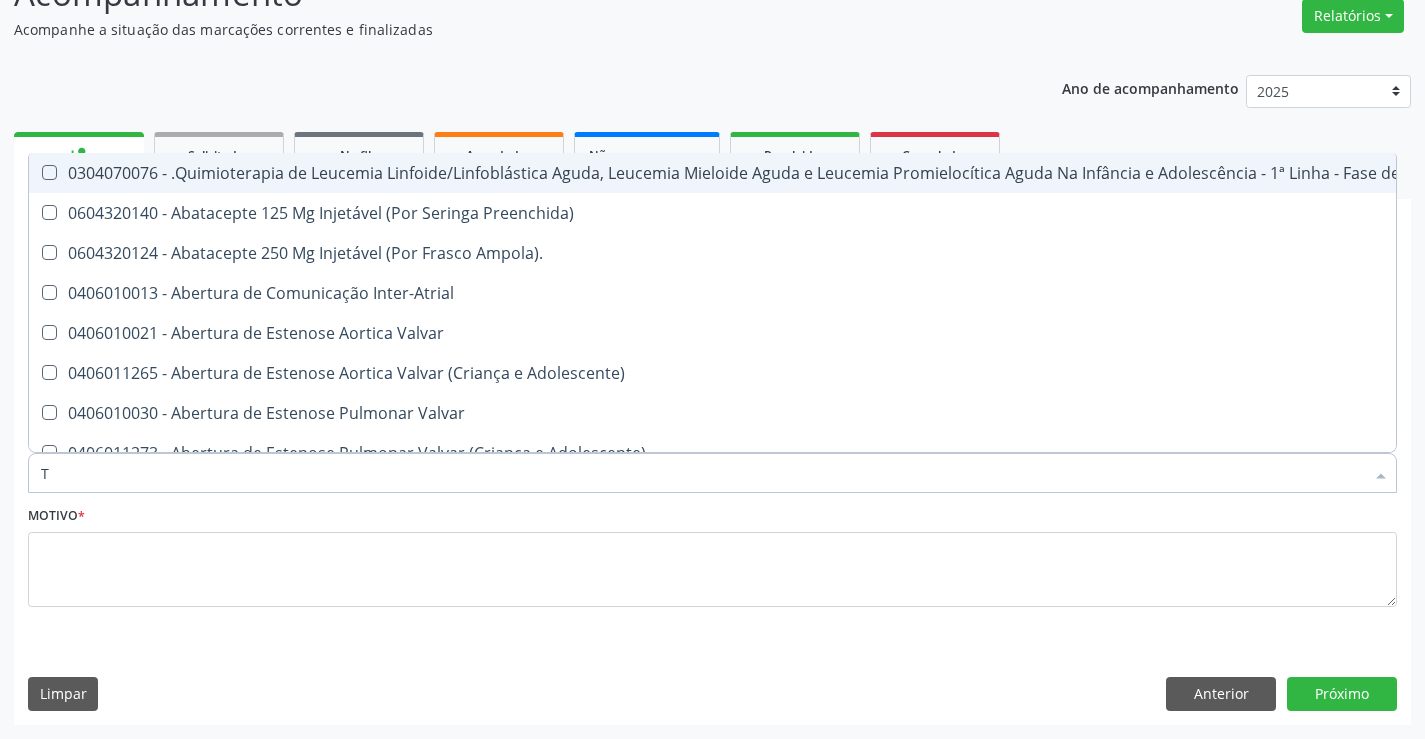 type on "T4" 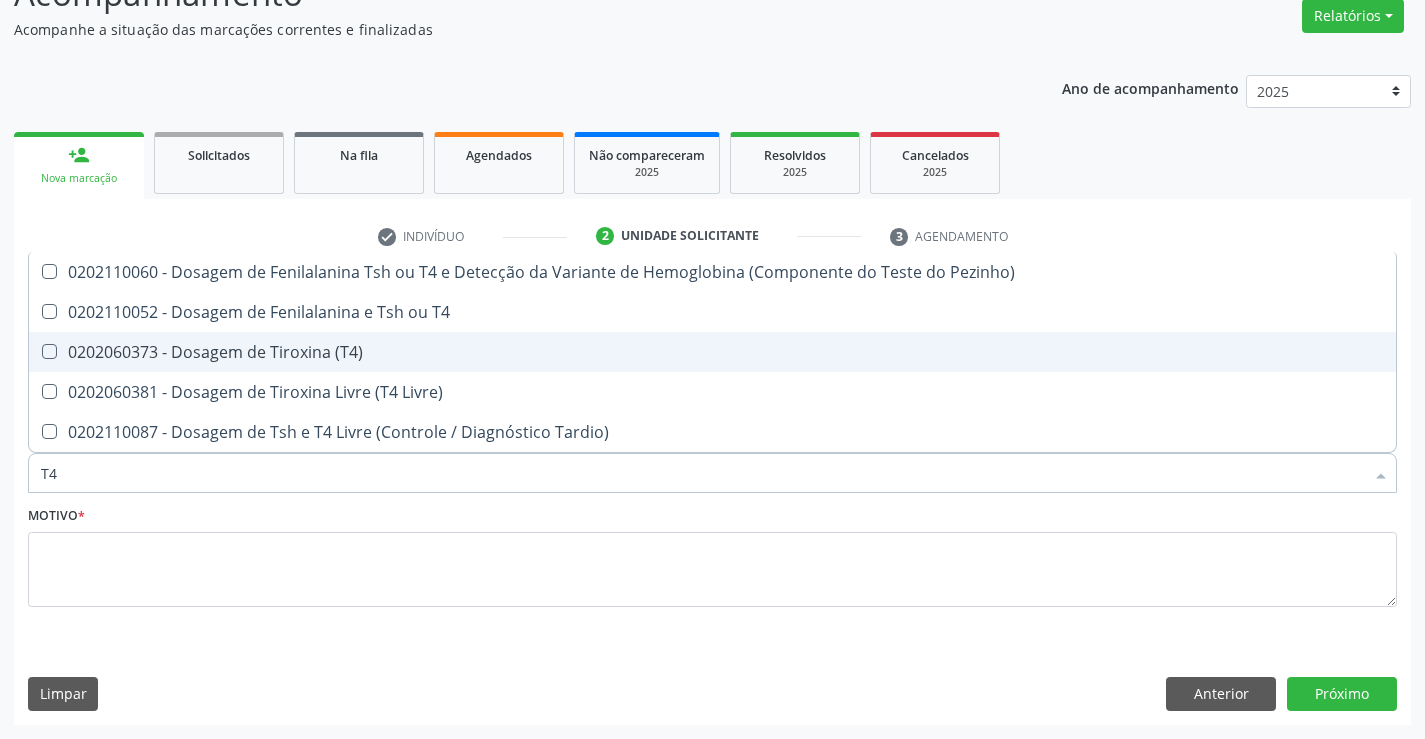 click on "0202060373 - Dosagem de Tiroxina (T4)" at bounding box center (712, 352) 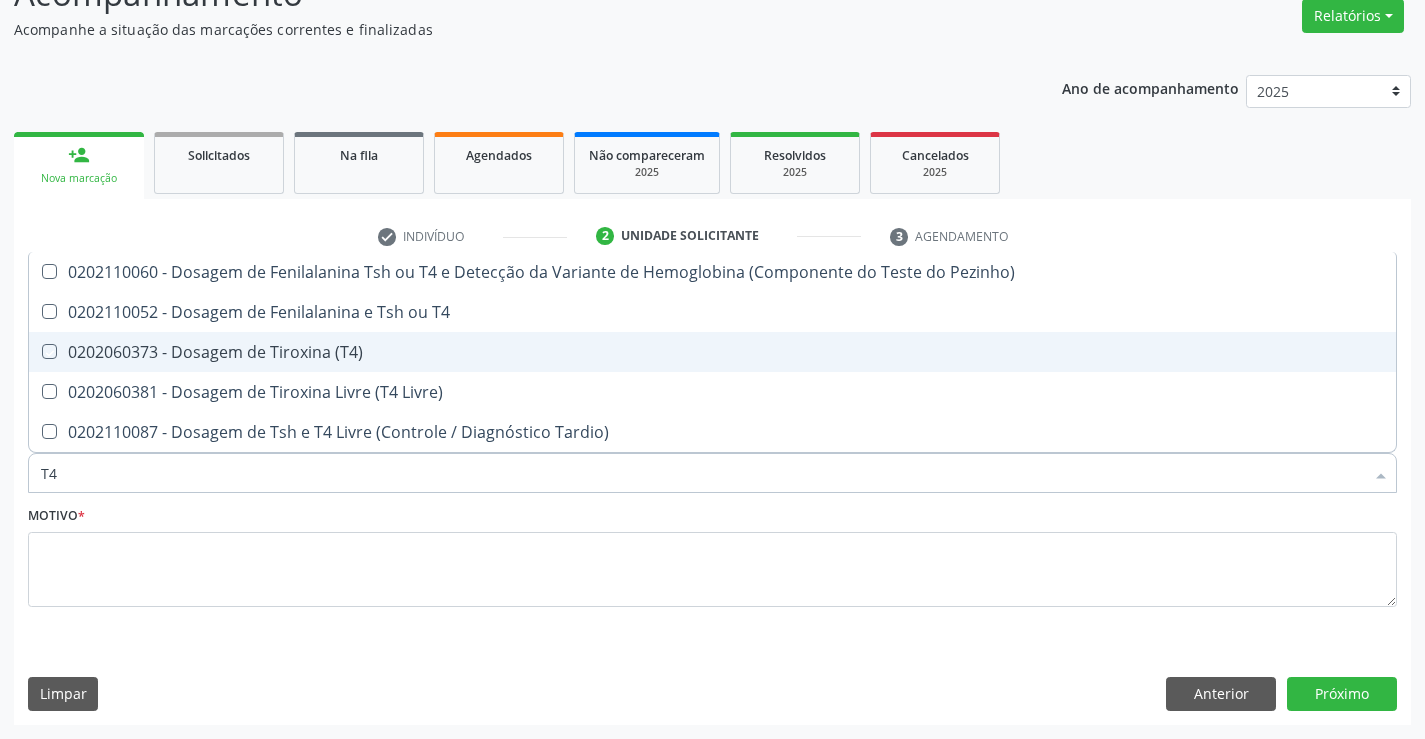 checkbox on "true" 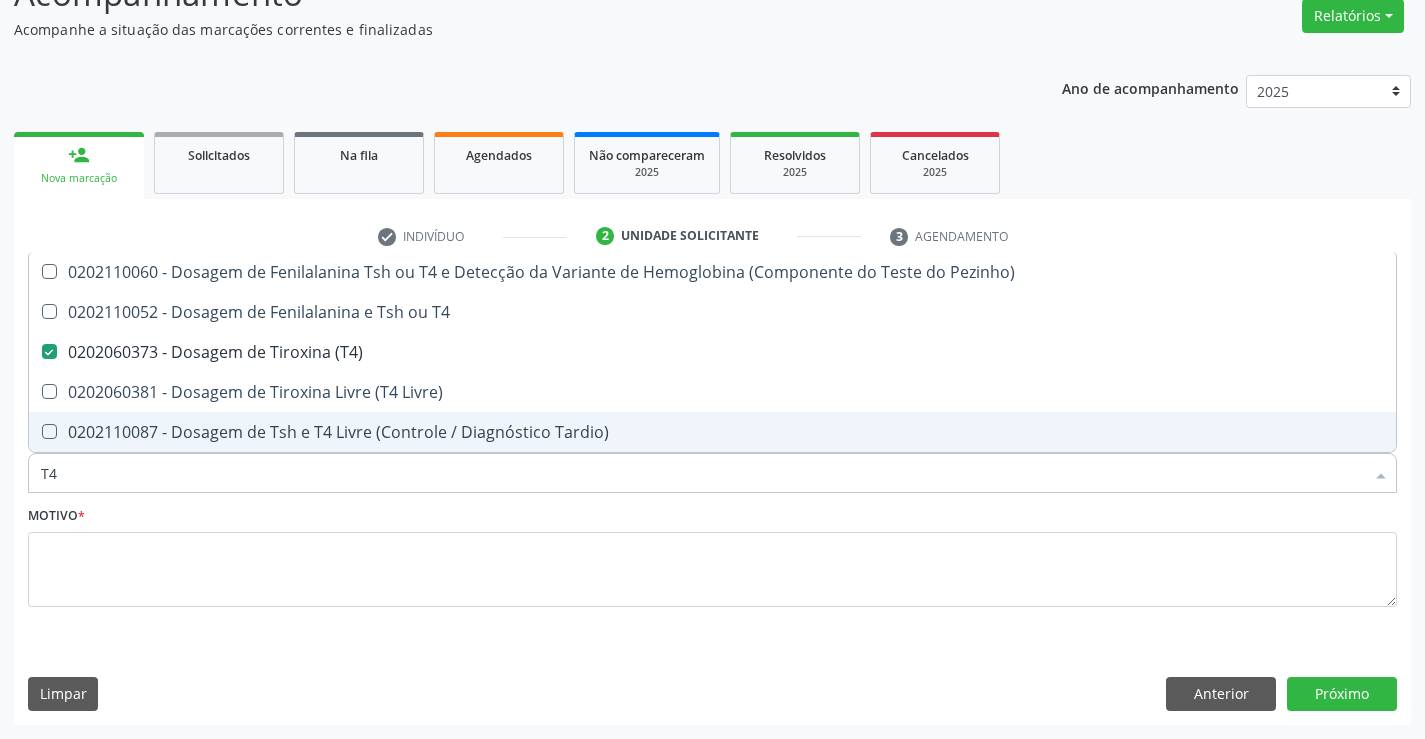 type on "T" 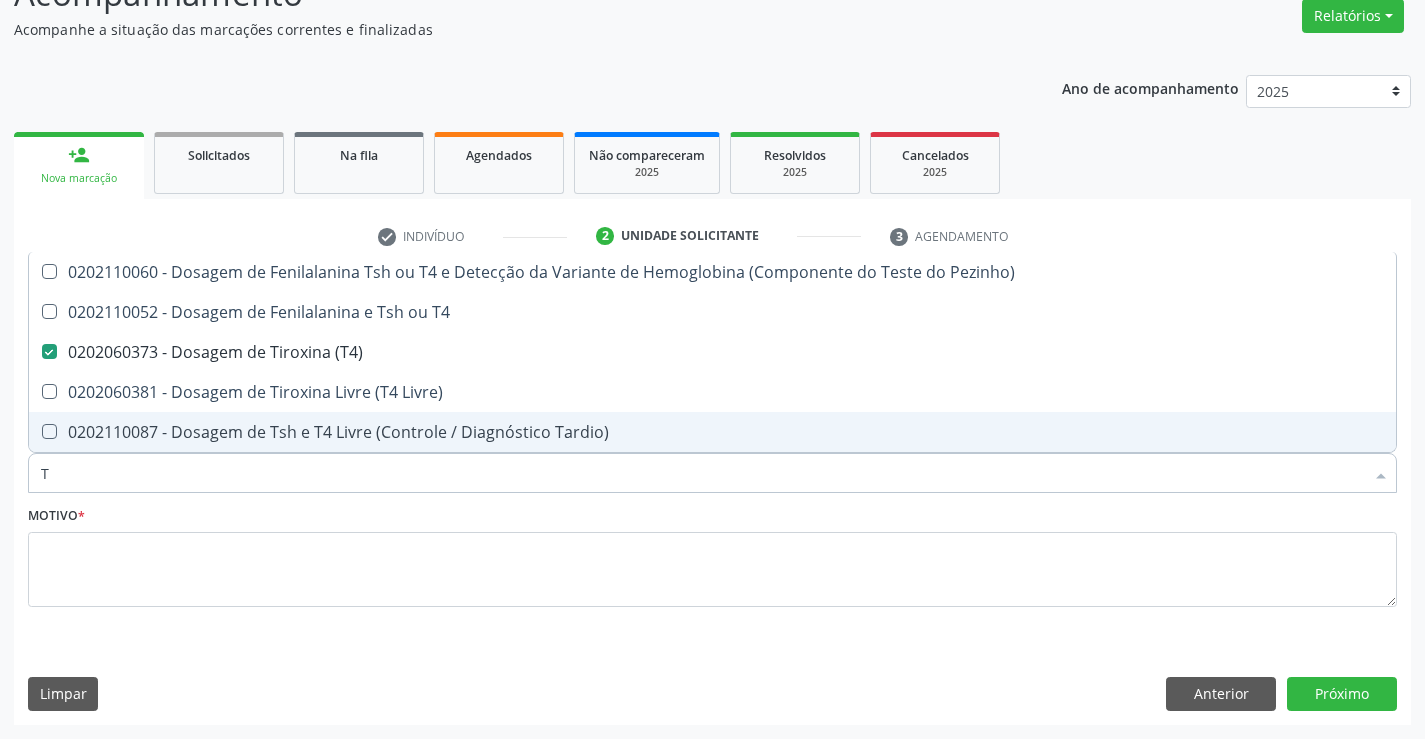 checkbox on "false" 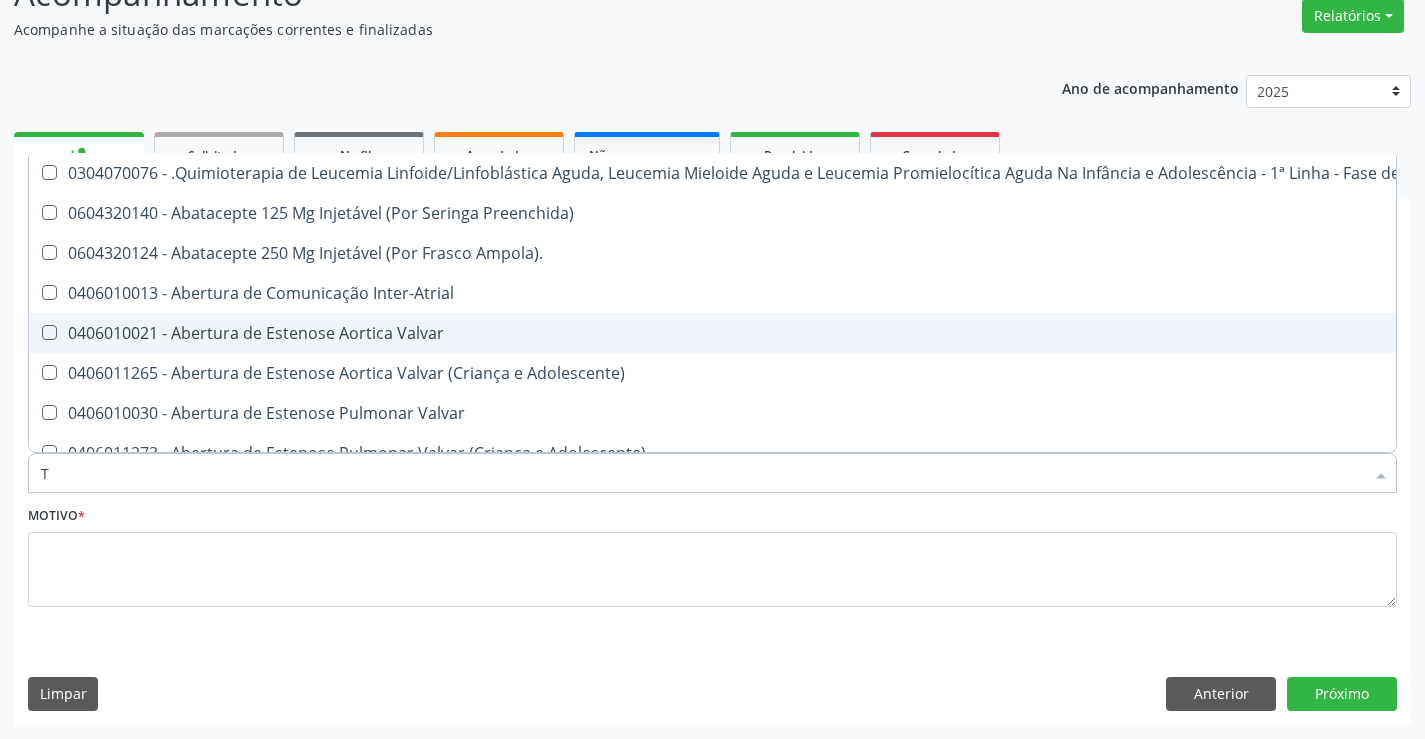 type on "T3" 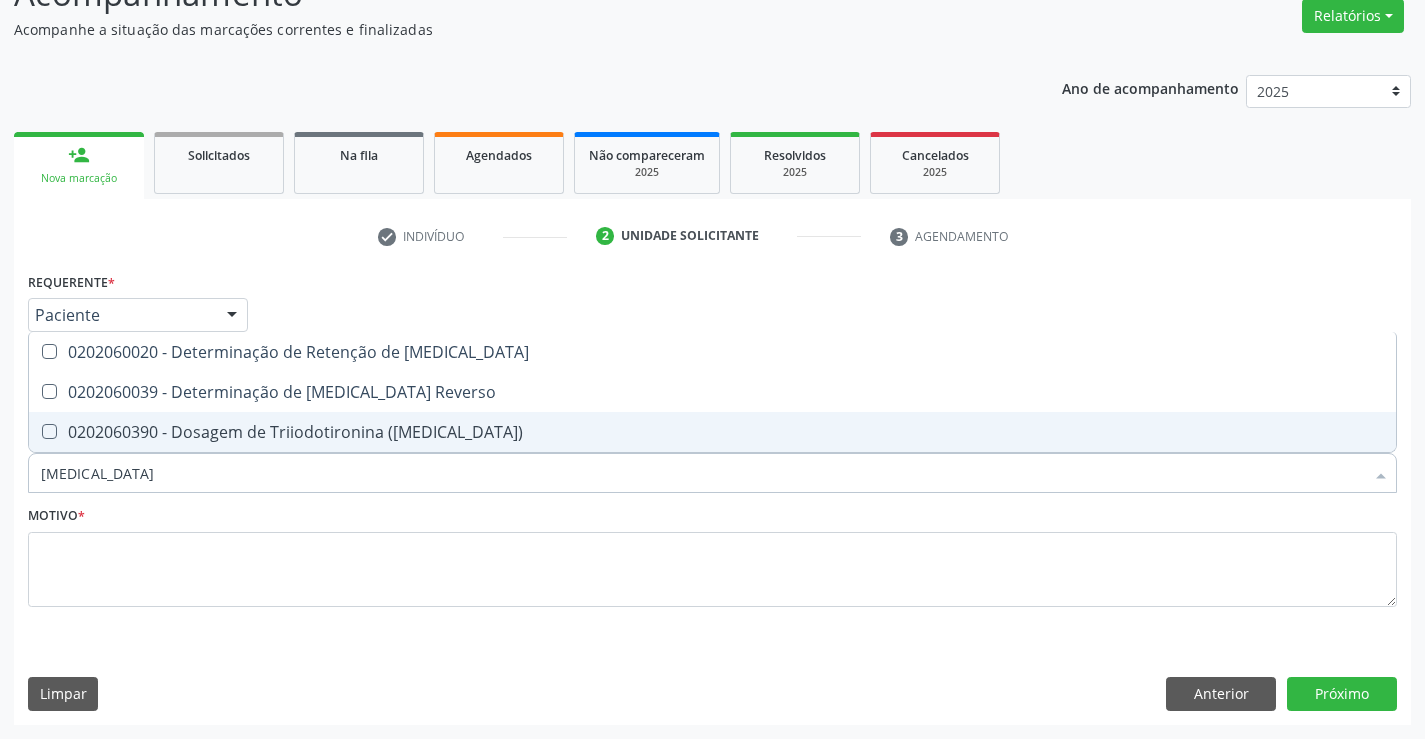 click on "0202060390 - Dosagem de Triiodotironina (T3)" at bounding box center (712, 432) 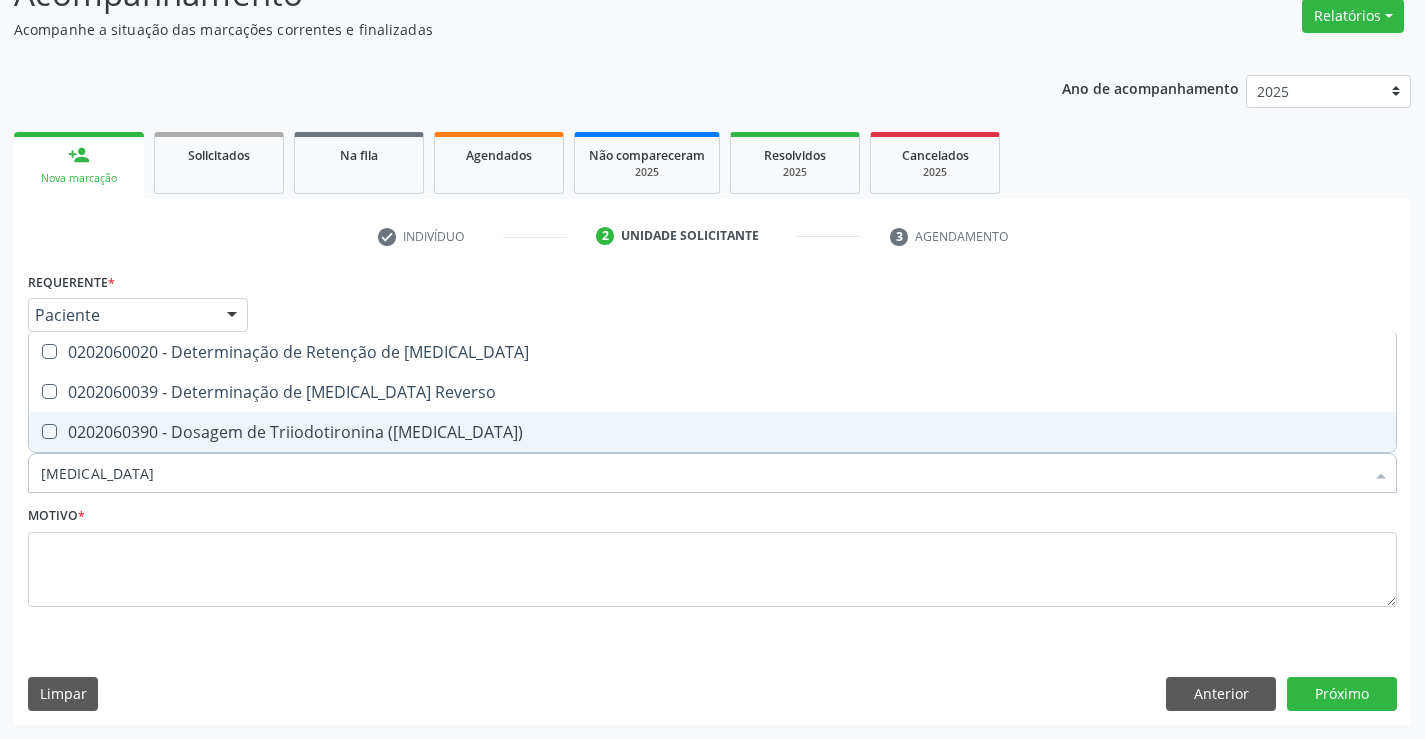 checkbox on "true" 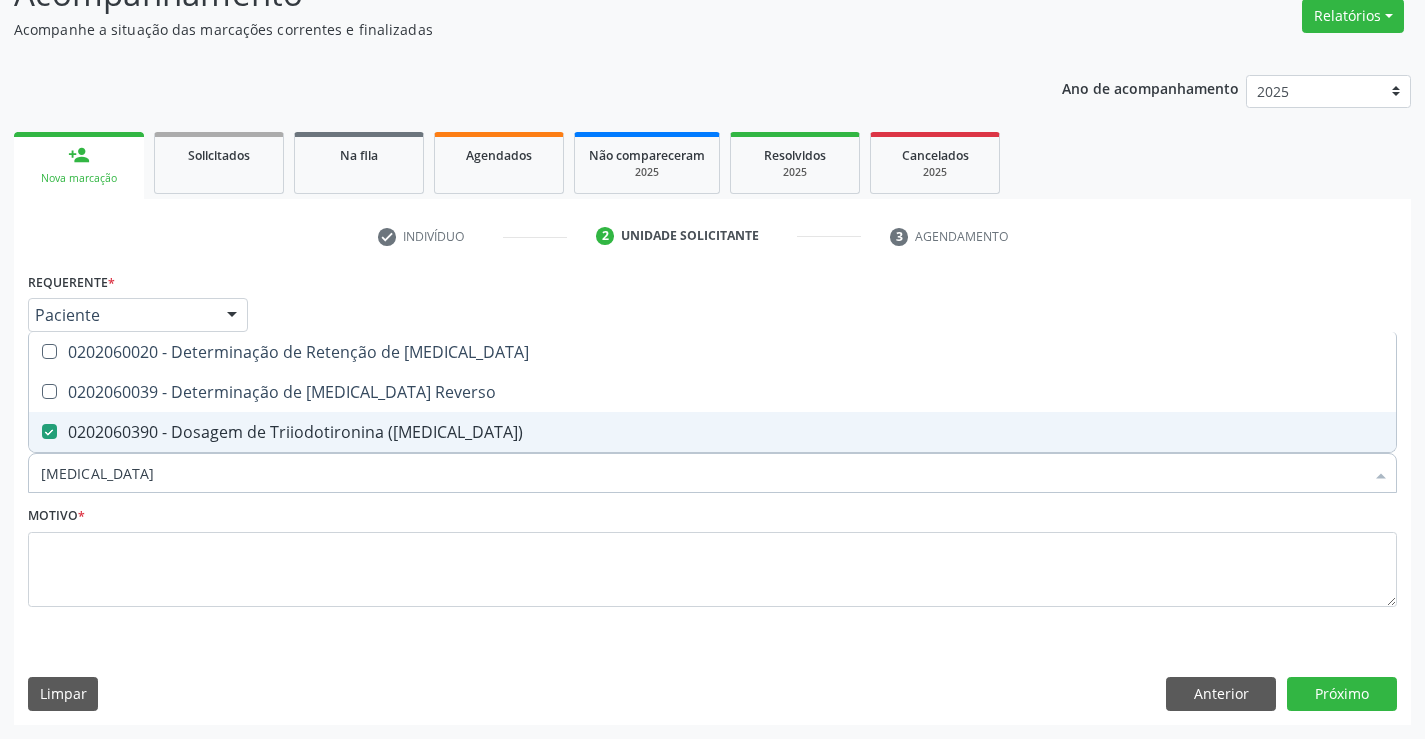drag, startPoint x: 99, startPoint y: 468, endPoint x: 0, endPoint y: 475, distance: 99.24717 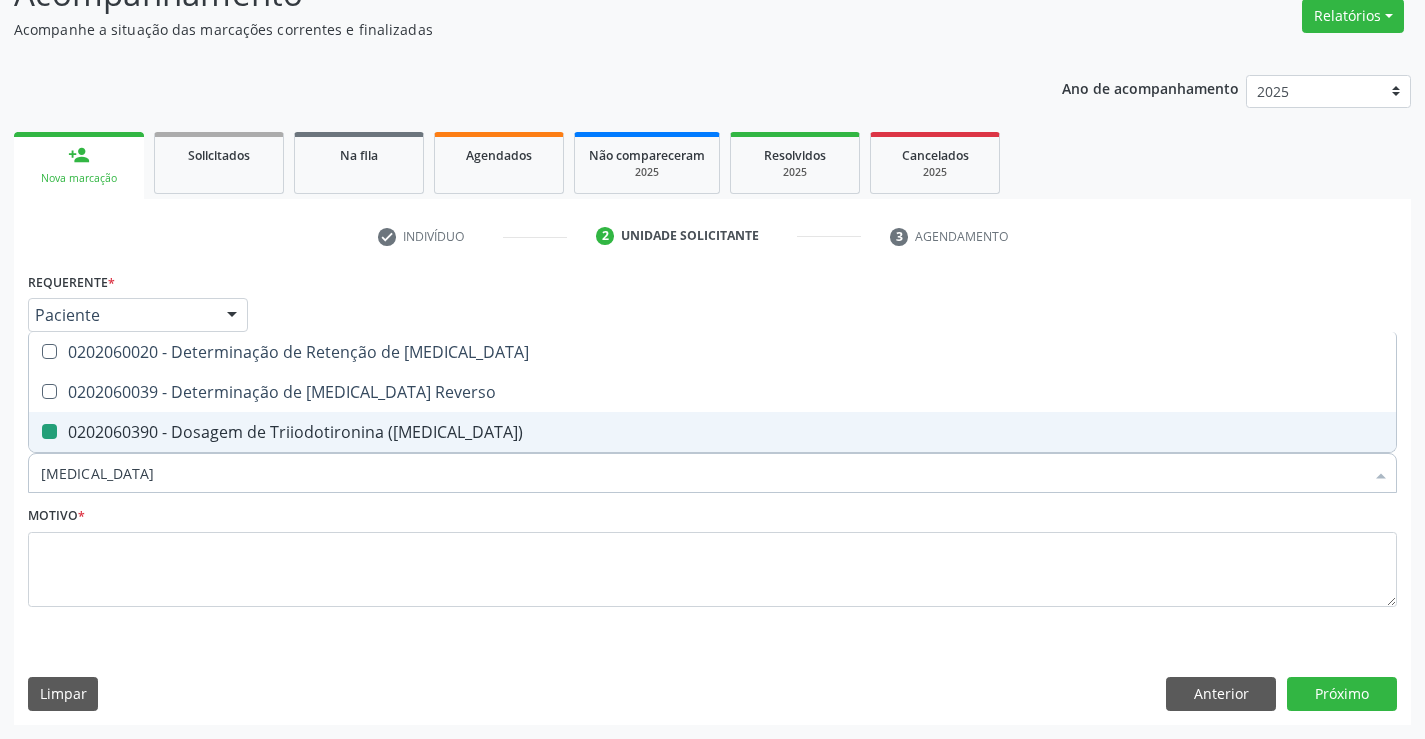 type on "T" 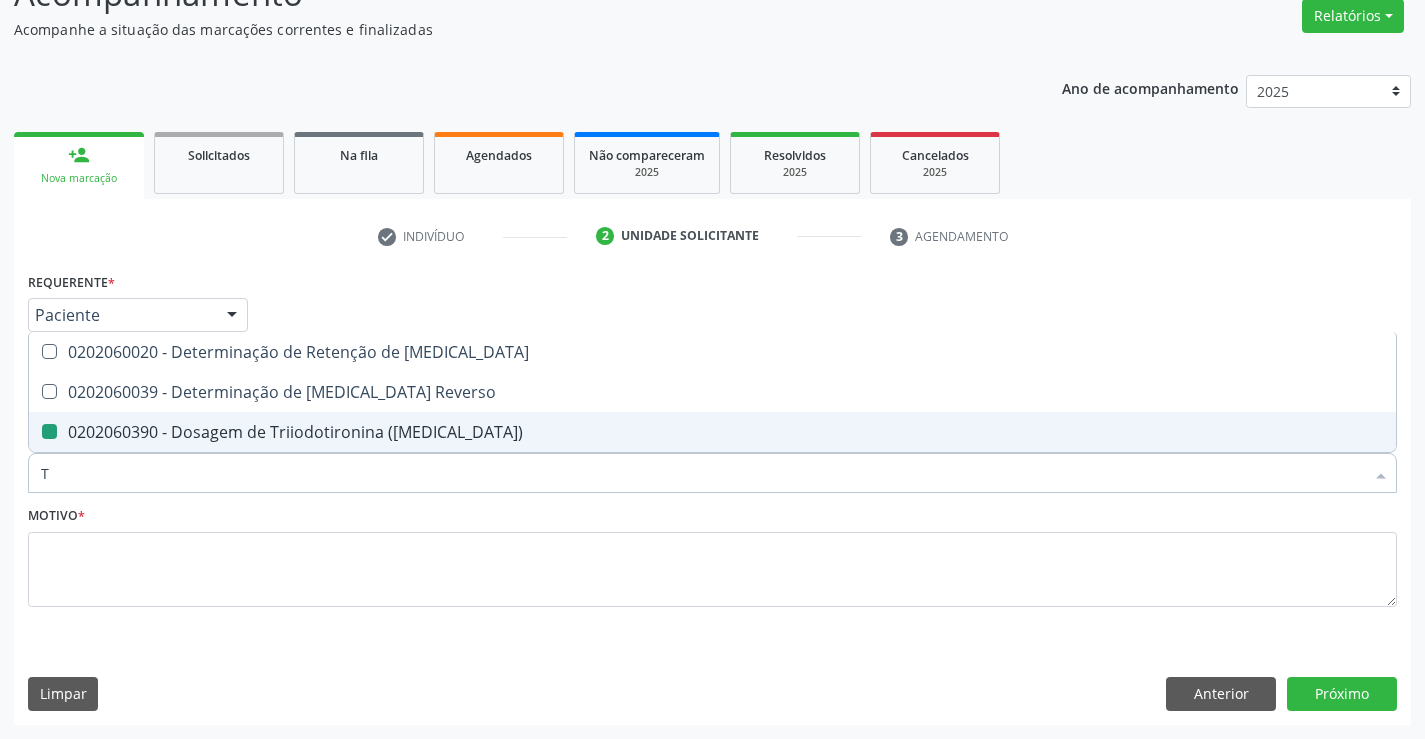 checkbox on "false" 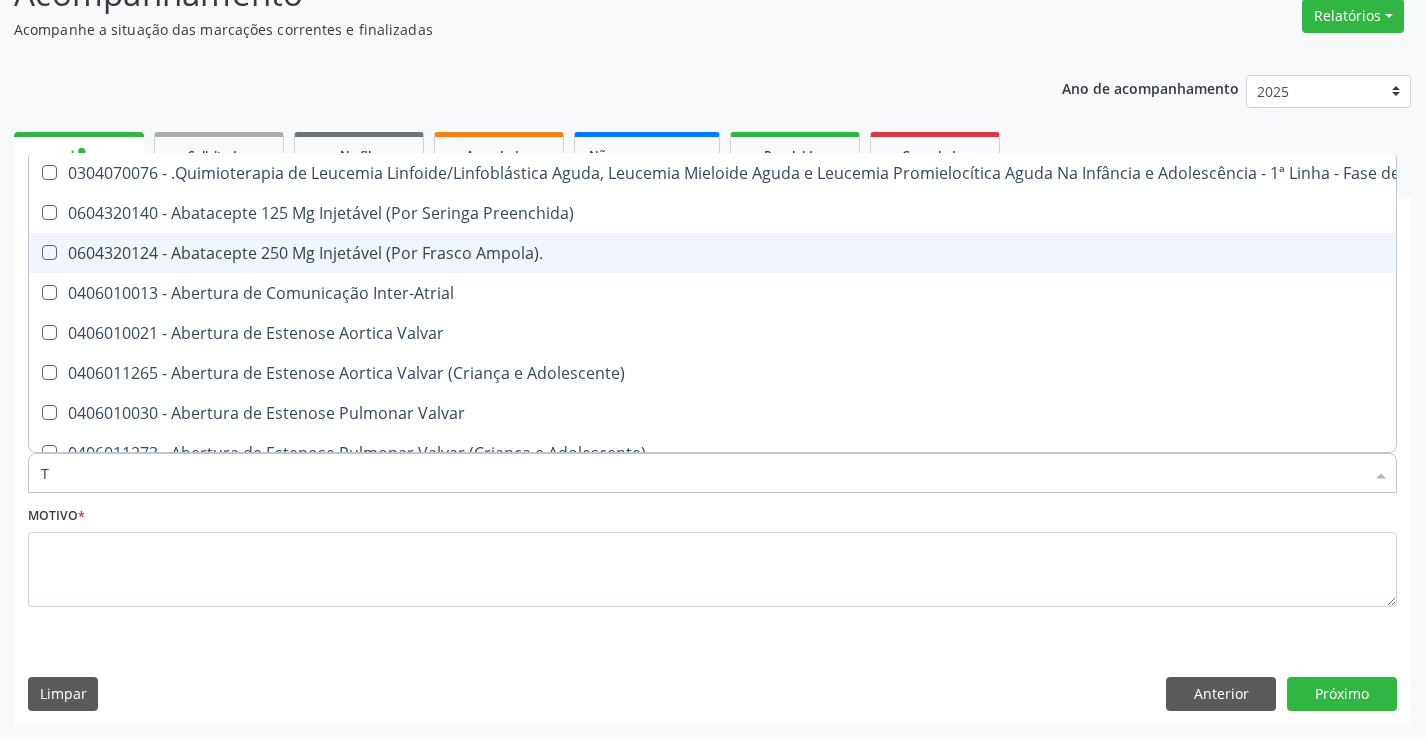 type on "TG" 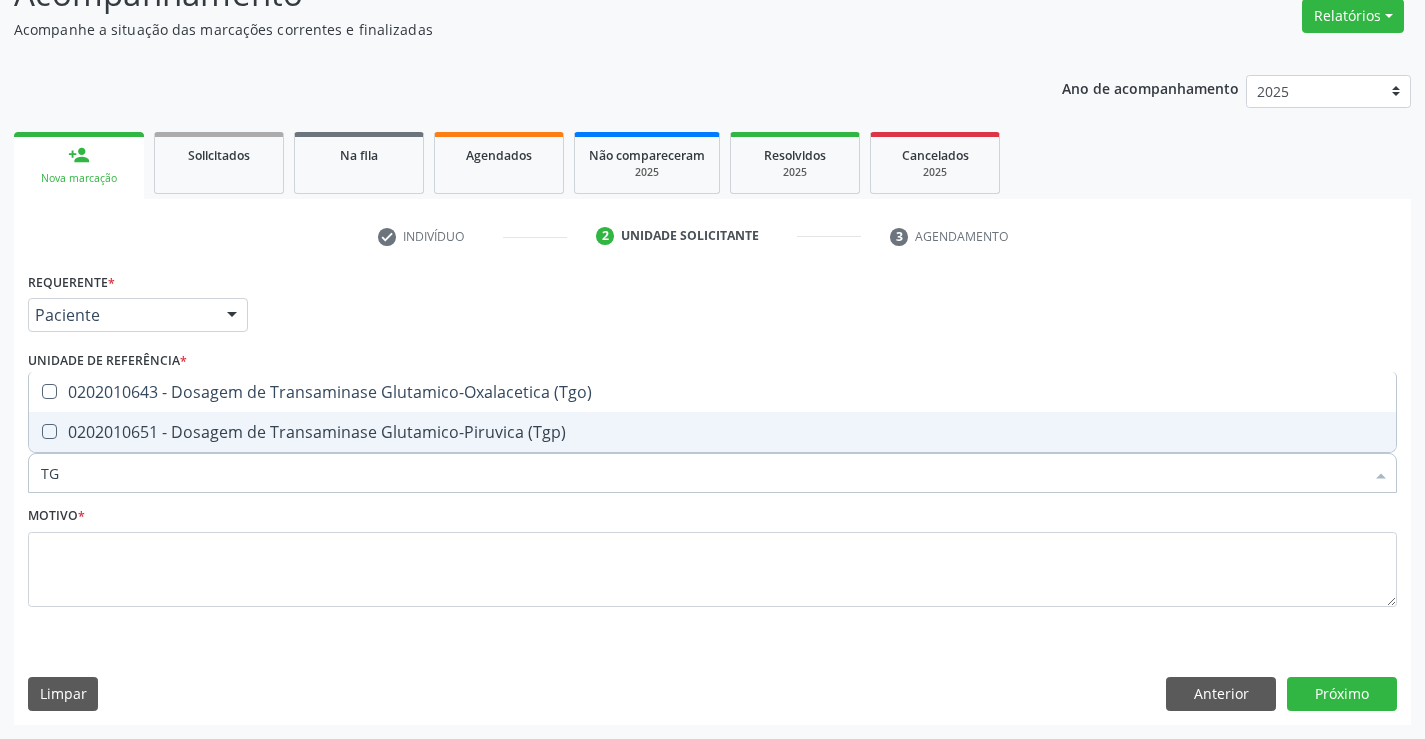 click on "0202010651 - Dosagem de Transaminase Glutamico-Piruvica (Tgp)" at bounding box center [712, 432] 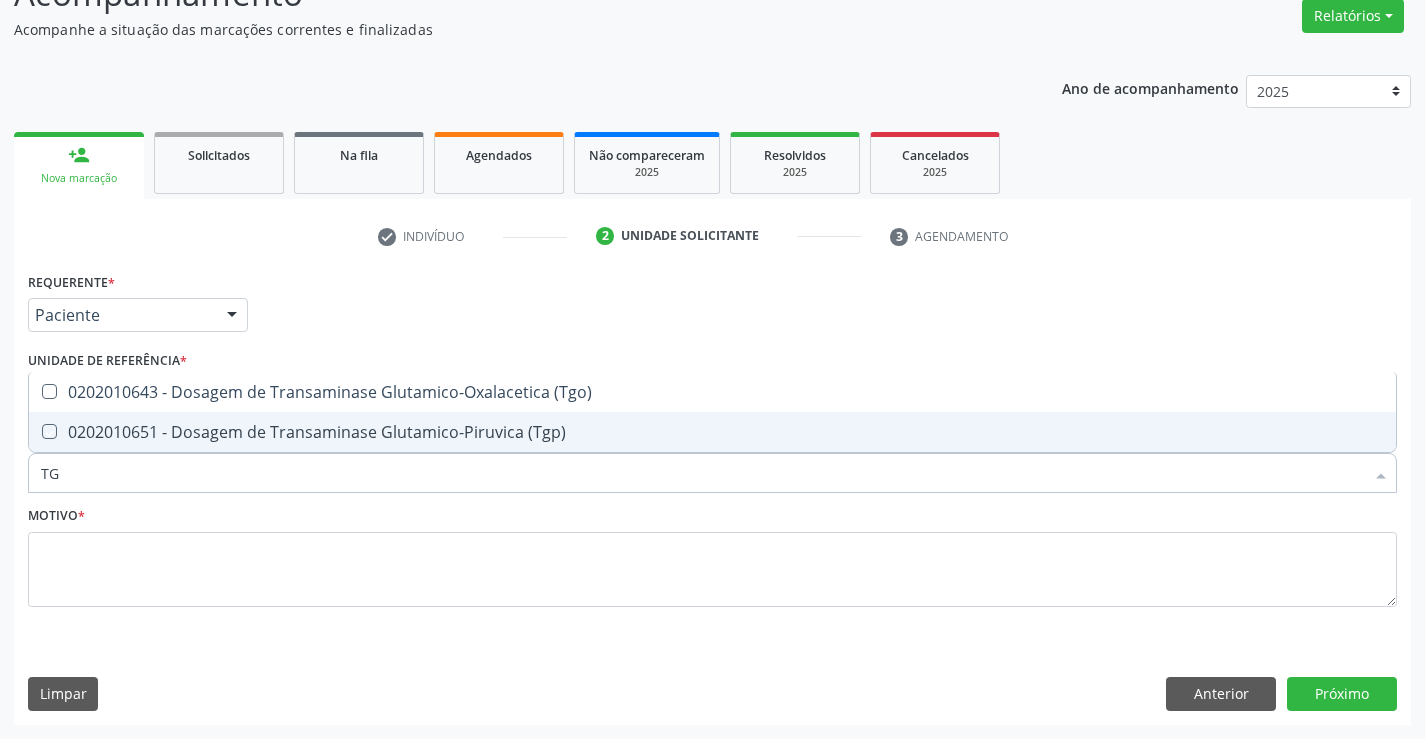 checkbox on "true" 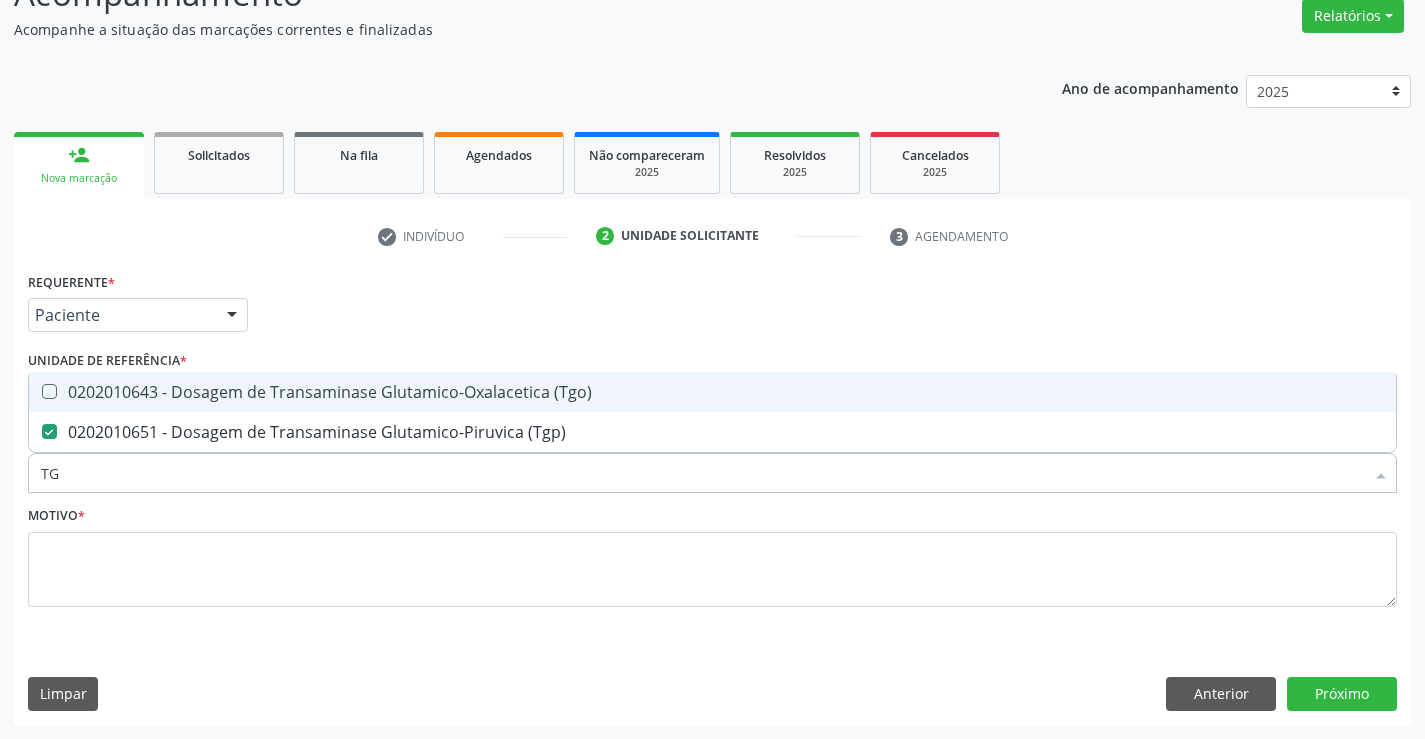 click on "0202010643 - Dosagem de Transaminase Glutamico-Oxalacetica (Tgo)" at bounding box center [712, 392] 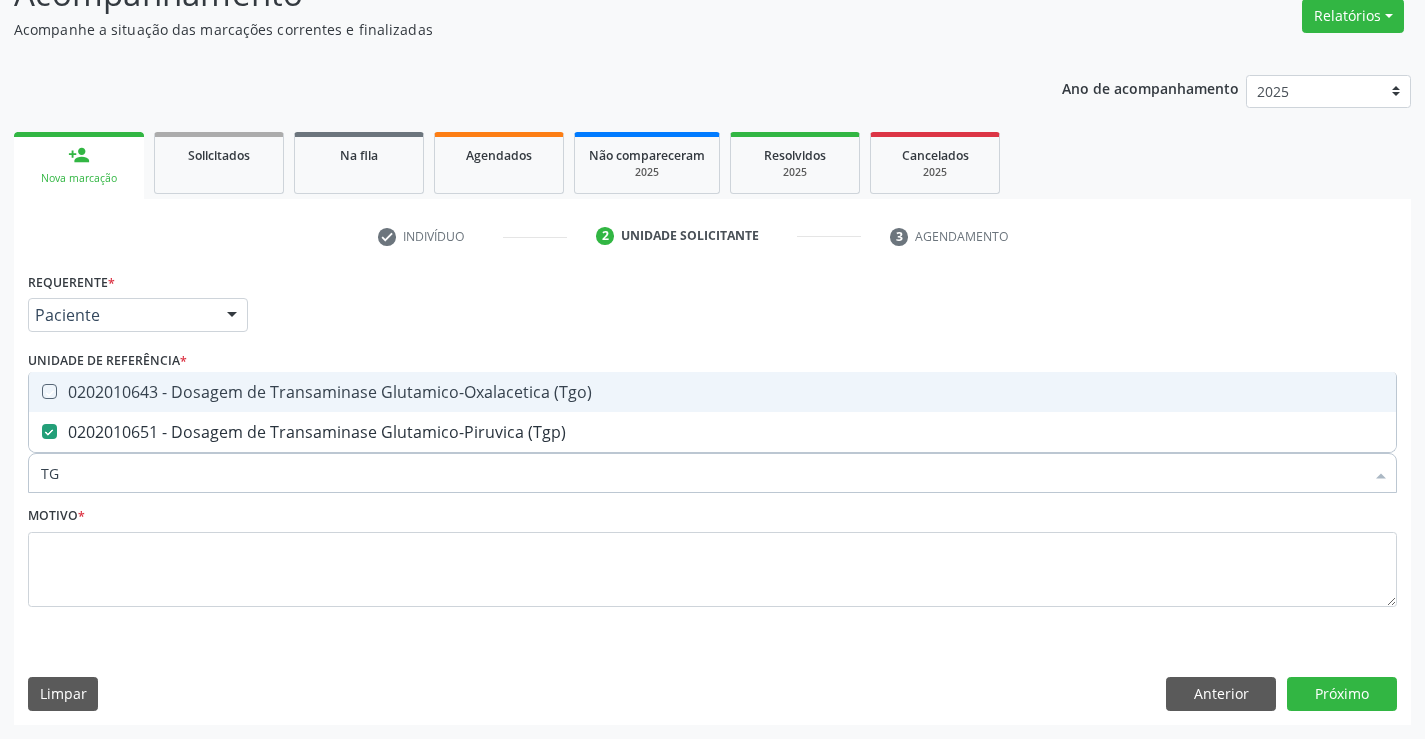 checkbox on "true" 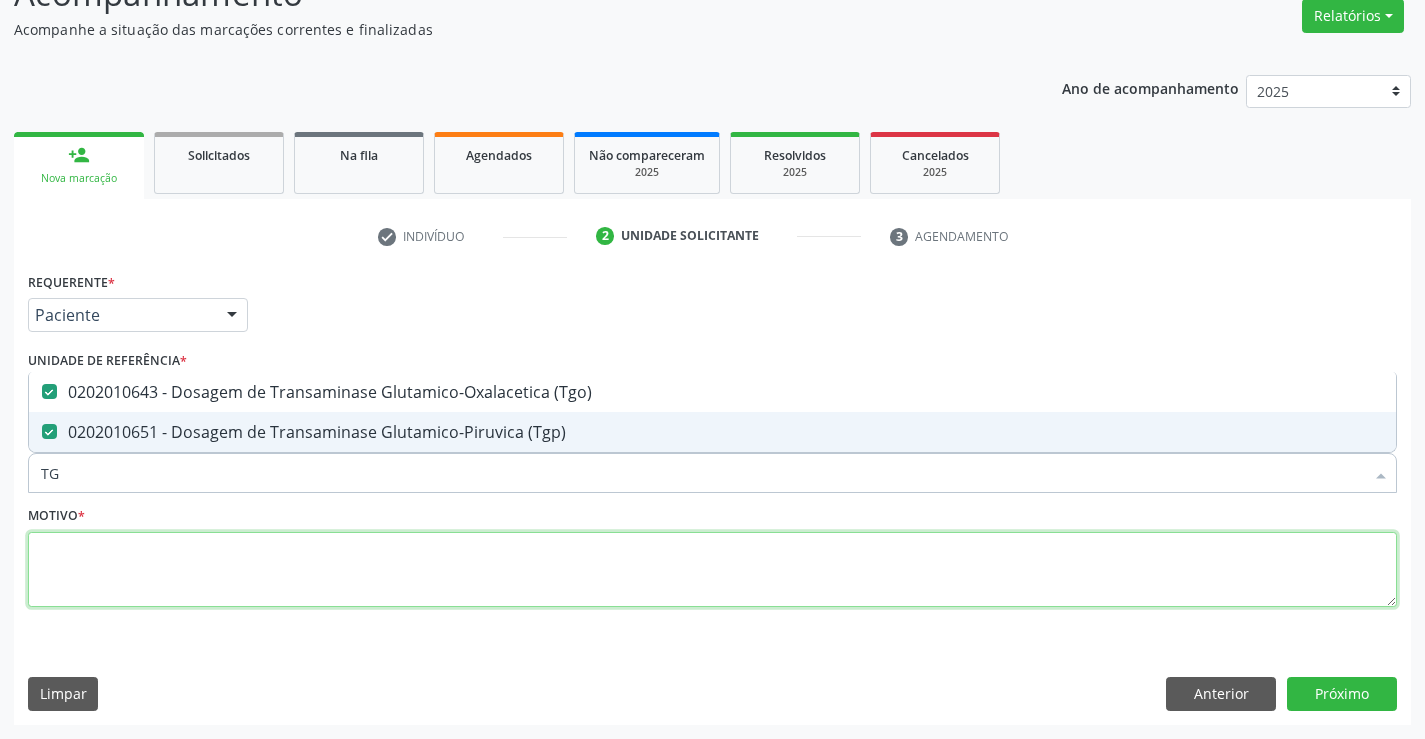click at bounding box center (712, 570) 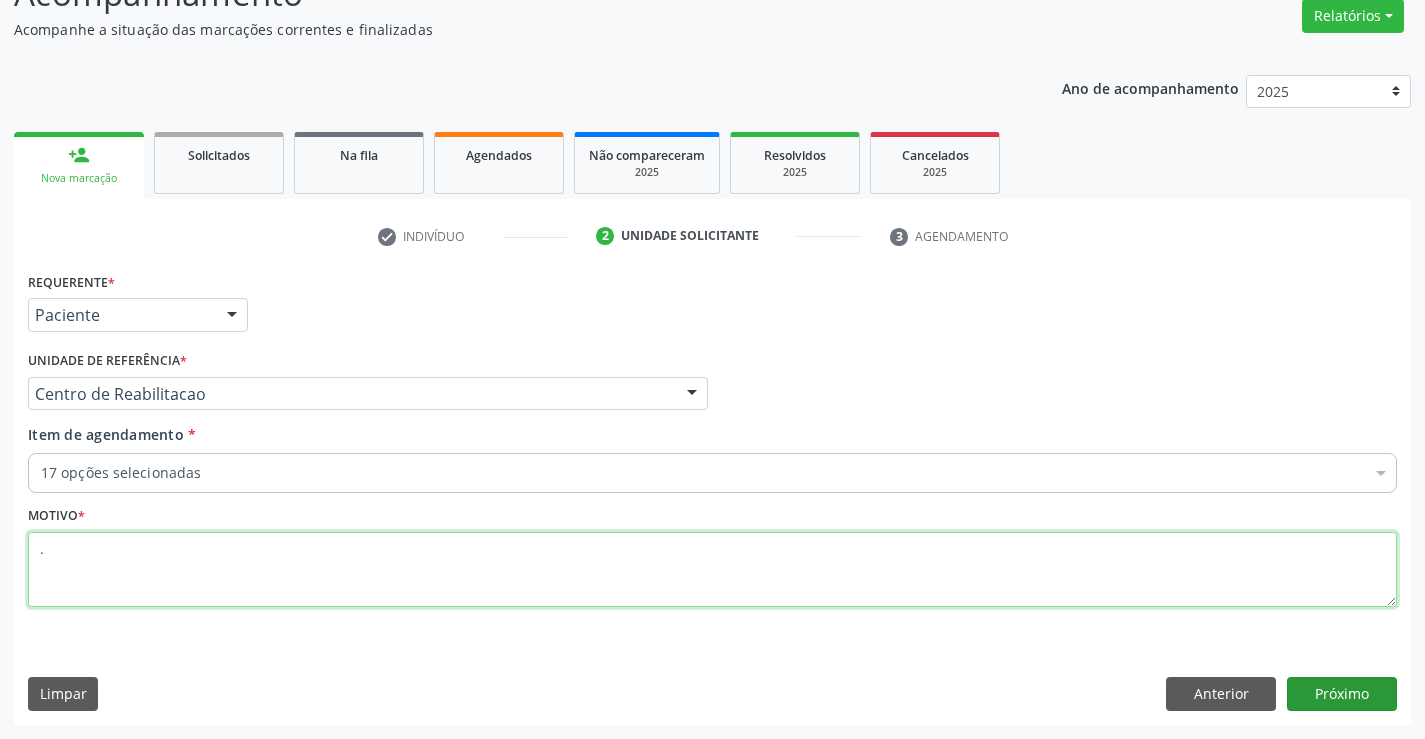 type on "." 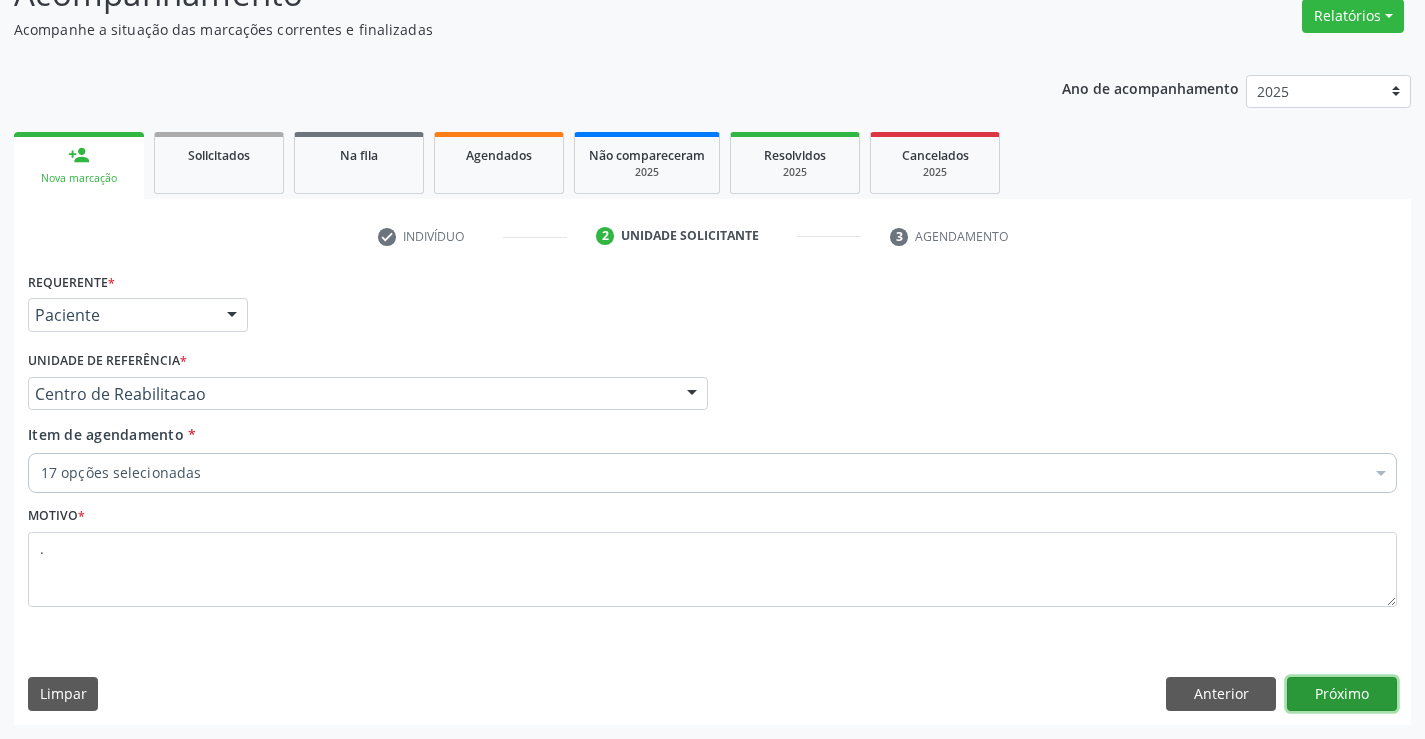 click on "Próximo" at bounding box center [1342, 694] 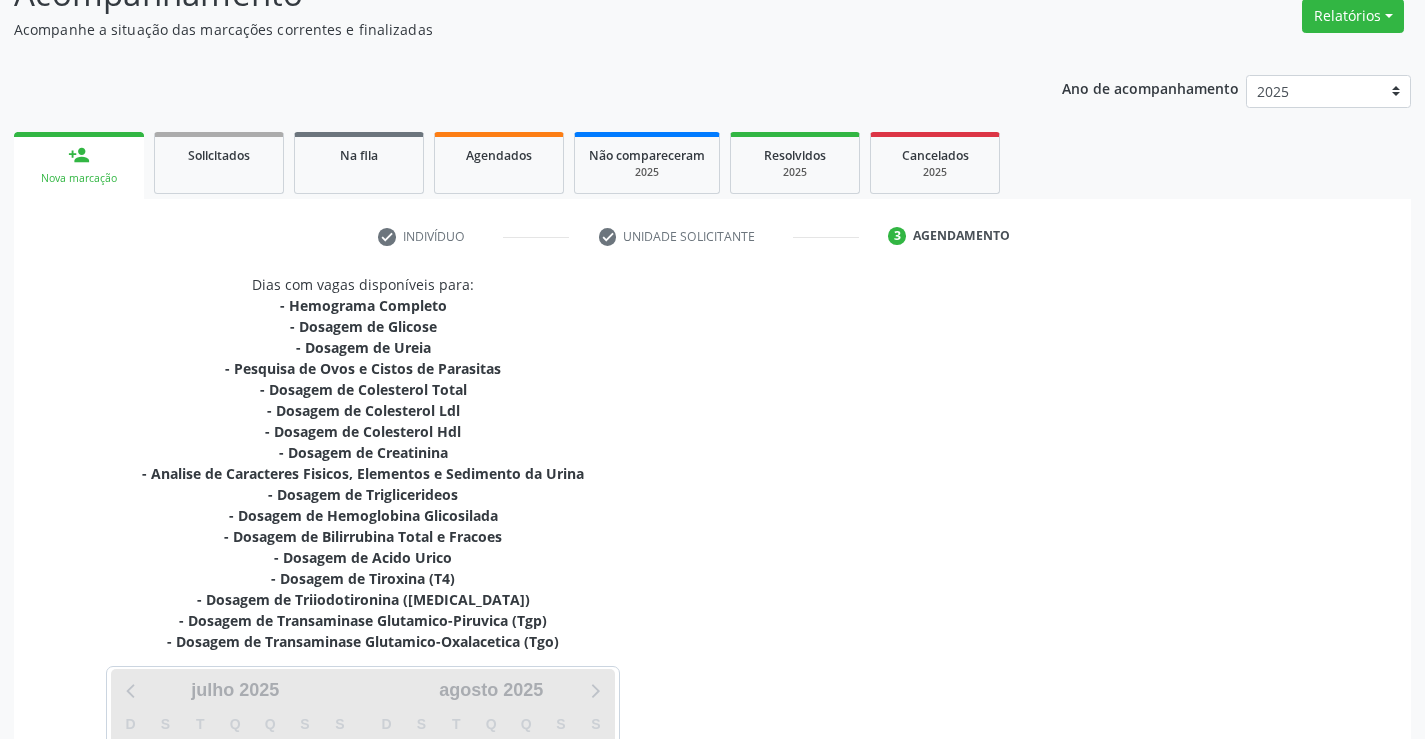 scroll, scrollTop: 467, scrollLeft: 0, axis: vertical 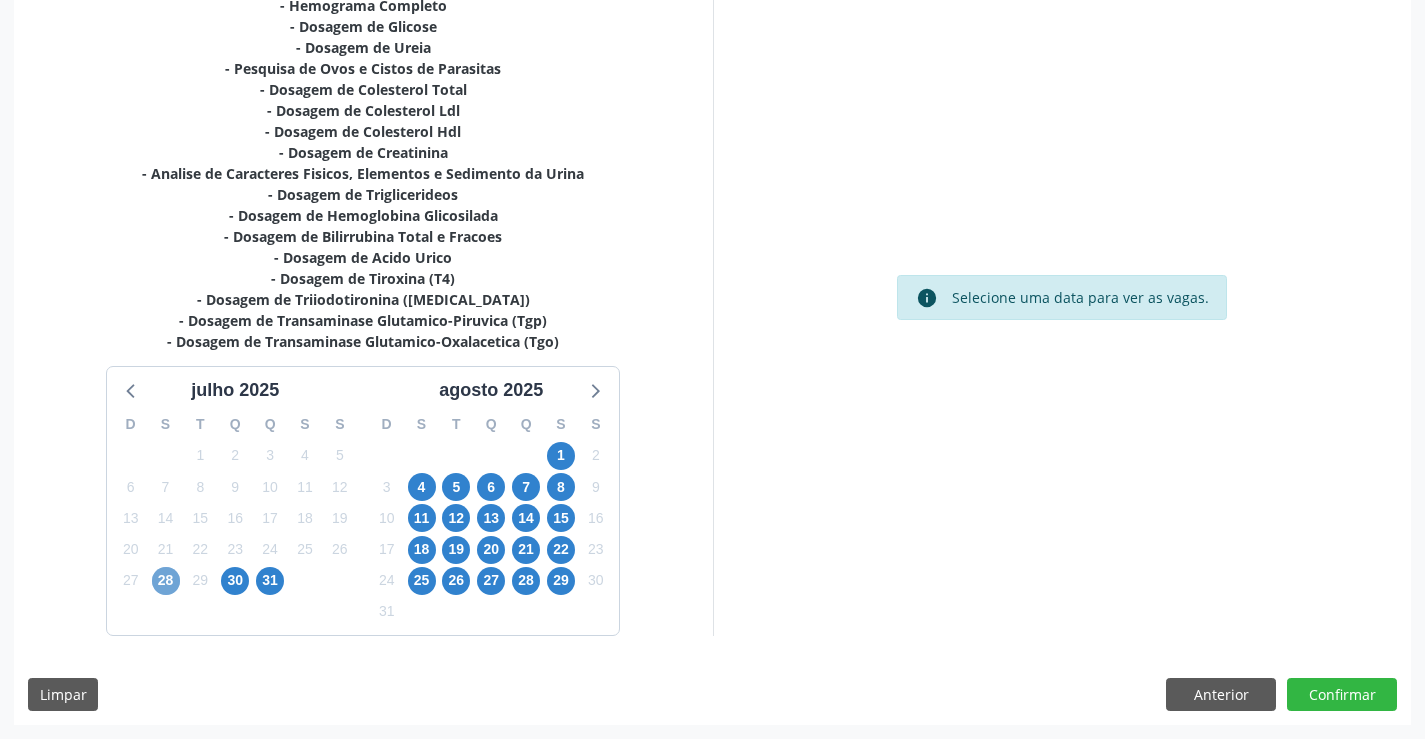 click on "28" at bounding box center [166, 581] 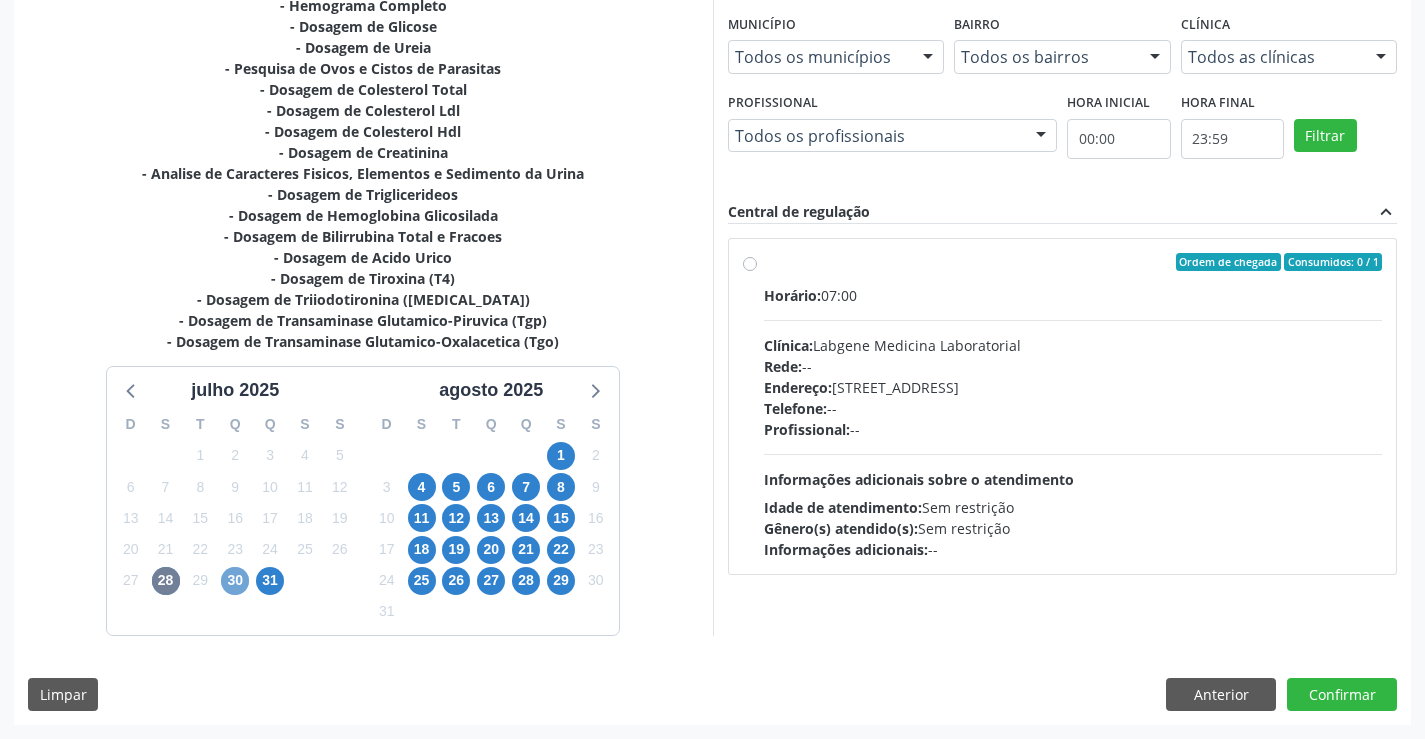 click on "30" at bounding box center [235, 581] 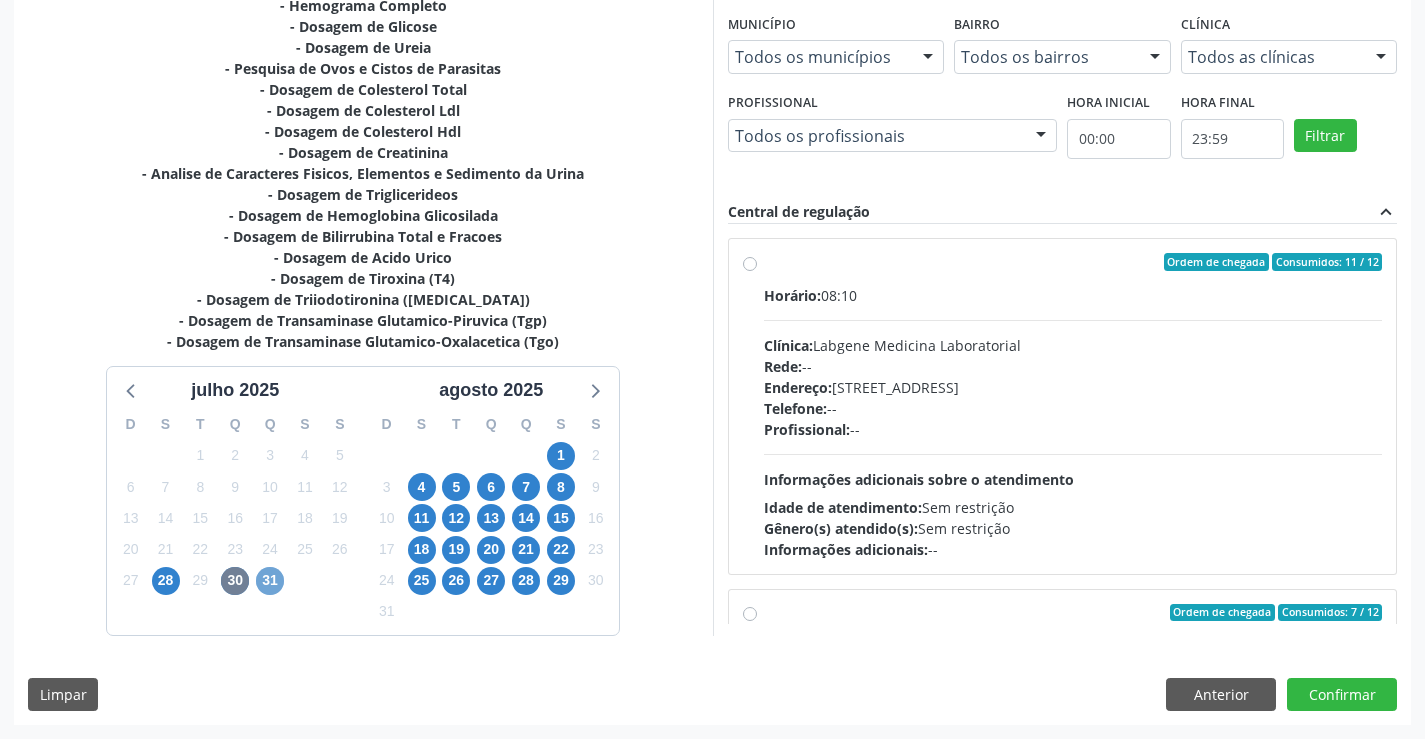 click on "31" at bounding box center (270, 581) 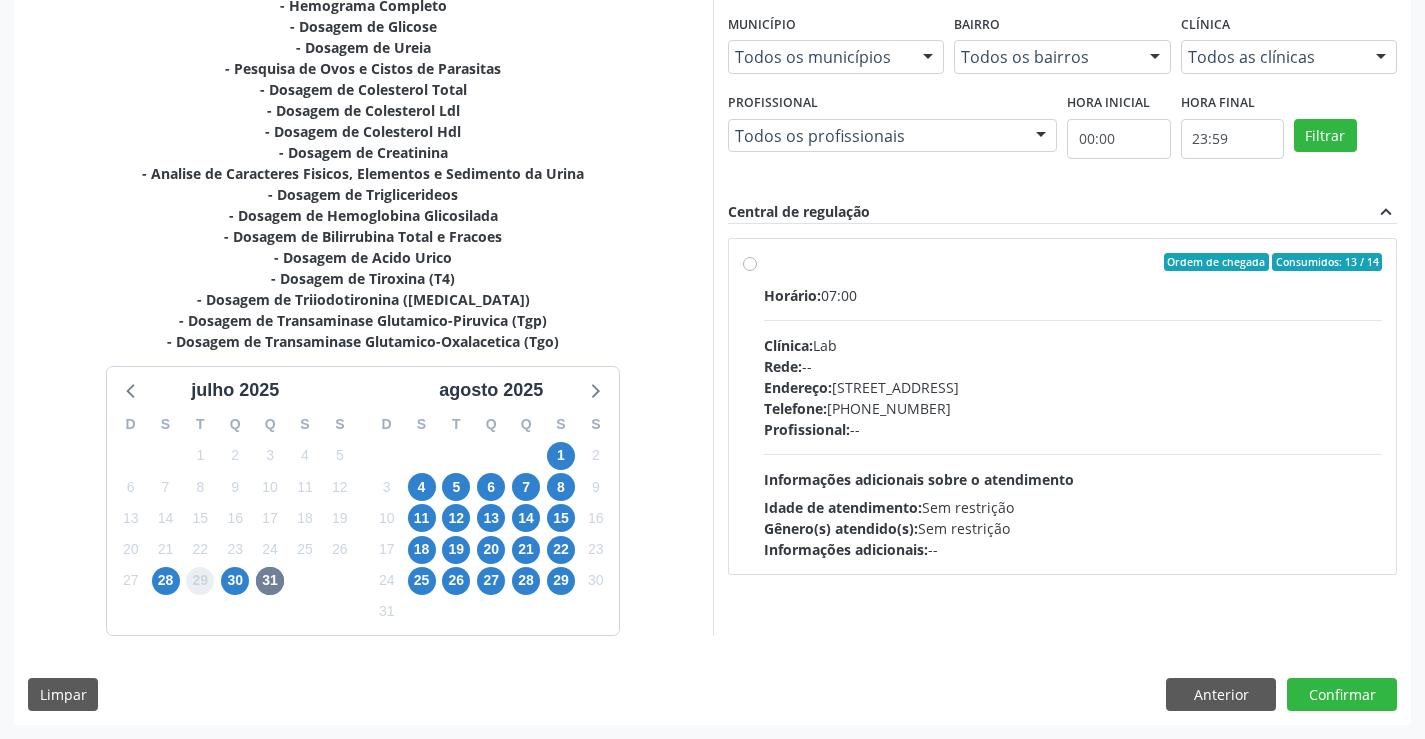 click on "29" at bounding box center [200, 581] 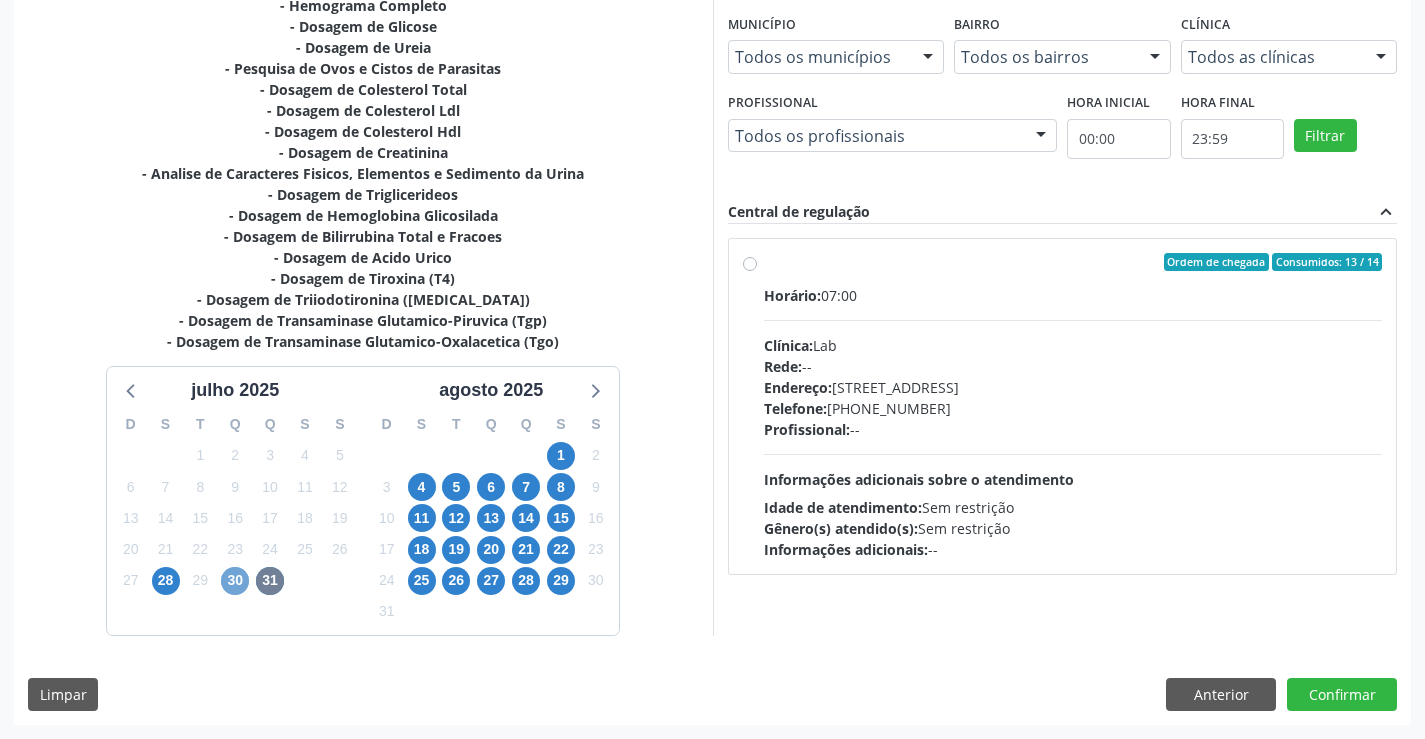 click on "30" at bounding box center [235, 581] 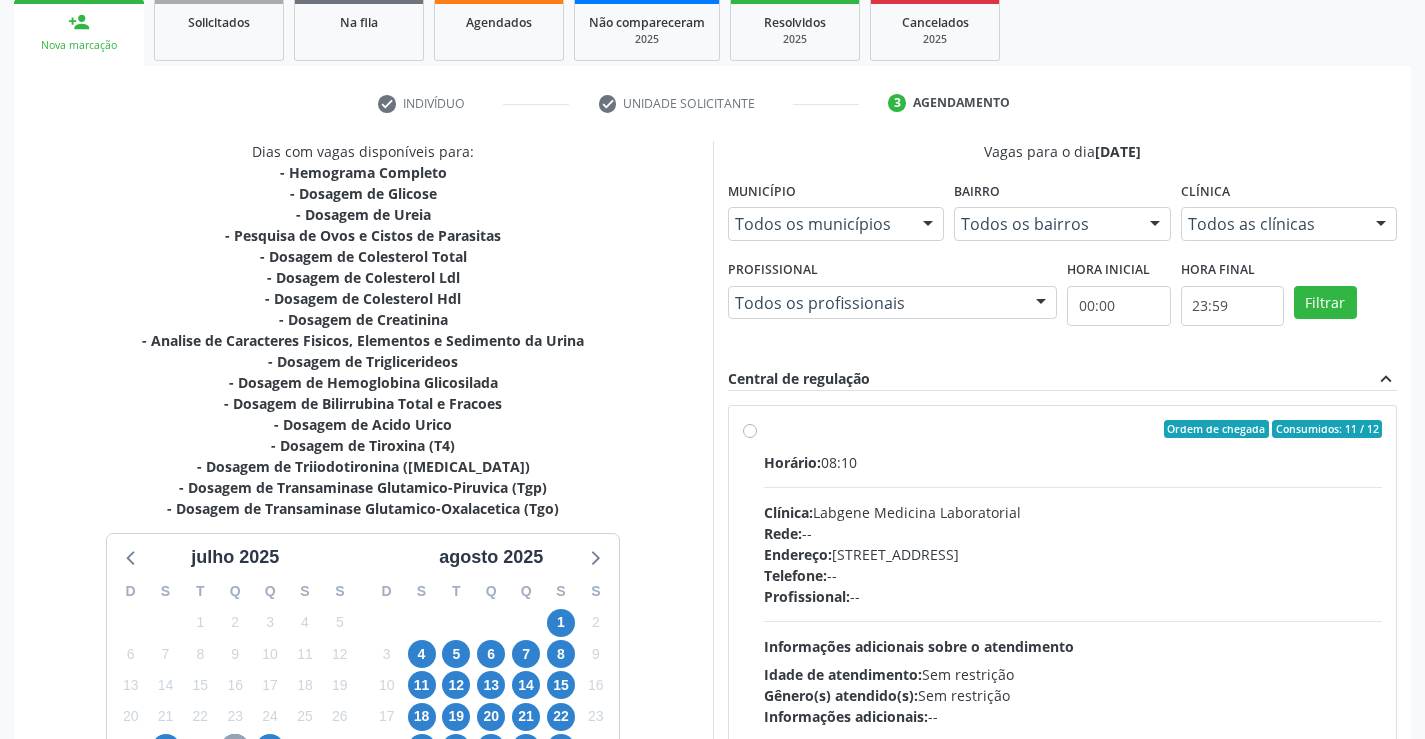 scroll, scrollTop: 400, scrollLeft: 0, axis: vertical 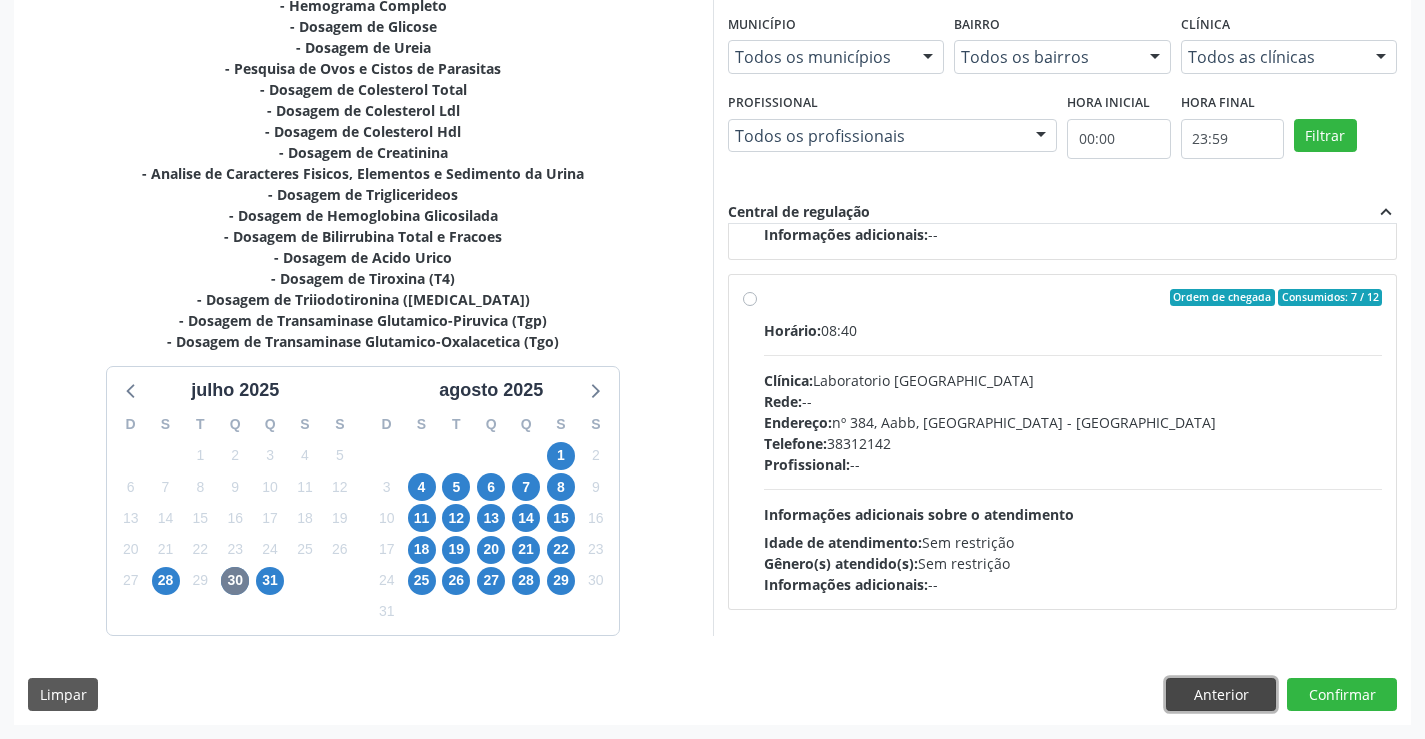 click on "Anterior" at bounding box center (1221, 695) 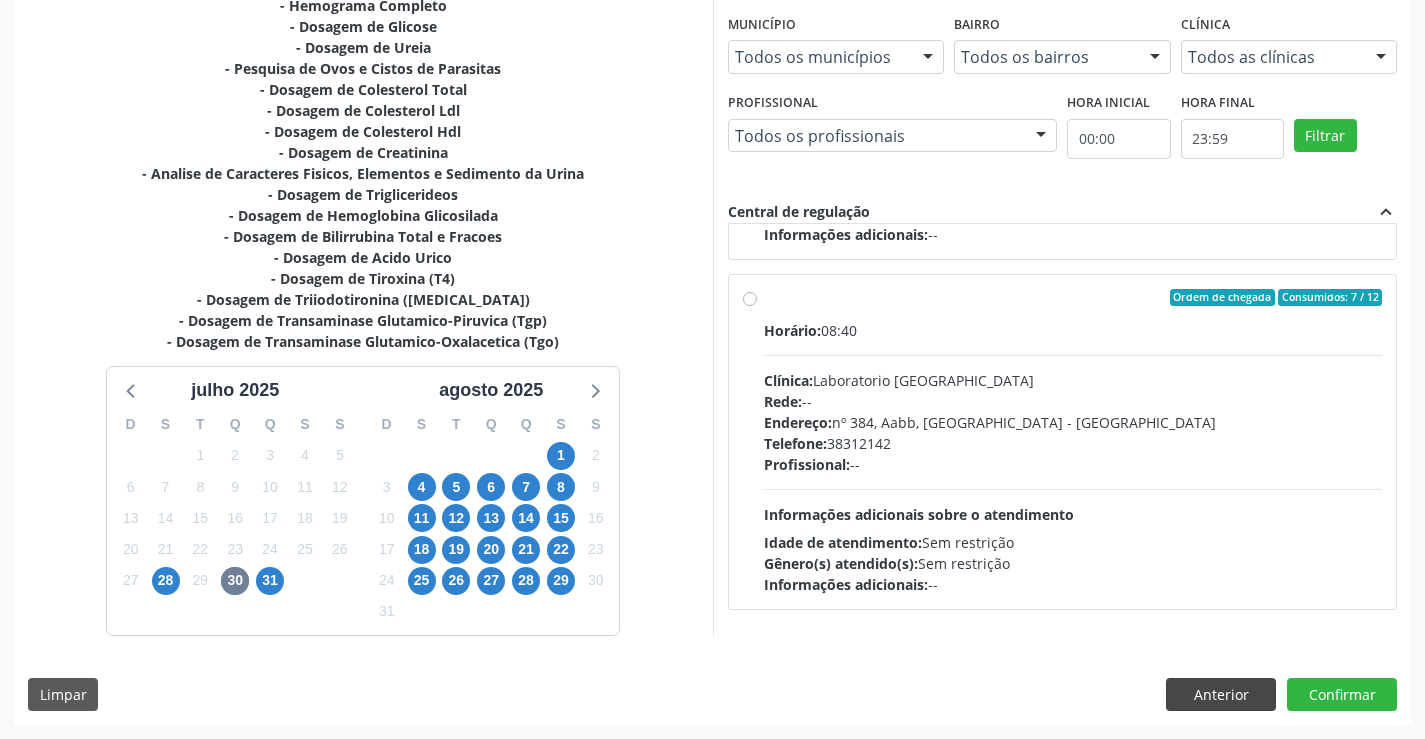 scroll, scrollTop: 167, scrollLeft: 0, axis: vertical 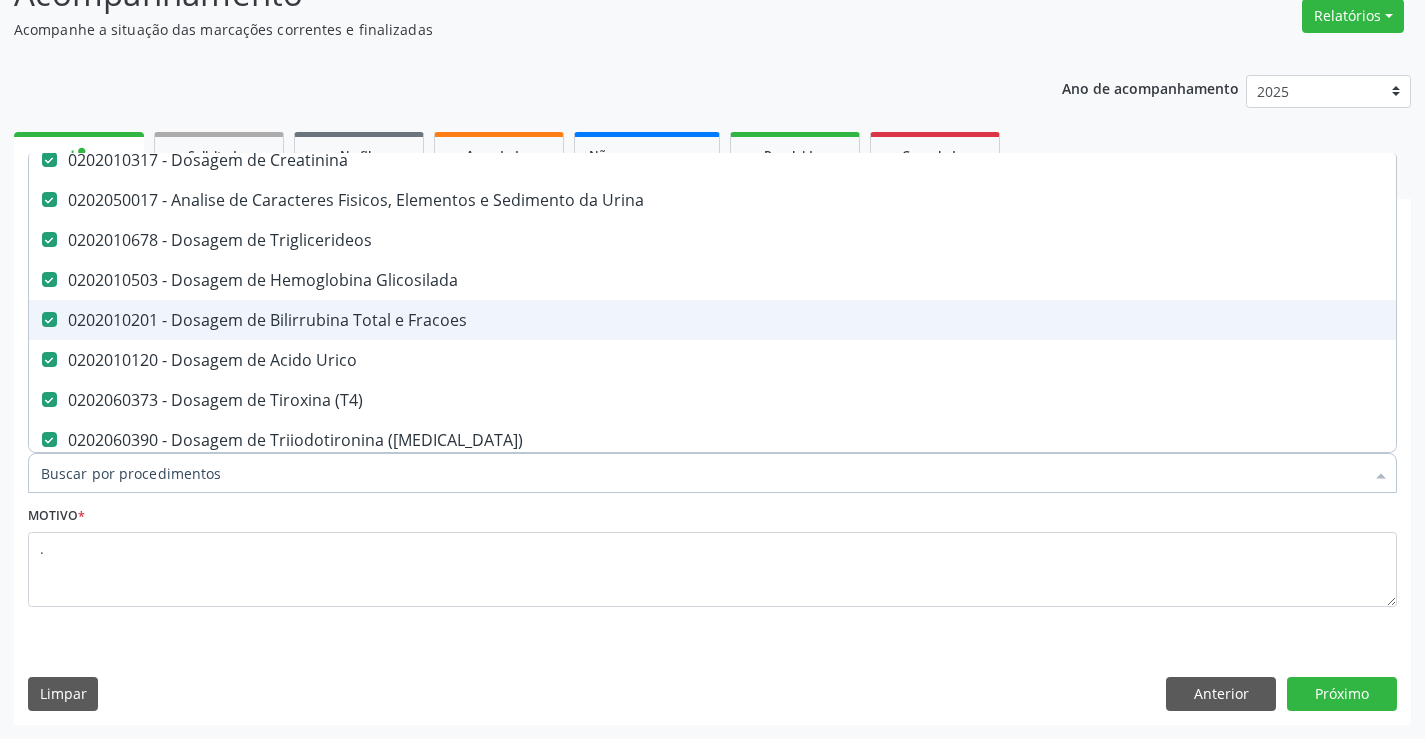 click on "0202010201 - Dosagem de Bilirrubina Total e Fracoes" at bounding box center [819, 320] 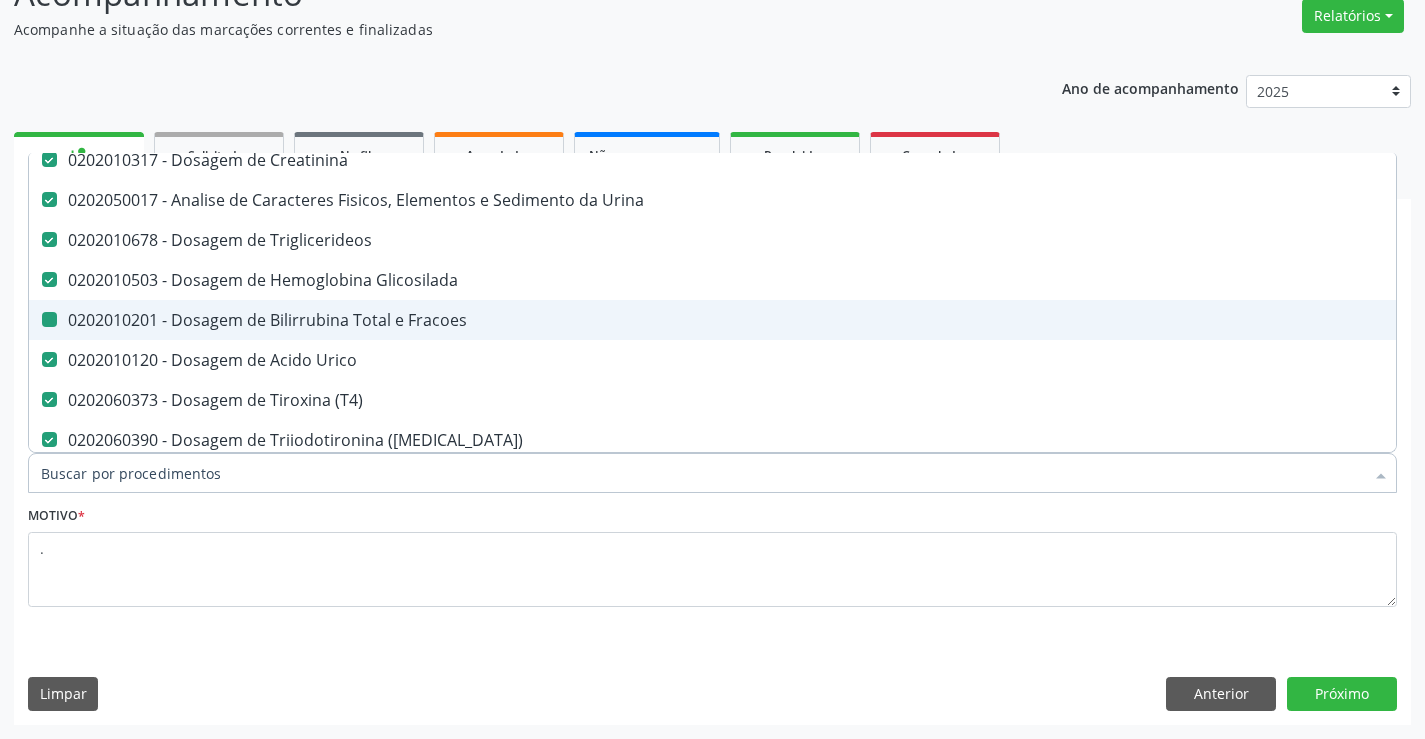 checkbox on "false" 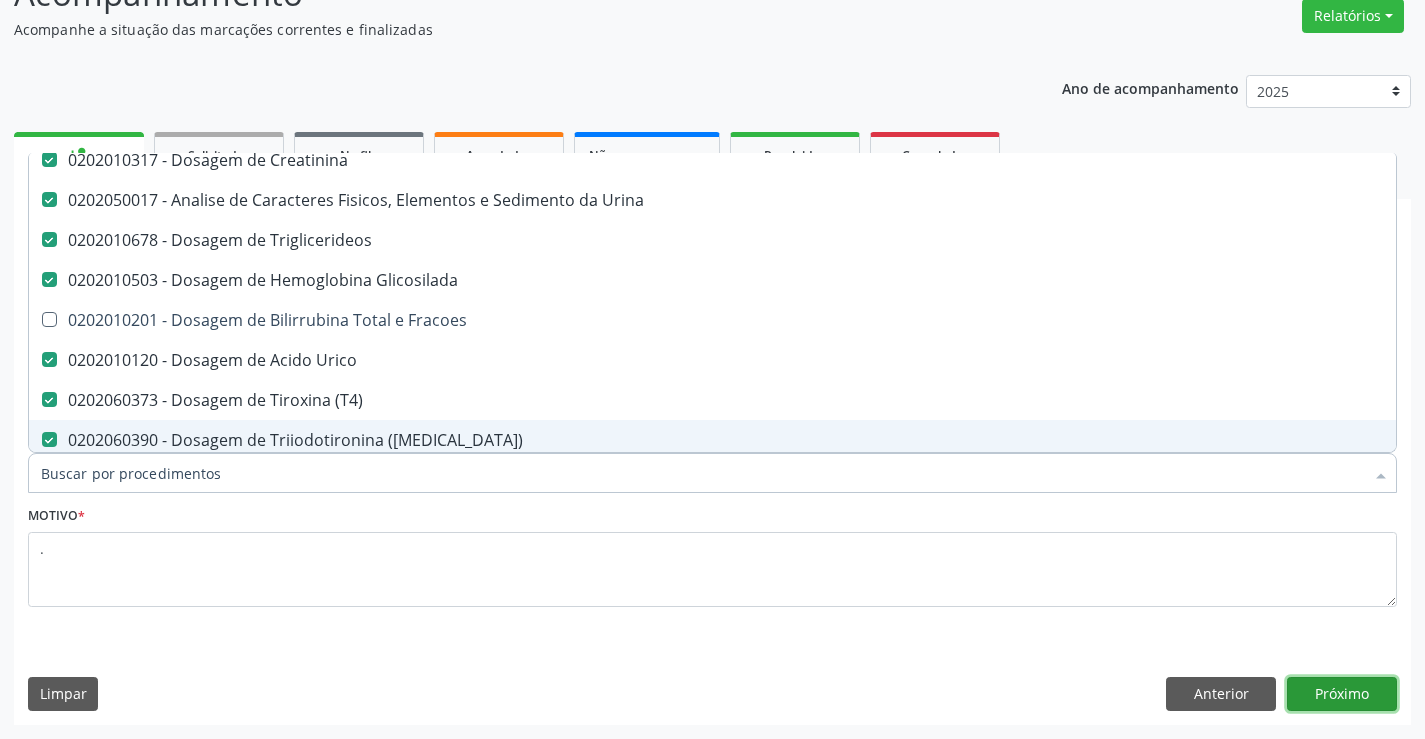 click on "Próximo" at bounding box center (1342, 694) 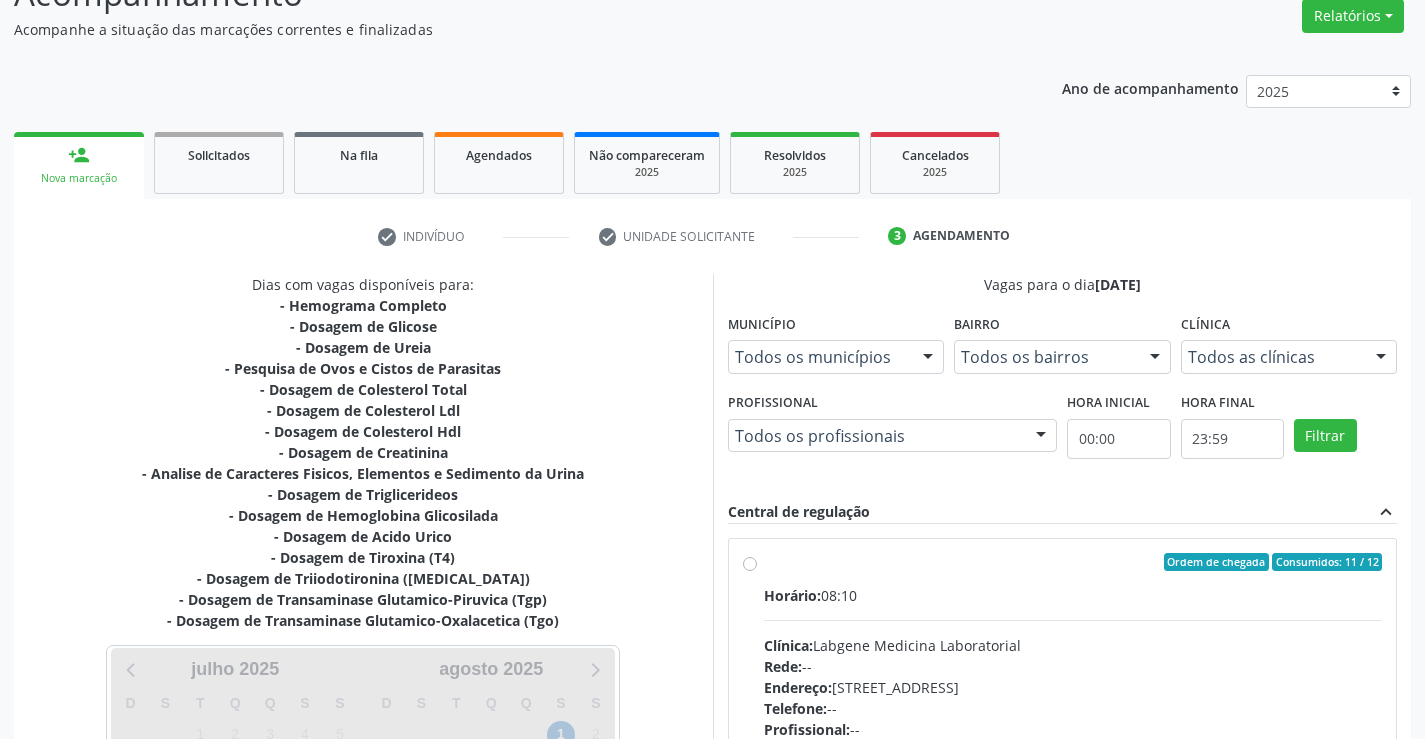 scroll, scrollTop: 0, scrollLeft: 0, axis: both 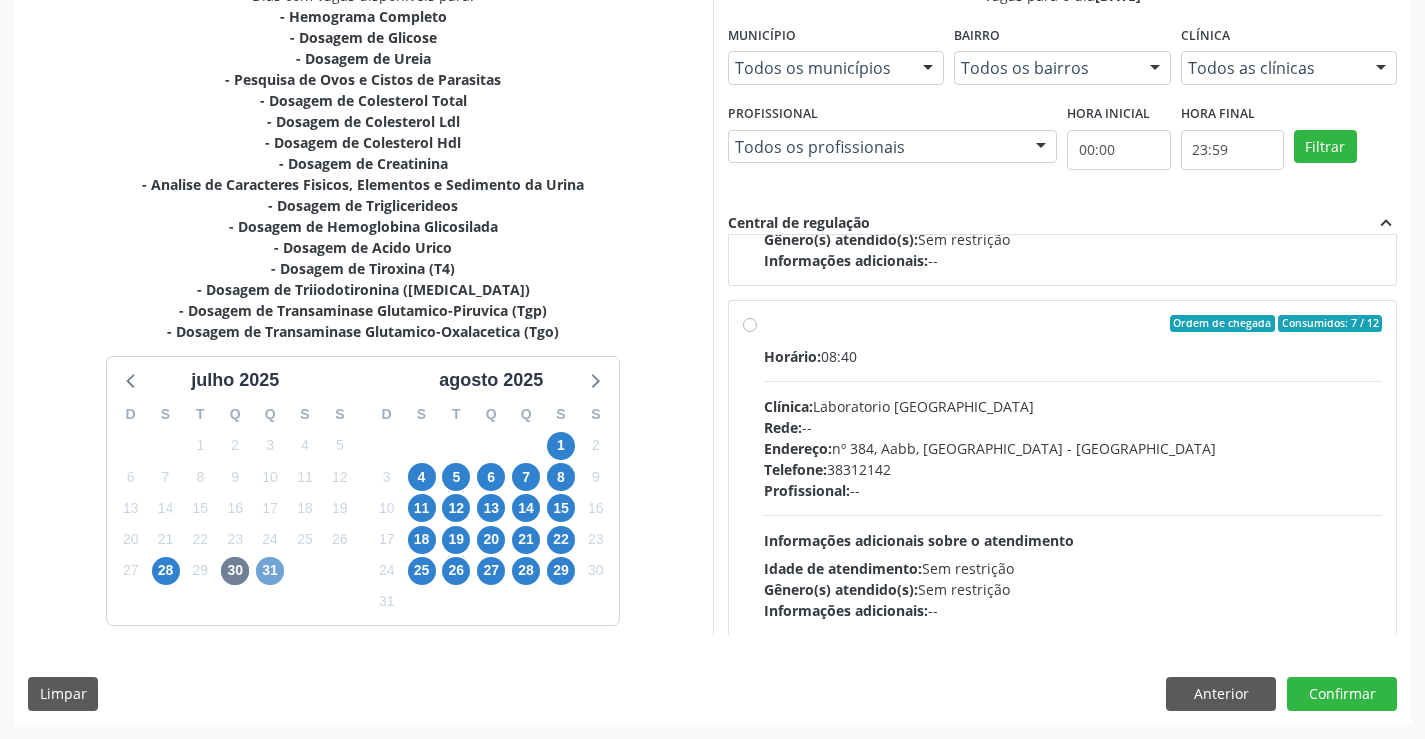 click on "31" at bounding box center (270, 571) 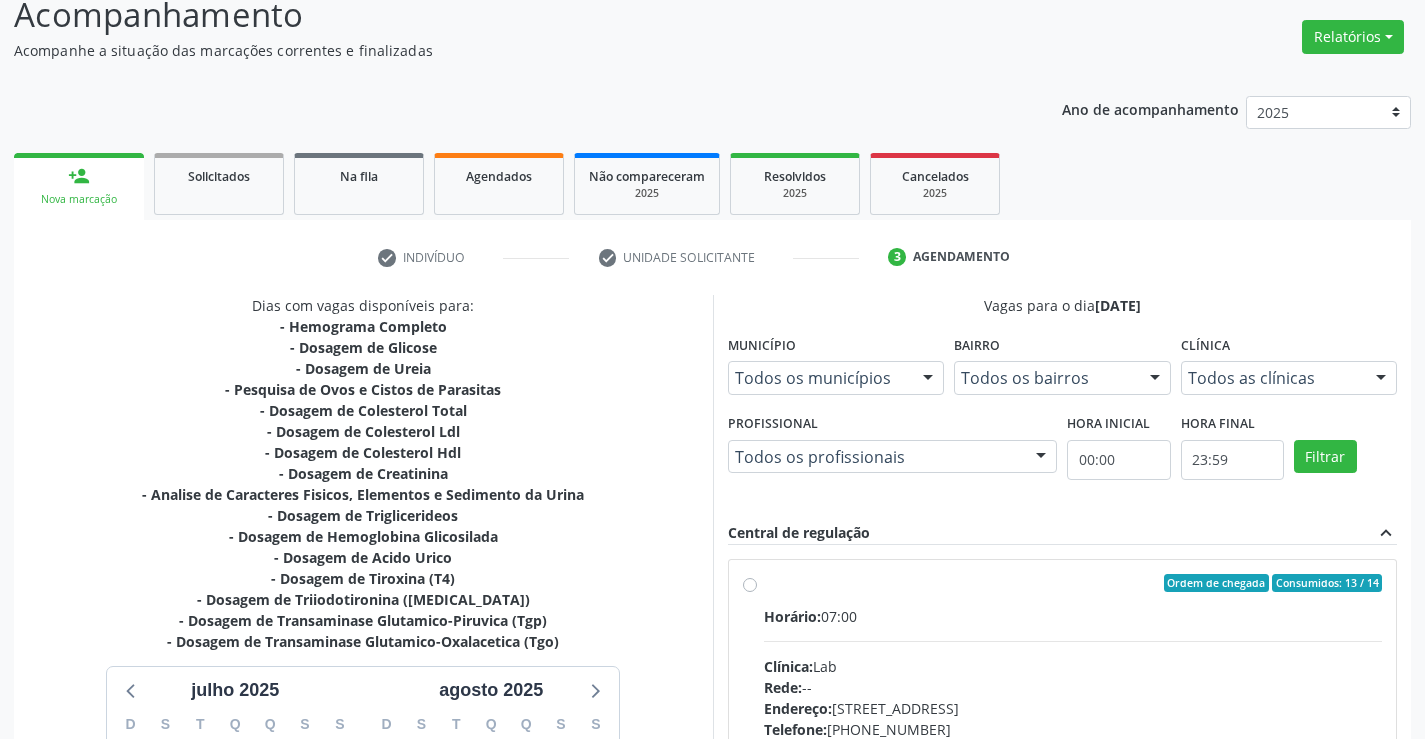scroll, scrollTop: 446, scrollLeft: 0, axis: vertical 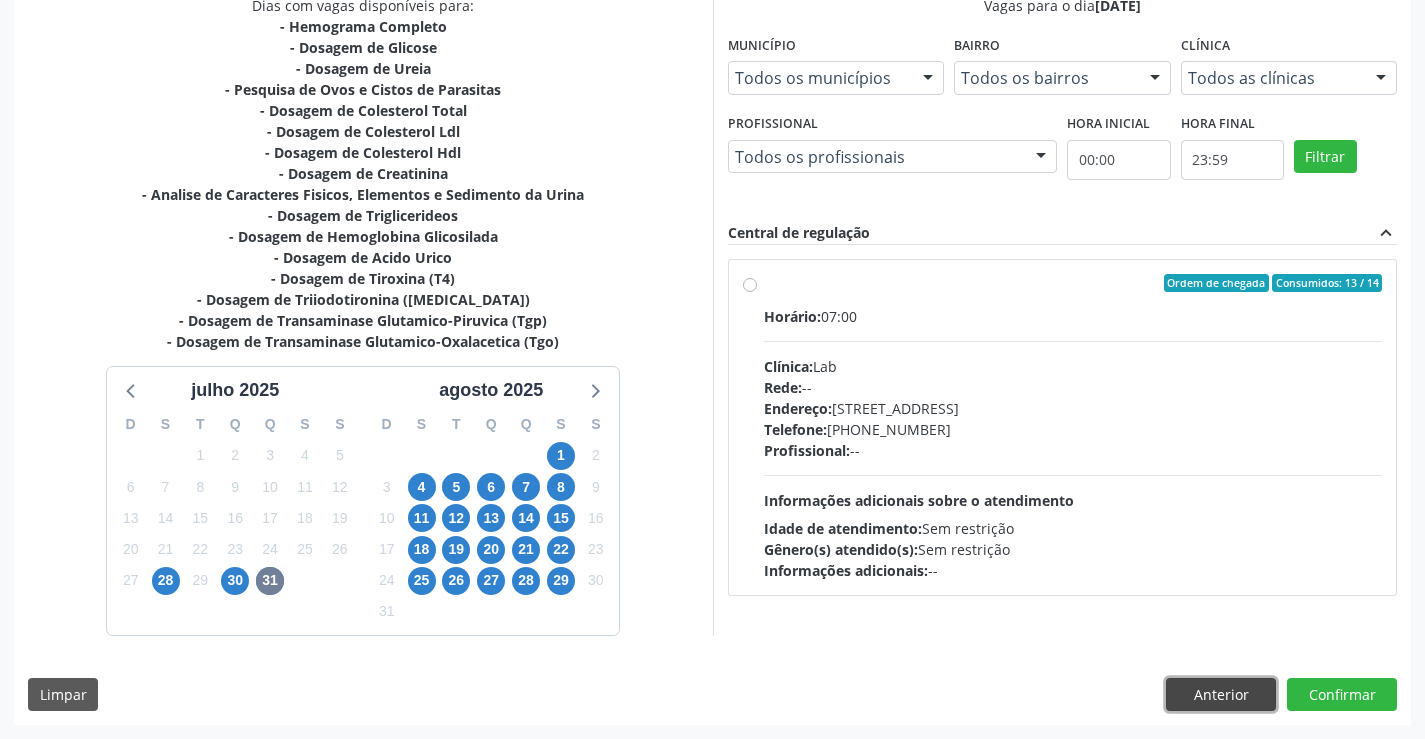 click on "Anterior" at bounding box center (1221, 695) 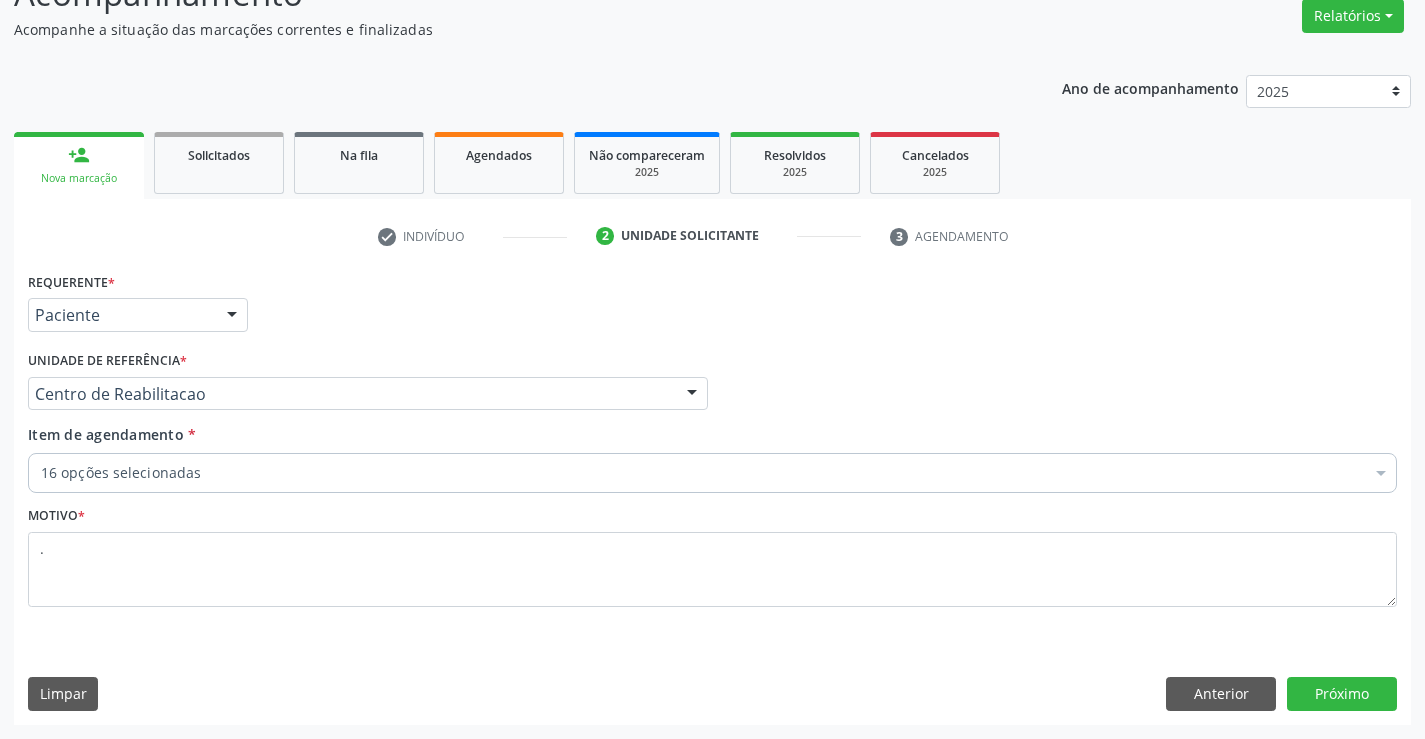 scroll, scrollTop: 167, scrollLeft: 0, axis: vertical 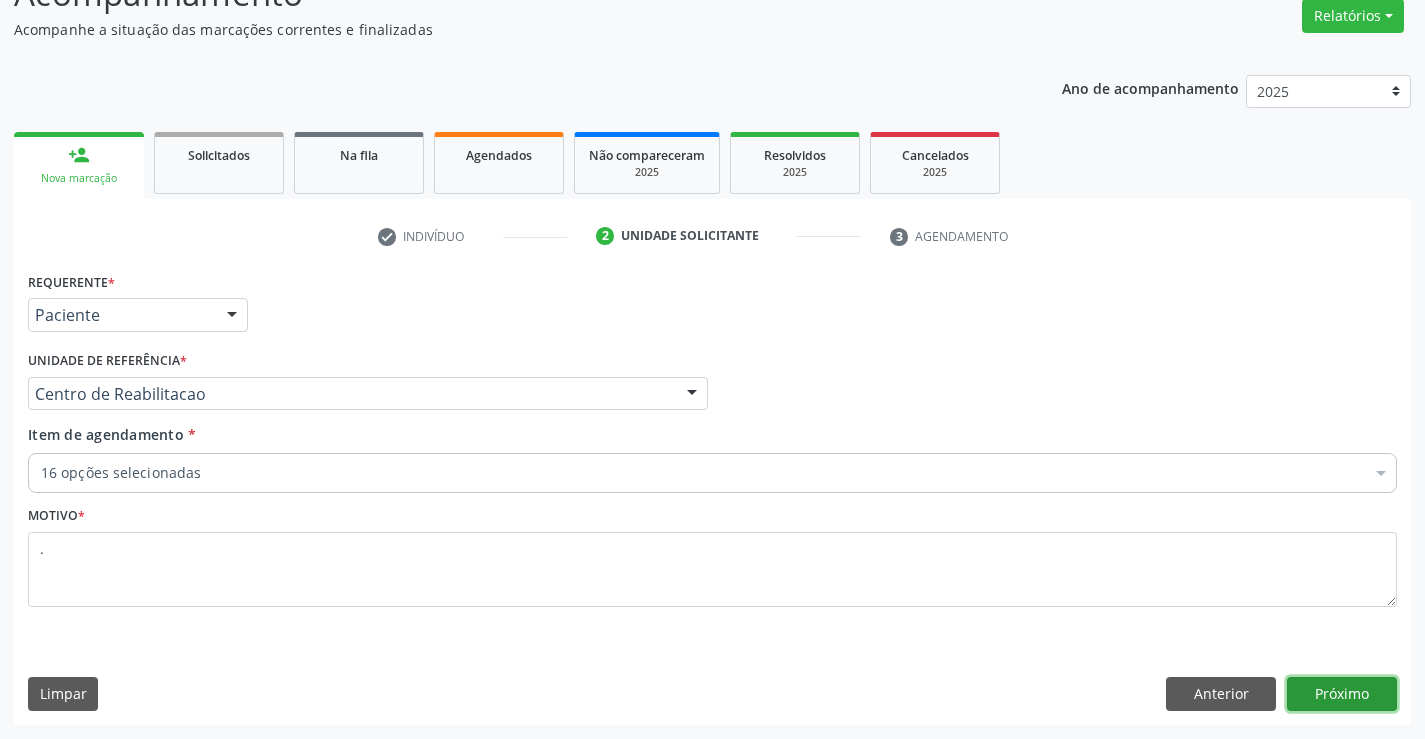 click on "Próximo" at bounding box center (1342, 694) 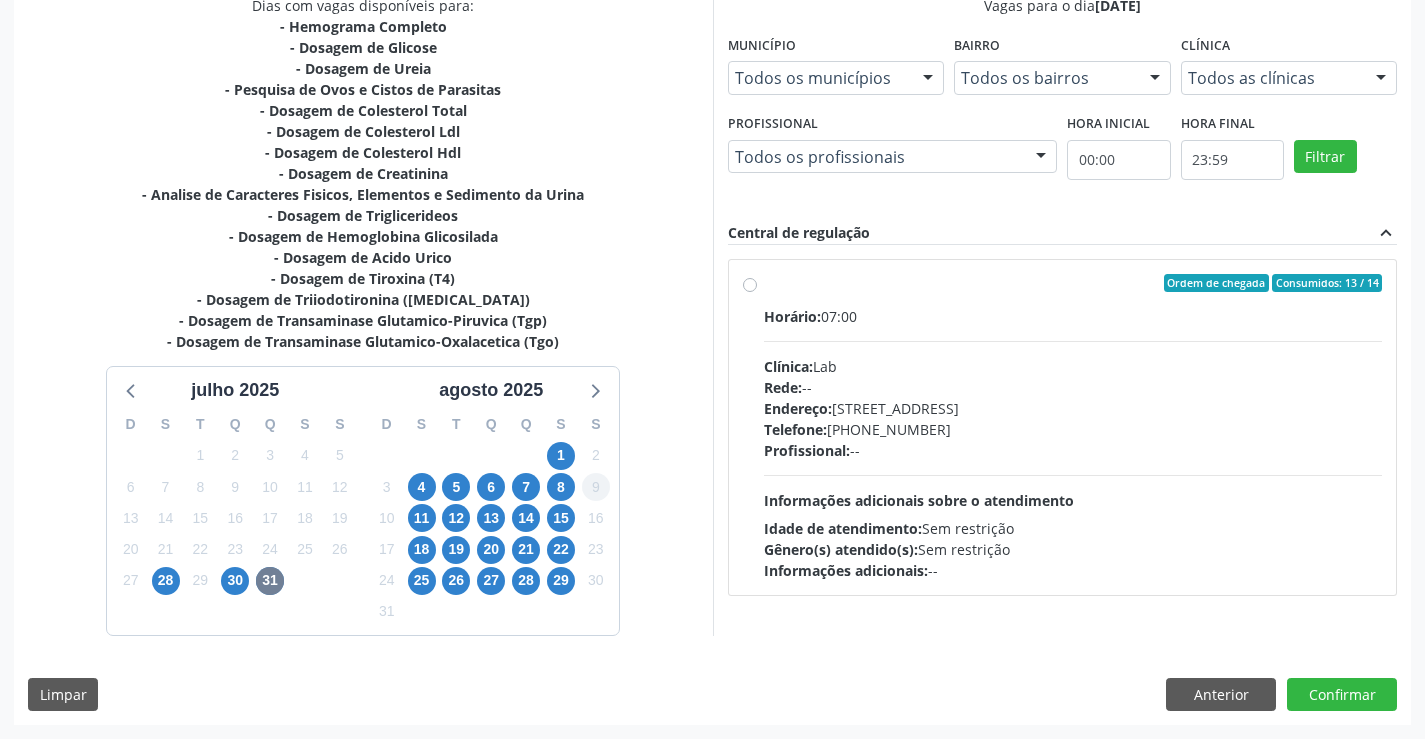 scroll, scrollTop: 0, scrollLeft: 0, axis: both 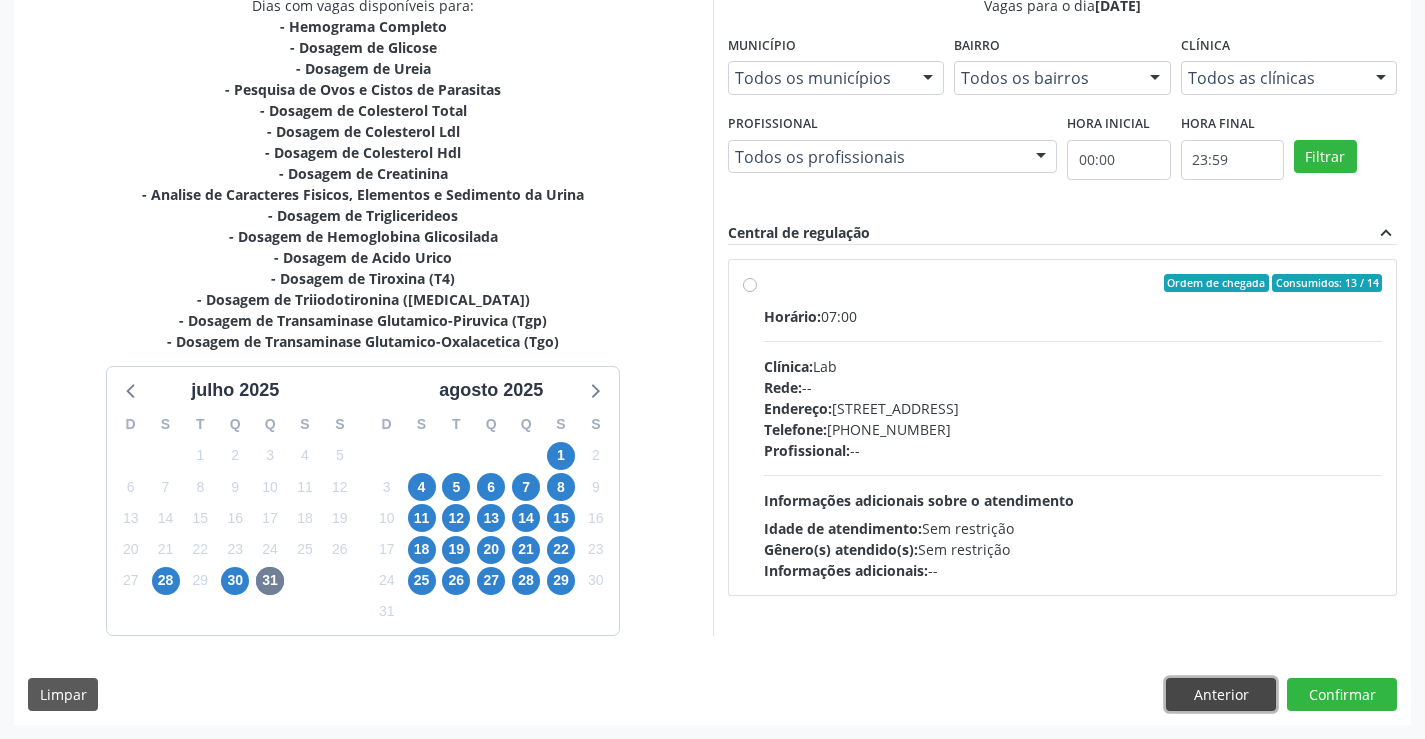 click on "Anterior" at bounding box center [1221, 695] 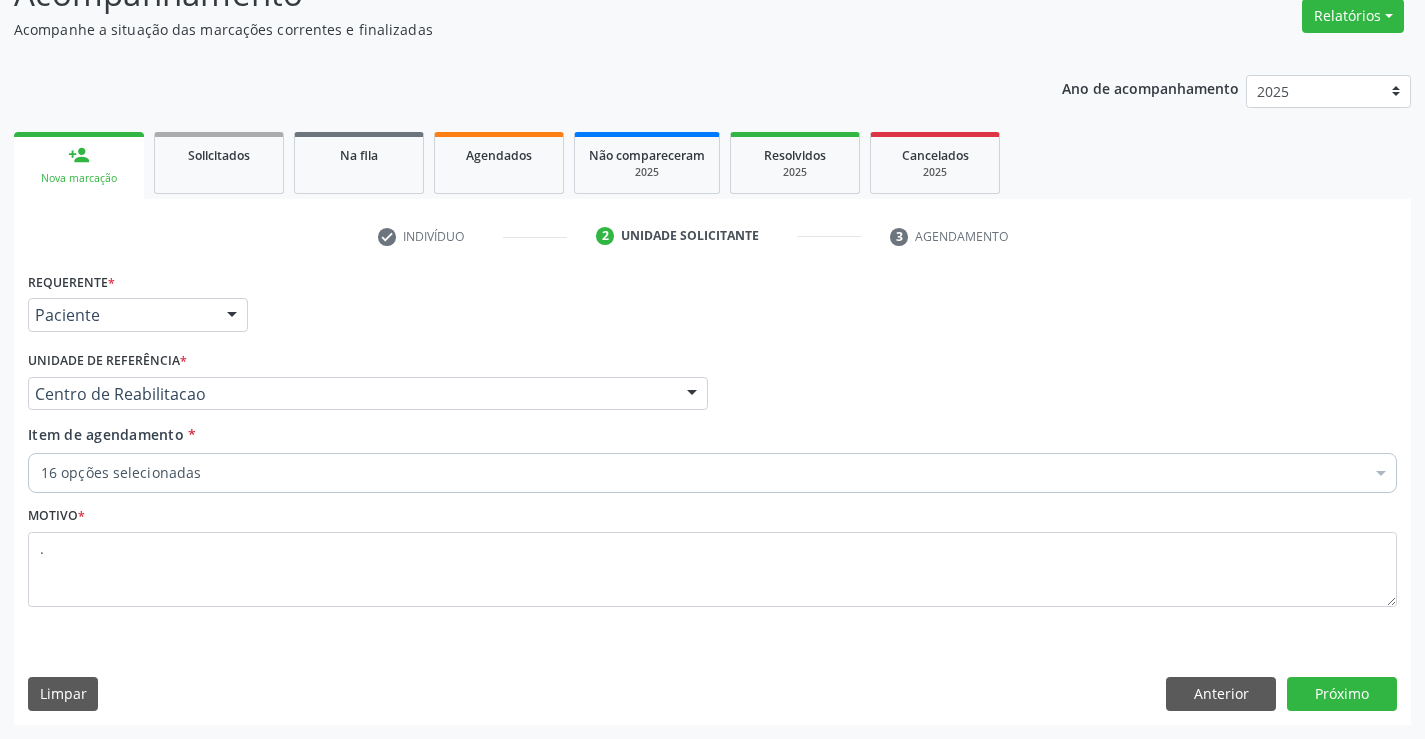 scroll, scrollTop: 167, scrollLeft: 0, axis: vertical 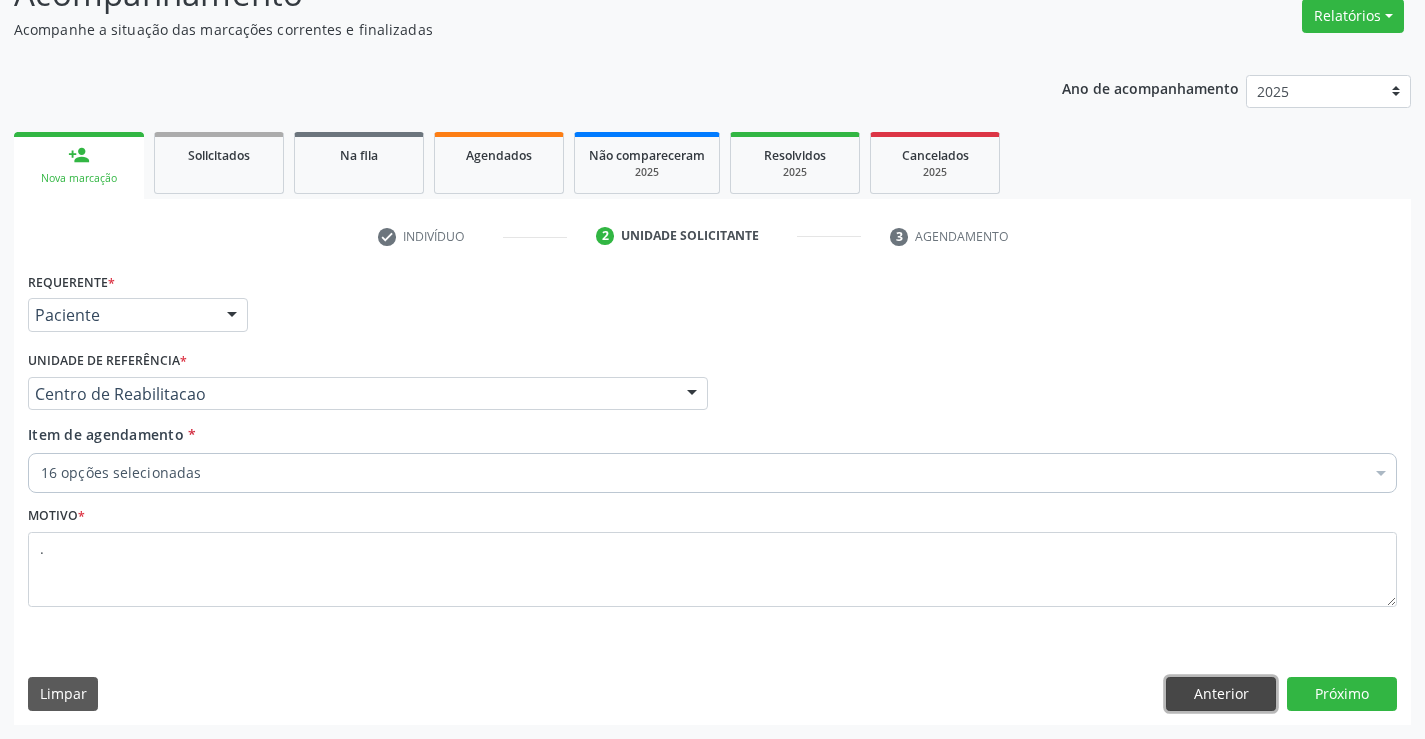 click on "Anterior" at bounding box center (1221, 694) 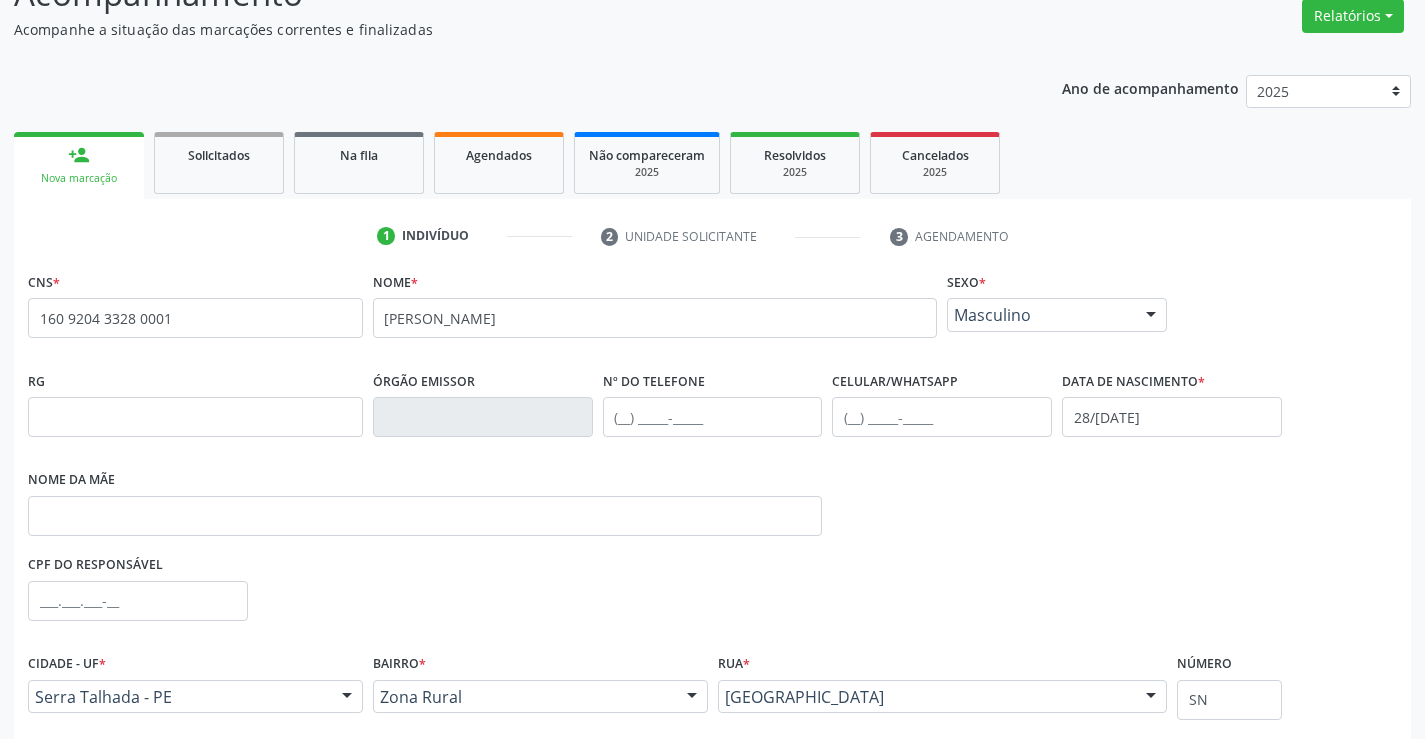 scroll, scrollTop: 331, scrollLeft: 0, axis: vertical 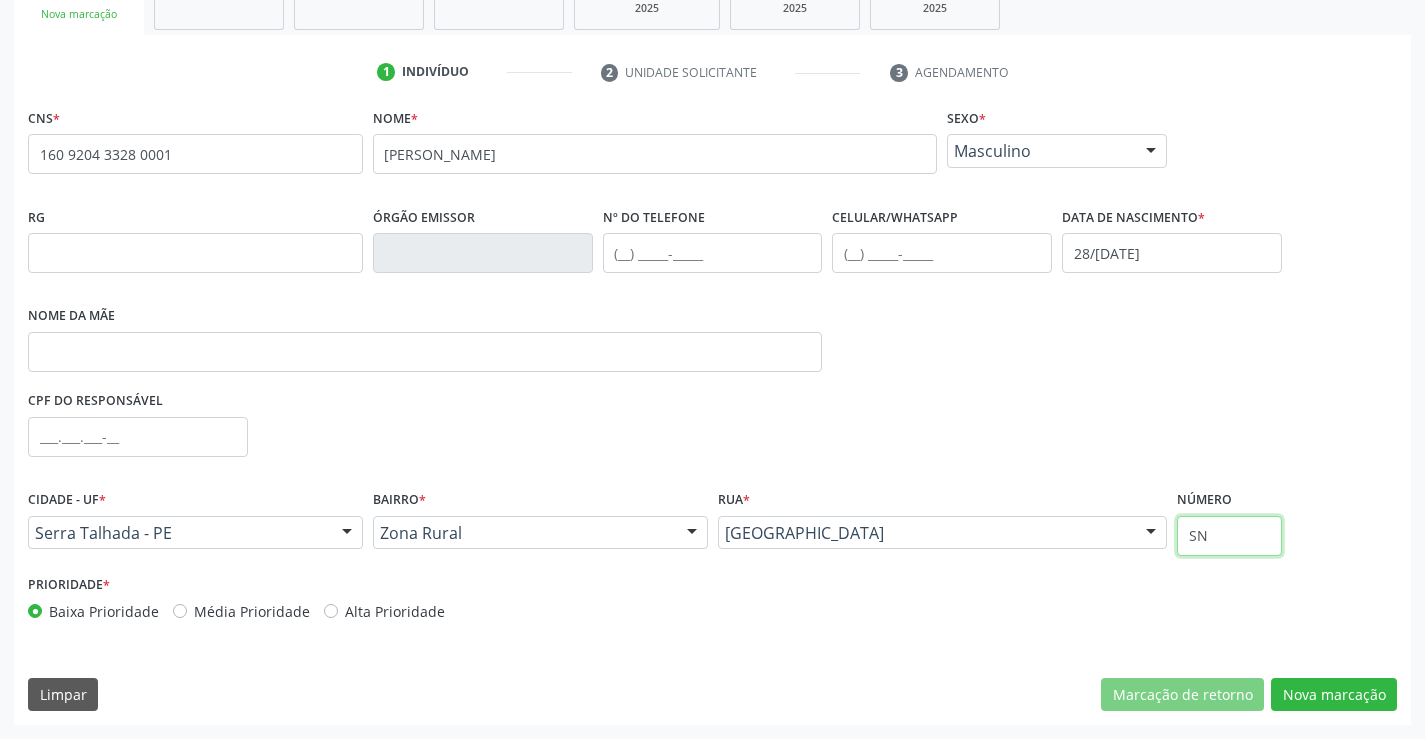 click on "SN" at bounding box center [1229, 536] 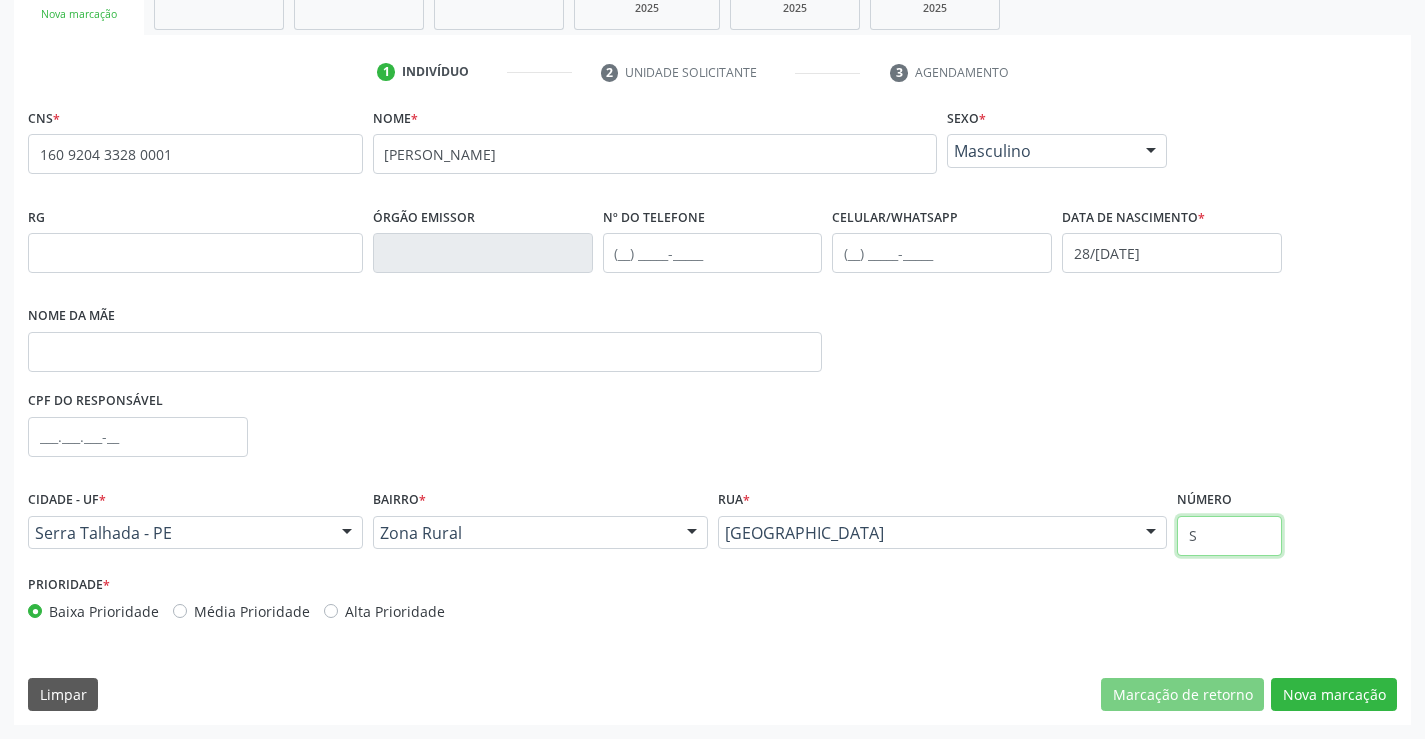 type on "SN" 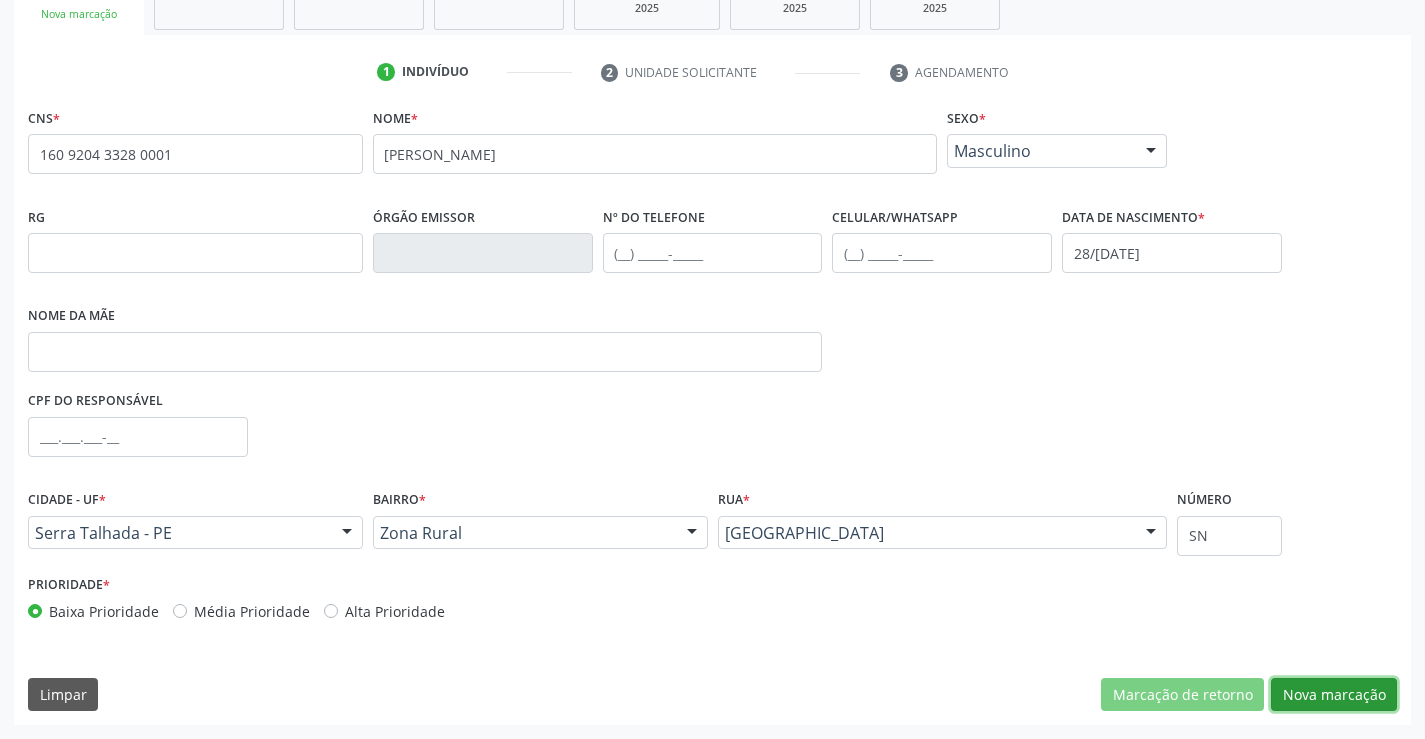 click on "Nova marcação" at bounding box center (1334, 695) 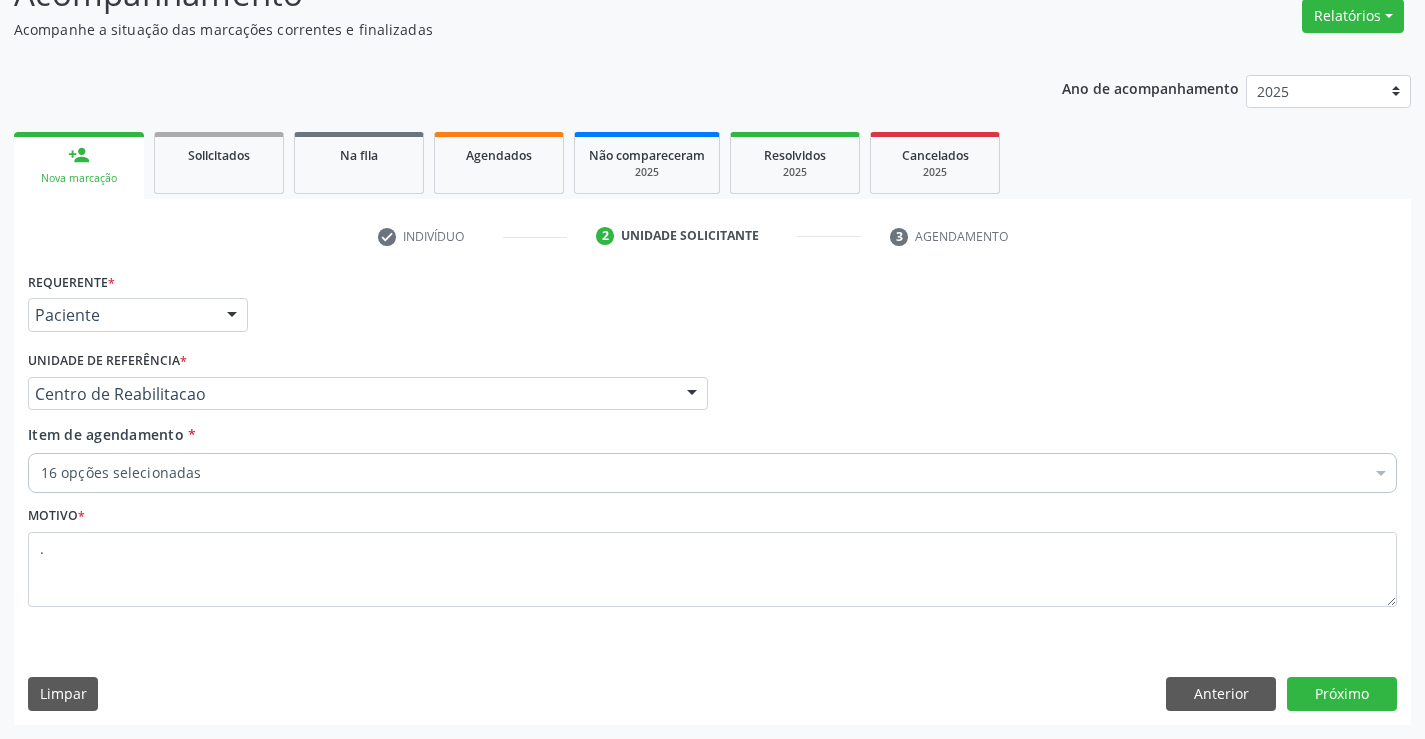 scroll, scrollTop: 167, scrollLeft: 0, axis: vertical 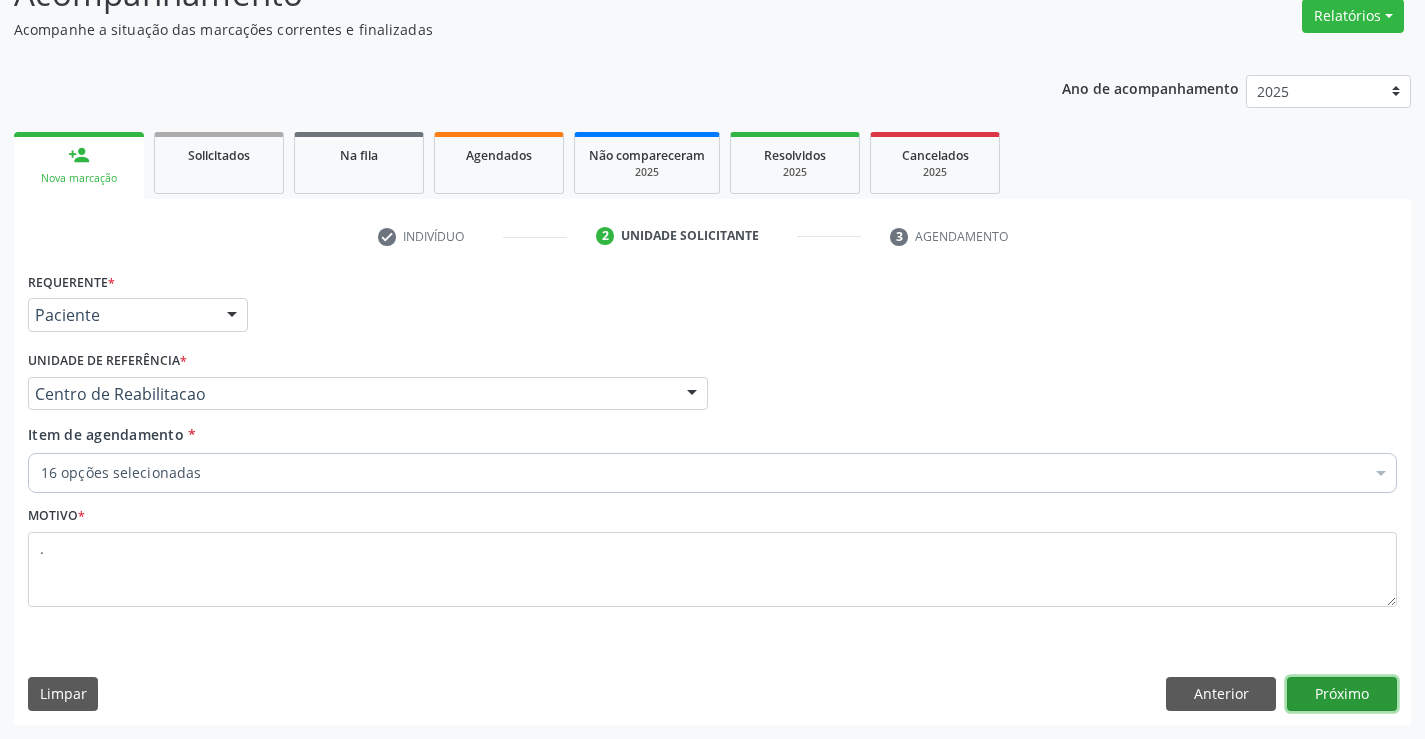 click on "Próximo" at bounding box center [1342, 694] 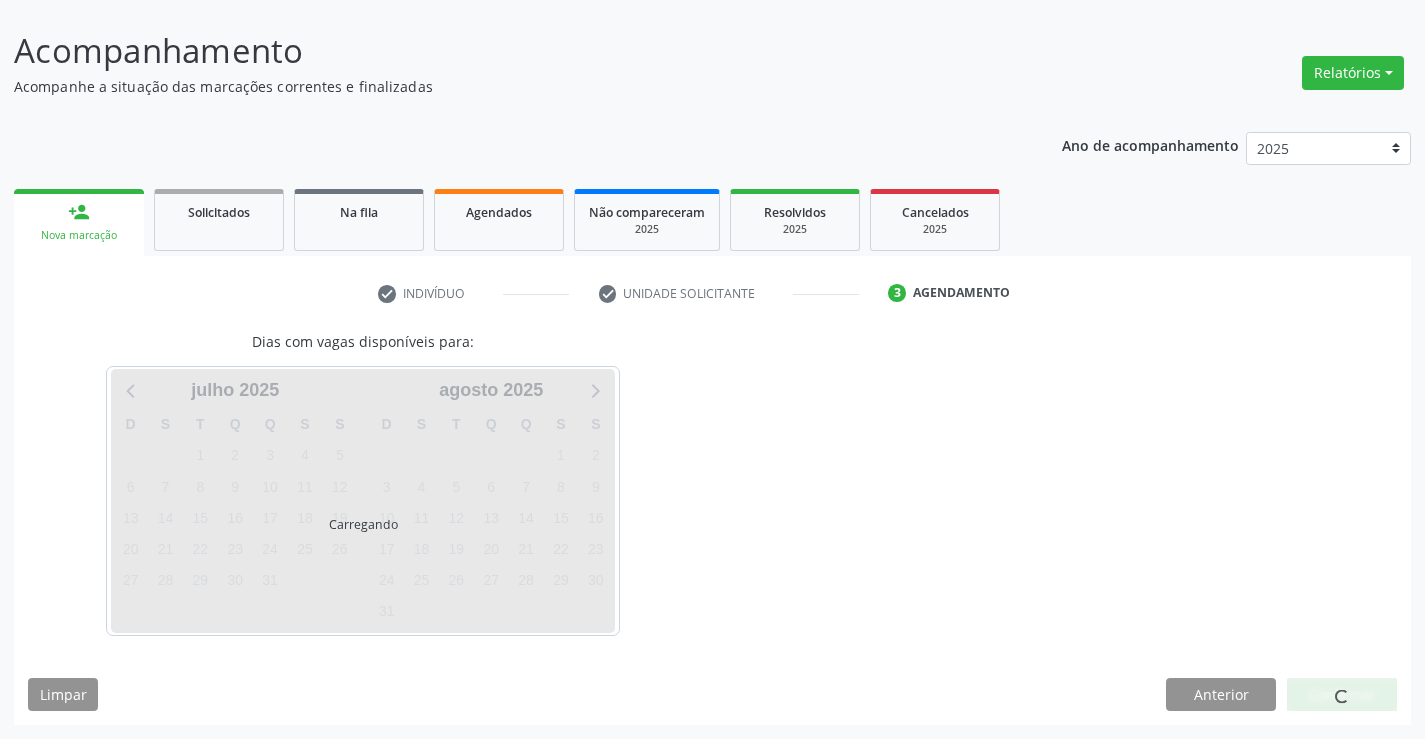 scroll, scrollTop: 110, scrollLeft: 0, axis: vertical 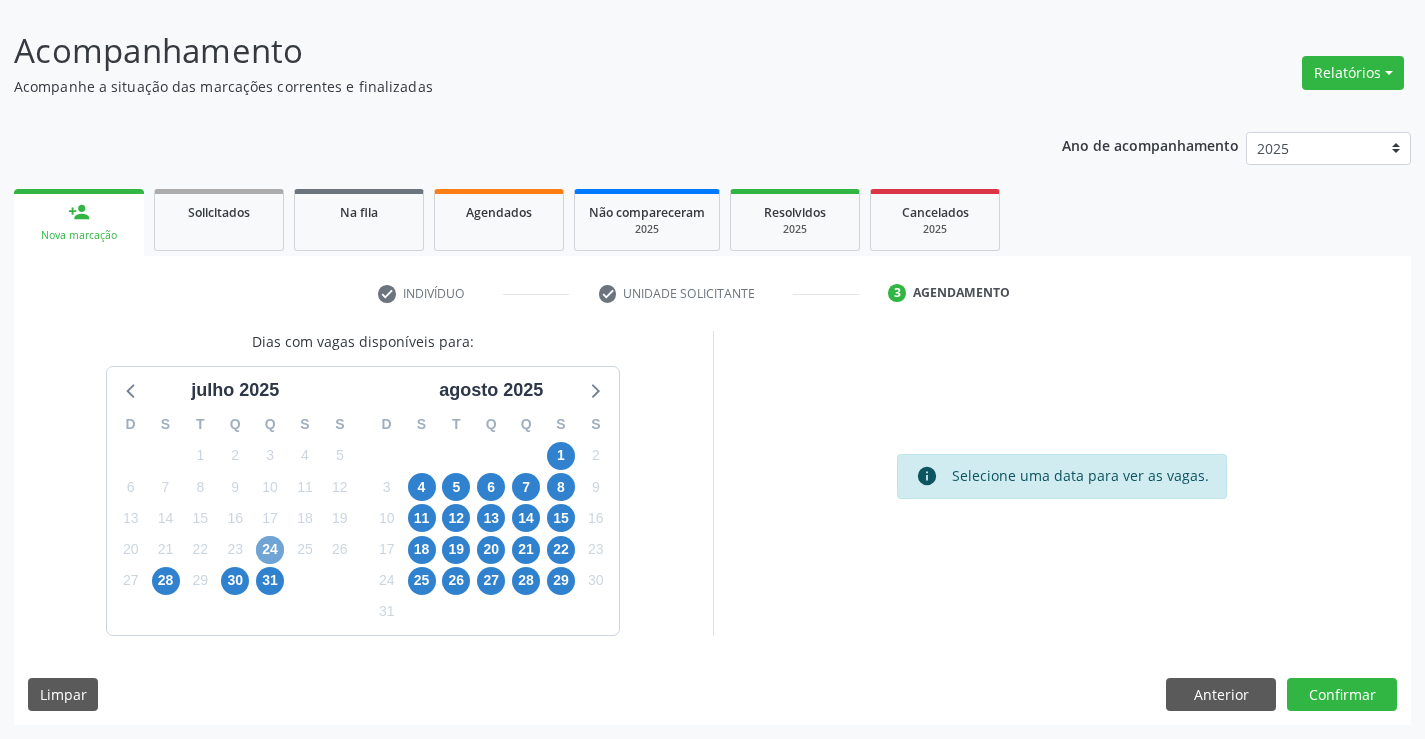 click on "24" at bounding box center [270, 550] 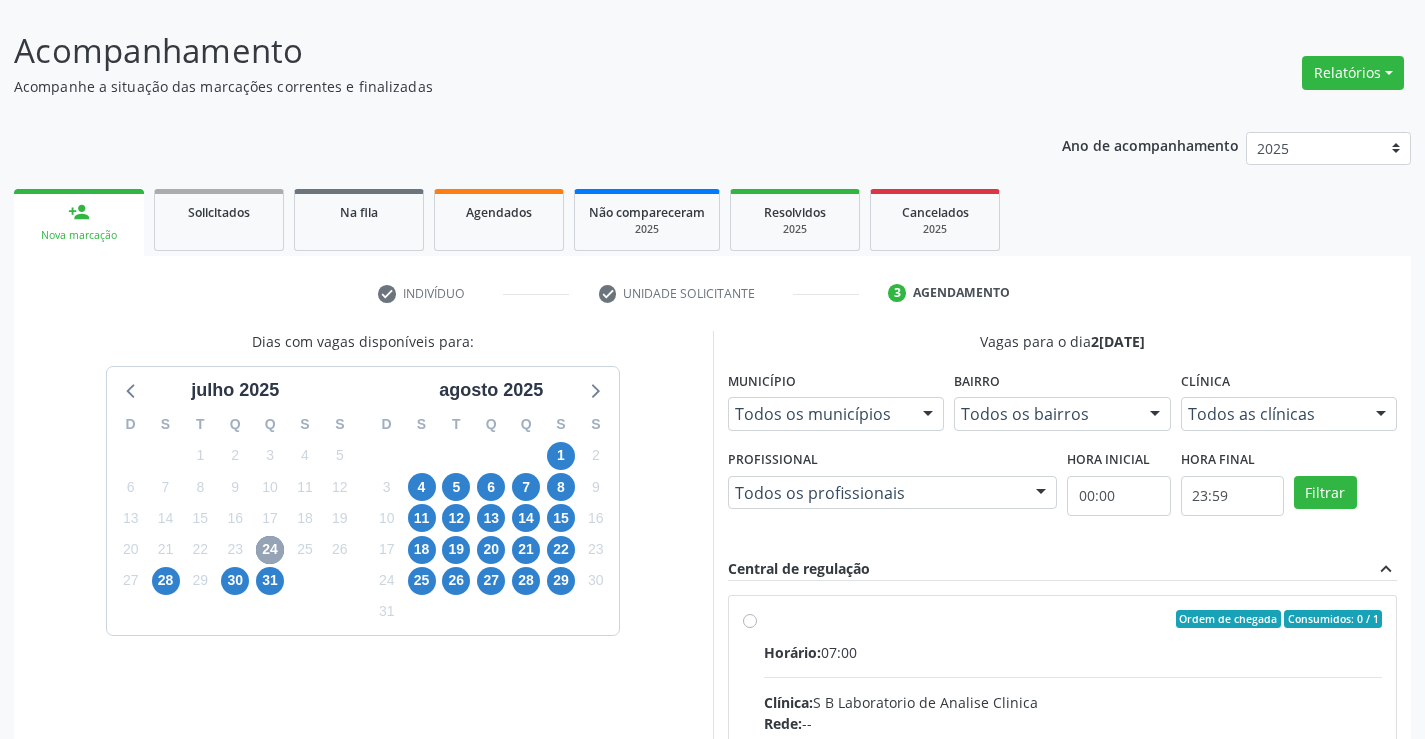 scroll, scrollTop: 310, scrollLeft: 0, axis: vertical 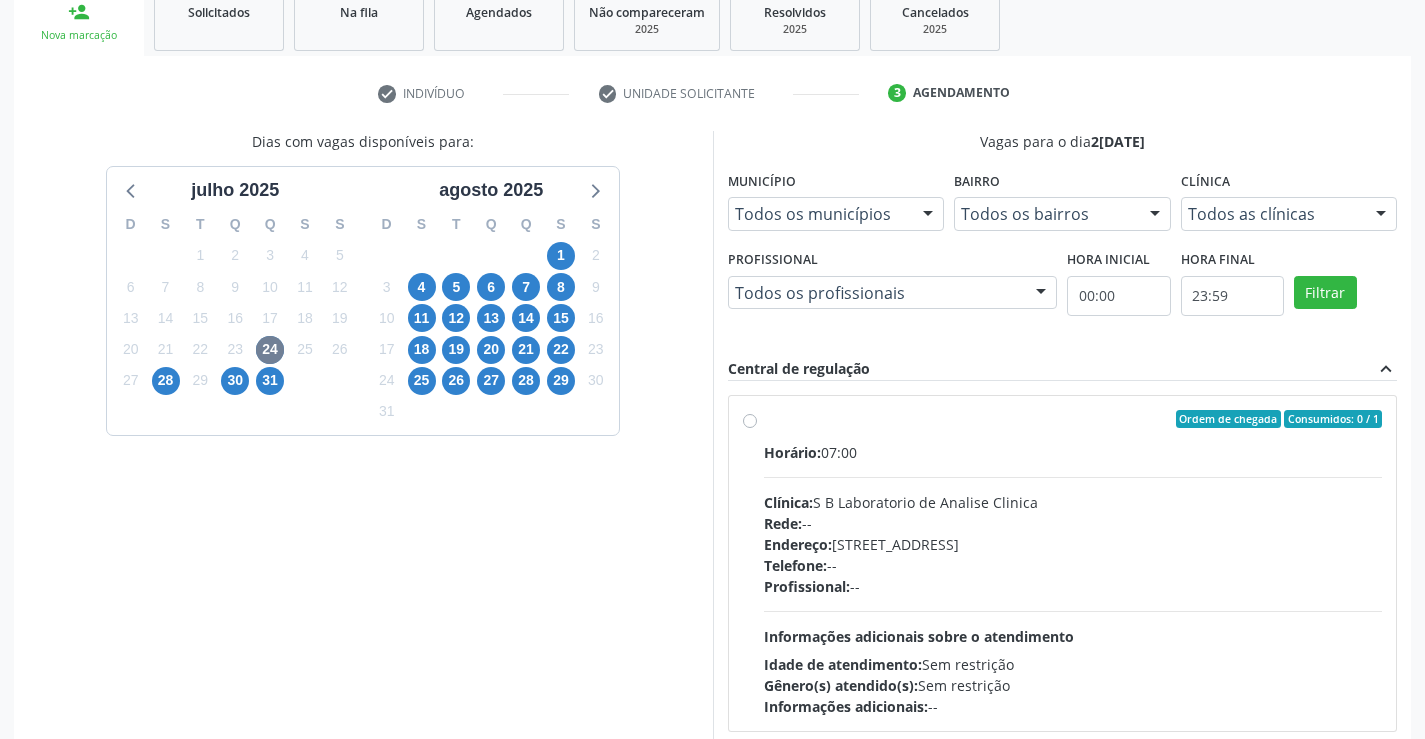 click on "Clínica:  S B Laboratorio de Analise Clinica" at bounding box center (1073, 502) 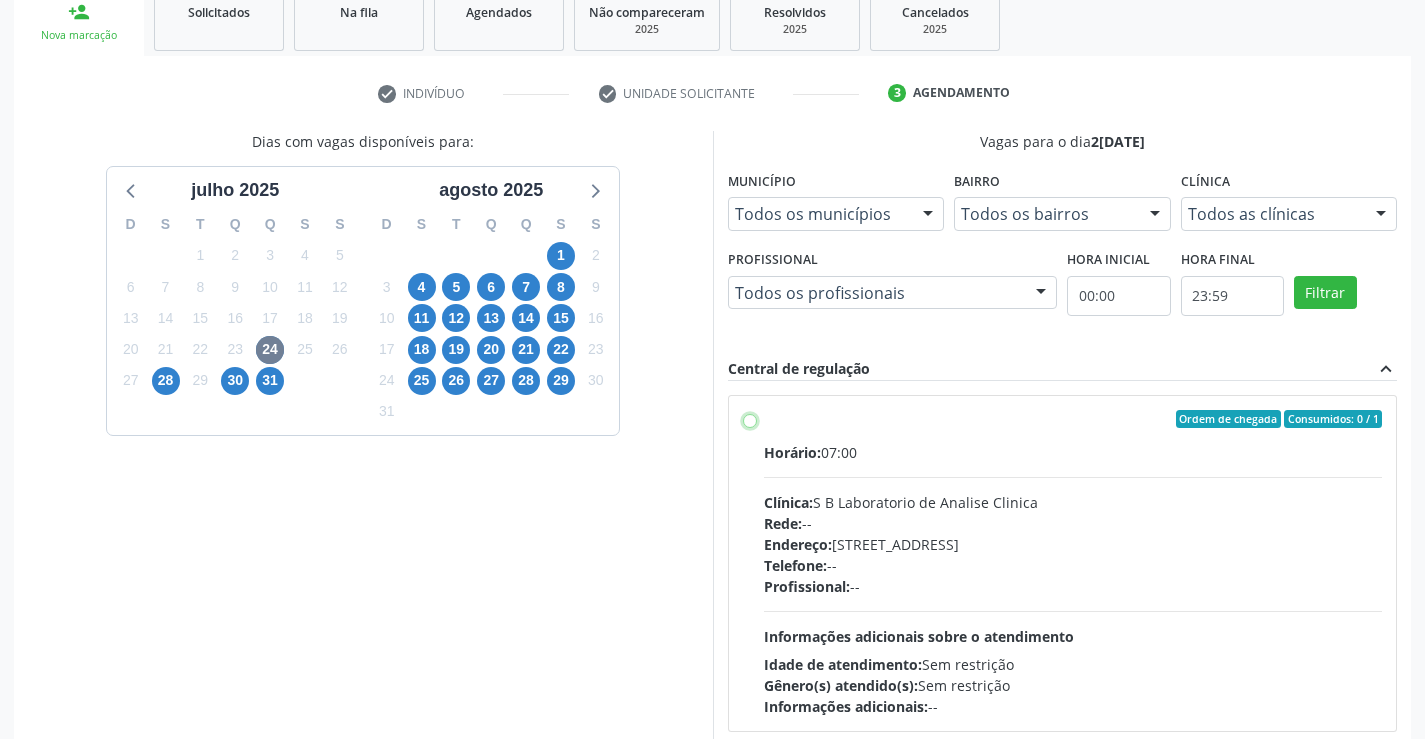 click on "Ordem de chegada
Consumidos: 0 / 1
Horário:   07:00
Clínica:  S B Laboratorio de Analise Clinica
Rede:
--
Endereço:   Casa, nº 679, Centro, Serra Talhada - PE
Telefone:   --
Profissional:
--
Informações adicionais sobre o atendimento
Idade de atendimento:
Sem restrição
Gênero(s) atendido(s):
Sem restrição
Informações adicionais:
--" at bounding box center (750, 419) 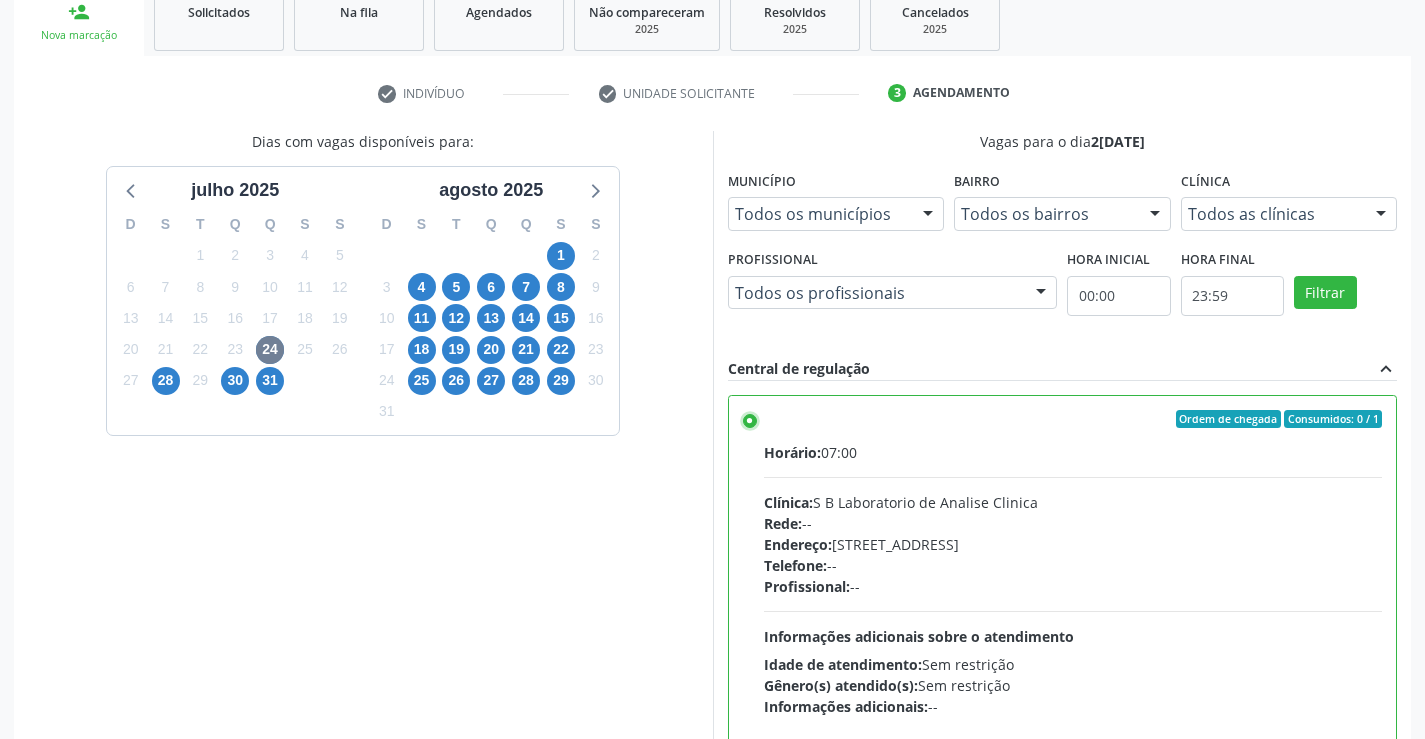 scroll, scrollTop: 456, scrollLeft: 0, axis: vertical 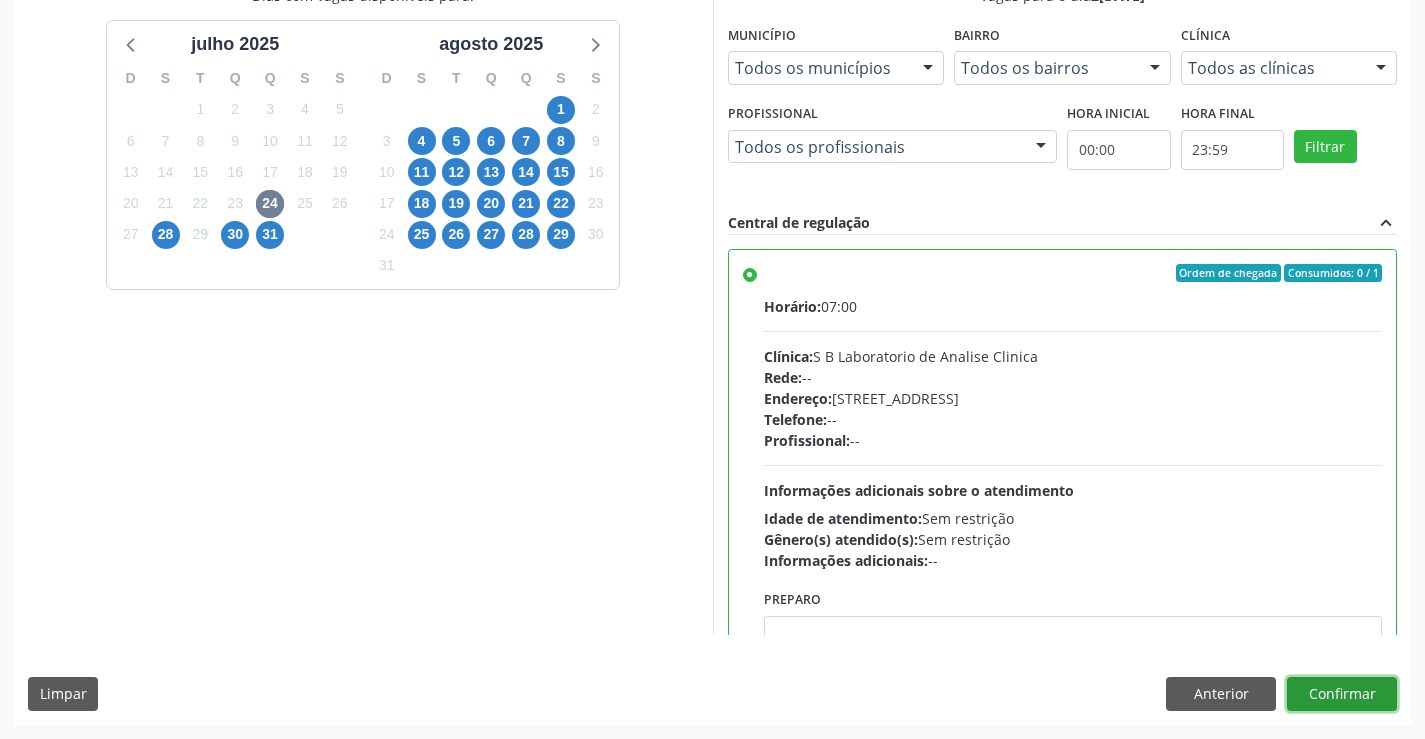 click on "Confirmar" at bounding box center (1342, 694) 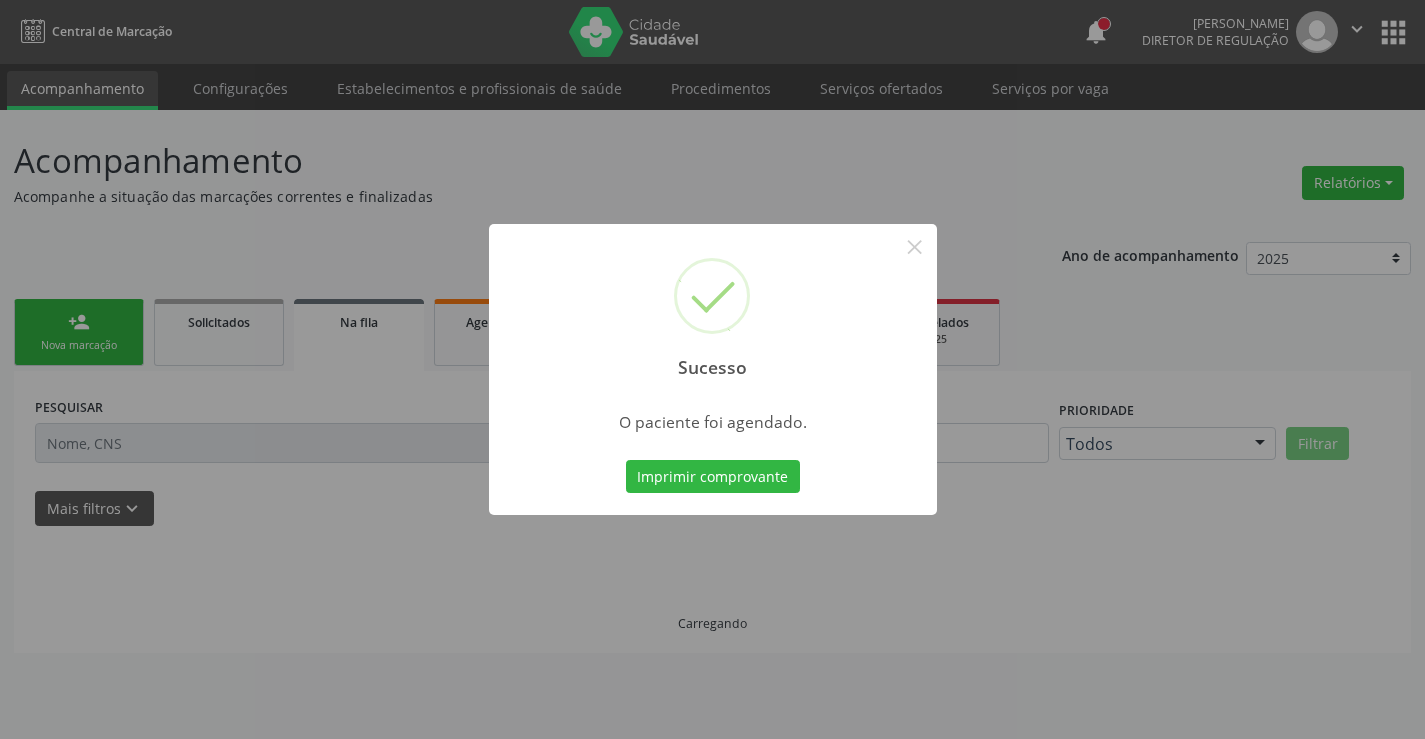 scroll, scrollTop: 0, scrollLeft: 0, axis: both 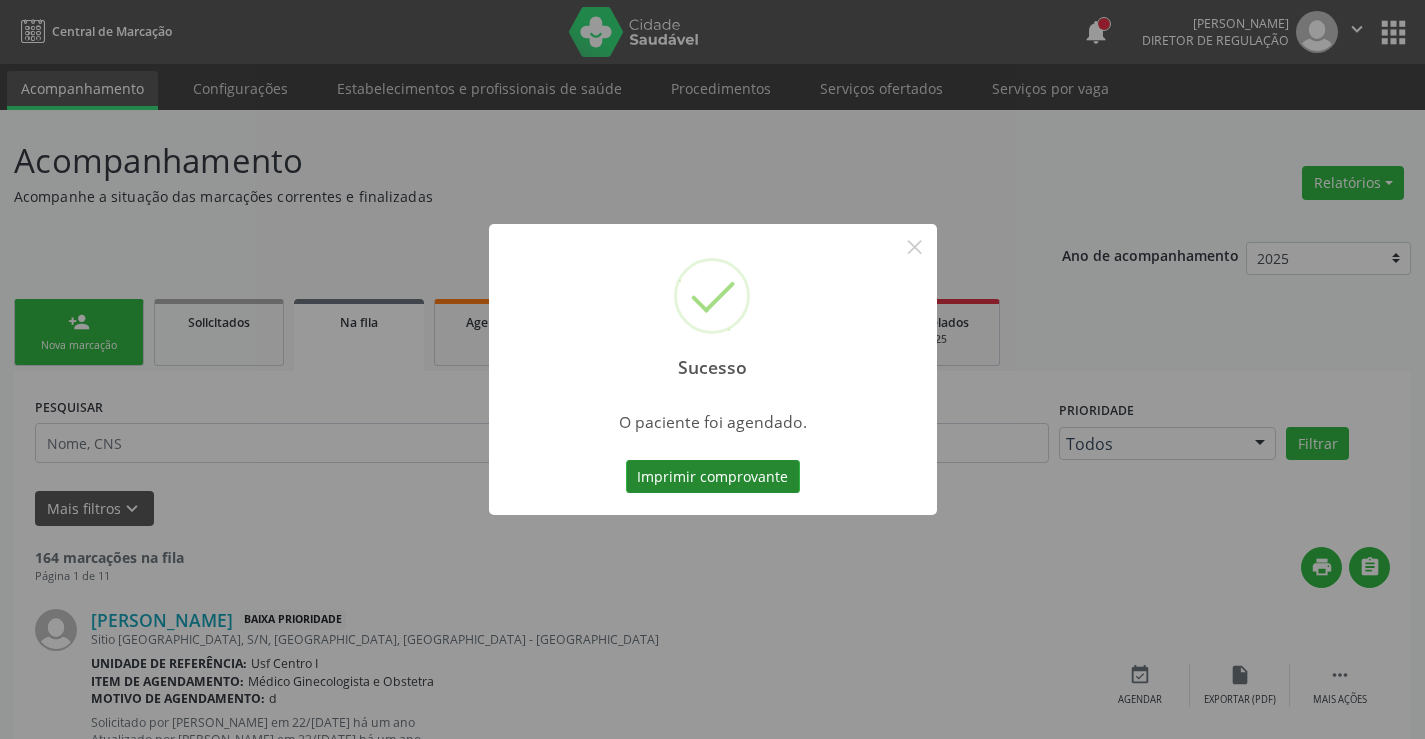 click on "Imprimir comprovante" at bounding box center (713, 477) 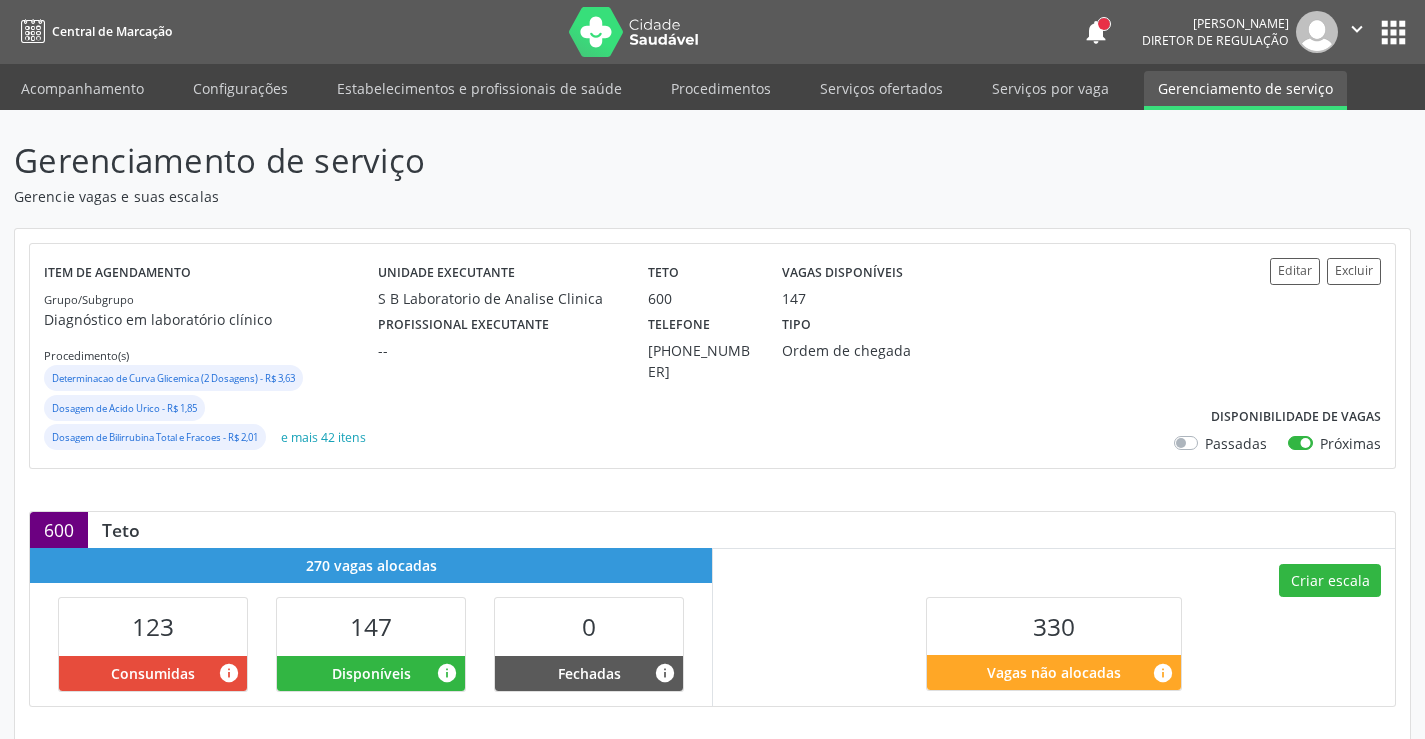 scroll, scrollTop: 500, scrollLeft: 0, axis: vertical 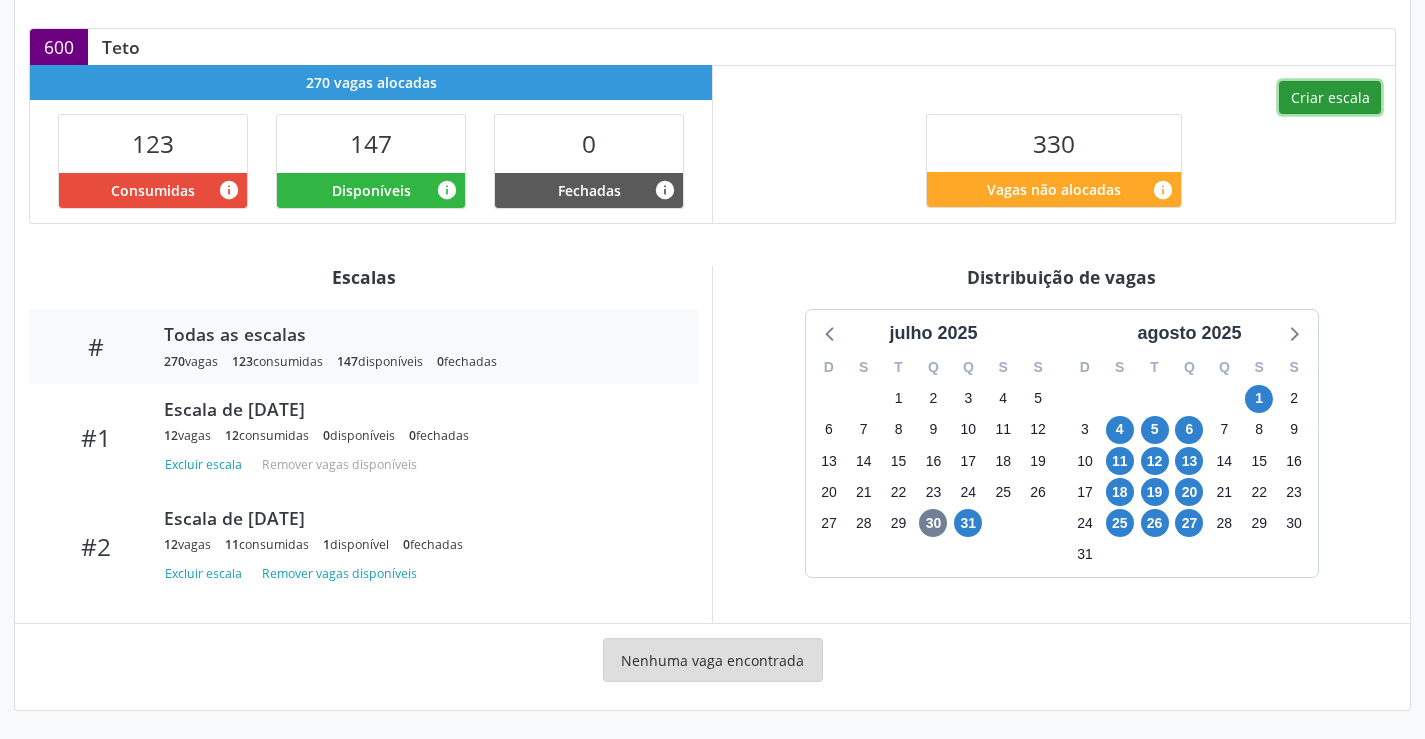 click on "Criar escala" at bounding box center (1330, 98) 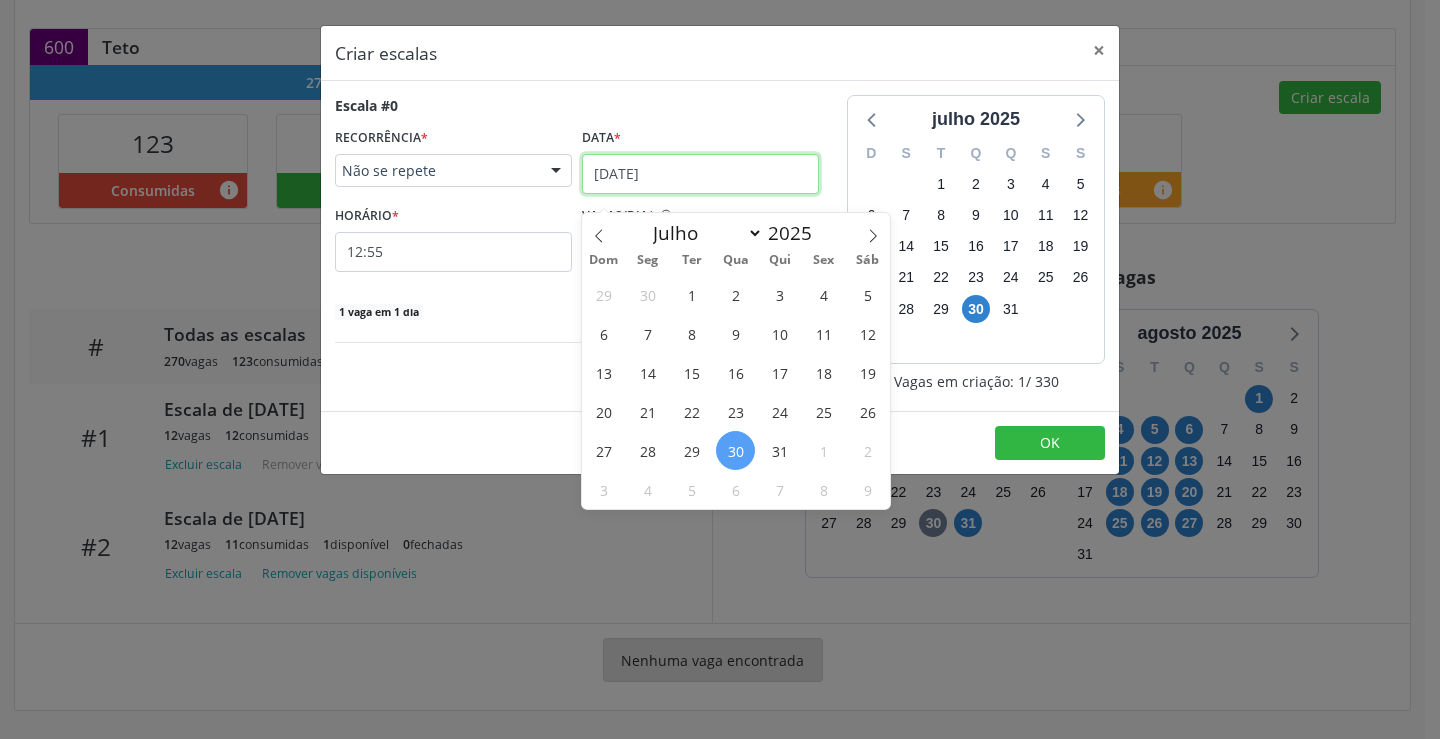 click on "[DATE]" at bounding box center (700, 174) 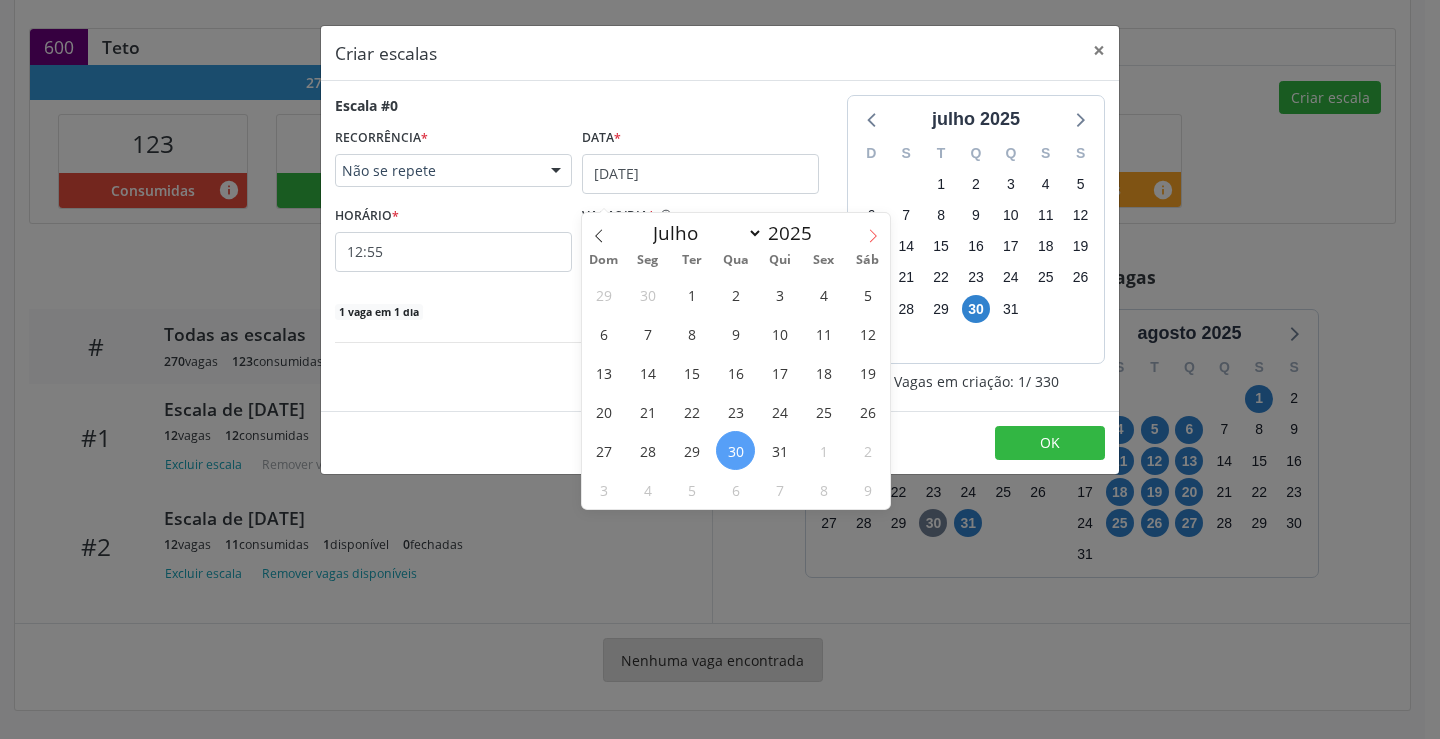 click 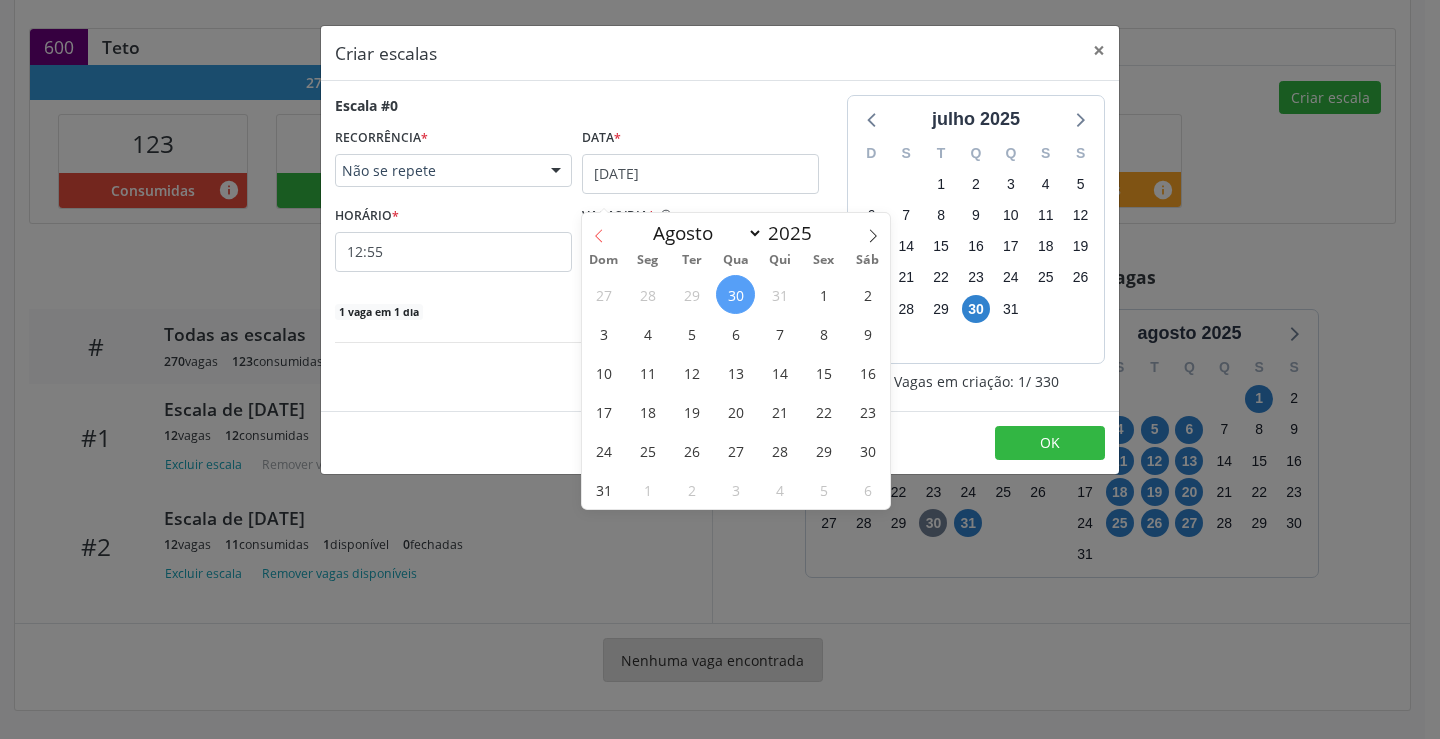 click at bounding box center (599, 230) 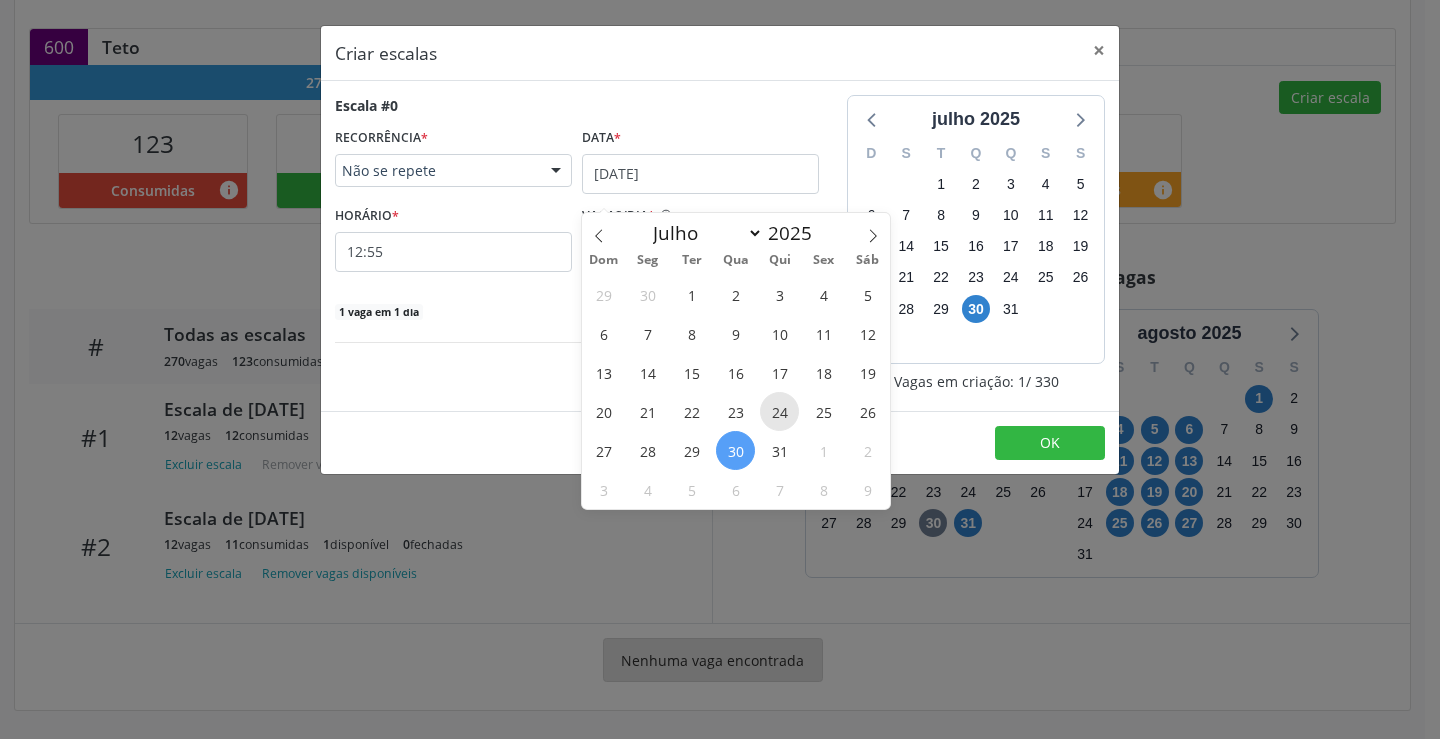 click on "24" at bounding box center (779, 411) 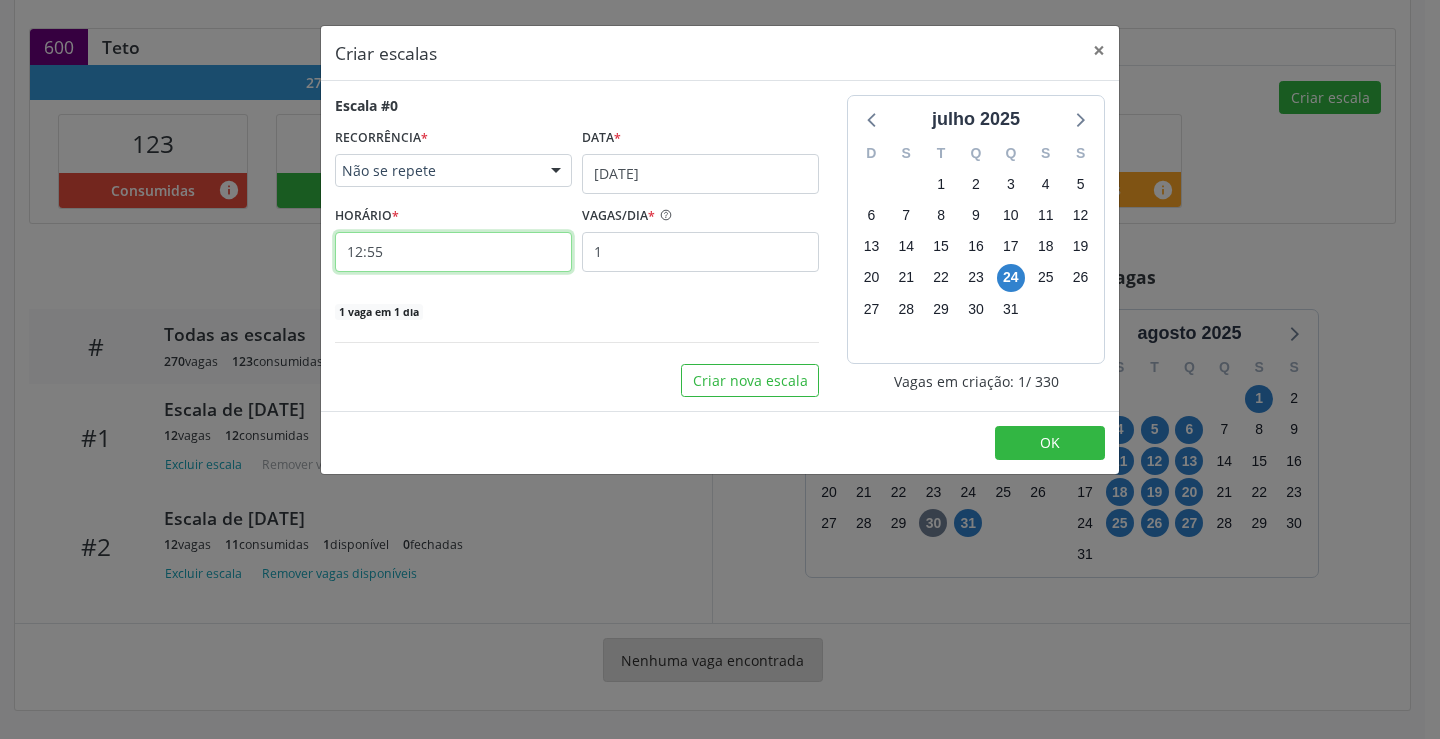 click on "12:55" at bounding box center (453, 252) 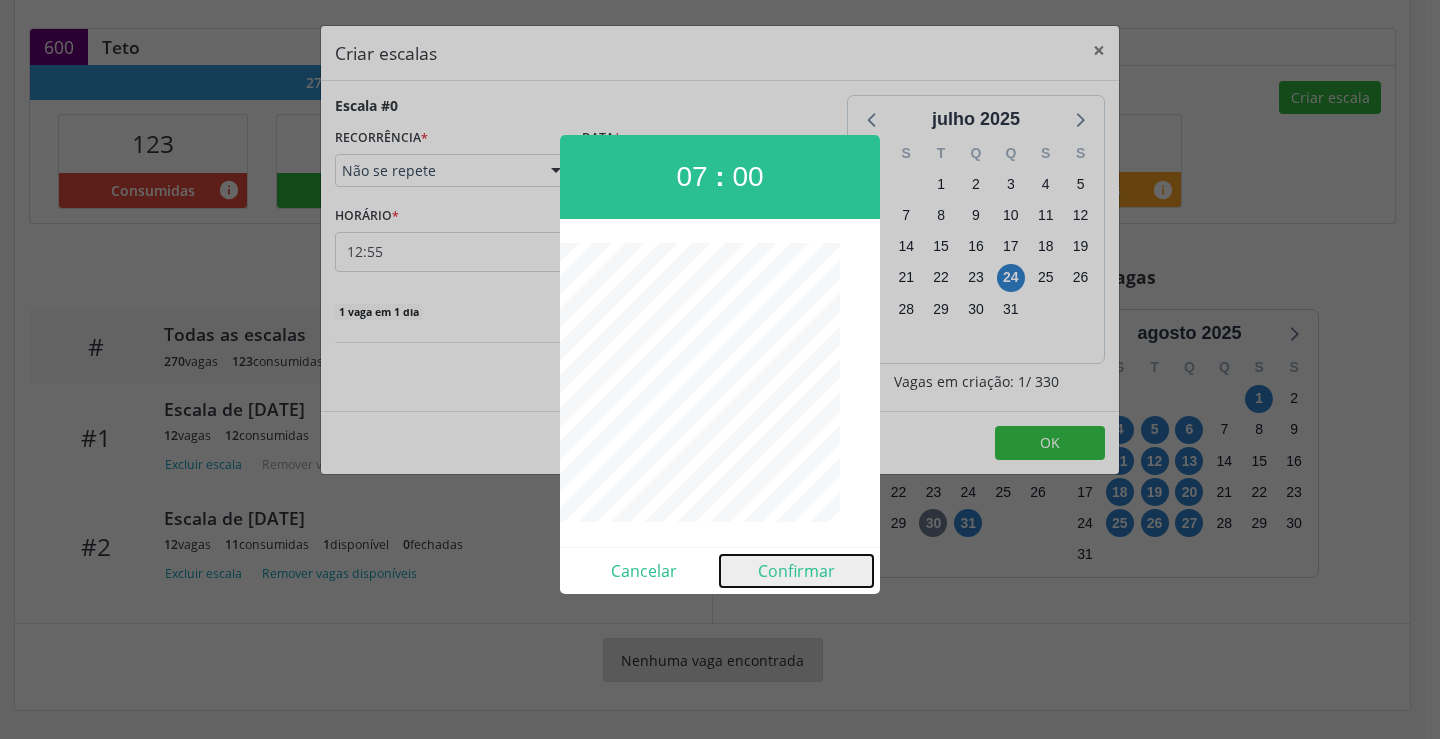 click on "Confirmar" at bounding box center [796, 571] 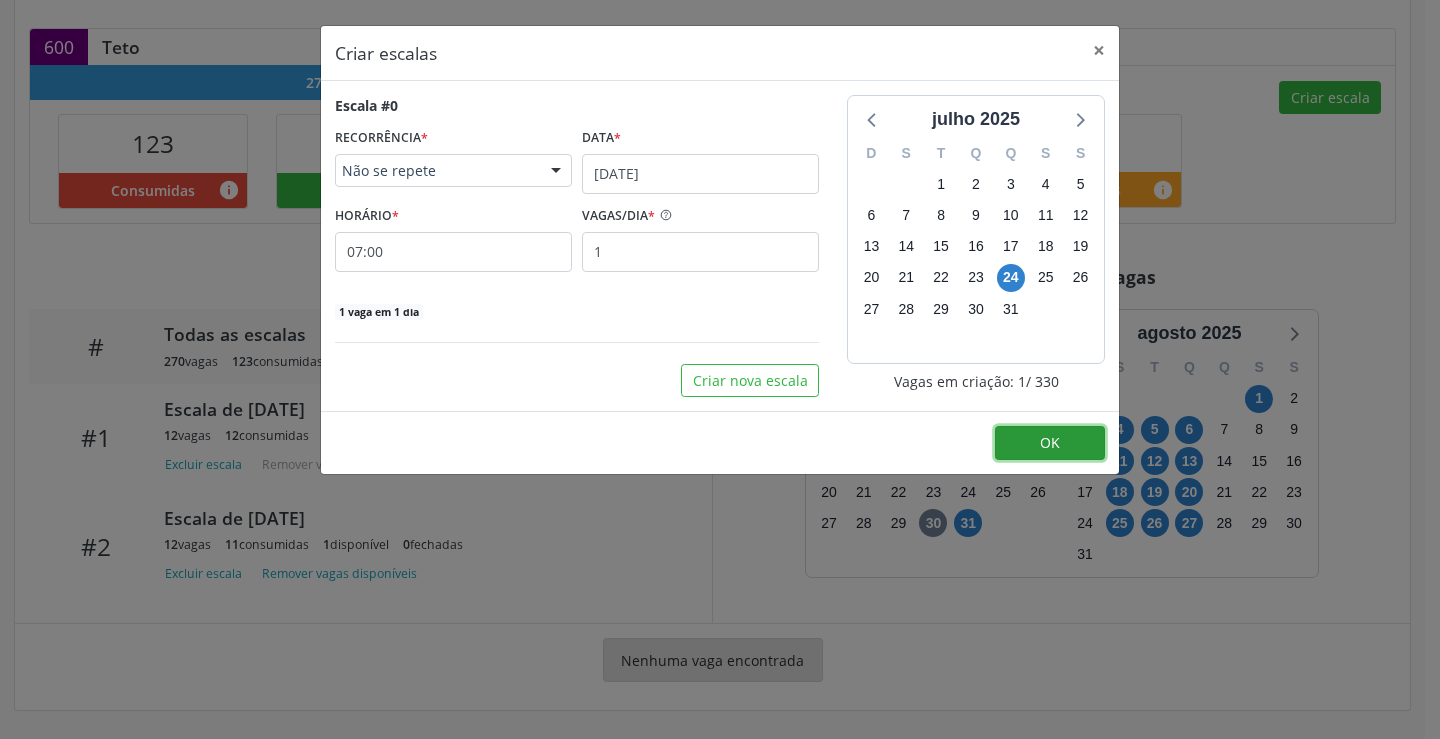 click on "OK" at bounding box center [1050, 443] 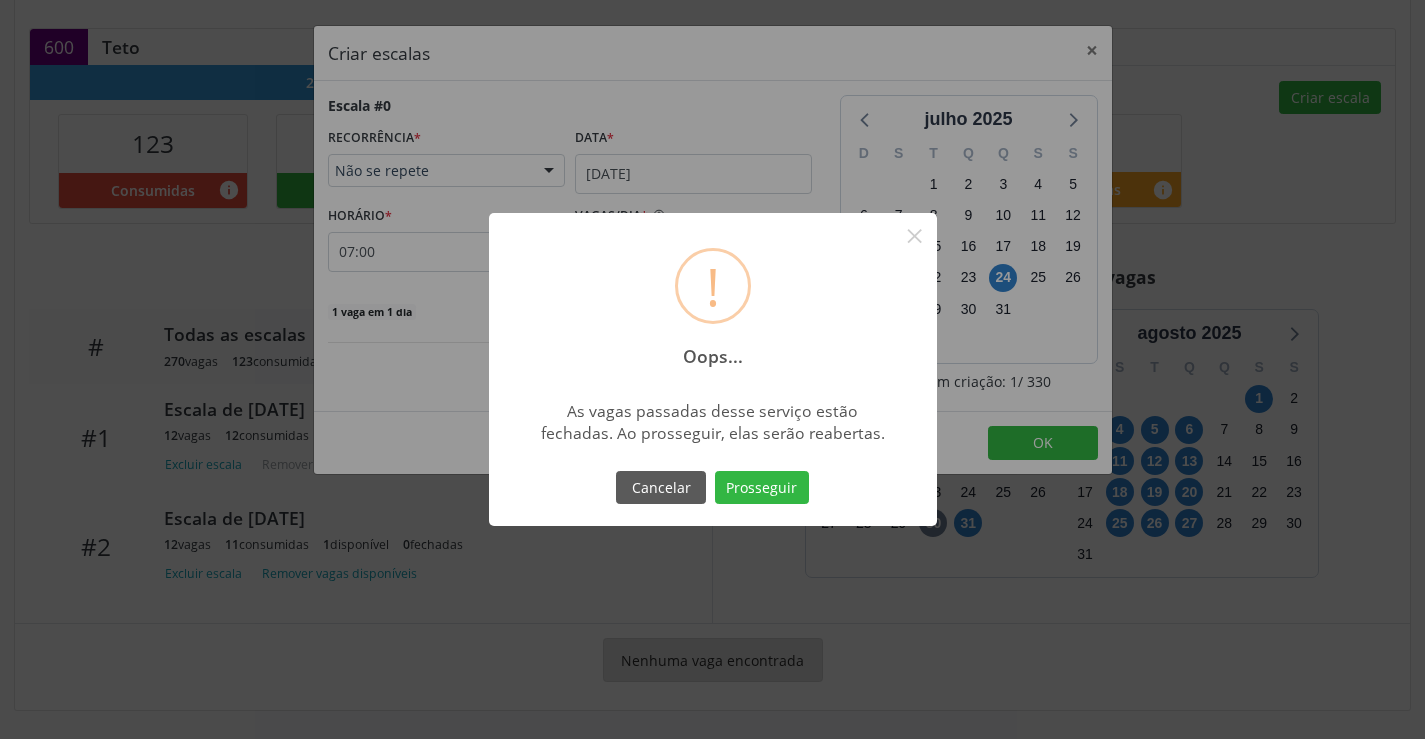 drag, startPoint x: 672, startPoint y: 485, endPoint x: 864, endPoint y: 488, distance: 192.02344 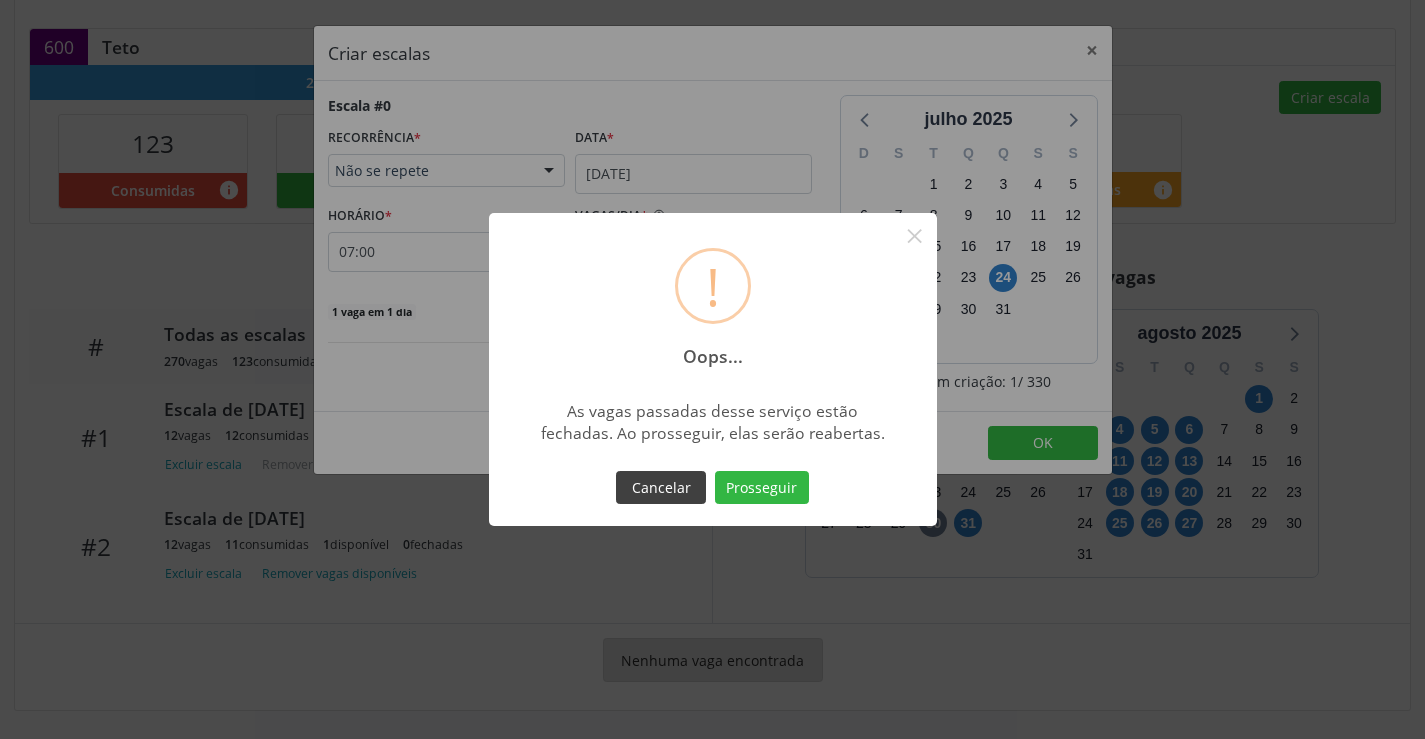click on "Cancelar" at bounding box center [661, 488] 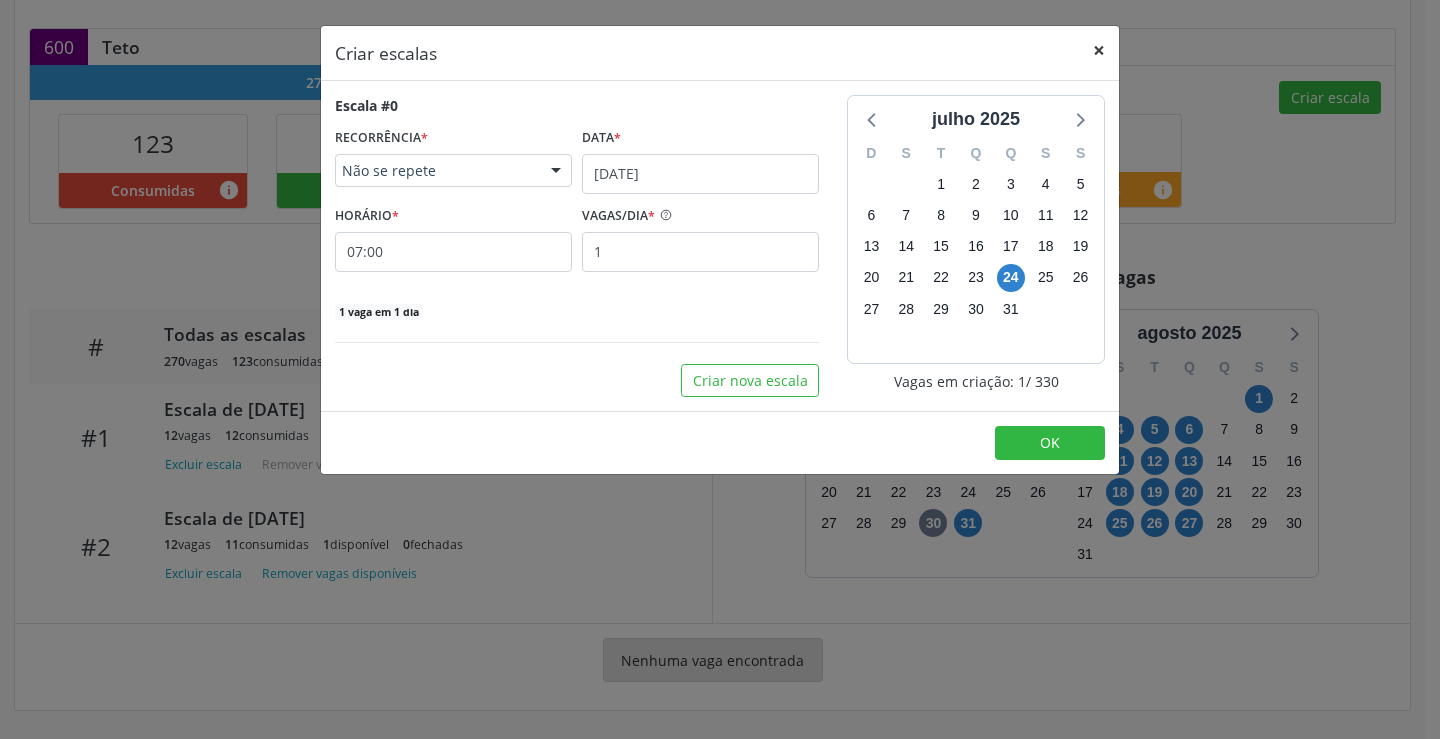 click on "×" at bounding box center [1099, 50] 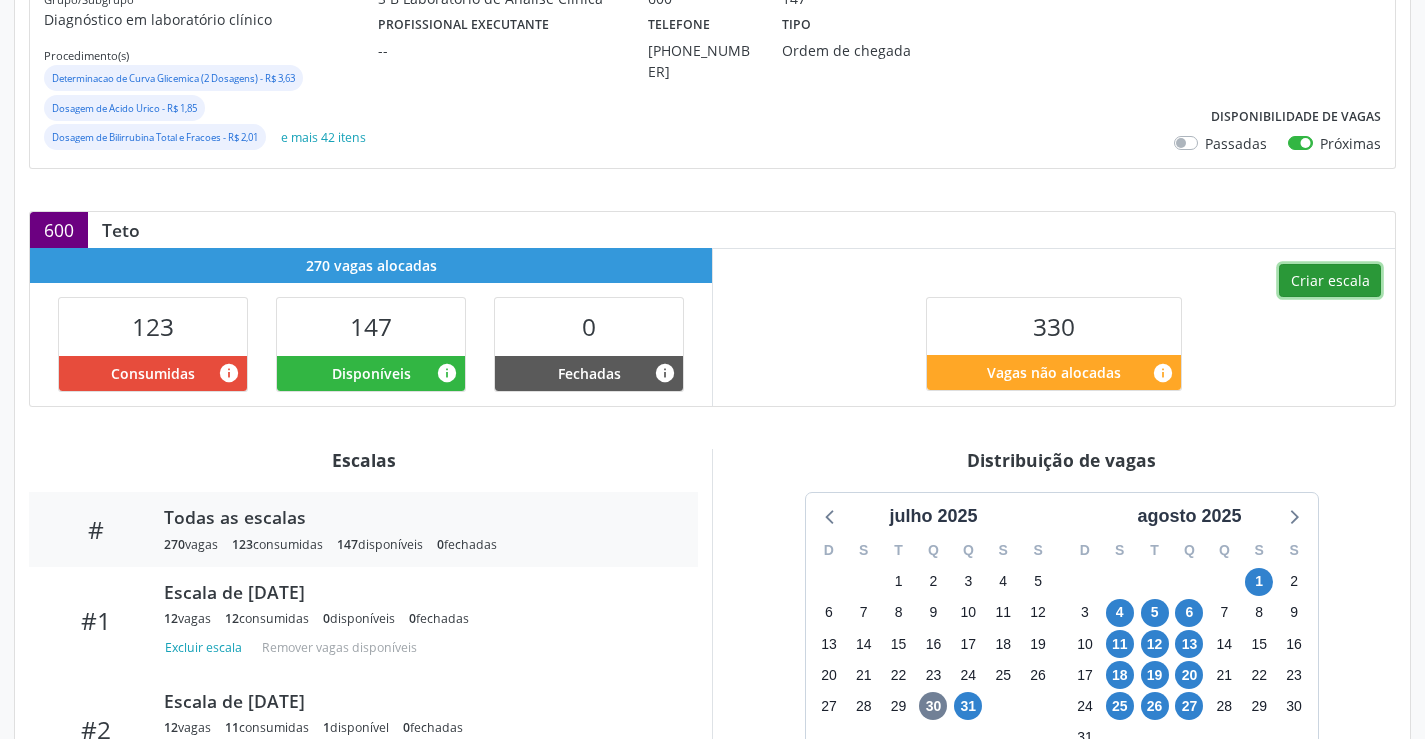 scroll, scrollTop: 200, scrollLeft: 0, axis: vertical 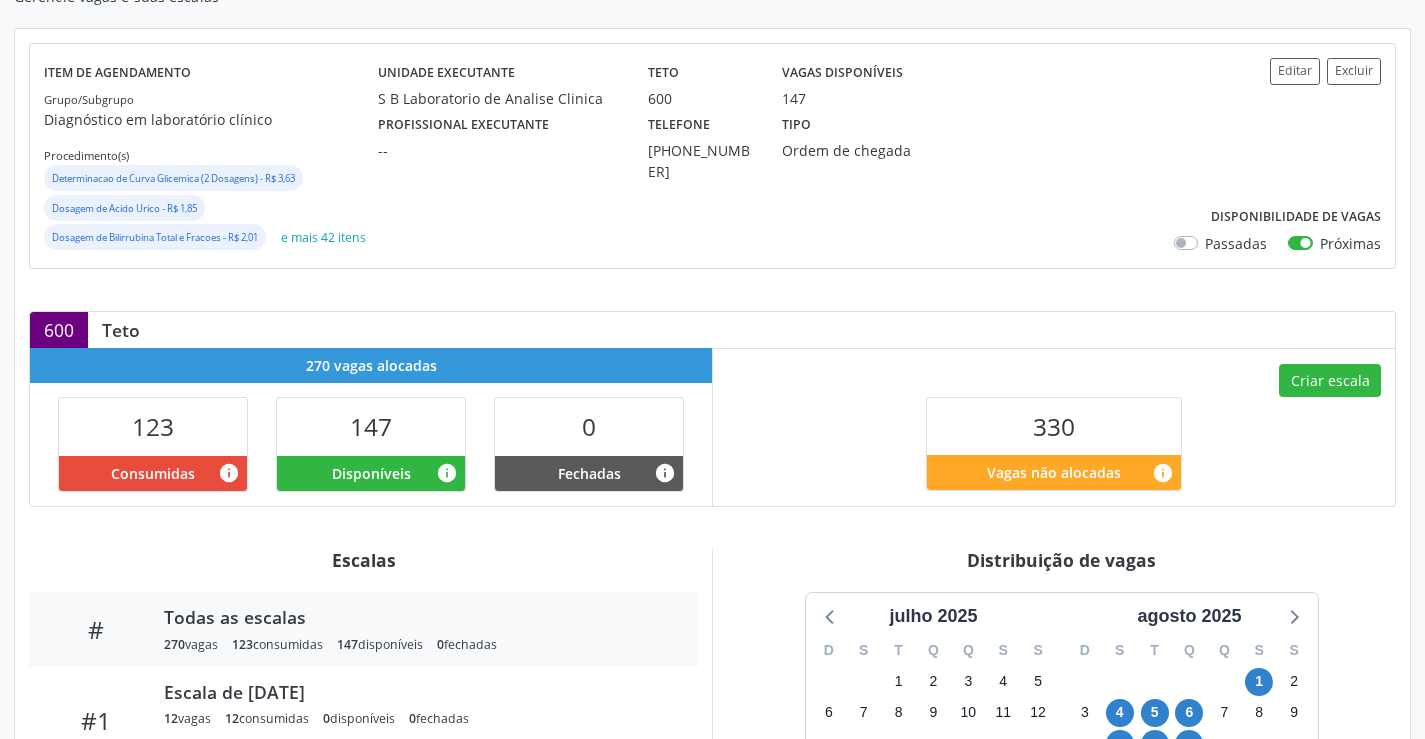 click on "Passadas" at bounding box center [1236, 243] 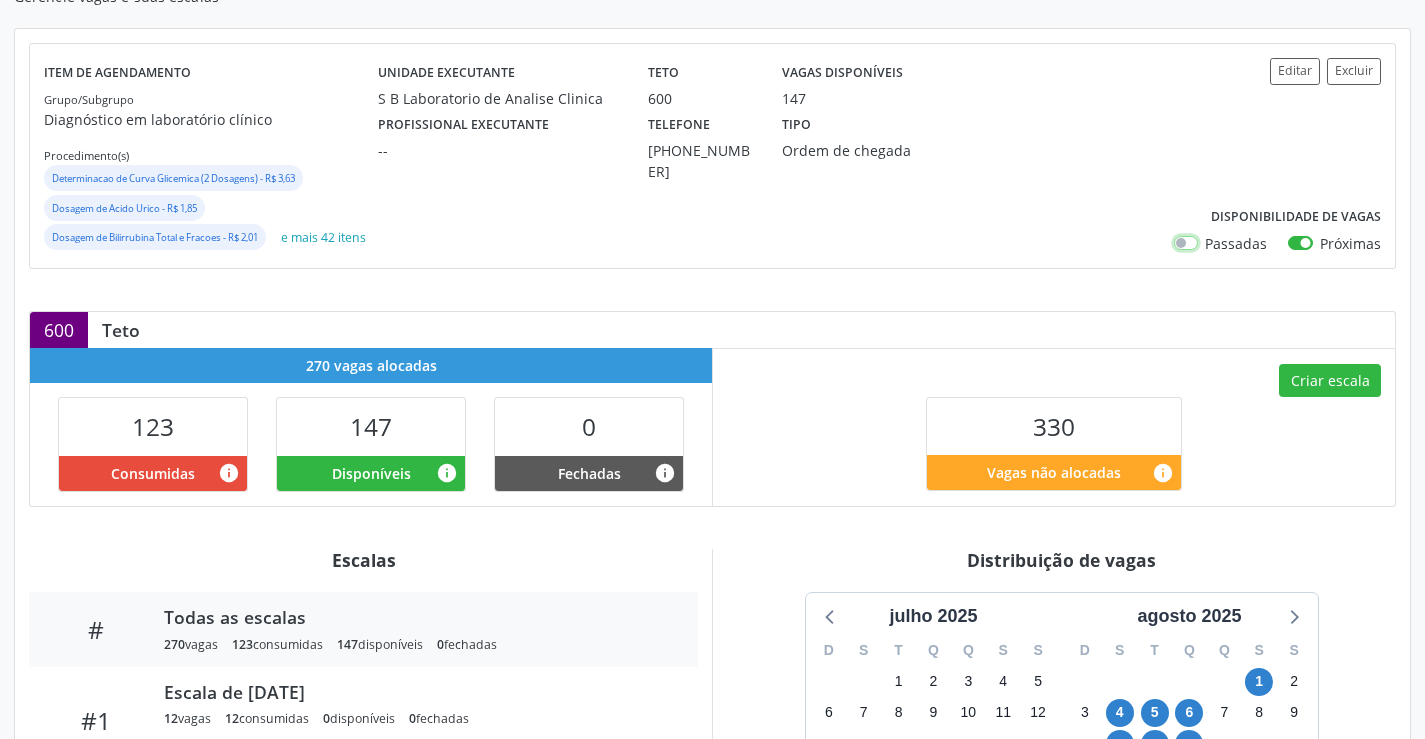 checkbox on "true" 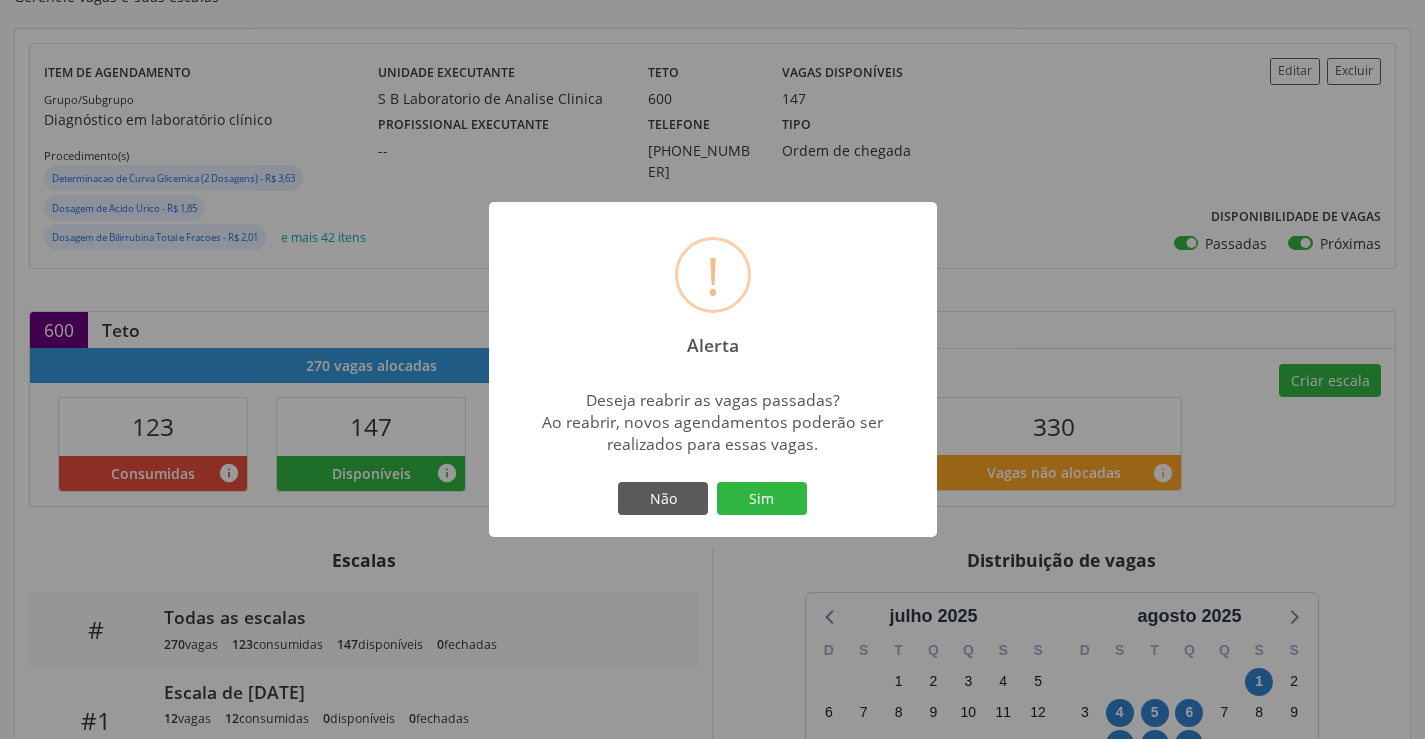 drag, startPoint x: 723, startPoint y: 500, endPoint x: 740, endPoint y: 500, distance: 17 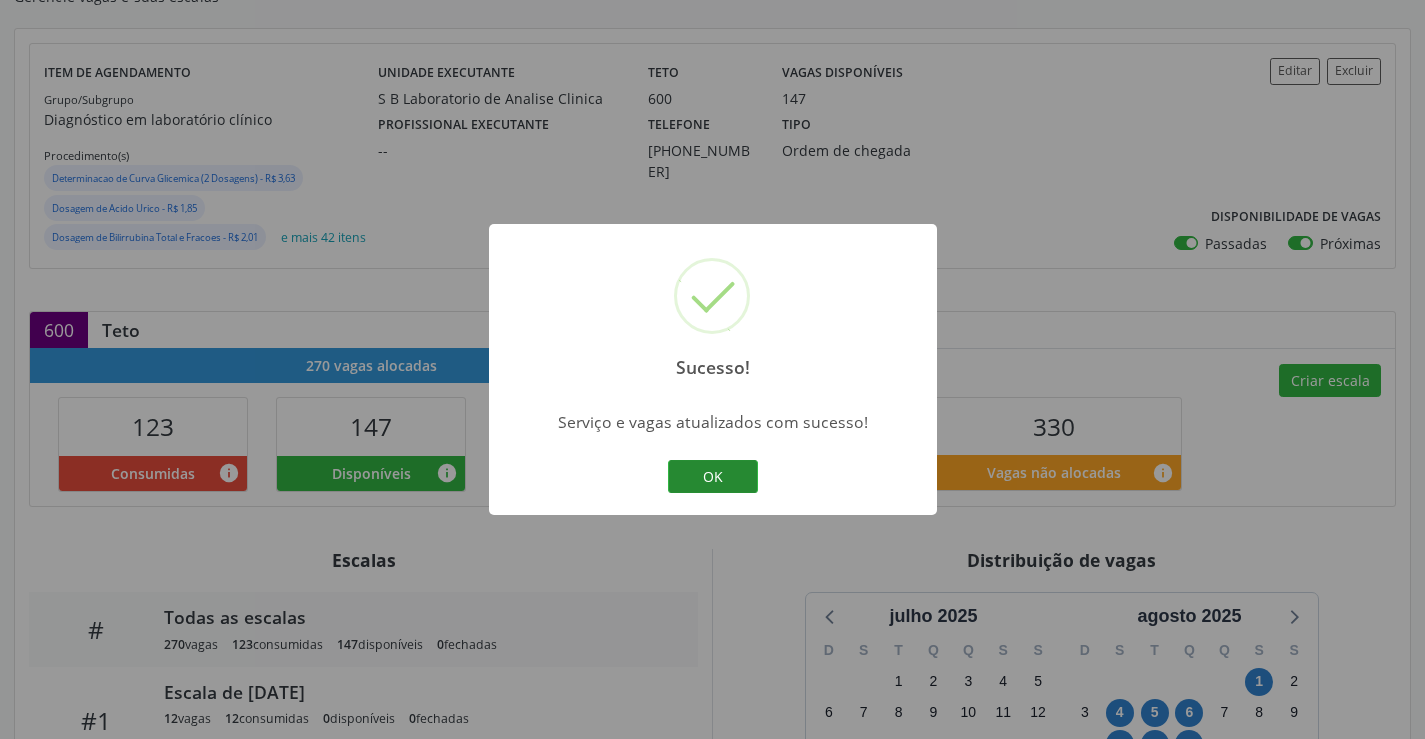 click on "OK" at bounding box center [713, 477] 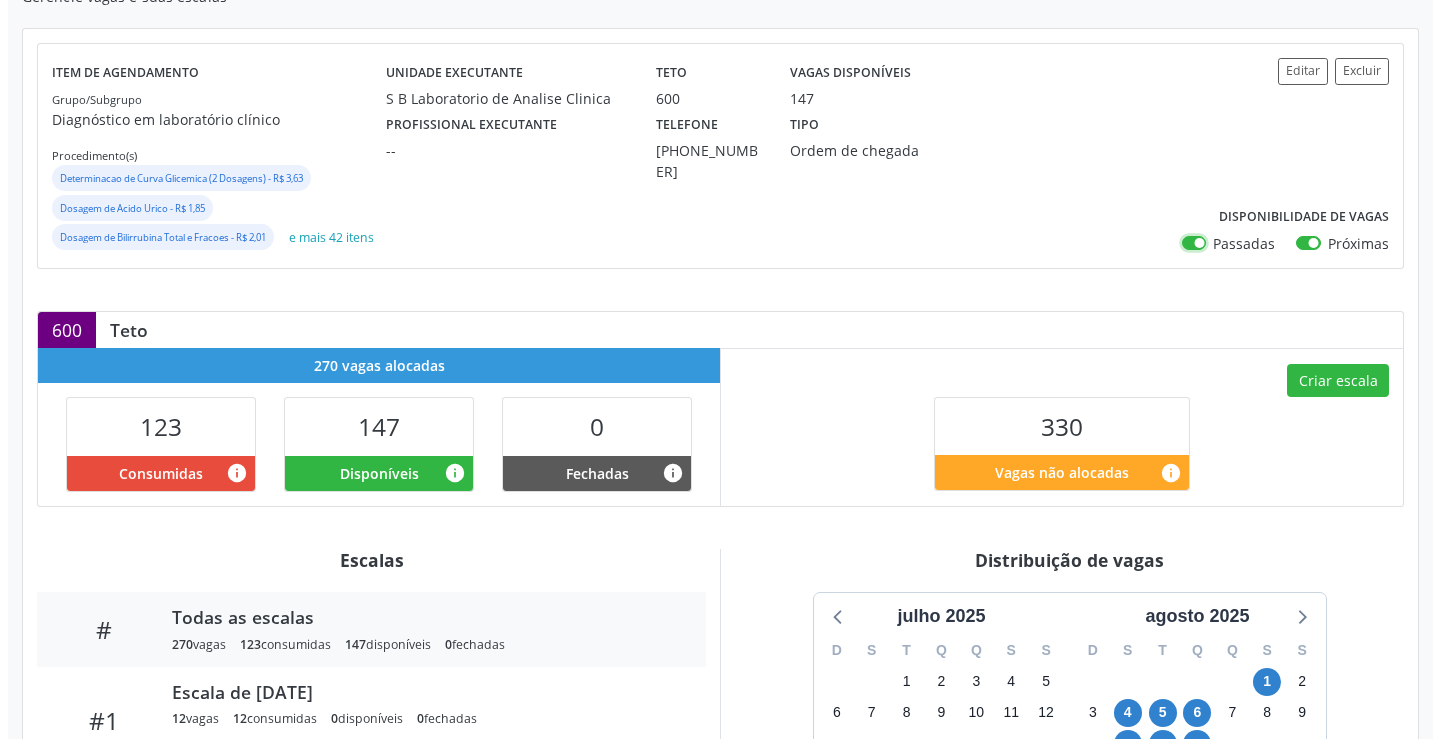 scroll, scrollTop: 400, scrollLeft: 0, axis: vertical 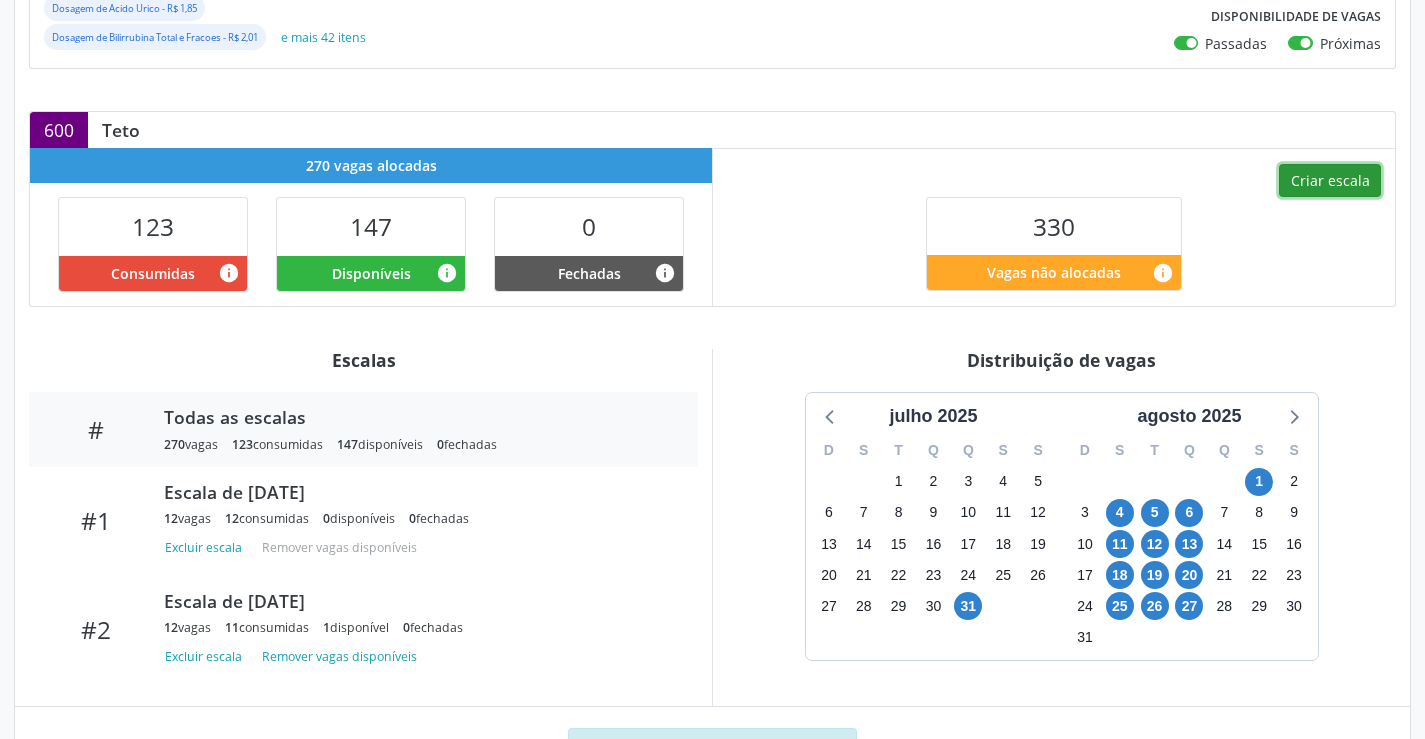 click on "Criar escala" at bounding box center [1330, 181] 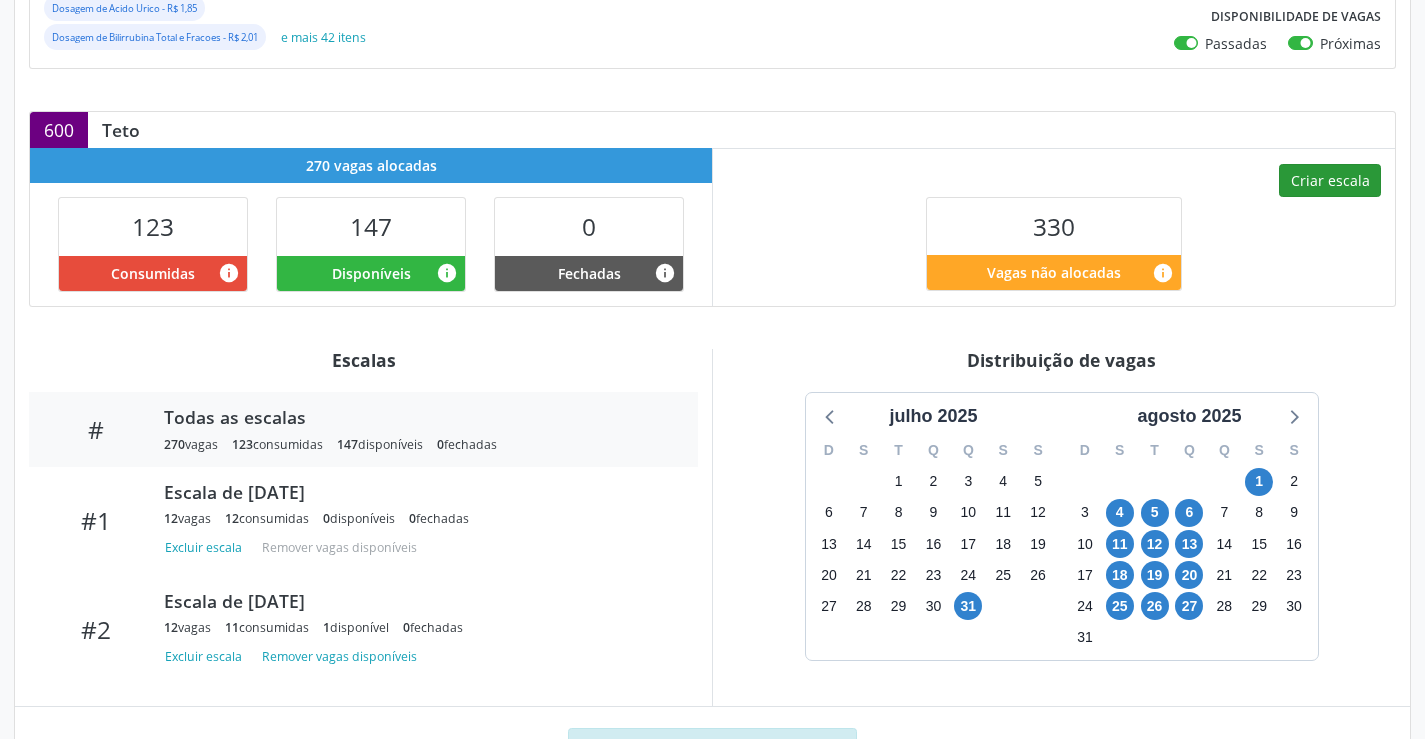 select on "6" 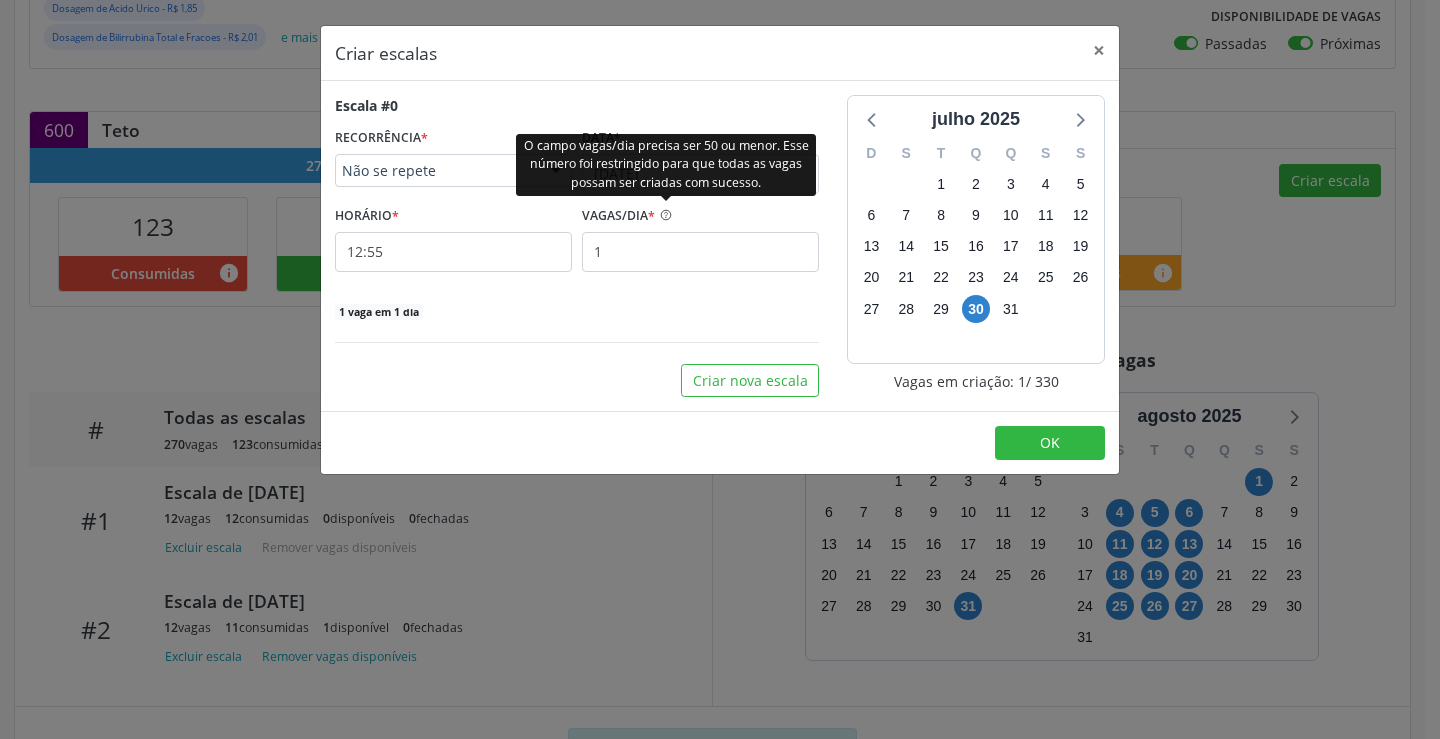 click on "O campo vagas/dia precisa ser 50 ou menor.
Esse número foi restringido para que todas as vagas
possam ser criadas com sucesso." at bounding box center (666, 164) 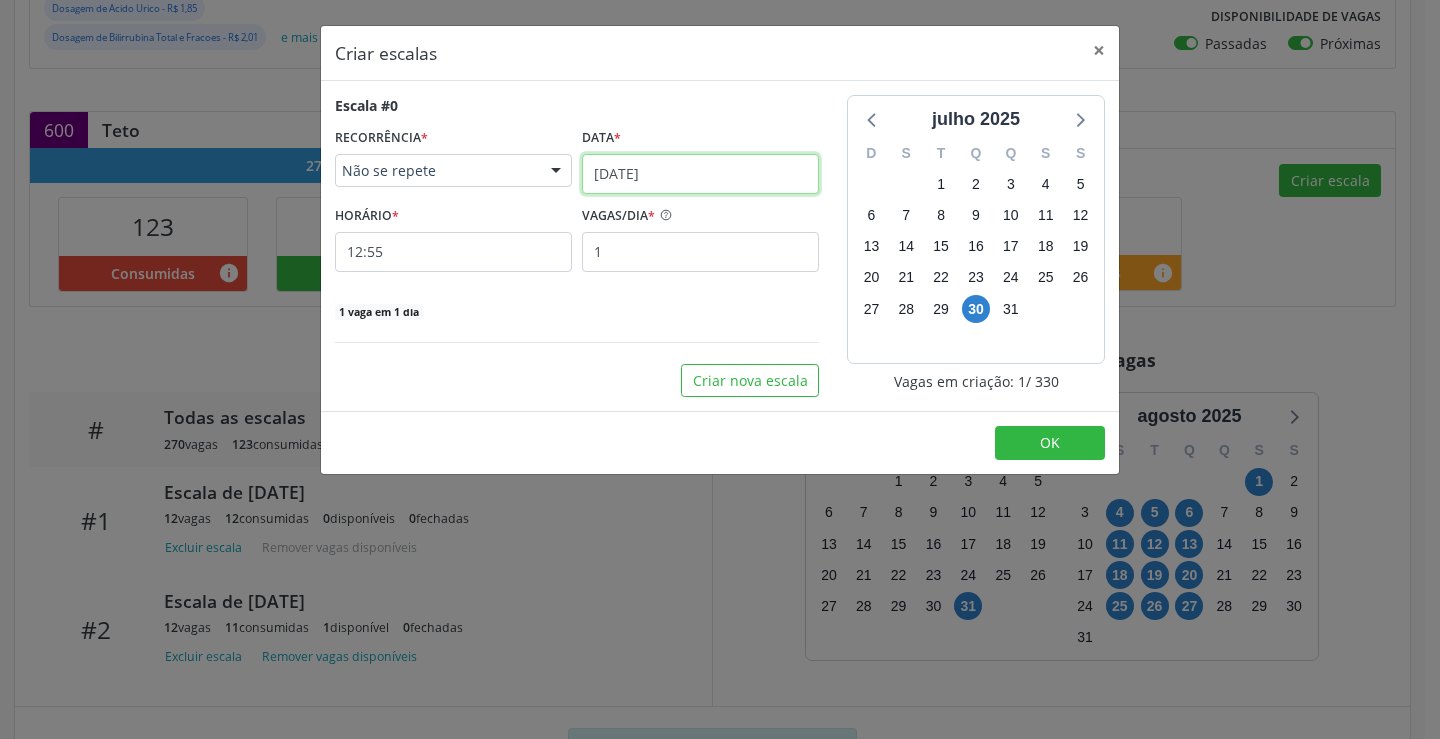 click on "[DATE]" at bounding box center [700, 174] 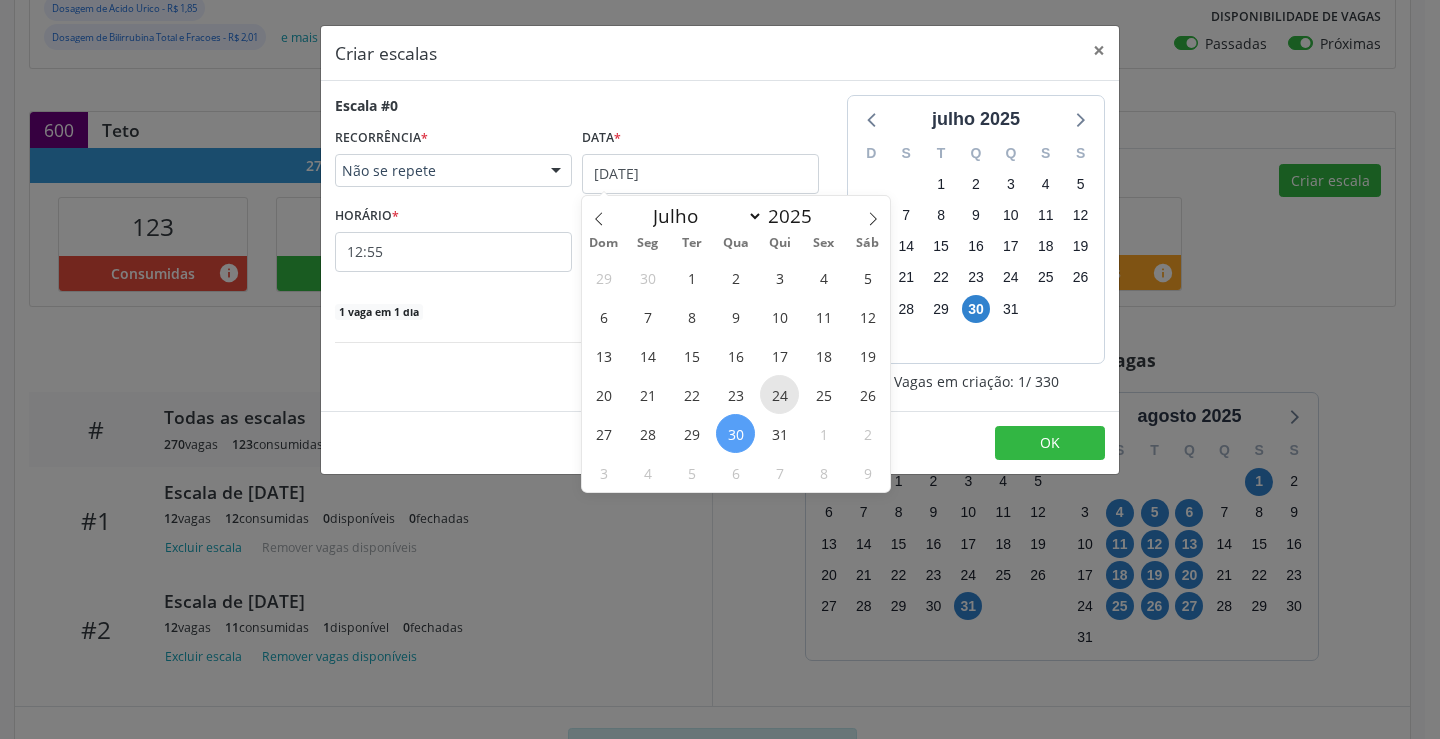 click on "24" at bounding box center (779, 394) 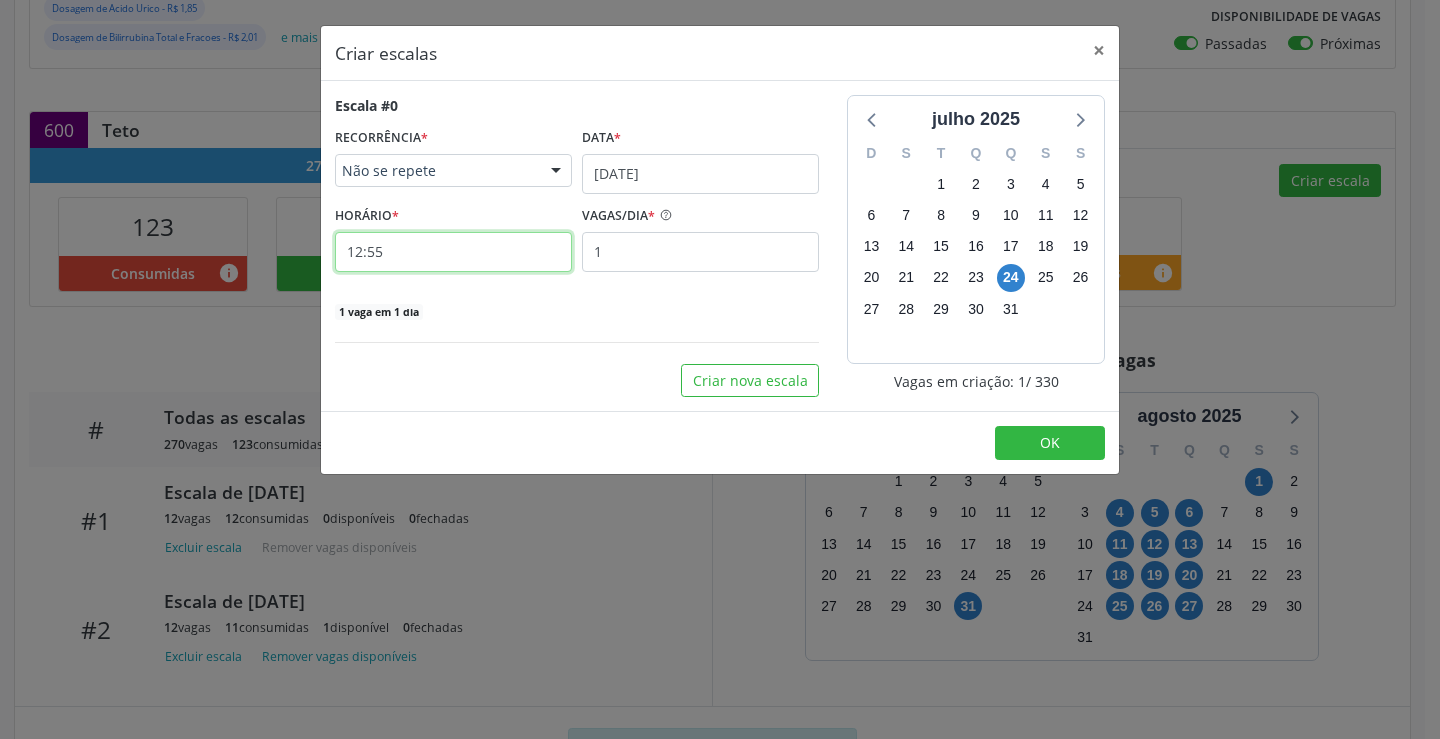 click on "12:55" at bounding box center [453, 252] 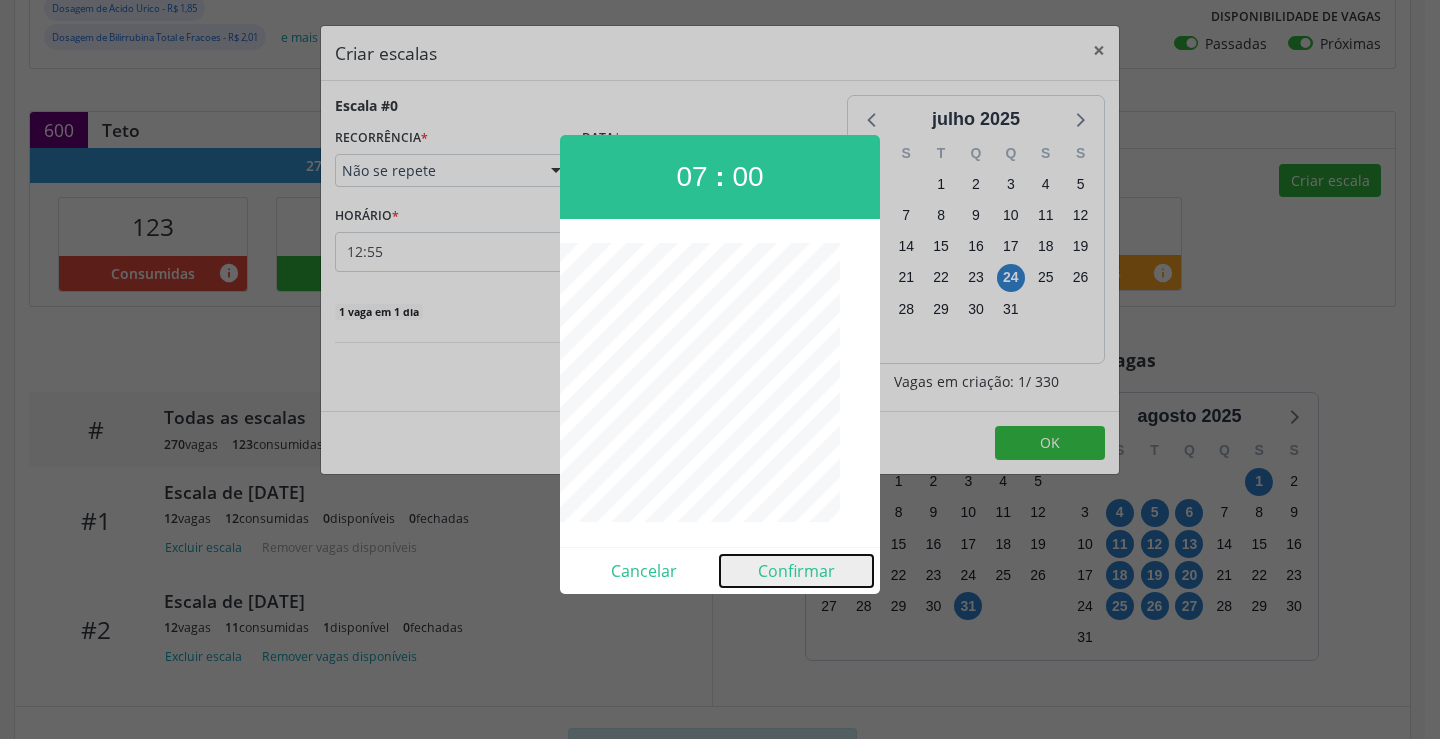 click on "Confirmar" at bounding box center [796, 571] 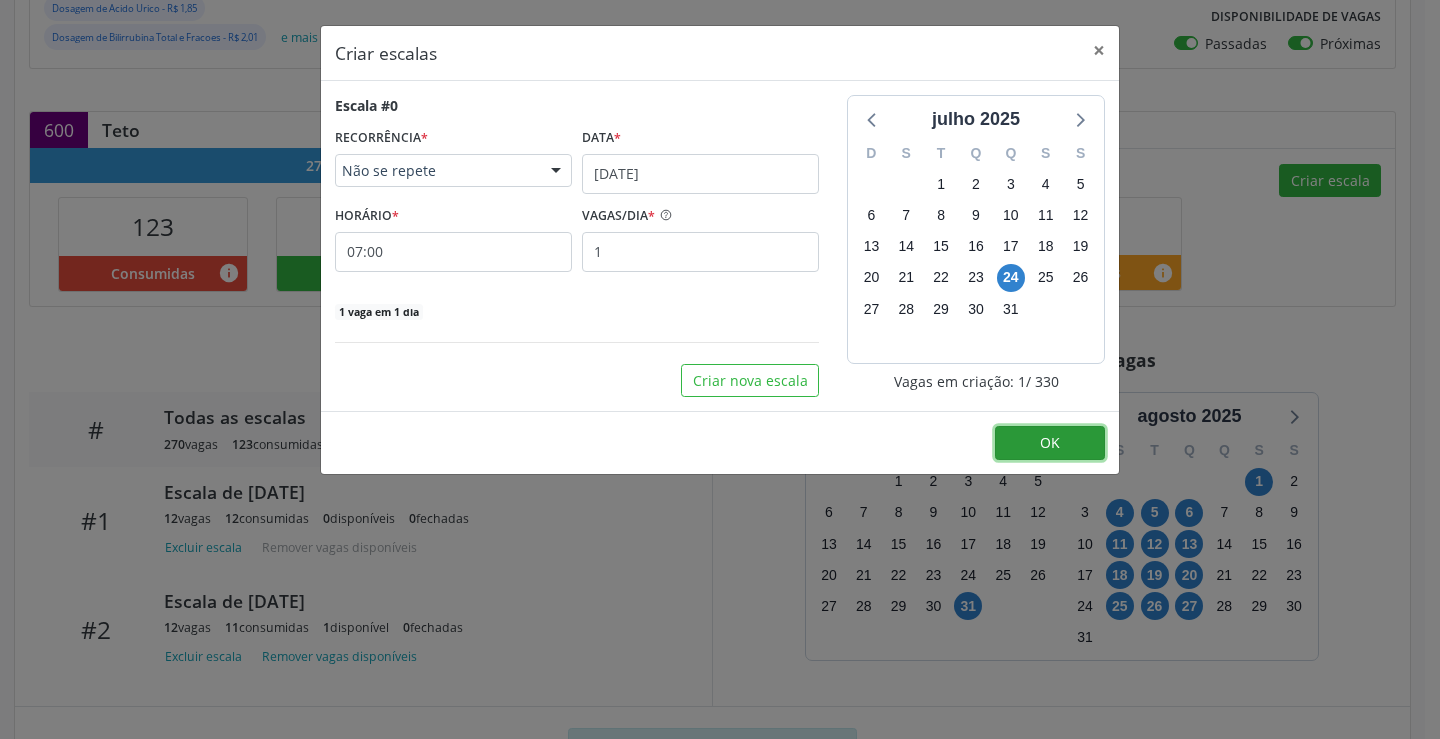 click on "OK" at bounding box center [1050, 443] 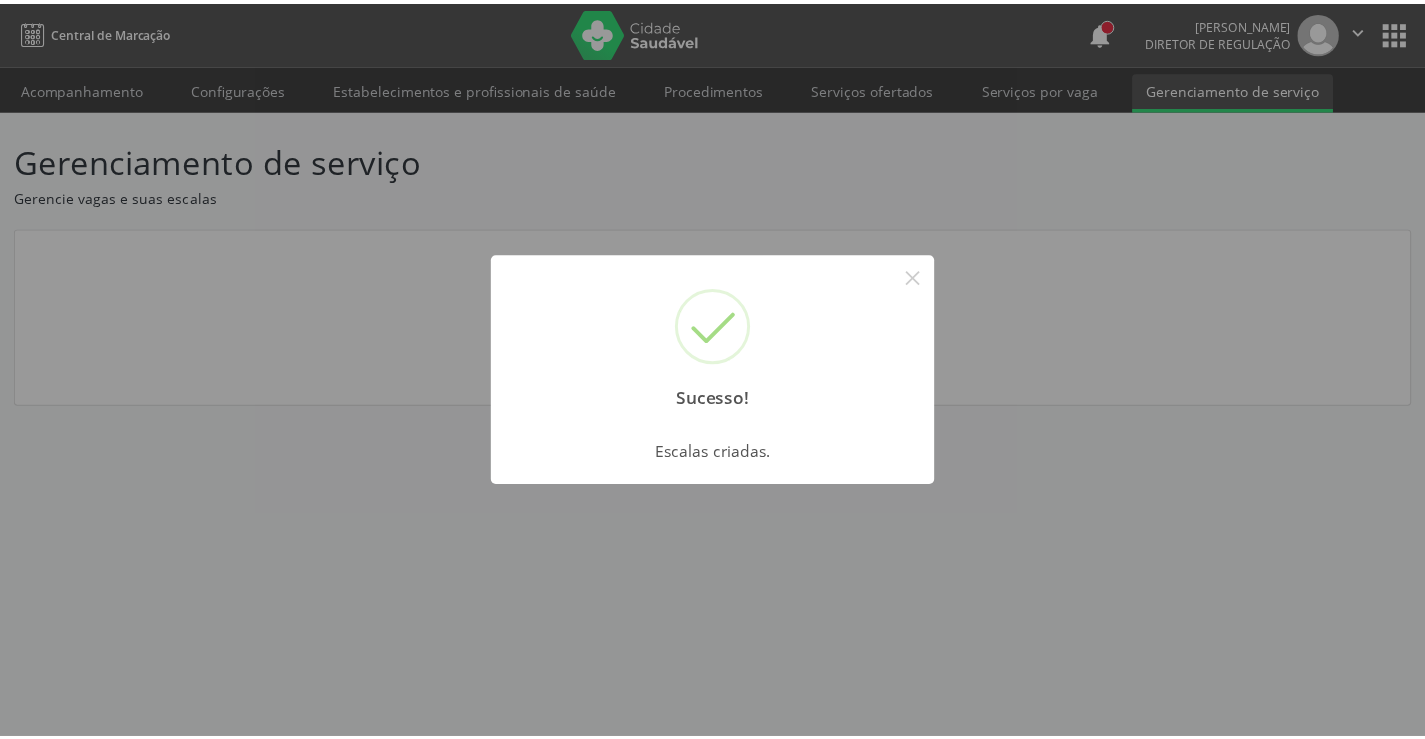 scroll, scrollTop: 0, scrollLeft: 0, axis: both 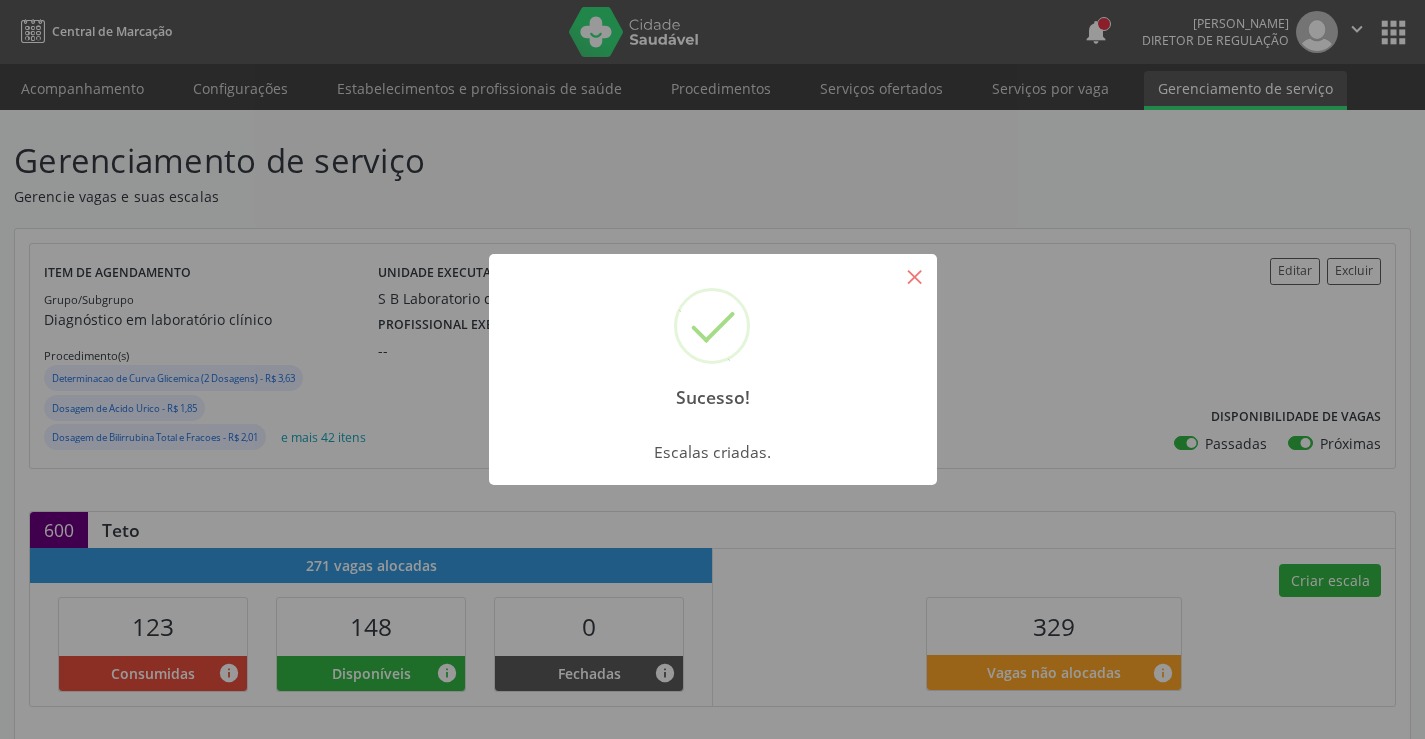 click on "×" at bounding box center (915, 276) 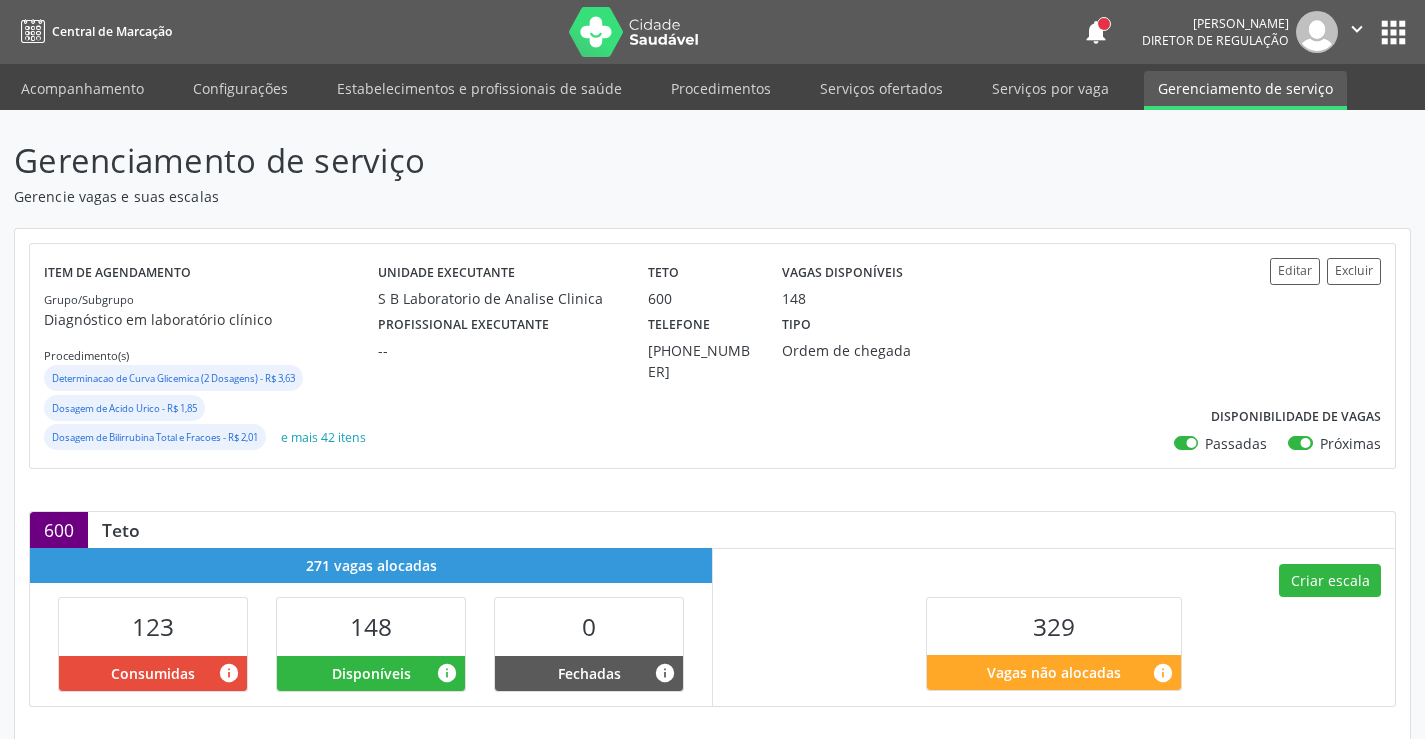scroll, scrollTop: 100, scrollLeft: 0, axis: vertical 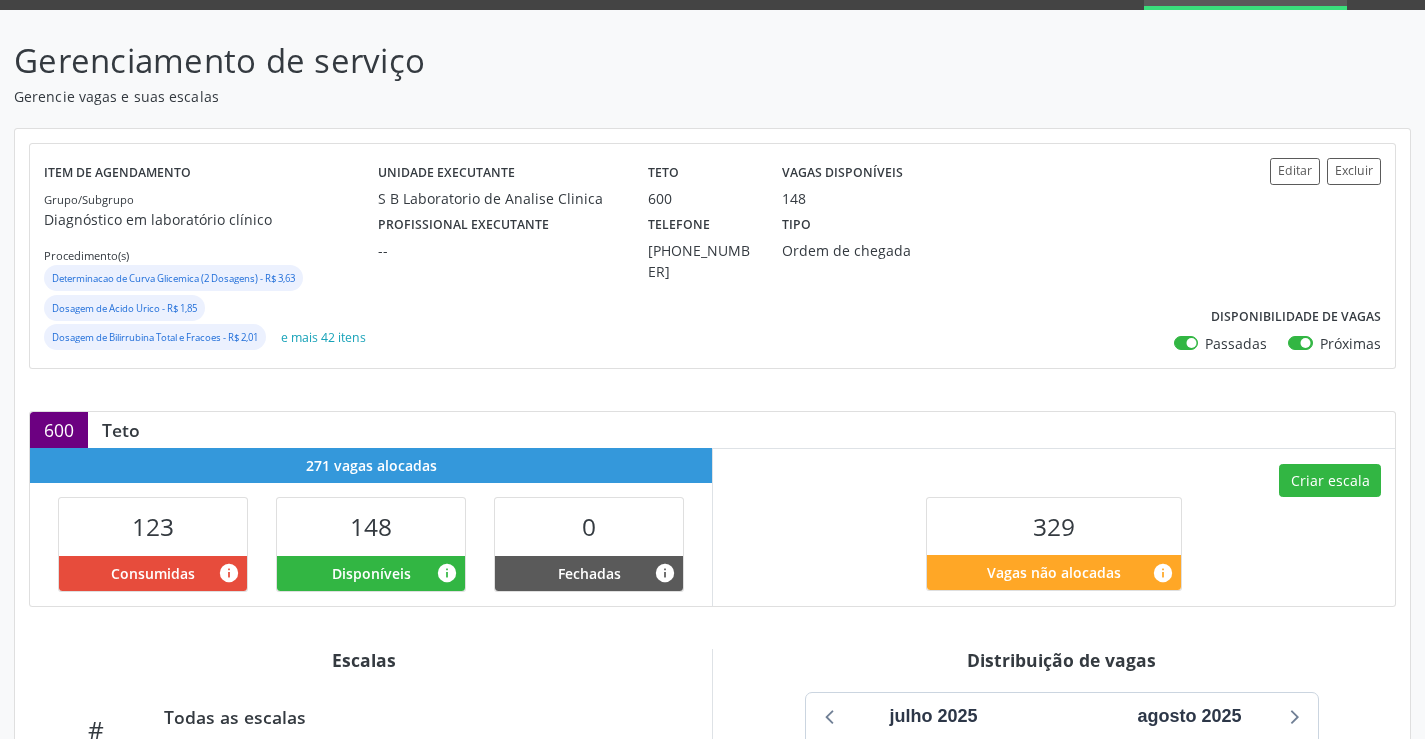click on "Passadas" at bounding box center (1236, 343) 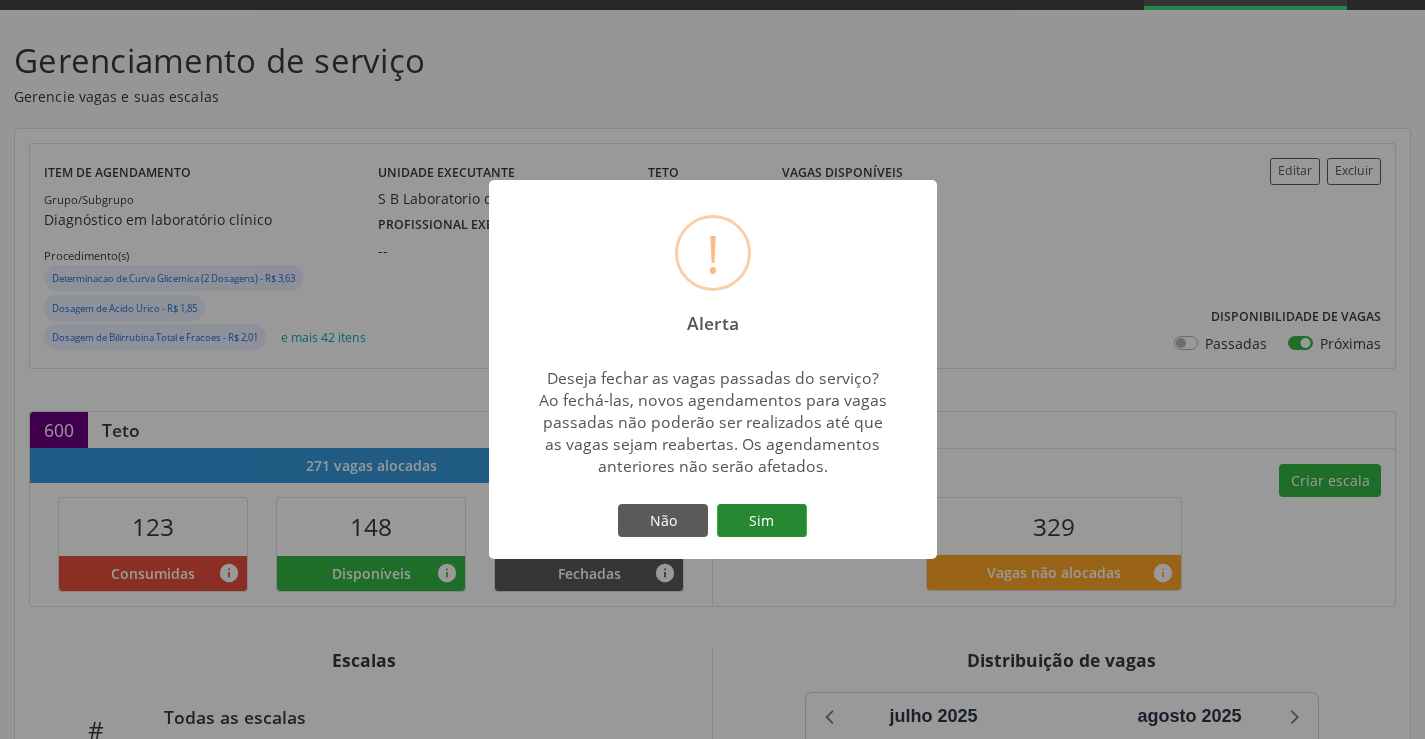 click on "Sim" at bounding box center (762, 521) 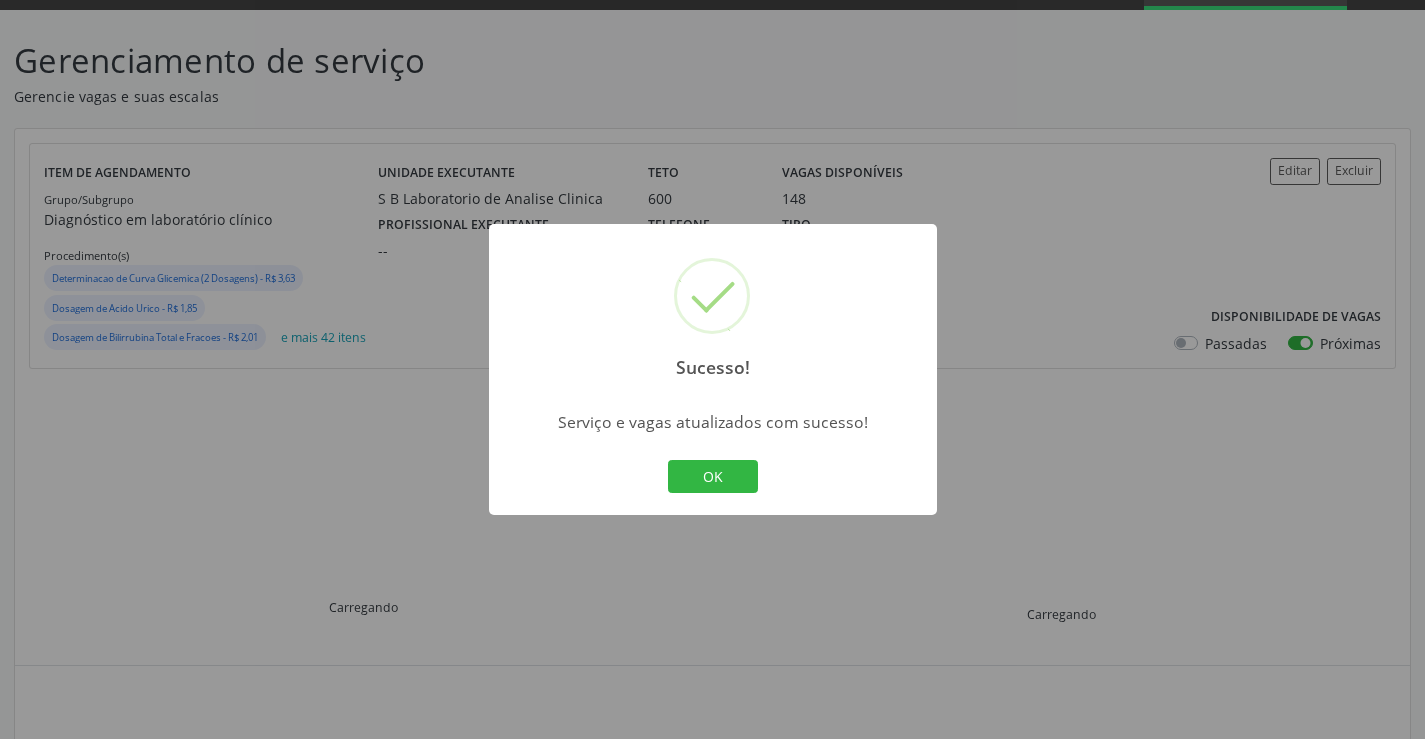 scroll, scrollTop: 200, scrollLeft: 0, axis: vertical 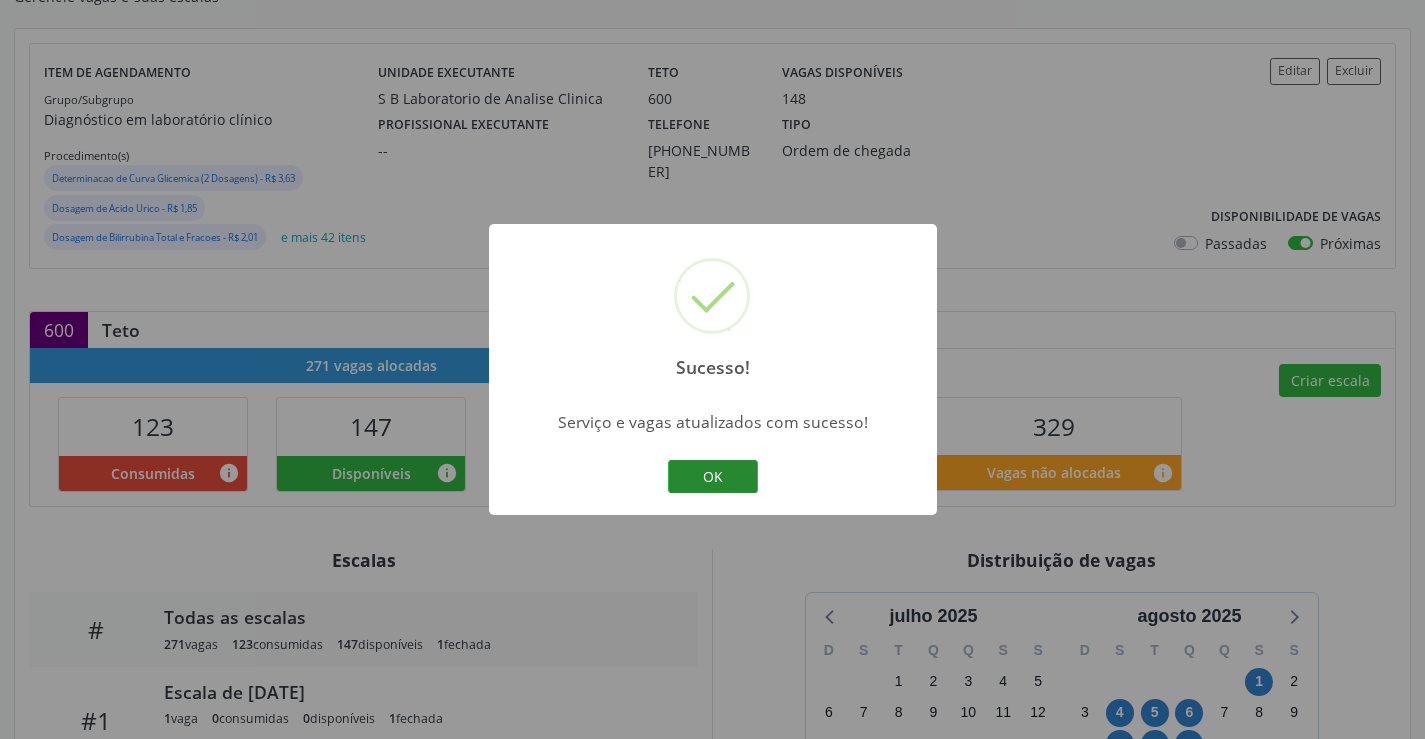 click on "OK" at bounding box center (713, 477) 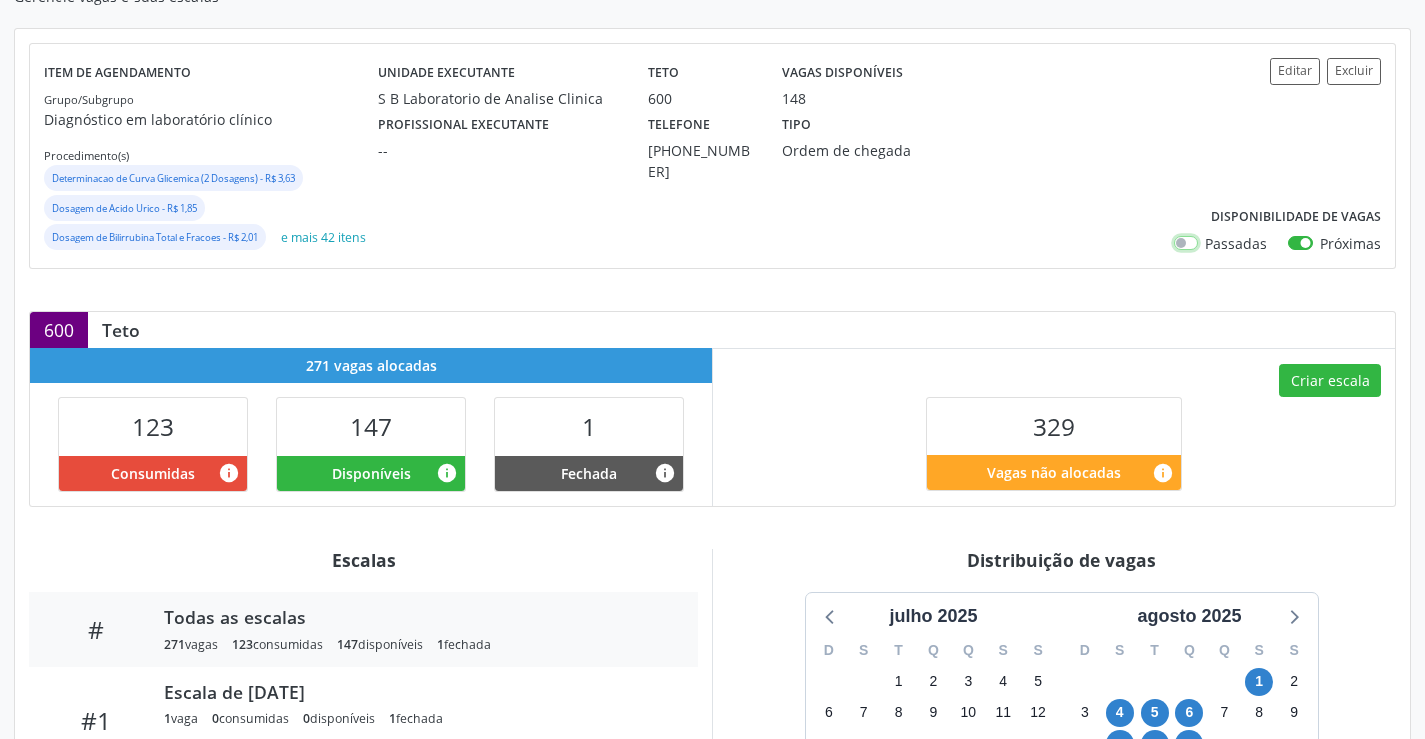 scroll, scrollTop: 400, scrollLeft: 0, axis: vertical 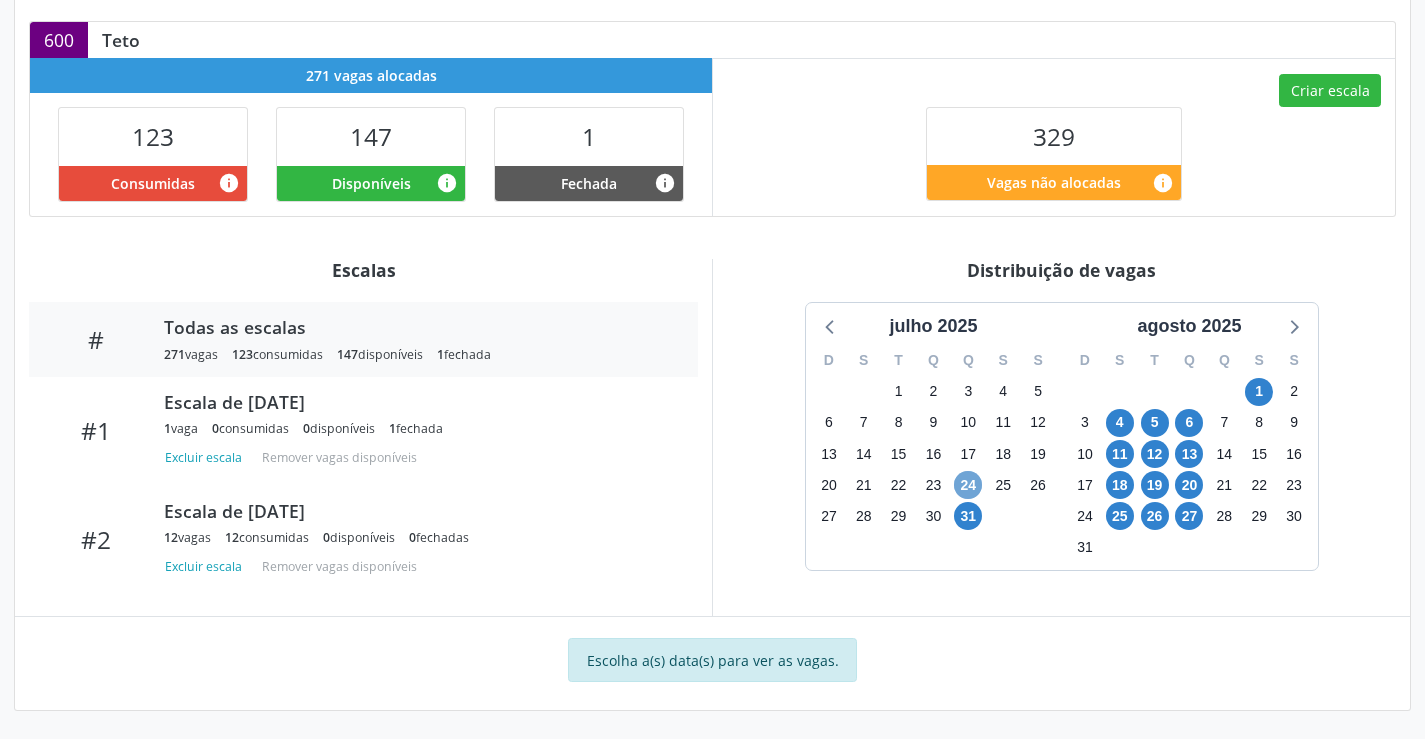 click on "24" at bounding box center [968, 485] 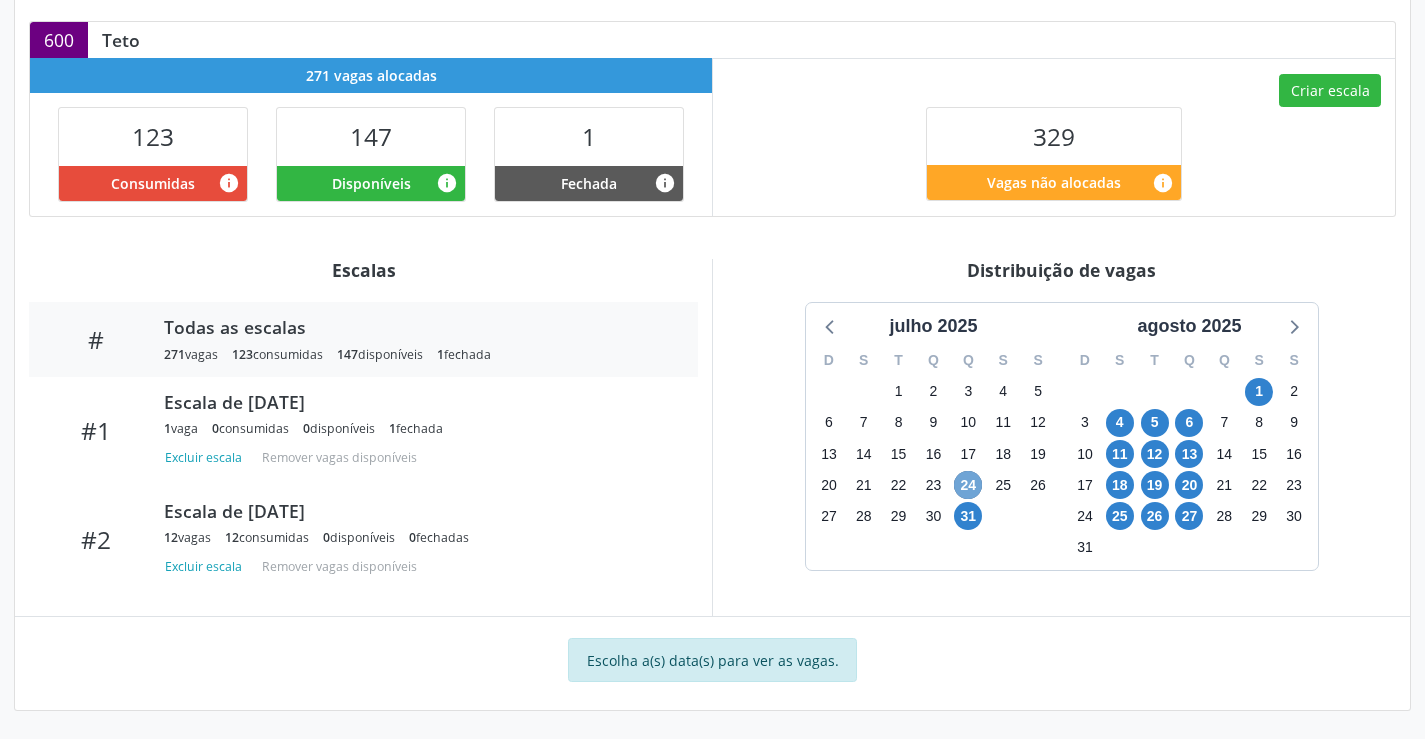 click on "24" at bounding box center [968, 485] 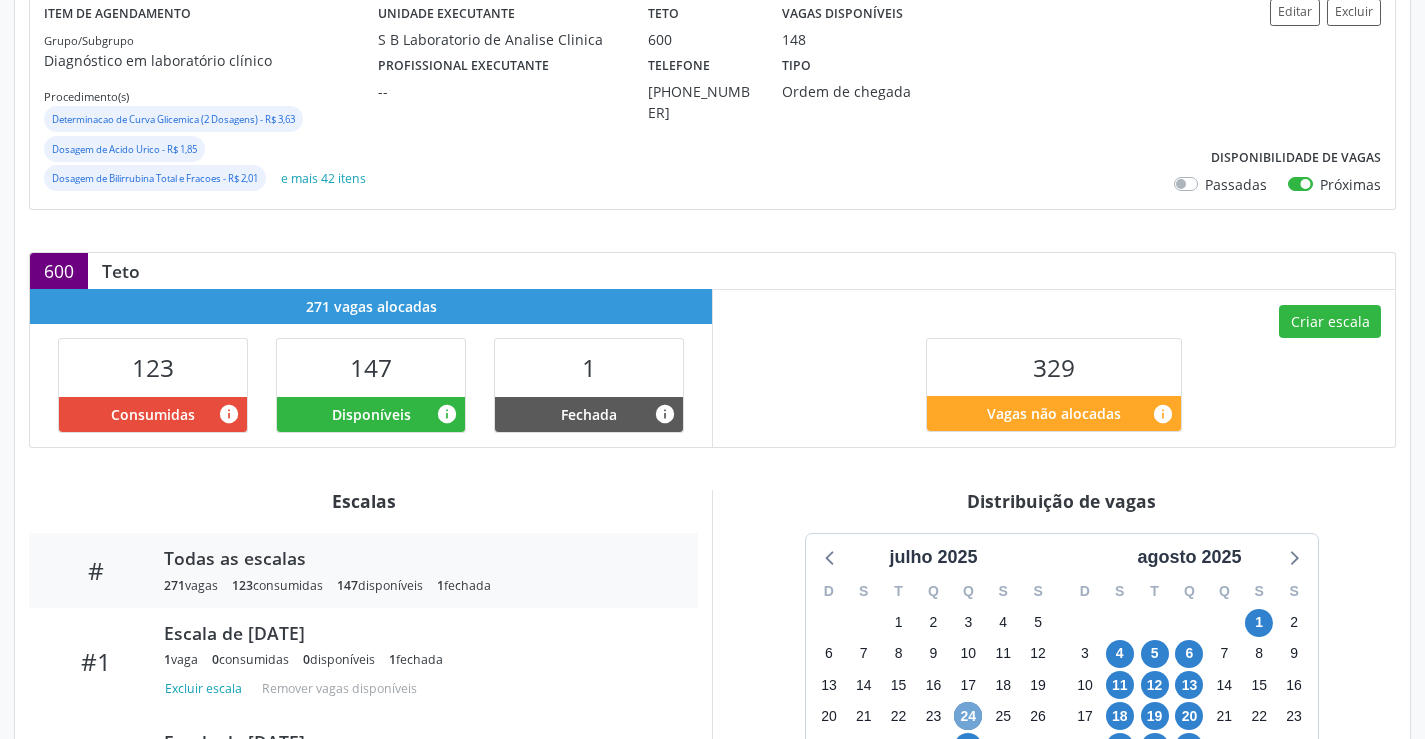 scroll, scrollTop: 159, scrollLeft: 0, axis: vertical 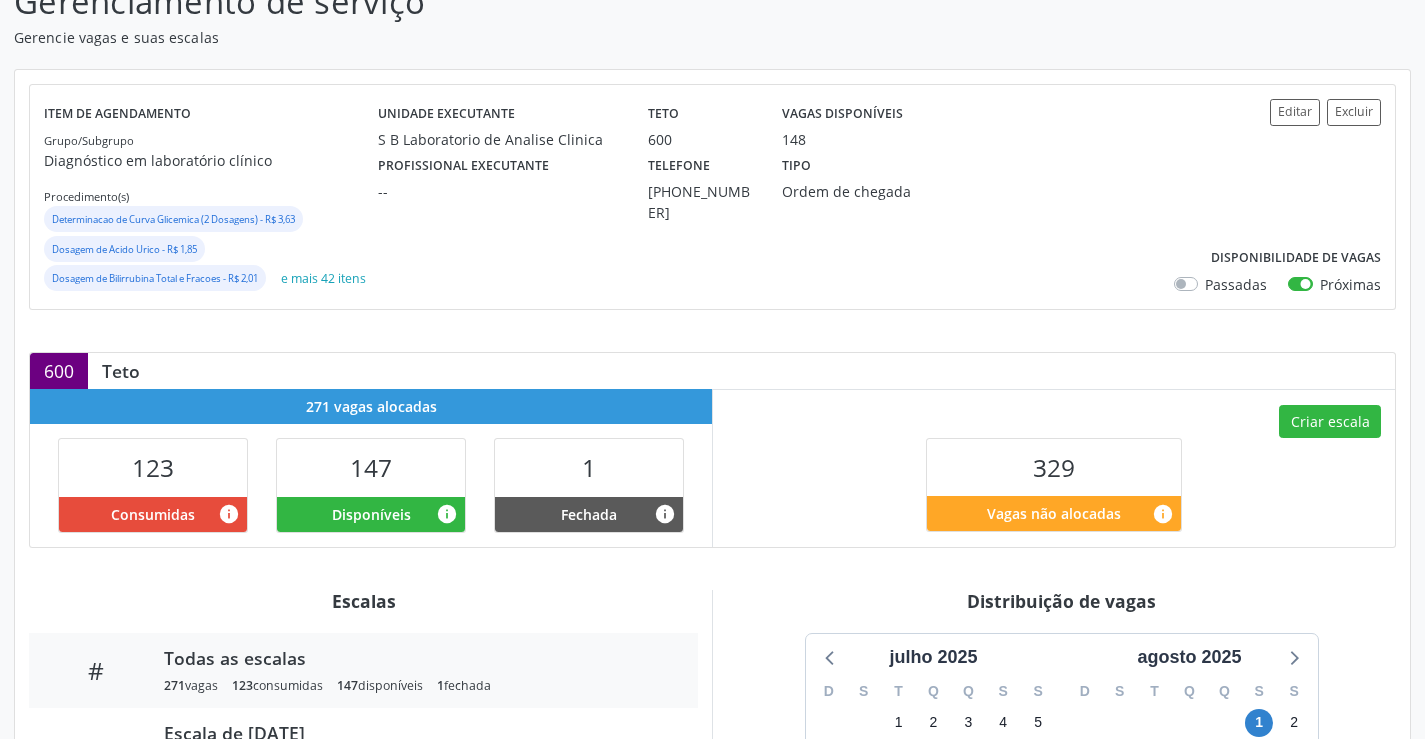 click on "Passadas" at bounding box center [1236, 284] 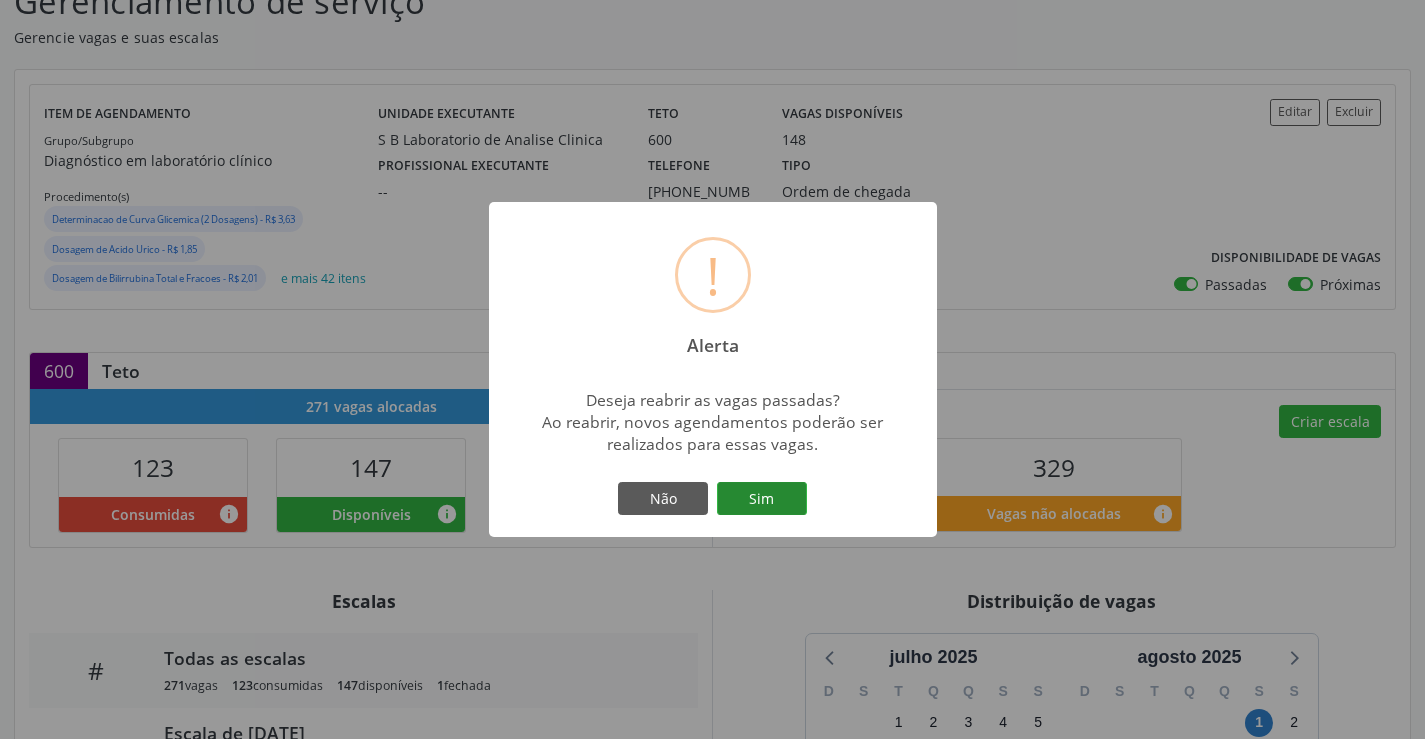 click on "Sim" at bounding box center (762, 499) 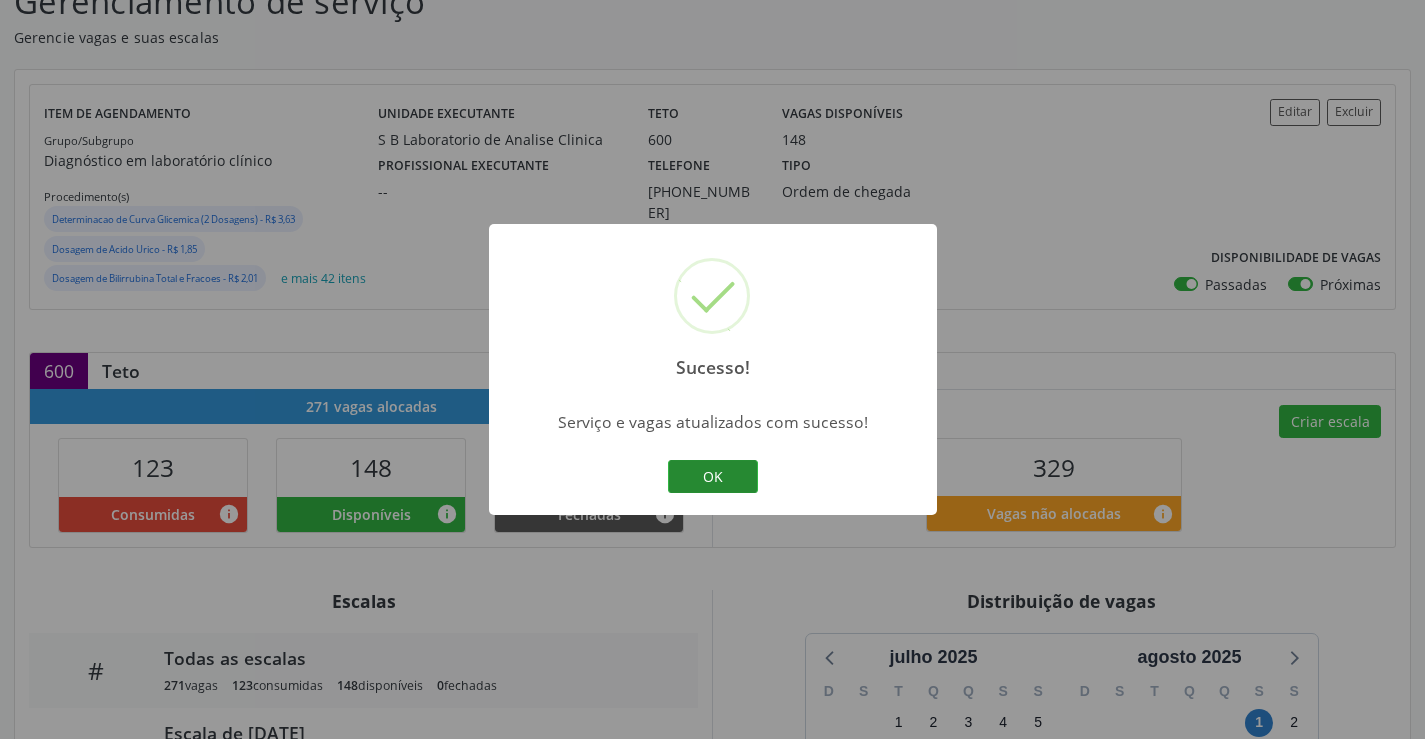 click on "OK" at bounding box center (713, 477) 